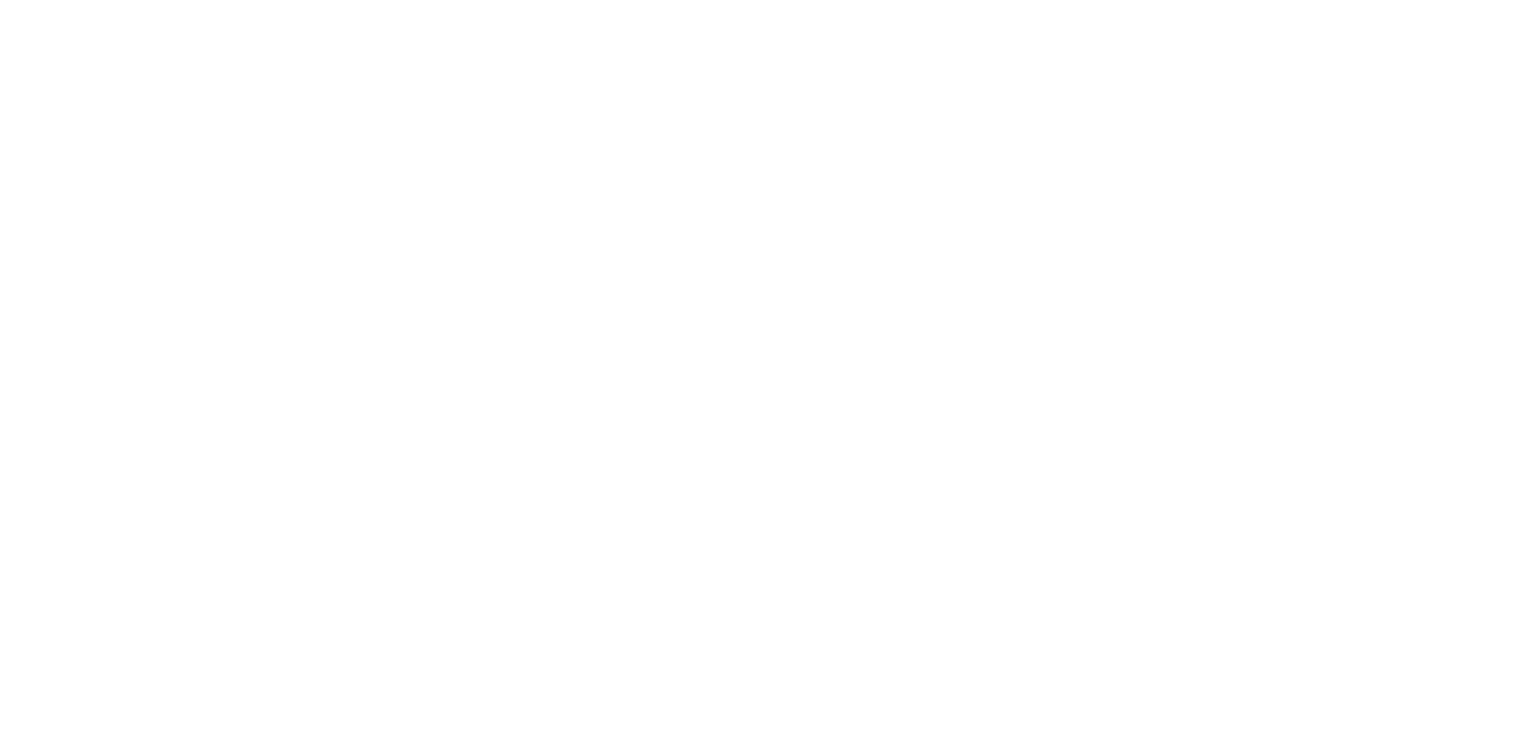 scroll, scrollTop: 0, scrollLeft: 0, axis: both 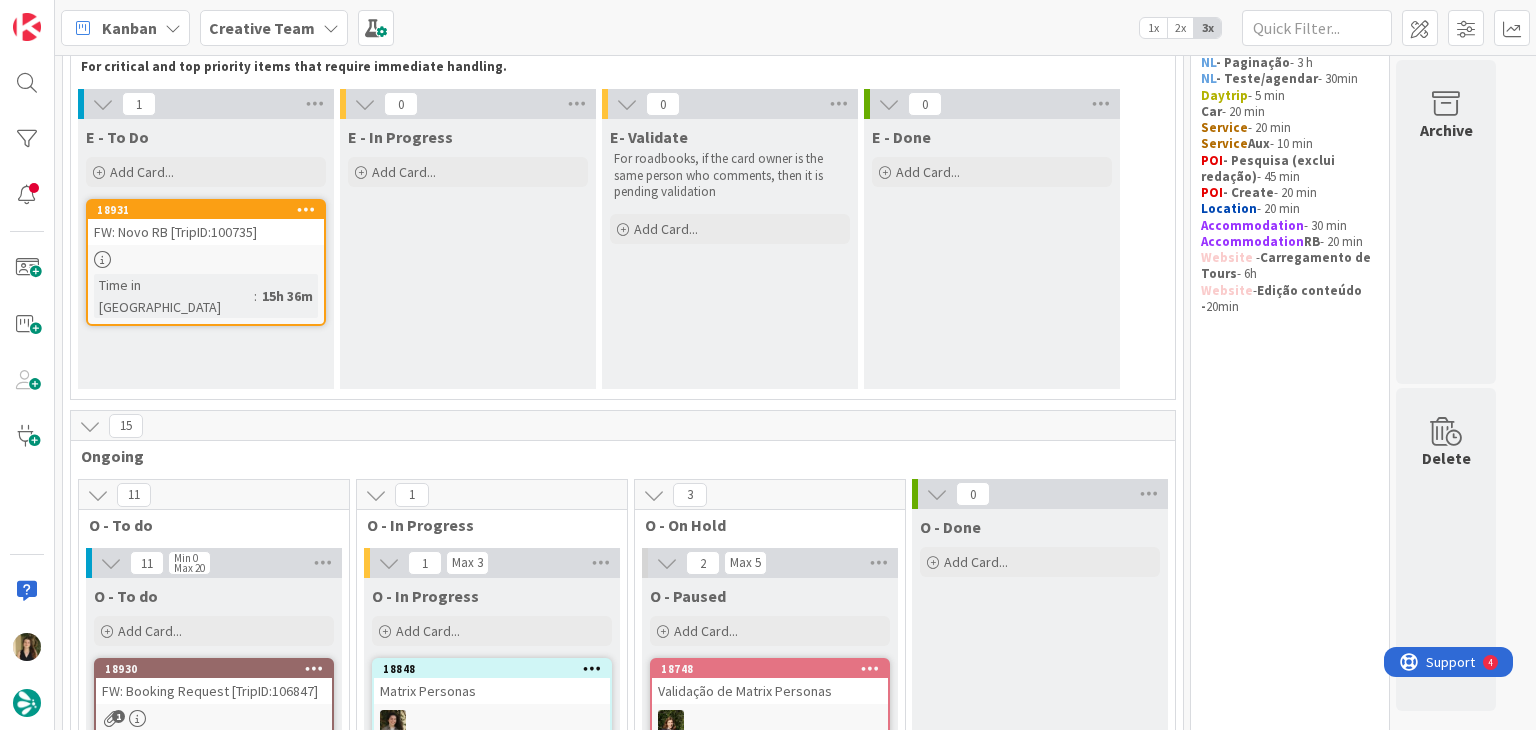 click on "15h 36m" at bounding box center [287, 296] 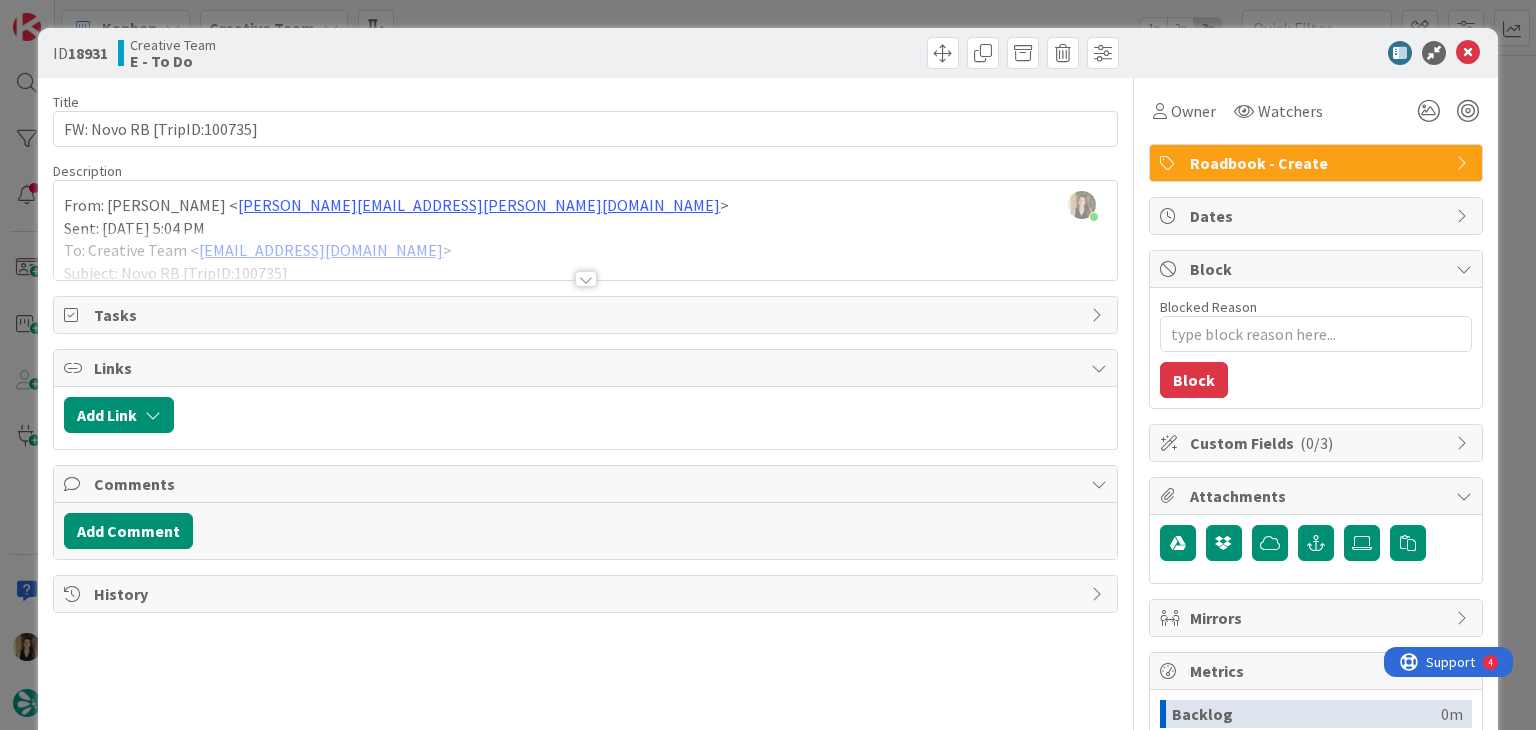 scroll, scrollTop: 0, scrollLeft: 0, axis: both 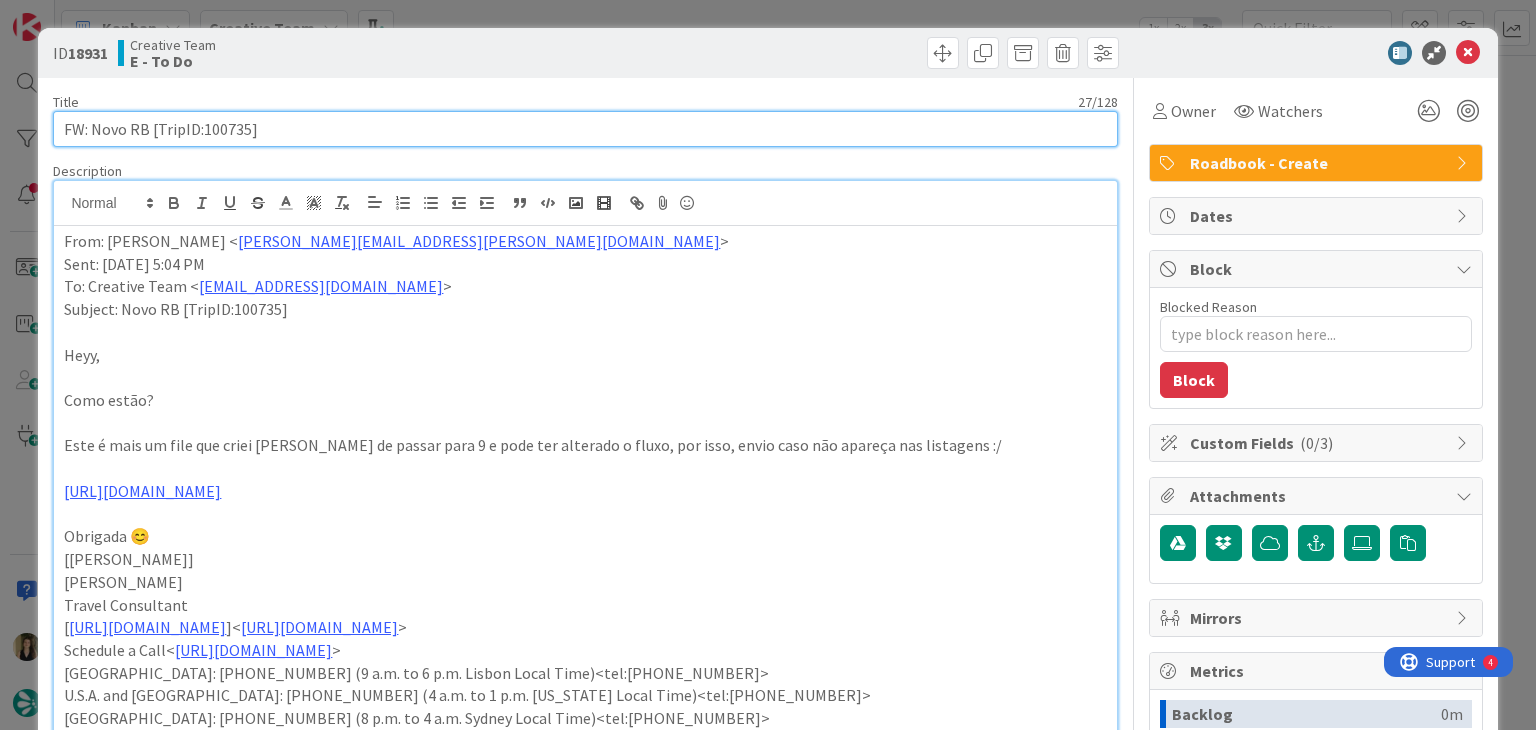 click on "FW: Novo RB [TripID:100735]" at bounding box center [585, 129] 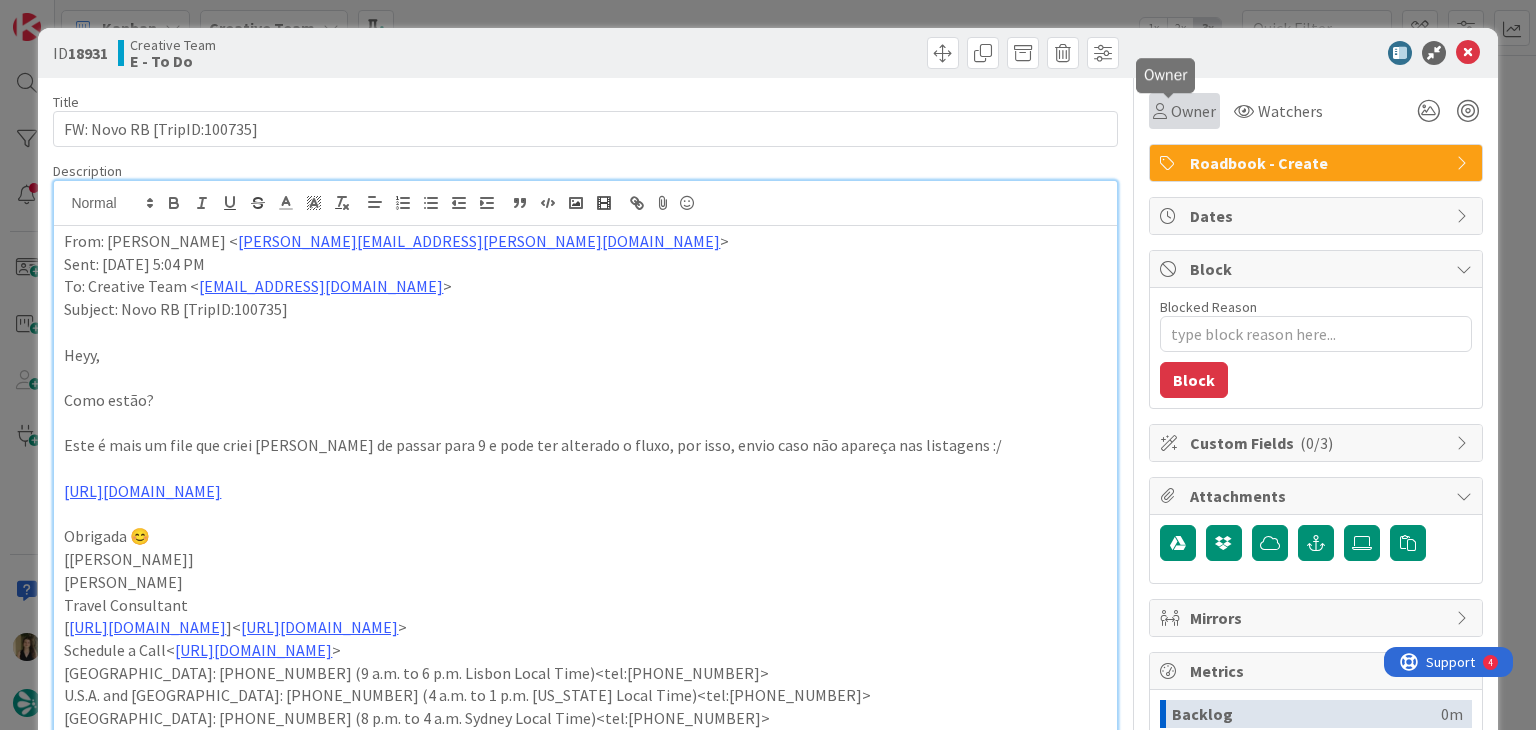 click on "Owner" at bounding box center [1193, 111] 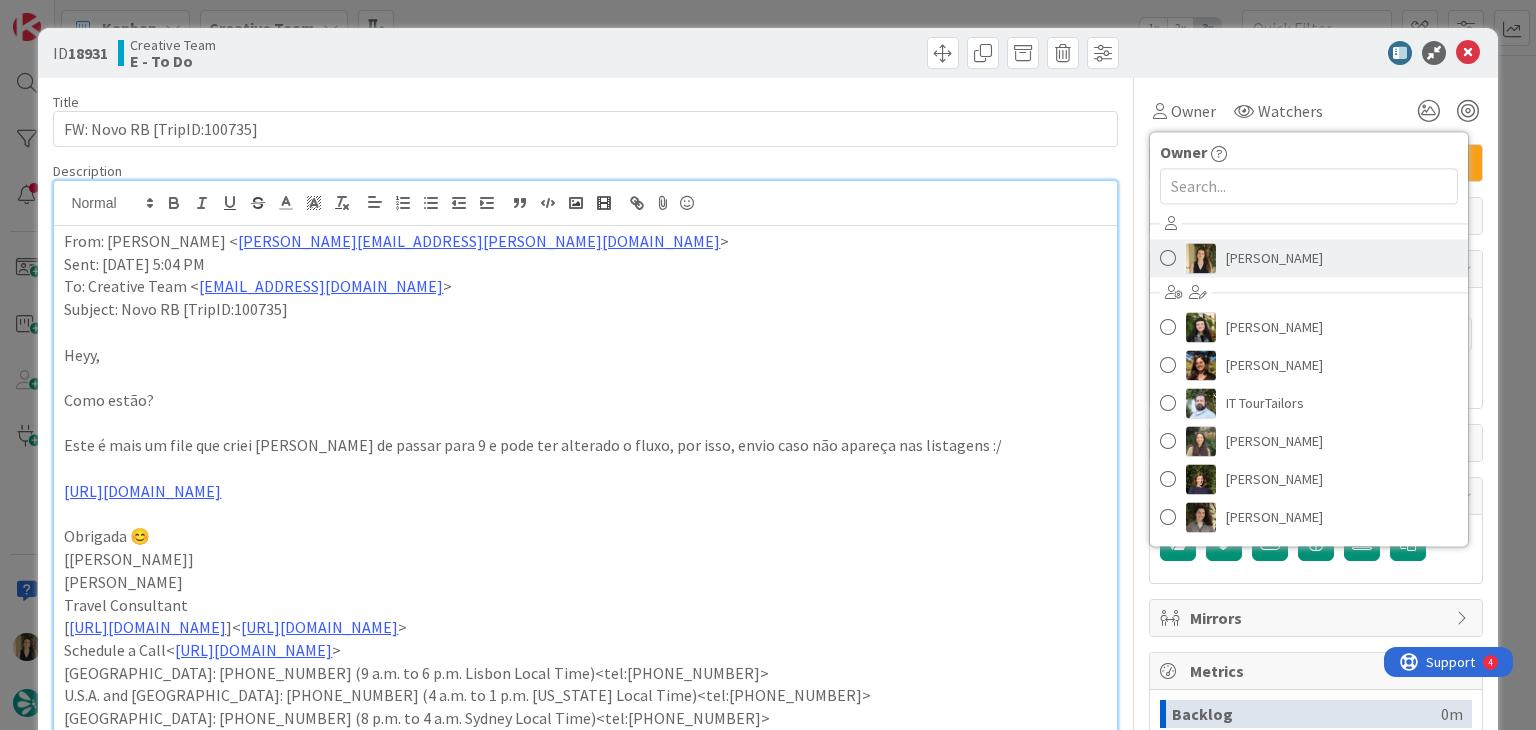 click on "[PERSON_NAME]" at bounding box center [1274, 258] 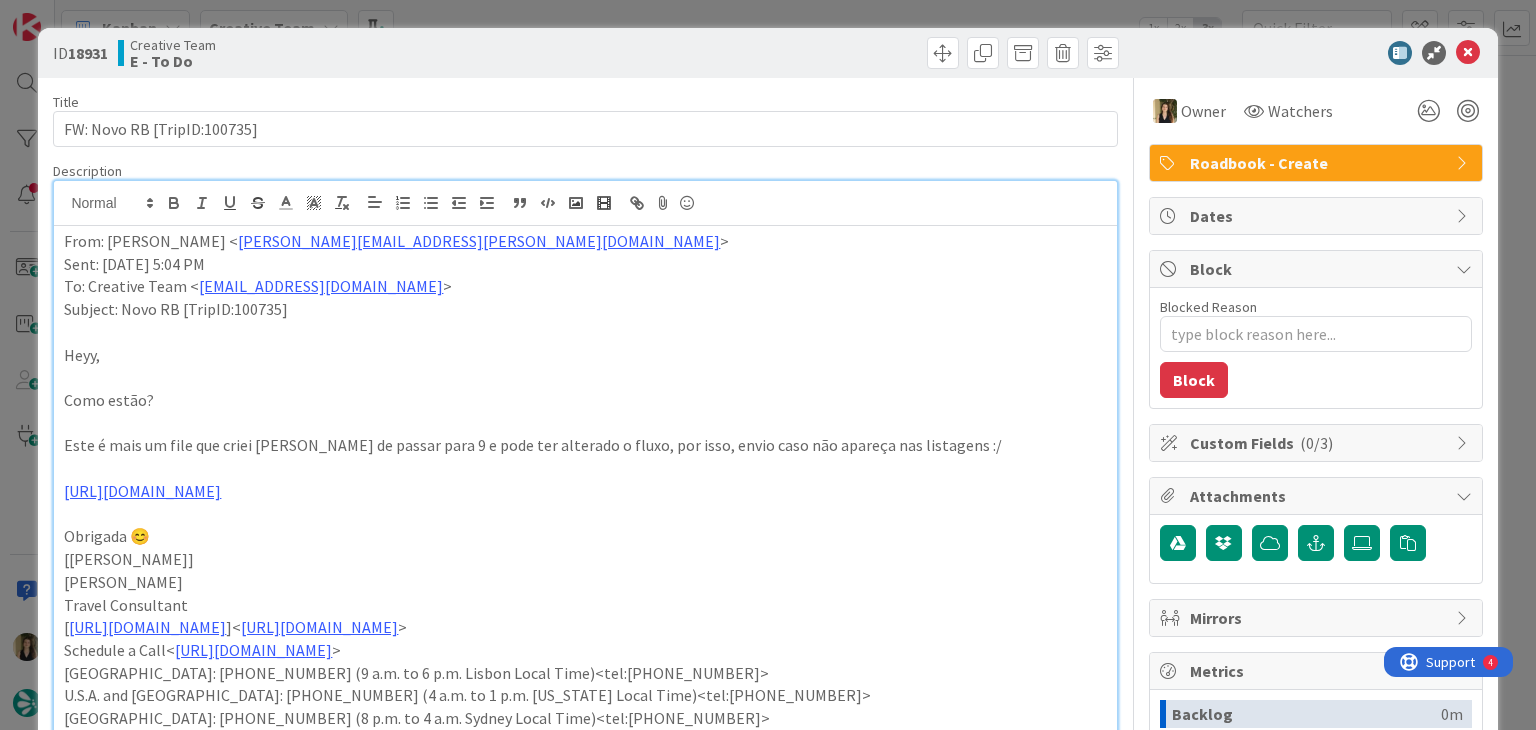 click at bounding box center (855, 53) 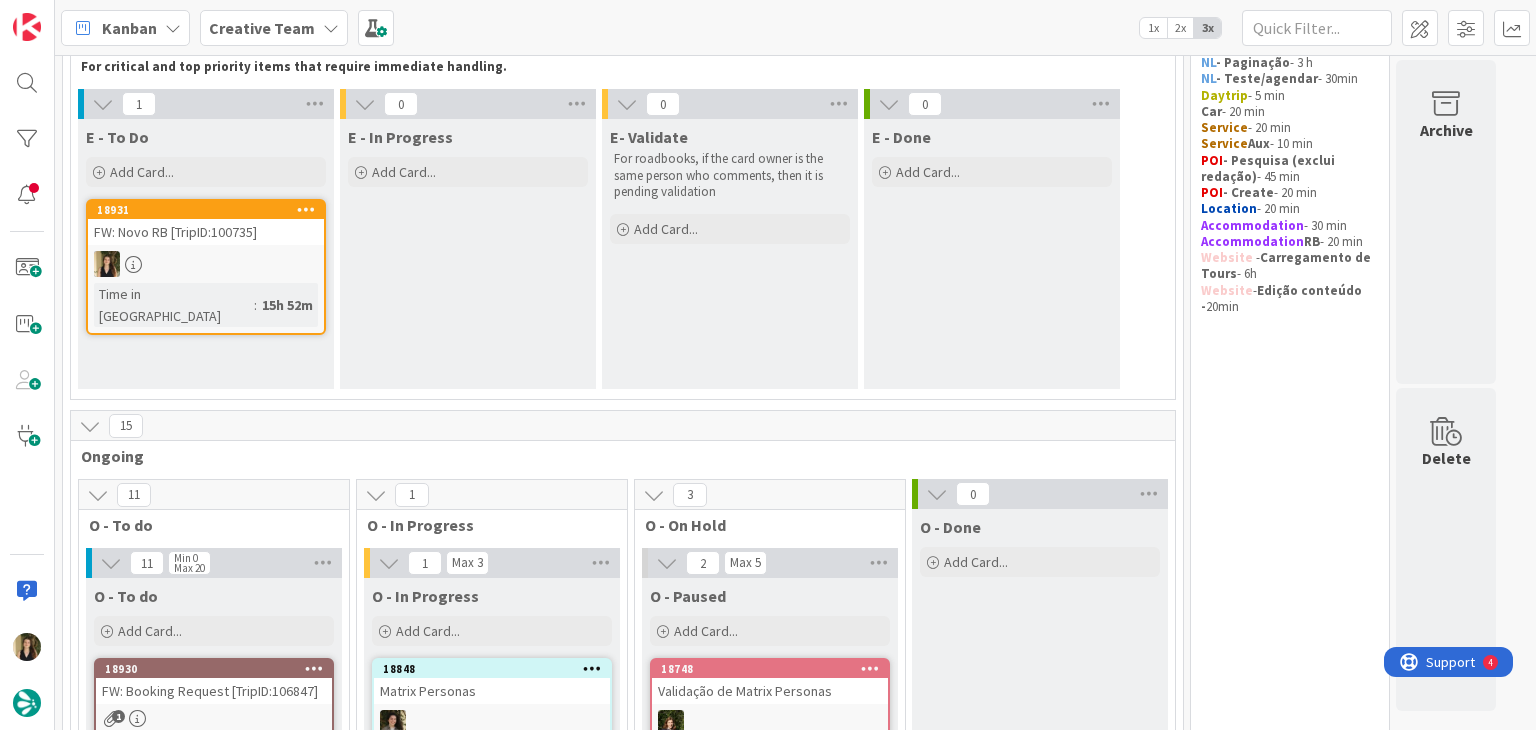 scroll, scrollTop: 0, scrollLeft: 0, axis: both 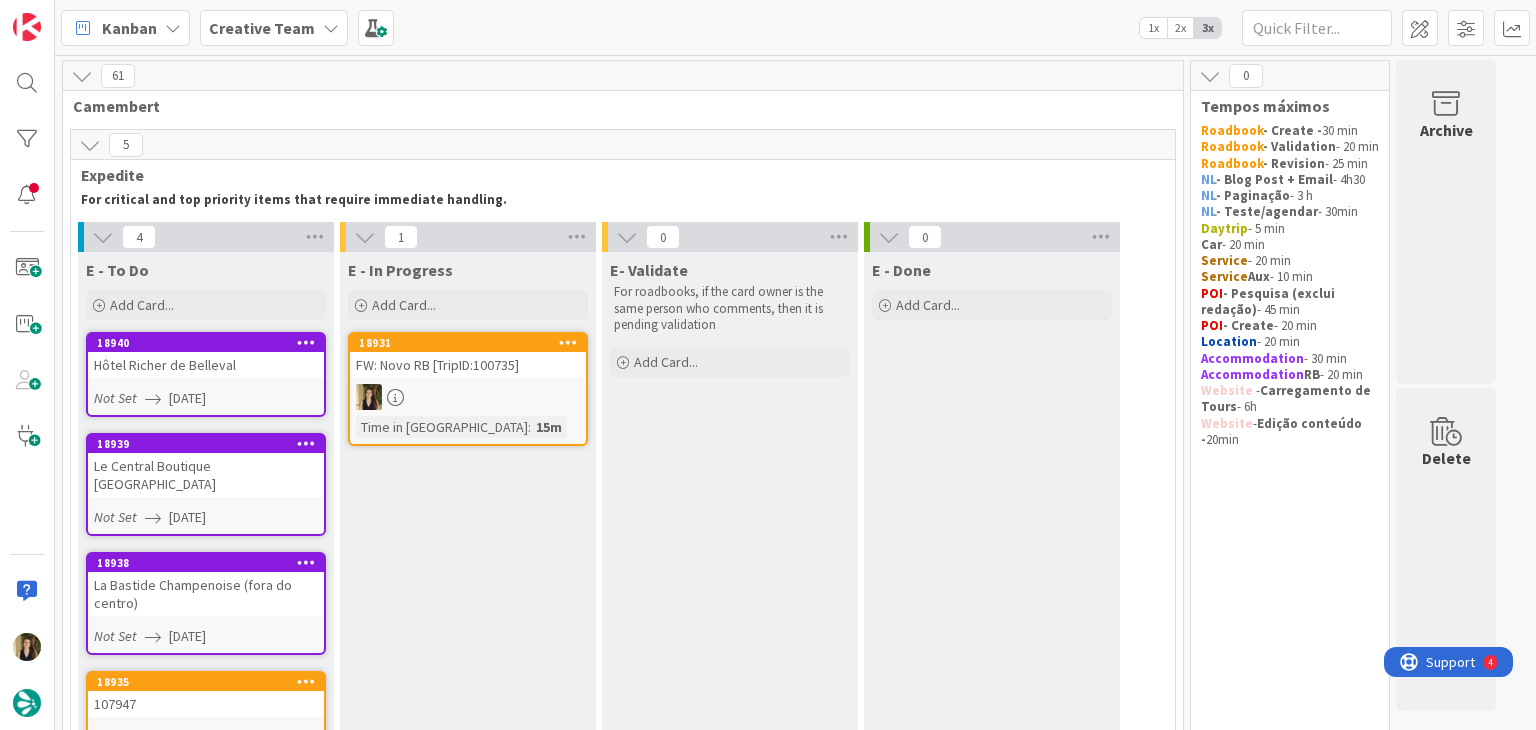click at bounding box center [468, 397] 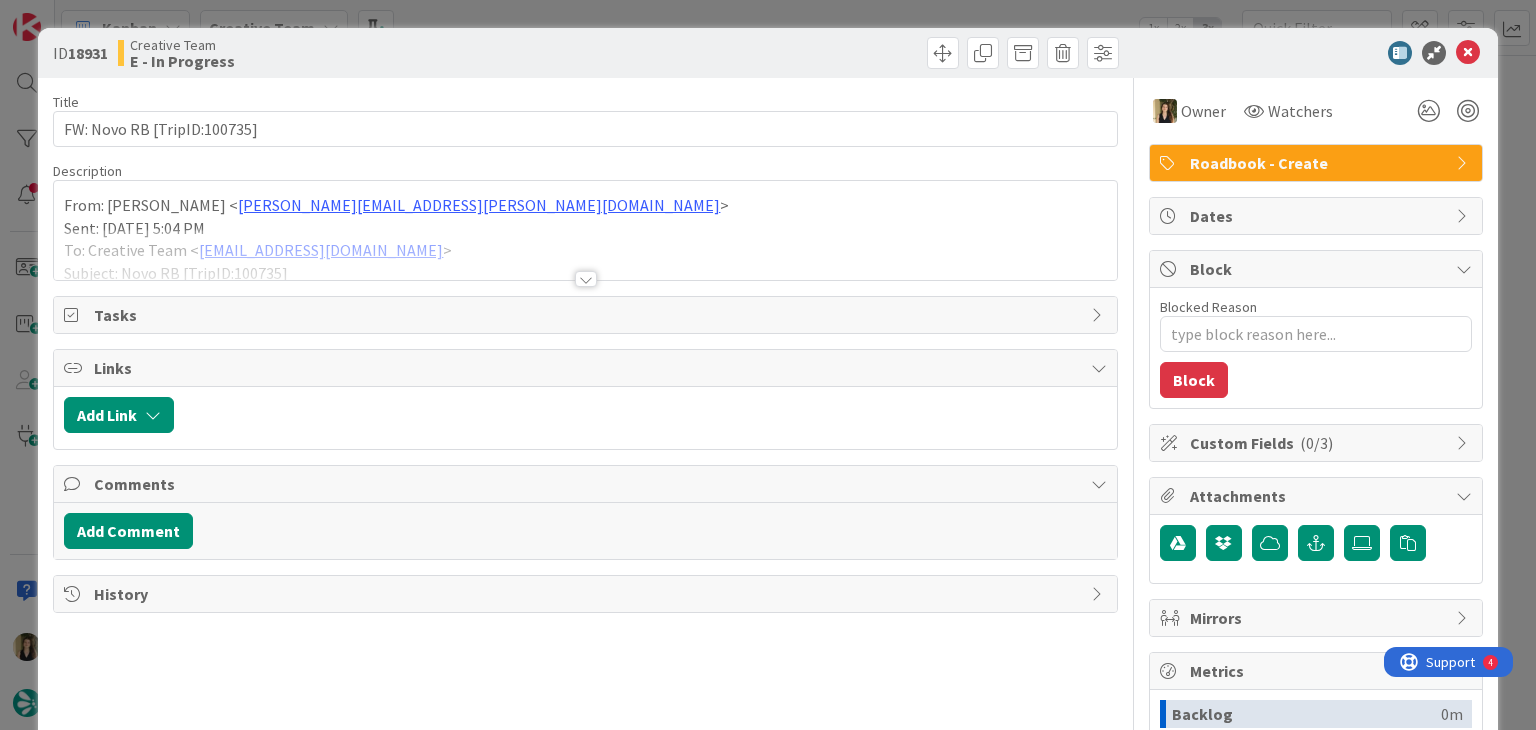 scroll, scrollTop: 0, scrollLeft: 0, axis: both 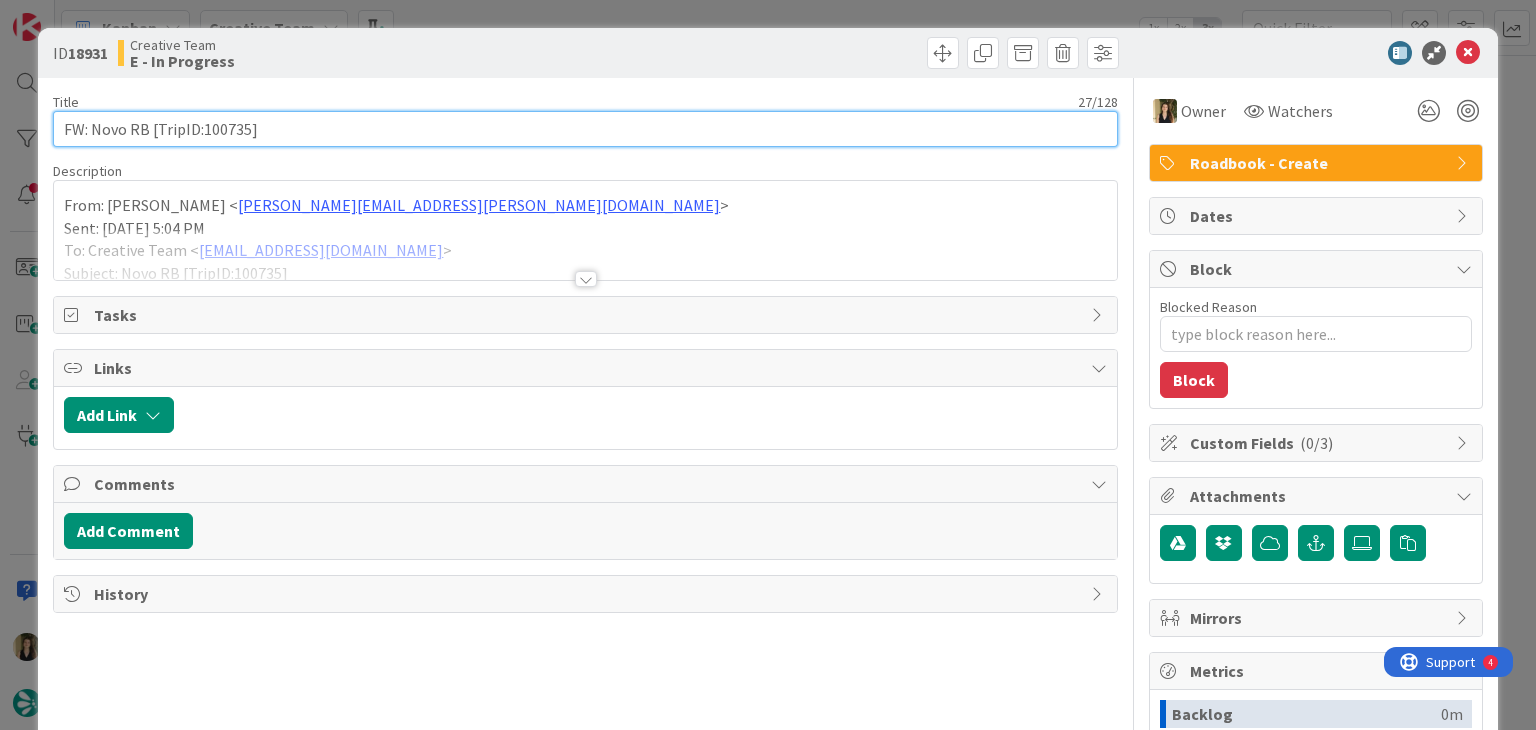drag, startPoint x: 299, startPoint y: 125, endPoint x: 54, endPoint y: 122, distance: 245.01837 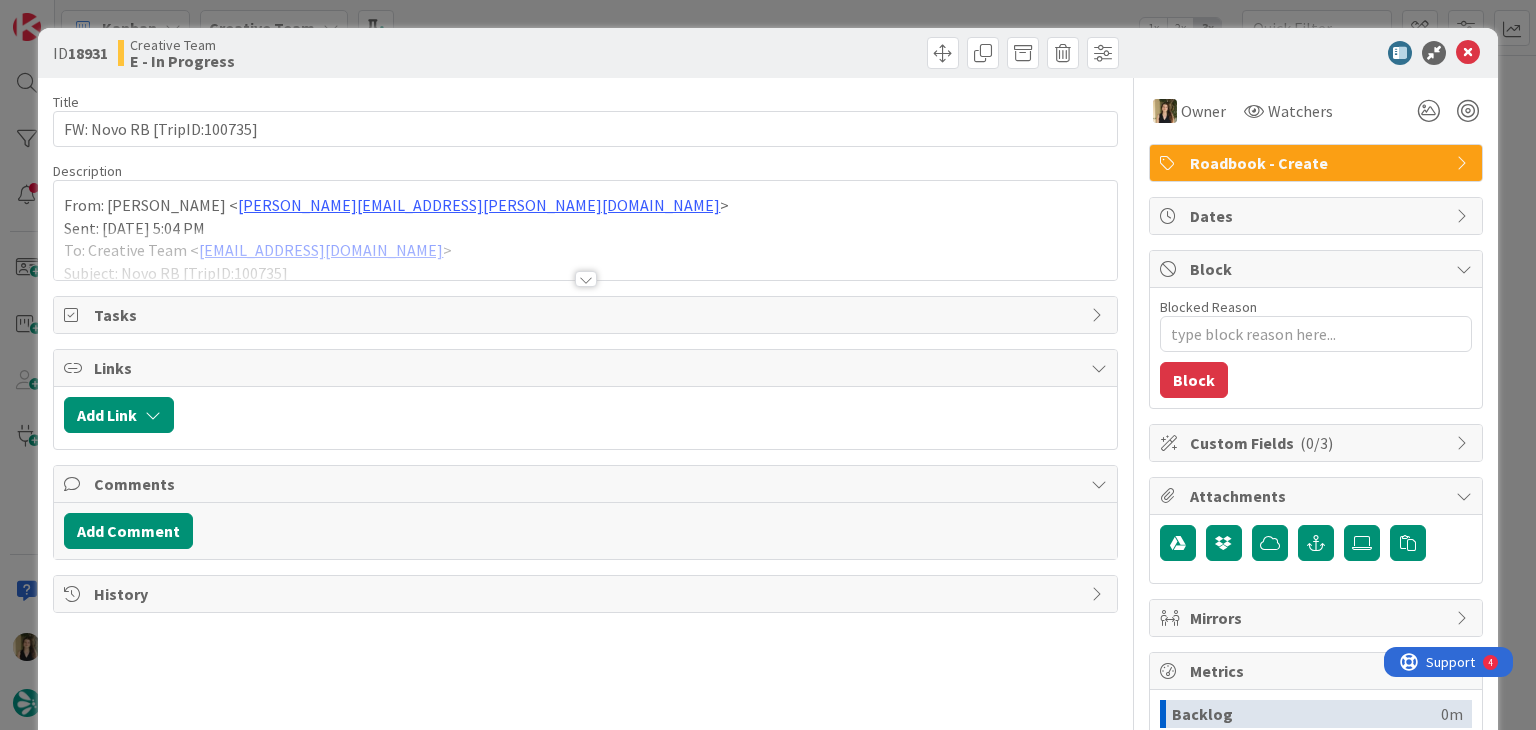 click on "Creative Team E - In Progress" at bounding box center [349, 53] 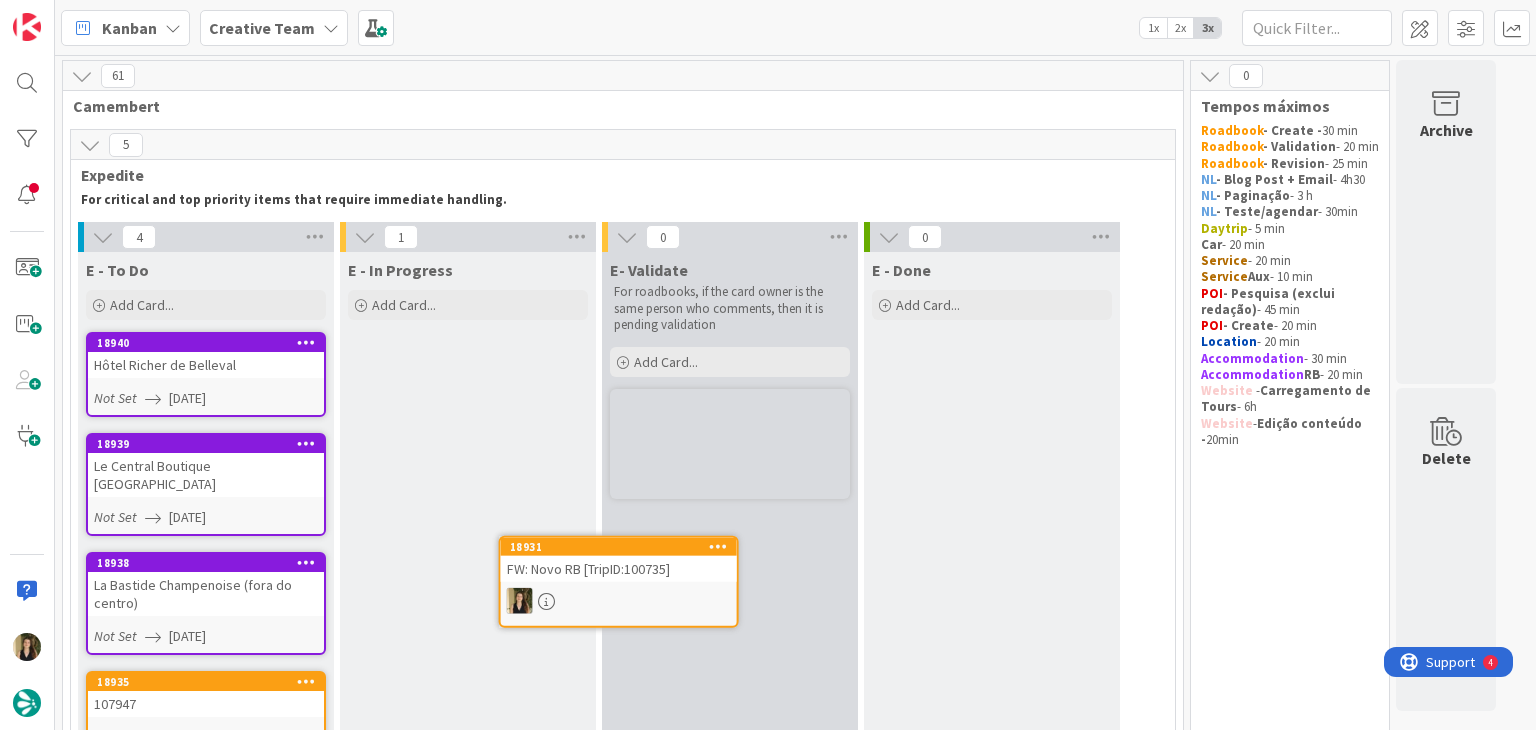 scroll, scrollTop: 132, scrollLeft: 0, axis: vertical 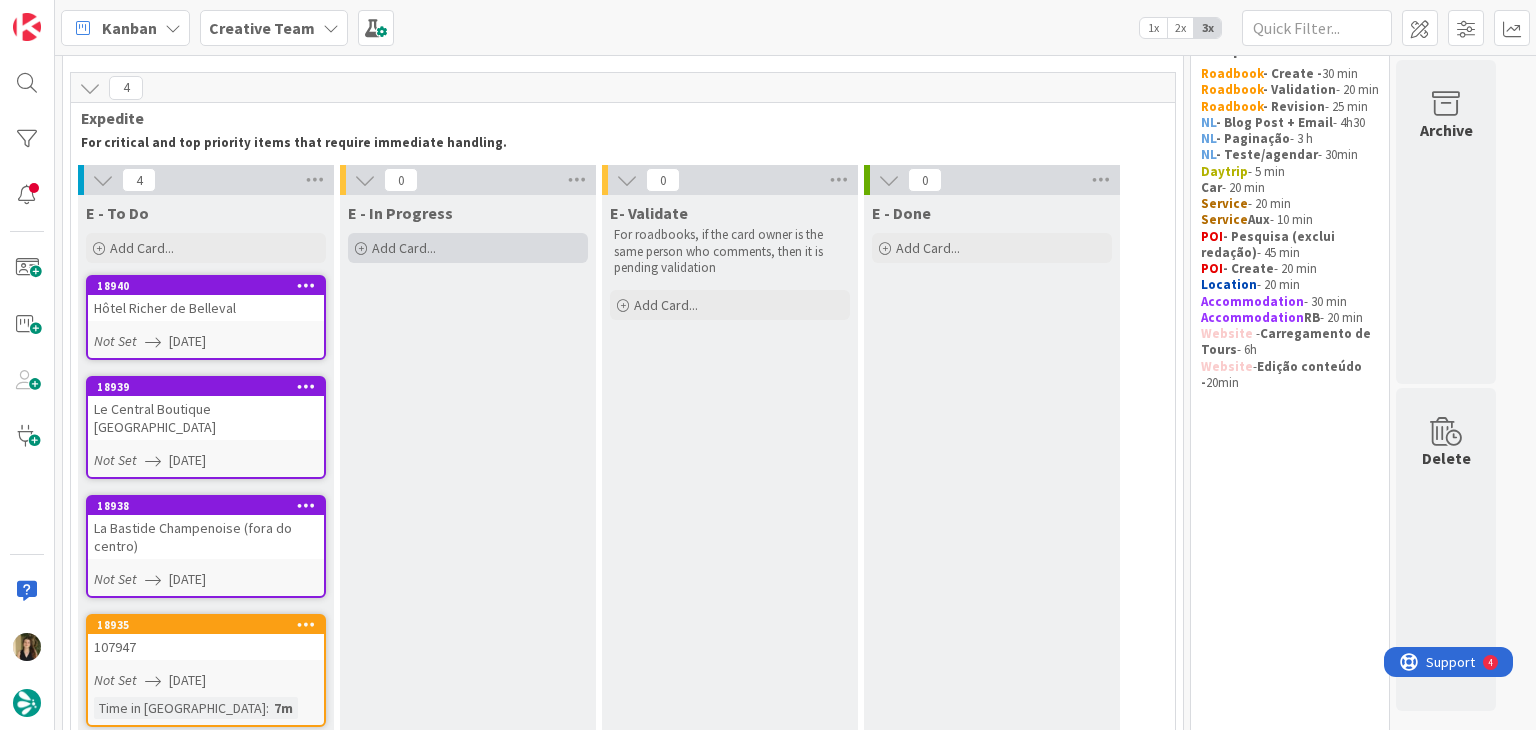 click on "Add Card..." at bounding box center (468, 248) 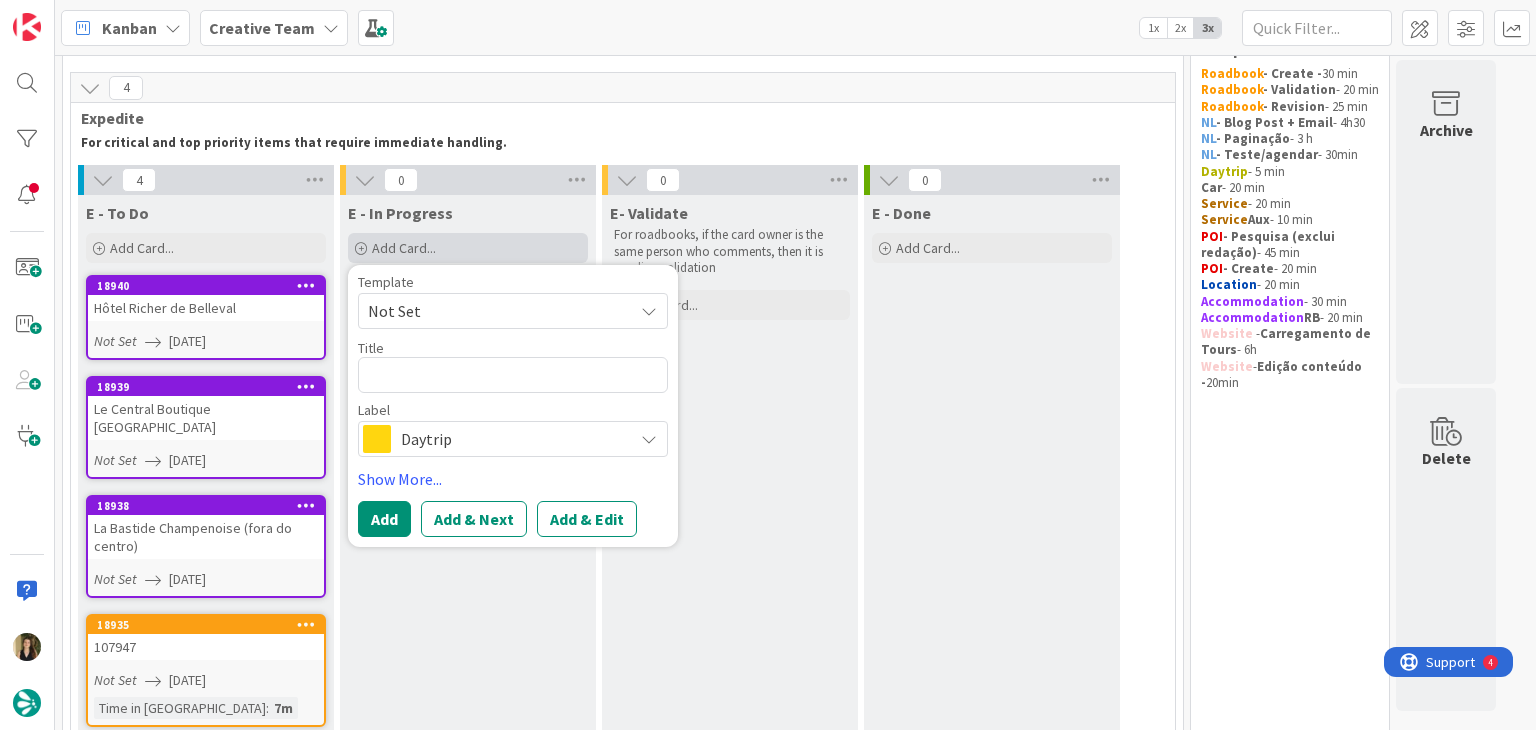 type on "x" 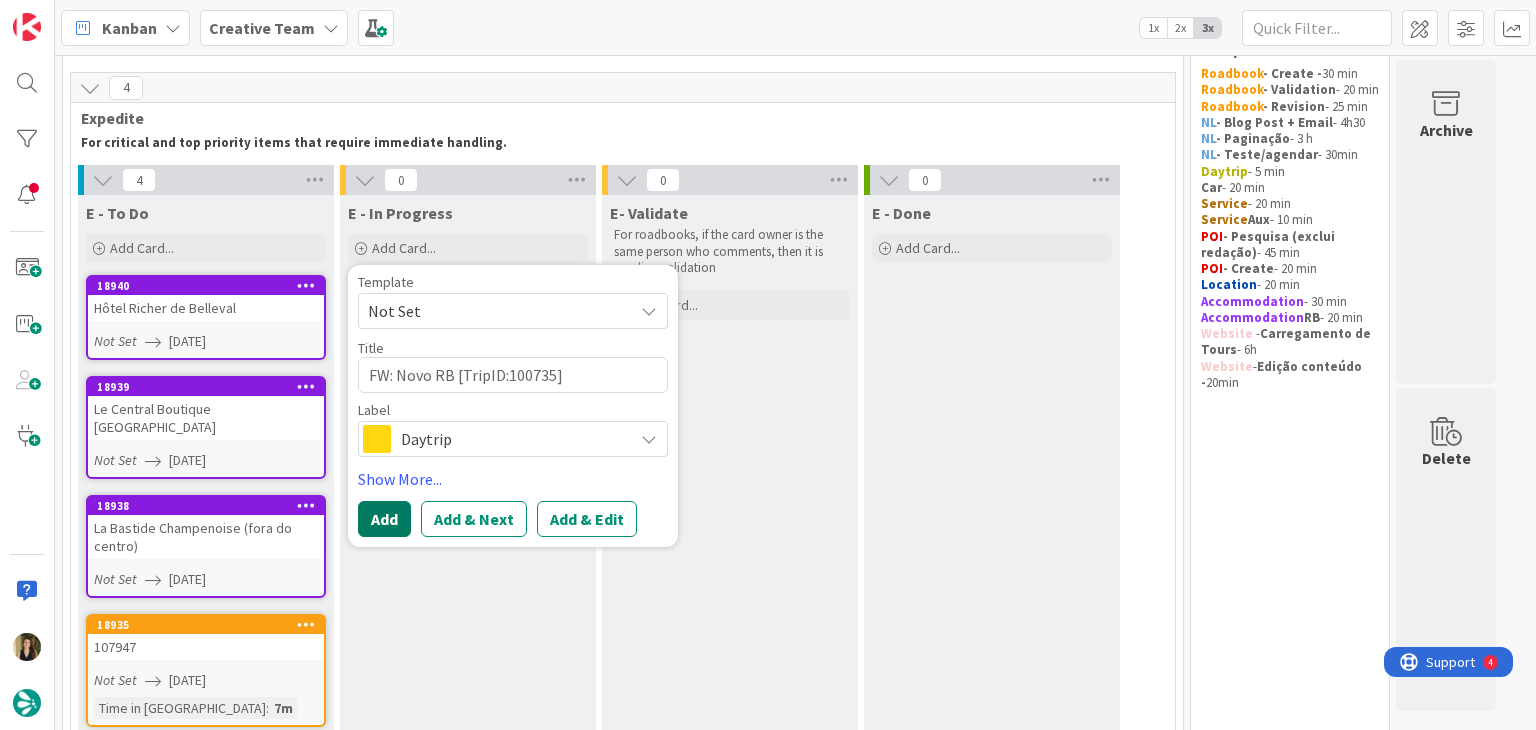 type on "FW: Novo RB [TripID:100735]" 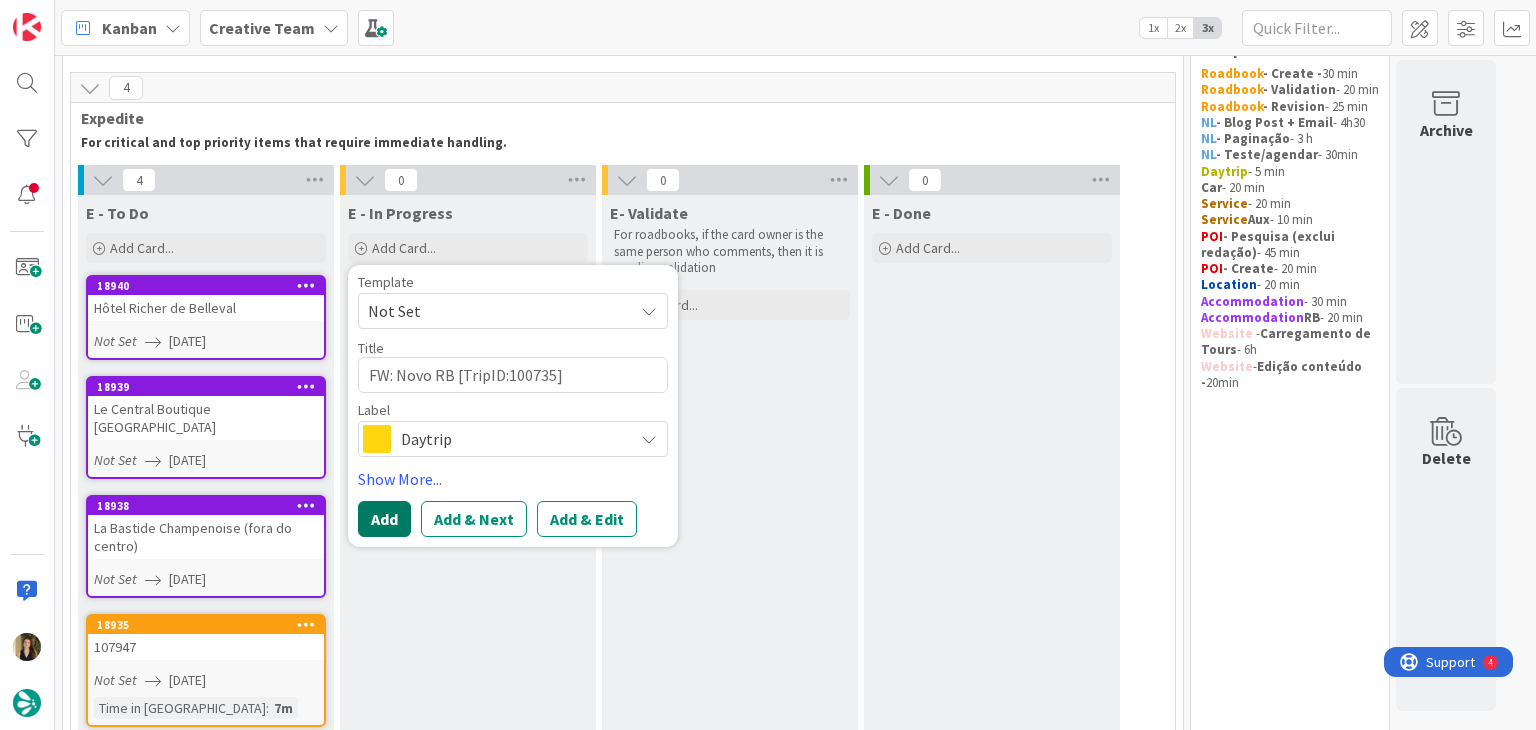 click on "Add" at bounding box center [384, 519] 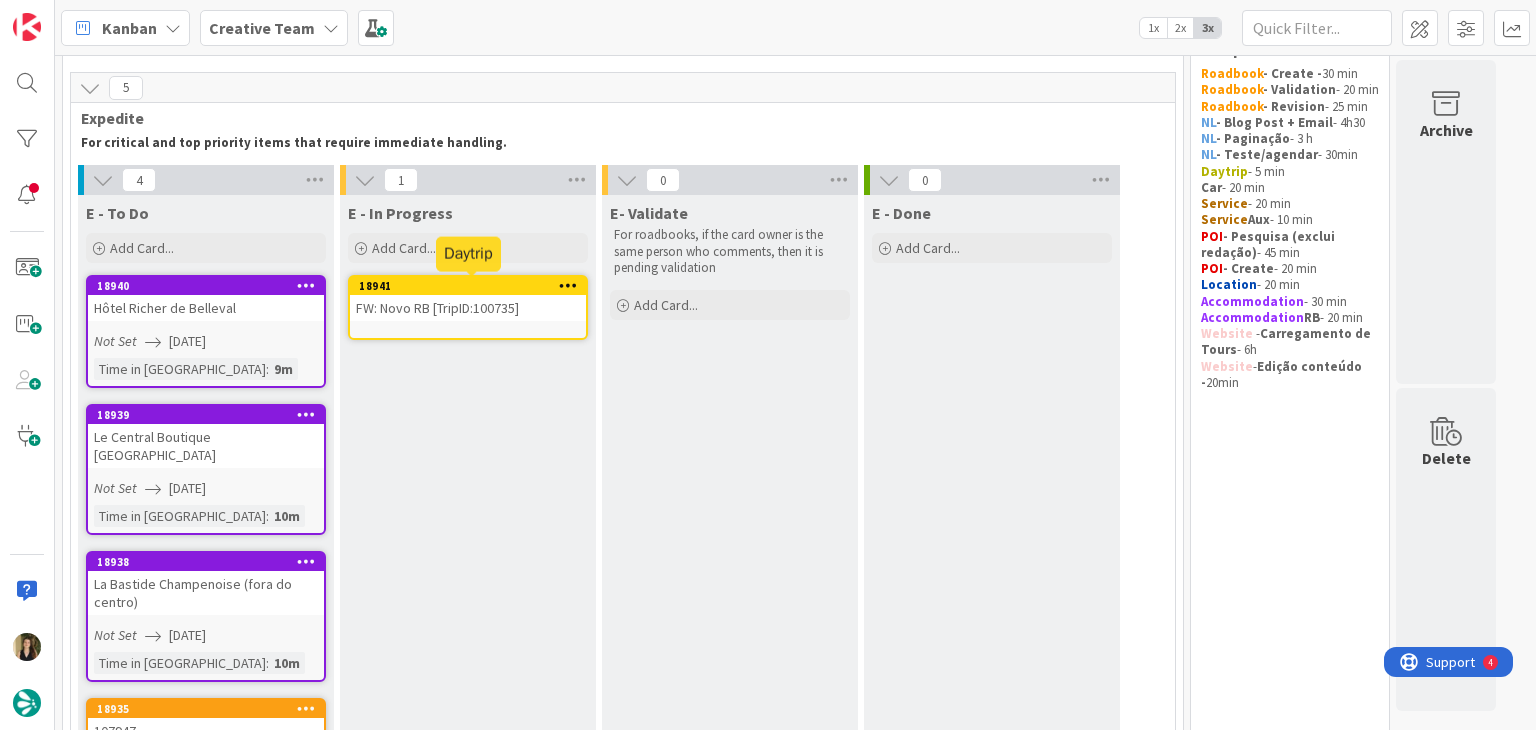 click on "E - In Progress Add Card... Template Not Set Title 0 / 128 Label Daytrip Show More... Add Add & Next Add & Edit 18941 FW: Novo RB [TripID:100735]" at bounding box center [468, 511] 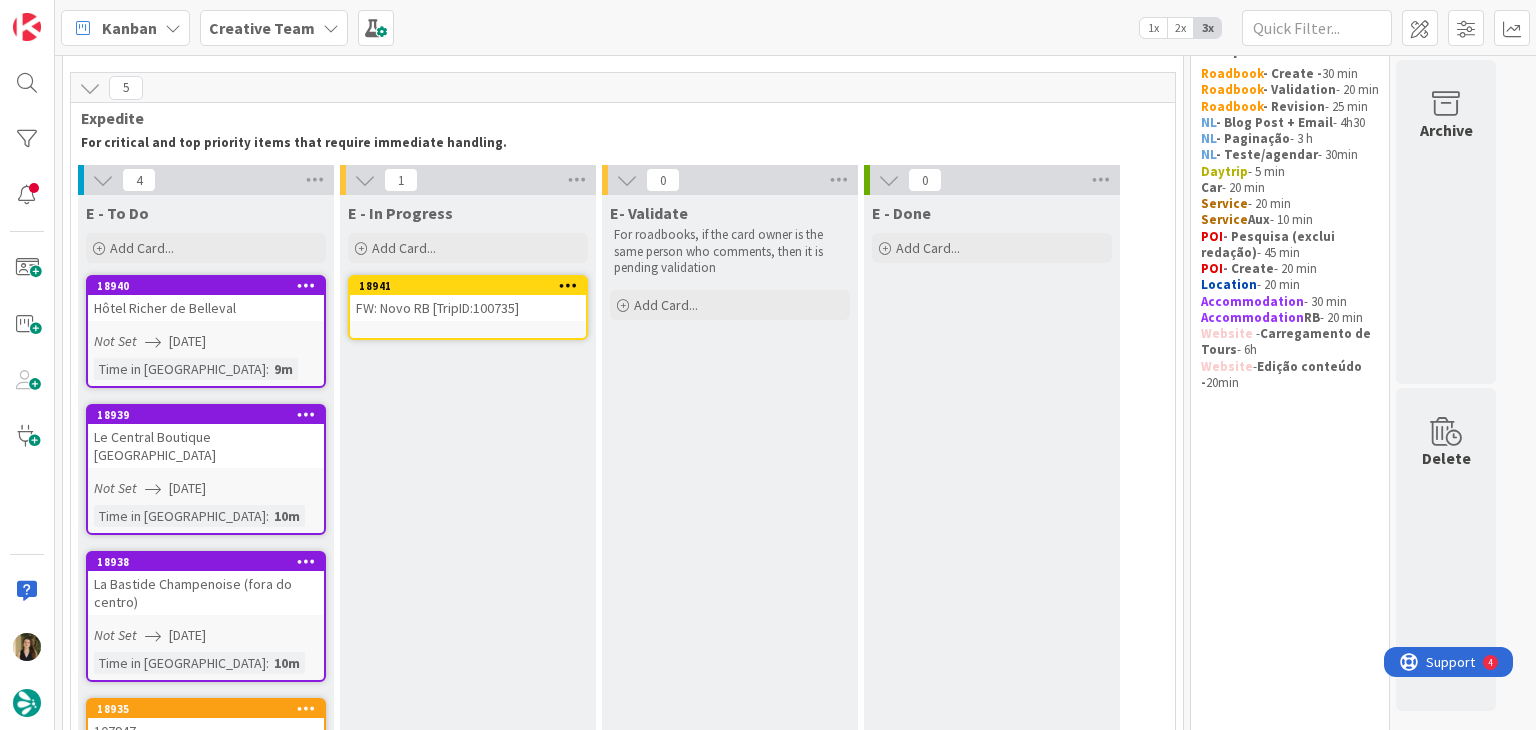 click on "18941 FW: Novo RB [TripID:100735]" at bounding box center (468, 307) 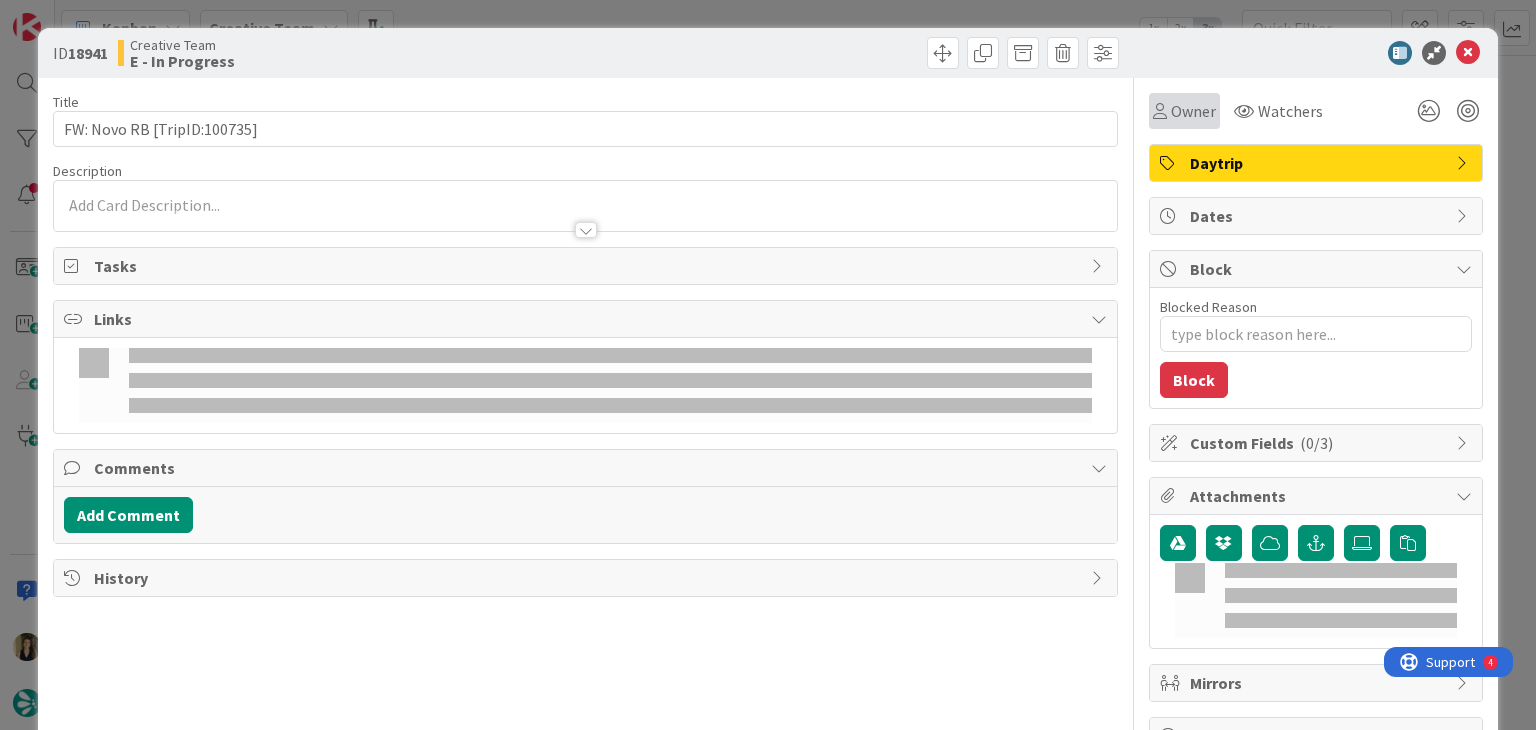 click on "Owner" at bounding box center [1184, 111] 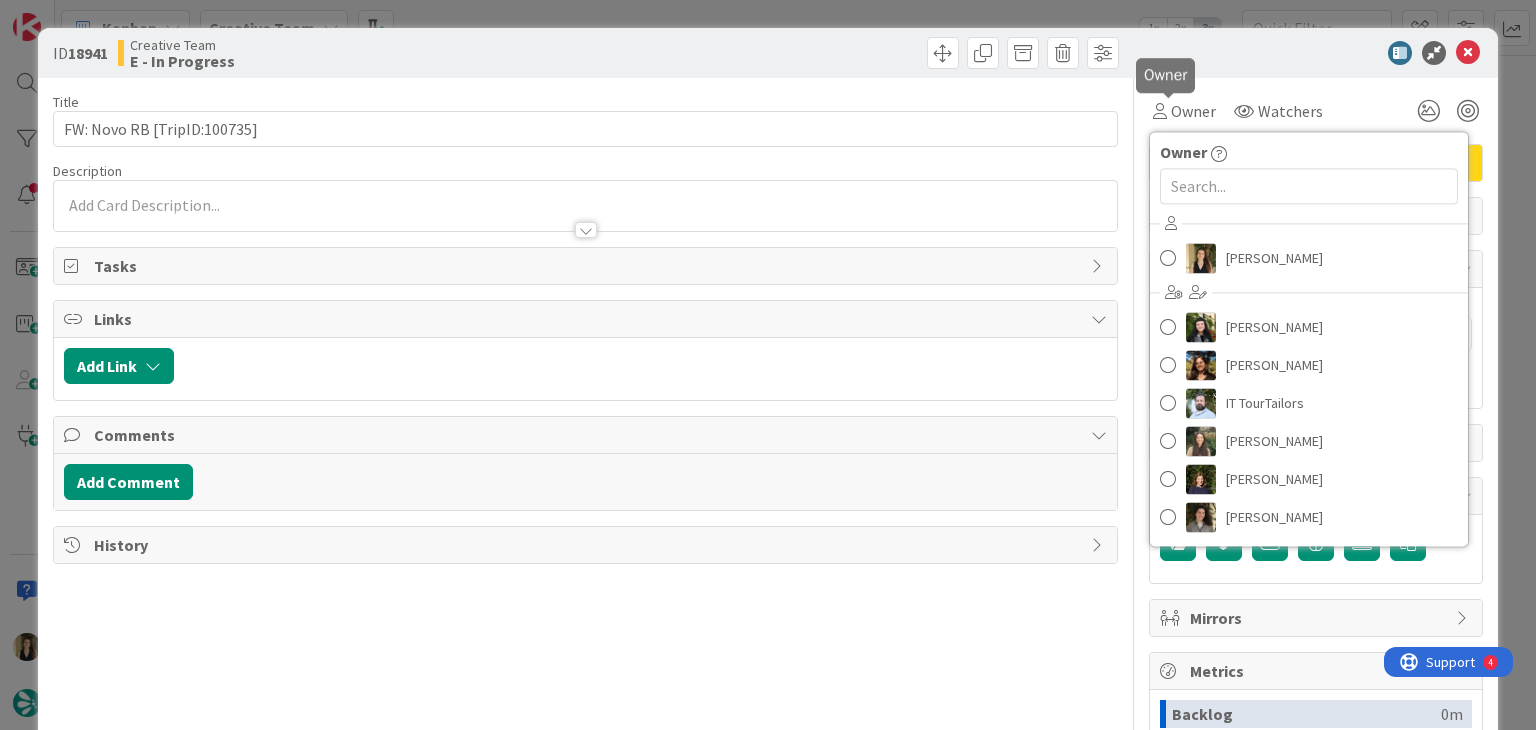 scroll, scrollTop: 0, scrollLeft: 0, axis: both 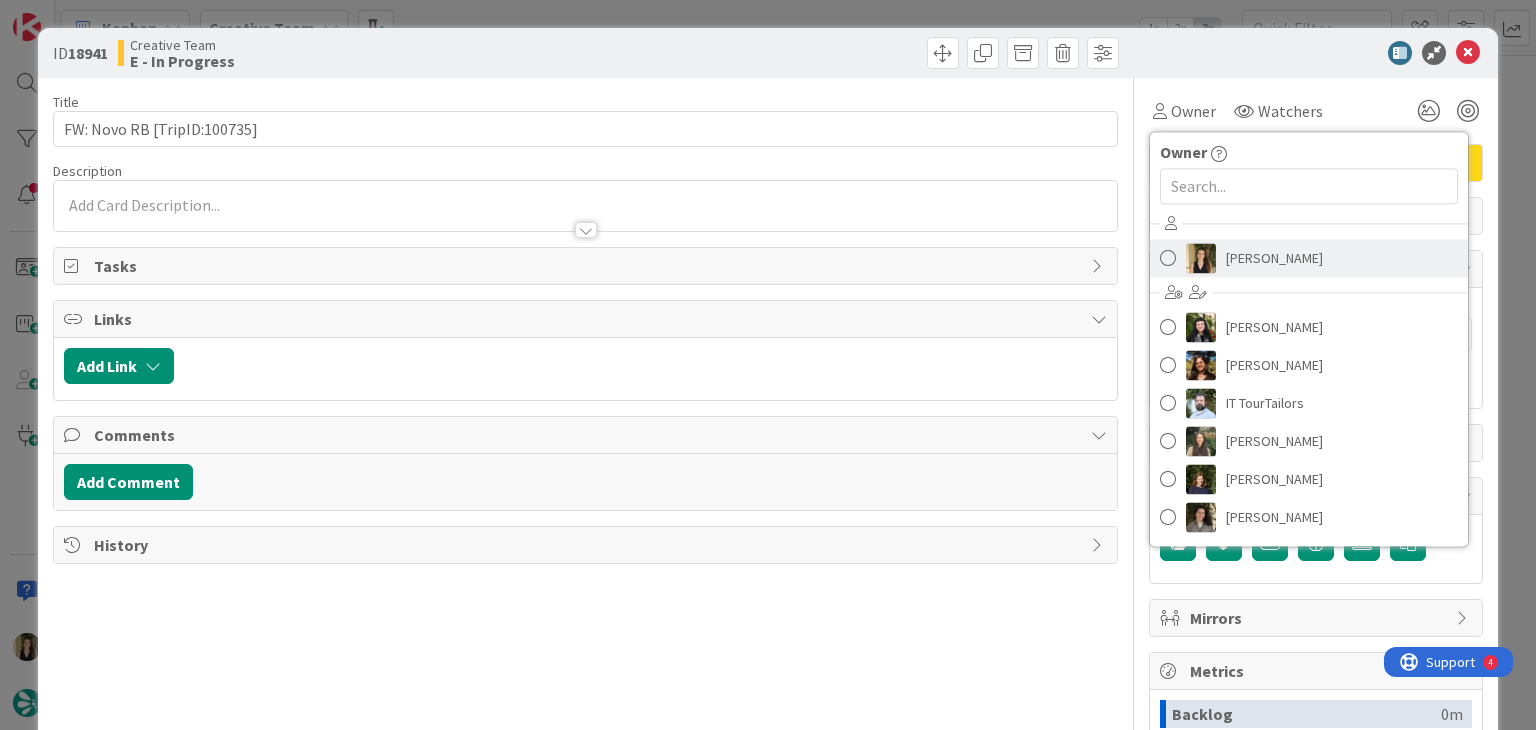 click on "[PERSON_NAME]" at bounding box center [1274, 258] 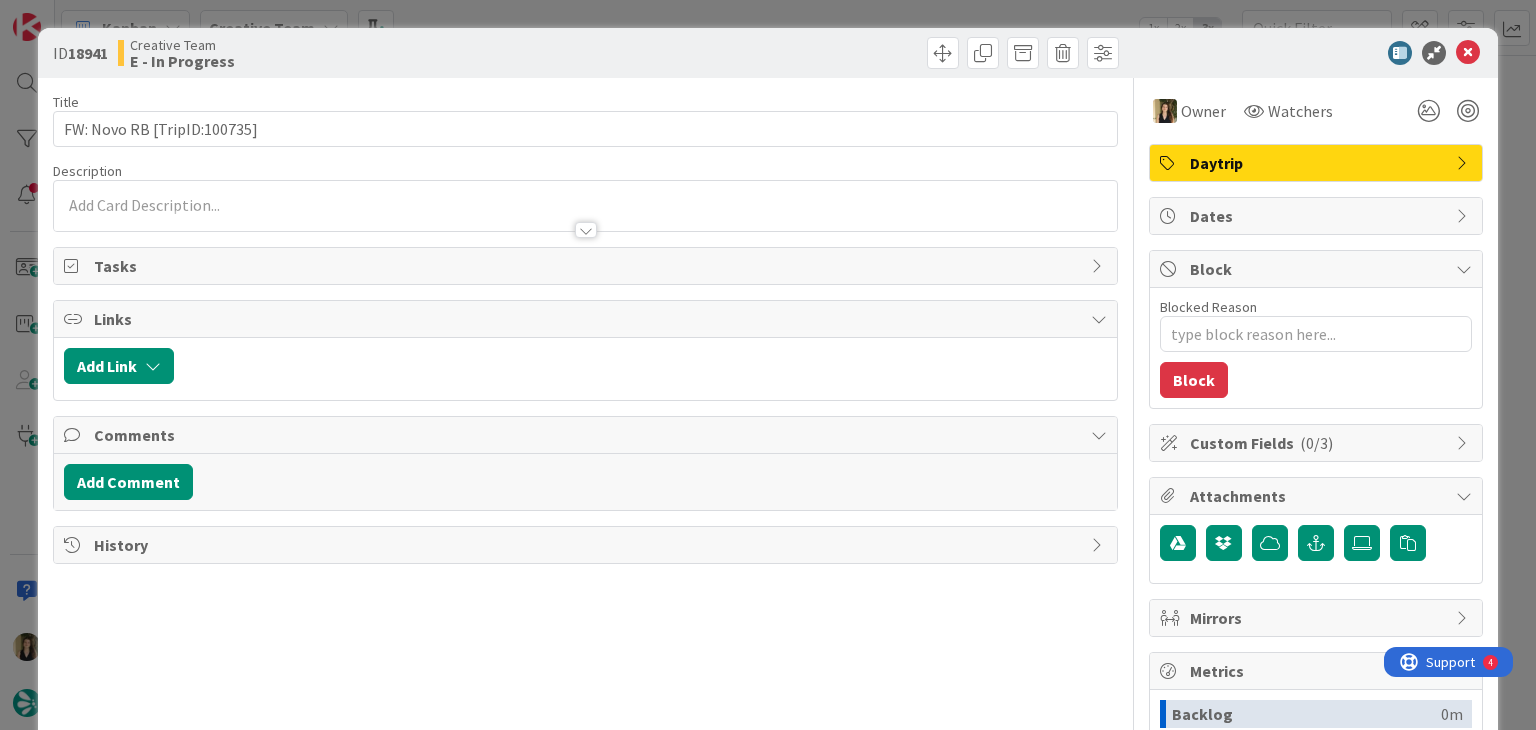 type on "x" 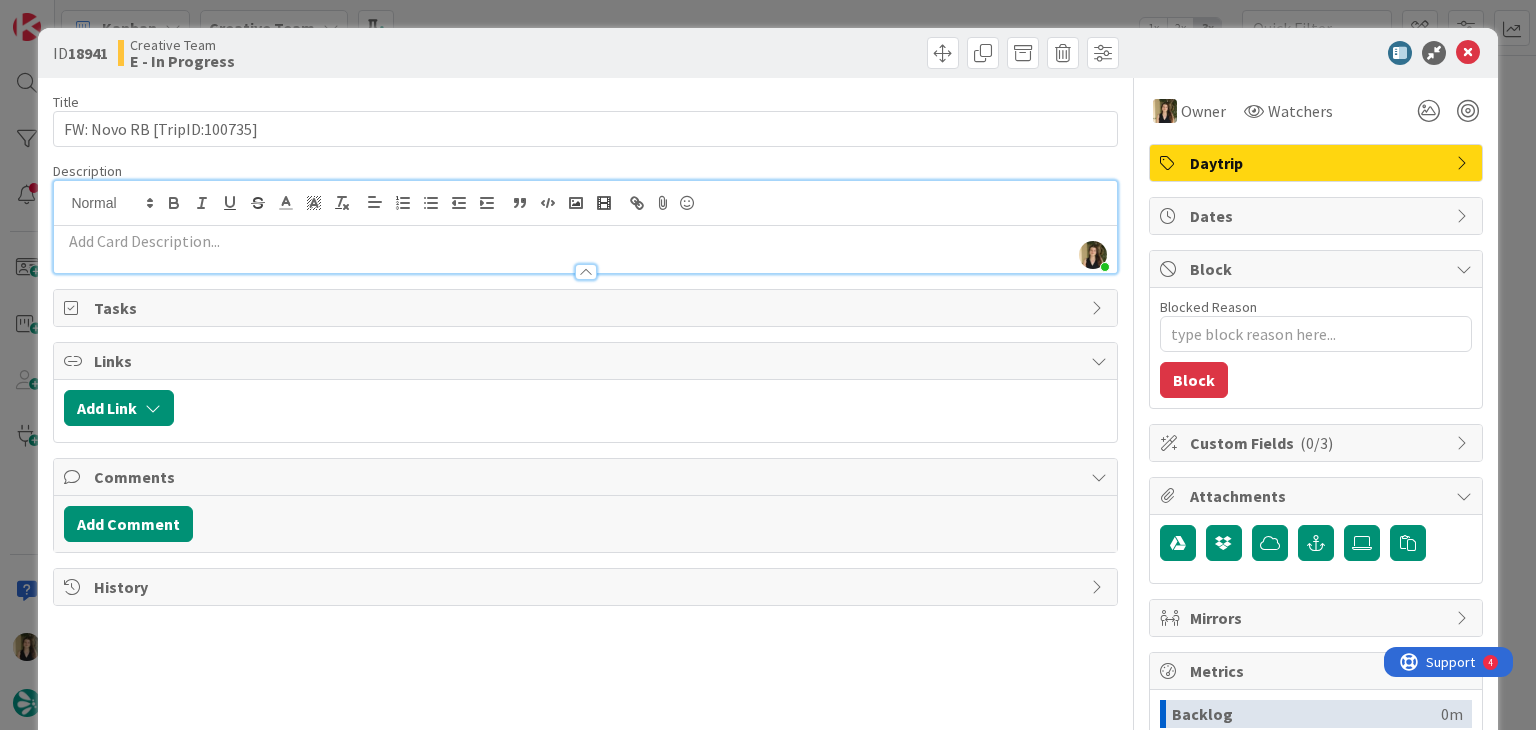 type 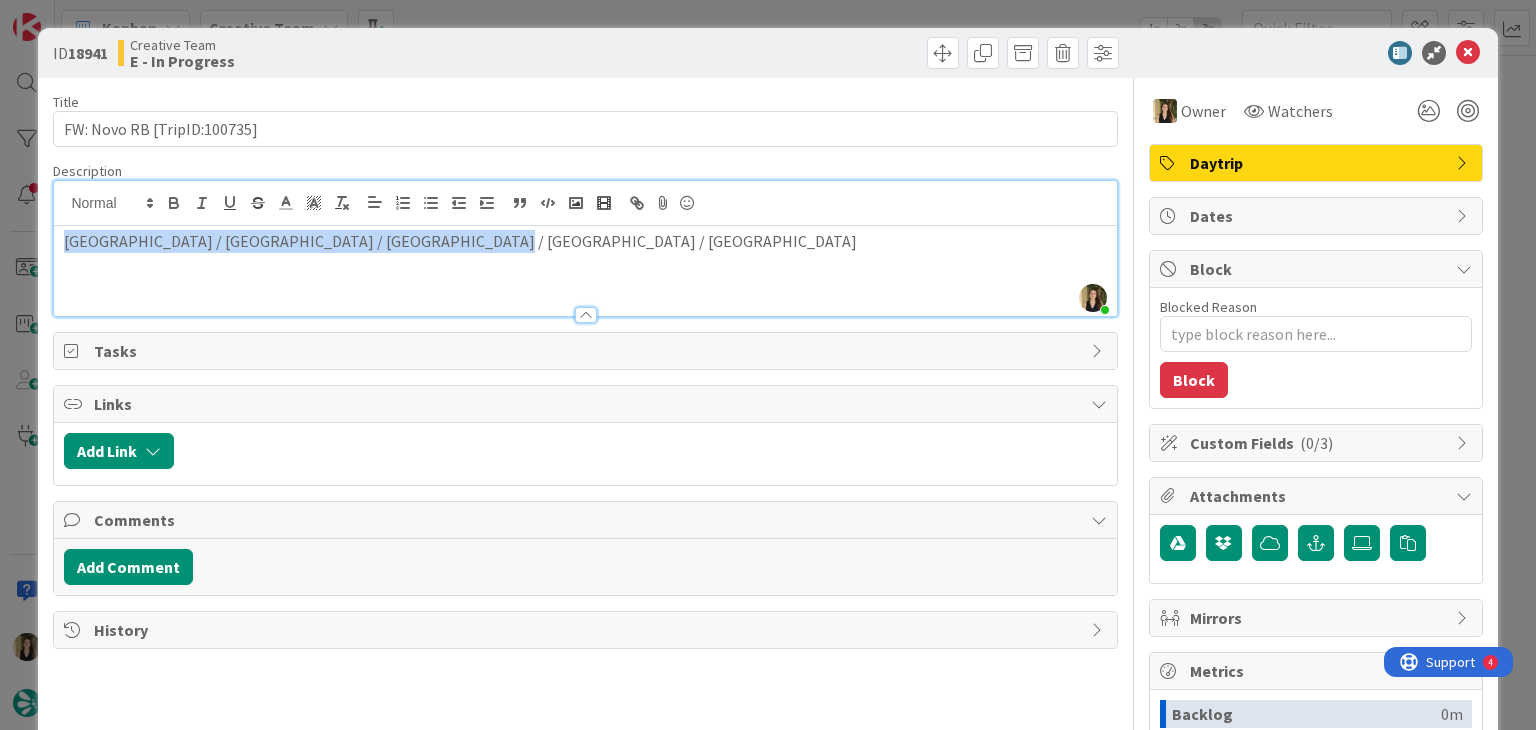 drag, startPoint x: 480, startPoint y: 241, endPoint x: 48, endPoint y: 233, distance: 432.07407 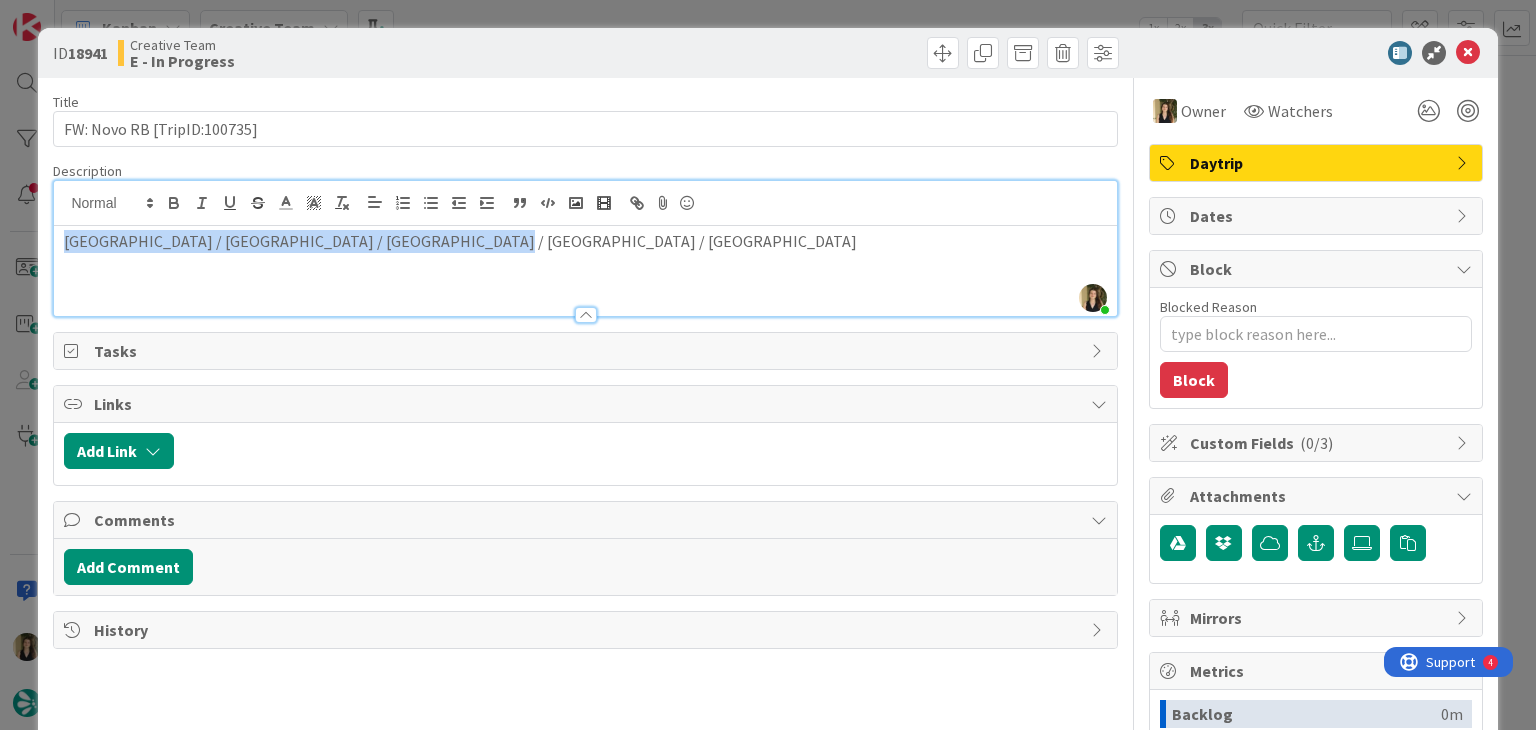 click on "Reims / Éperney / Châlons-en-Champagne / Vezernay / Reims" at bounding box center (585, 241) 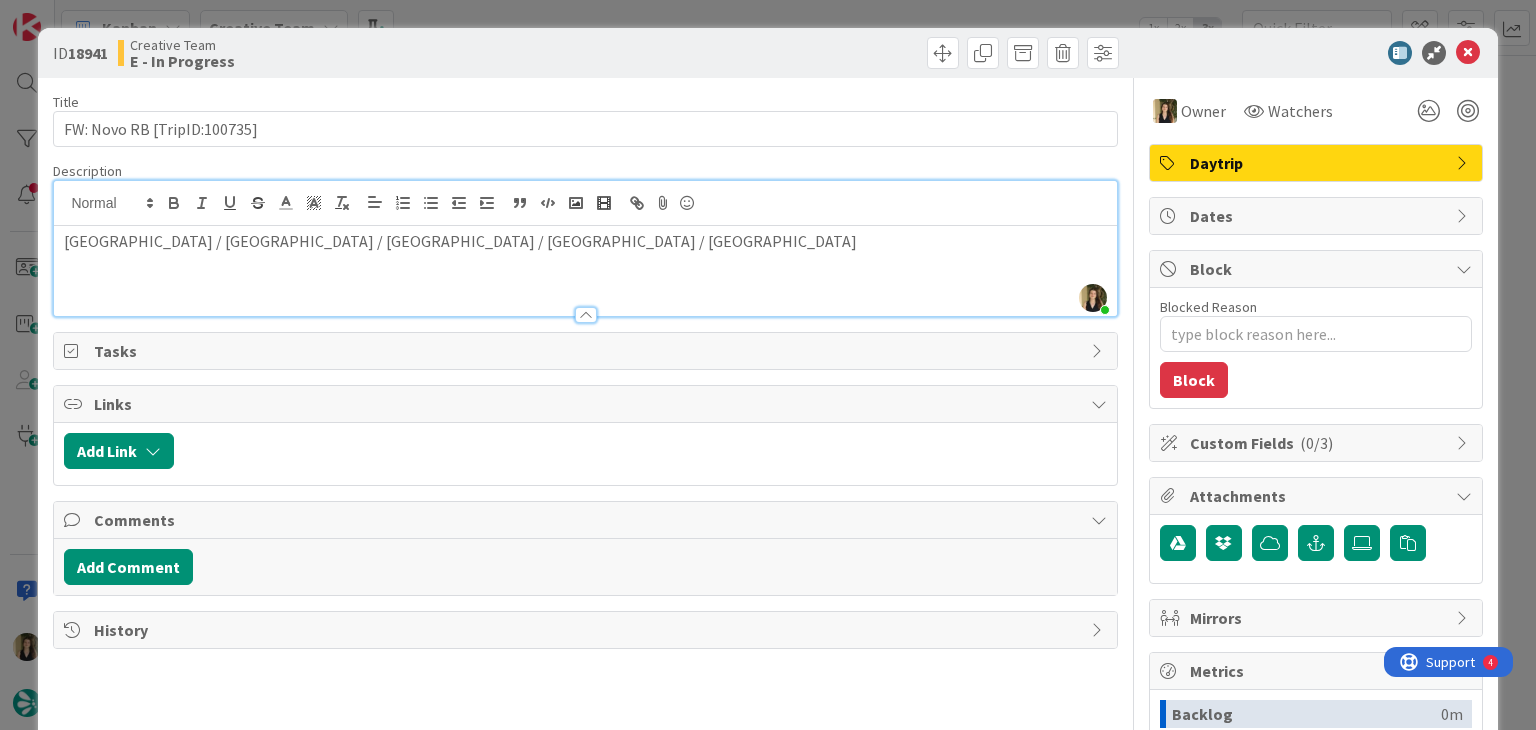 click on "Reims / Éperney / Châlons-en-Champagne / Vezernay / Reims" at bounding box center (585, 241) 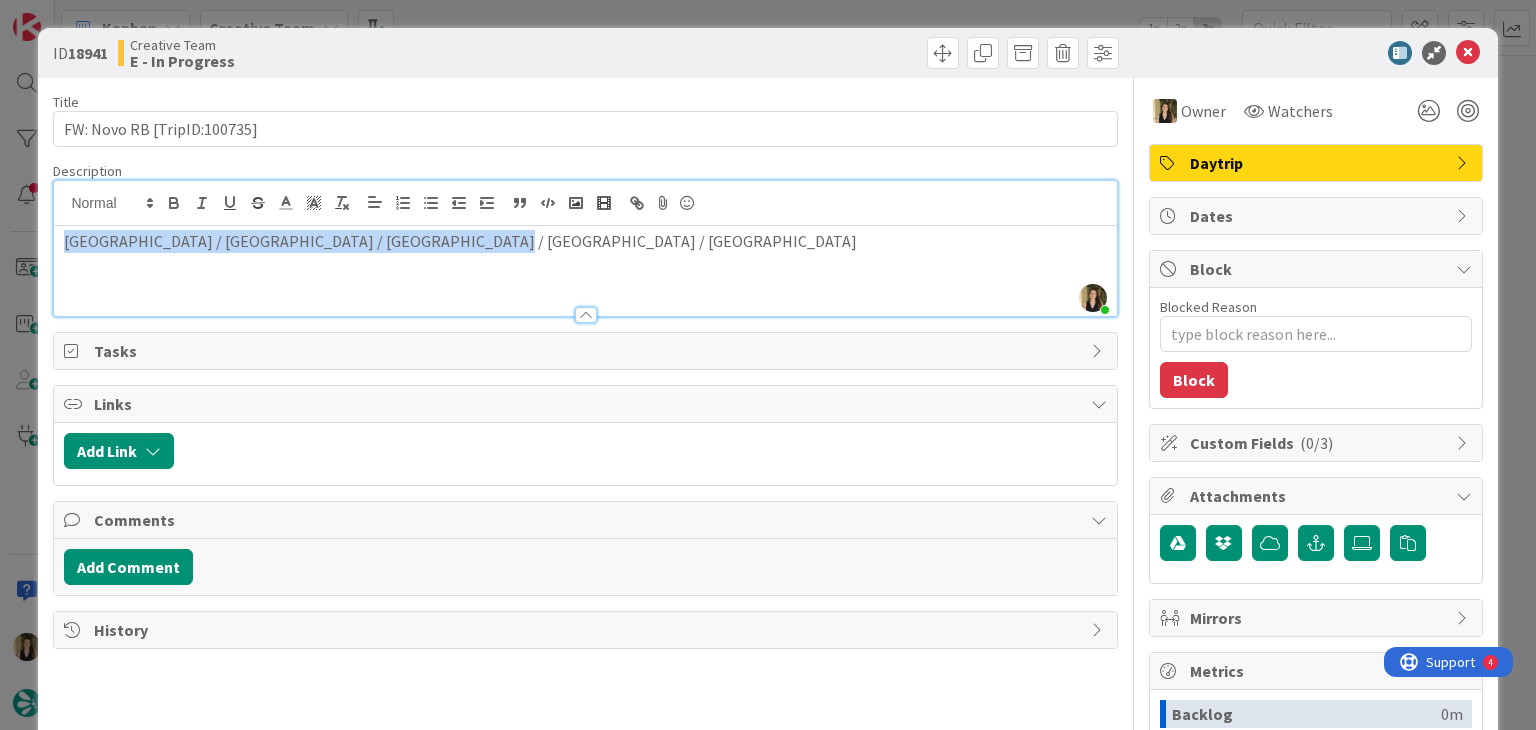 drag, startPoint x: 507, startPoint y: 242, endPoint x: 48, endPoint y: 232, distance: 459.10892 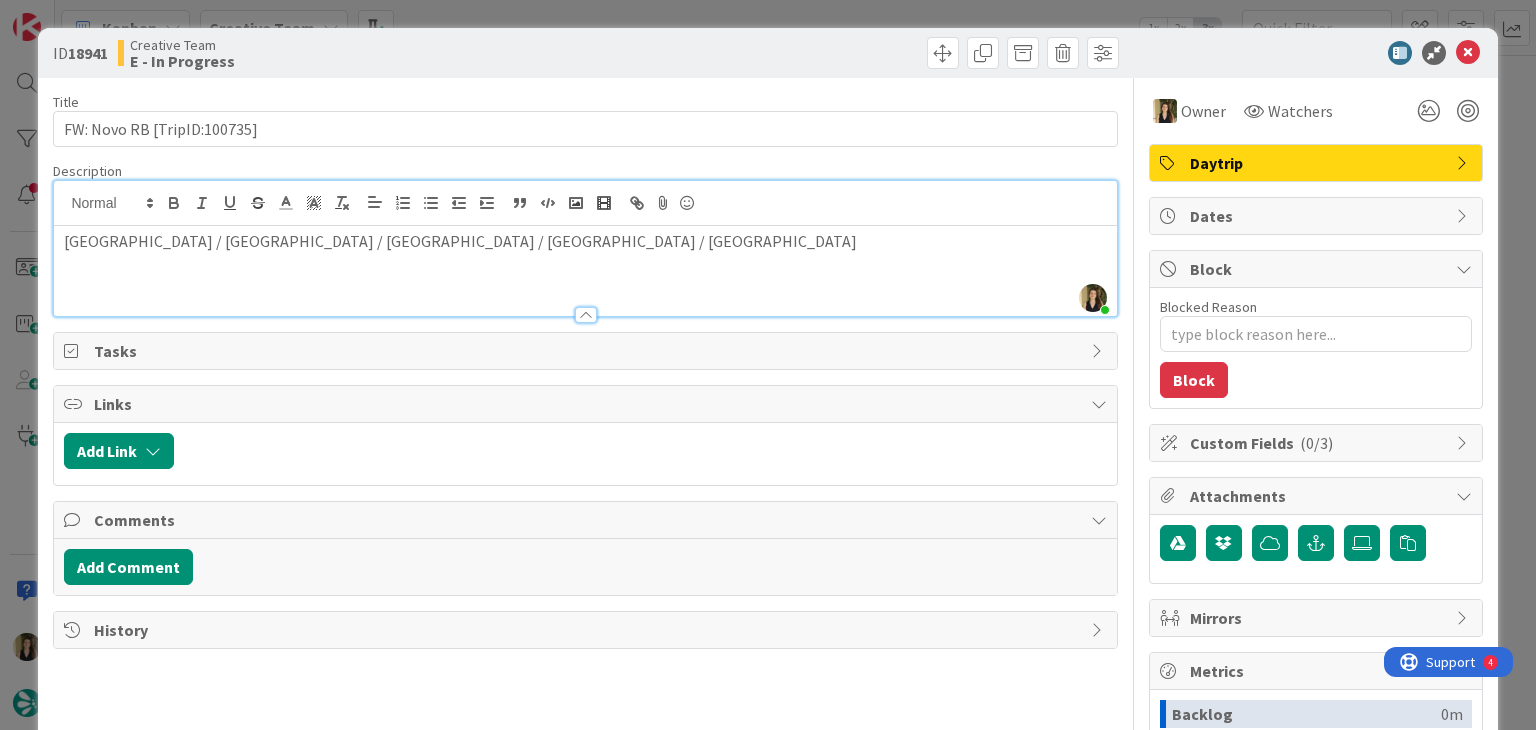 drag, startPoint x: 372, startPoint y: 246, endPoint x: 392, endPoint y: 244, distance: 20.09975 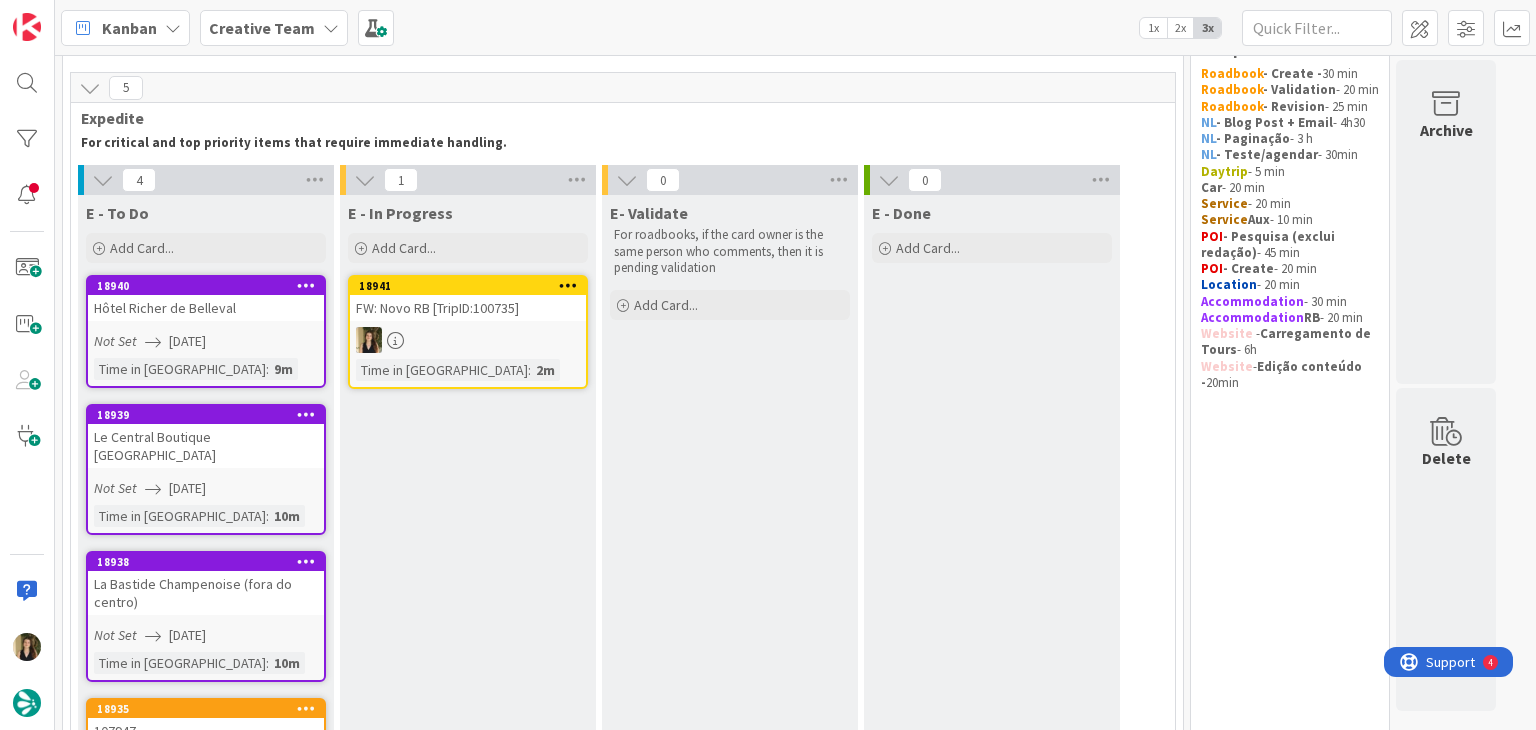 scroll, scrollTop: 0, scrollLeft: 0, axis: both 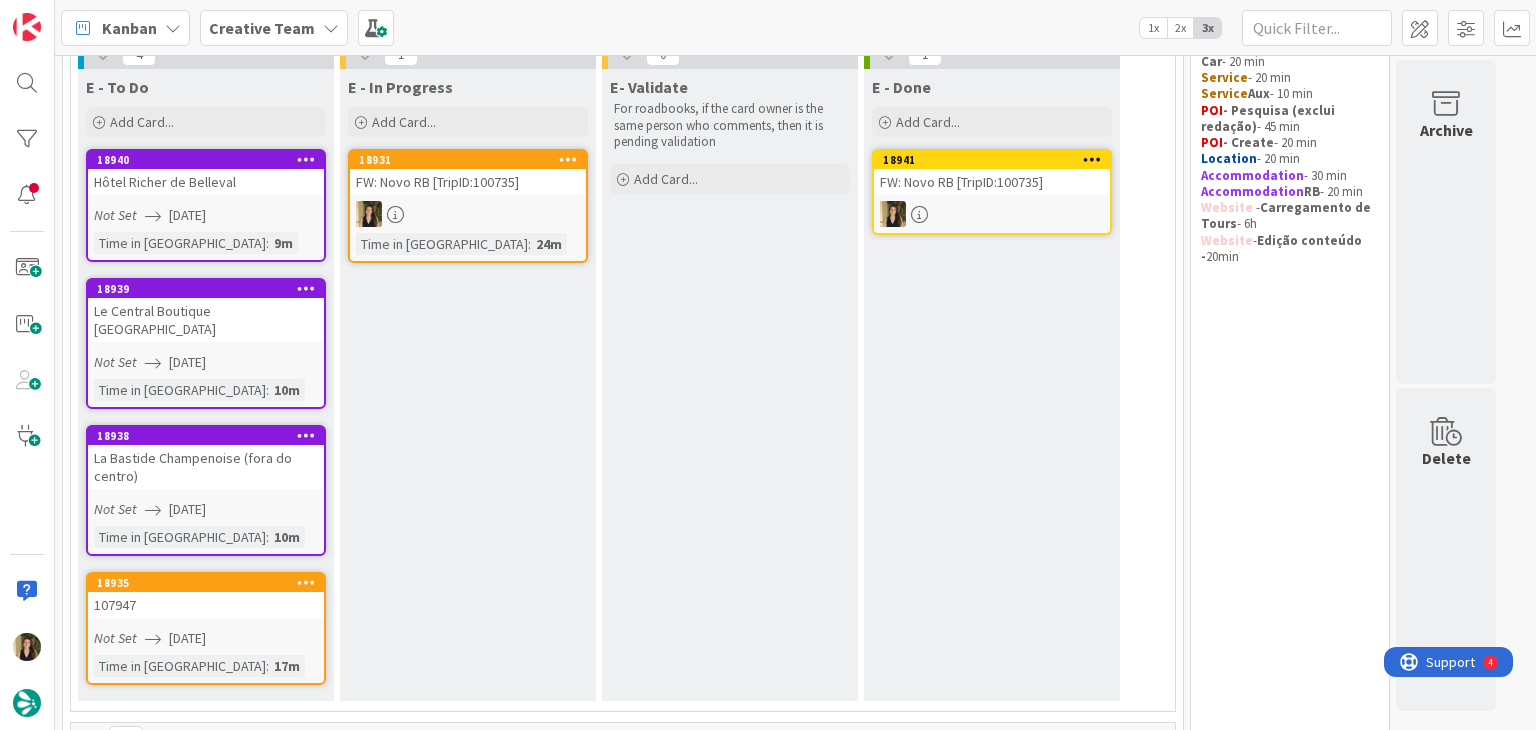 click at bounding box center [468, 214] 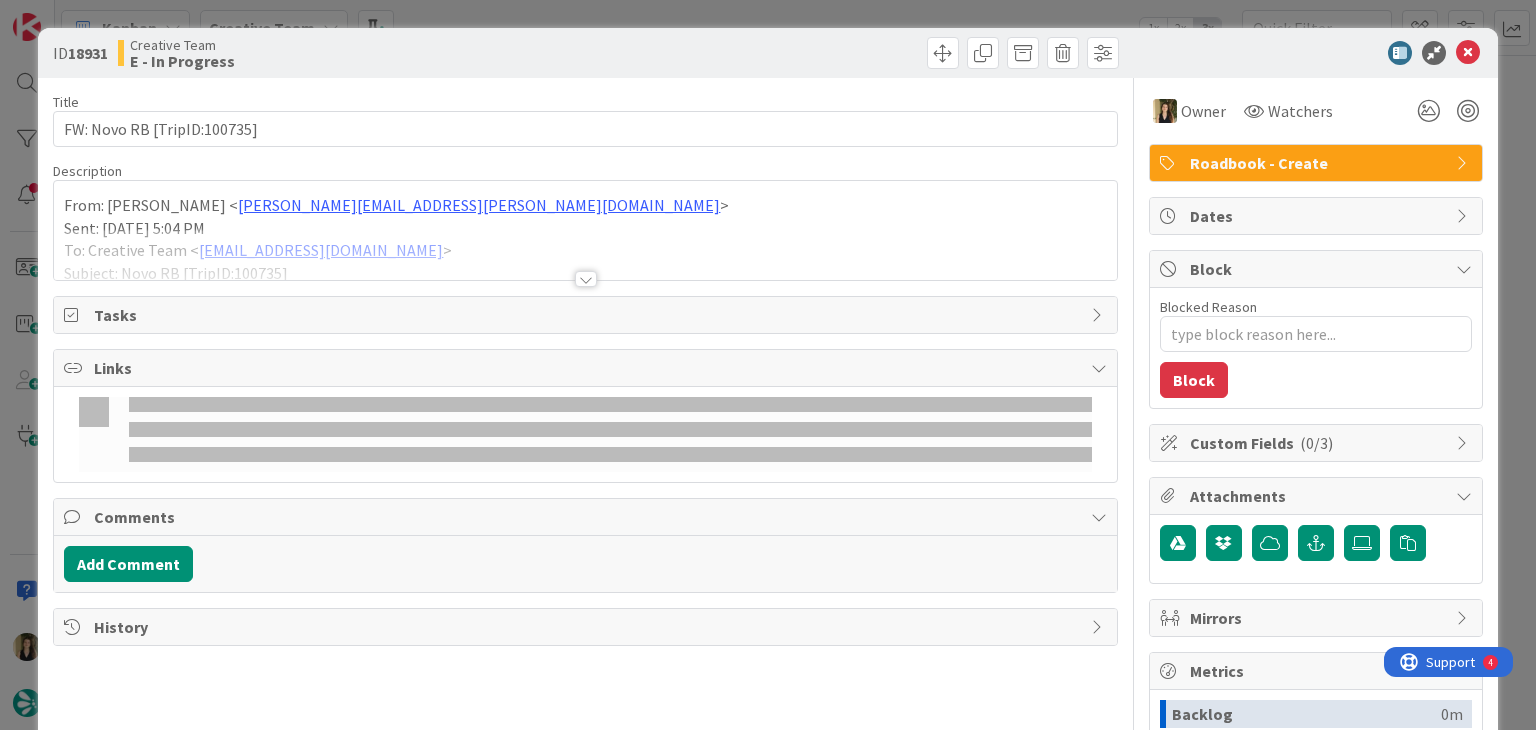 scroll, scrollTop: 0, scrollLeft: 0, axis: both 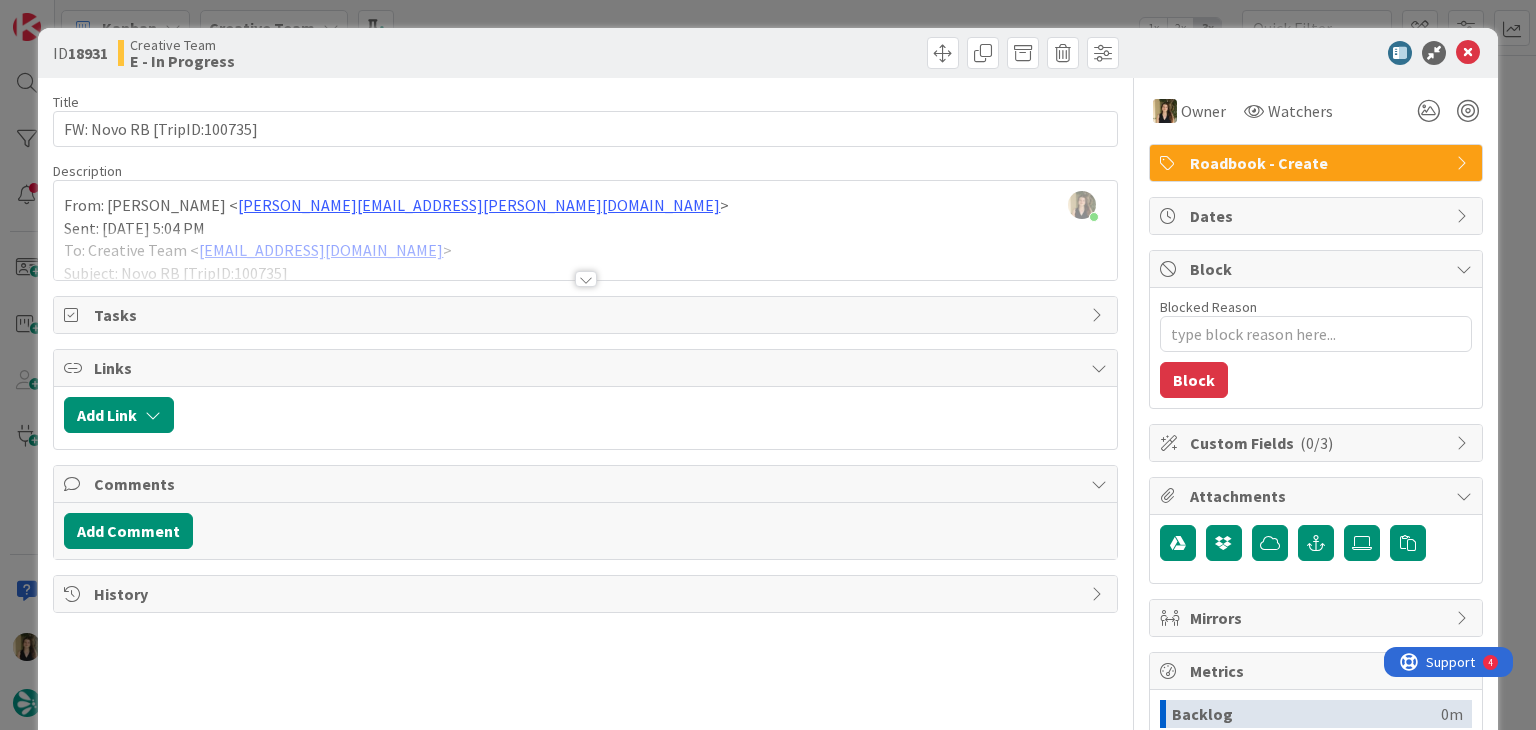 click at bounding box center (586, 279) 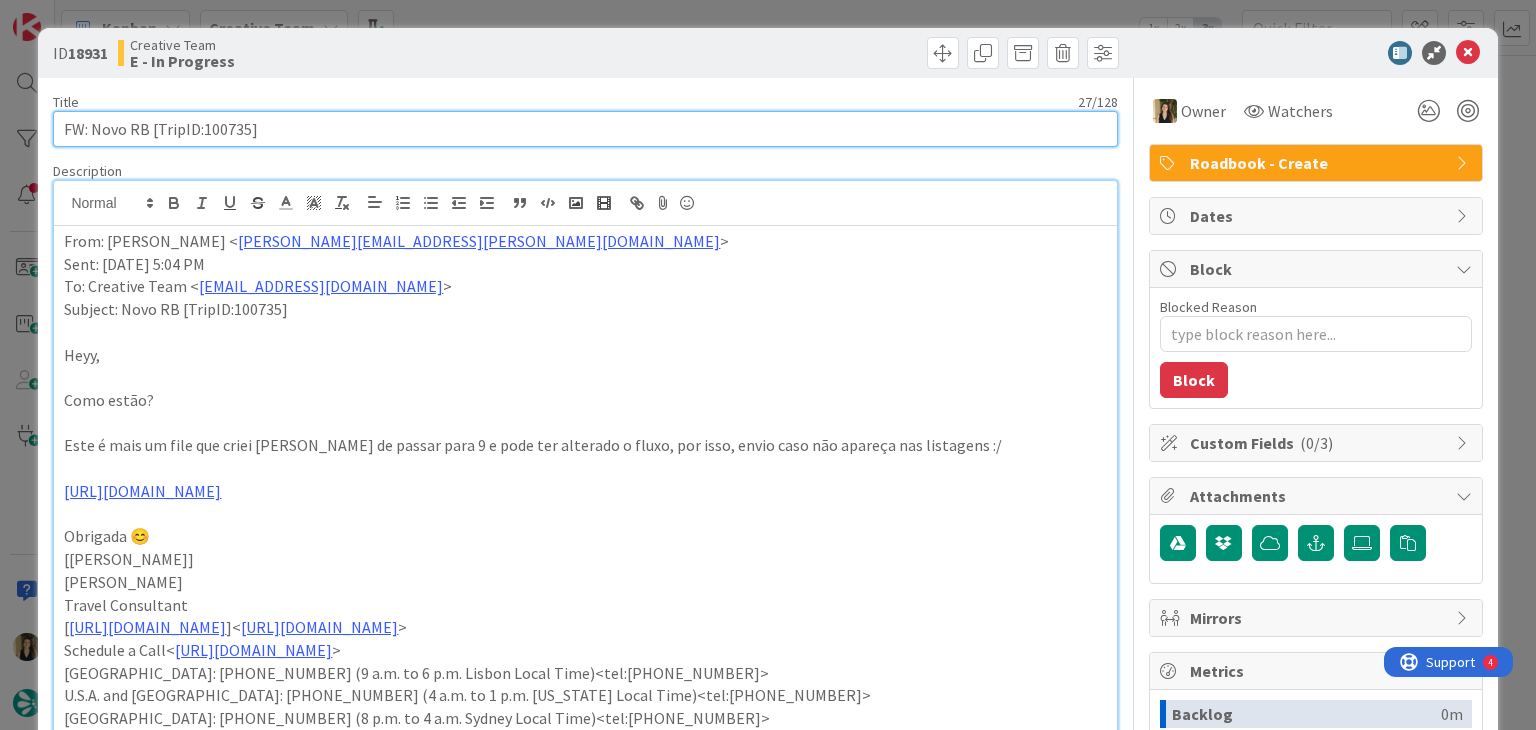 drag, startPoint x: 275, startPoint y: 126, endPoint x: 49, endPoint y: 128, distance: 226.00885 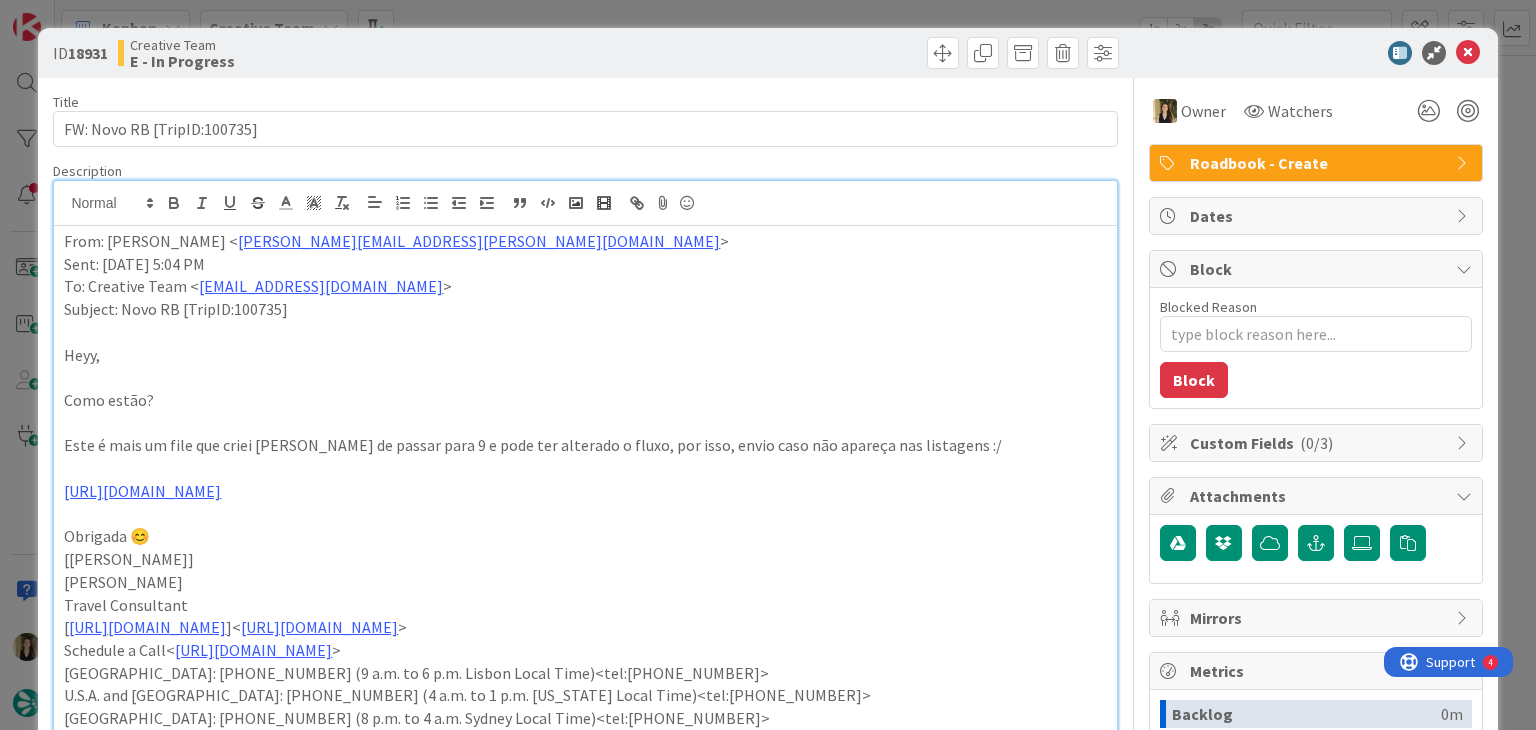 click on "ID  18931 Creative Team E - In Progress Title 27 / 128 FW: Novo RB [TripID:100735] Description Sofia Palma joined  3 m ago From: Catarina Martins < catarina.martins@tourtailors.com > Sent: Wednesday, 9 July, 2025 5:04 PM To: Creative Team < product@tourtailors.com > Subject: Novo RB [TripID:100735] Heyy, Como estão? Este é mais um file que criei Rb antes de passar para 9 e pode ter alterado o fluxo, por isso, envio caso não apareça nas listagens :/ https://appweb.tourtailors.com/TripPlan/Roadbook?file=100735&version=4&priceVersion=2 Obrigada 😊 [Catarina Martins] Catarina Martins Travel Consultant [ https://tourtailors.com/wp-content/uploads/2025/03/tourtailorssignature.png ]< https://meetings.hubspot.com/meetings-tourtailors > Schedule a Call< https://meetings.hubspot.com/meetings-tourtailors > Portugal: +351 214 851 476 (9 a.m. to 6 p.m. Lisbon Local Time)<tel:+351214851476> U.S.A. and Canada: +1 347 674 5947 (4 a.m. to 1 p.m. New York Local Time)<tel:+13476745947> www.tourtailors.com < > Owner Tasks" at bounding box center (768, 365) 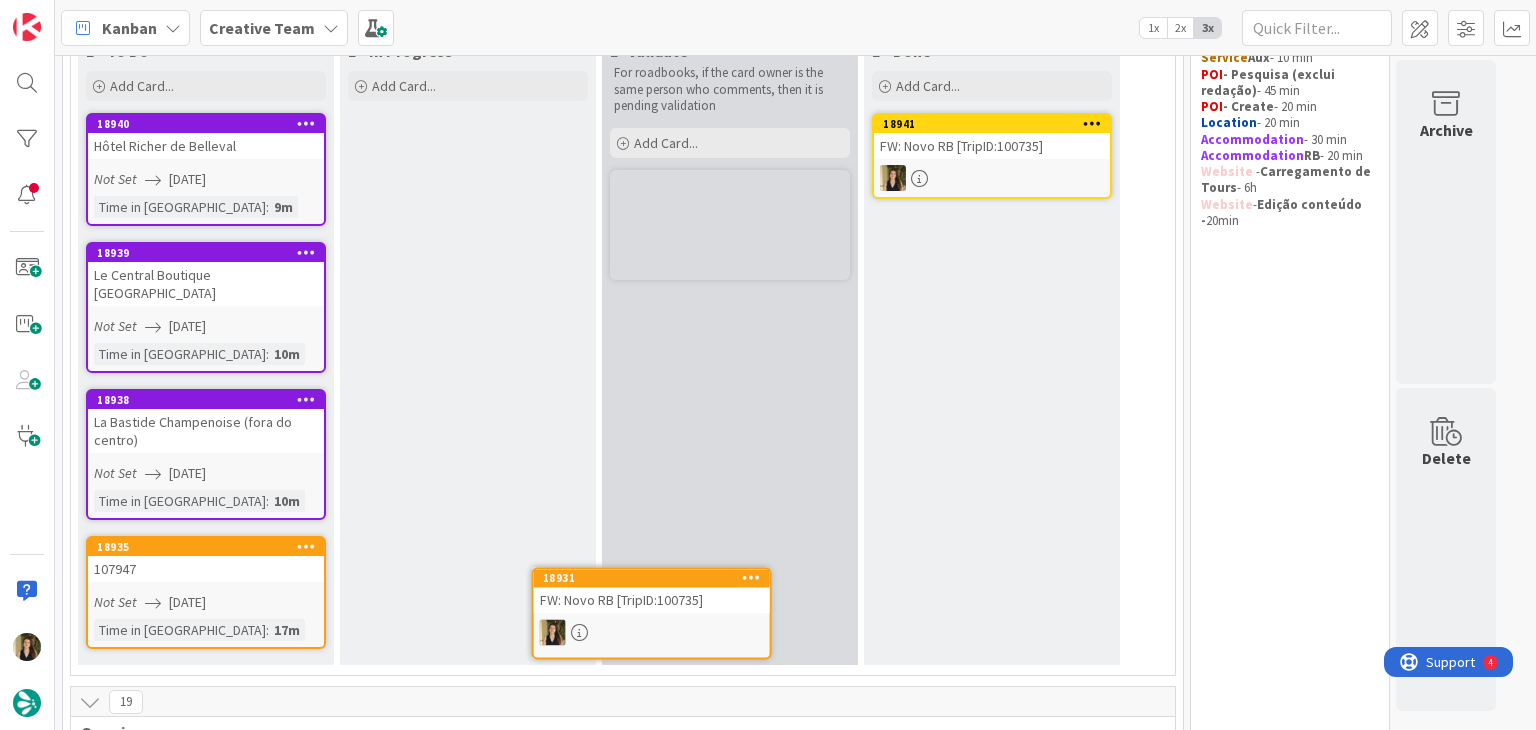 scroll, scrollTop: 0, scrollLeft: 0, axis: both 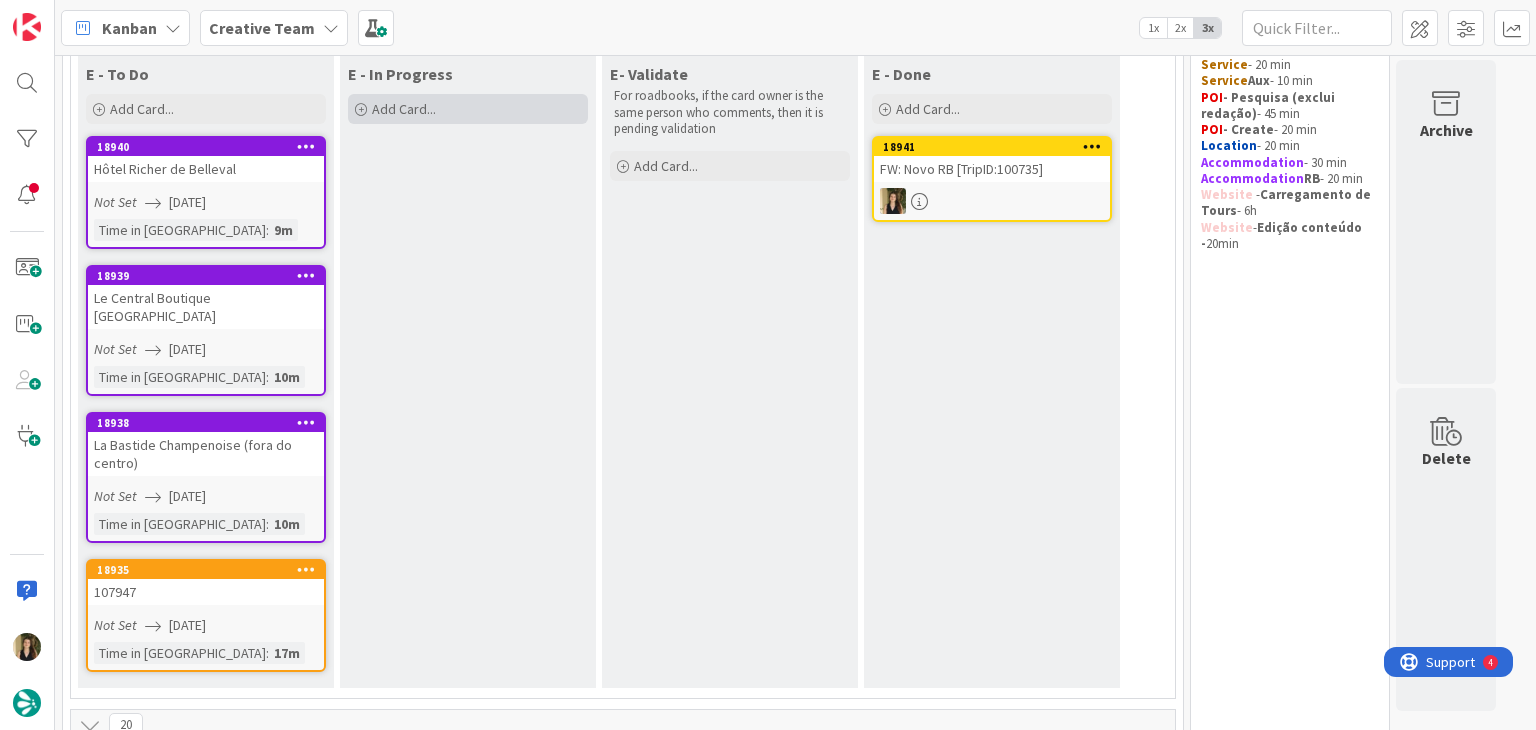 click on "Add Card..." at bounding box center [468, 109] 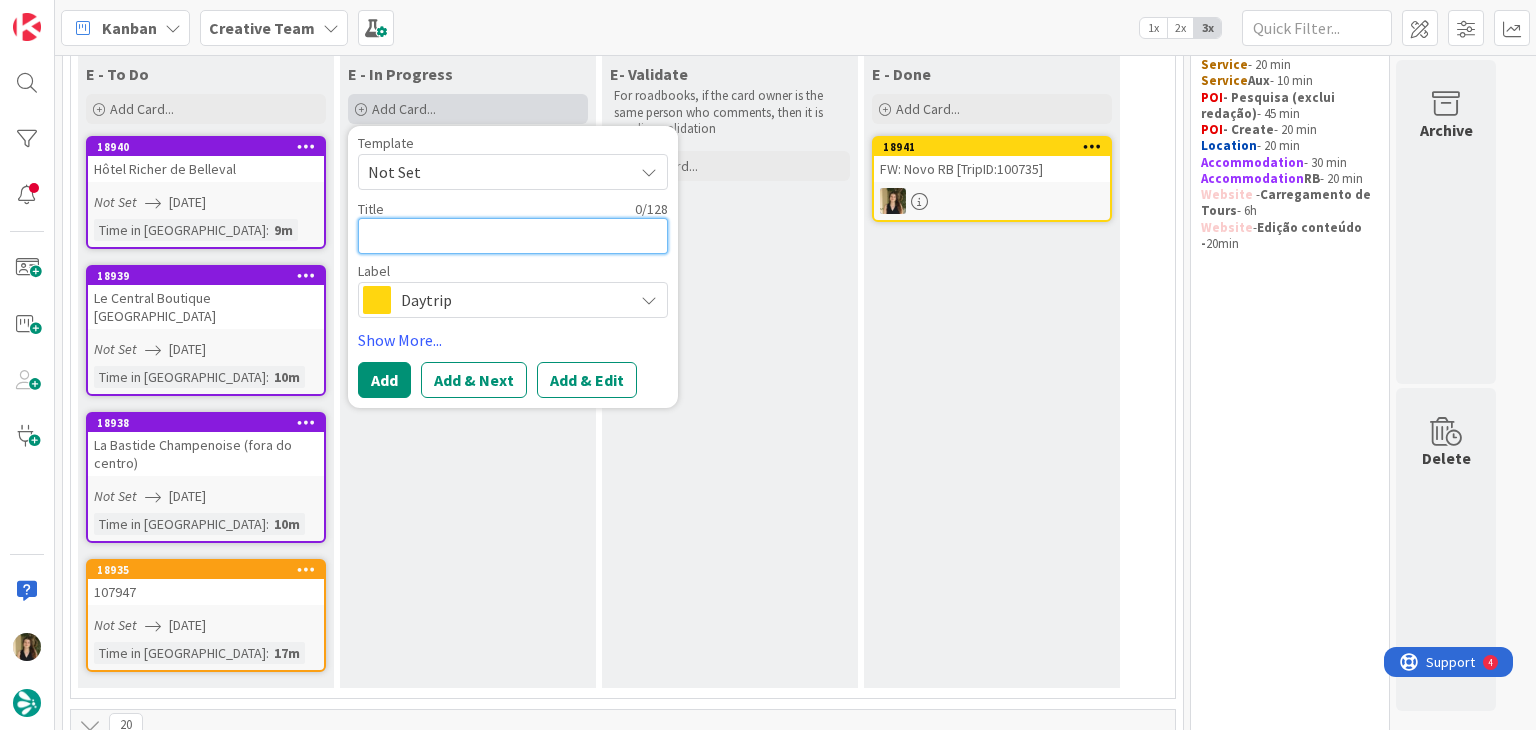 paste on "FW: Novo RB [TripID:100735]" 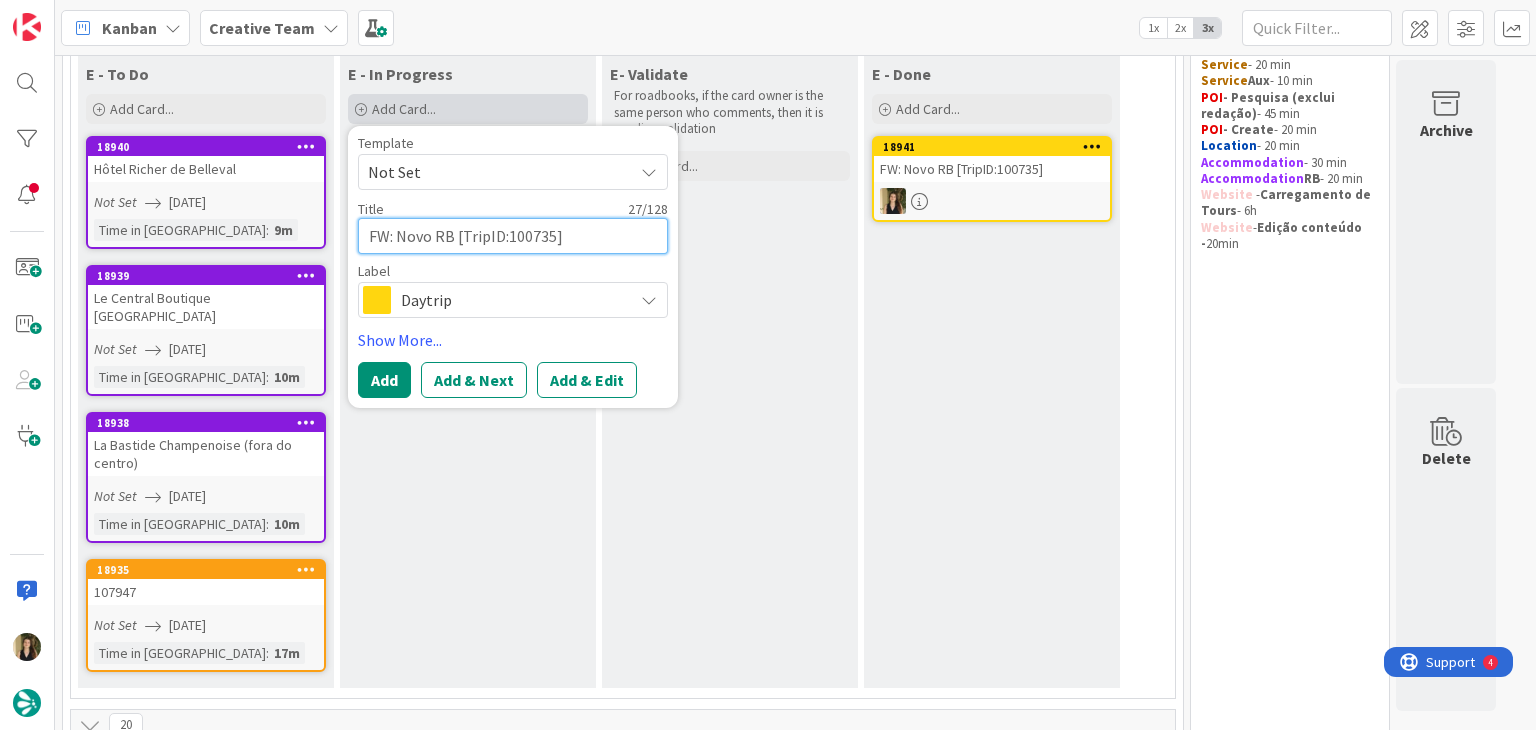 type on "x" 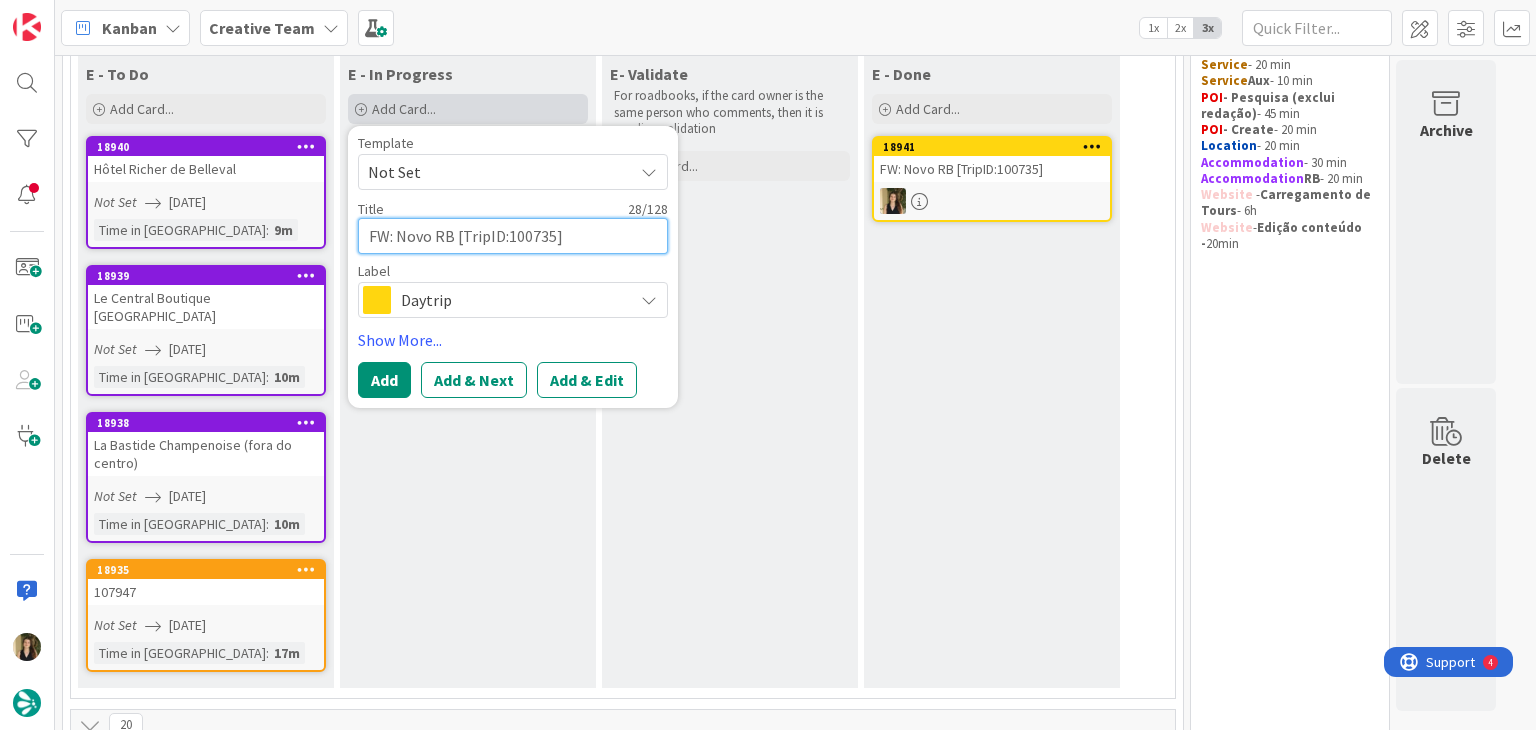 type on "x" 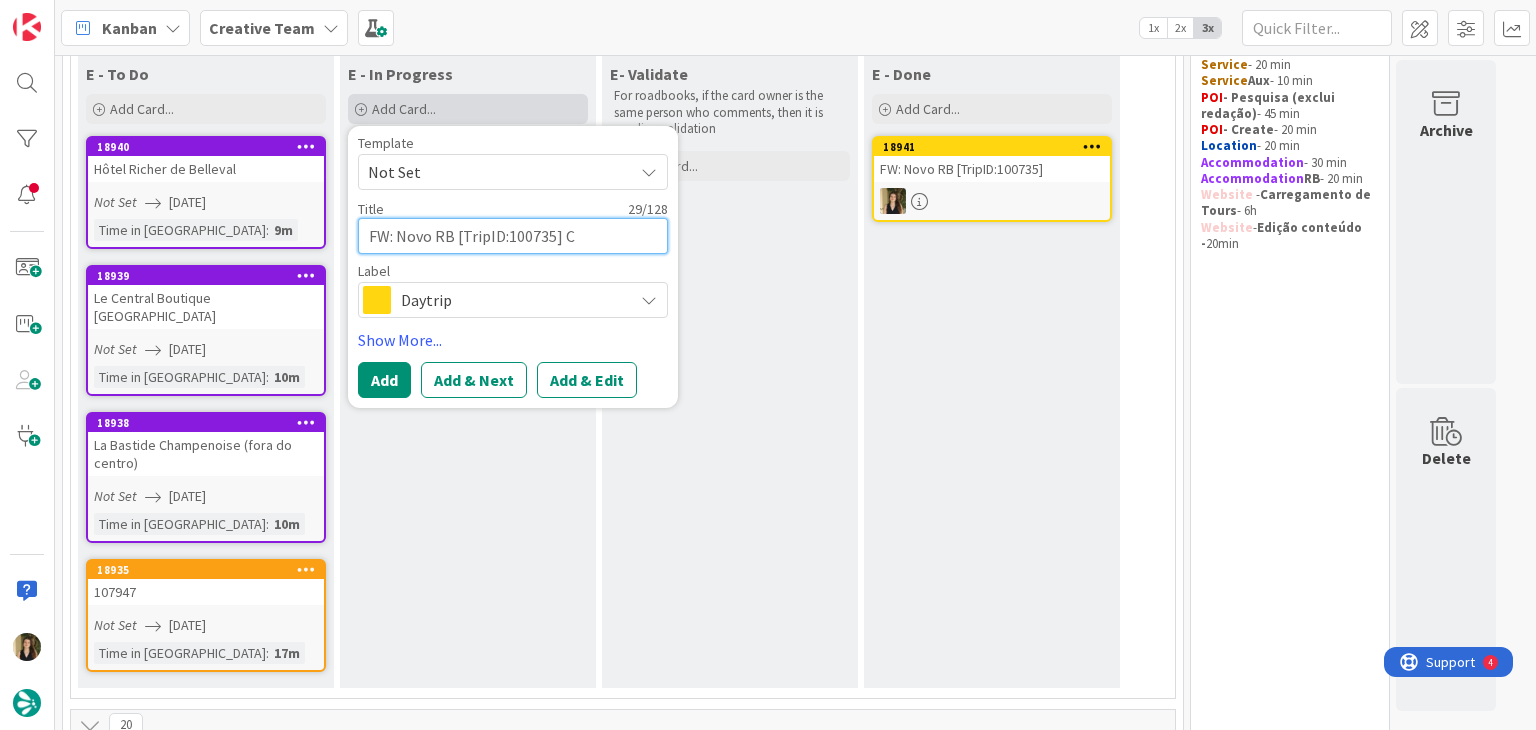 type on "x" 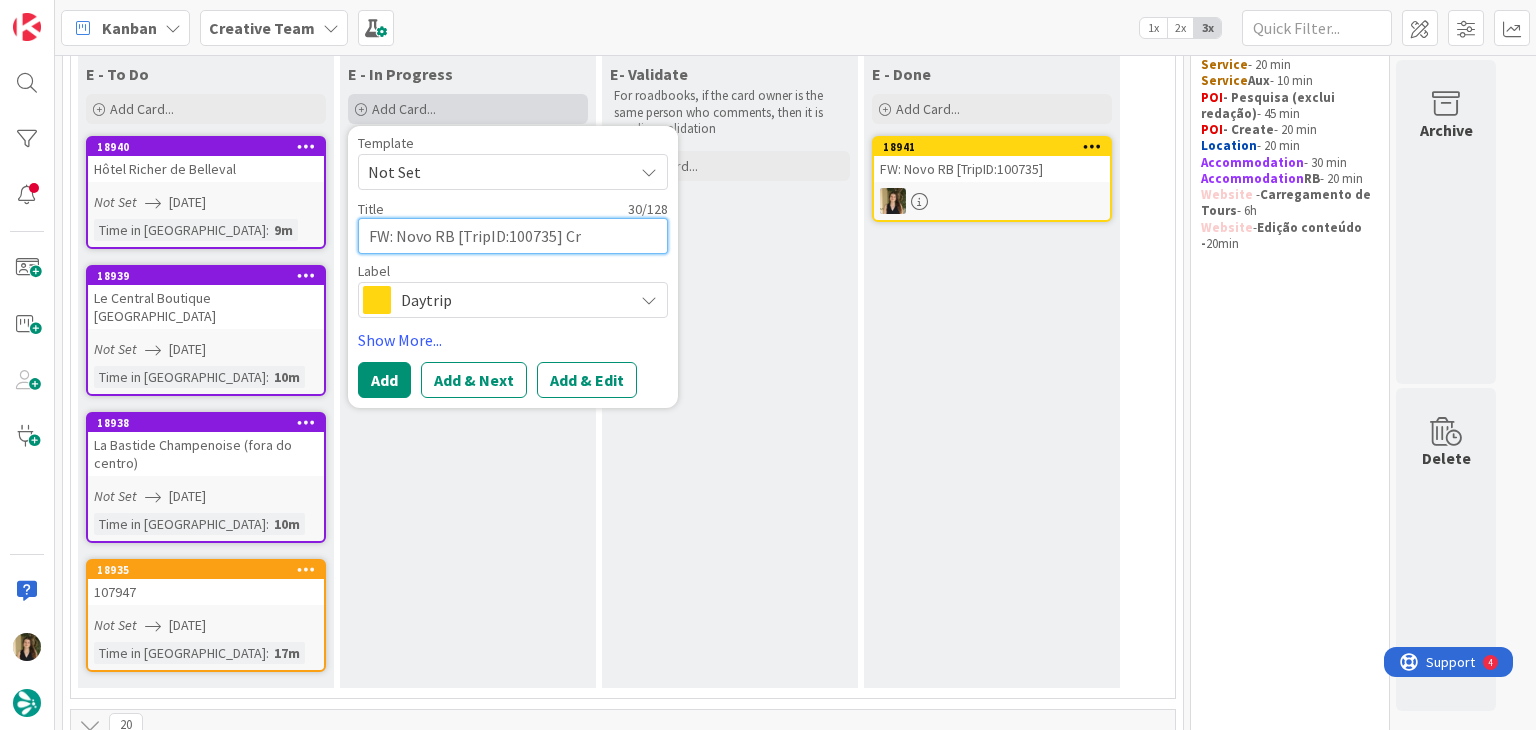 type on "x" 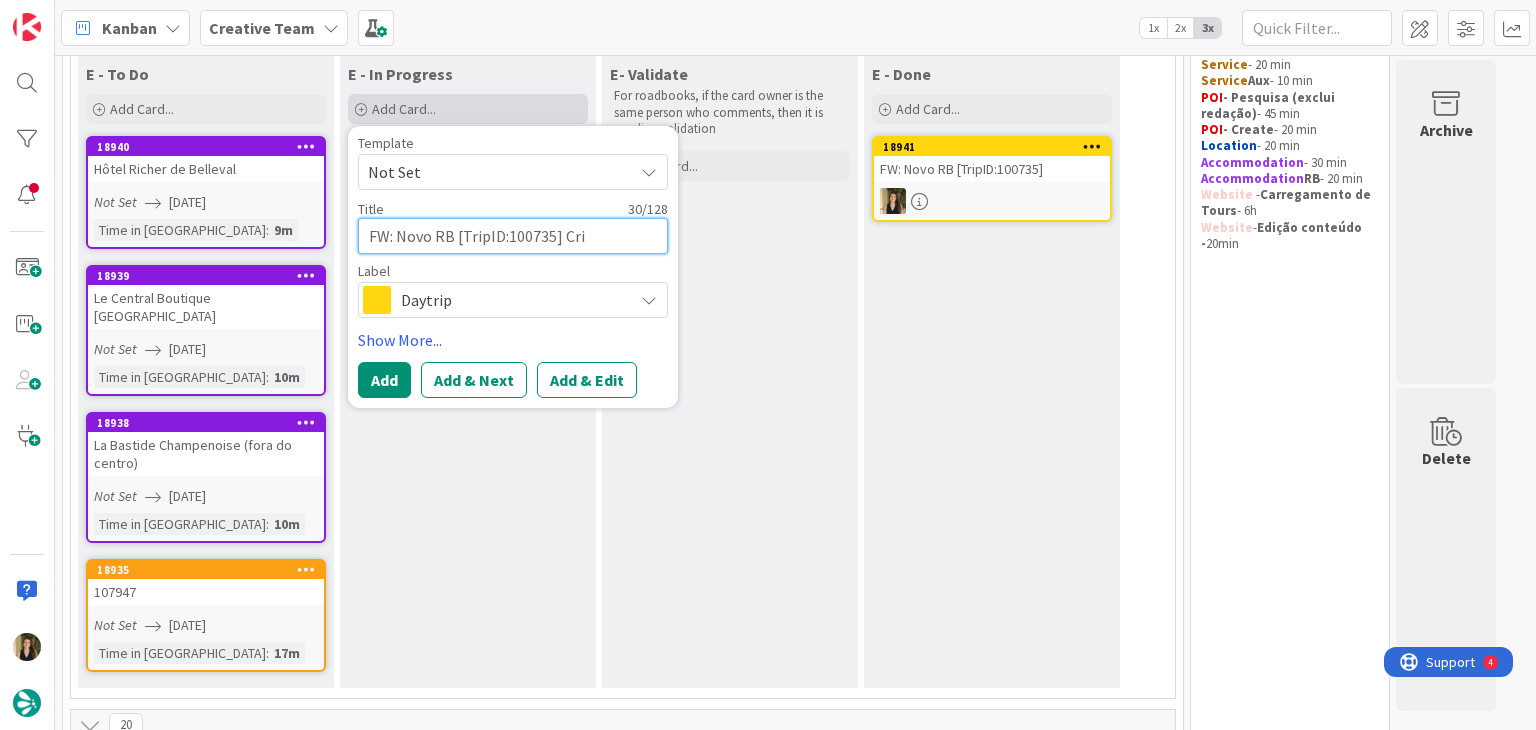 type on "x" 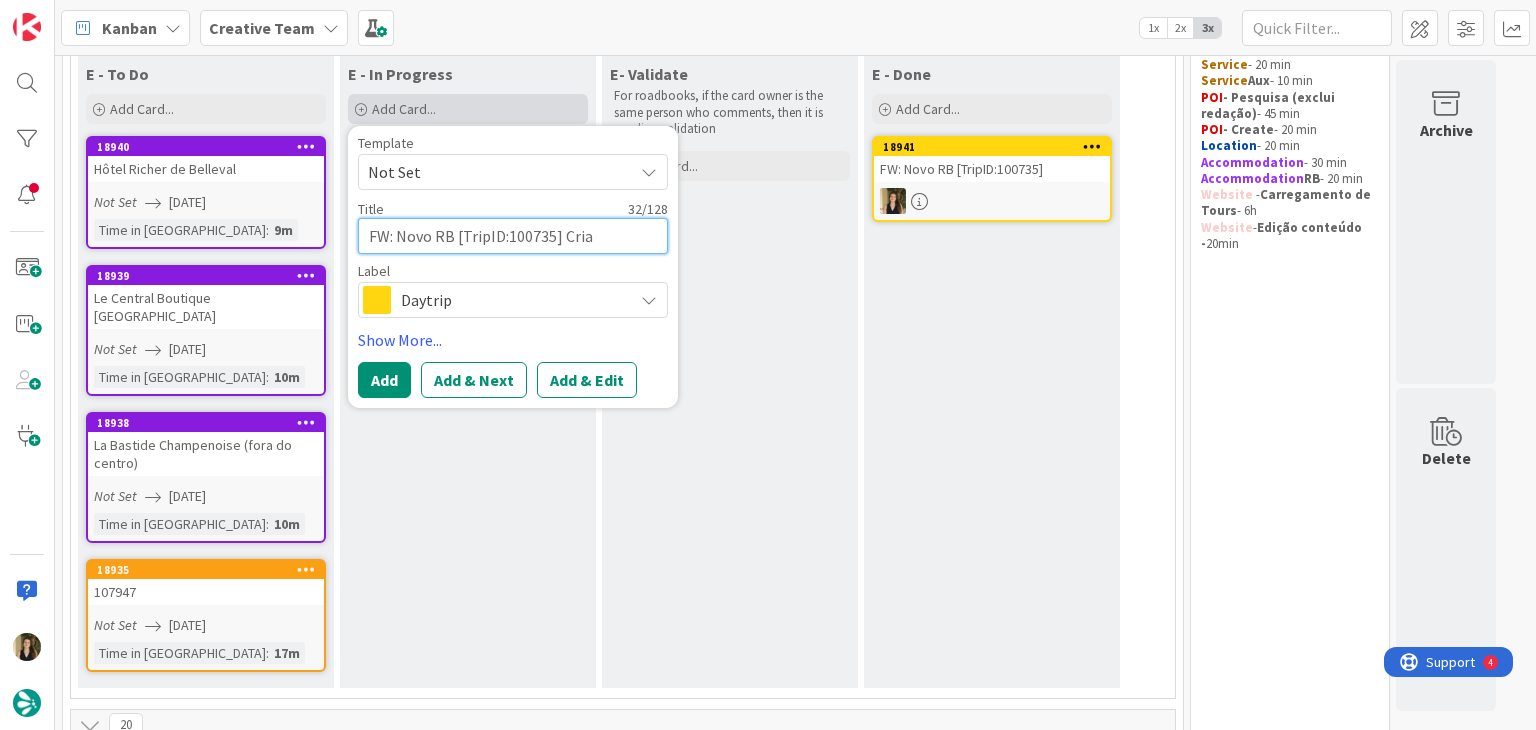 type on "x" 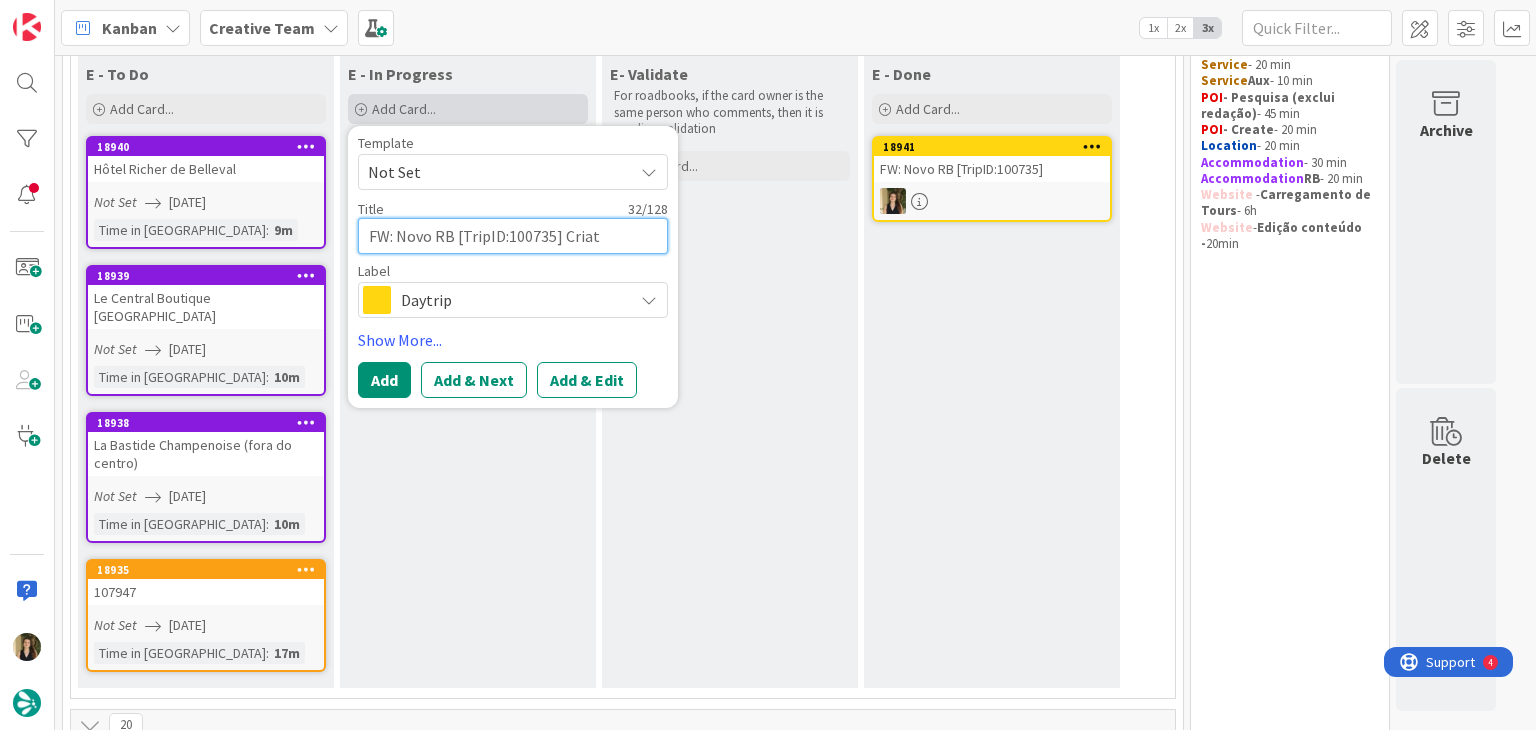 type on "x" 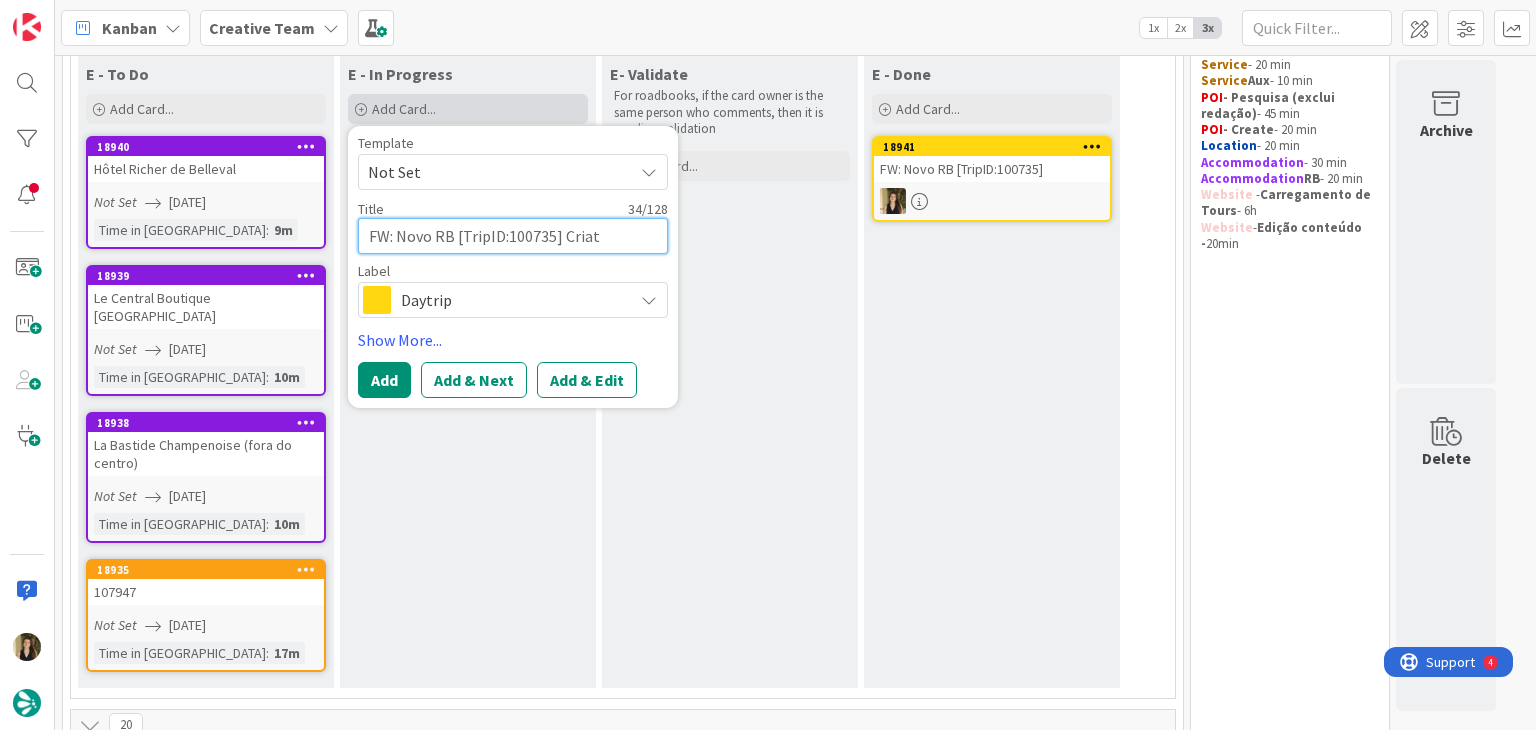 type on "x" 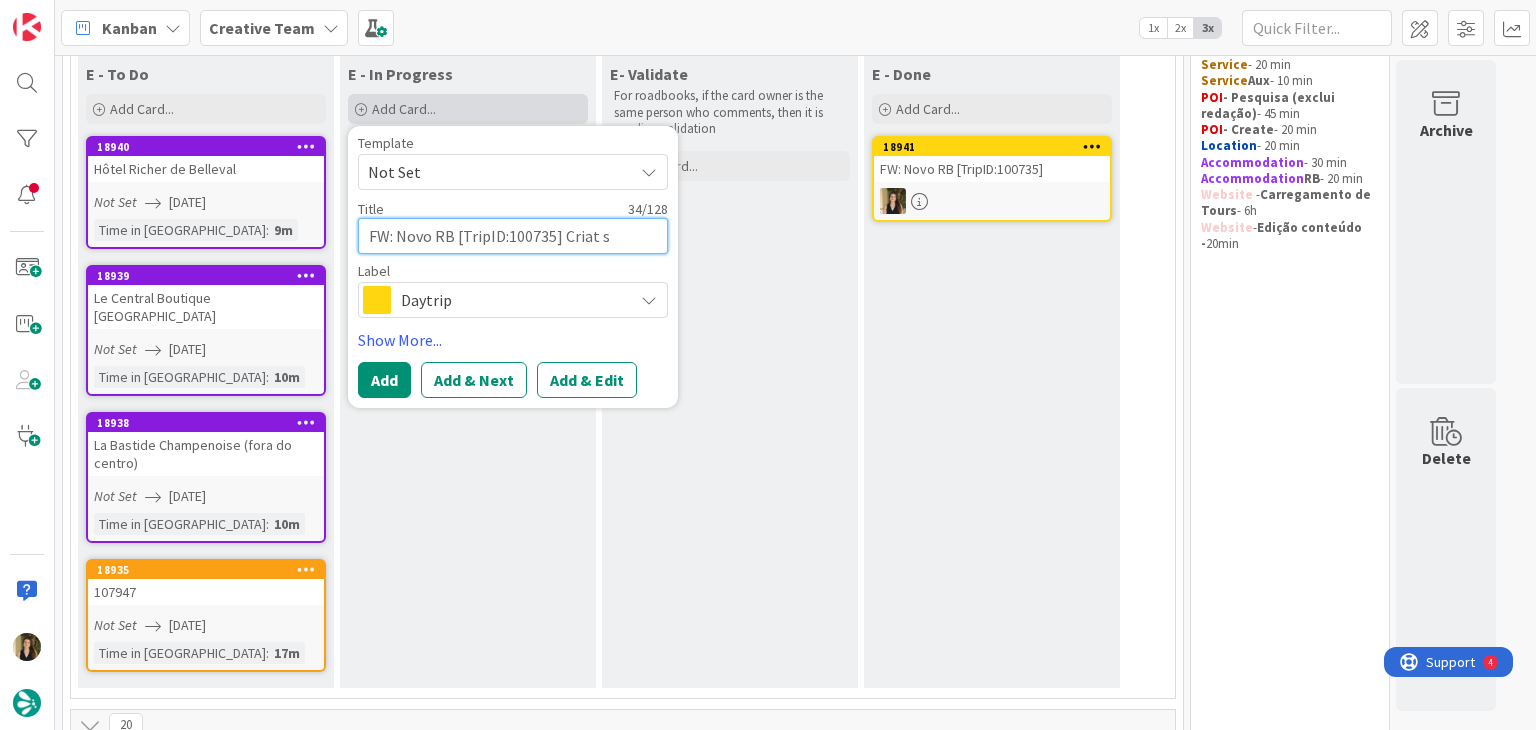 type on "x" 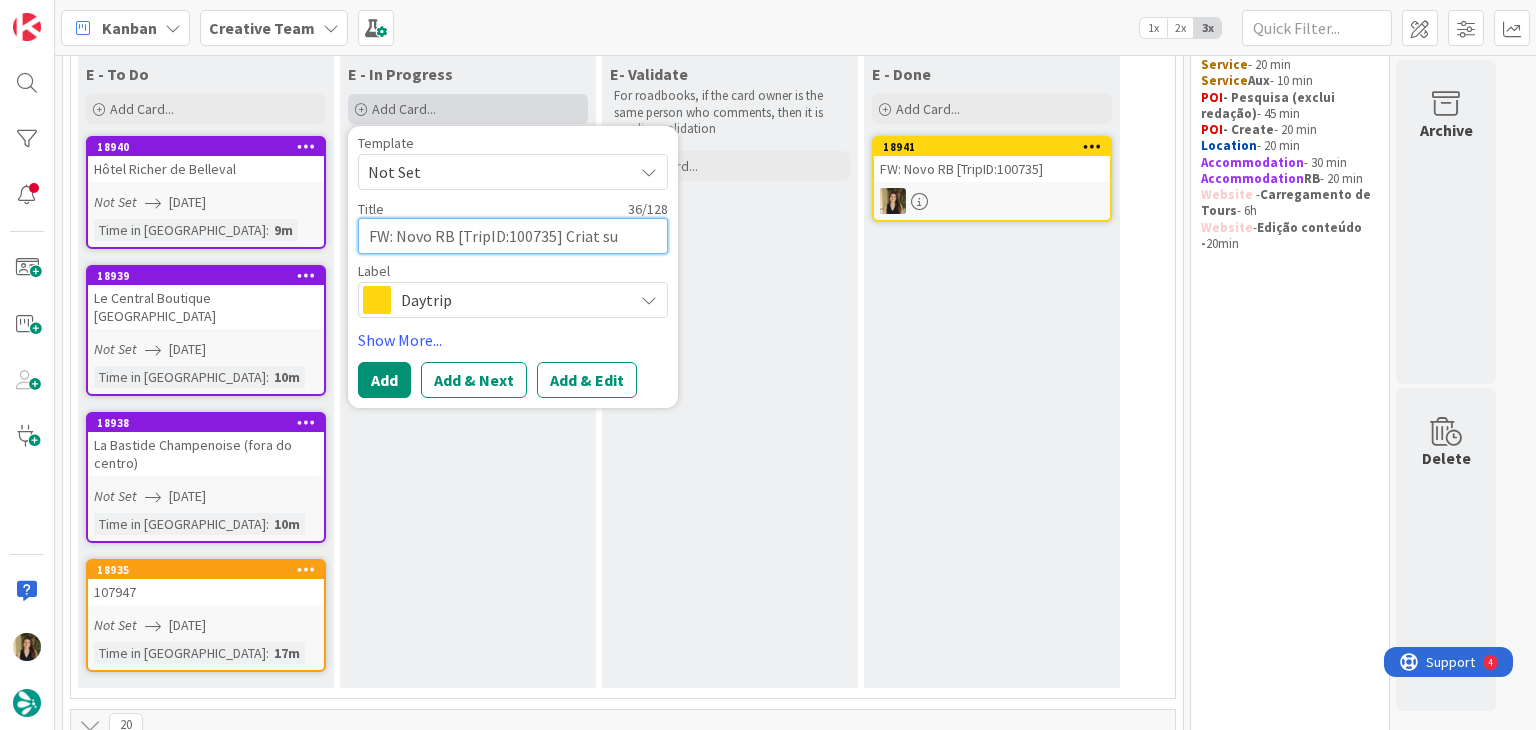 type on "x" 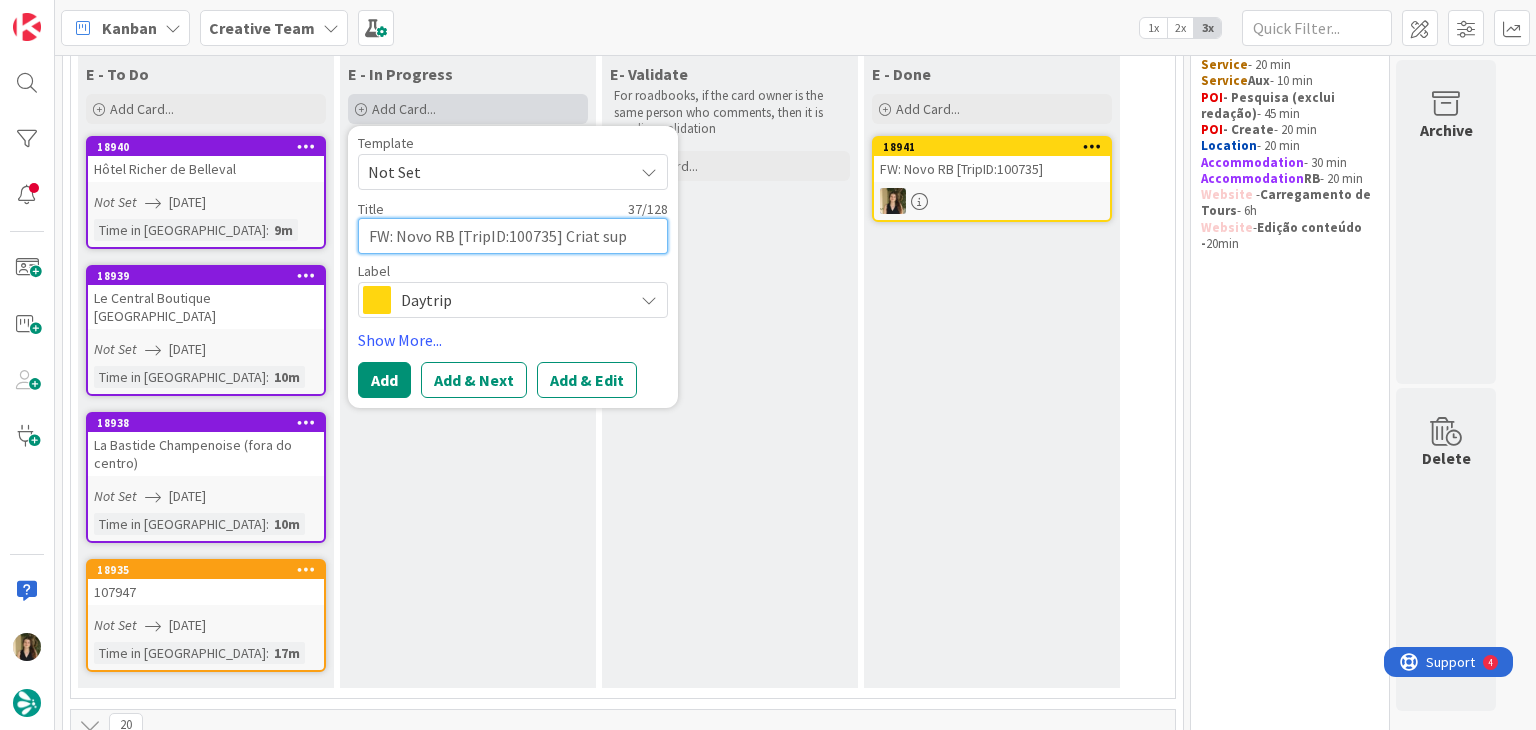 type on "x" 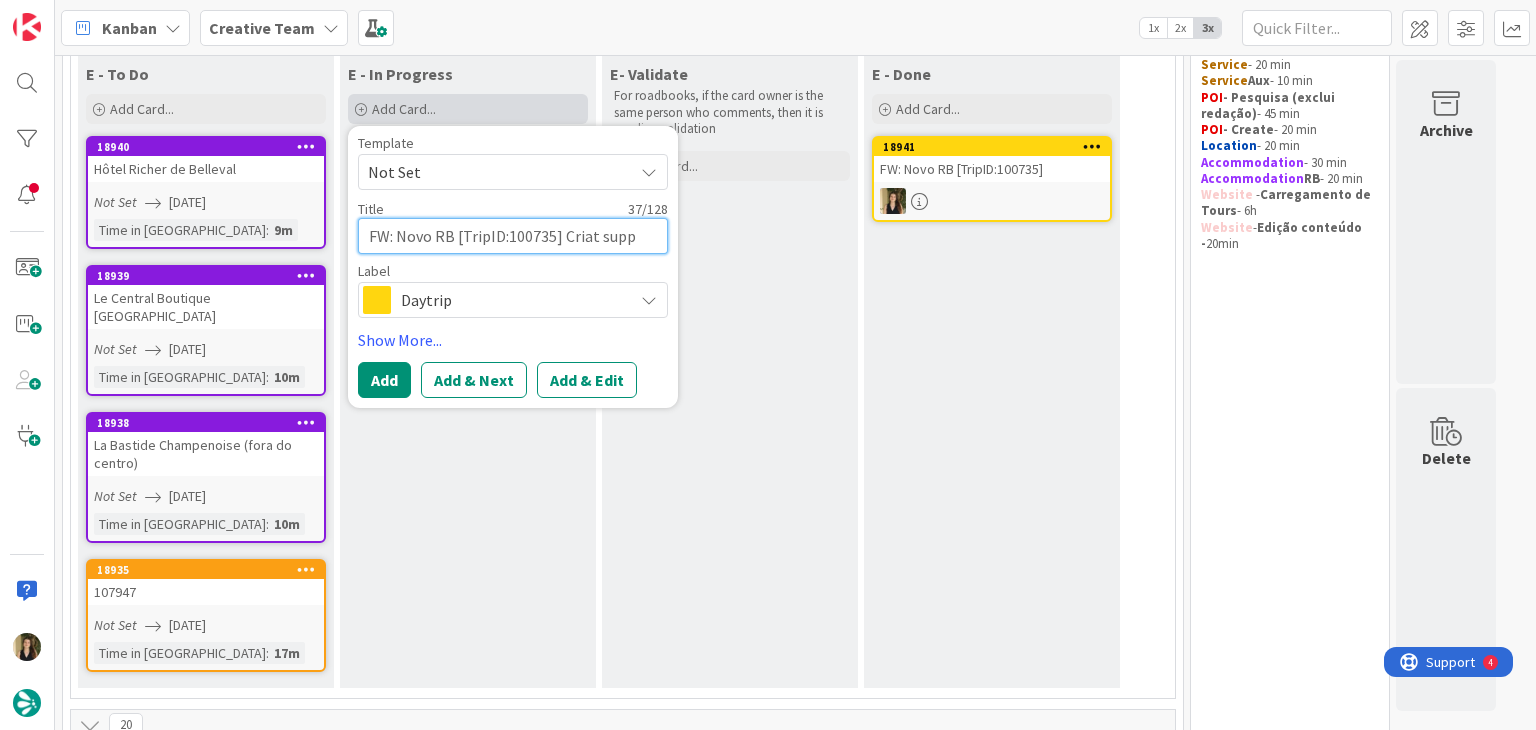 type on "x" 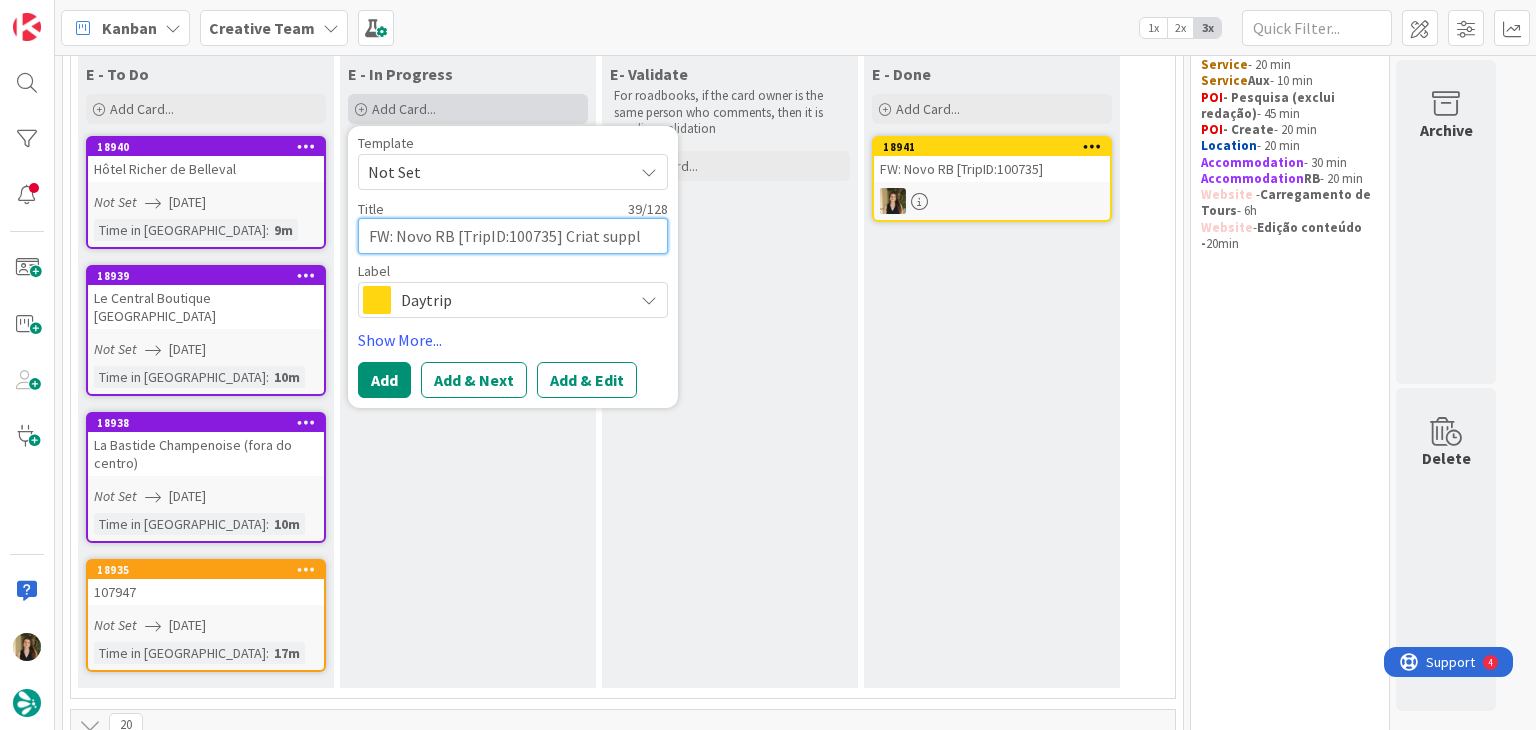 type on "x" 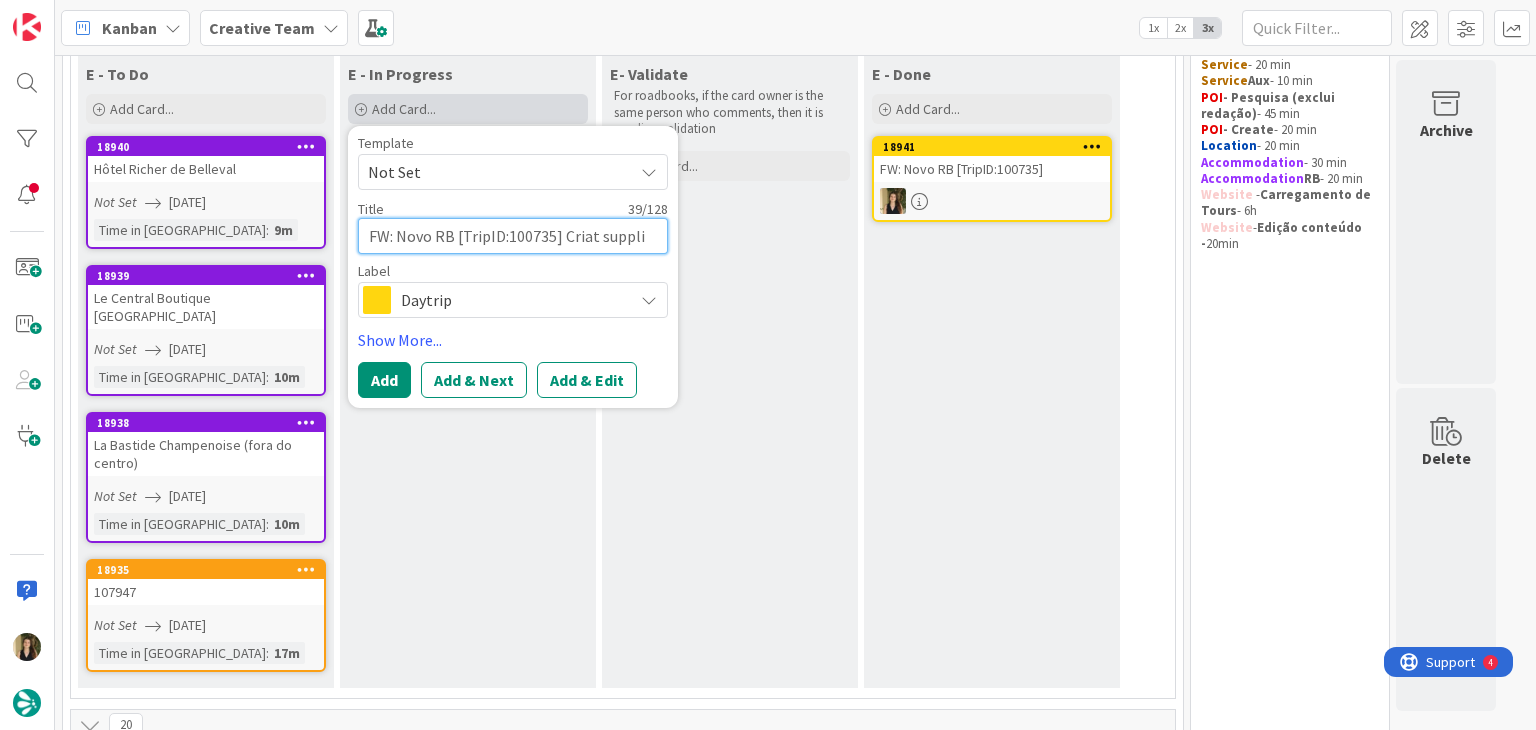 type on "x" 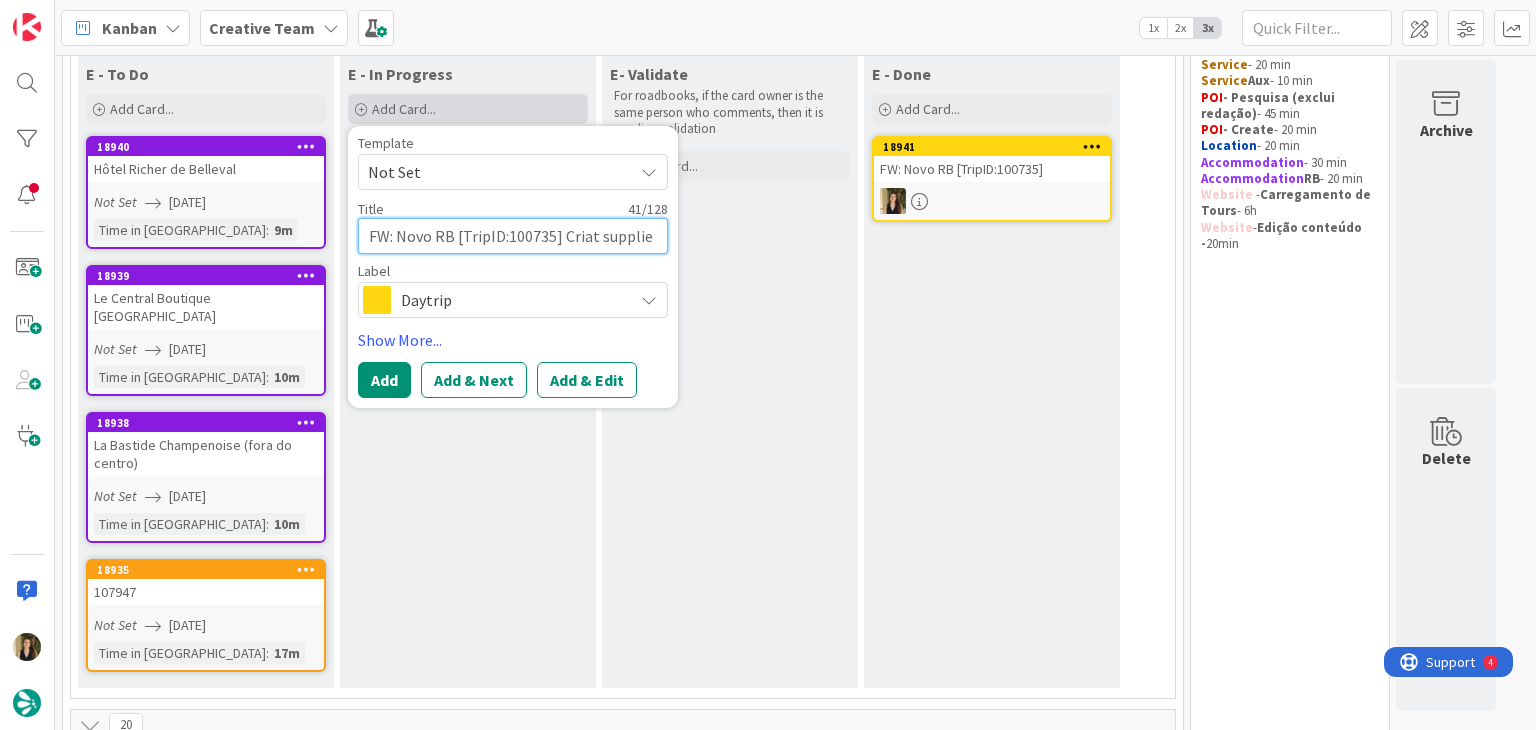 type on "x" 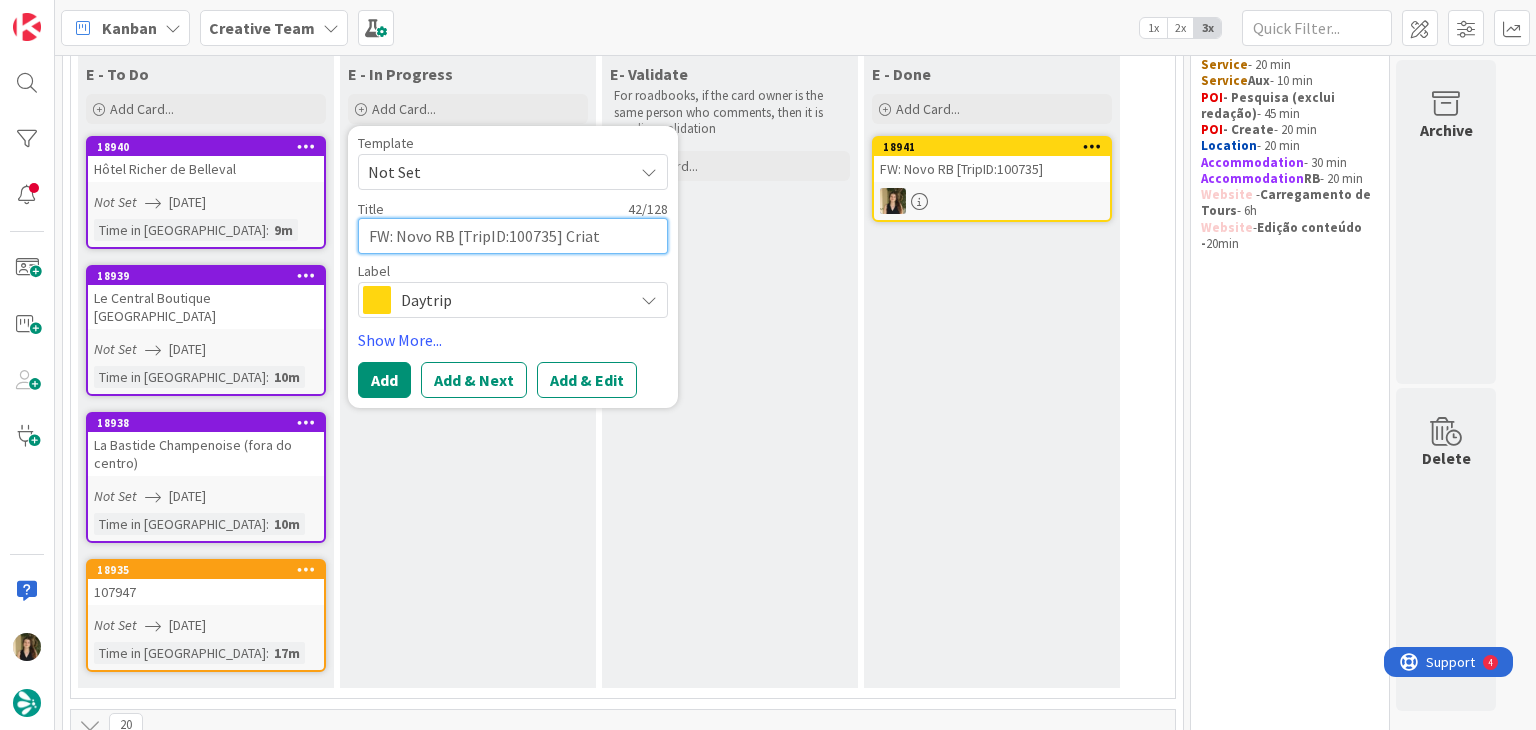click on "FW: Novo RB [TripID:100735] Criat supplier" at bounding box center [513, 236] 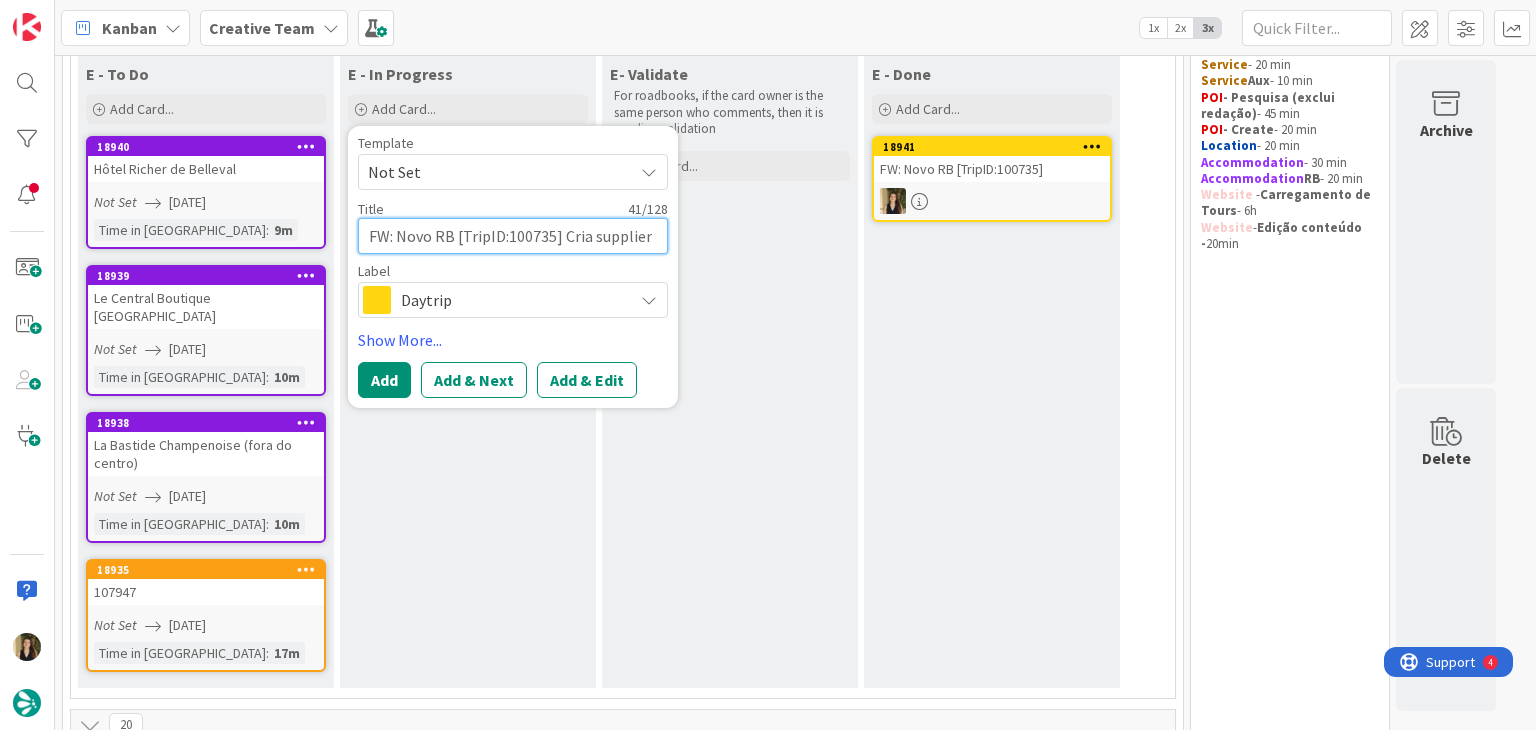 type on "x" 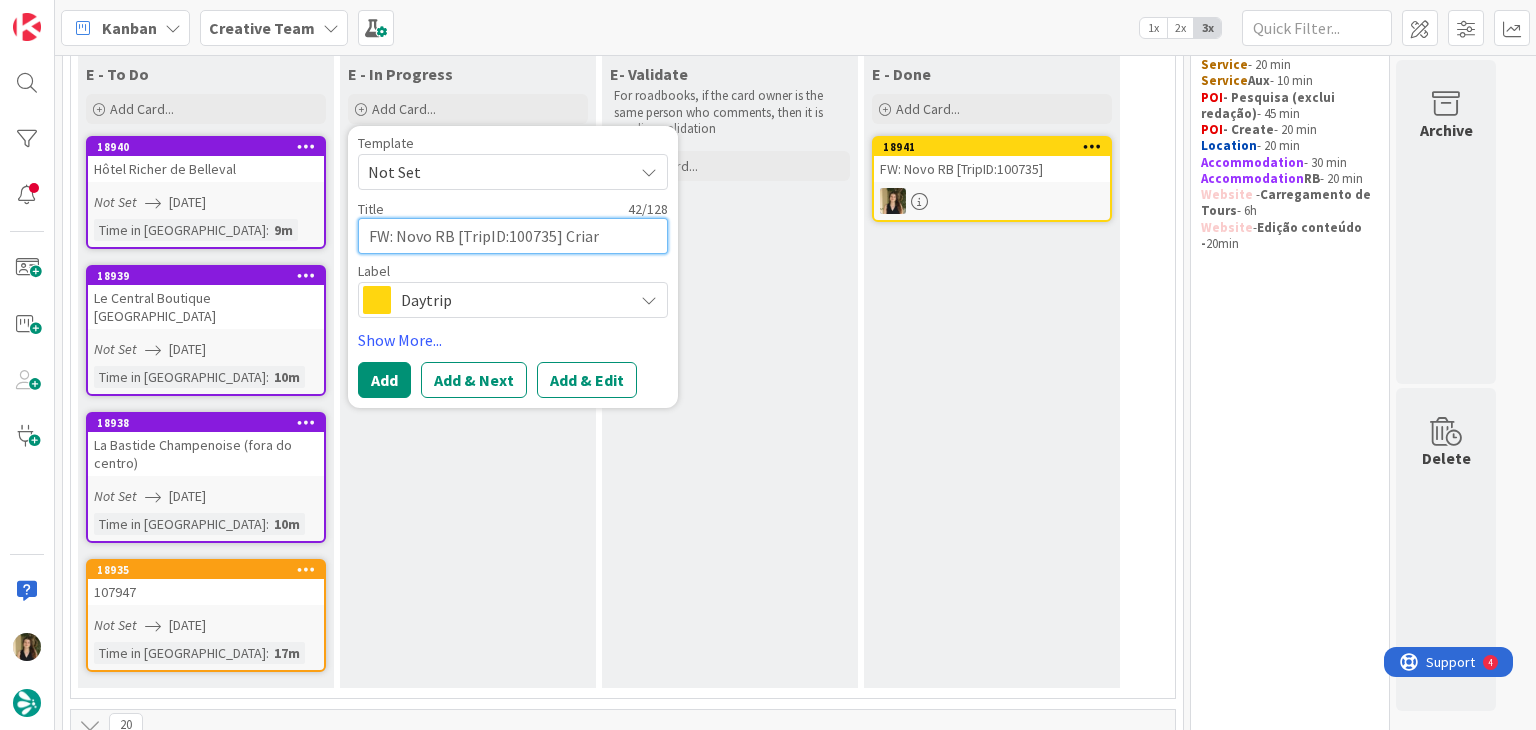 type on "FW: Novo RB [TripID:100735] Criar supplier" 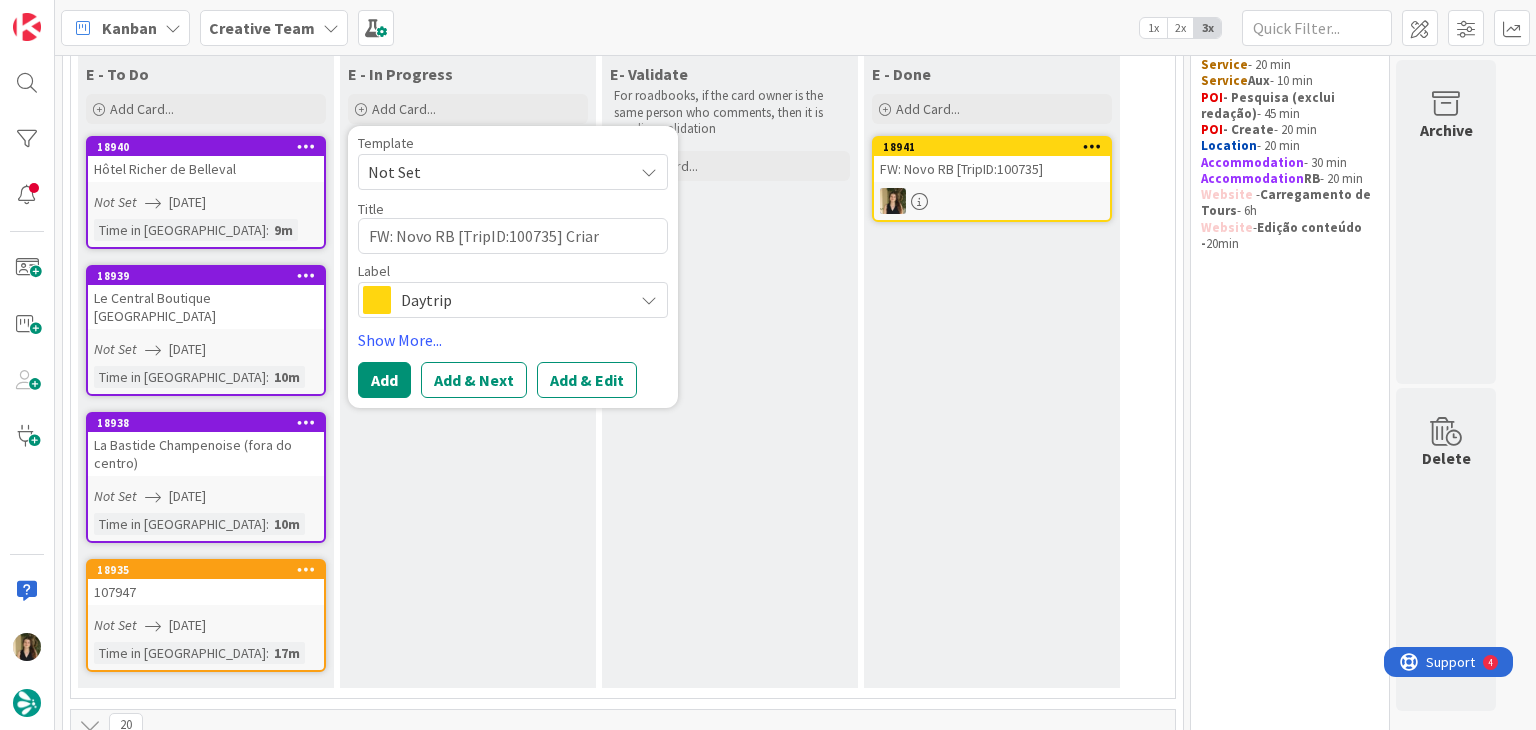 click on "Daytrip" at bounding box center (512, 300) 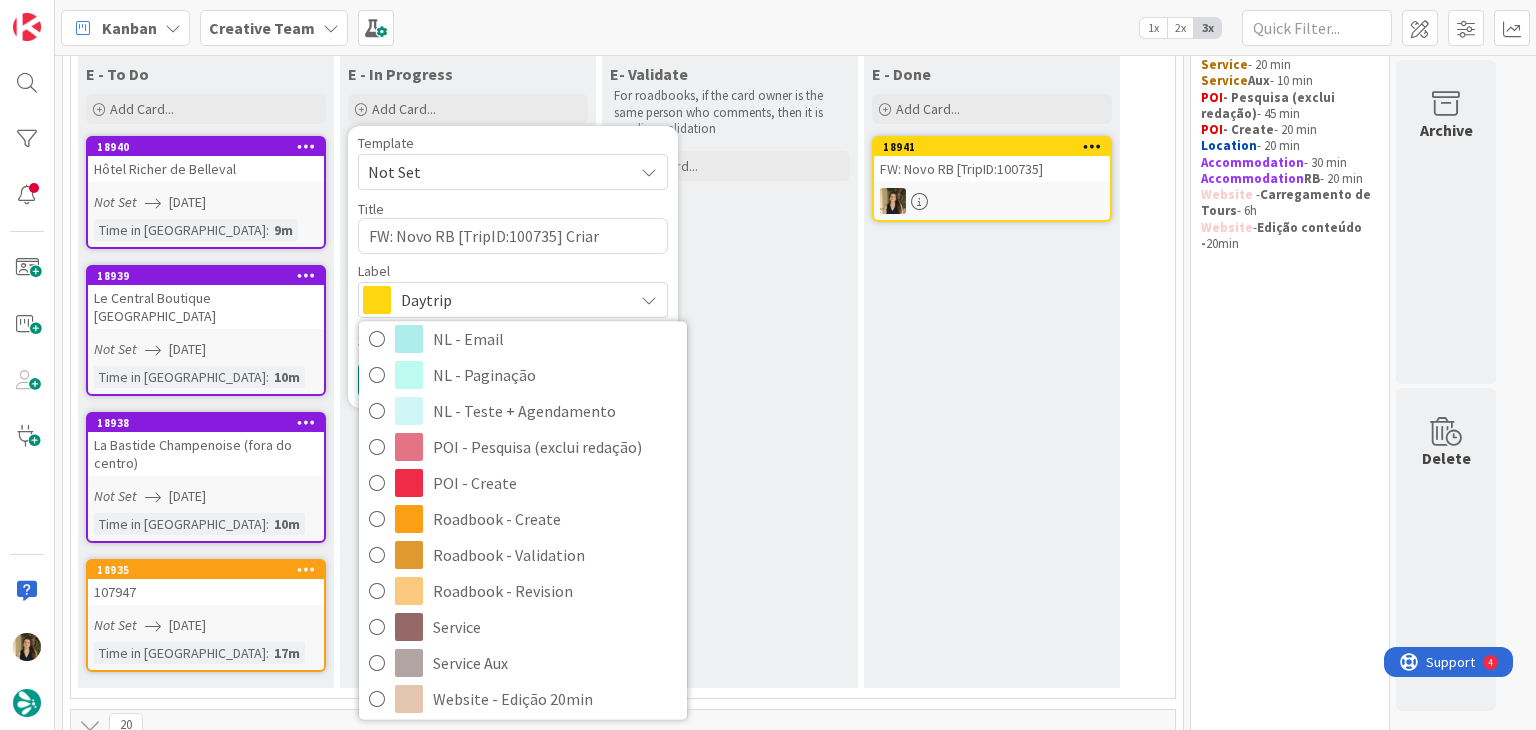 scroll, scrollTop: 336, scrollLeft: 0, axis: vertical 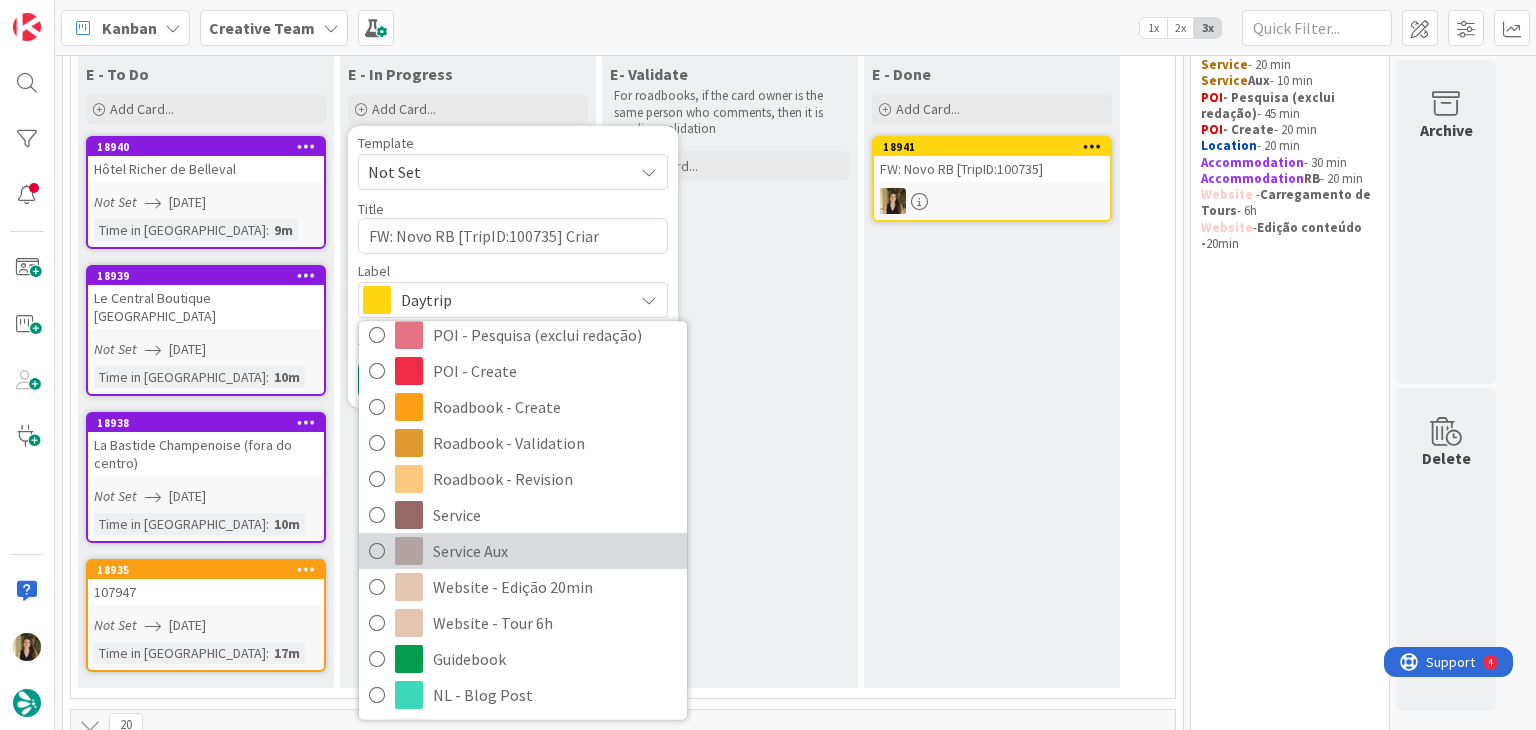 click on "Service Aux" at bounding box center (555, 552) 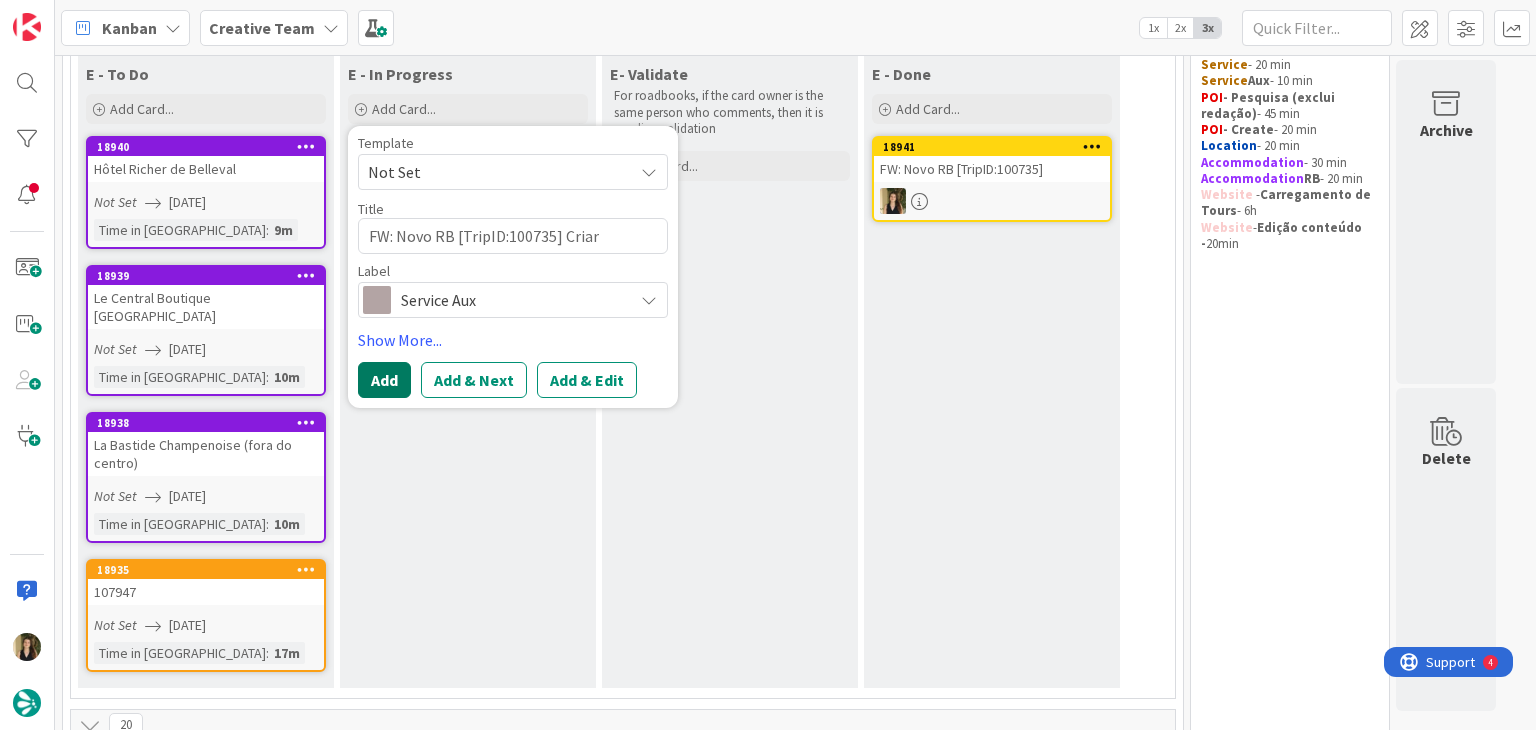 click on "Add" at bounding box center (384, 380) 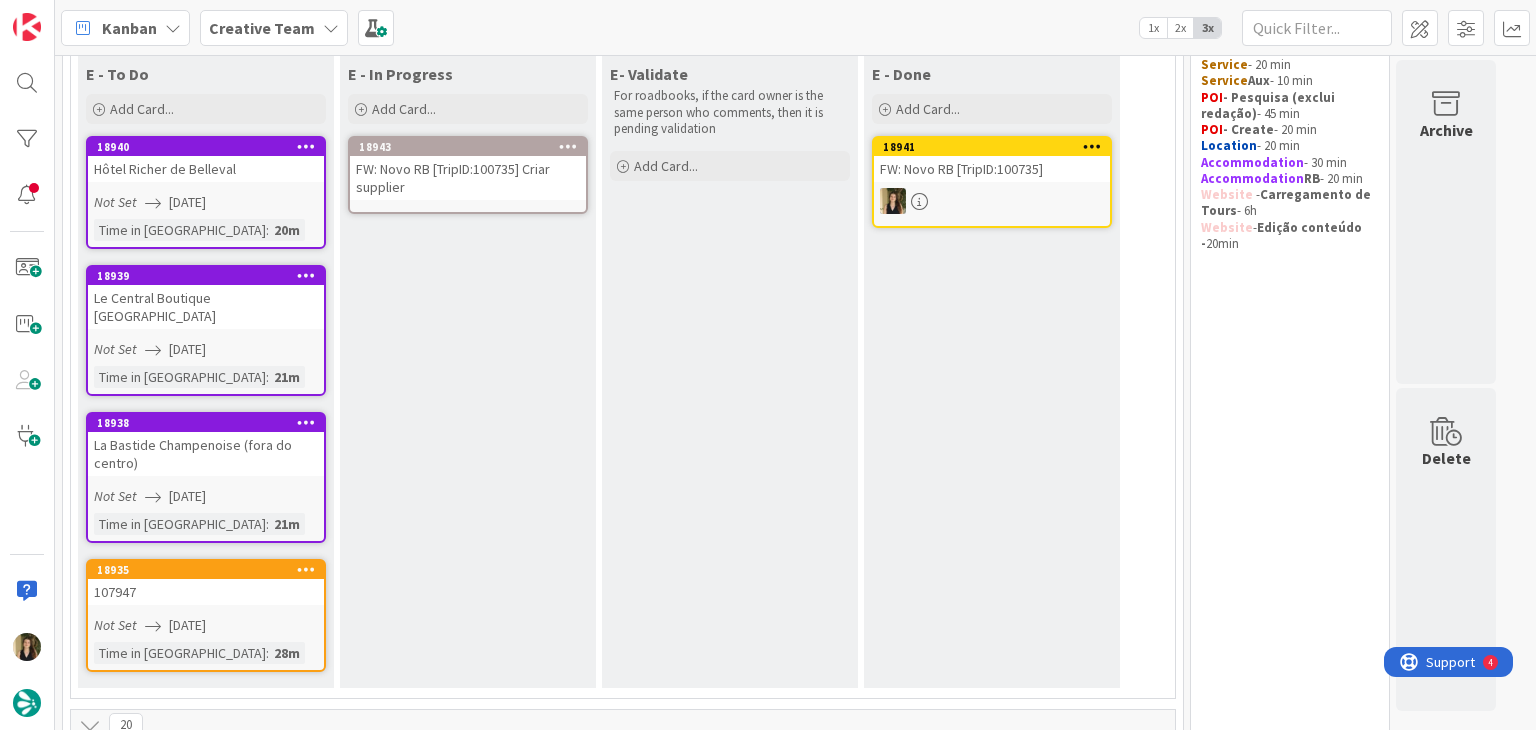 click on "FW: Novo RB [TripID:100735] Criar supplier" at bounding box center [468, 178] 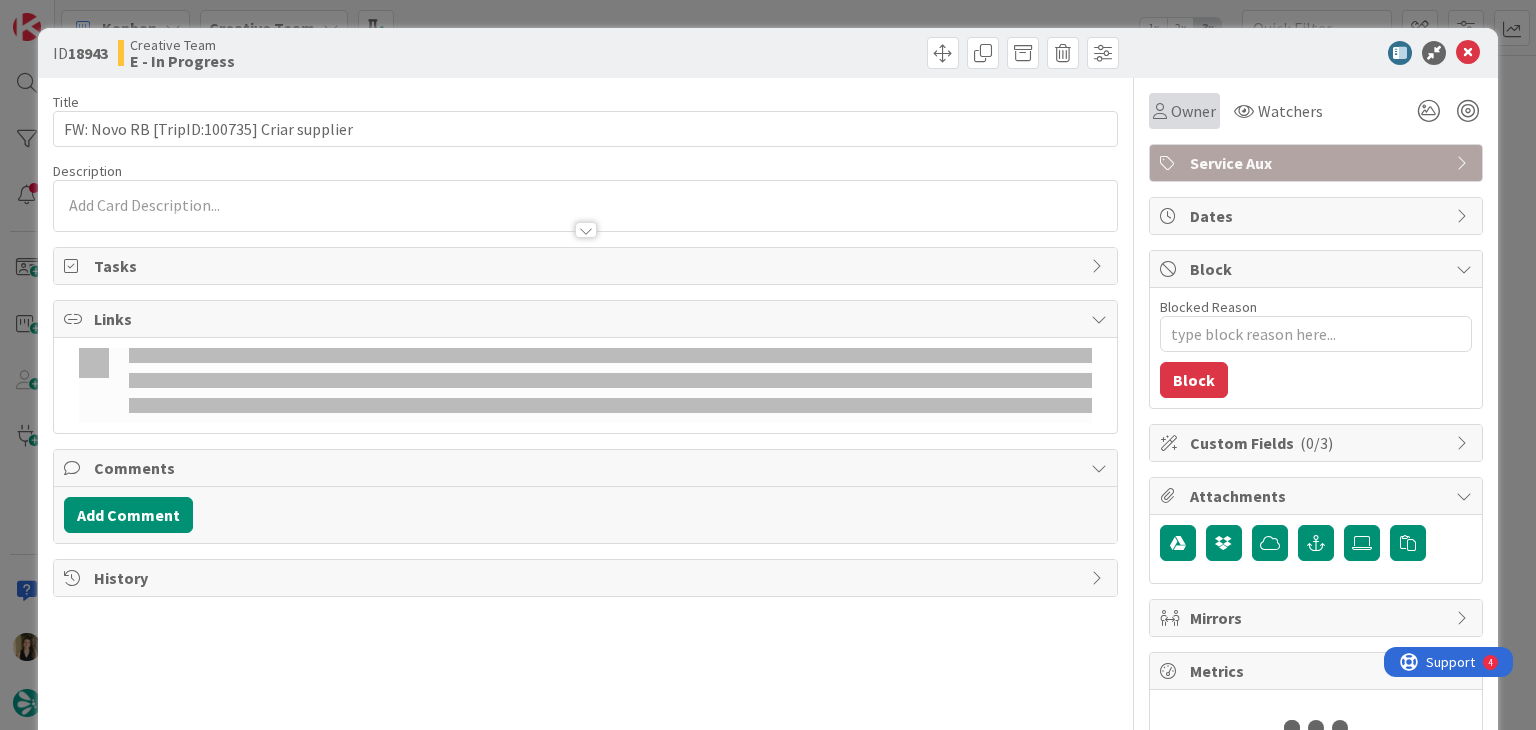click on "Owner" at bounding box center [1193, 111] 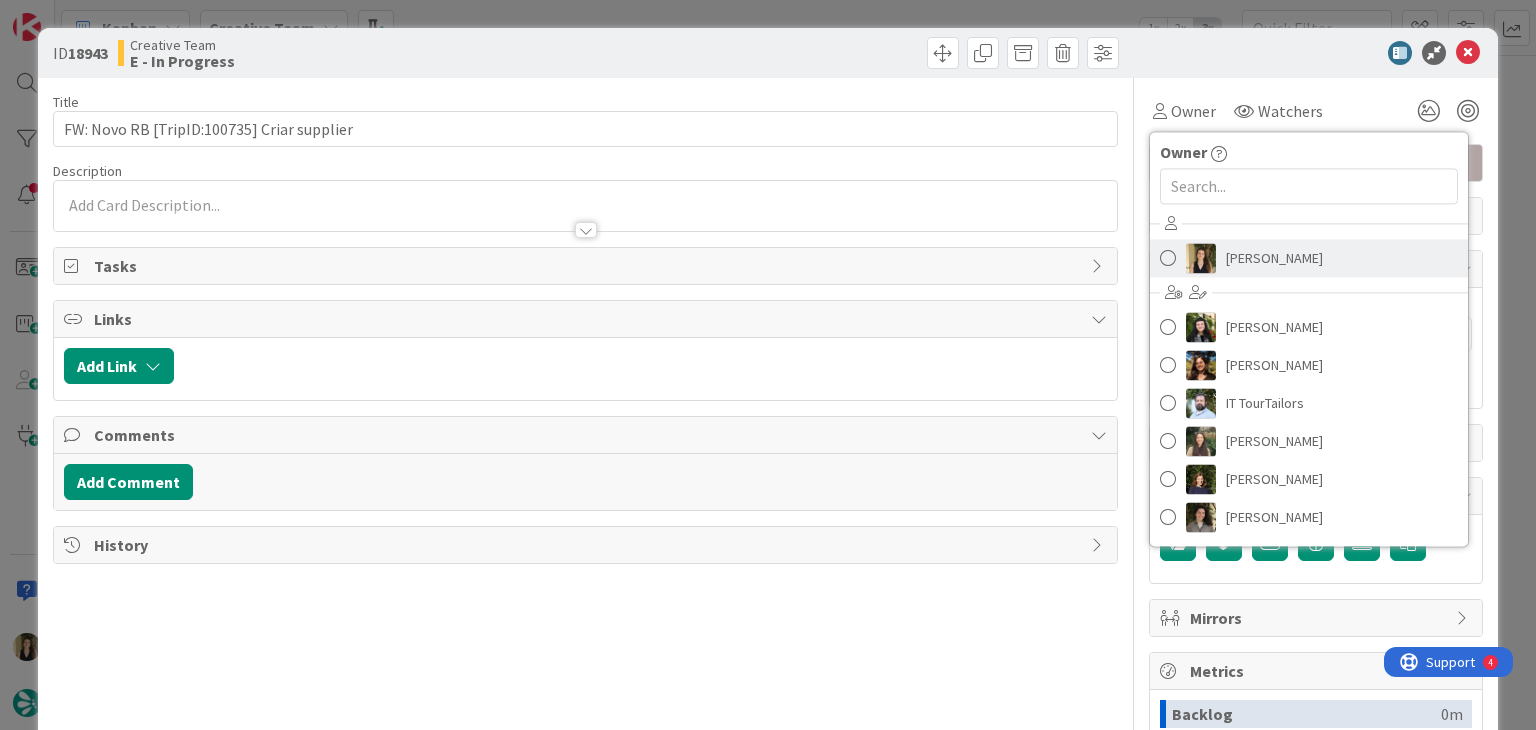 scroll, scrollTop: 0, scrollLeft: 0, axis: both 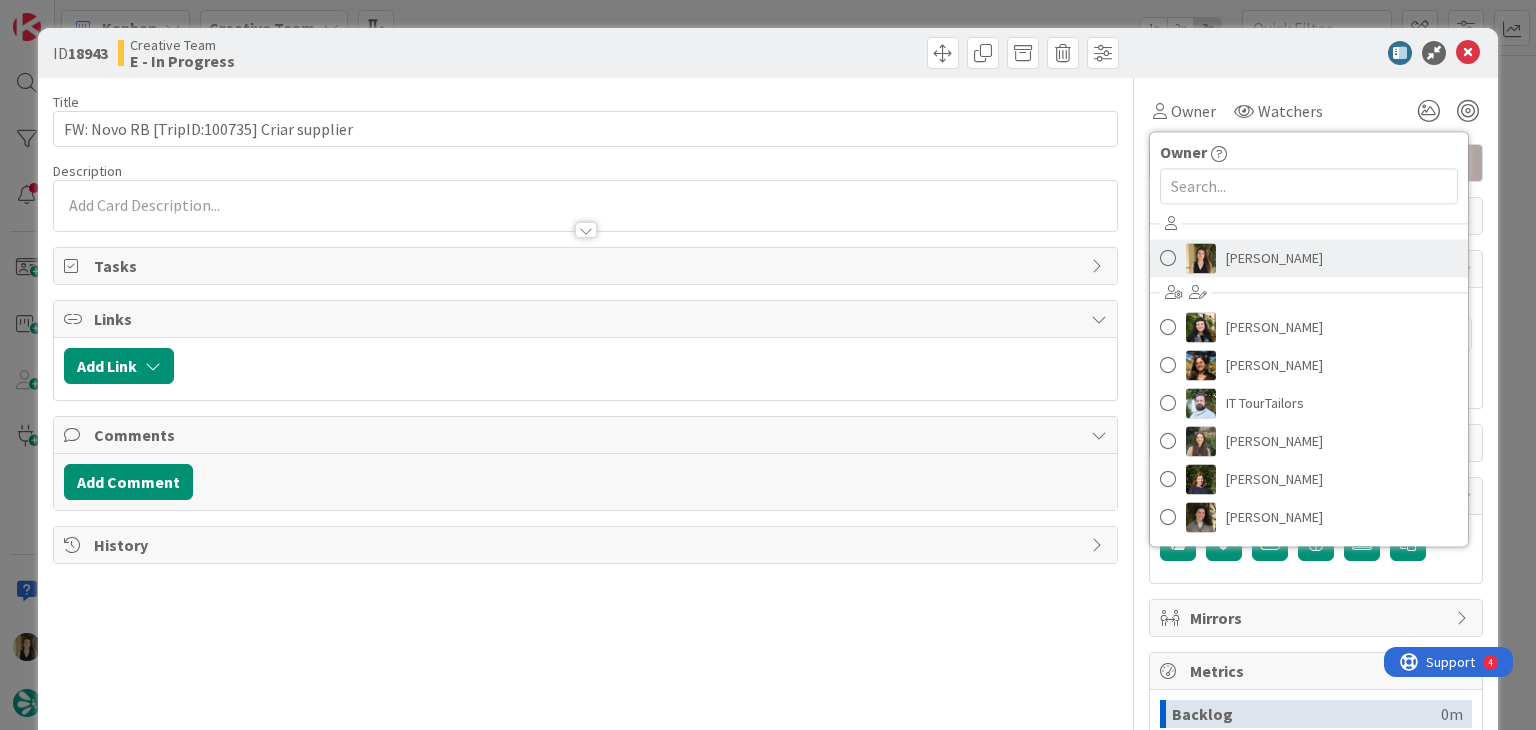 click on "[PERSON_NAME]" at bounding box center (1274, 258) 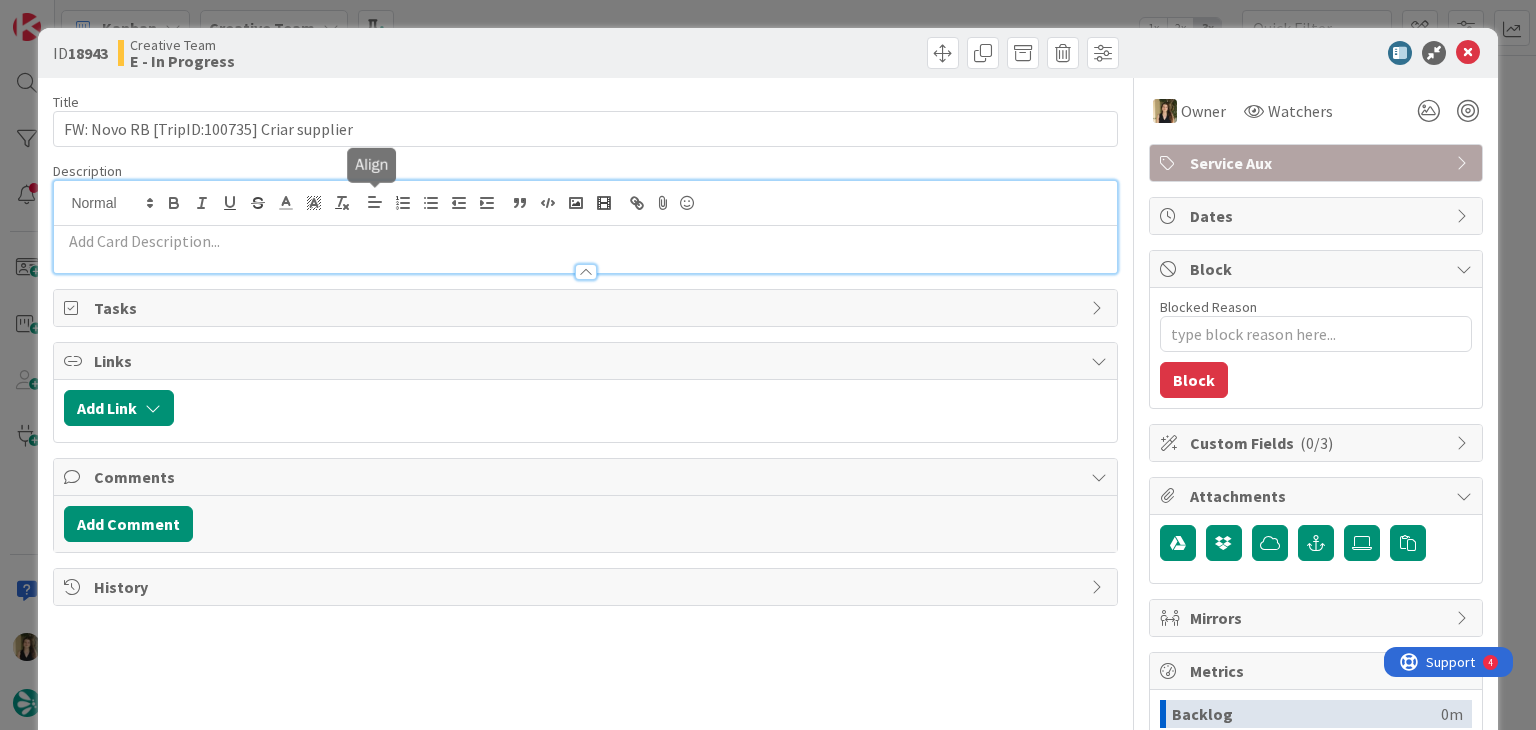 click at bounding box center [585, 227] 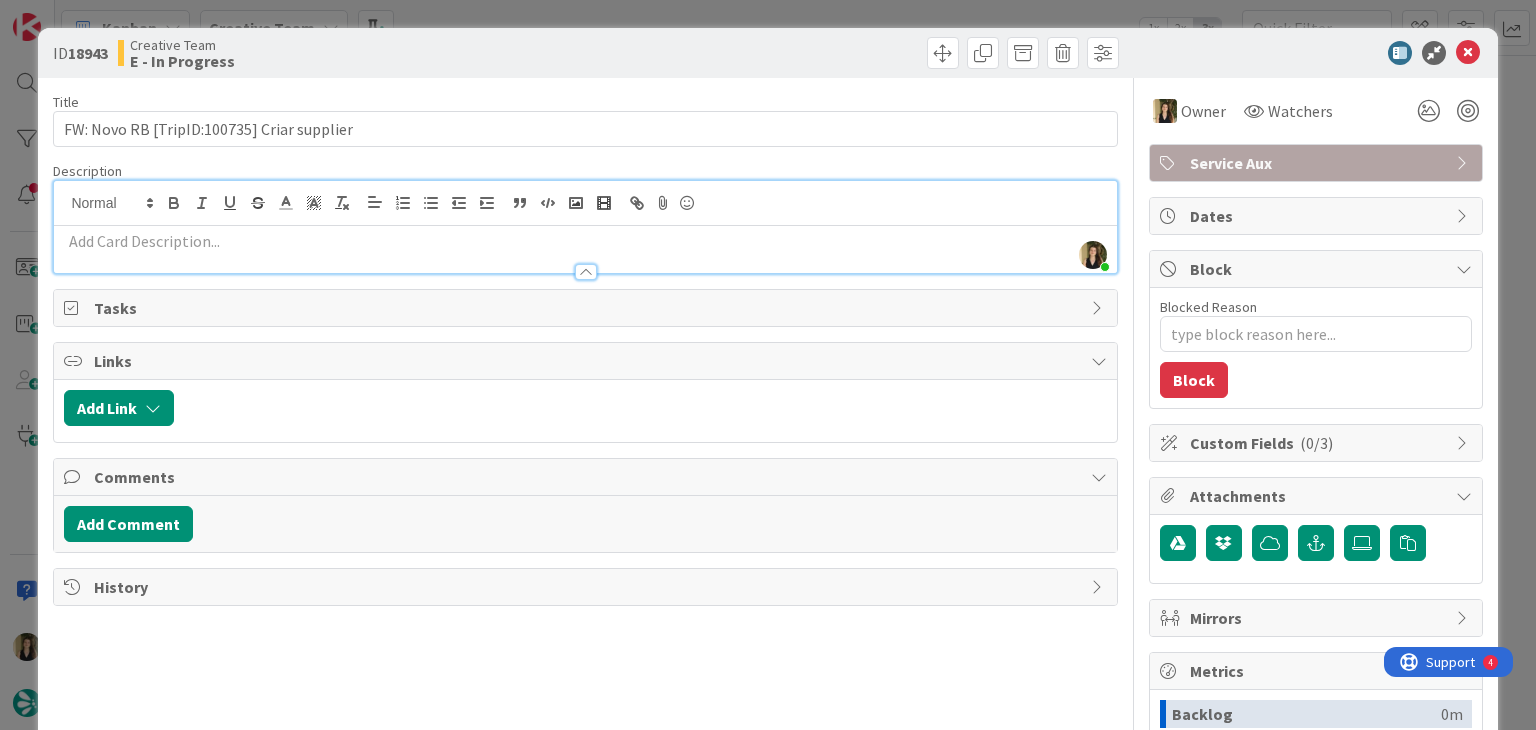 click at bounding box center (585, 241) 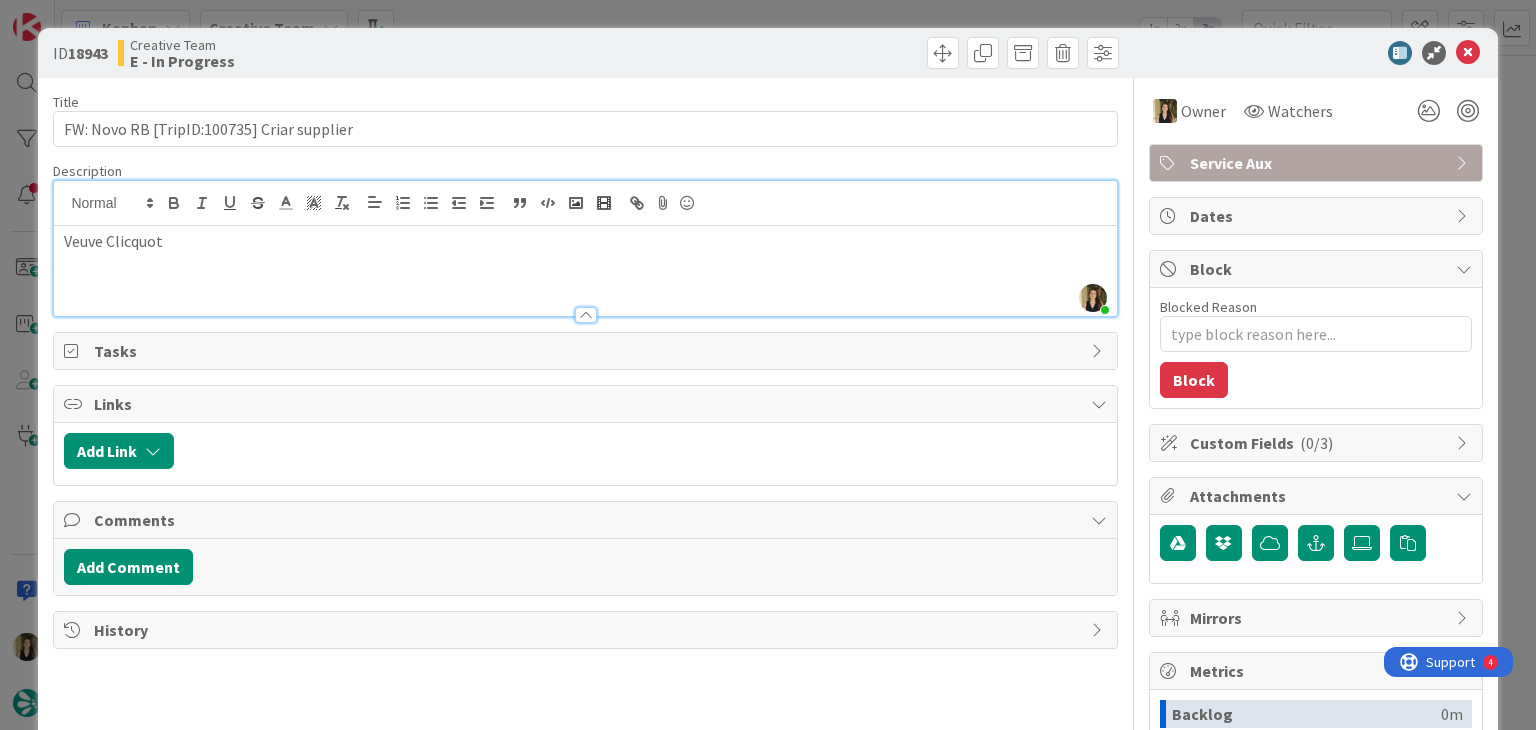 click on "ID  18943 Creative Team E - In Progress Title 42 / 128 FW: Novo RB [TripID:100735] Criar supplier Description Sofia Palma joined  4 m ago Veuve Clicquot Owner Watchers Service Aux Tasks Links Add Link Comments Add Comment History Owner Owner Remove Set as Watcher Sofia Palma Beatriz Cassona Diana Ramos  IT TourTailors Inês Gonçalves Margarida Carvalho Melissa Santos Rita Bernardo Watchers Service Aux Dates Block Blocked Reason 0 / 256 Block Custom Fields ( 0/3 ) Attachments Mirrors Metrics Backlog 0m To Do 0m Buffer 0m In Progress 0m Total Time 0m Lead Time 0m Cycle Time 0m Blocked Time 0m Show Details" at bounding box center [768, 365] 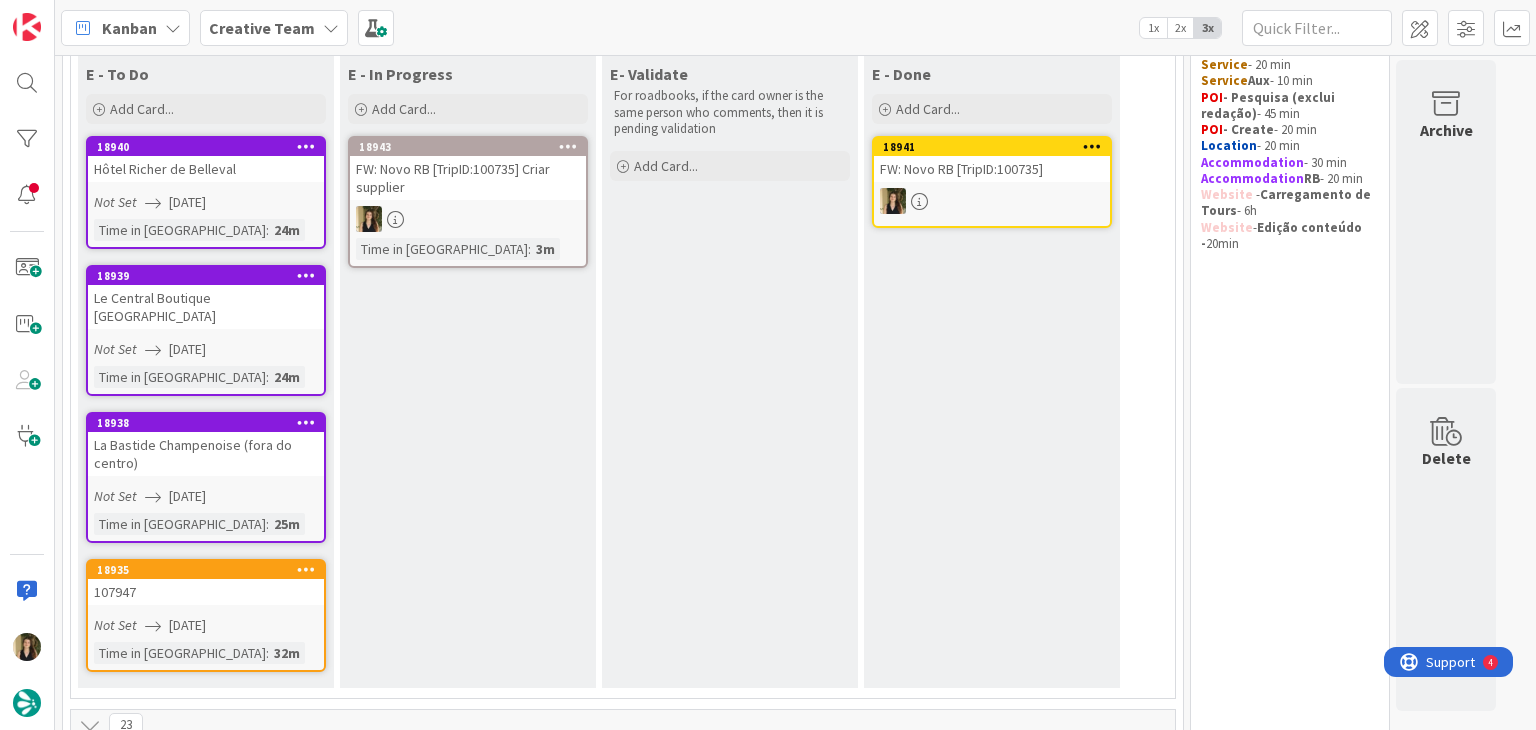 scroll, scrollTop: 0, scrollLeft: 0, axis: both 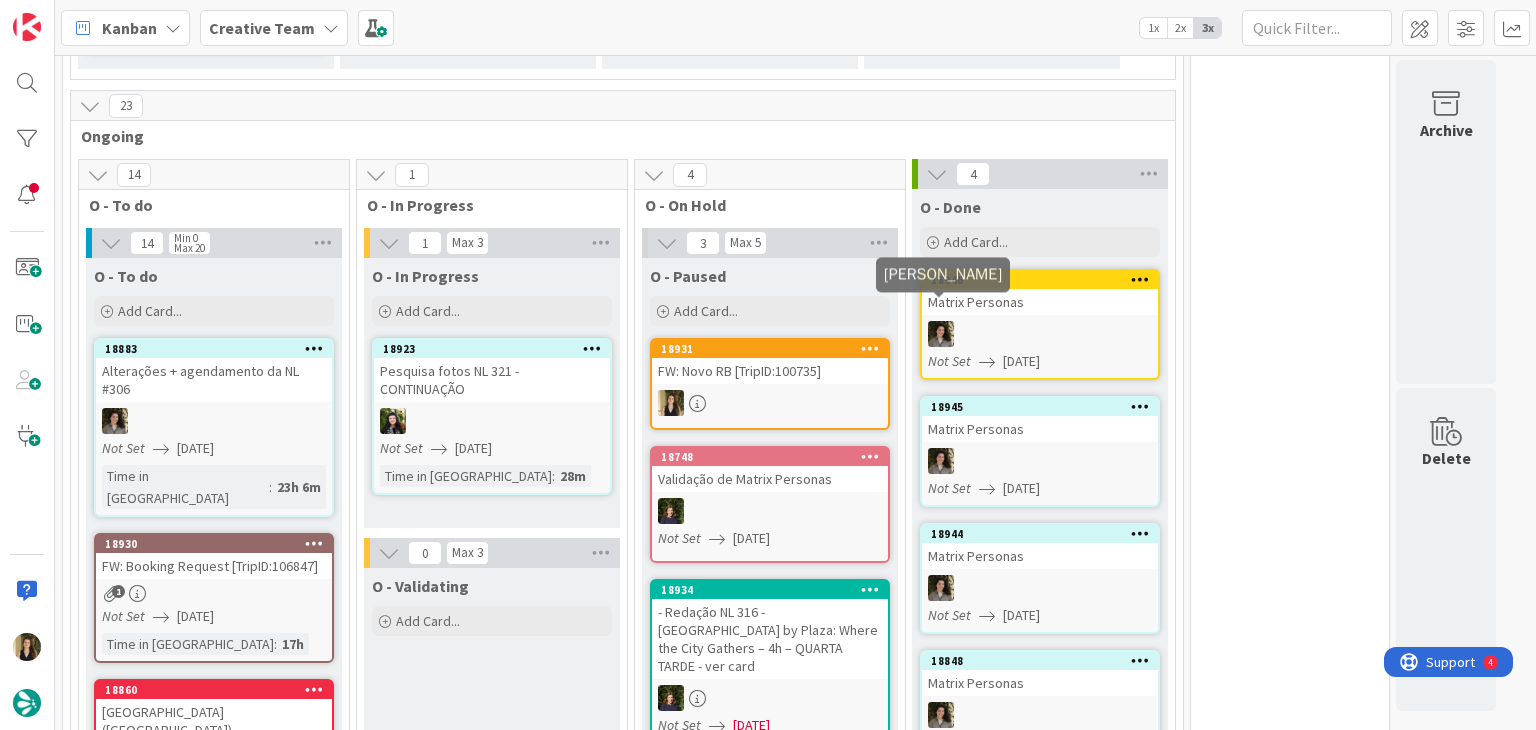 click at bounding box center (870, 348) 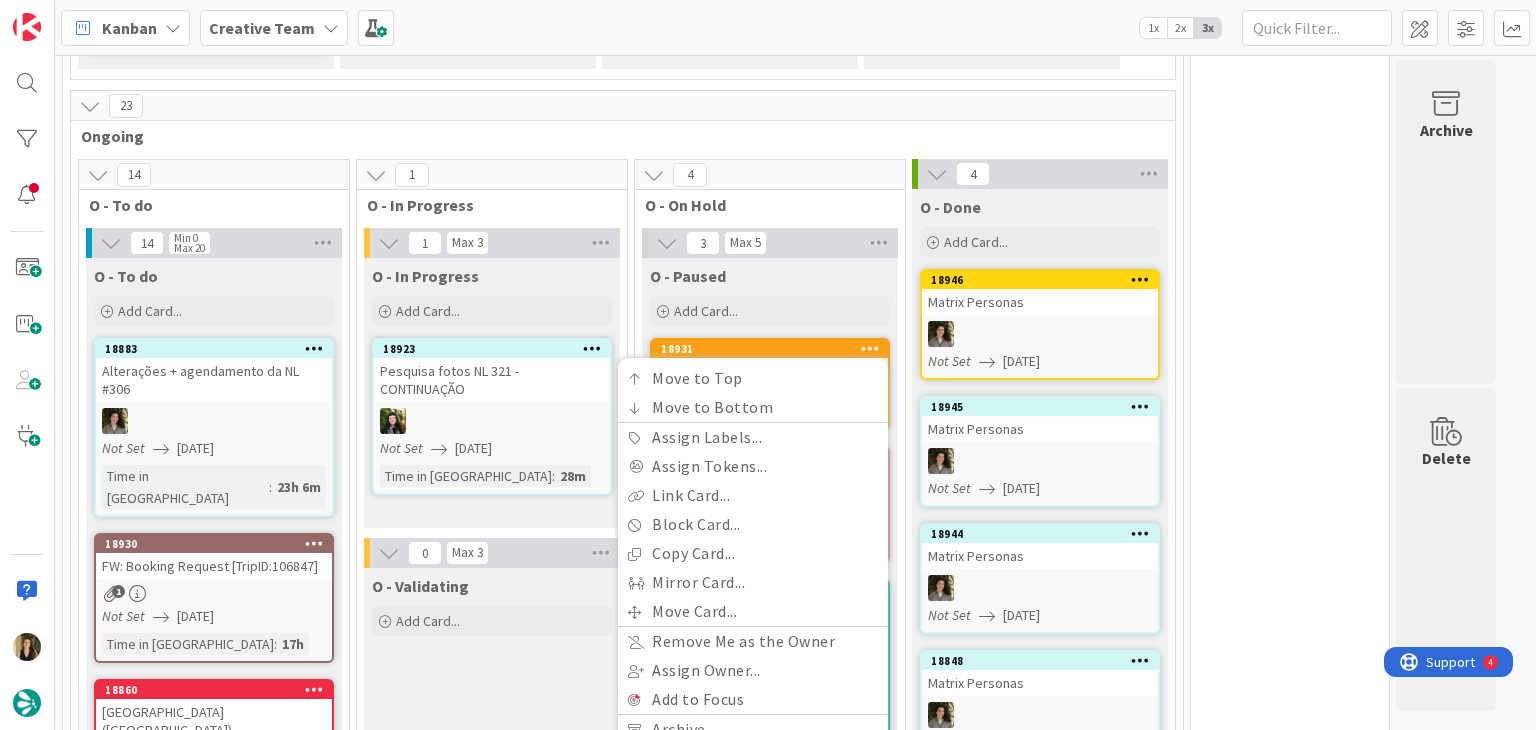 click on "O - Paused" at bounding box center [770, 276] 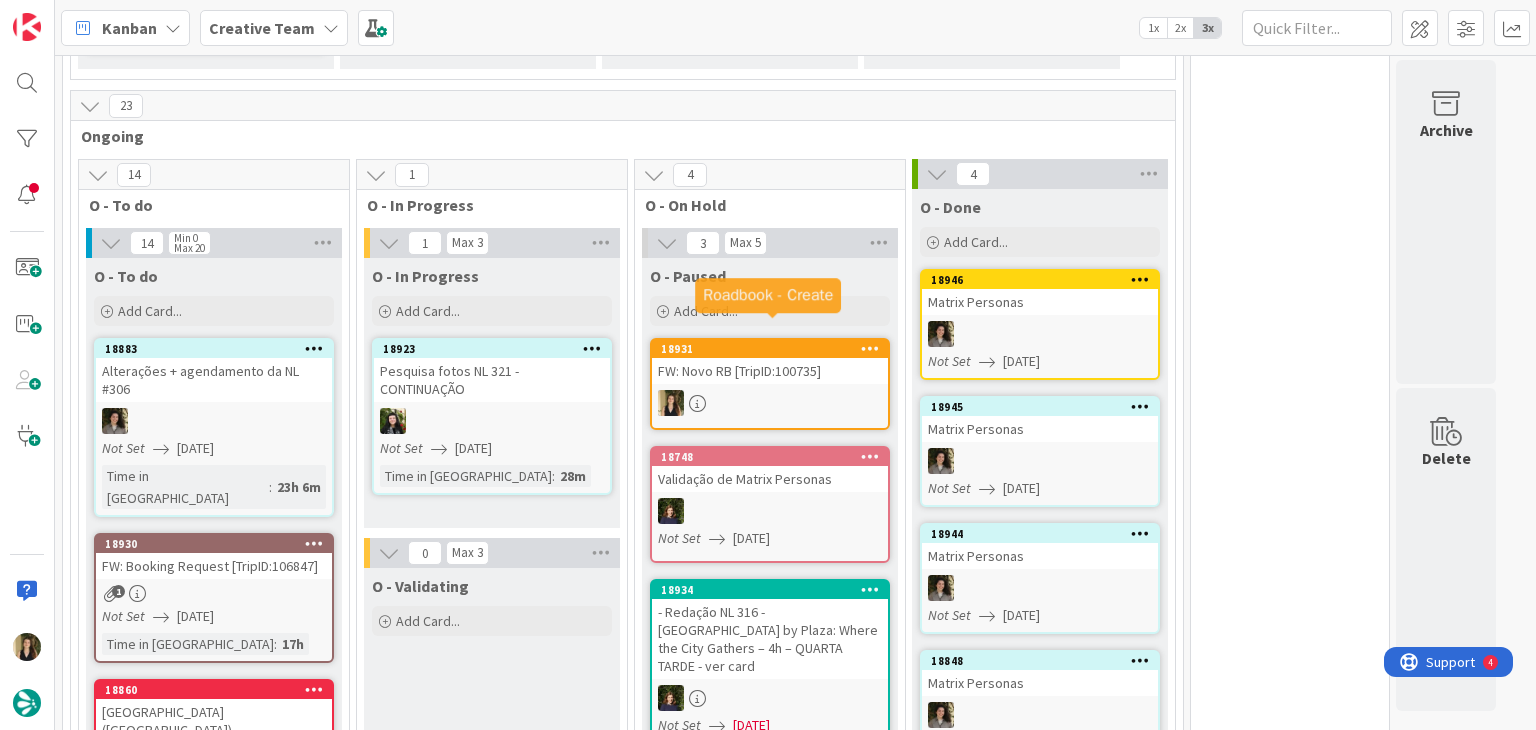 click on "FW: Novo RB [TripID:100735]" at bounding box center [770, 371] 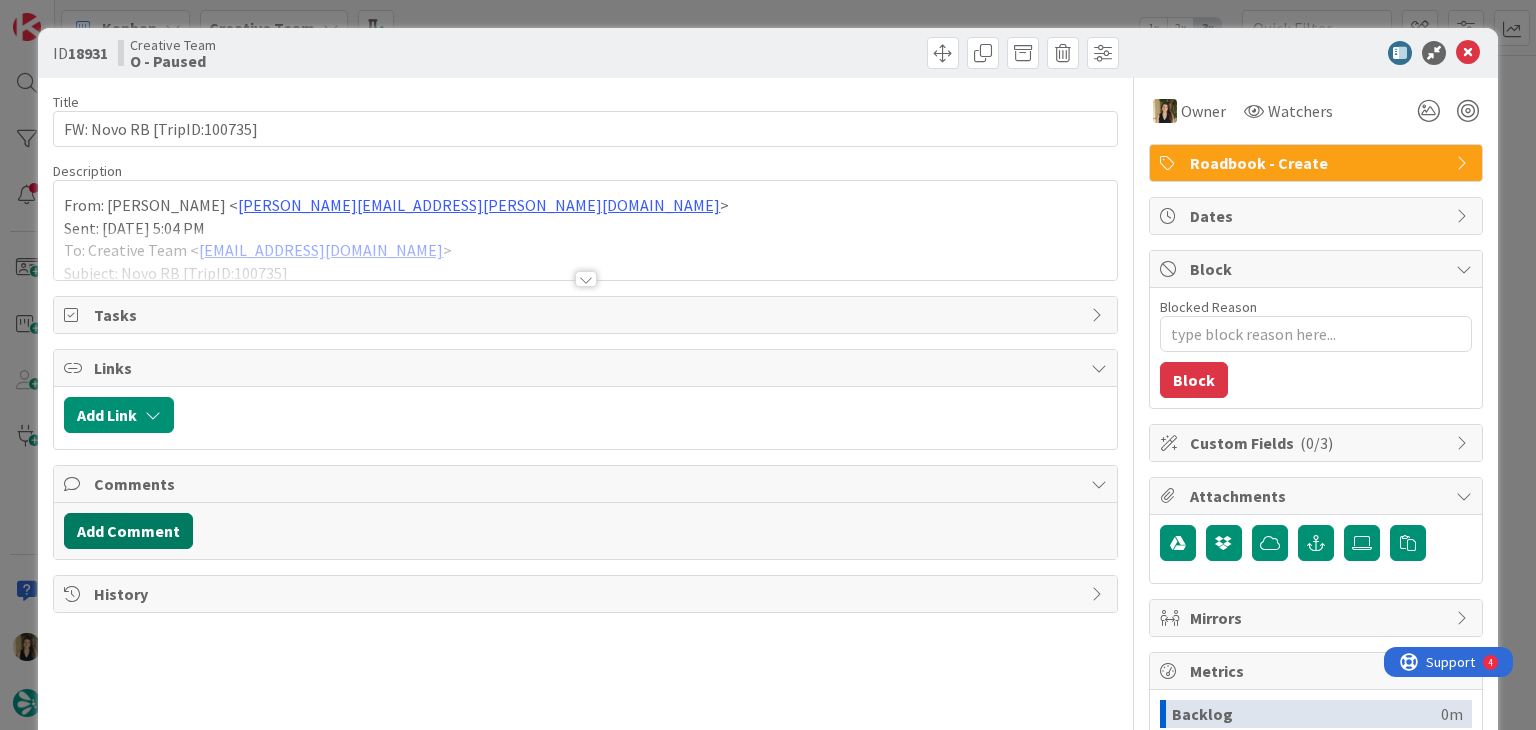 scroll, scrollTop: 0, scrollLeft: 0, axis: both 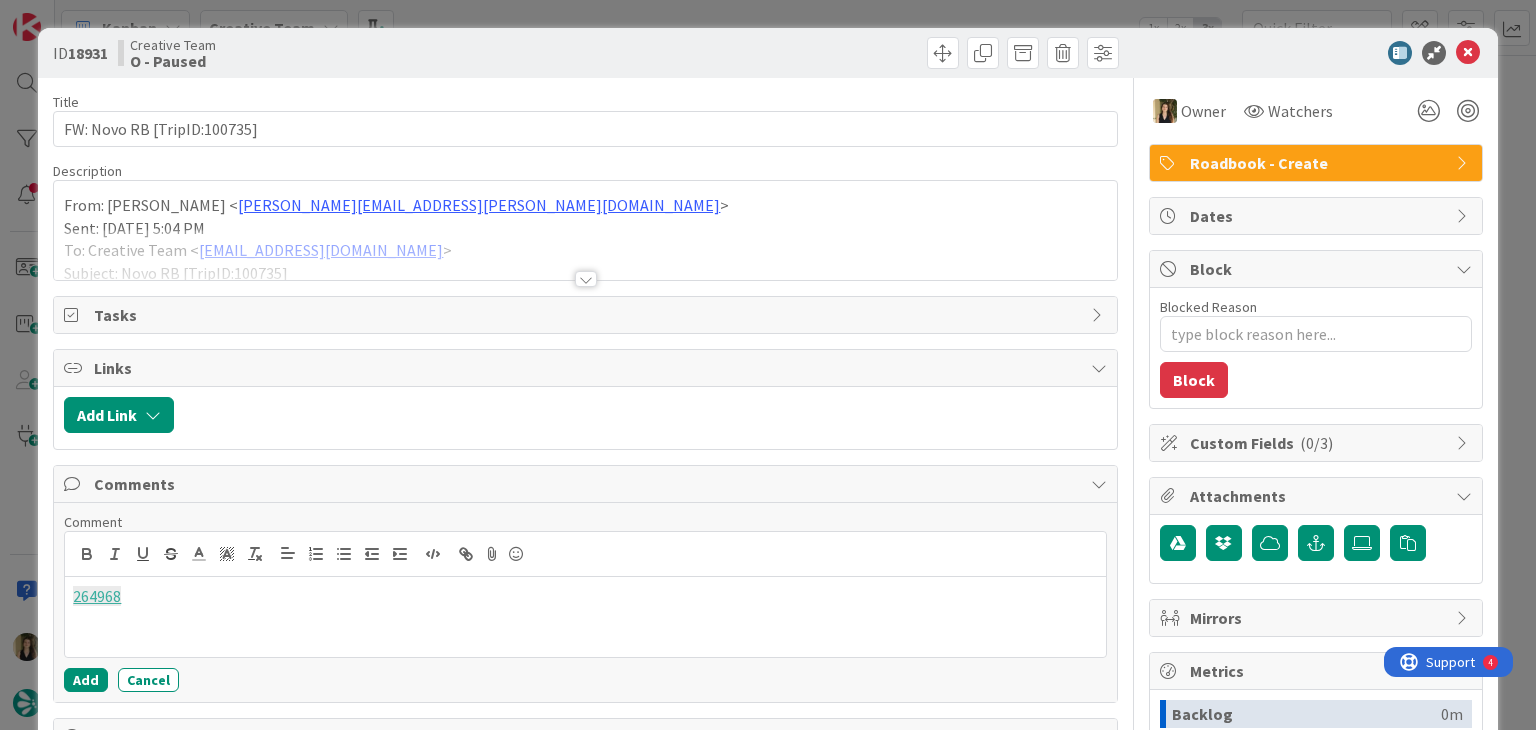 type 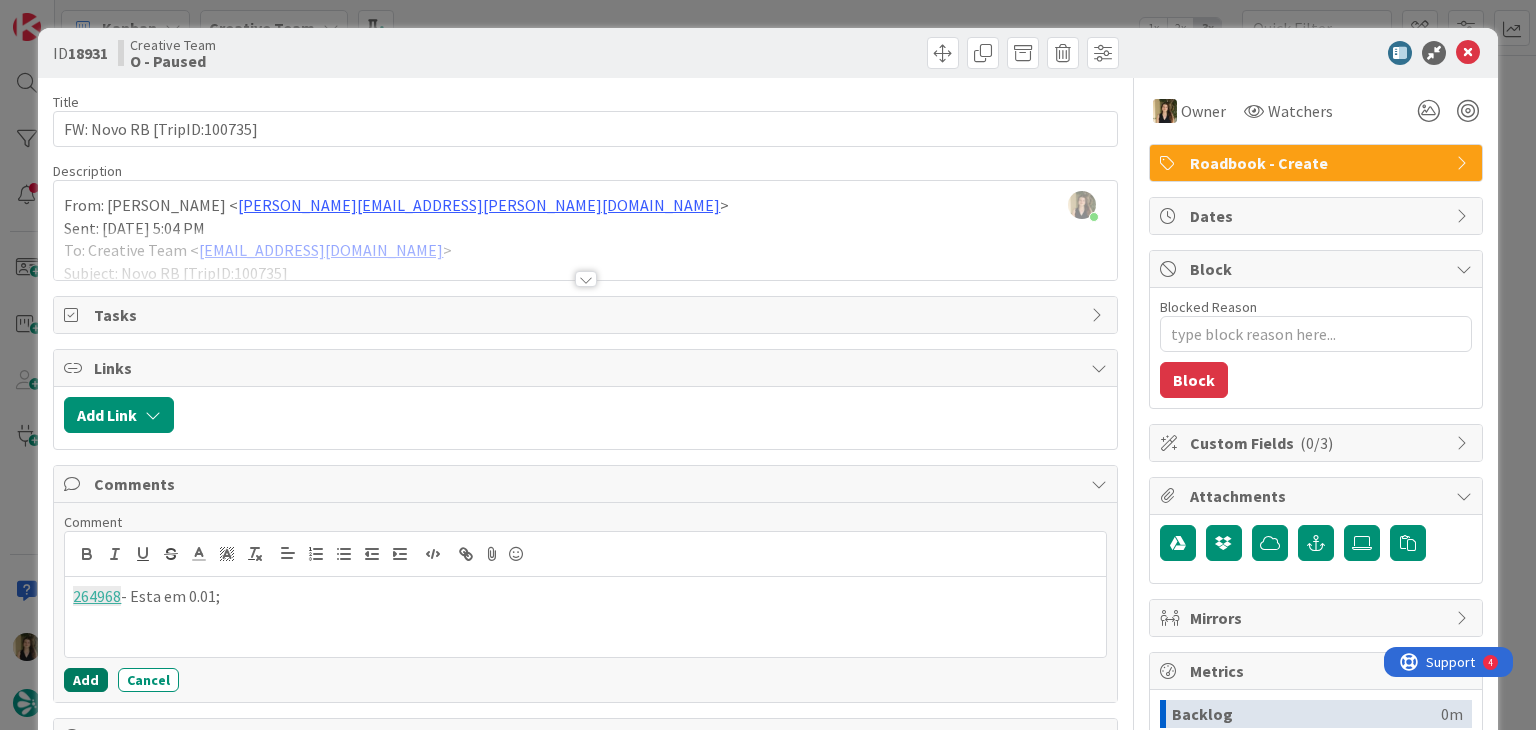 click on "Add" at bounding box center (86, 680) 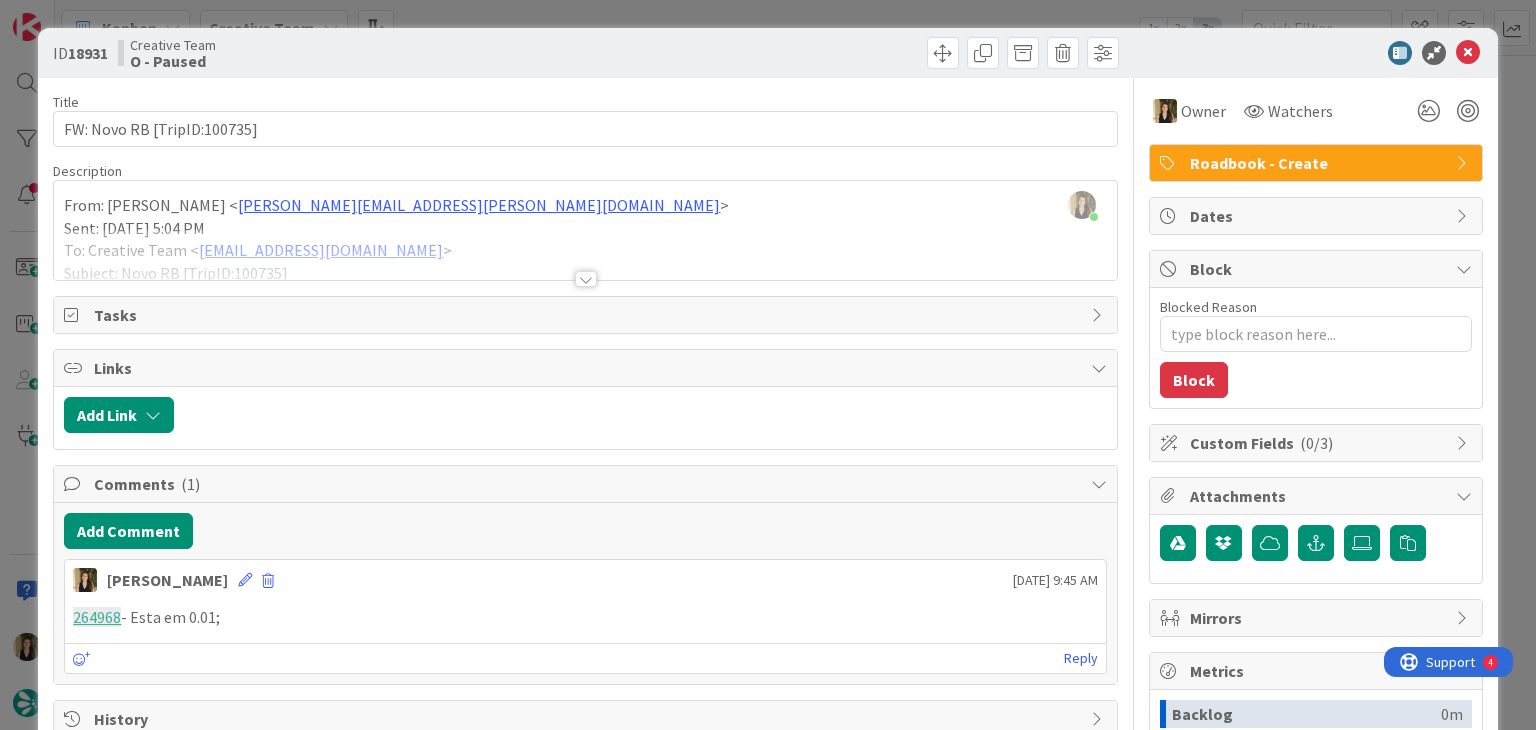 type on "x" 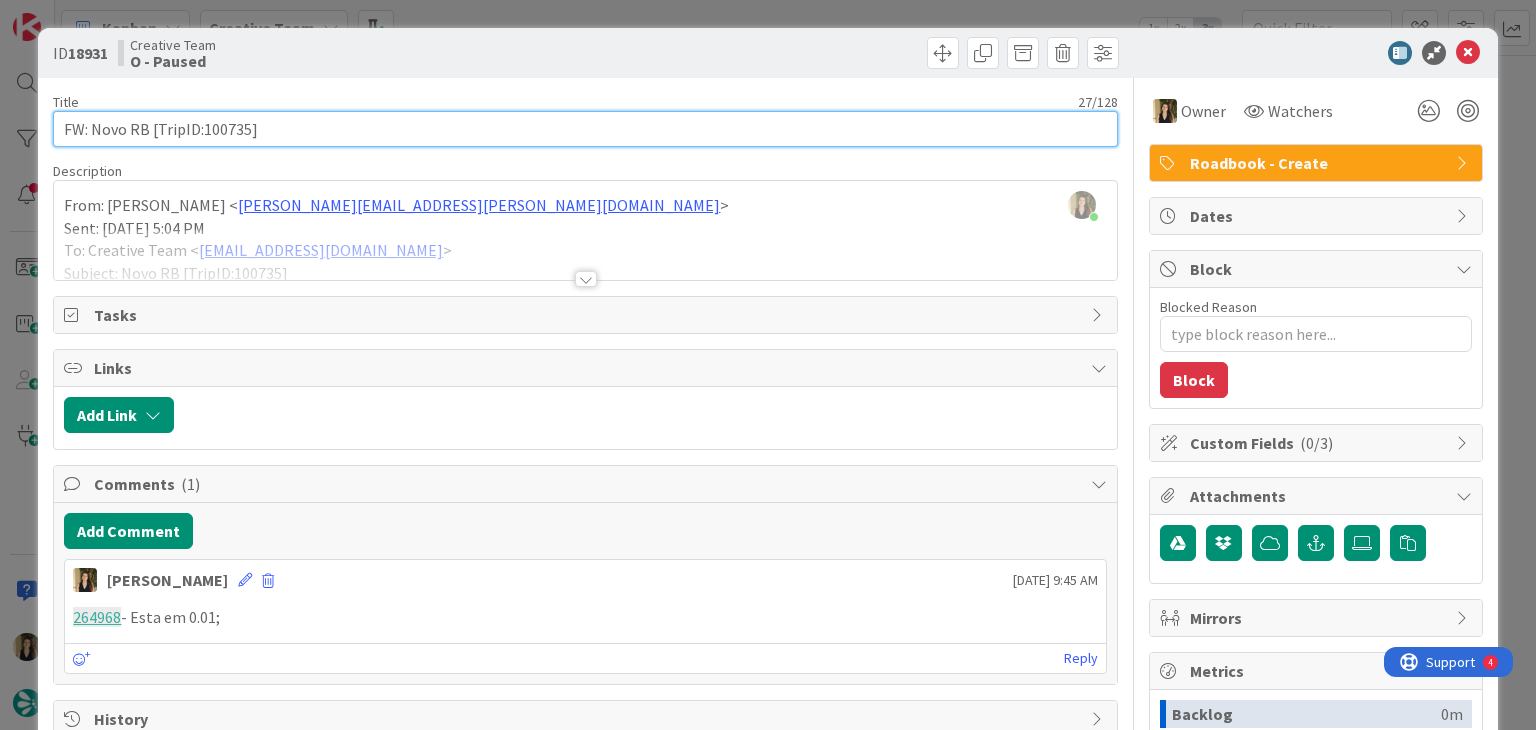 drag, startPoint x: 280, startPoint y: 131, endPoint x: 32, endPoint y: 126, distance: 248.0504 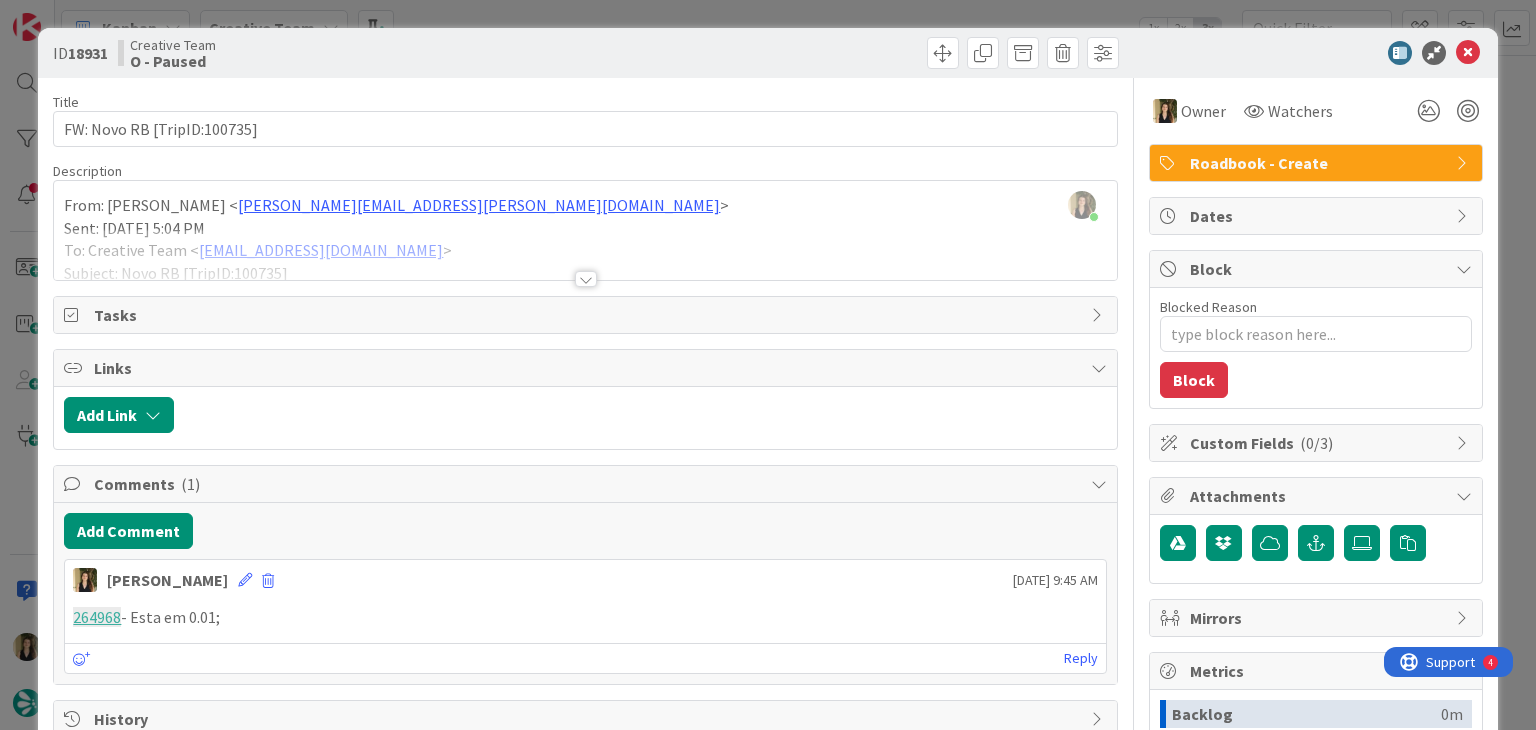 click on "ID  18931 Creative Team O - Paused Title 27 / 128 FW: Novo RB [TripID:100735] Description Sofia Palma just joined From: Catarina Martins < catarina.martins@tourtailors.com > Sent: Wednesday, 9 July, 2025 5:04 PM To: Creative Team < product@tourtailors.com > Subject: Novo RB [TripID:100735] Heyy, Como estão? Este é mais um file que criei Rb antes de passar para 9 e pode ter alterado o fluxo, por isso, envio caso não apareça nas listagens :/ https://appweb.tourtailors.com/TripPlan/Roadbook?file=100735&version=4&priceVersion=2 Obrigada 😊 [Catarina Martins] Catarina Martins Travel Consultant [ https://tourtailors.com/wp-content/uploads/2025/03/tourtailorssignature.png ]< https://meetings.hubspot.com/meetings-tourtailors > Schedule a Call< https://meetings.hubspot.com/meetings-tourtailors > Portugal: +351 214 851 476 (9 a.m. to 6 p.m. Lisbon Local Time)<tel:+351214851476> U.S.A. and Canada: +1 347 674 5947 (4 a.m. to 1 p.m. New York Local Time)<tel:+13476745947> www.tourtailors.com < > Owner Watchers Tasks" at bounding box center (768, 365) 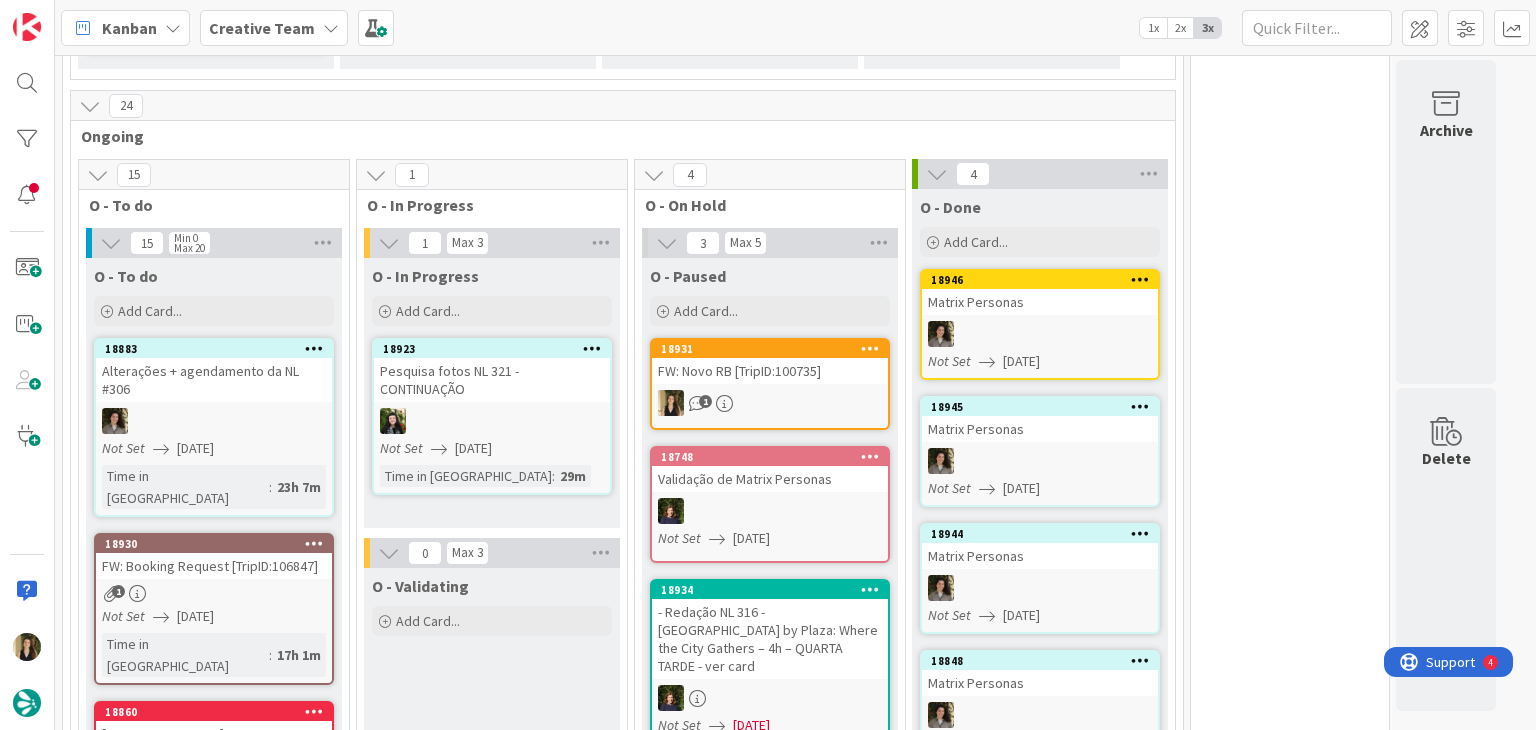 scroll, scrollTop: 0, scrollLeft: 0, axis: both 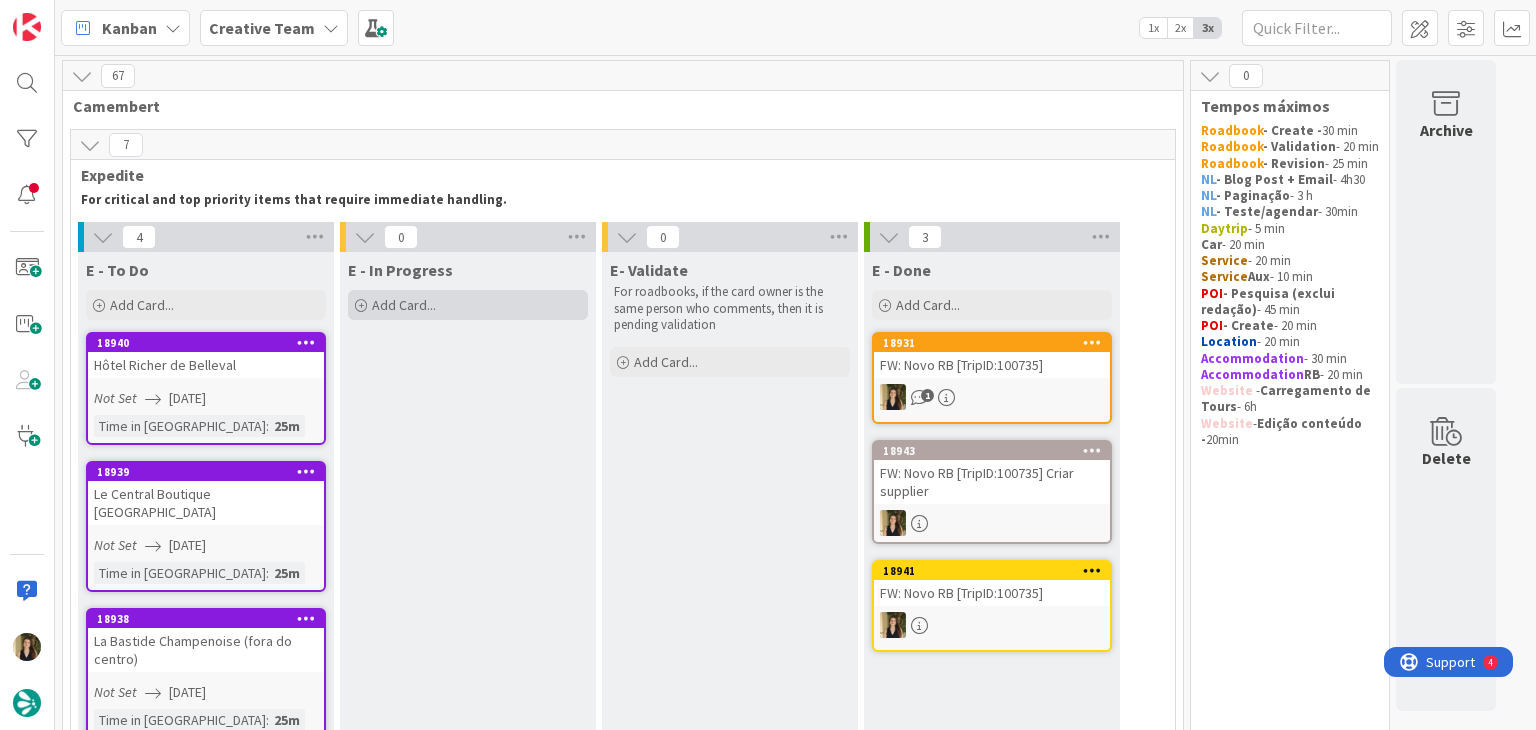 click on "Add Card..." at bounding box center [404, 305] 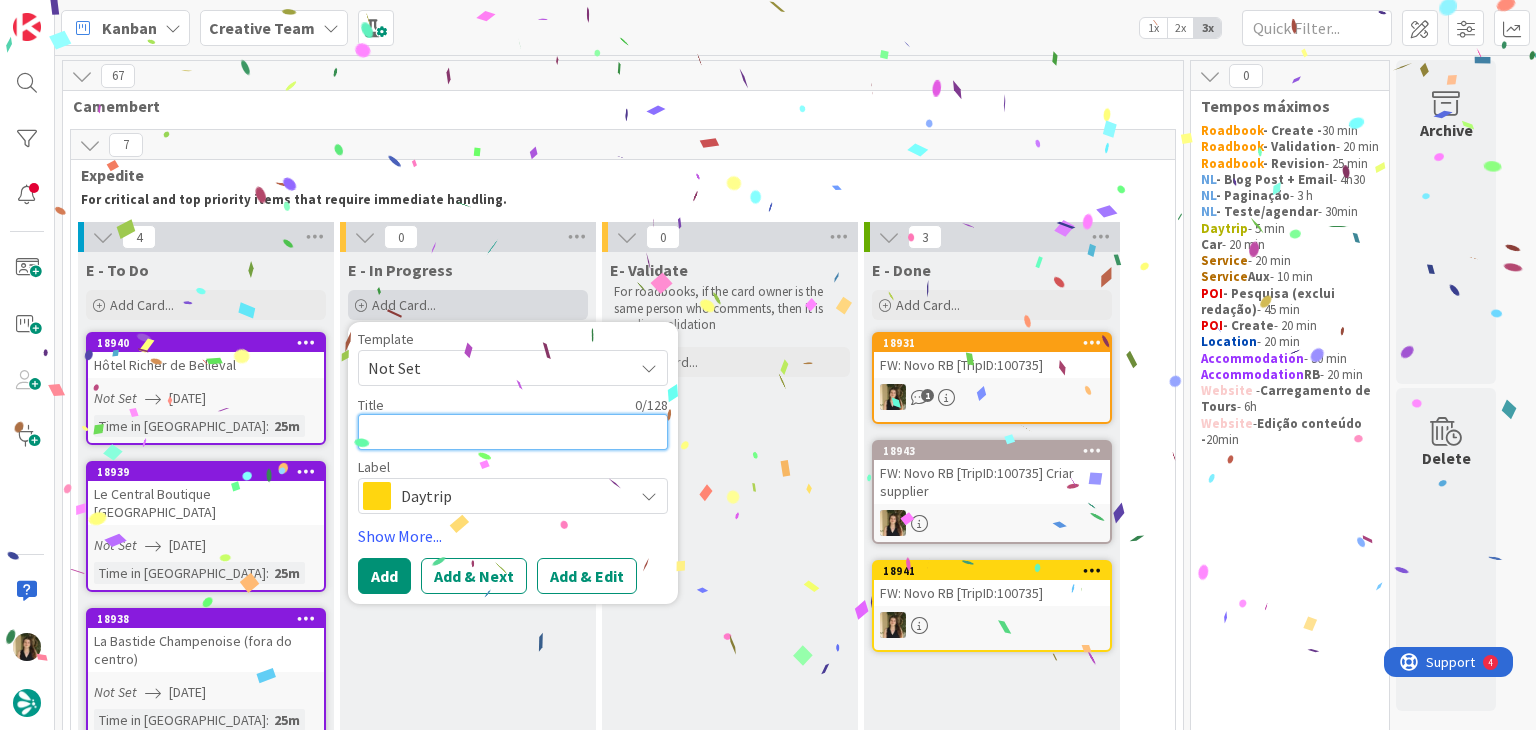paste on "FW: Novo RB [TripID:100735]" 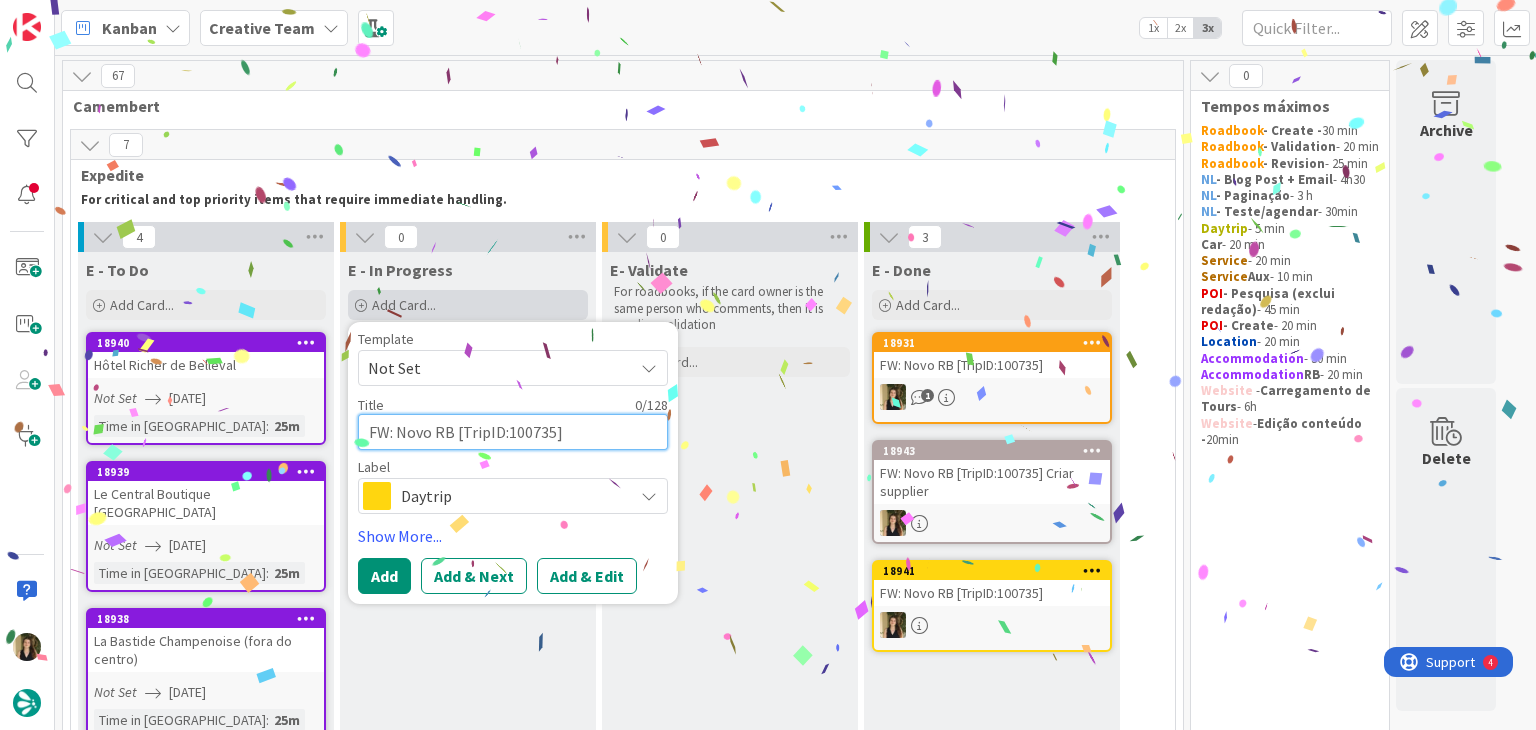 type on "x" 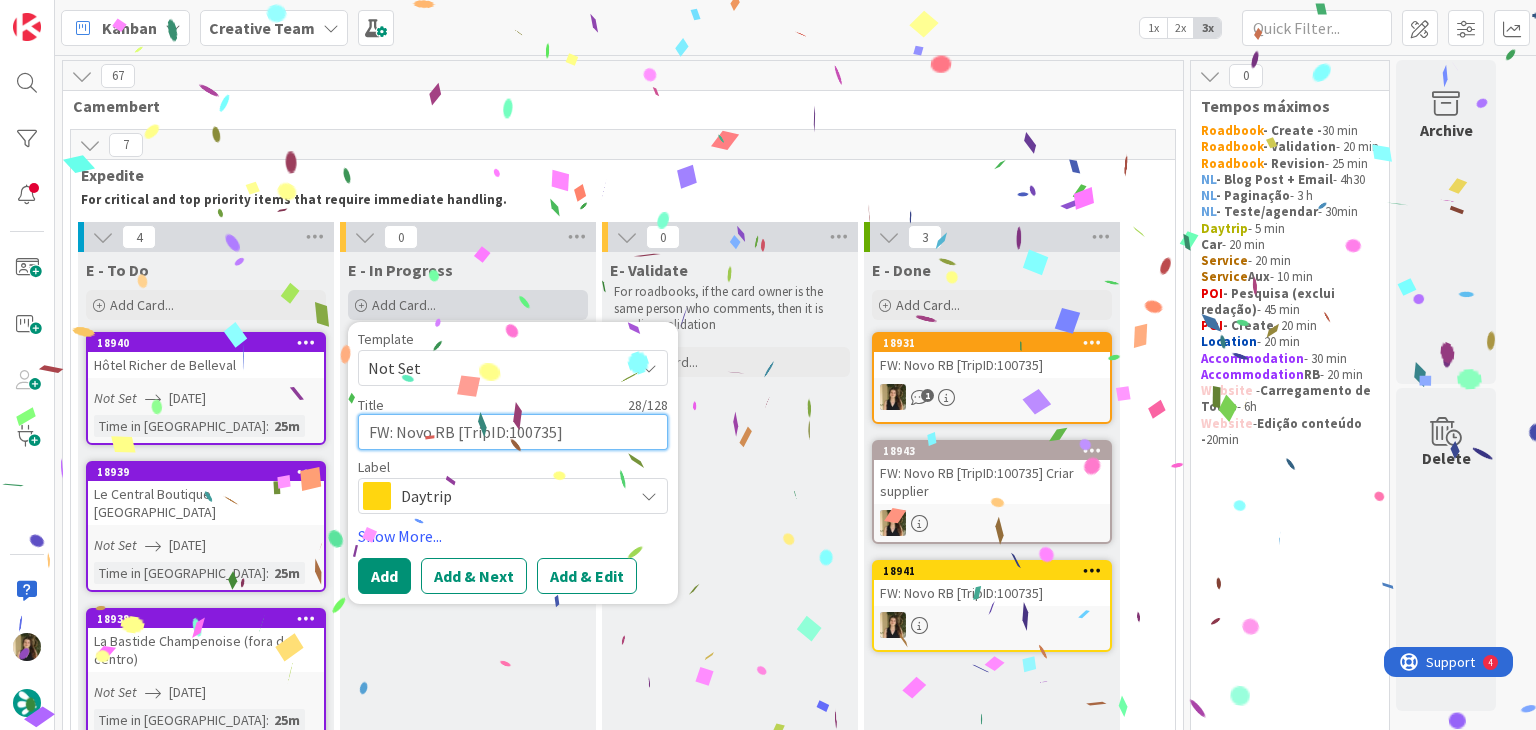 type on "FW: Novo RB [TripID:100735]" 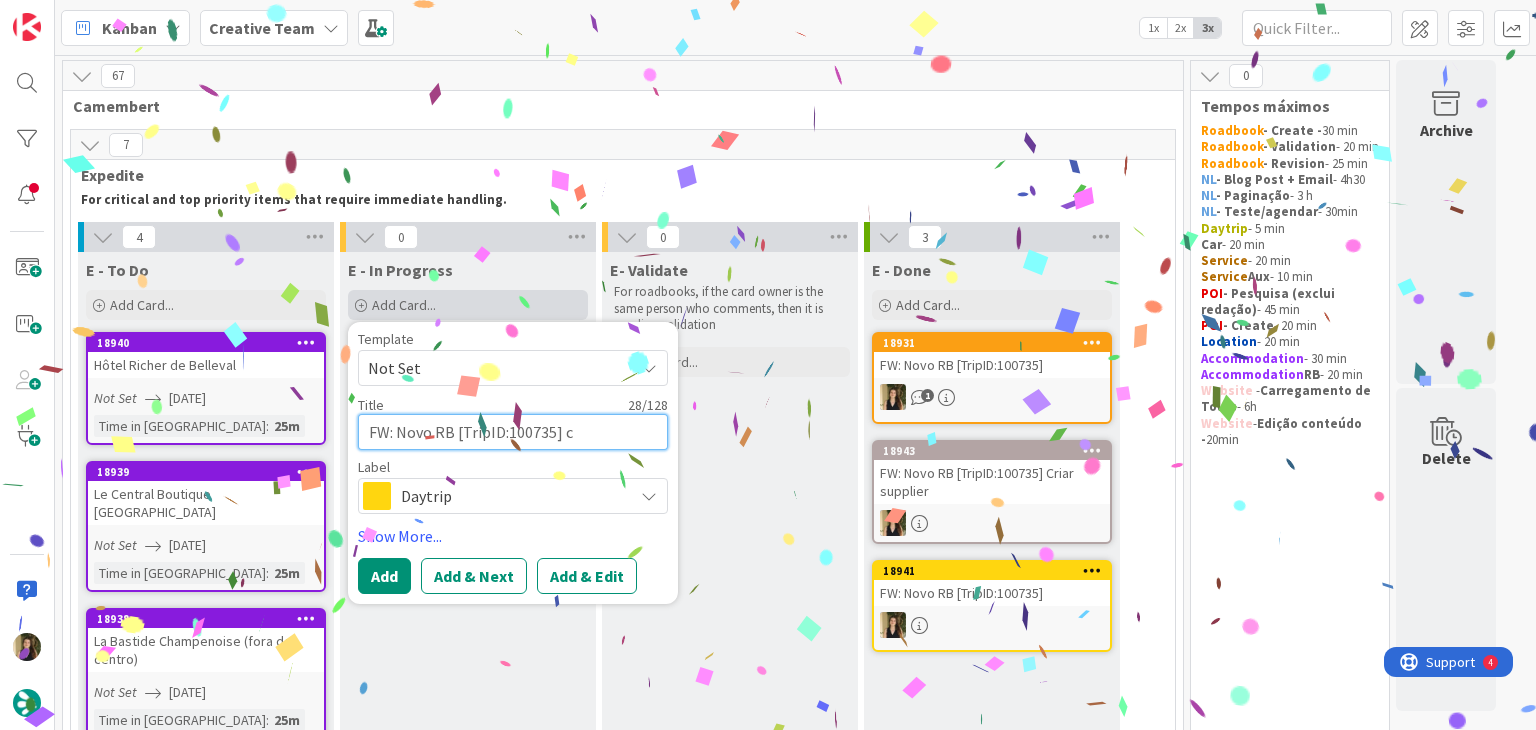 type on "FW: Novo RB [TripID:100735] co" 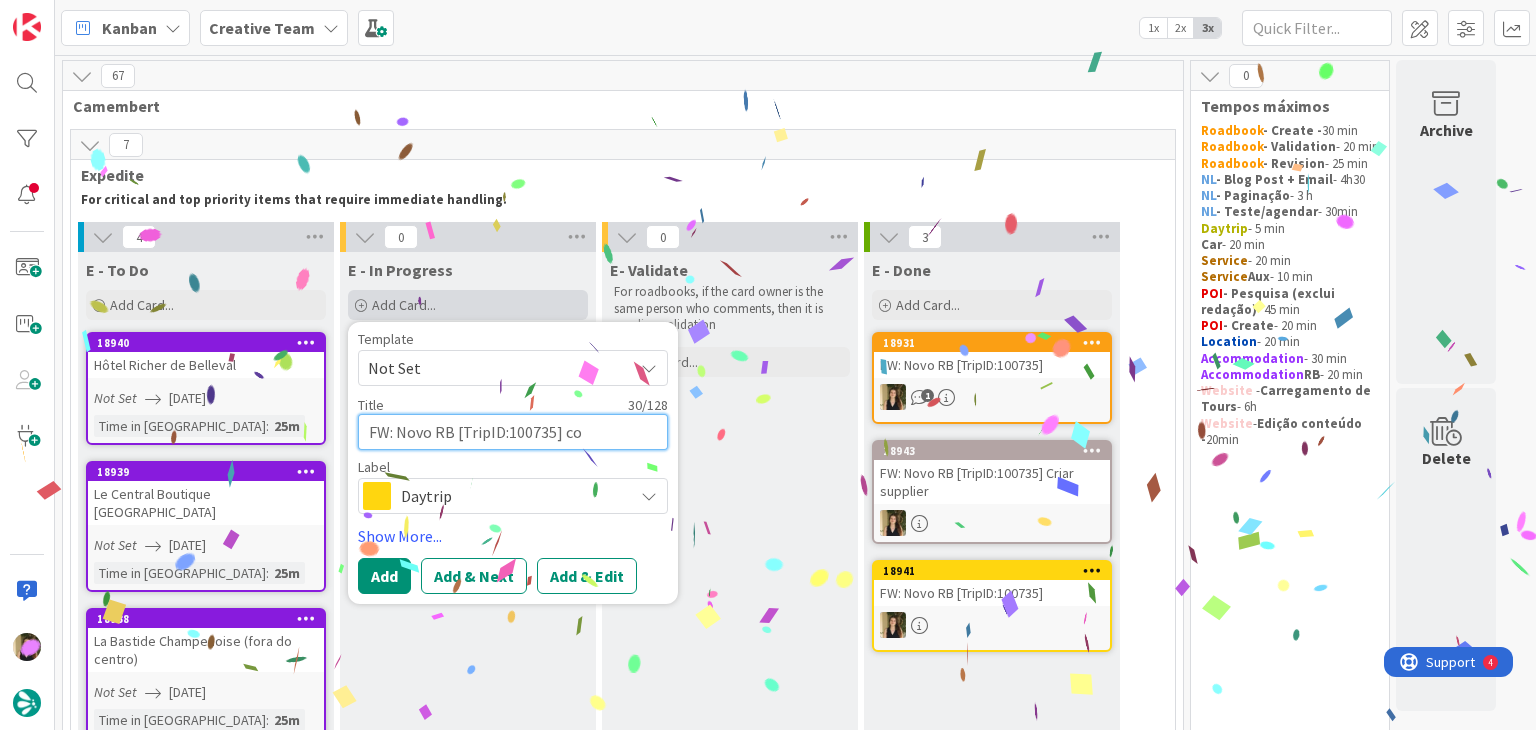 type on "x" 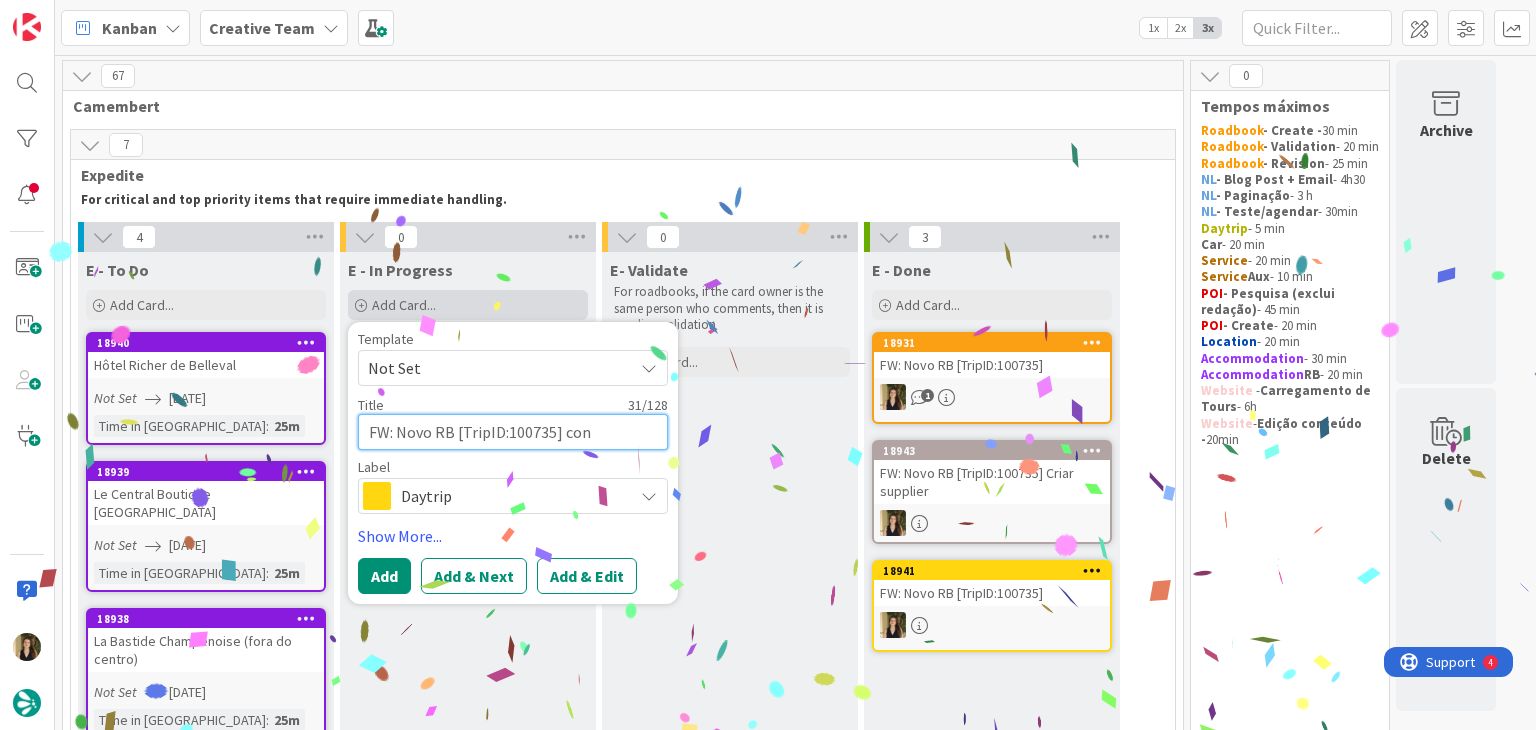 type on "x" 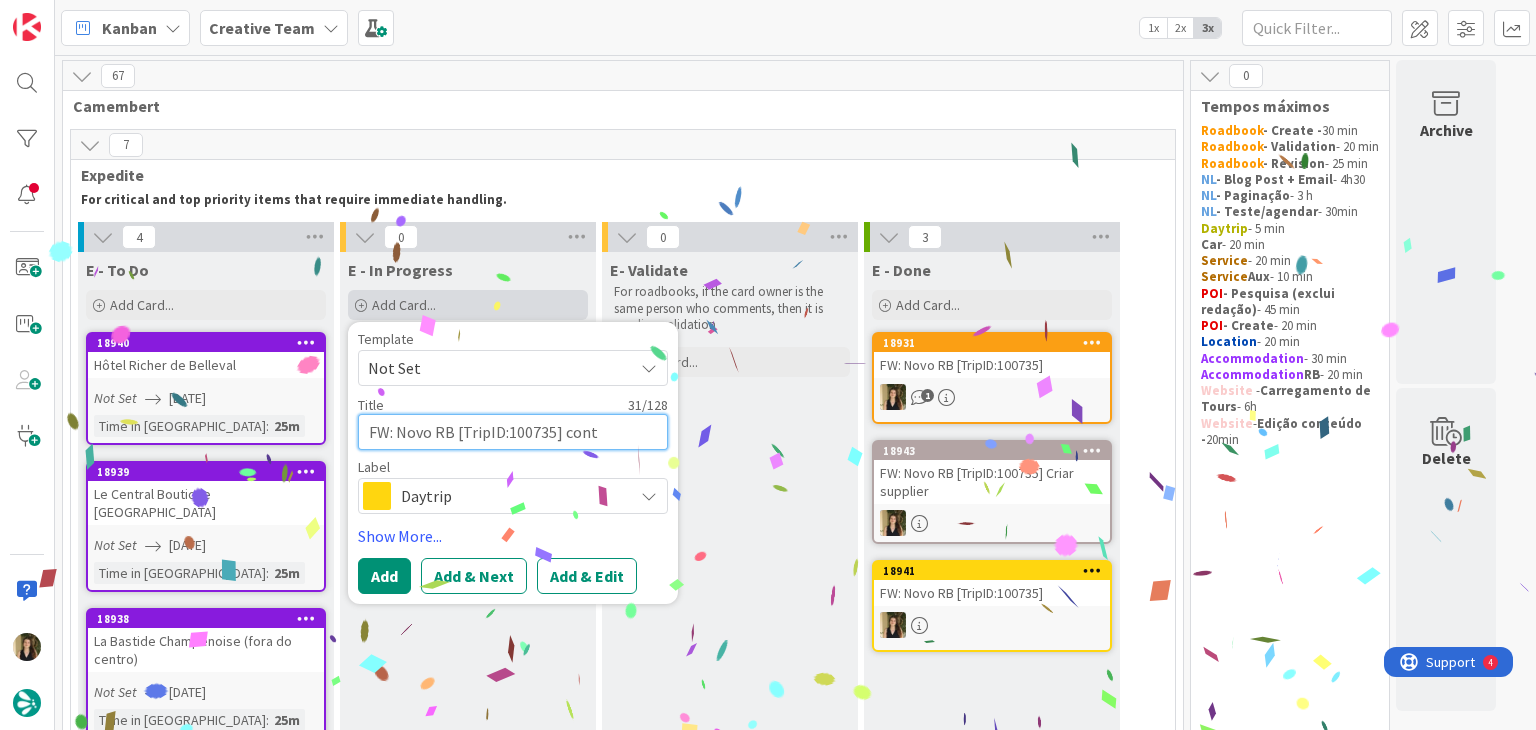 type on "x" 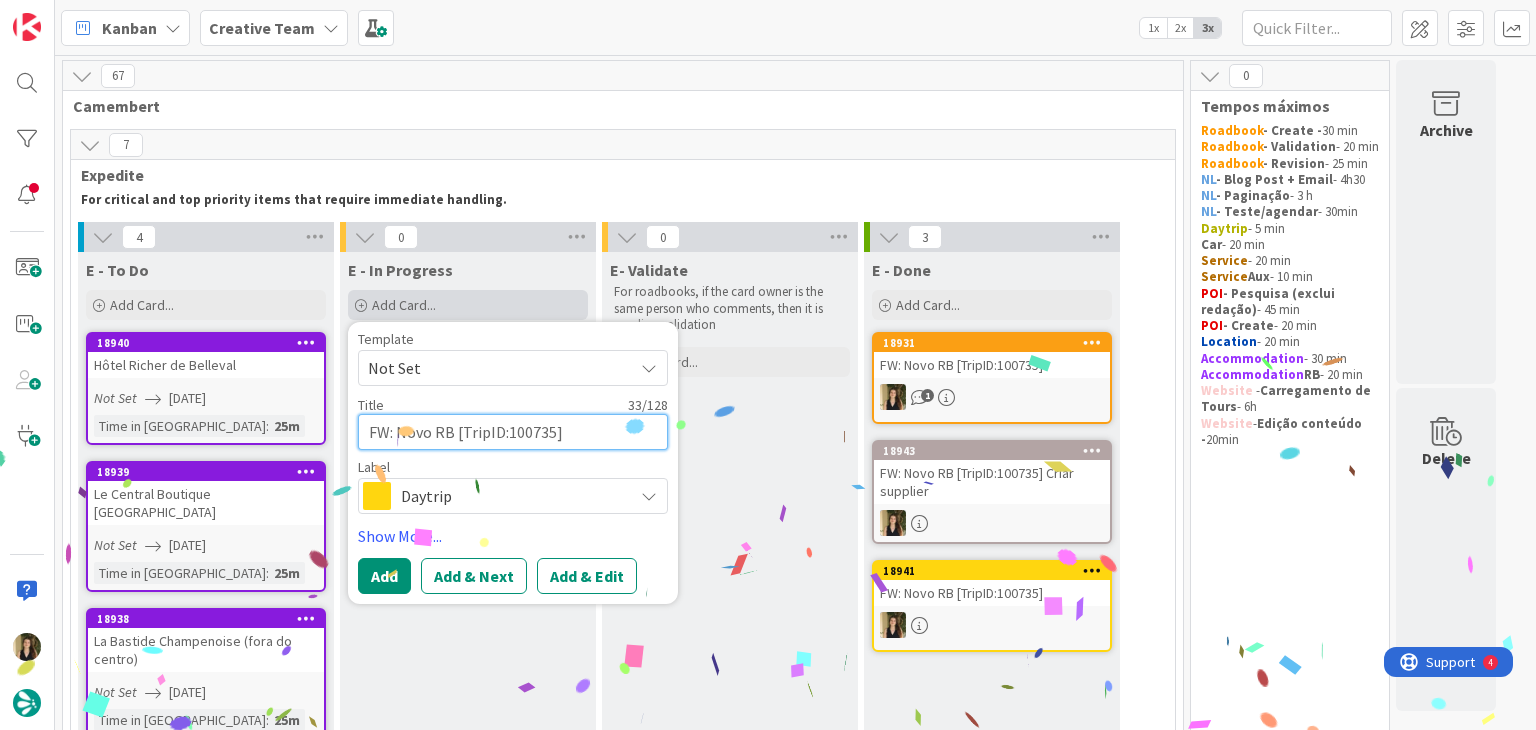 type on "x" 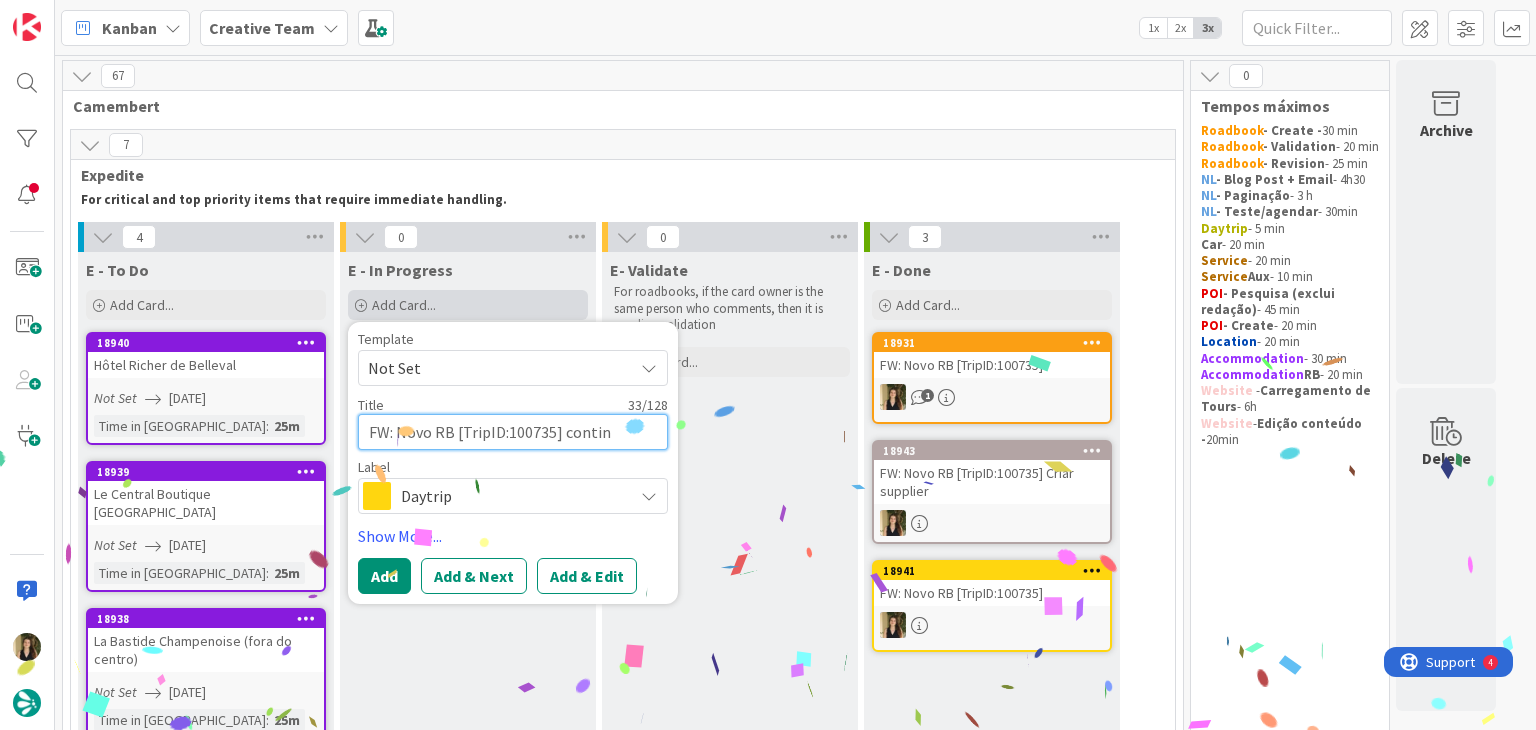 type on "x" 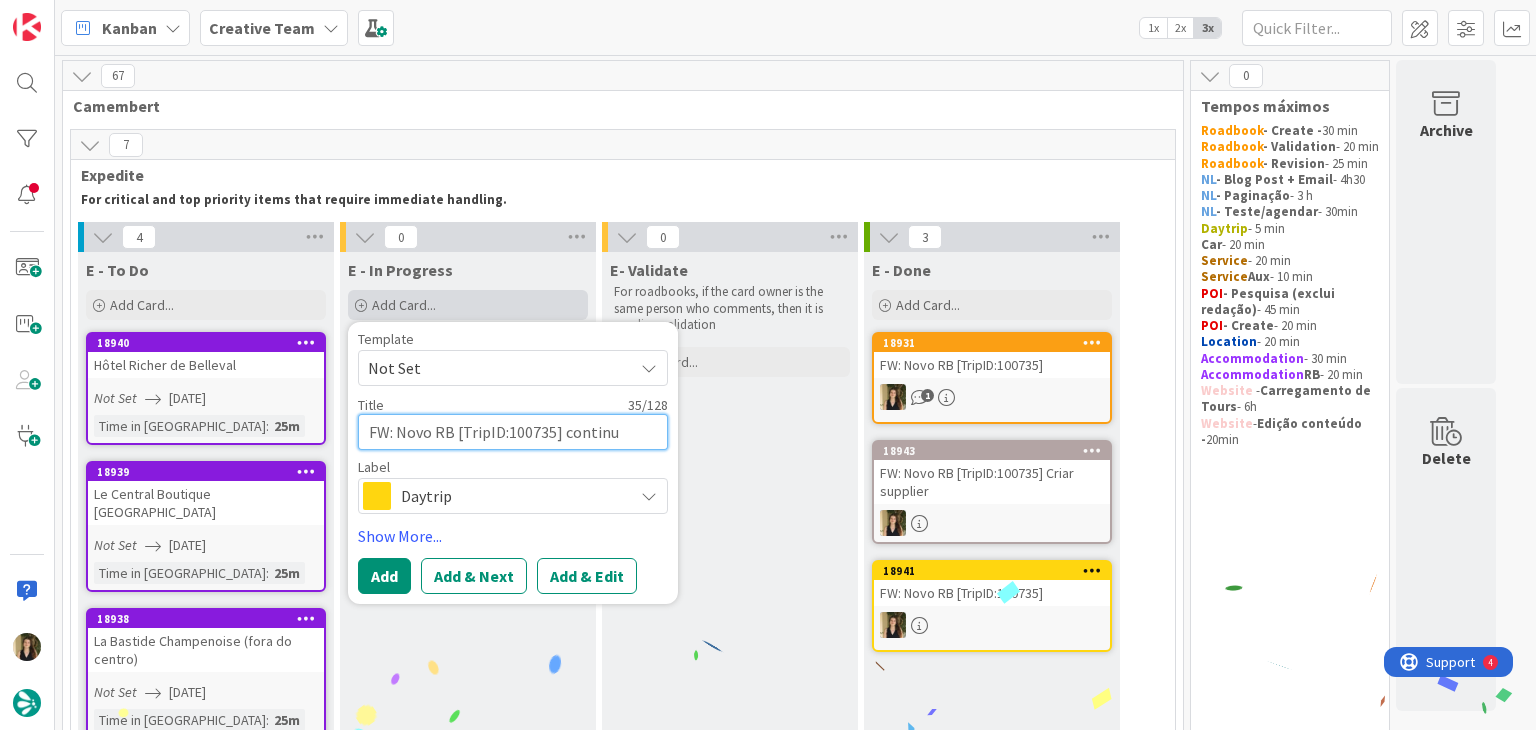 type on "x" 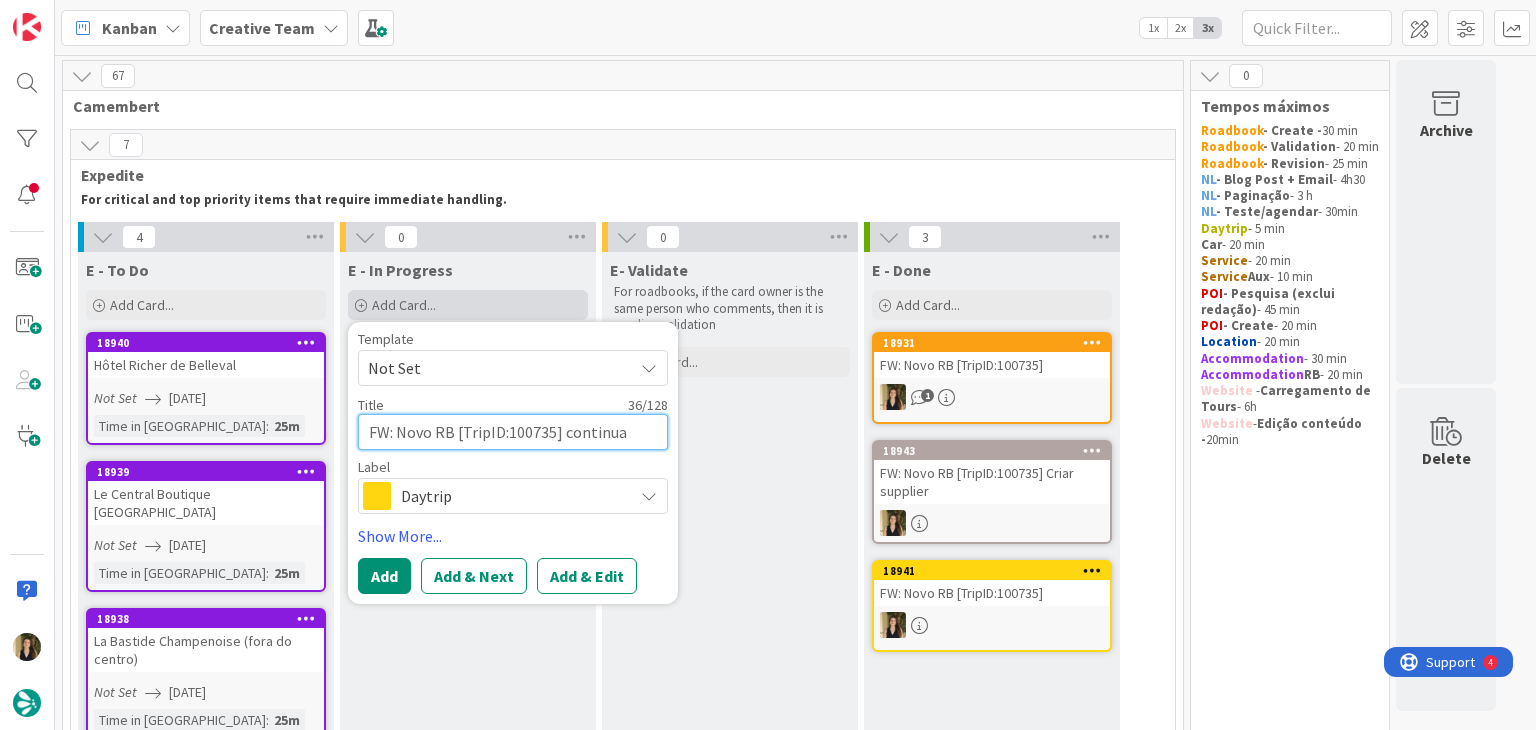 type on "x" 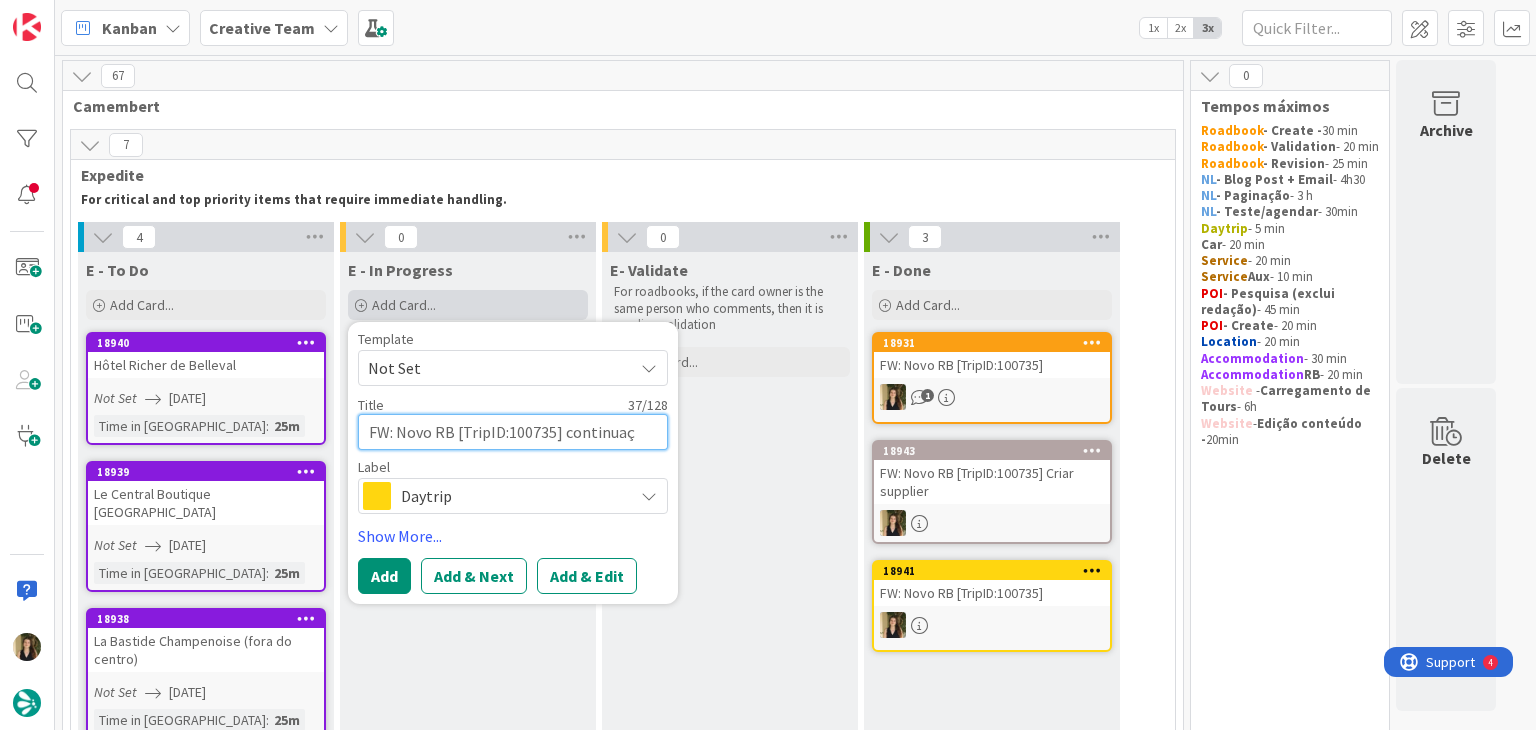 type on "x" 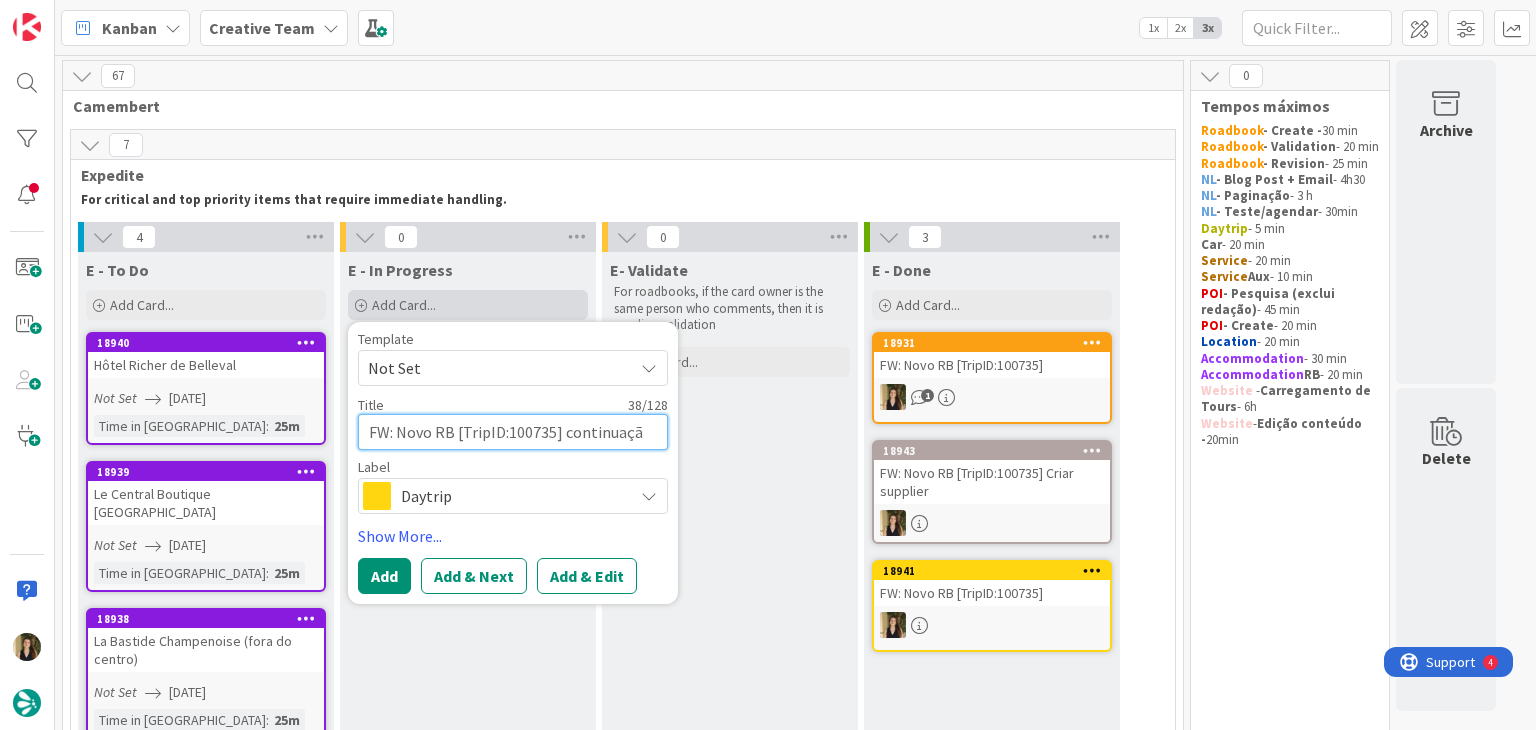 type on "x" 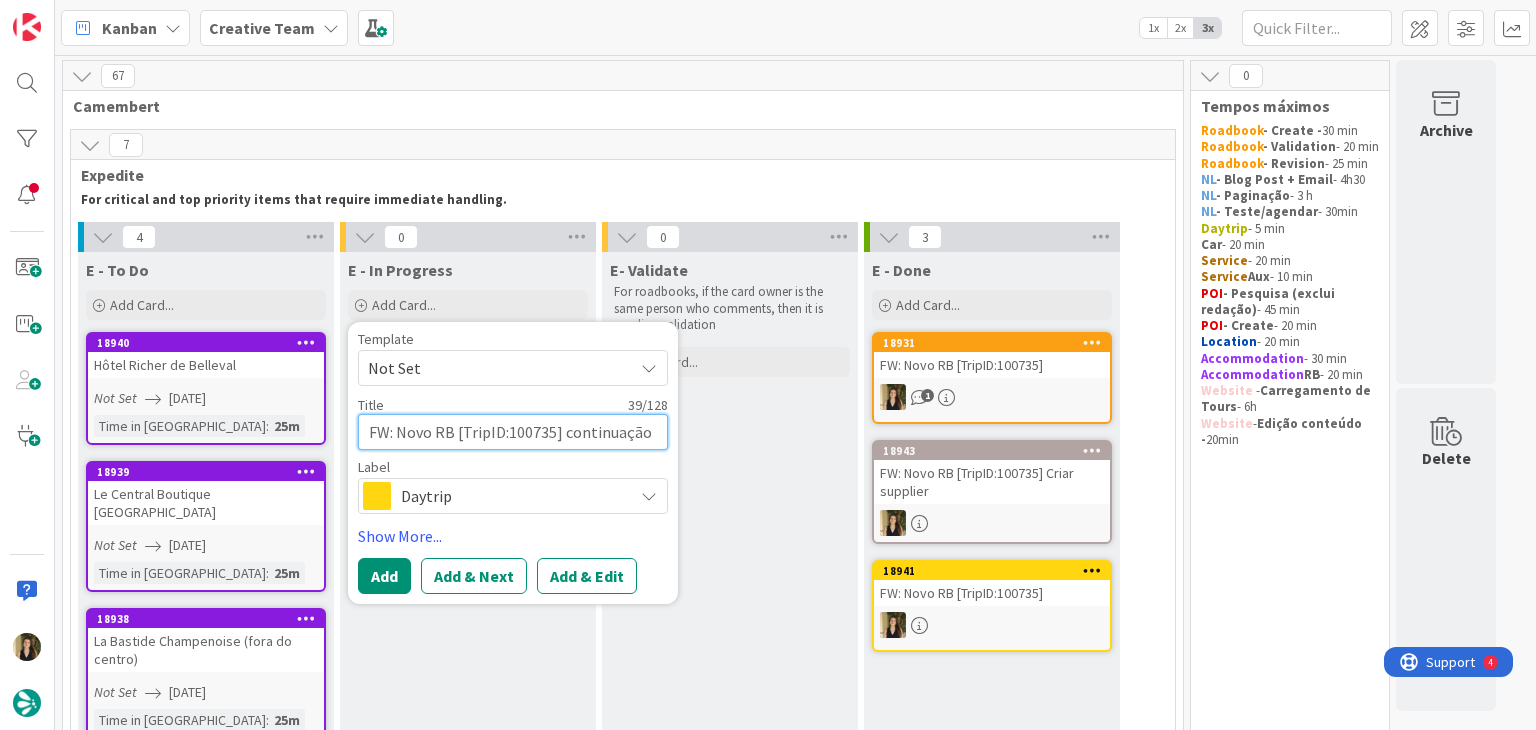 type on "FW: Novo RB [TripID:100735] continuação" 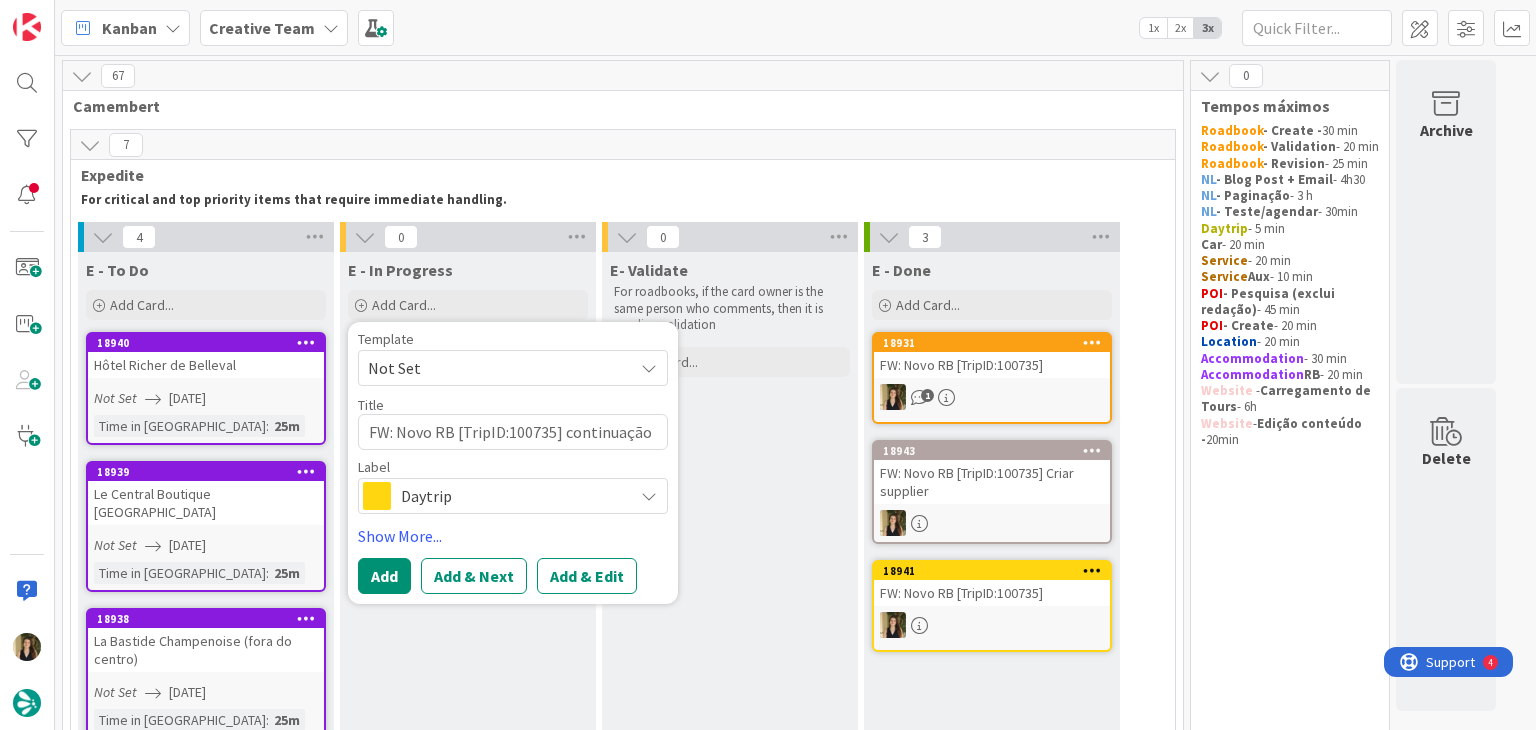 click on "Daytrip" at bounding box center (512, 496) 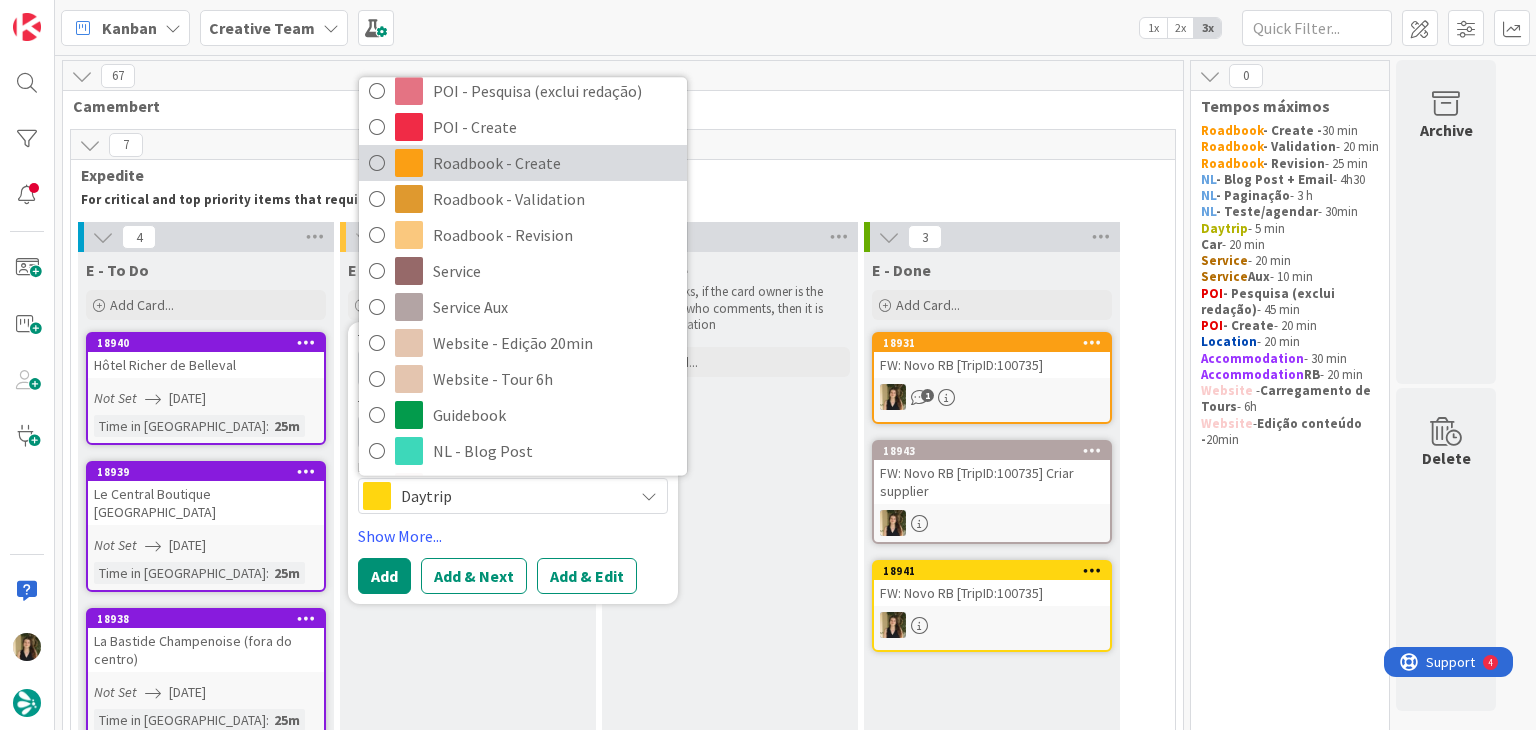 click on "Roadbook - Create" at bounding box center [555, 164] 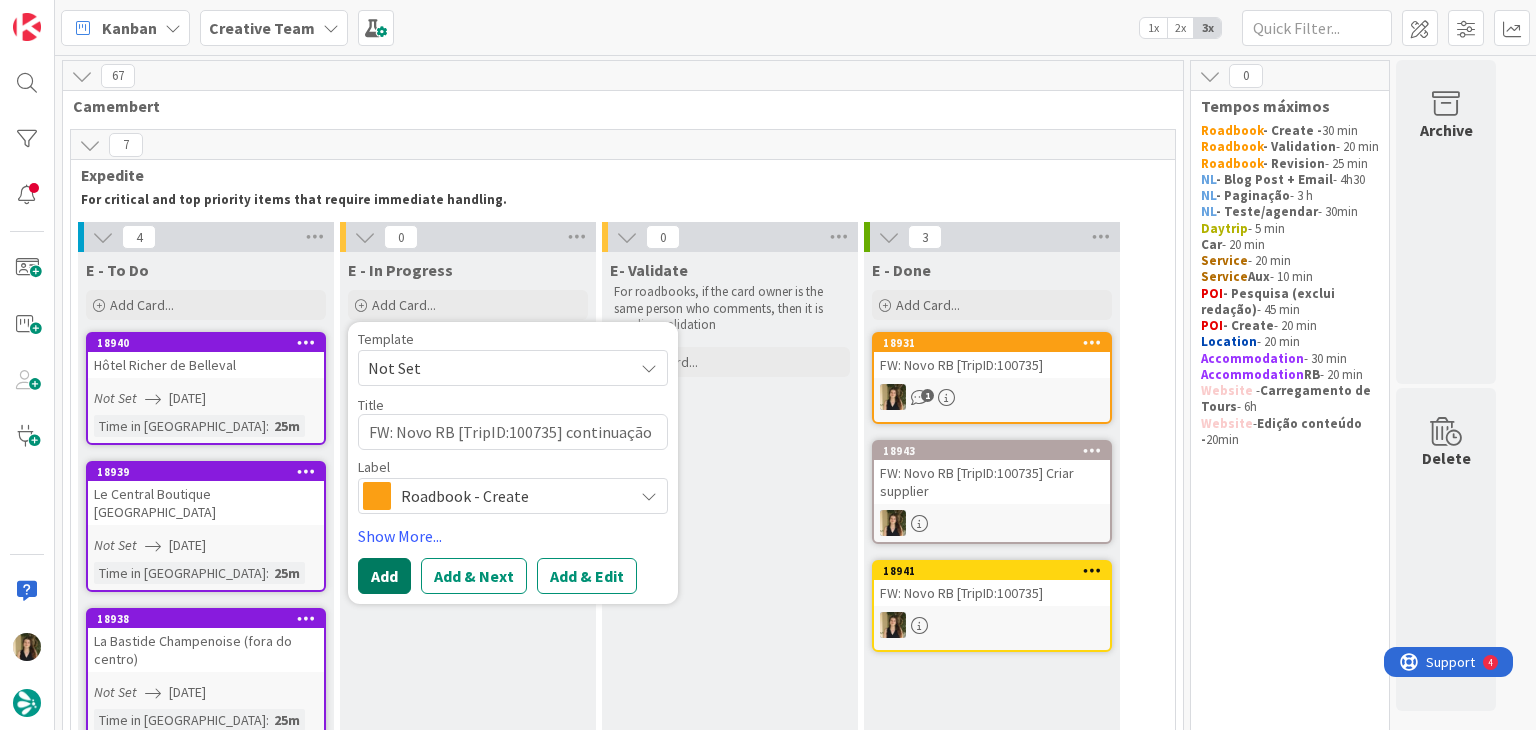 click on "Add" at bounding box center [384, 576] 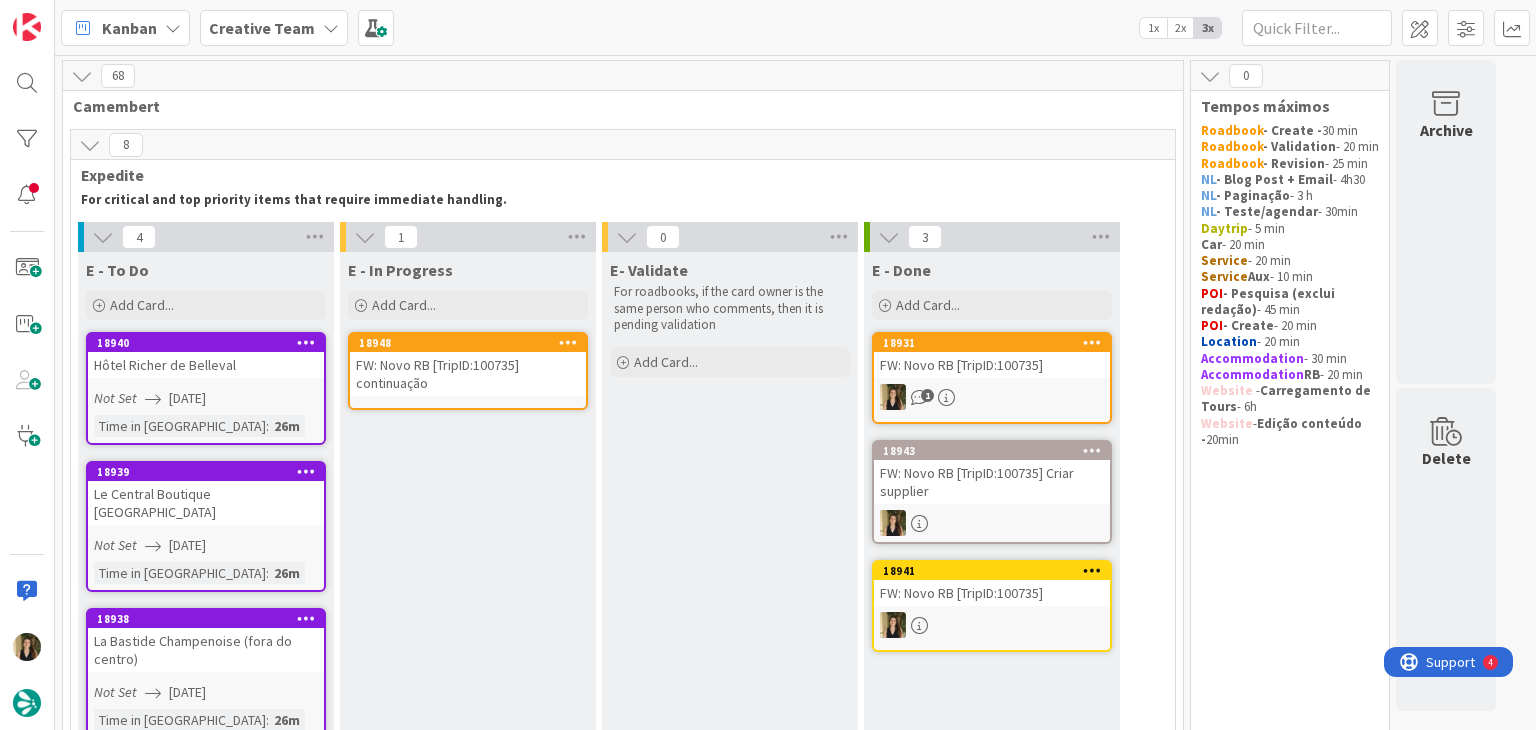 click on "FW: Novo RB [TripID:100735] continuação" at bounding box center (468, 374) 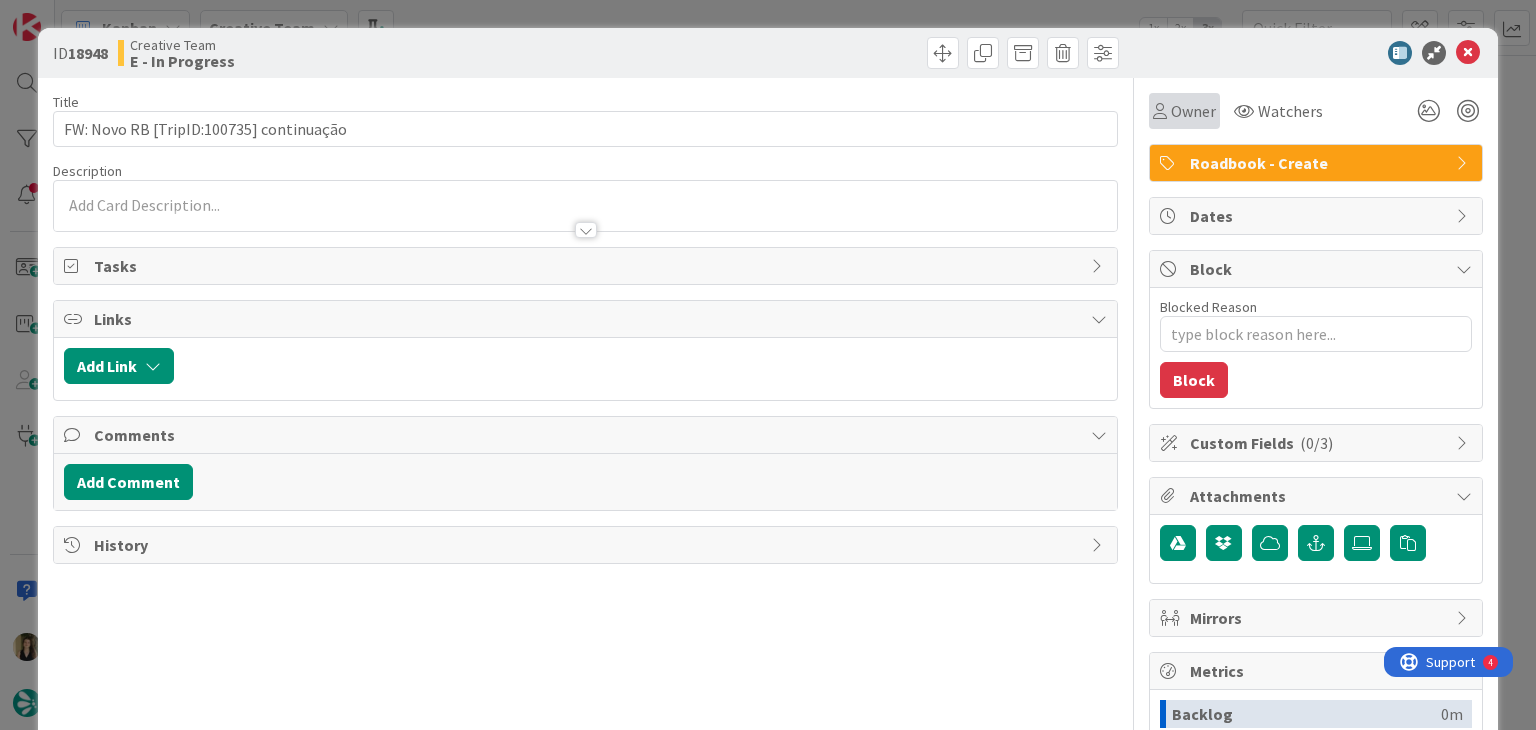 scroll, scrollTop: 0, scrollLeft: 0, axis: both 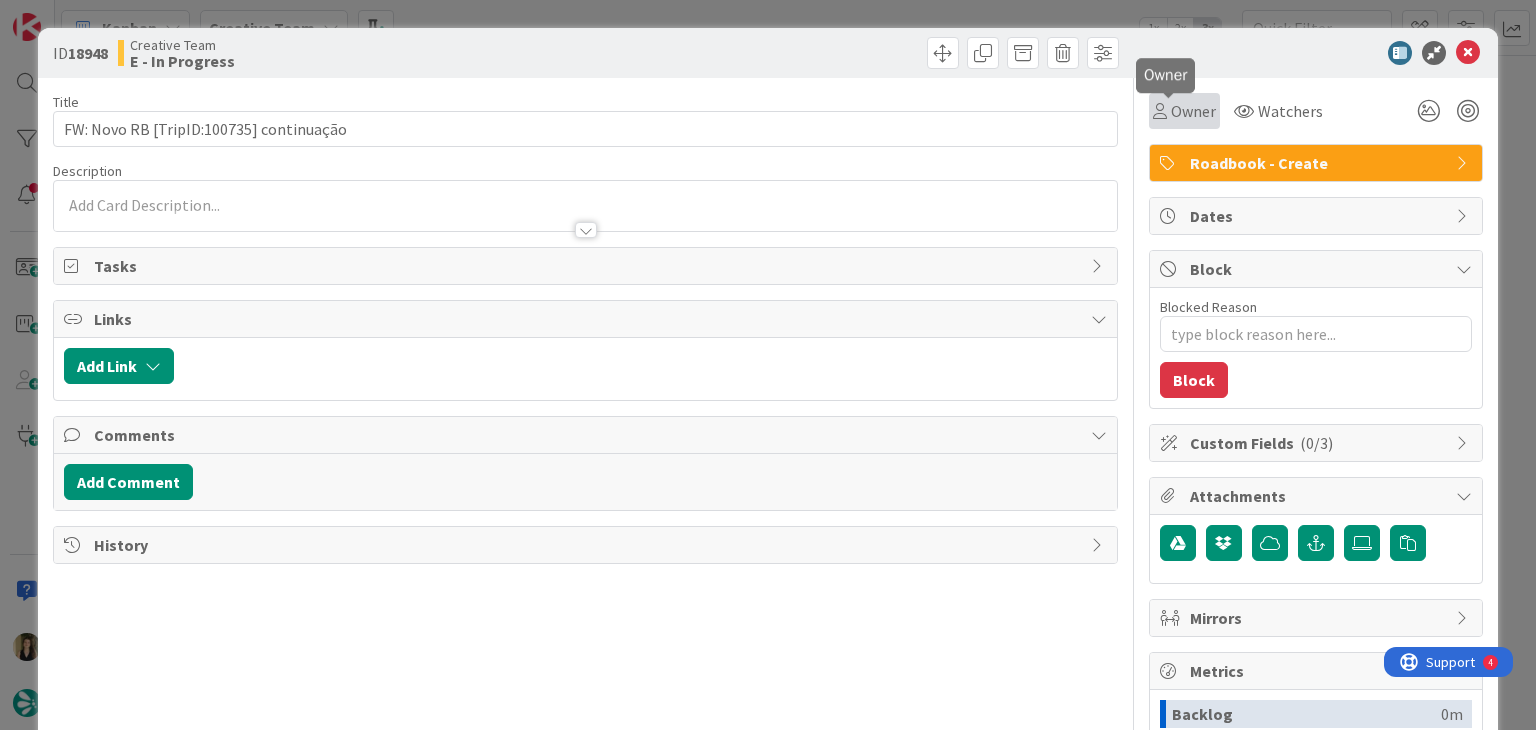 click on "Owner" at bounding box center (1193, 111) 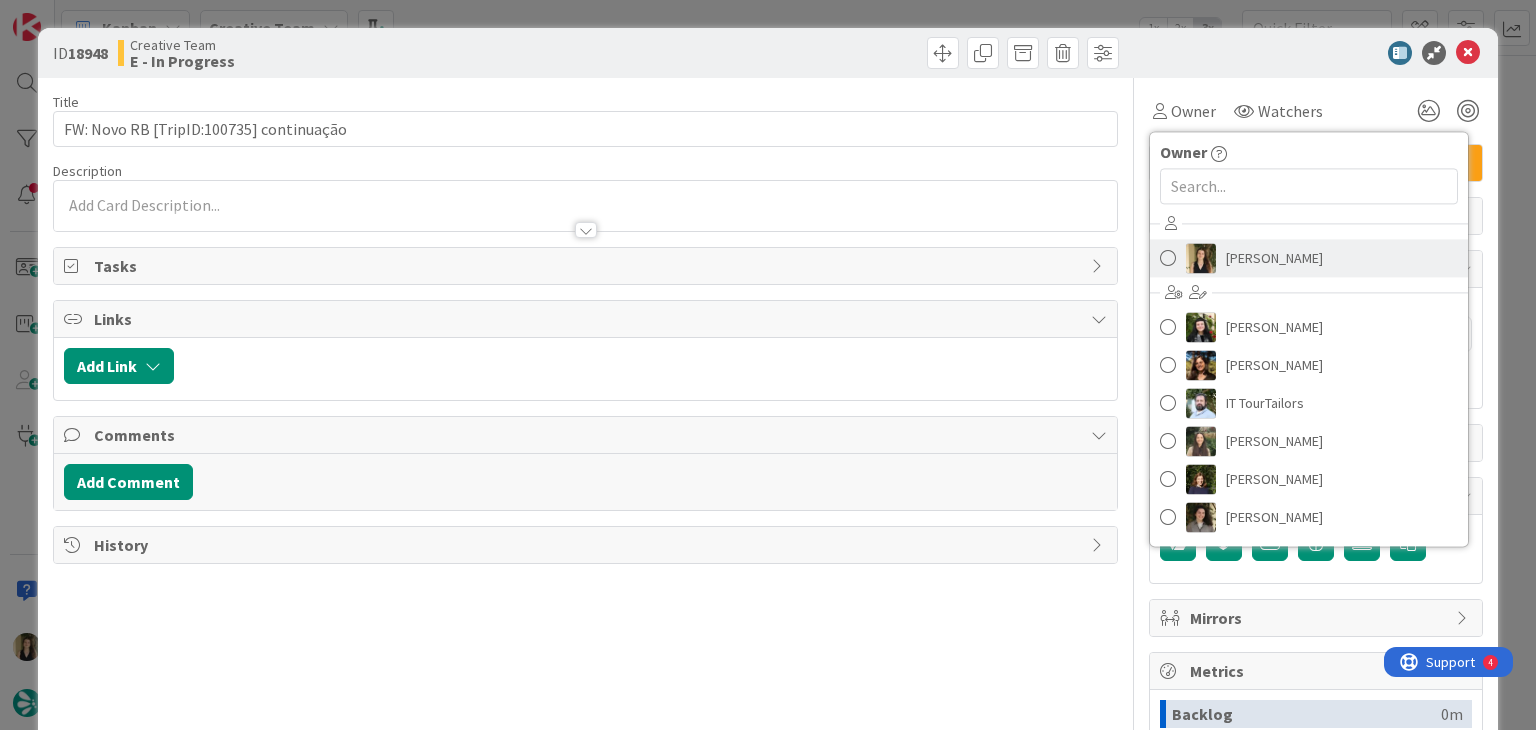 click on "Sofia Palma" at bounding box center (1274, 258) 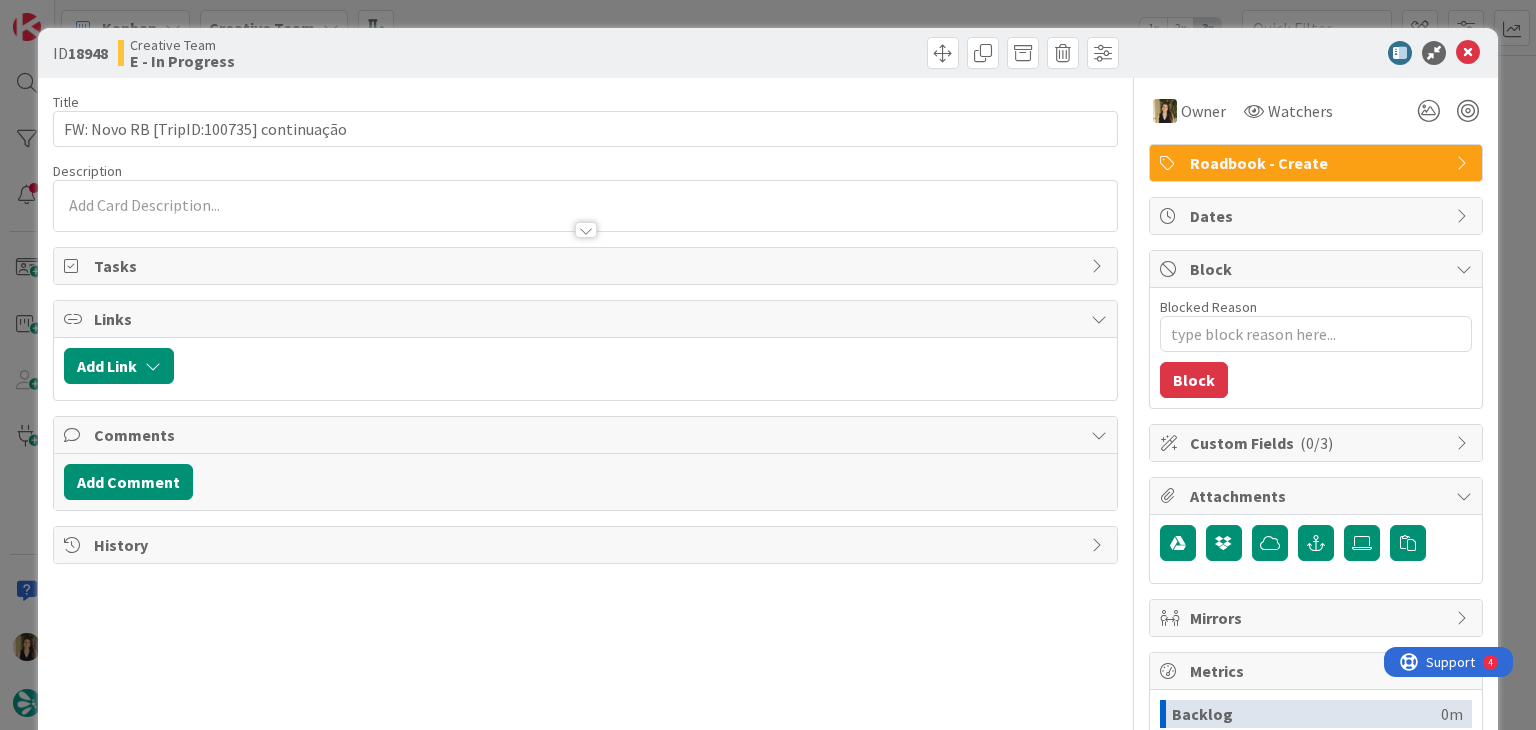 click at bounding box center [855, 53] 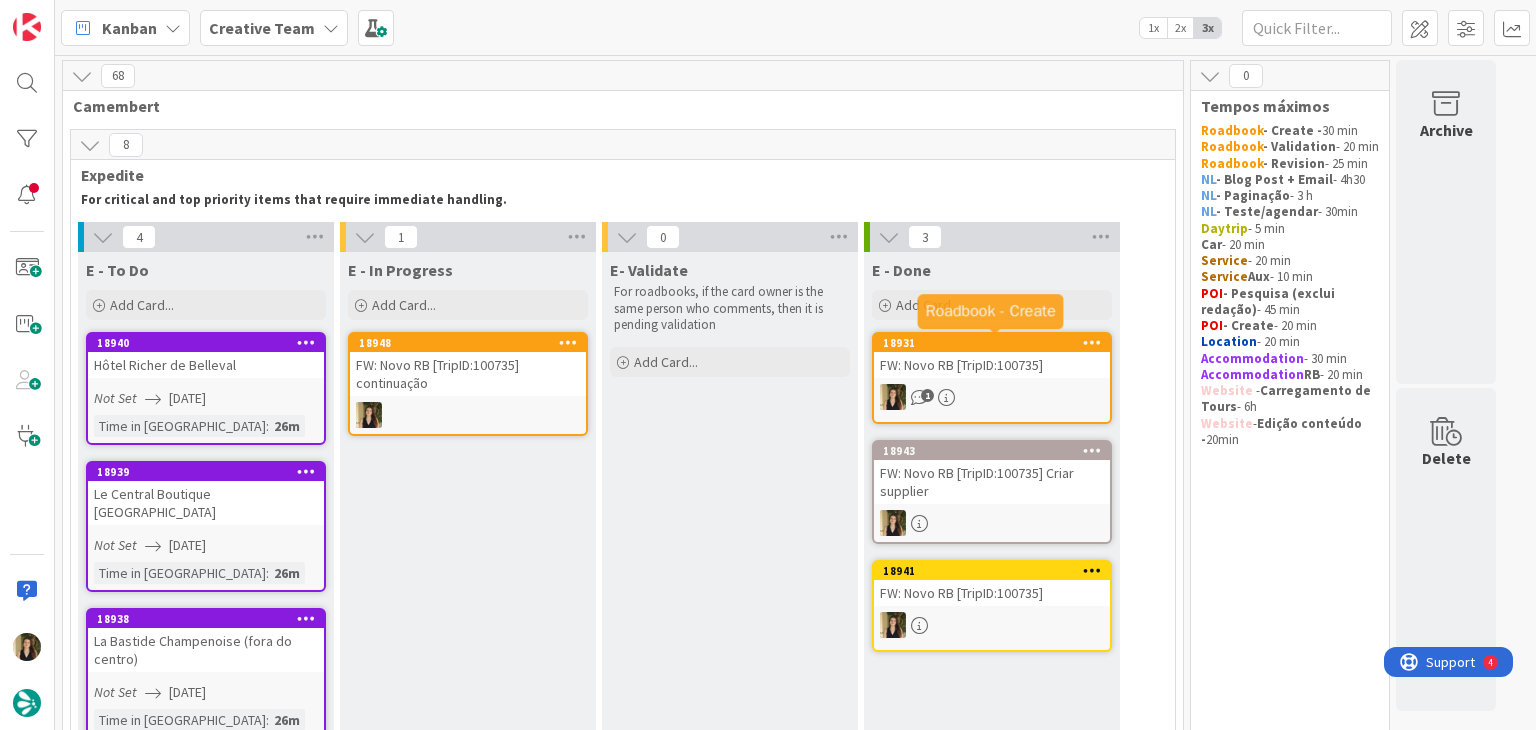 click on "FW: Novo RB [TripID:100735]" at bounding box center (992, 365) 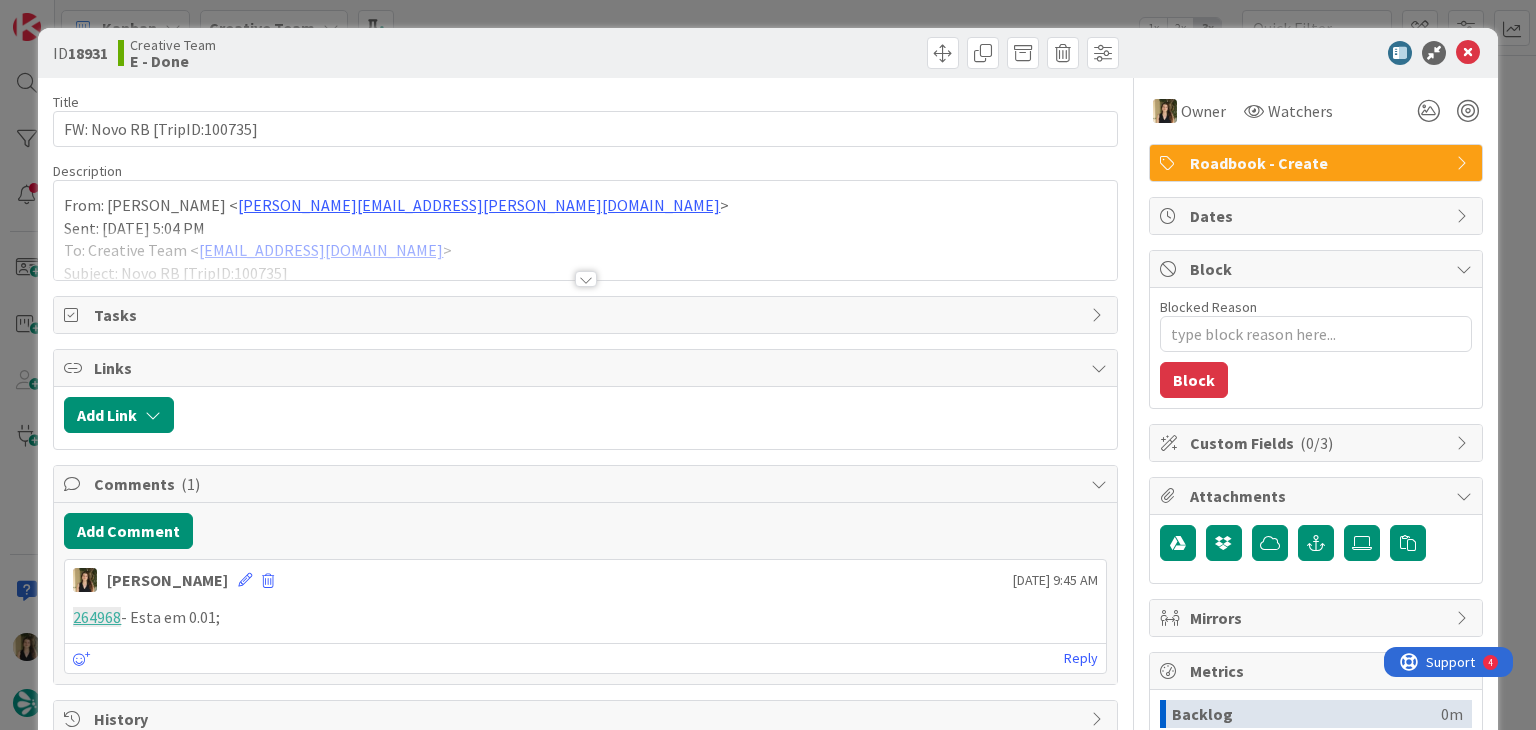 scroll, scrollTop: 0, scrollLeft: 0, axis: both 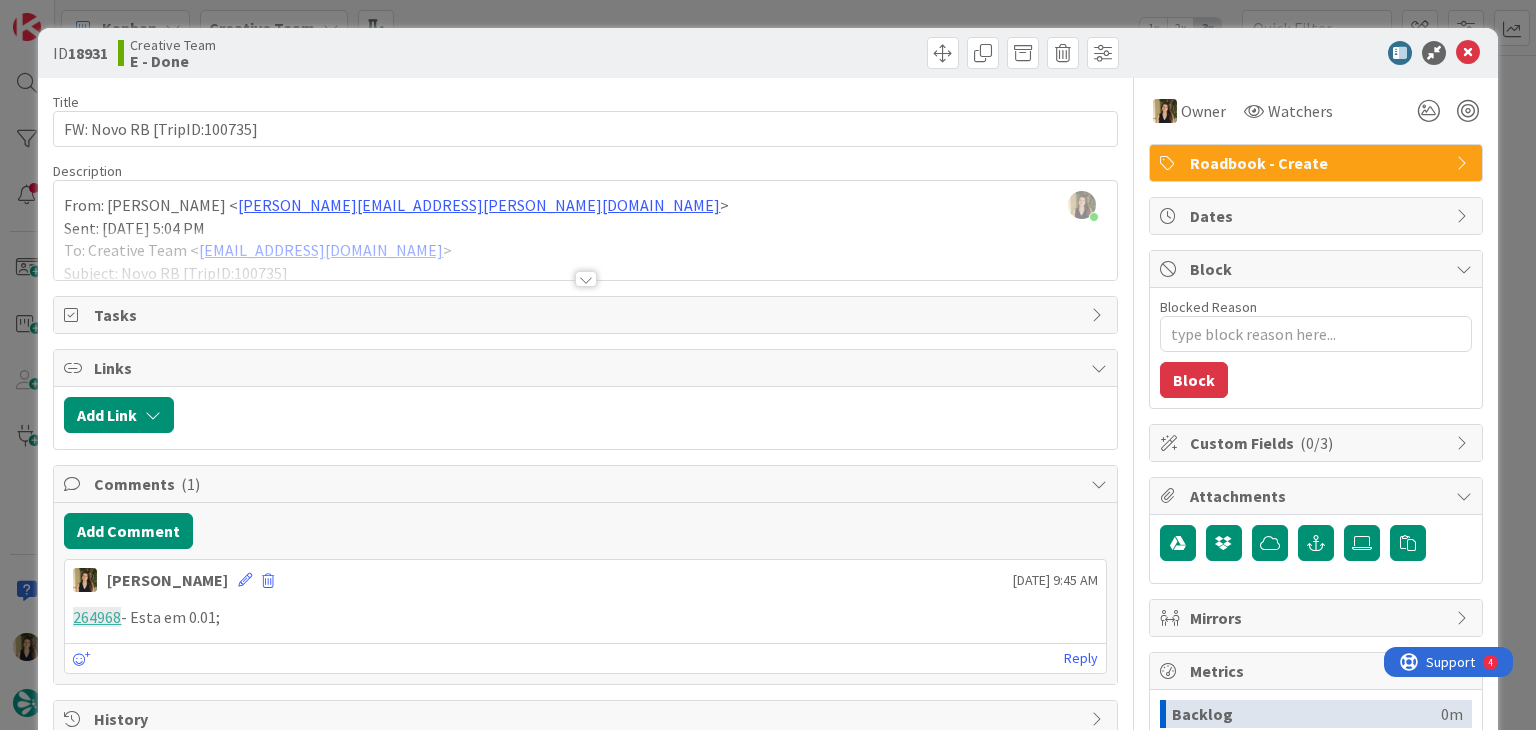 copy on "264968  - Esta em 0.01;" 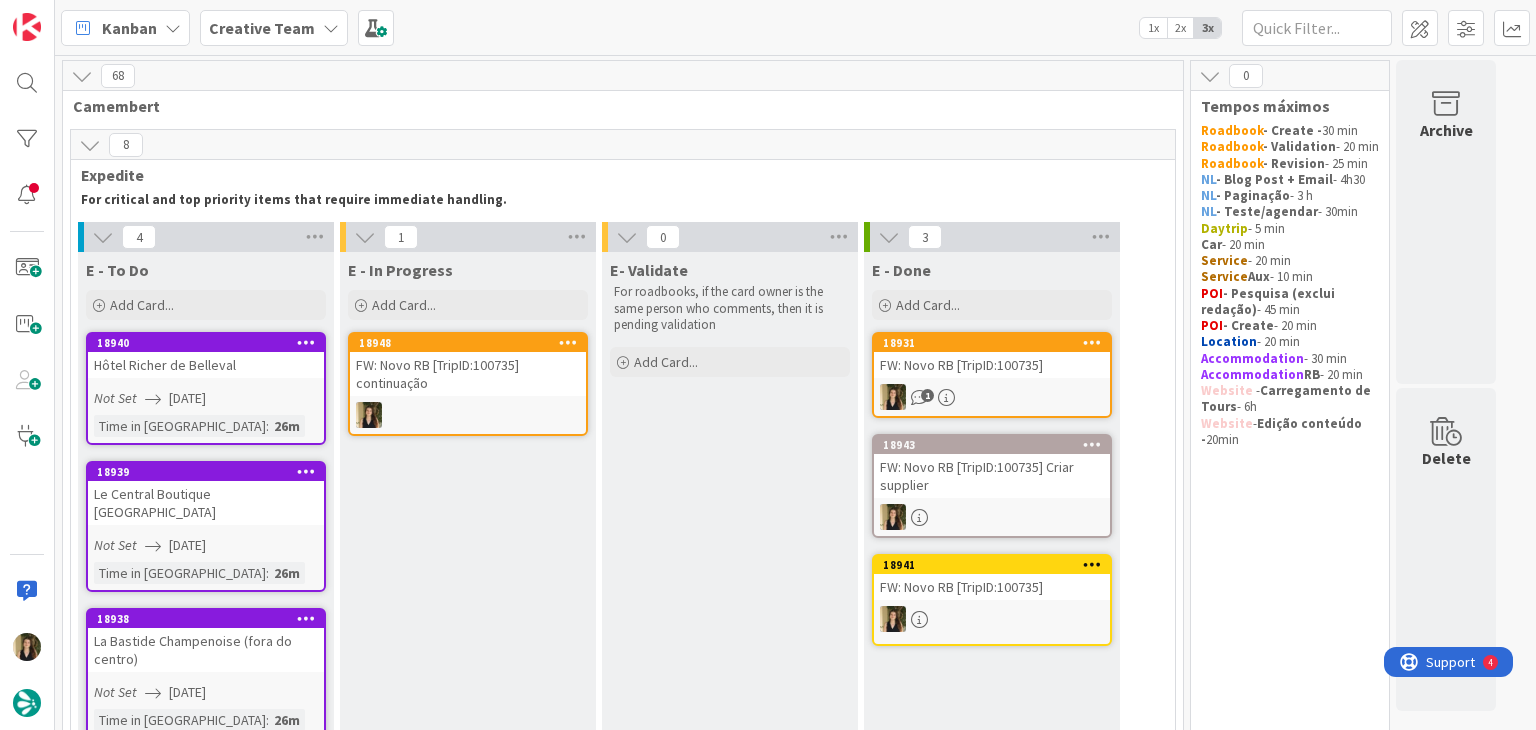 click at bounding box center (468, 415) 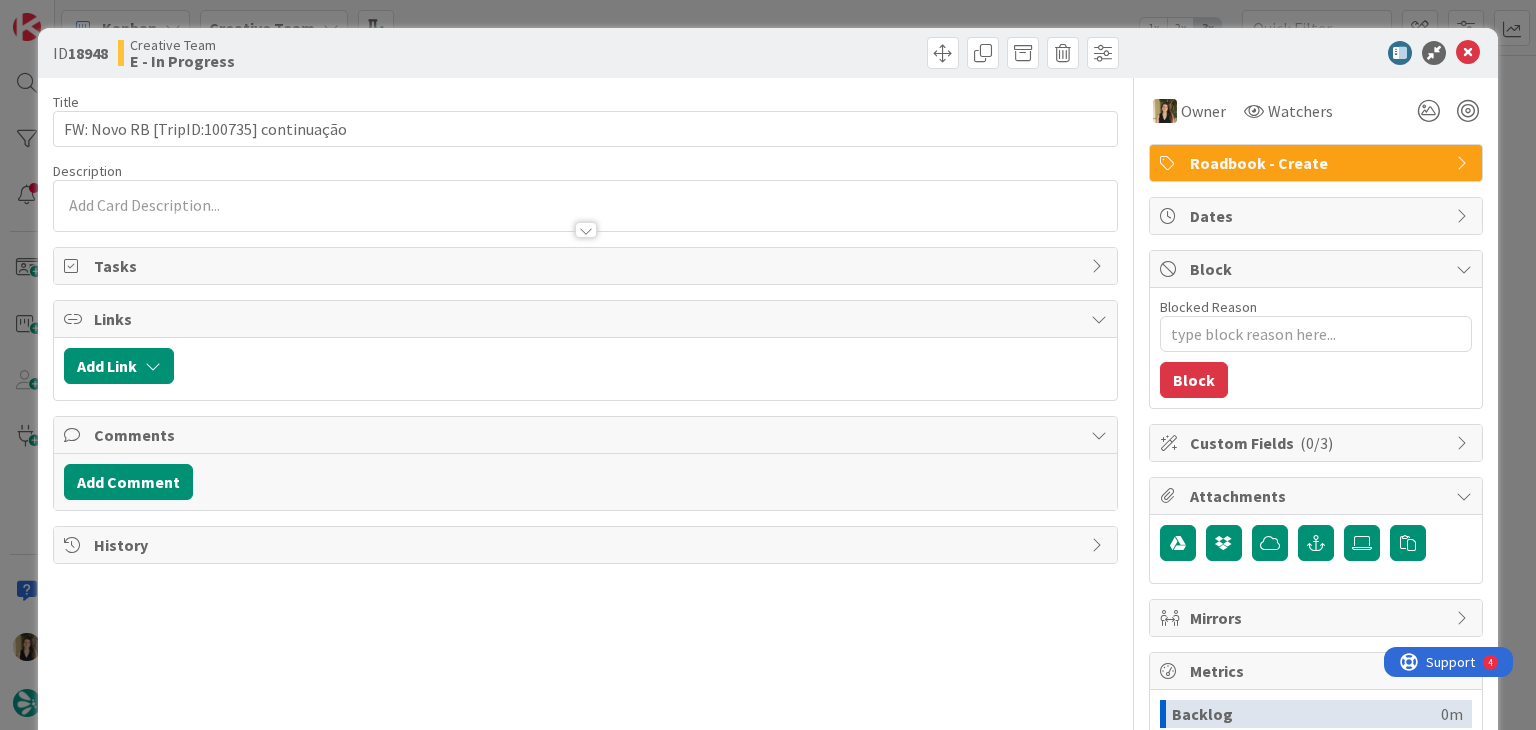 scroll, scrollTop: 0, scrollLeft: 0, axis: both 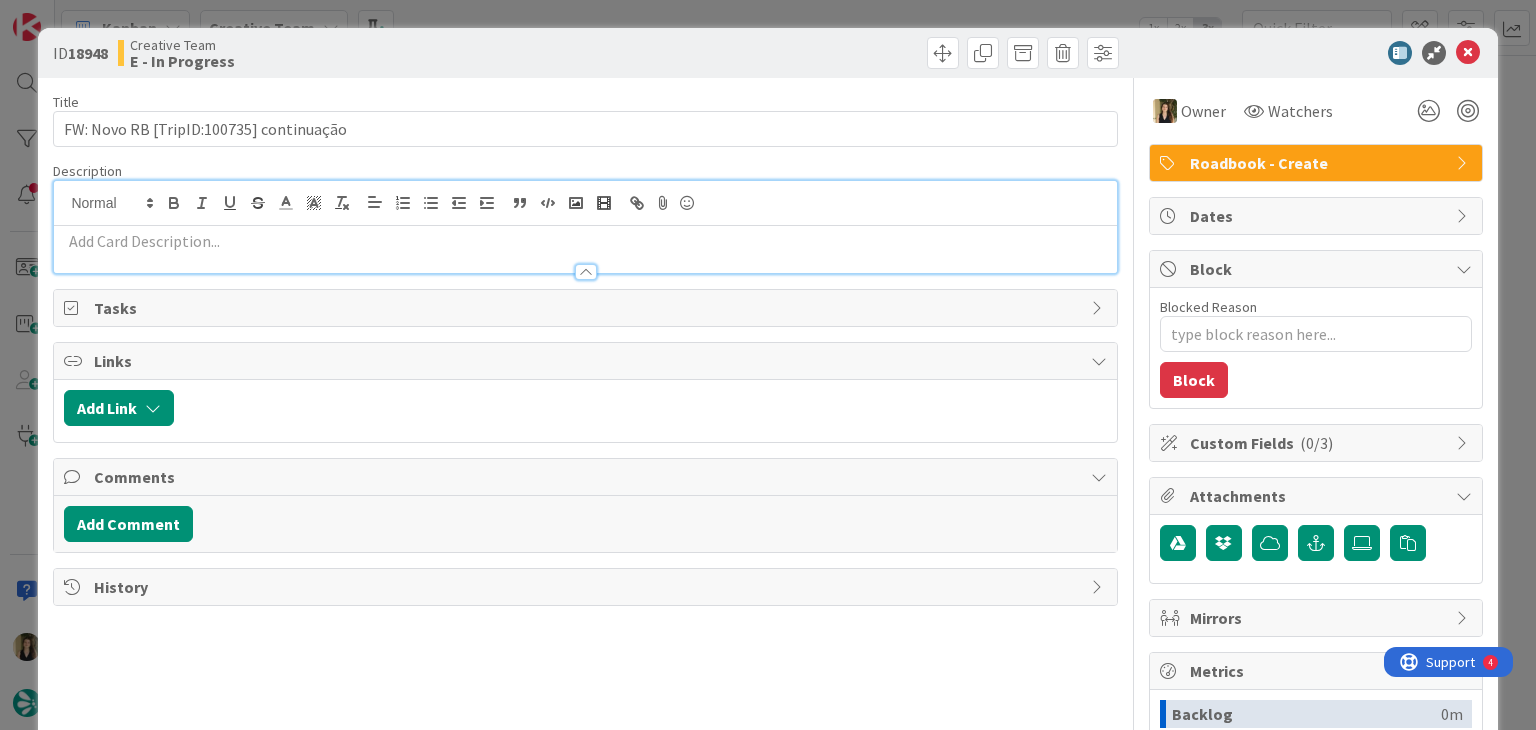 click at bounding box center [585, 241] 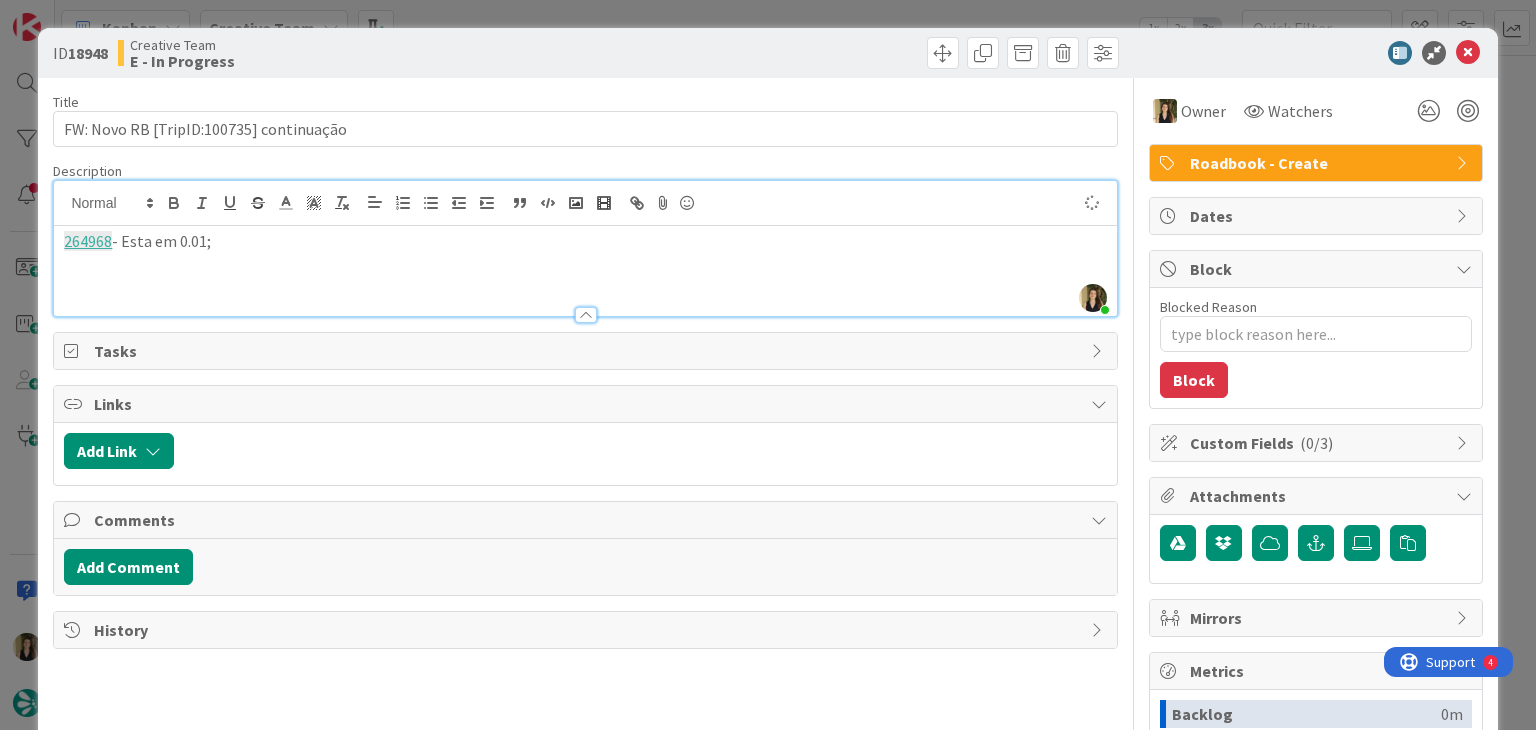 click on "ID  18948 Creative Team E - In Progress Title 39 / 128 FW: Novo RB [TripID:100735] continuação Description Sofia Palma just joined 264968  - Esta em 0.01; Owner Watchers Roadbook - Create Tasks Links Add Link Comments Add Comment History Owner Watchers Roadbook - Create Dates Block Blocked Reason 0 / 256 Block Custom Fields ( 0/3 ) Attachments Mirrors Metrics Backlog 0m To Do 0m Buffer 0m In Progress 0m Total Time 0m Lead Time 0m Cycle Time 0m Blocked Time 0m Show Details" at bounding box center (768, 365) 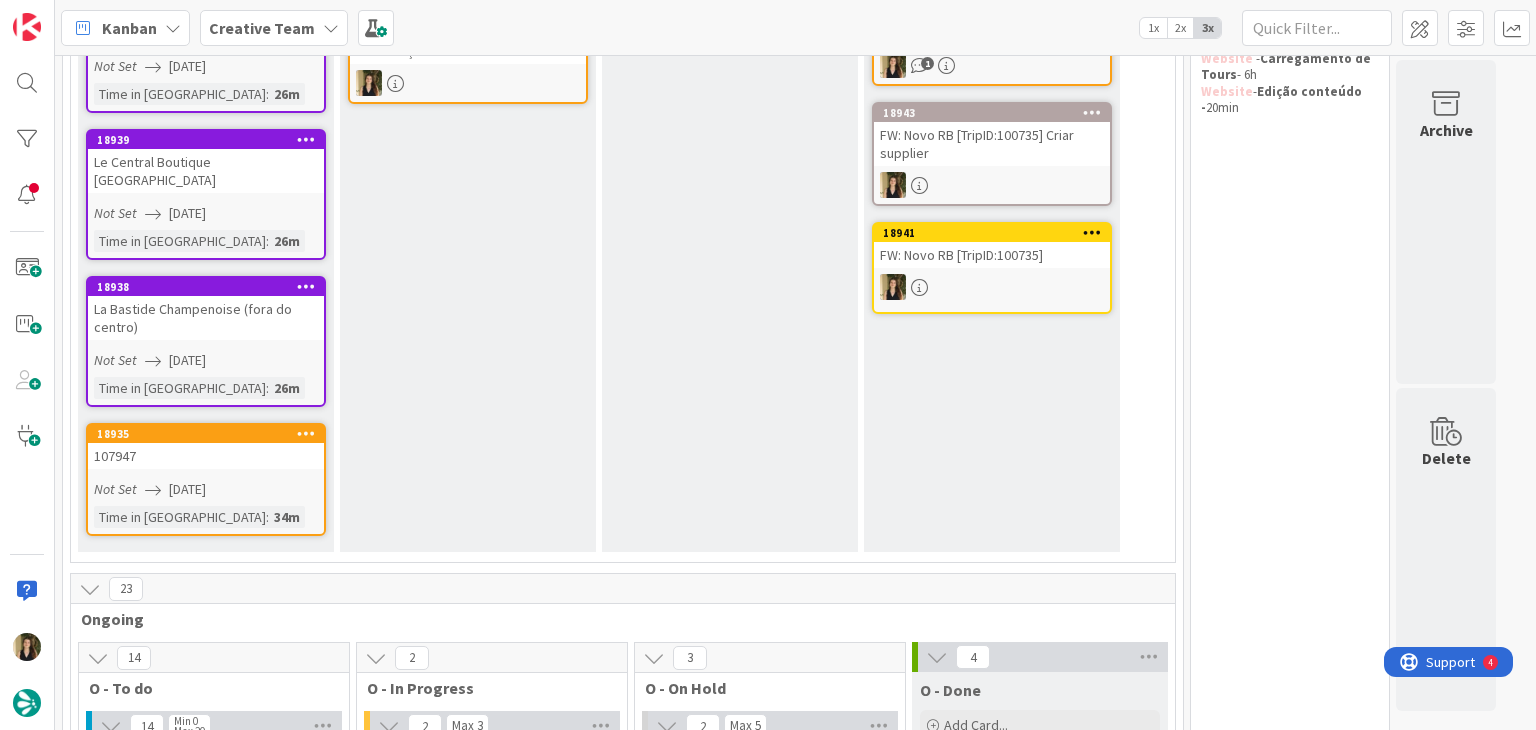 scroll, scrollTop: 338, scrollLeft: 0, axis: vertical 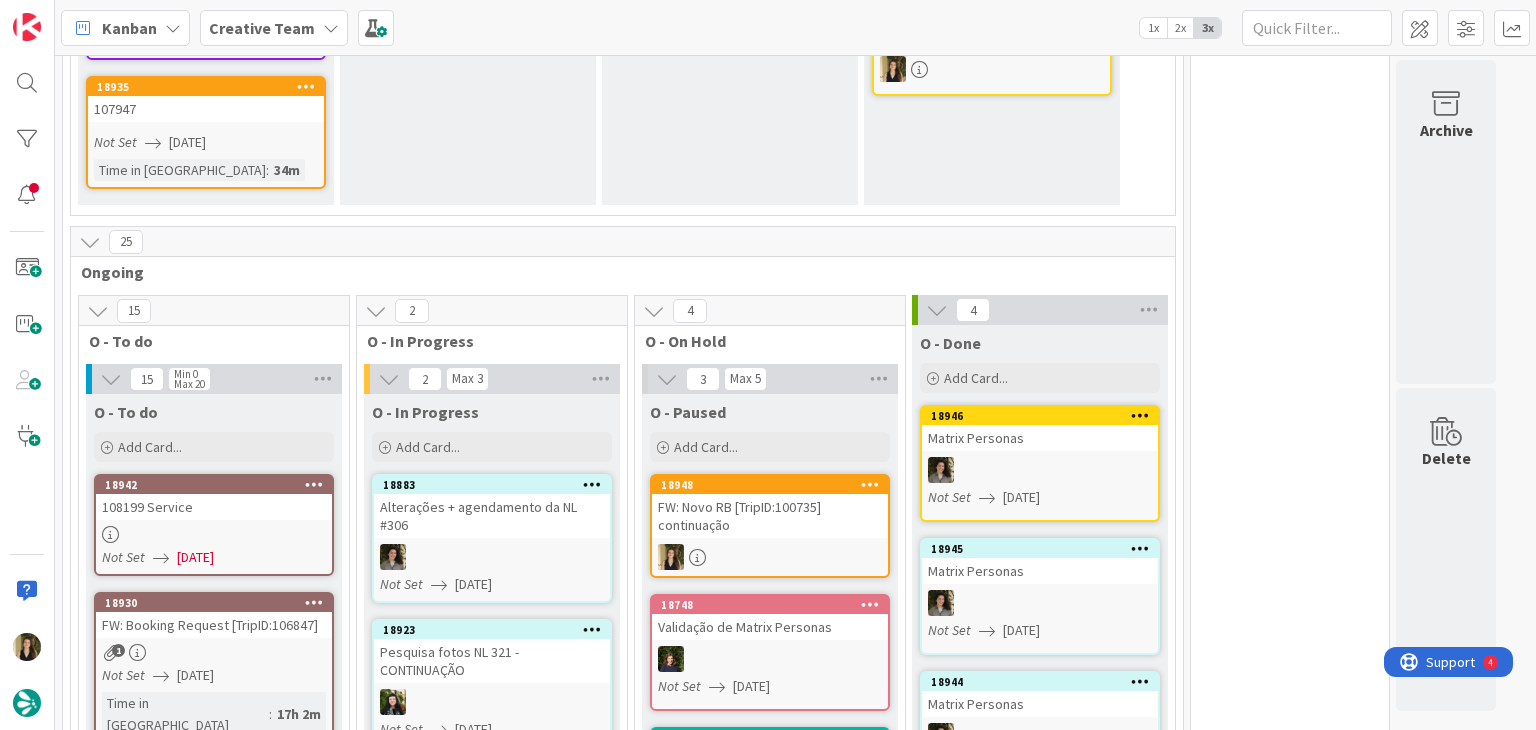click on "FW: Novo RB [TripID:100735] continuação" at bounding box center [770, 516] 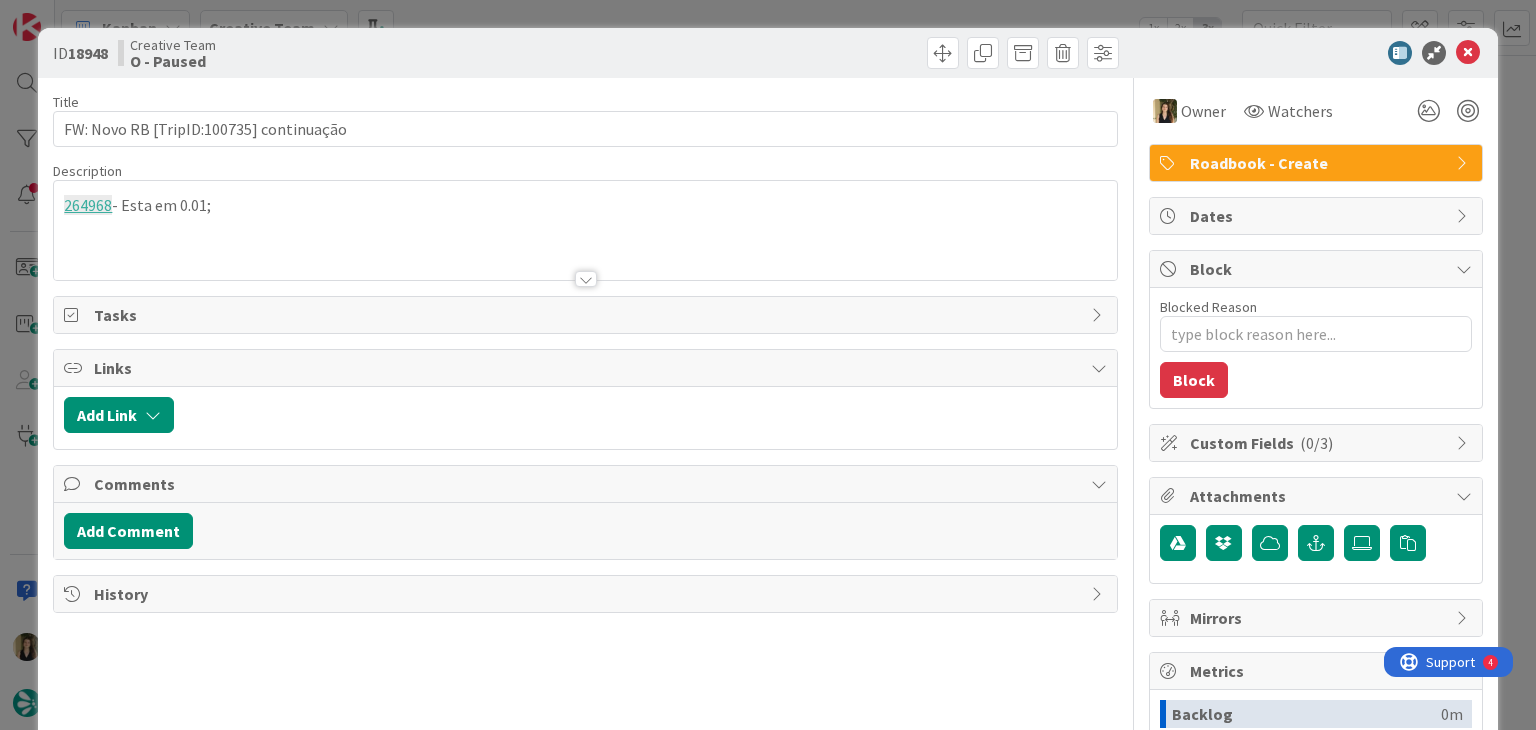 scroll, scrollTop: 0, scrollLeft: 0, axis: both 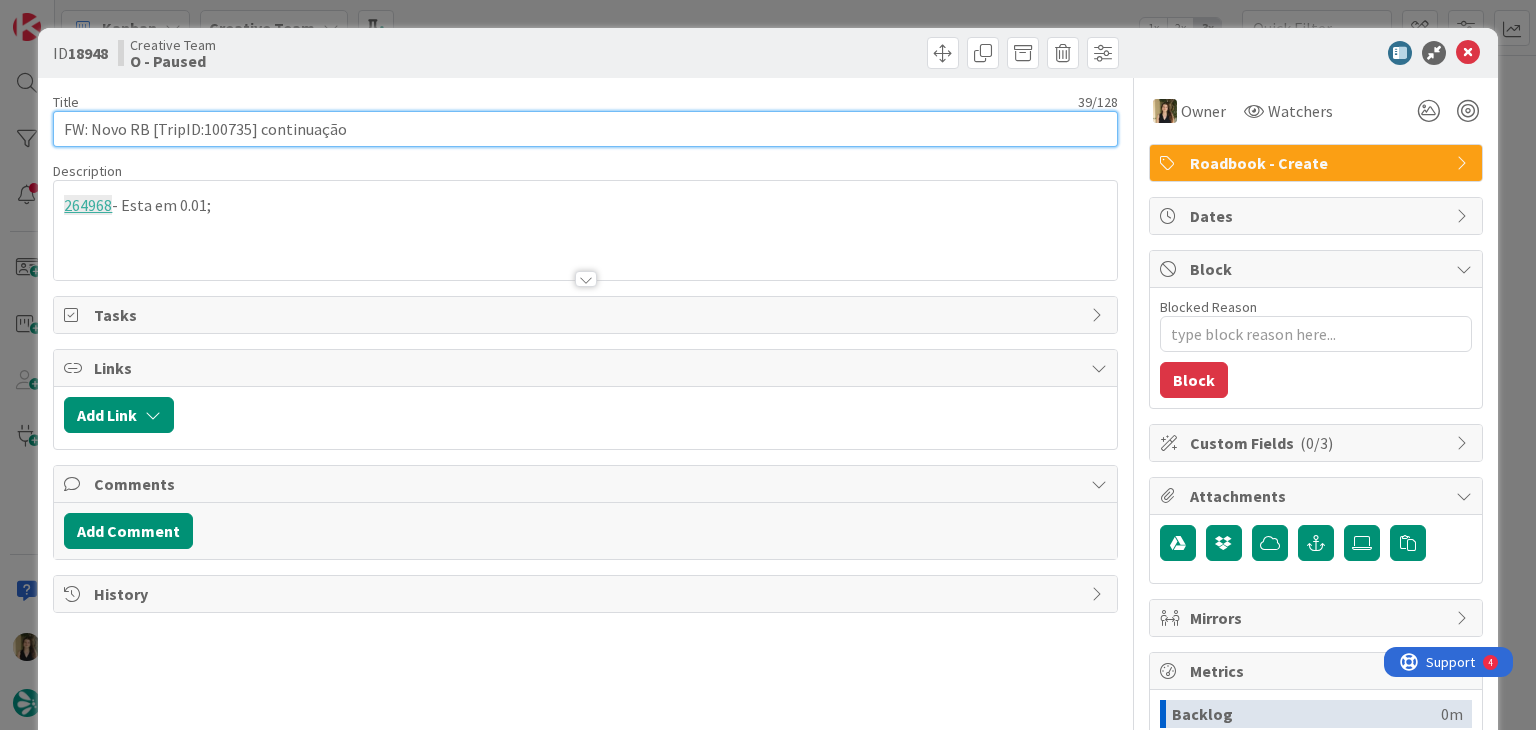 drag, startPoint x: 254, startPoint y: 129, endPoint x: 45, endPoint y: 125, distance: 209.03827 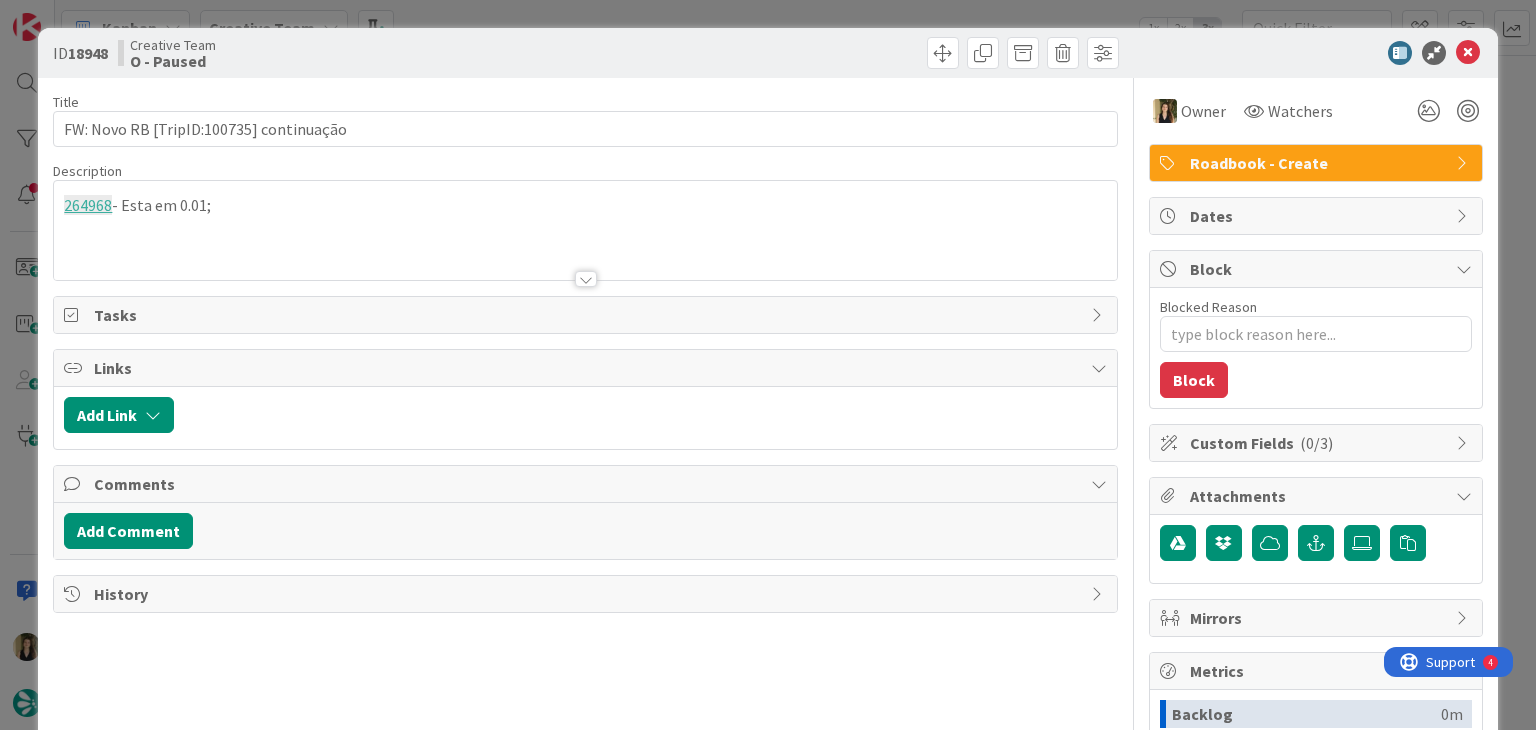 click on "Creative Team O - Paused" at bounding box center (349, 53) 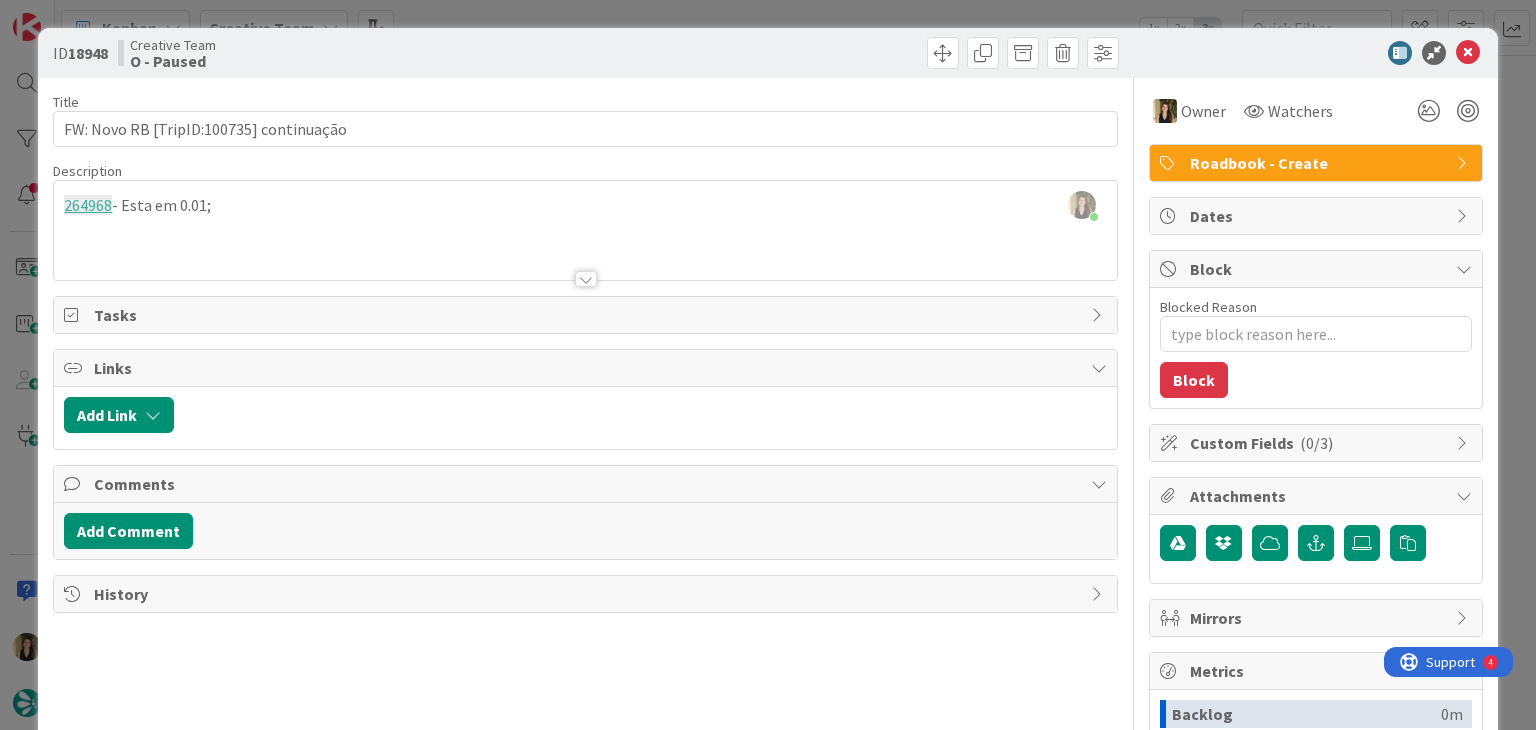 click on "ID  18948 Creative Team O - Paused Title 39 / 128 FW: Novo RB [TripID:100735] continuação Description Sofia Palma just joined 264968  - Esta em 0.01; Owner Watchers Roadbook - Create Tasks Links Add Link Comments Add Comment History Owner Watchers Roadbook - Create Dates Block Blocked Reason 0 / 256 Block Custom Fields ( 0/3 ) Attachments Mirrors Metrics Backlog 0m To Do 0m Buffer 0m In Progress 5m Total Time 5m Lead Time 5m Cycle Time 5m Blocked Time 0m Show Details" at bounding box center [768, 365] 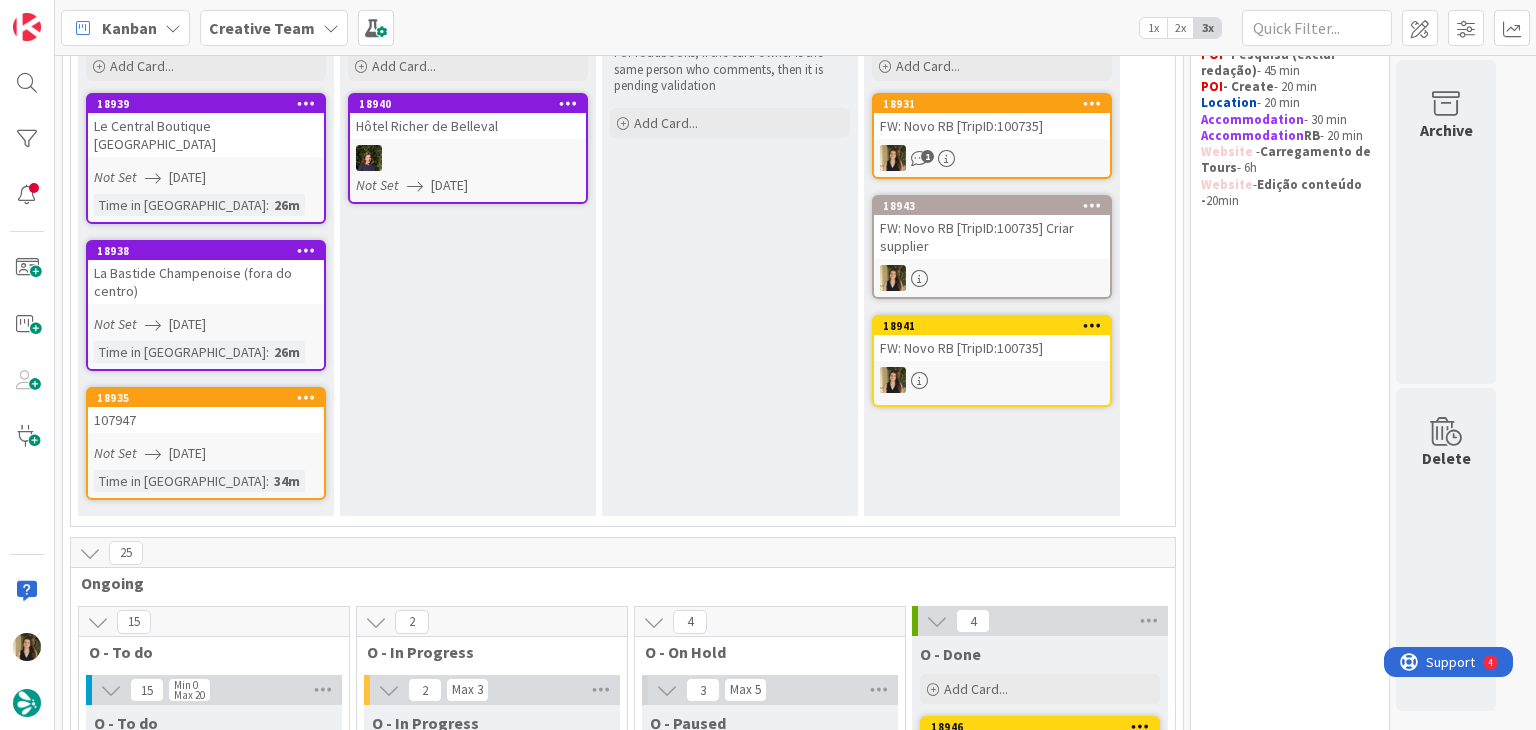 scroll, scrollTop: 0, scrollLeft: 0, axis: both 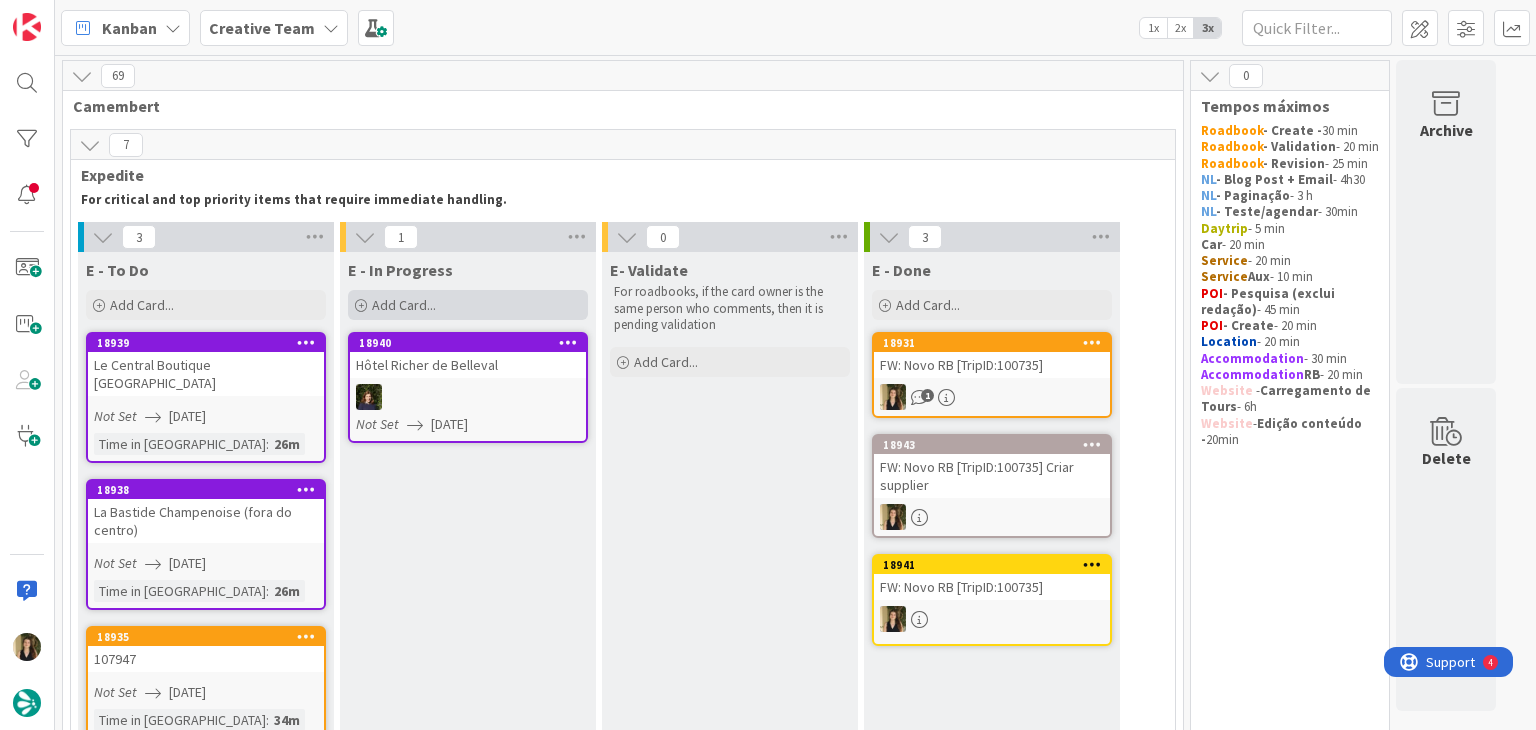 click on "Add Card..." at bounding box center (468, 305) 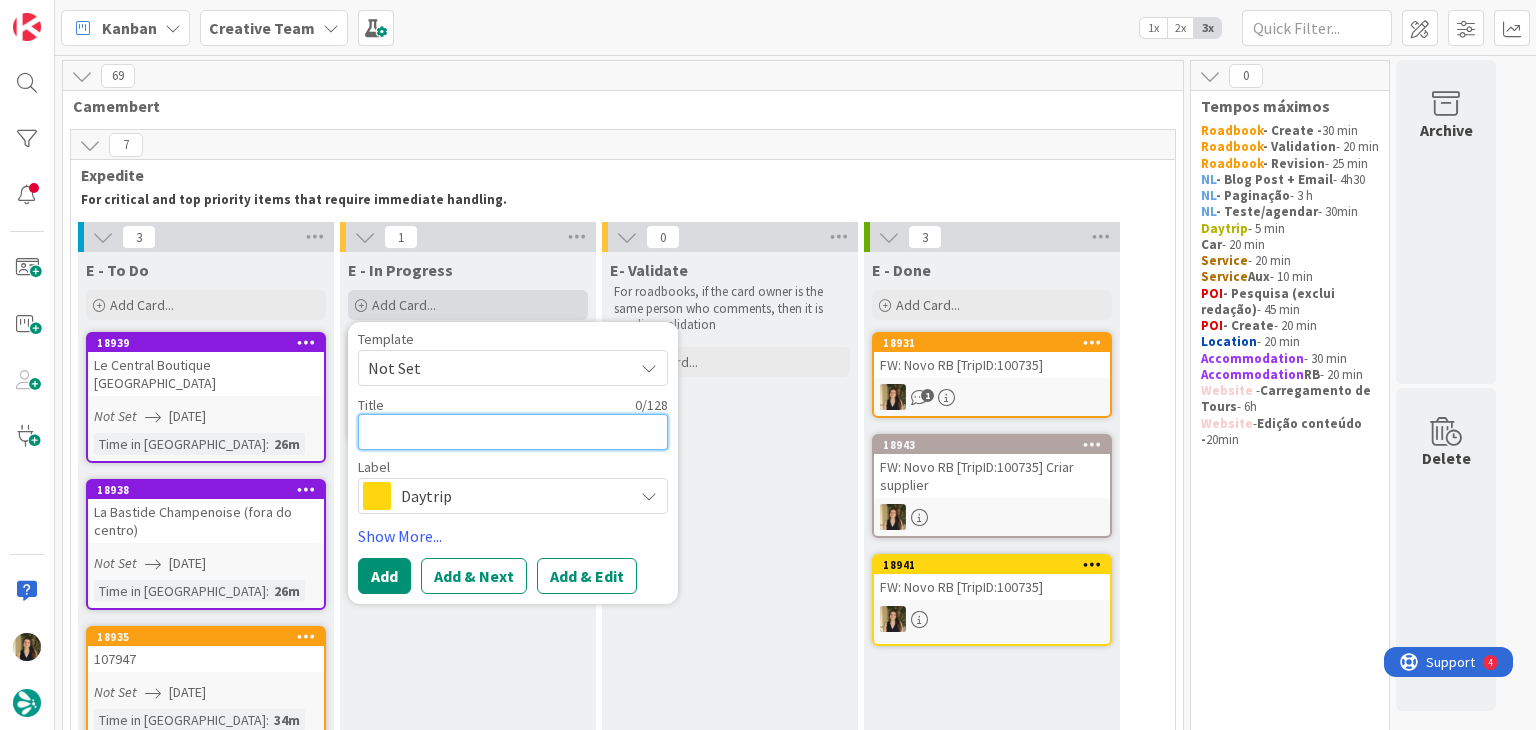 paste on "FW: Novo RB [TripID:100735]" 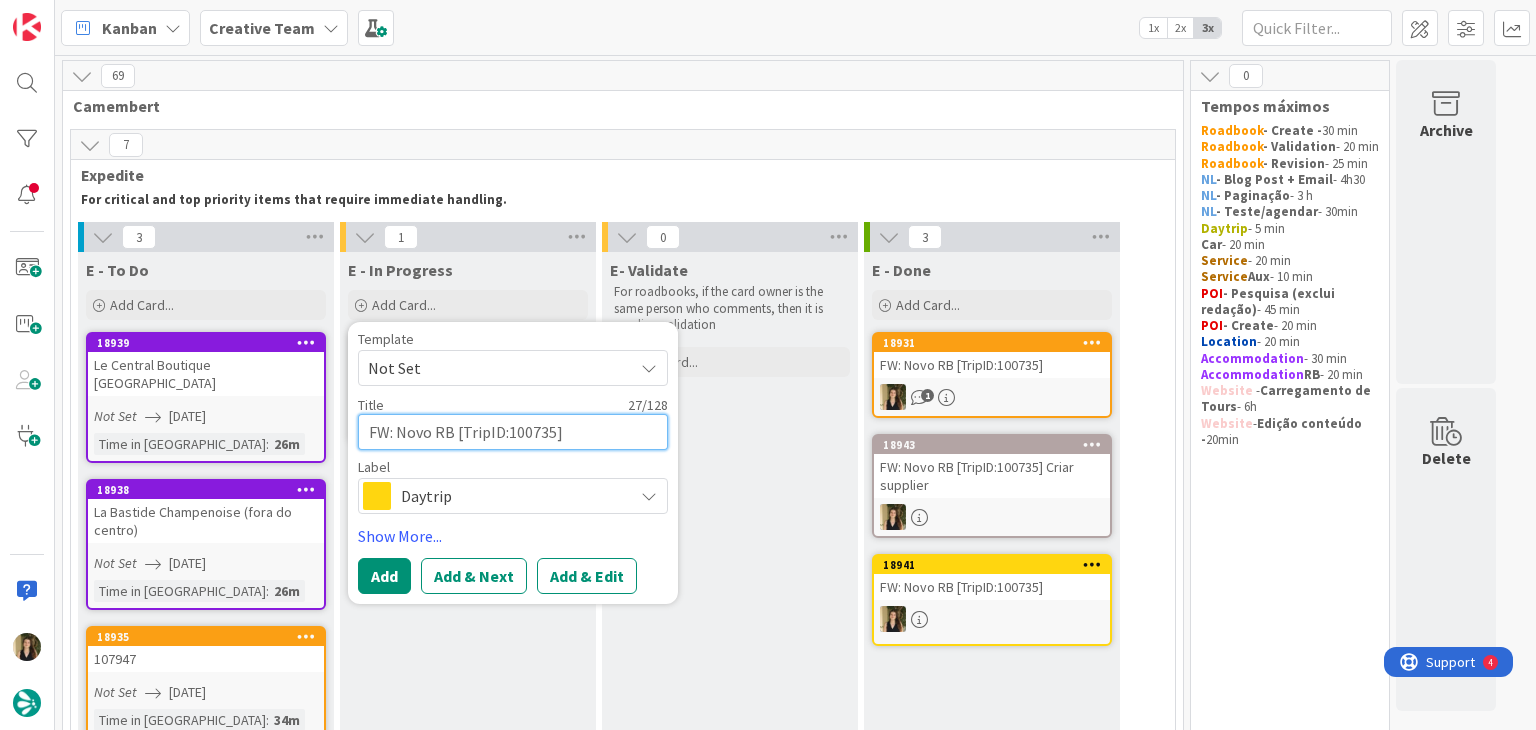 type on "x" 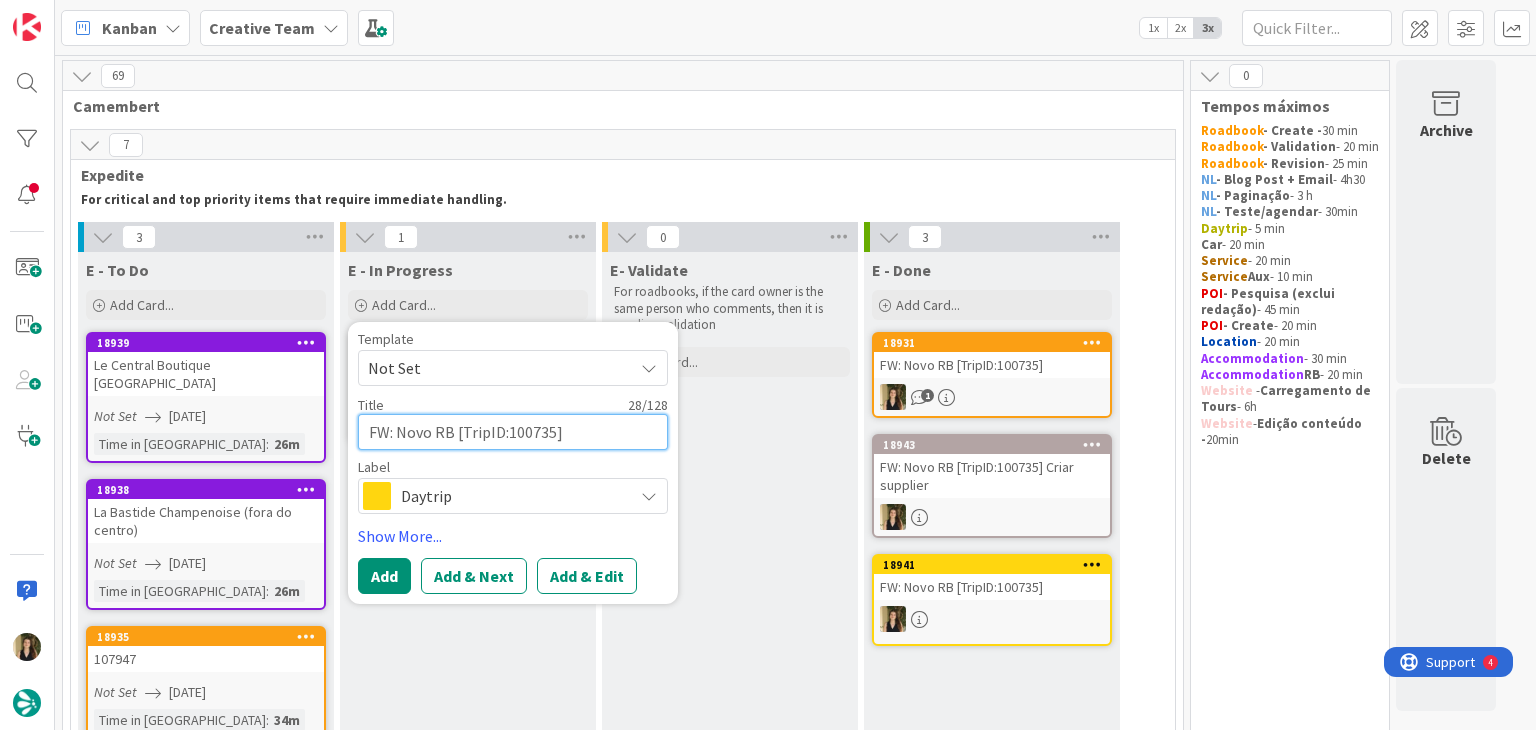 type on "x" 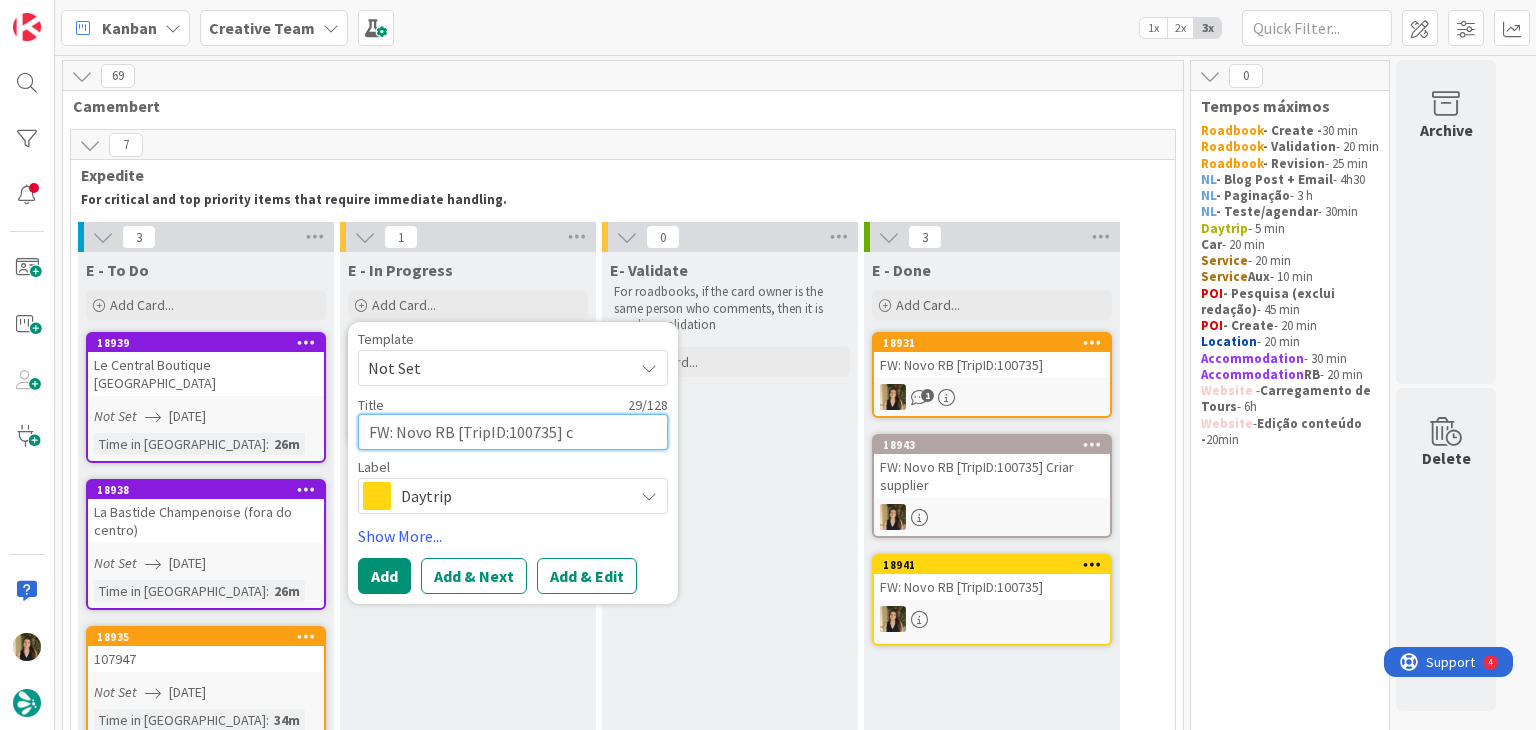 type on "x" 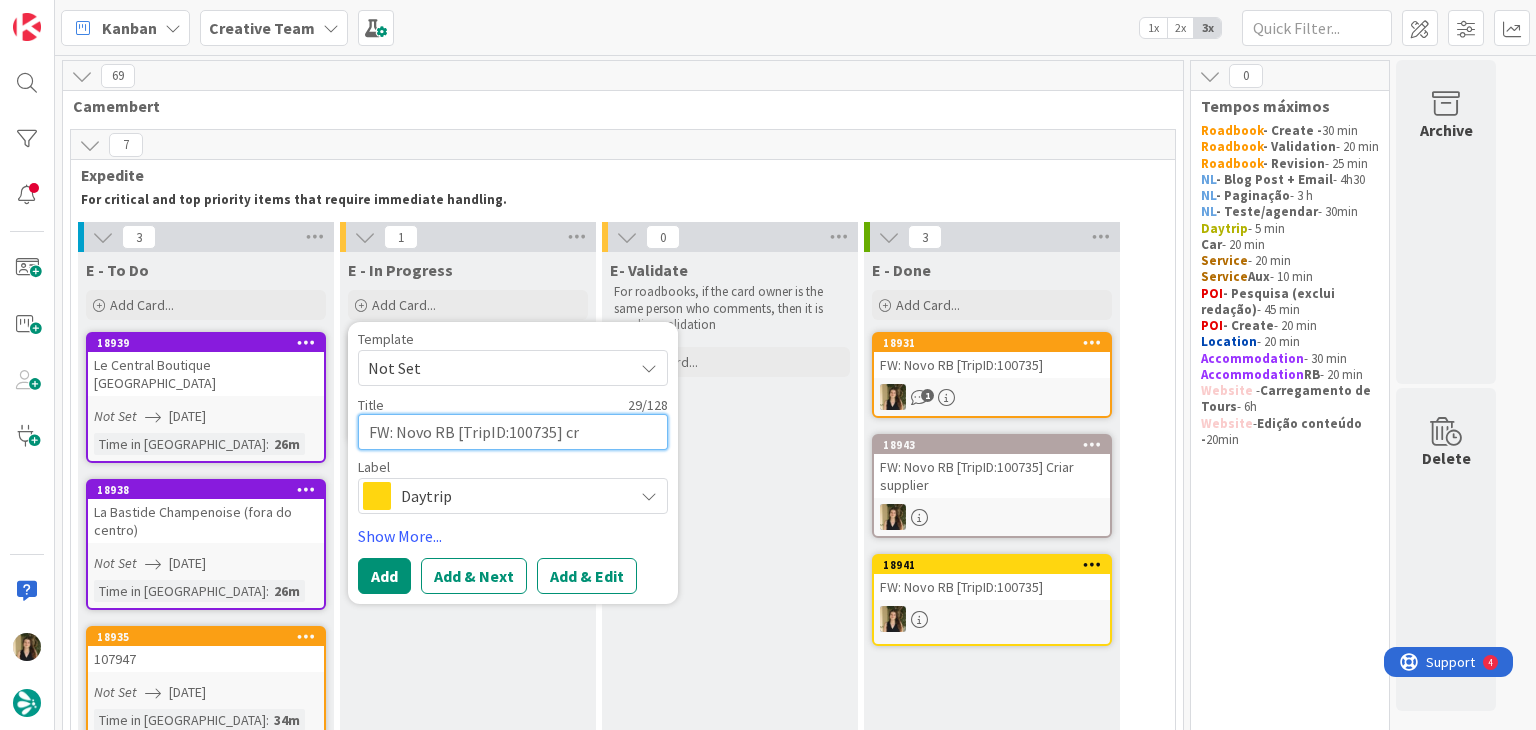 type on "x" 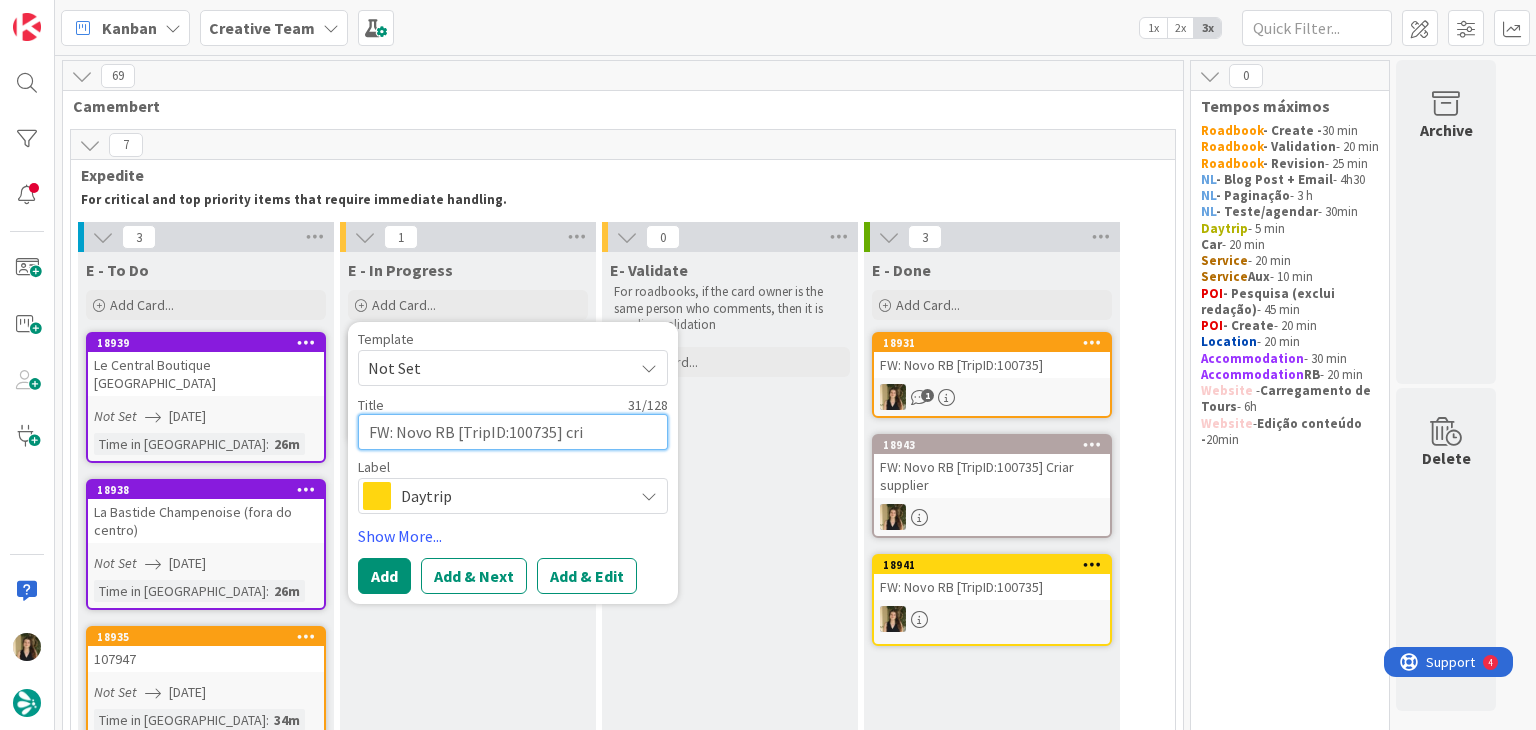 type on "x" 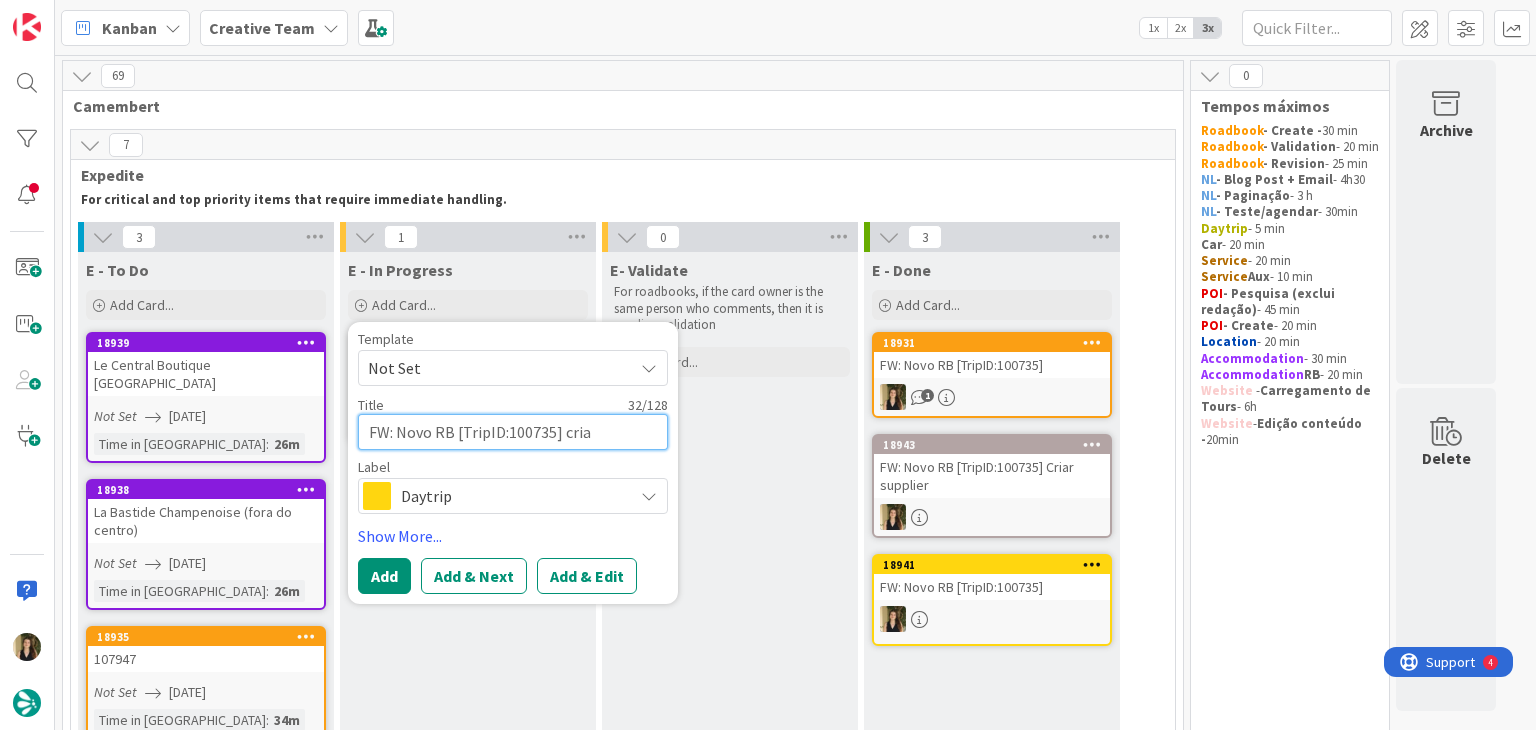type on "x" 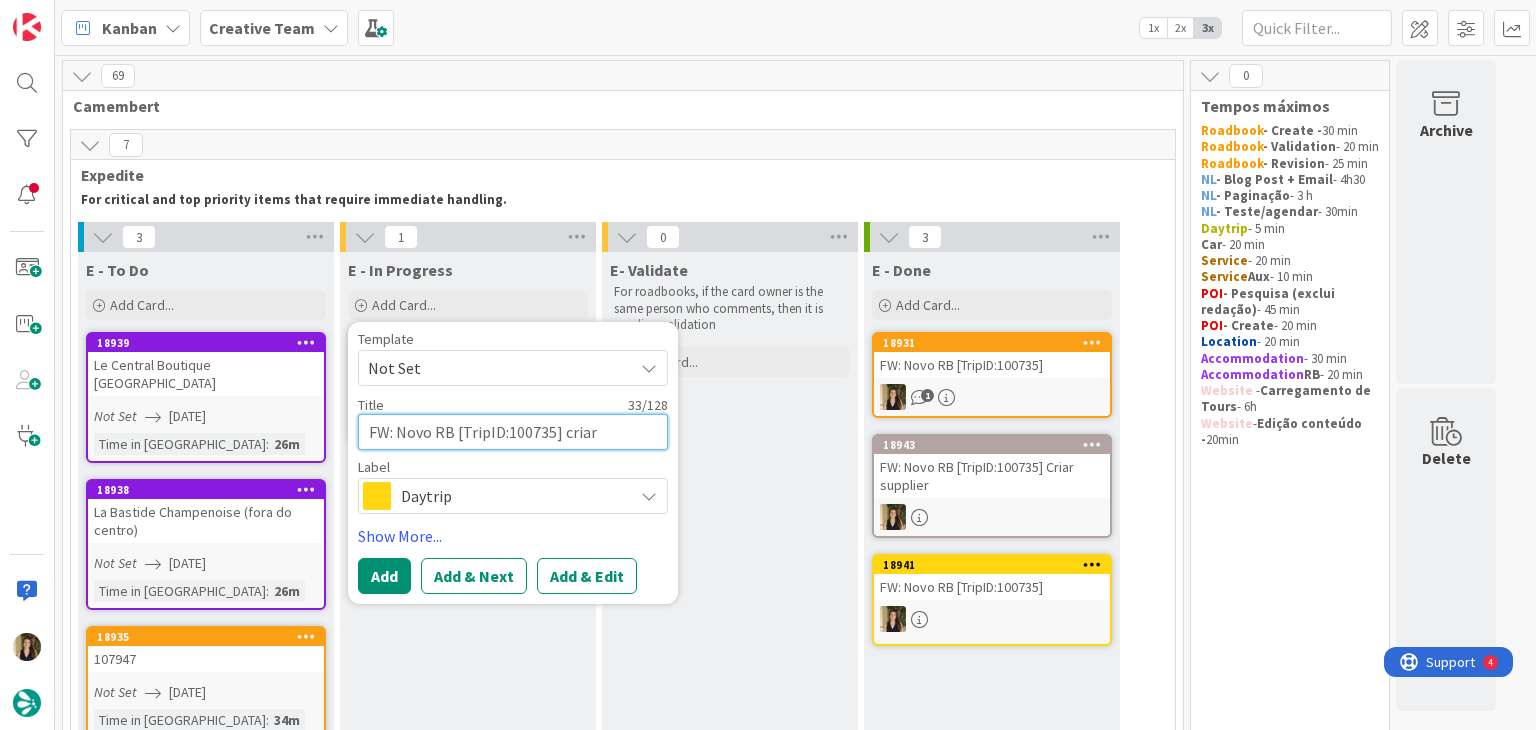 type on "x" 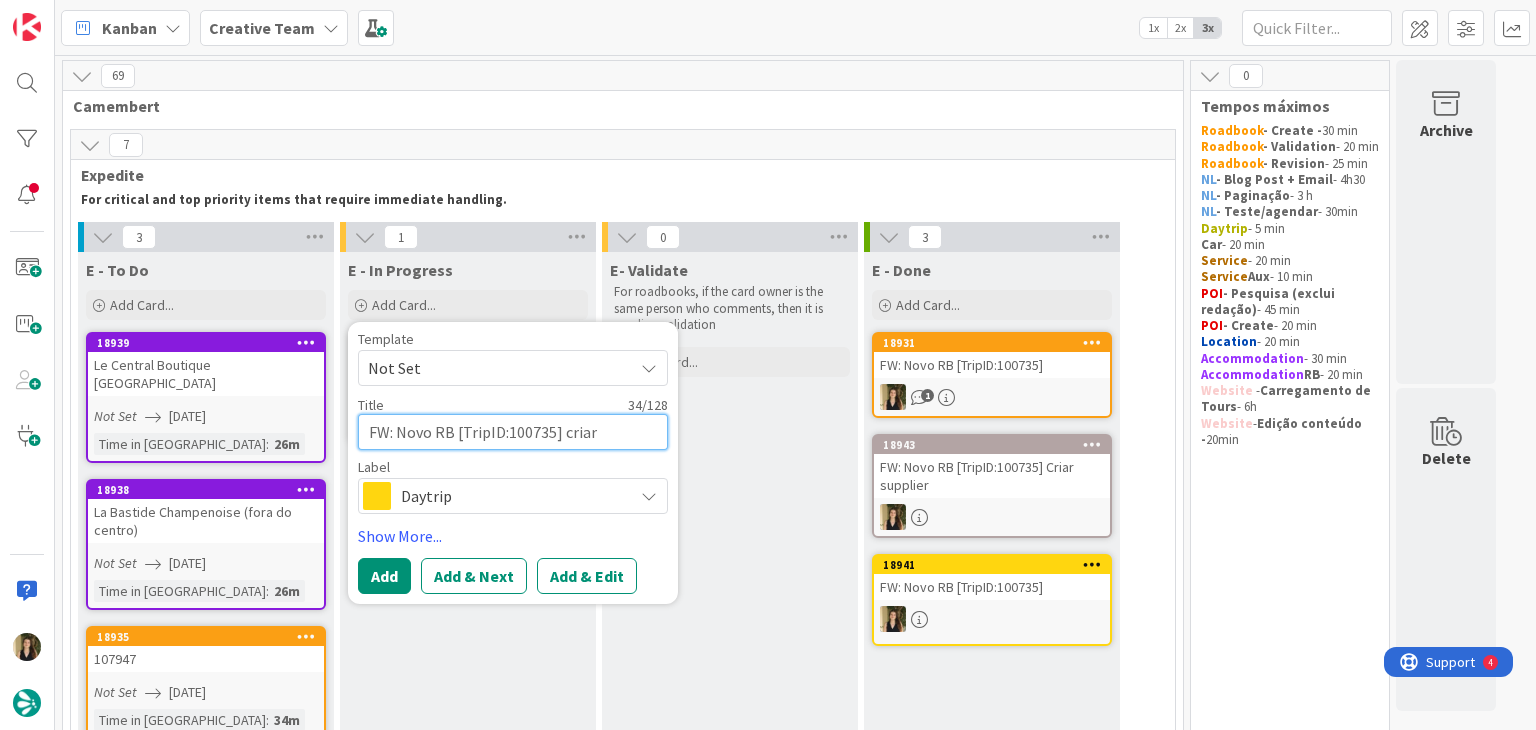 type on "x" 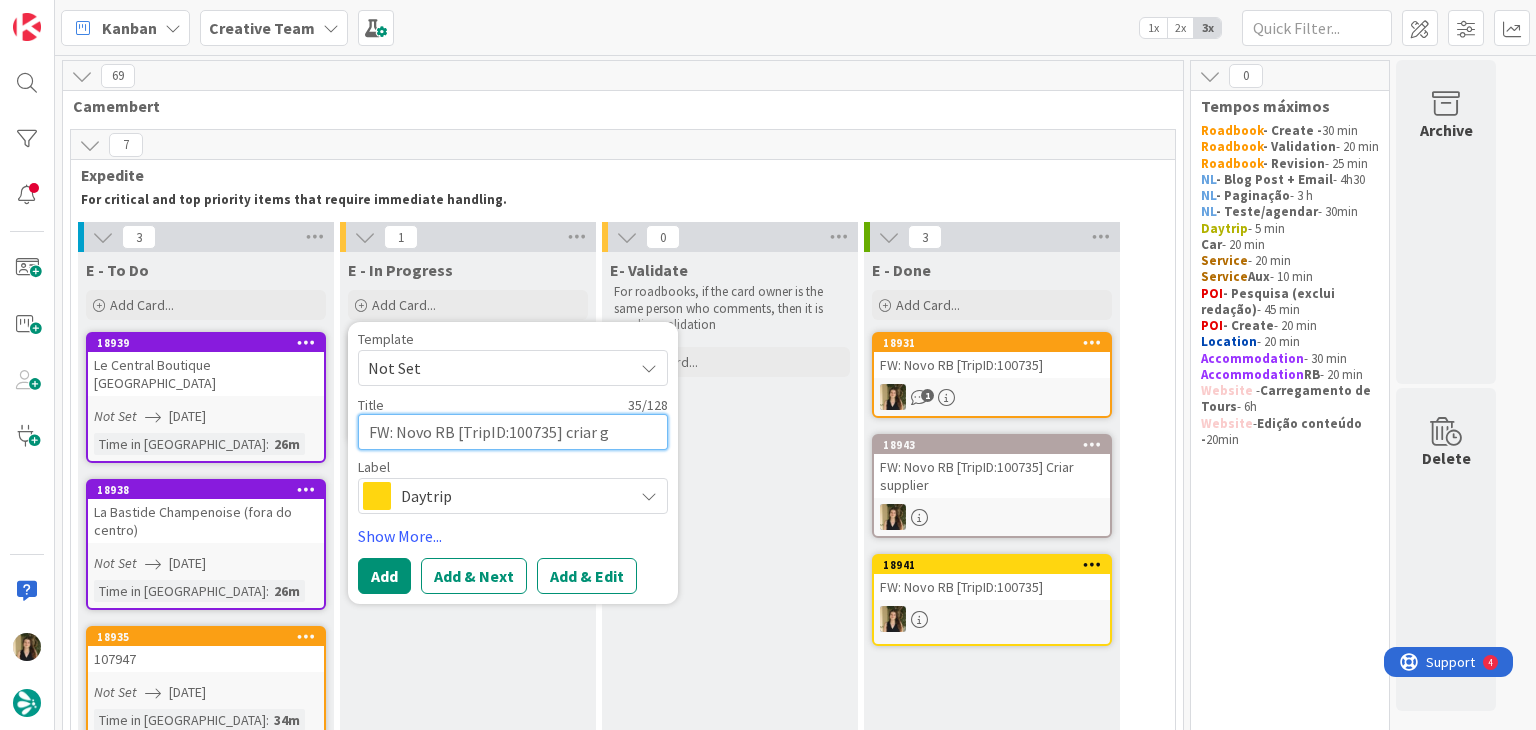type on "x" 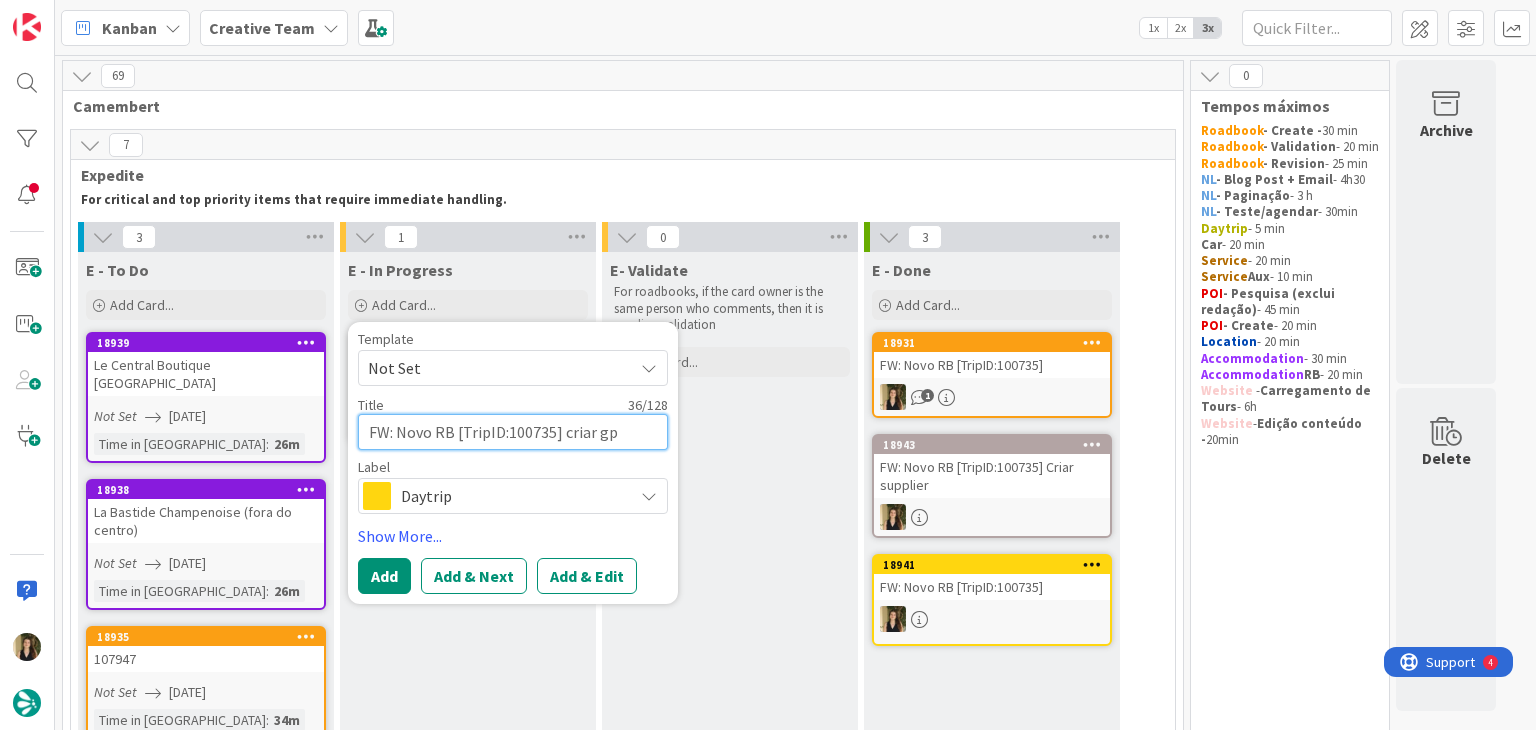 type on "x" 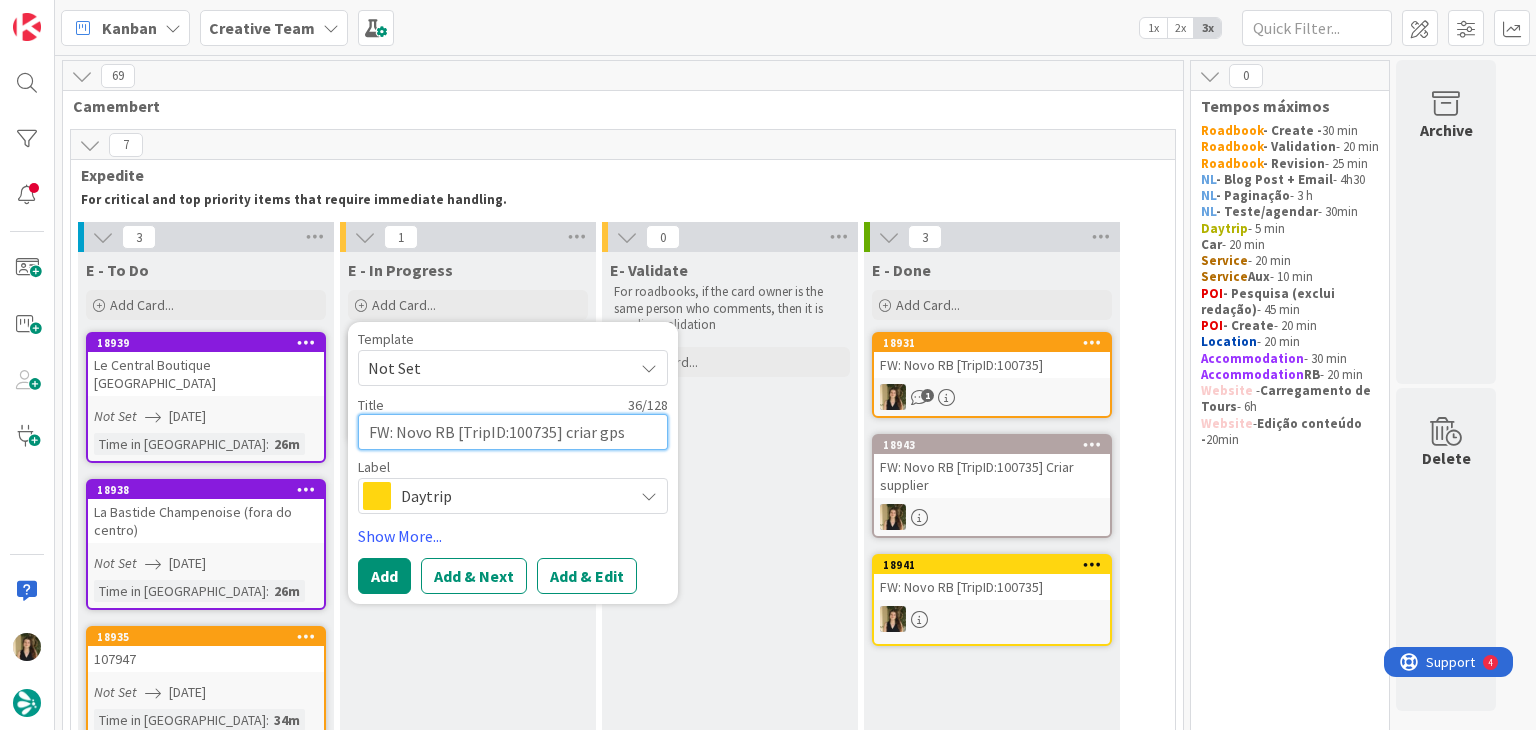 type on "x" 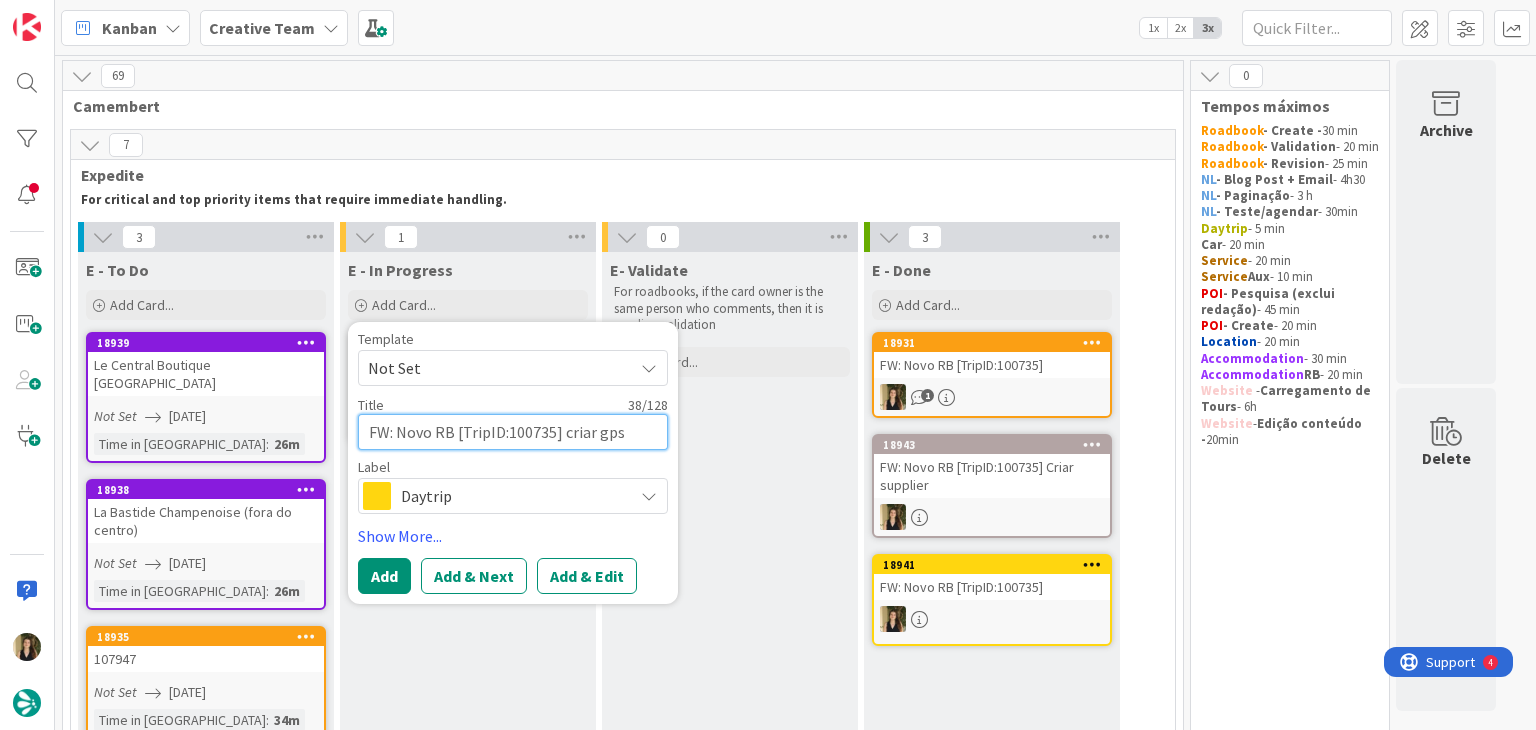 type on "x" 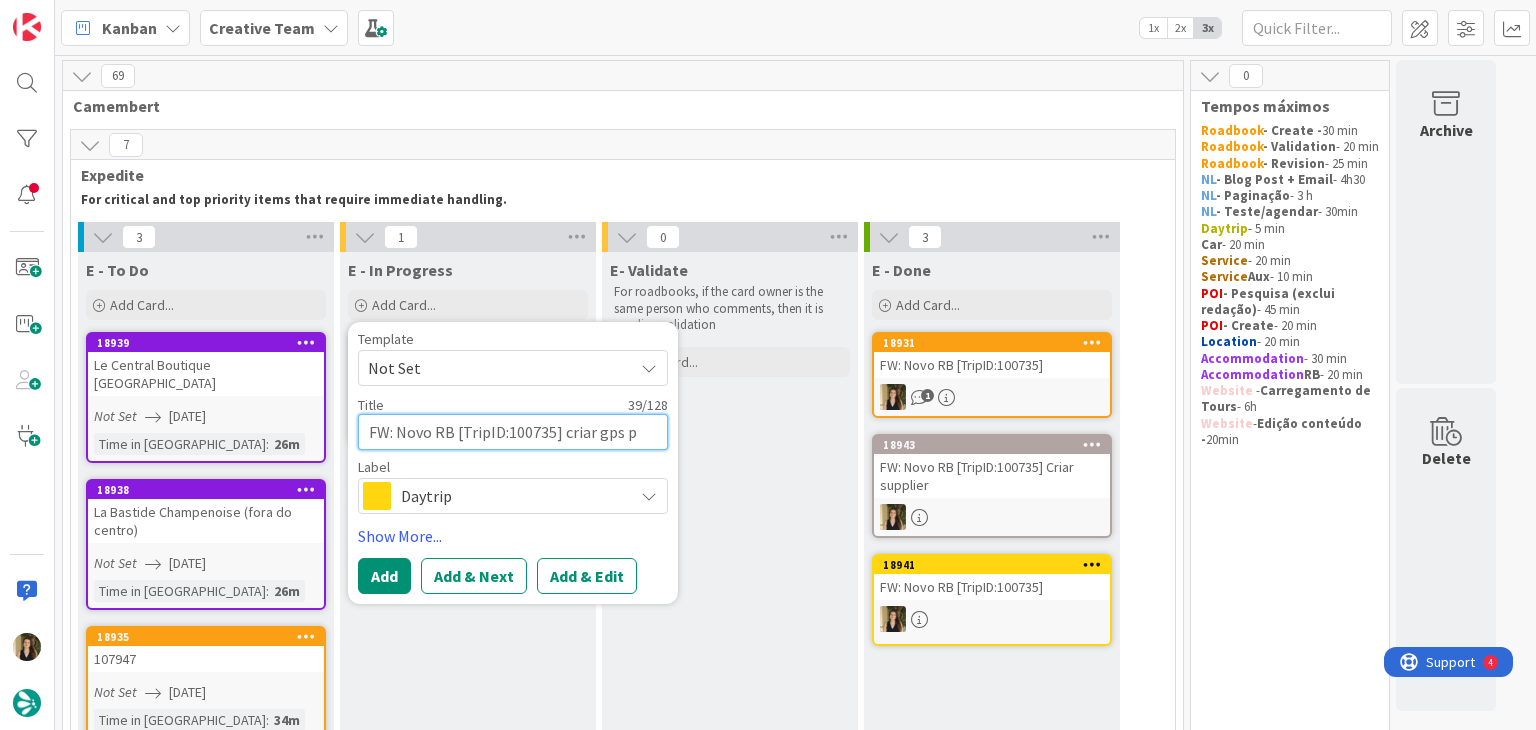 type on "x" 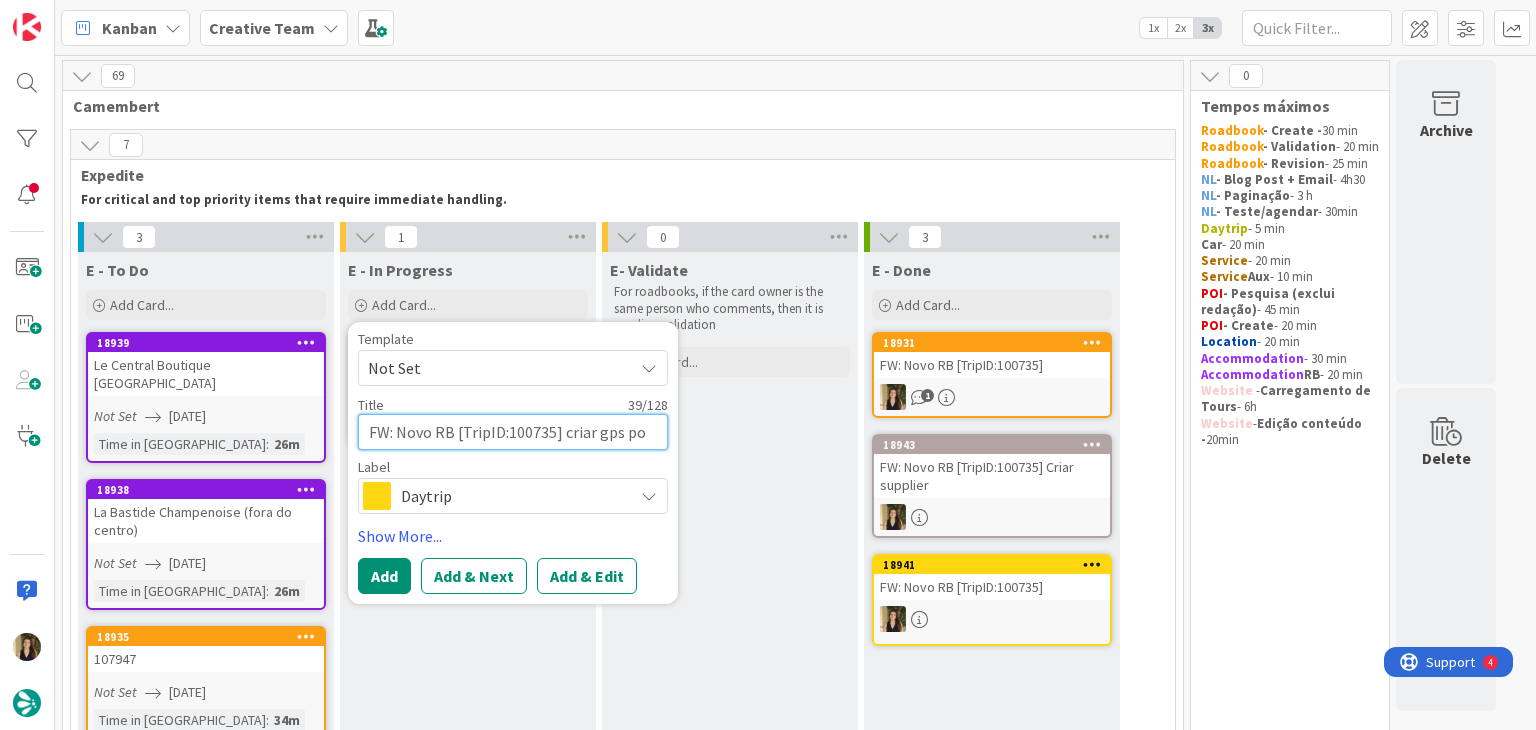 type on "x" 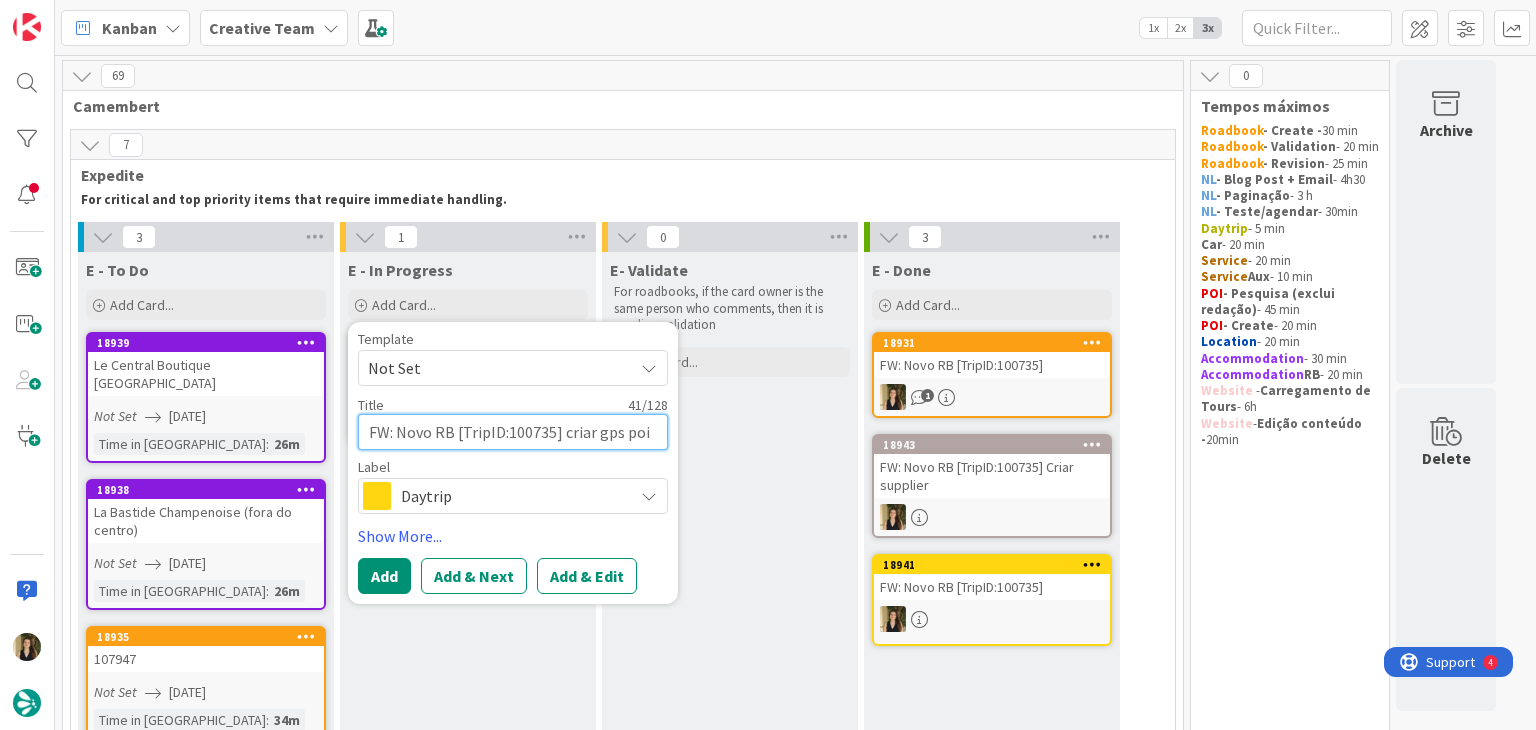 type on "x" 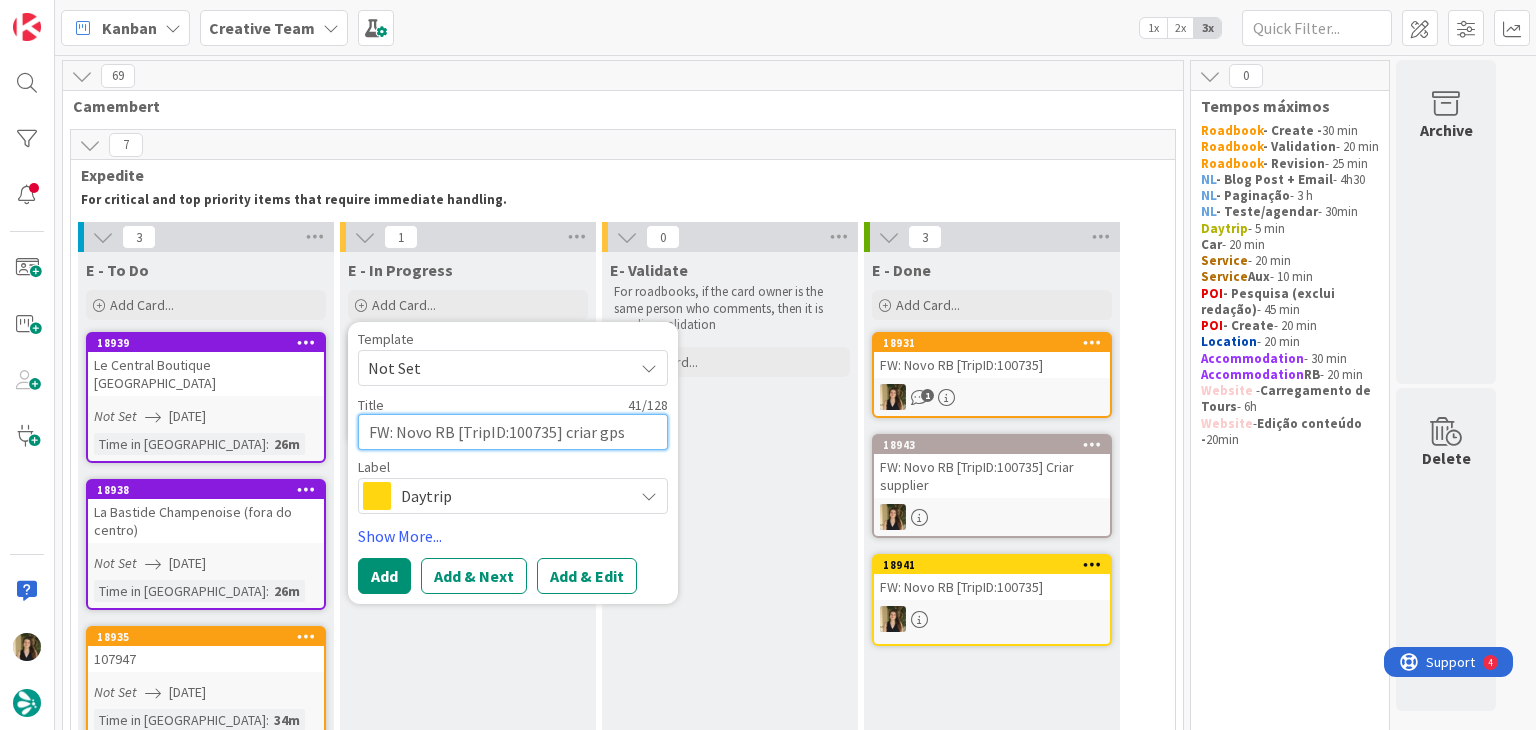 type on "x" 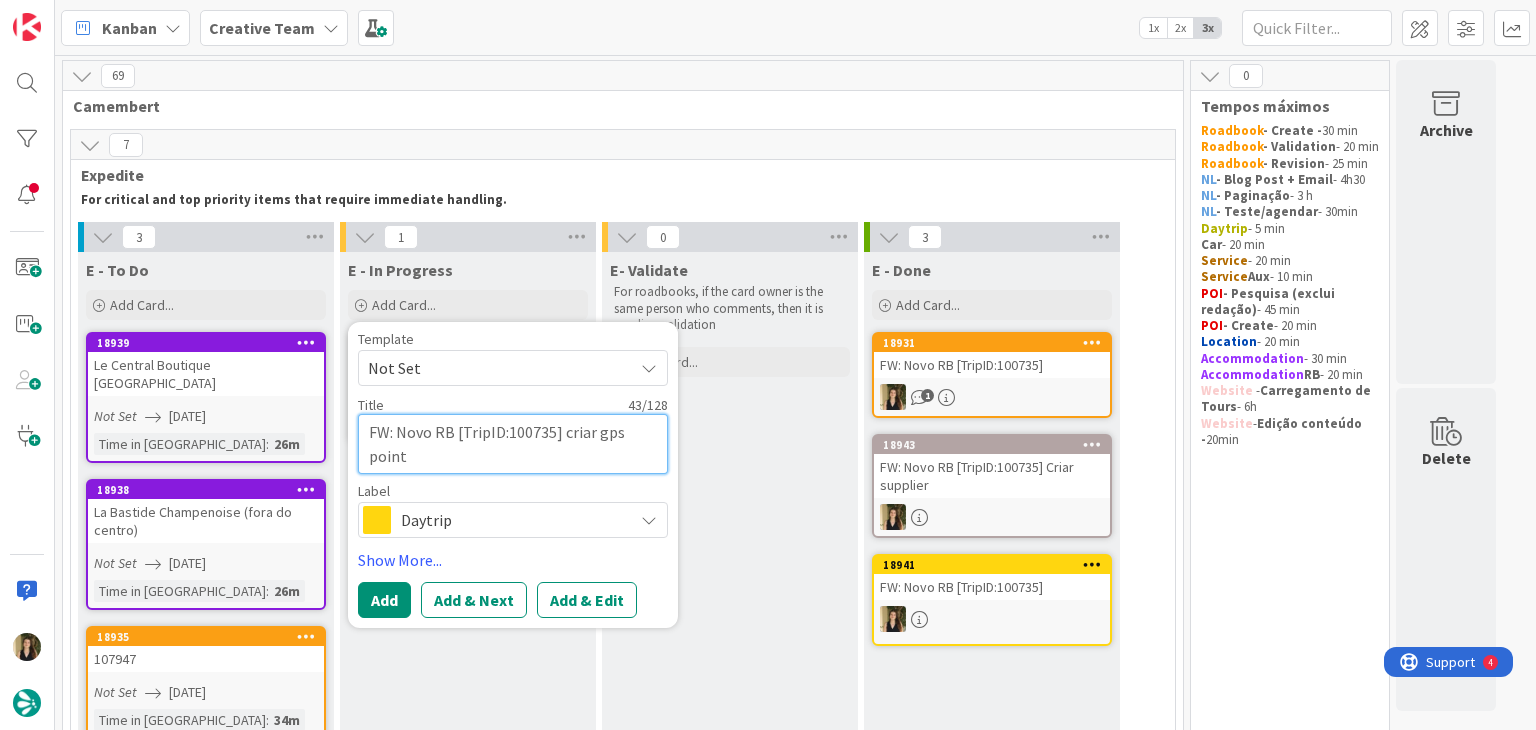 type on "FW: Novo RB [TripID:100735] criar gps point" 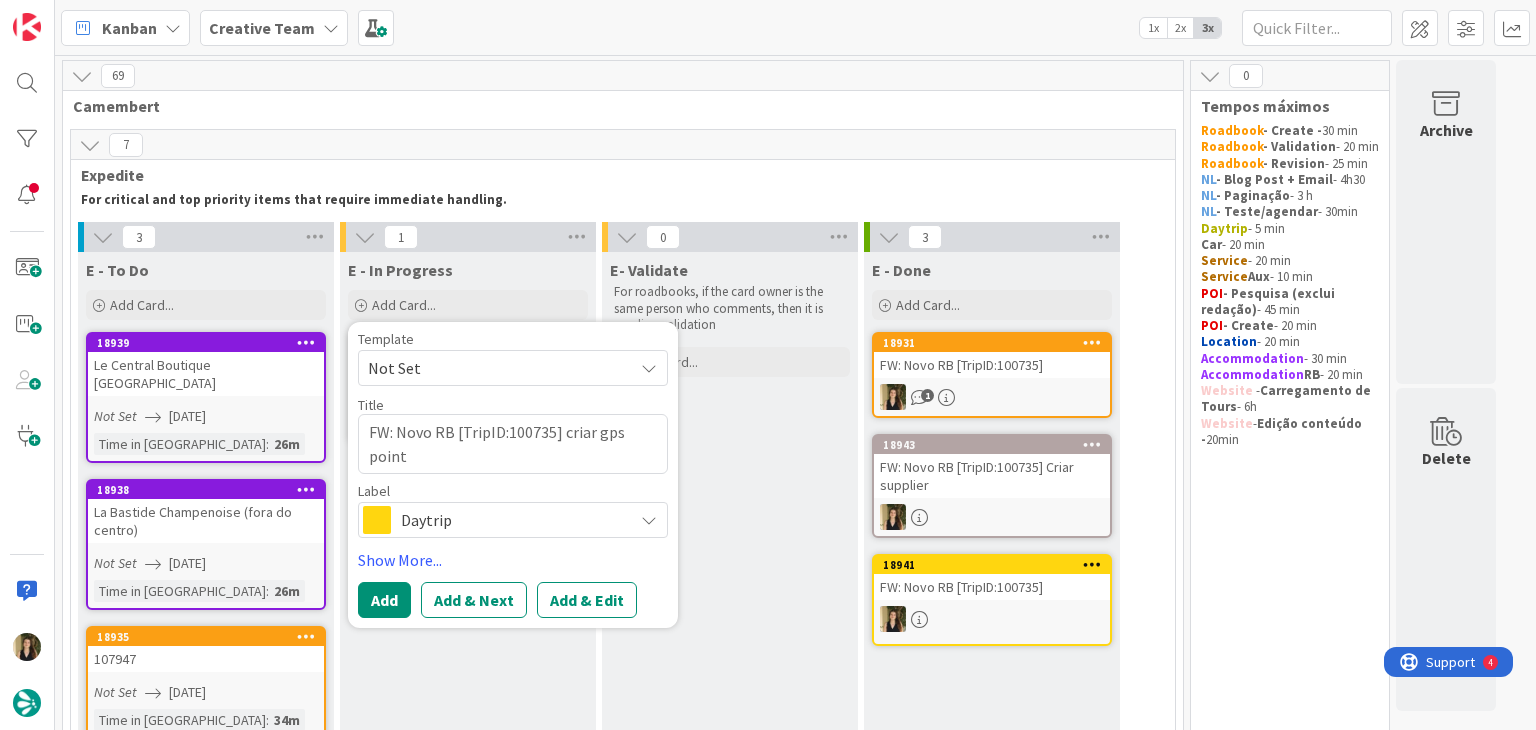 click on "Daytrip" at bounding box center (512, 520) 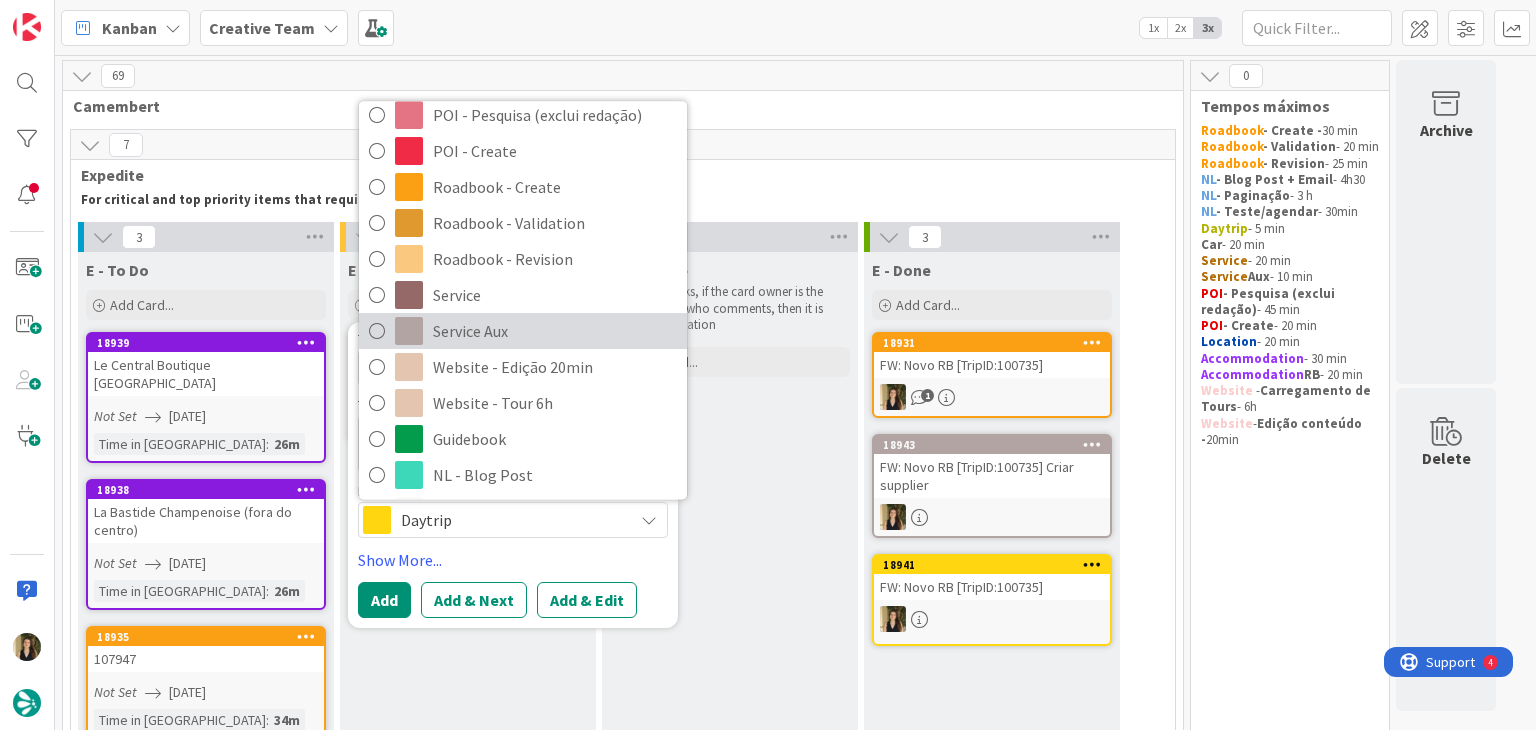 click on "Service Aux" at bounding box center [555, 331] 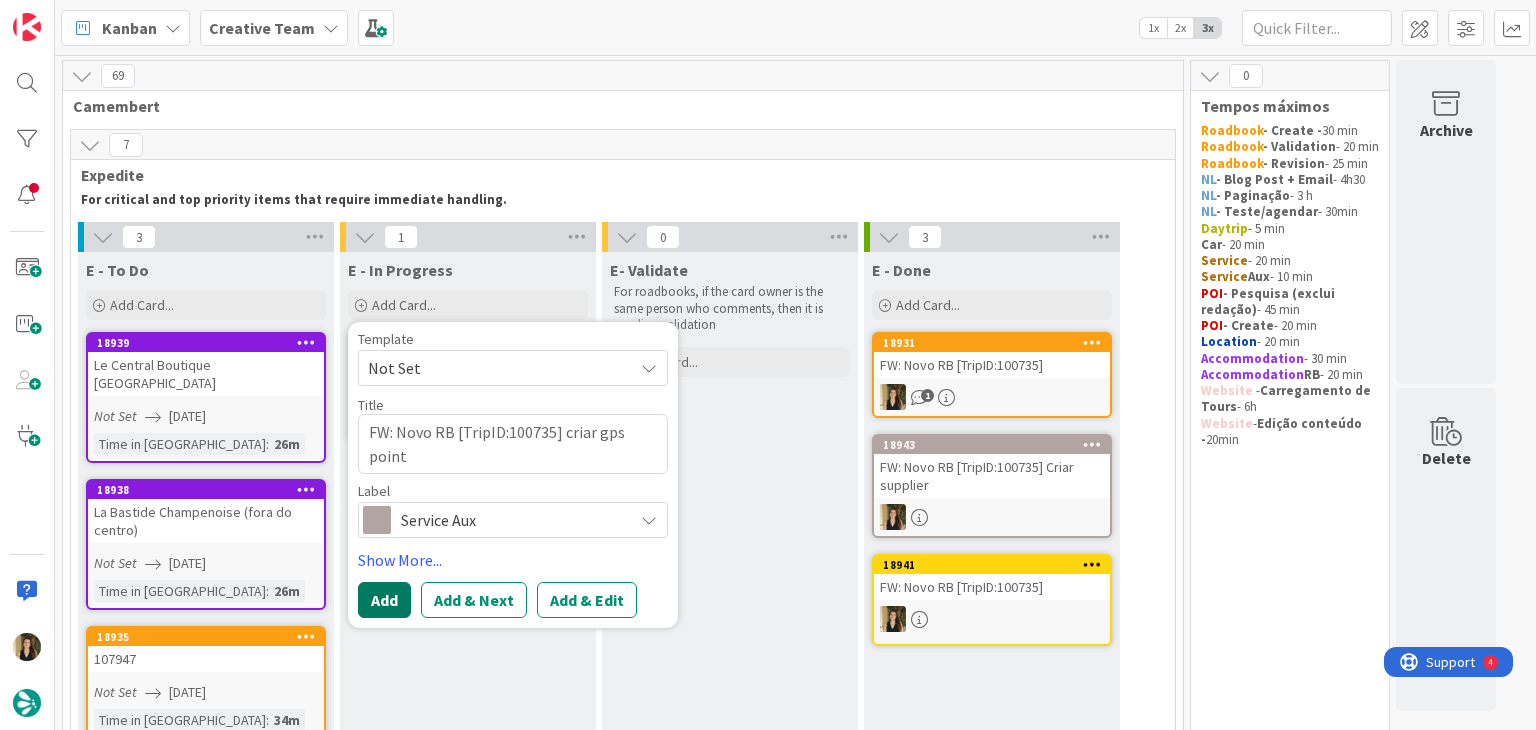 click on "Add" at bounding box center [384, 600] 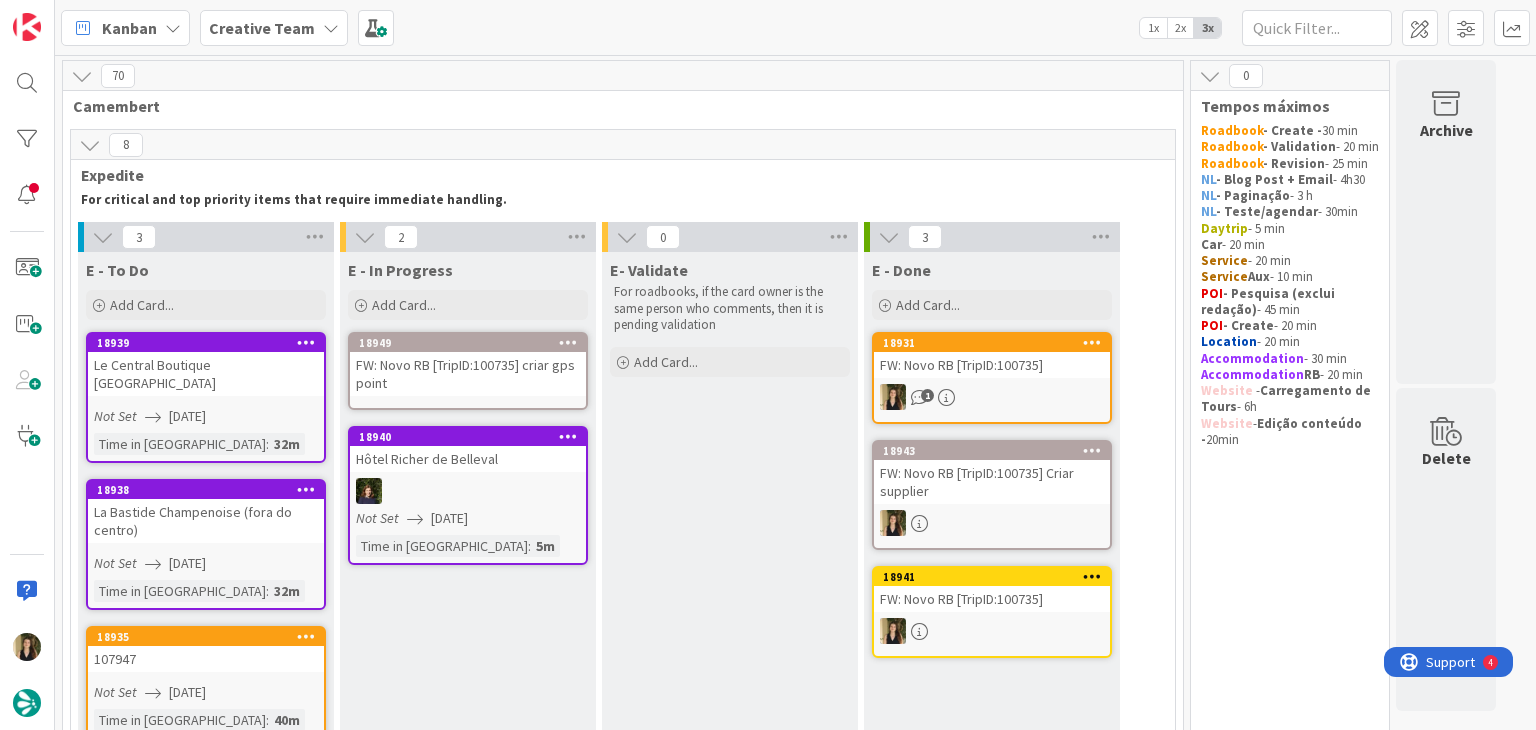 click on "FW: Novo RB [TripID:100735] criar gps point" at bounding box center (468, 374) 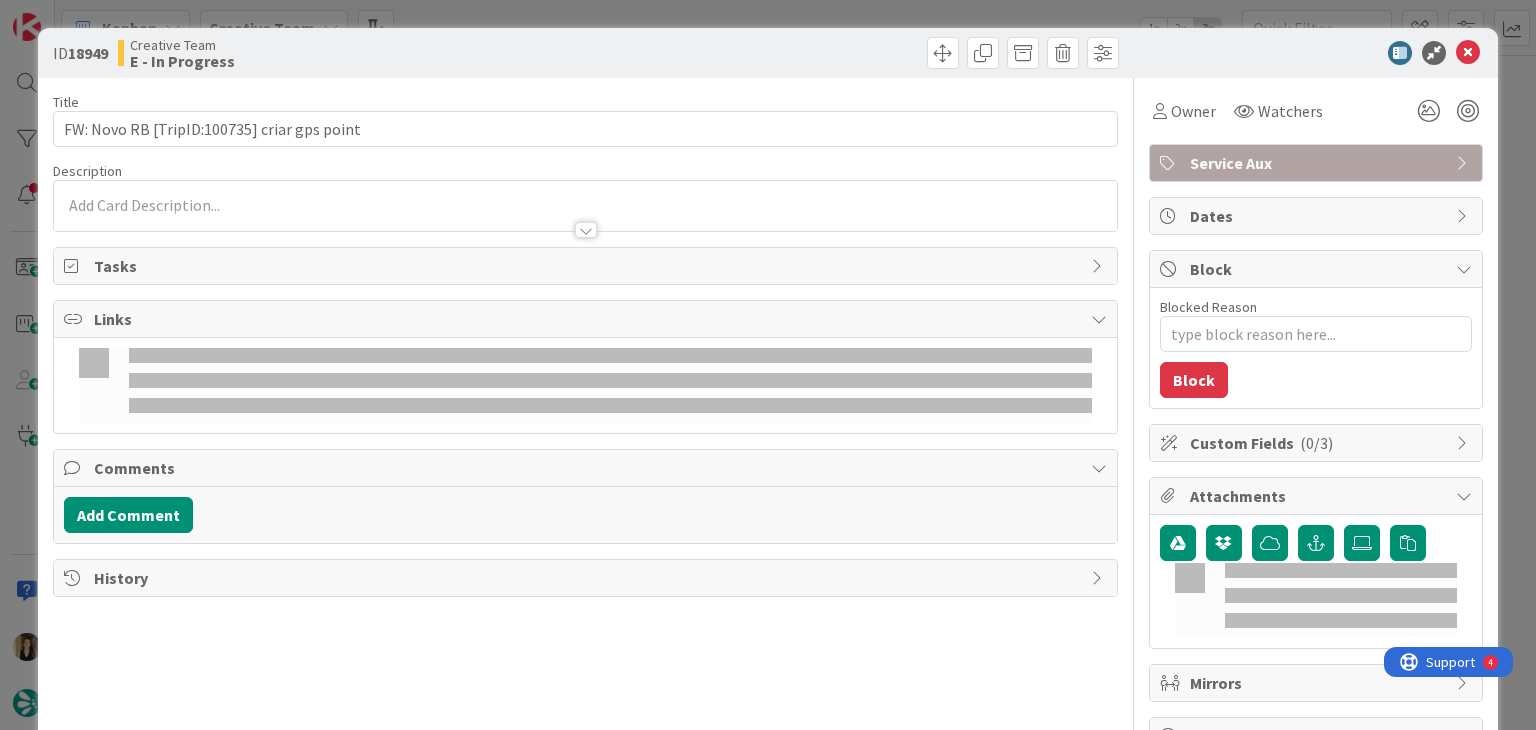 scroll, scrollTop: 0, scrollLeft: 0, axis: both 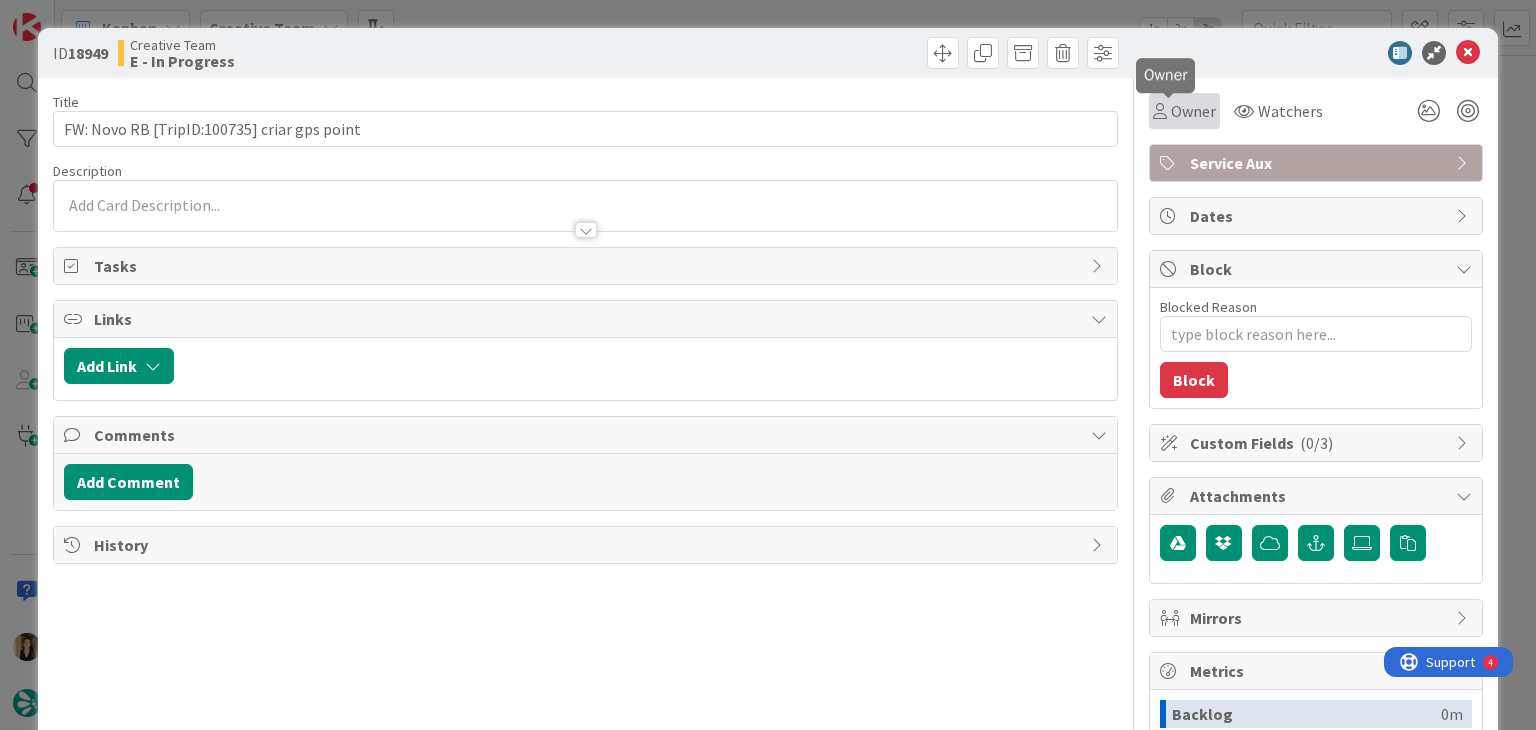 click on "Owner" at bounding box center (1193, 111) 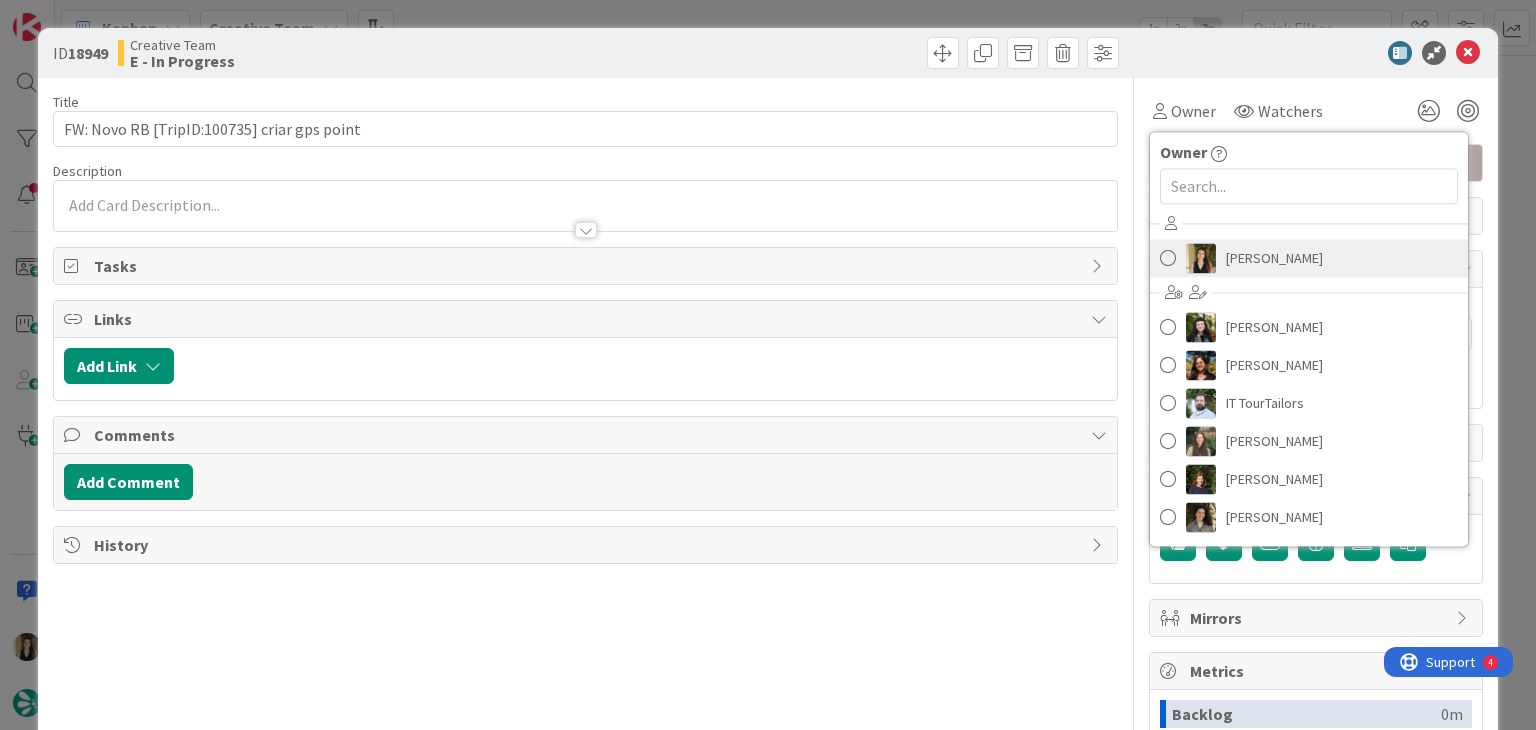 click on "Sofia Palma" at bounding box center (1274, 258) 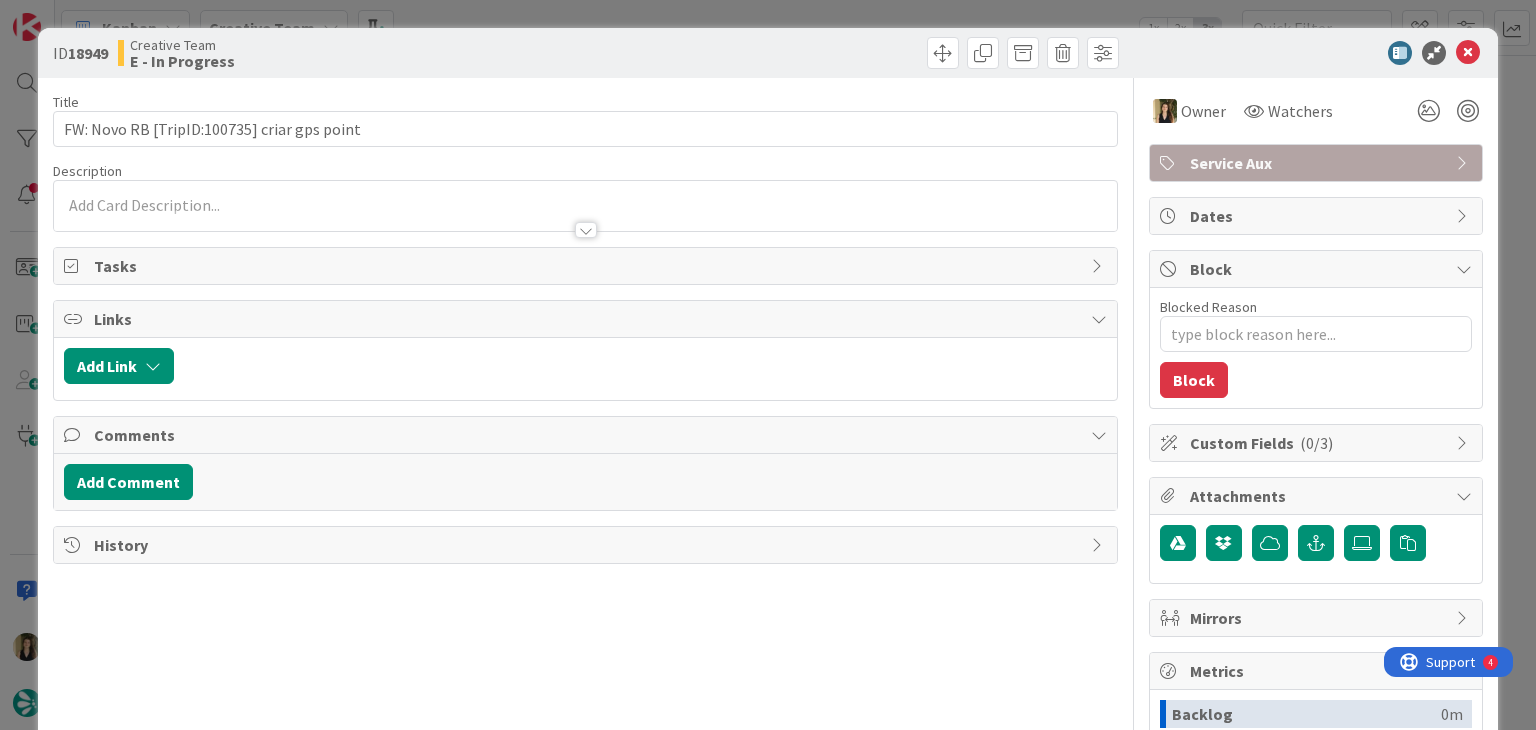 type on "x" 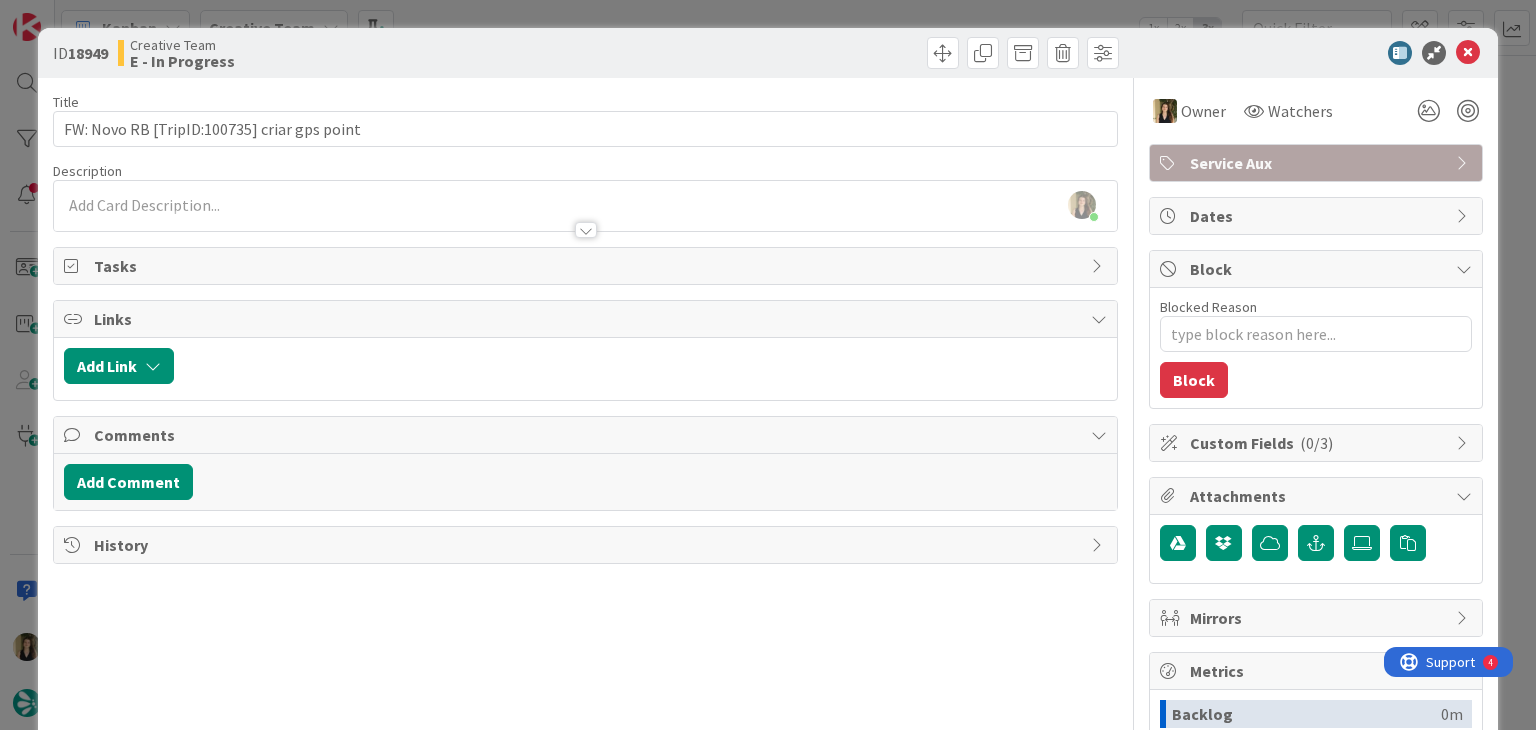 click at bounding box center (585, 220) 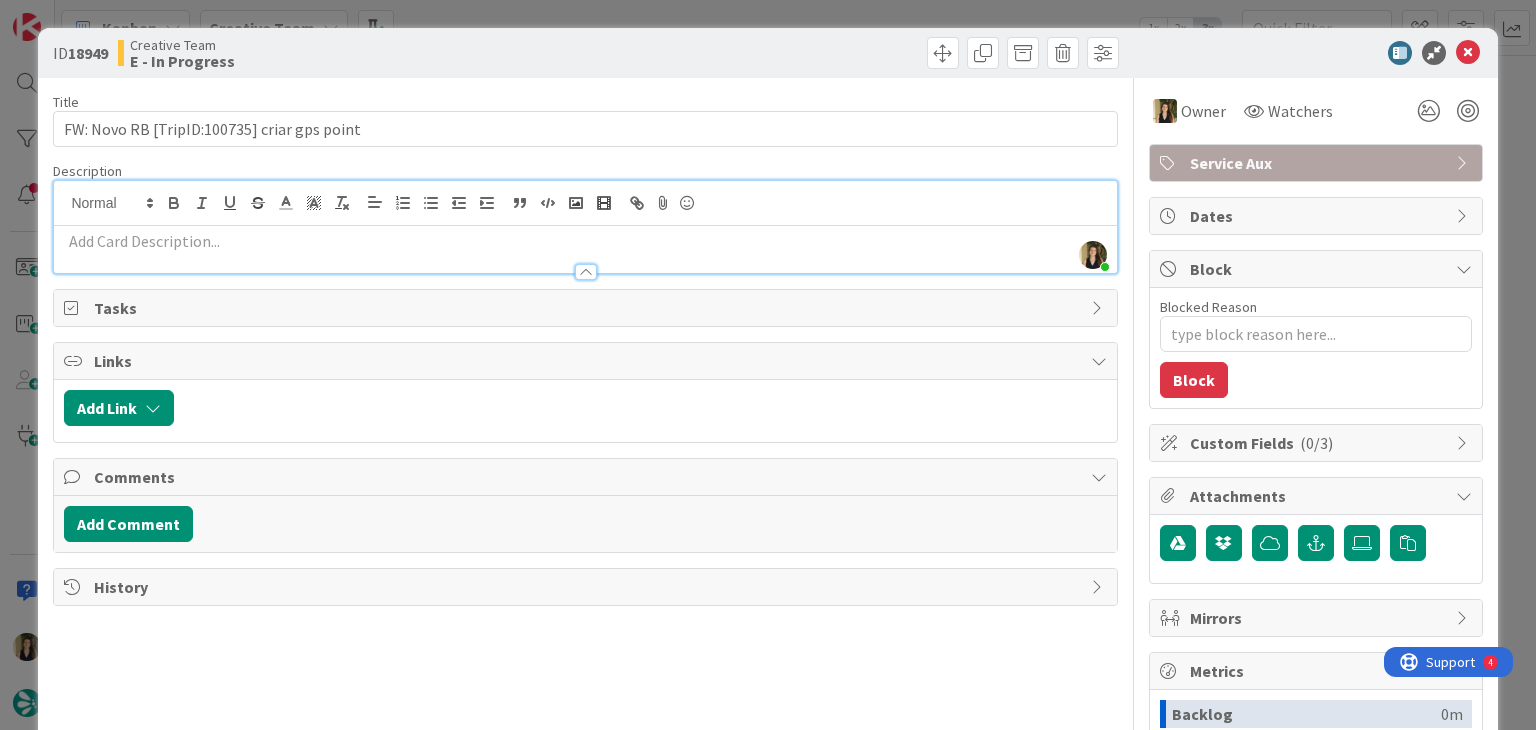 click at bounding box center (585, 262) 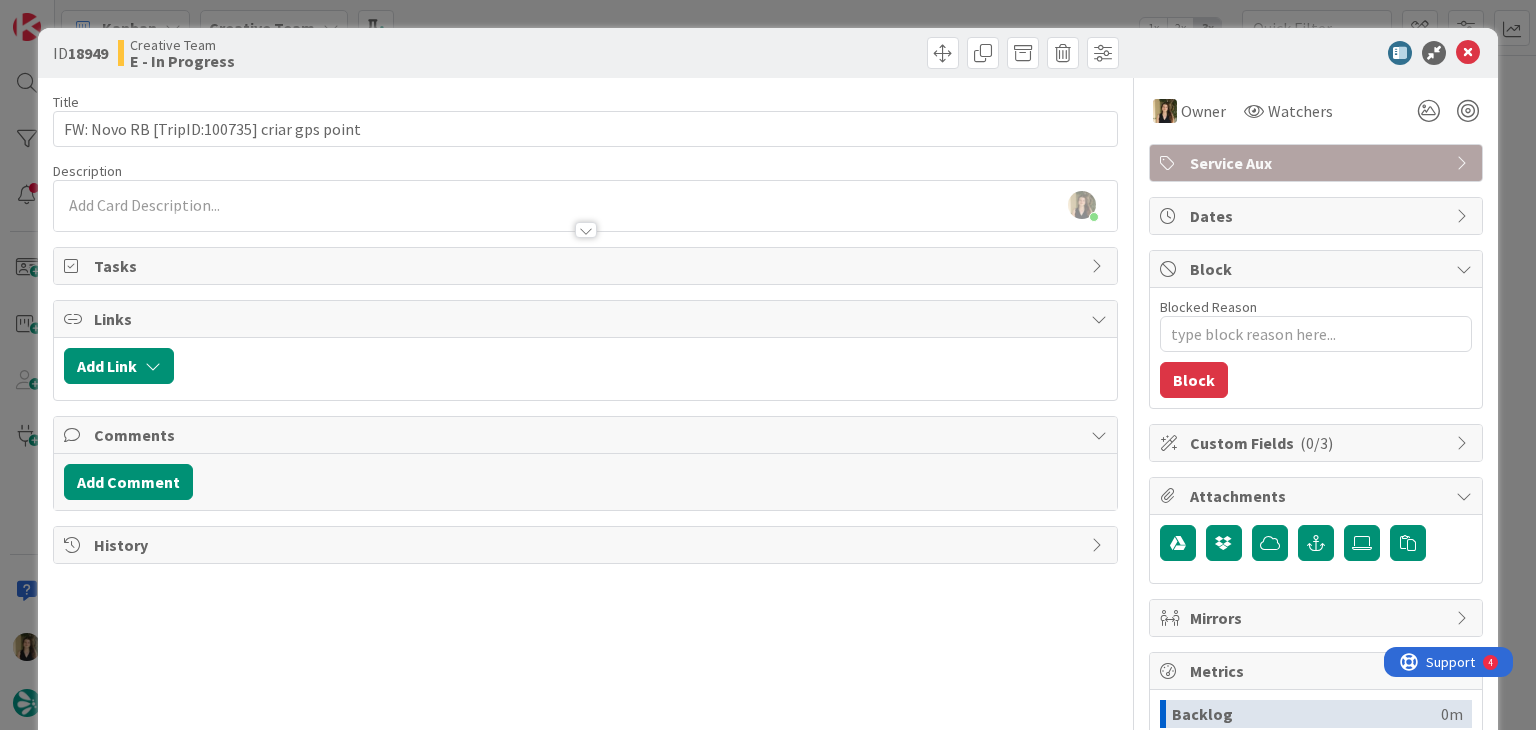scroll, scrollTop: 340, scrollLeft: 0, axis: vertical 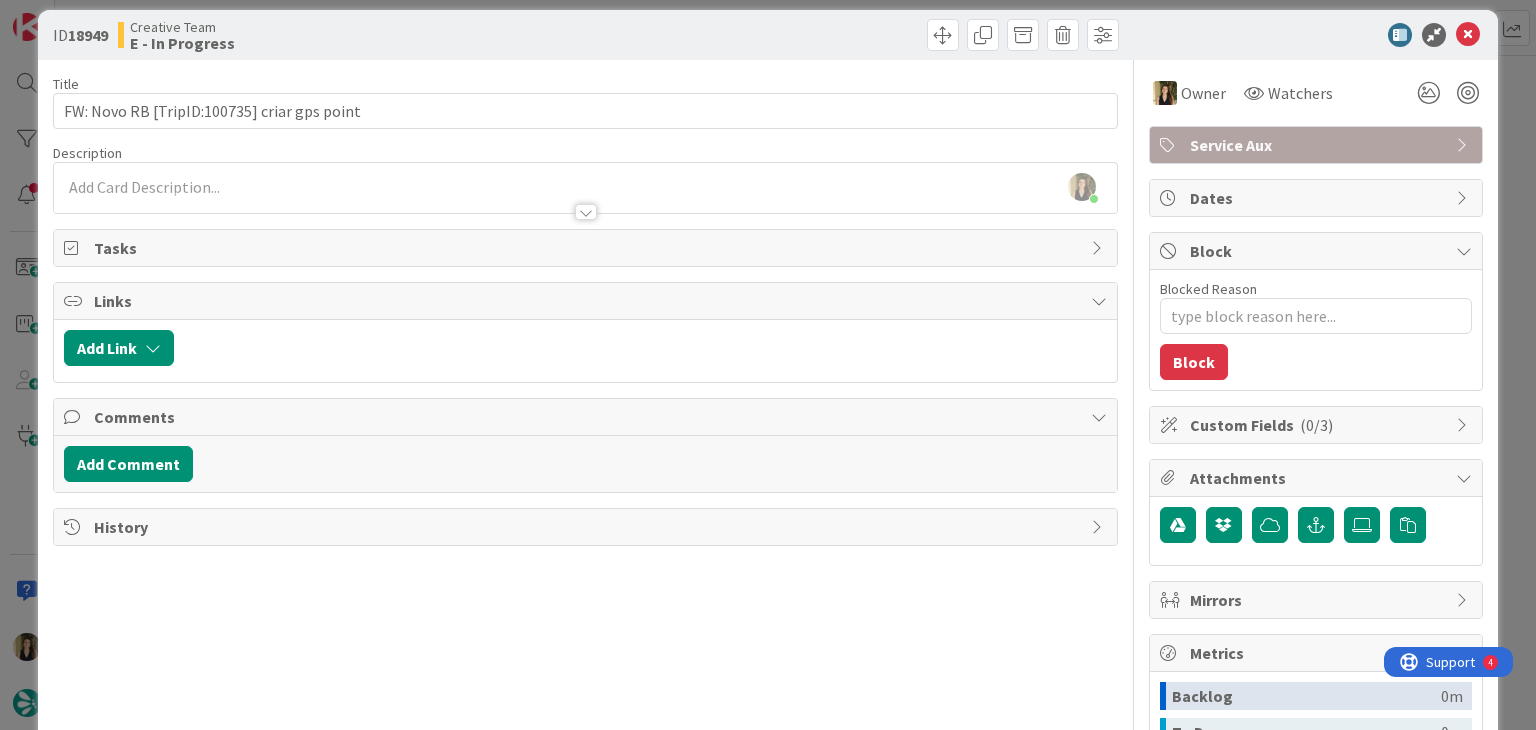 click at bounding box center (585, 202) 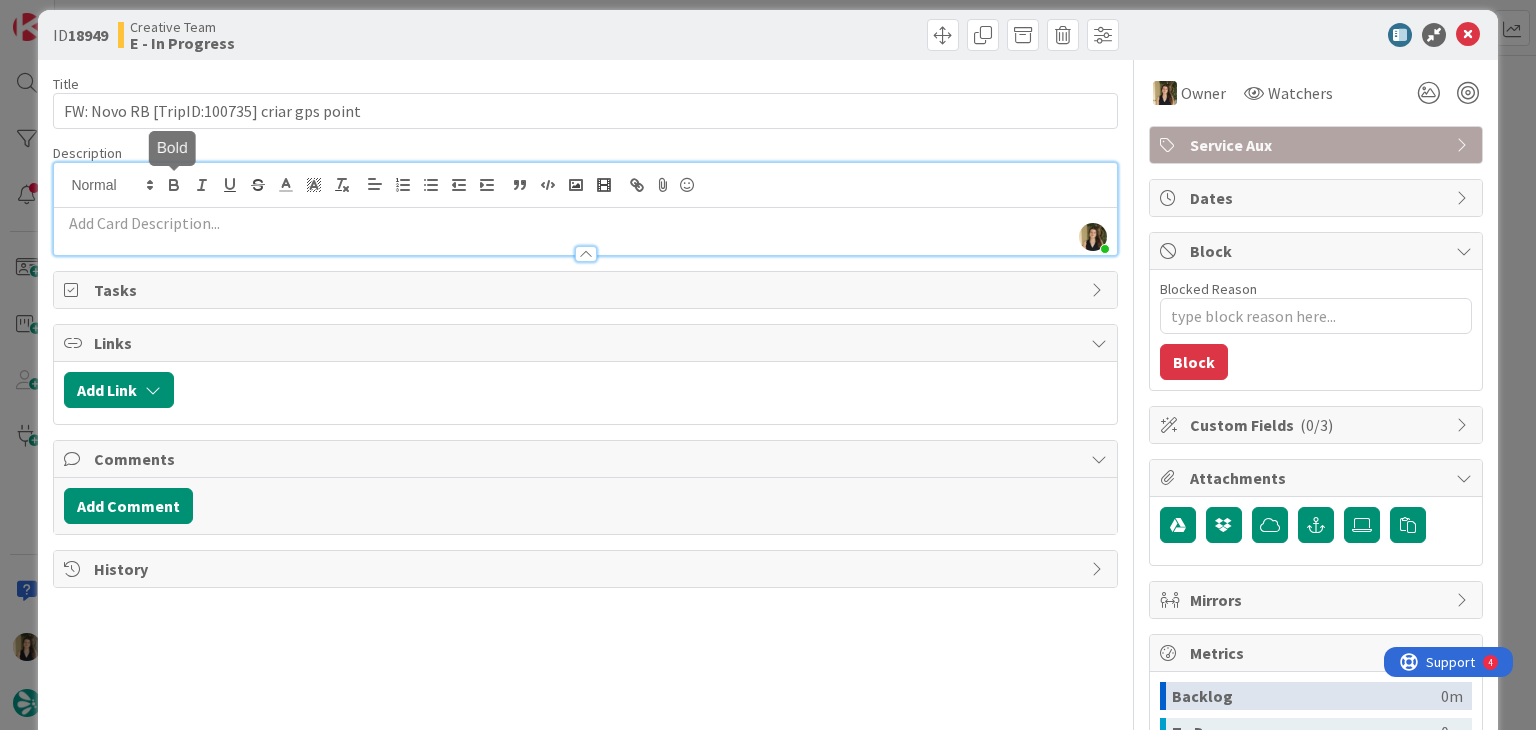 click at bounding box center [585, 223] 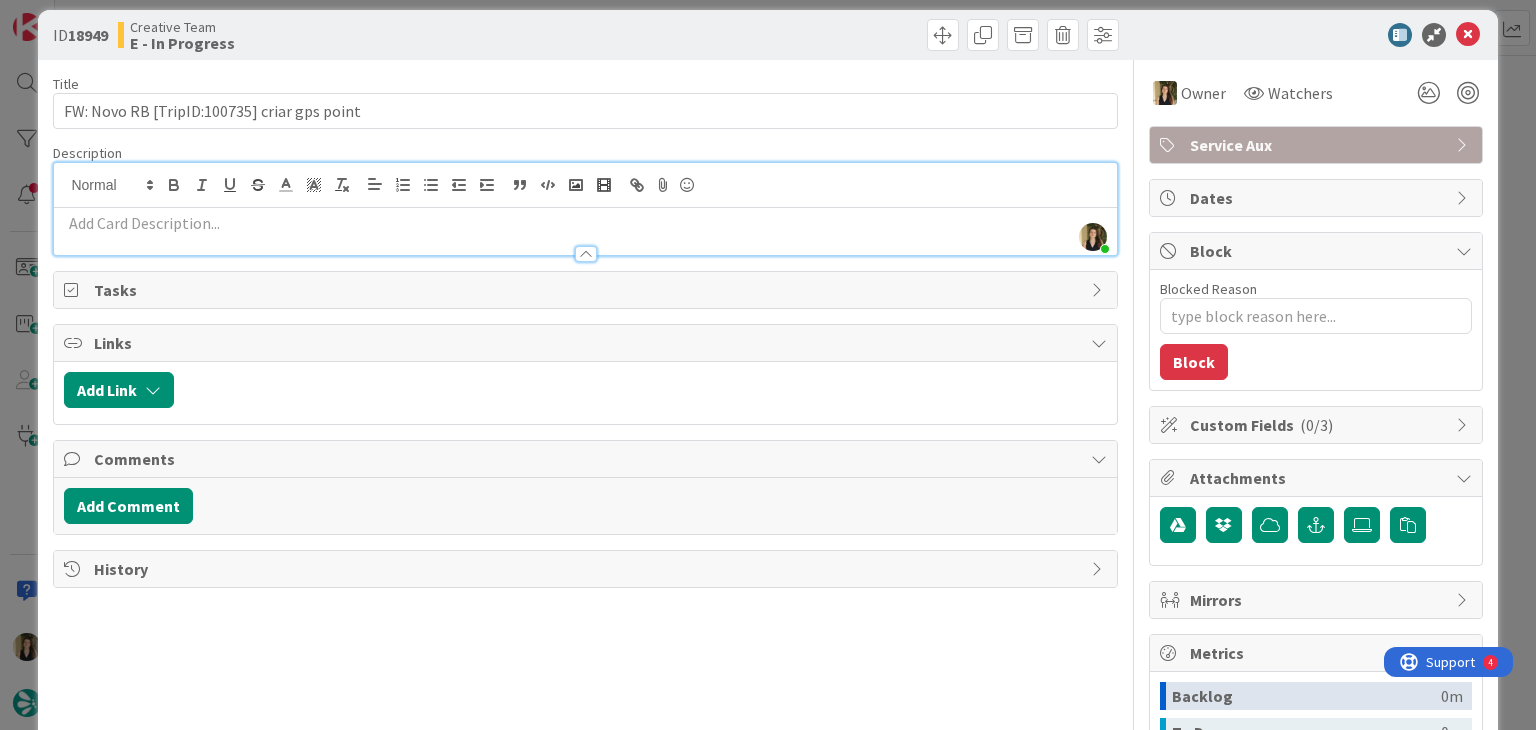 paste 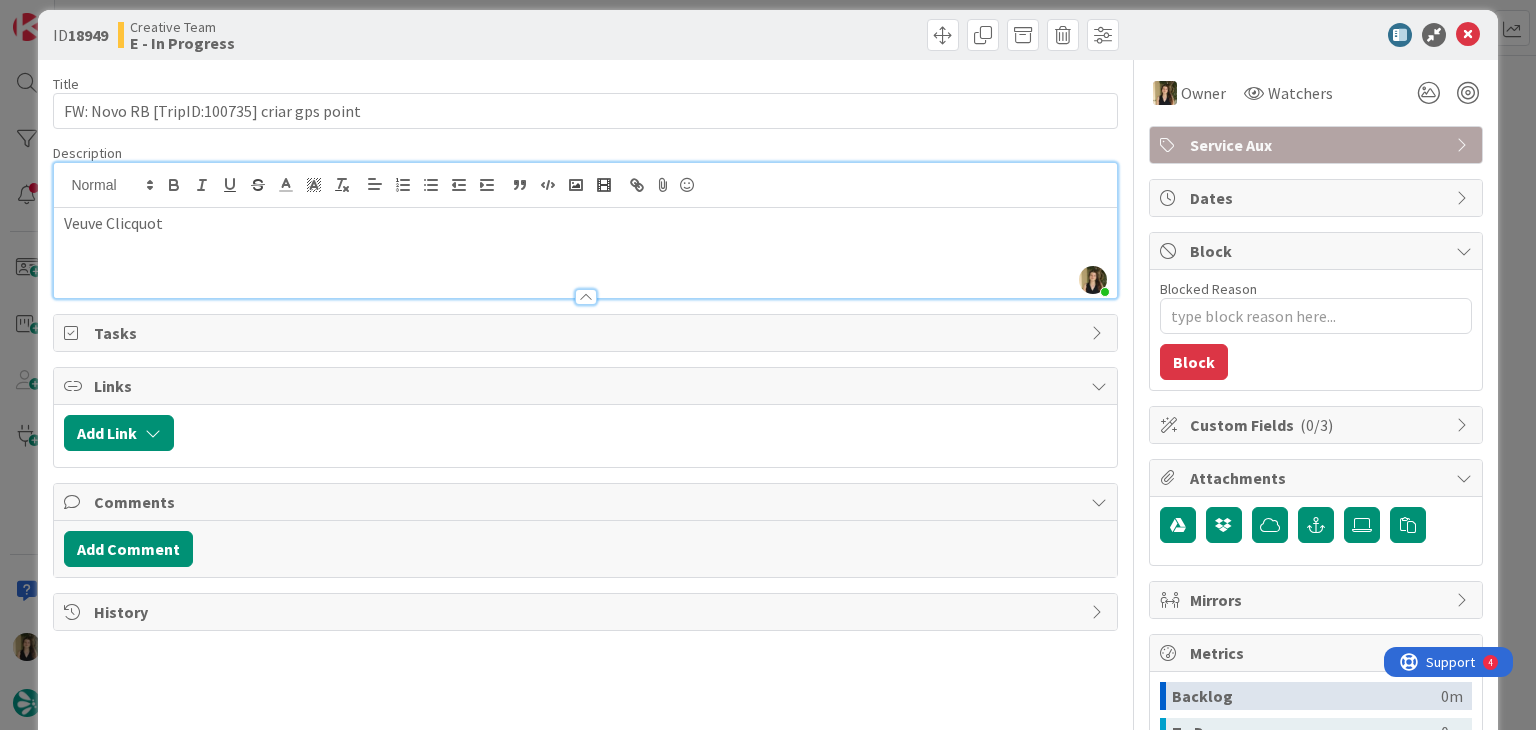 type 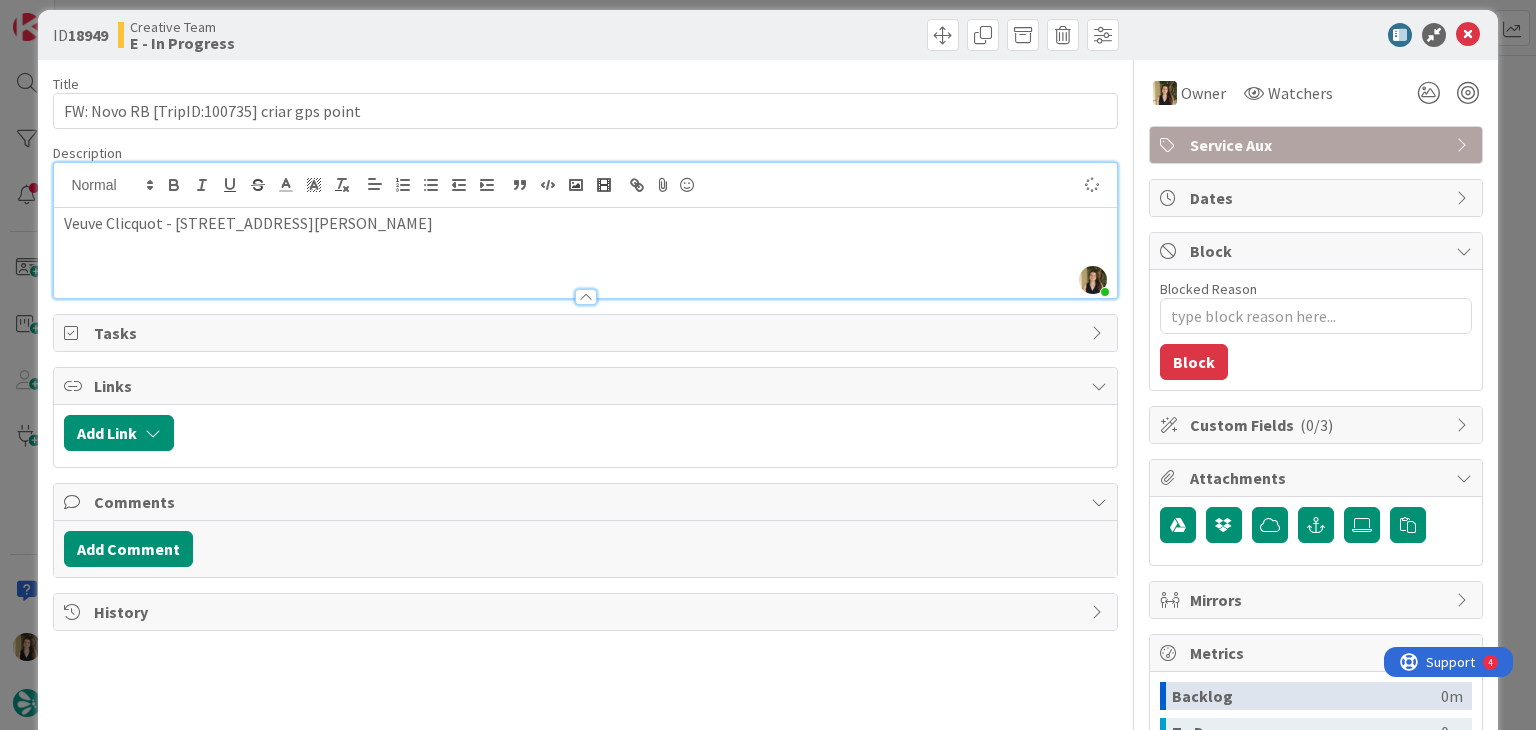 type on "x" 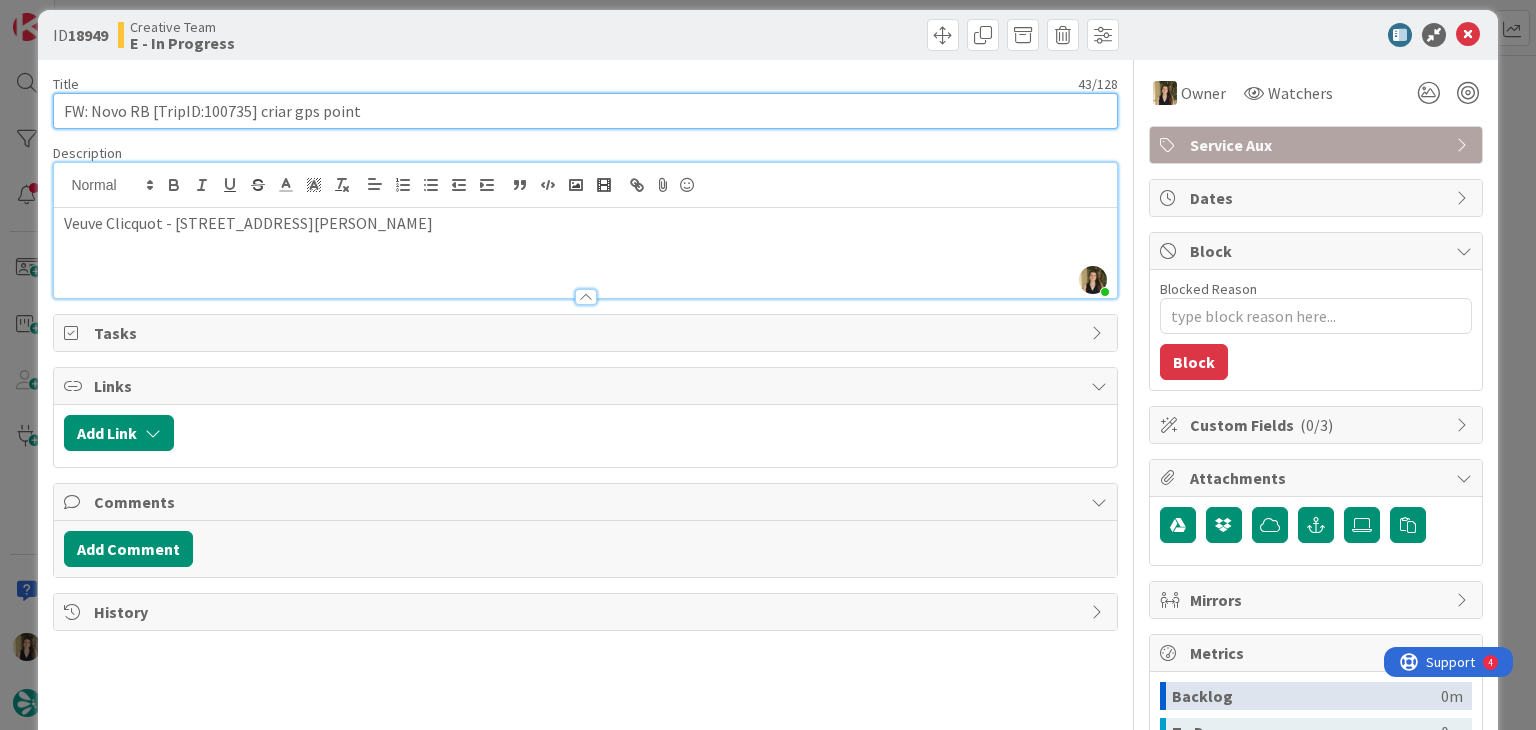 drag, startPoint x: 416, startPoint y: 109, endPoint x: 56, endPoint y: 108, distance: 360.0014 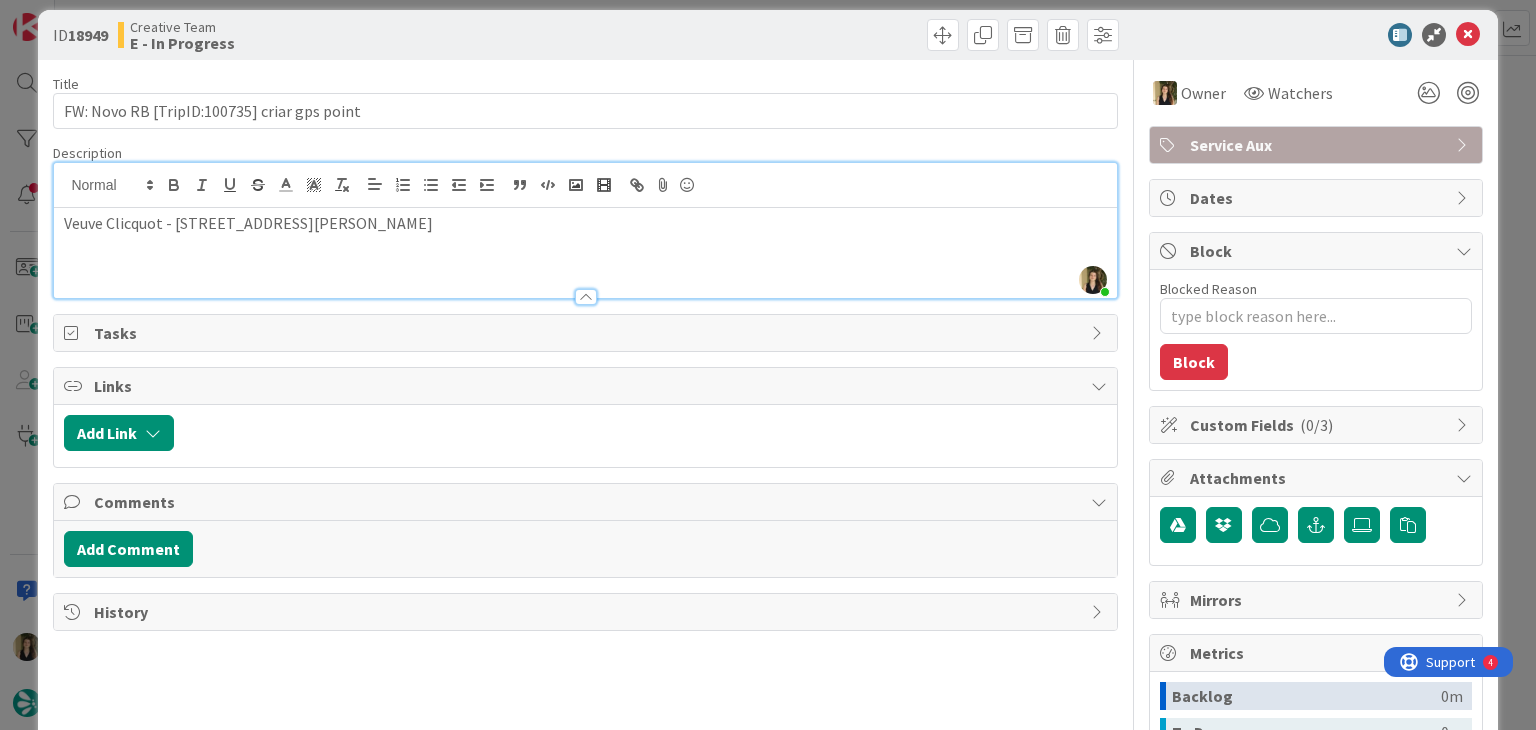 click on "ID  18949 Creative Team E - In Progress" at bounding box center [767, 35] 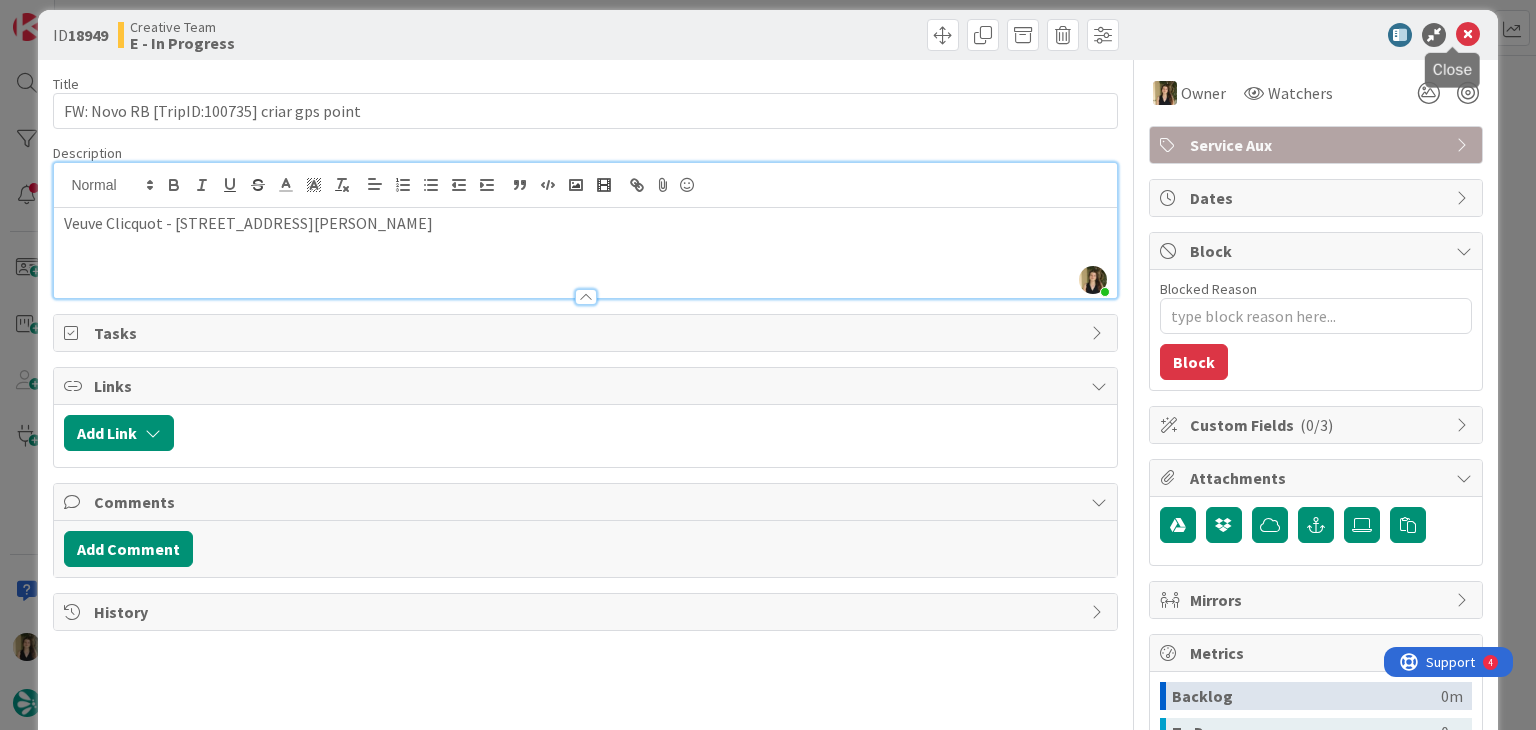 click at bounding box center (1468, 35) 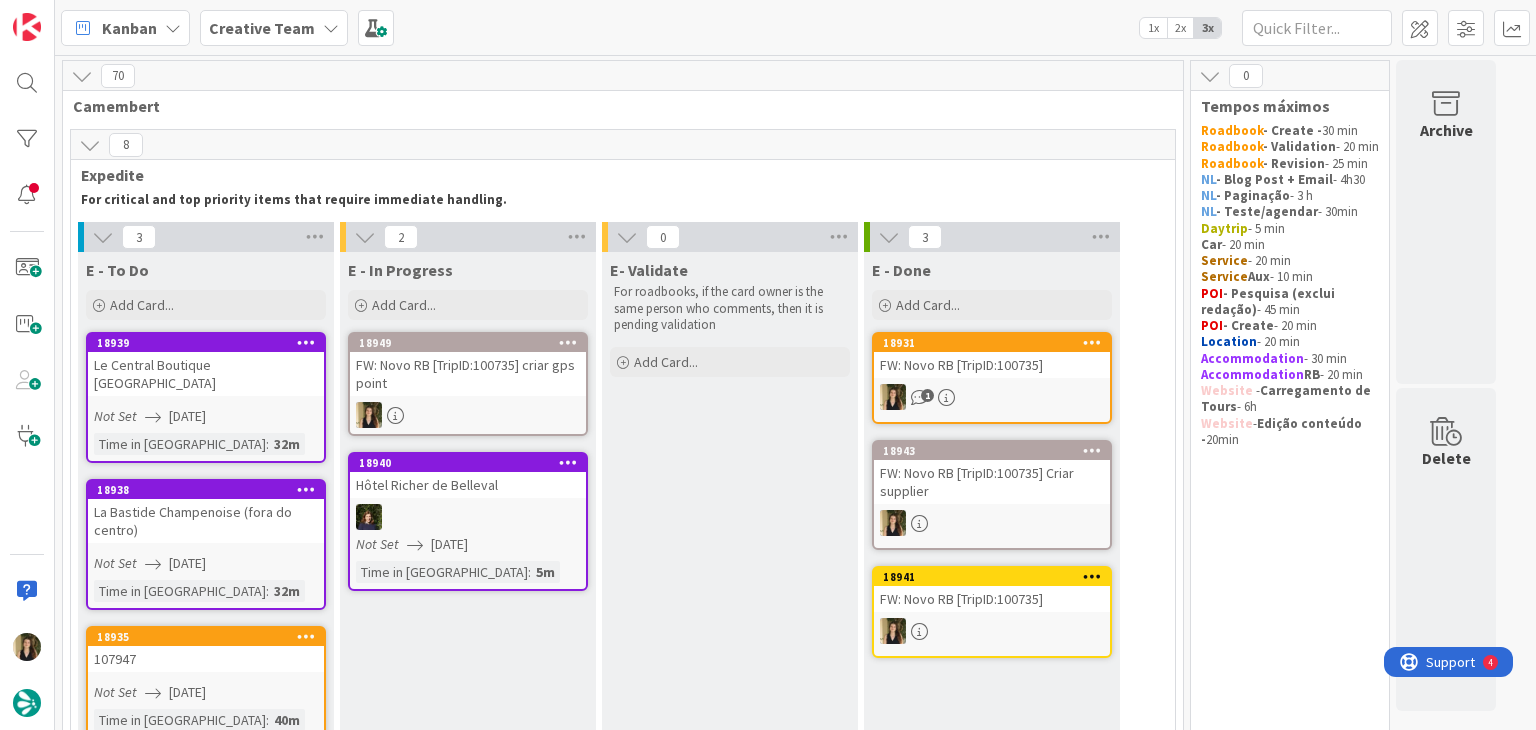 scroll, scrollTop: 0, scrollLeft: 0, axis: both 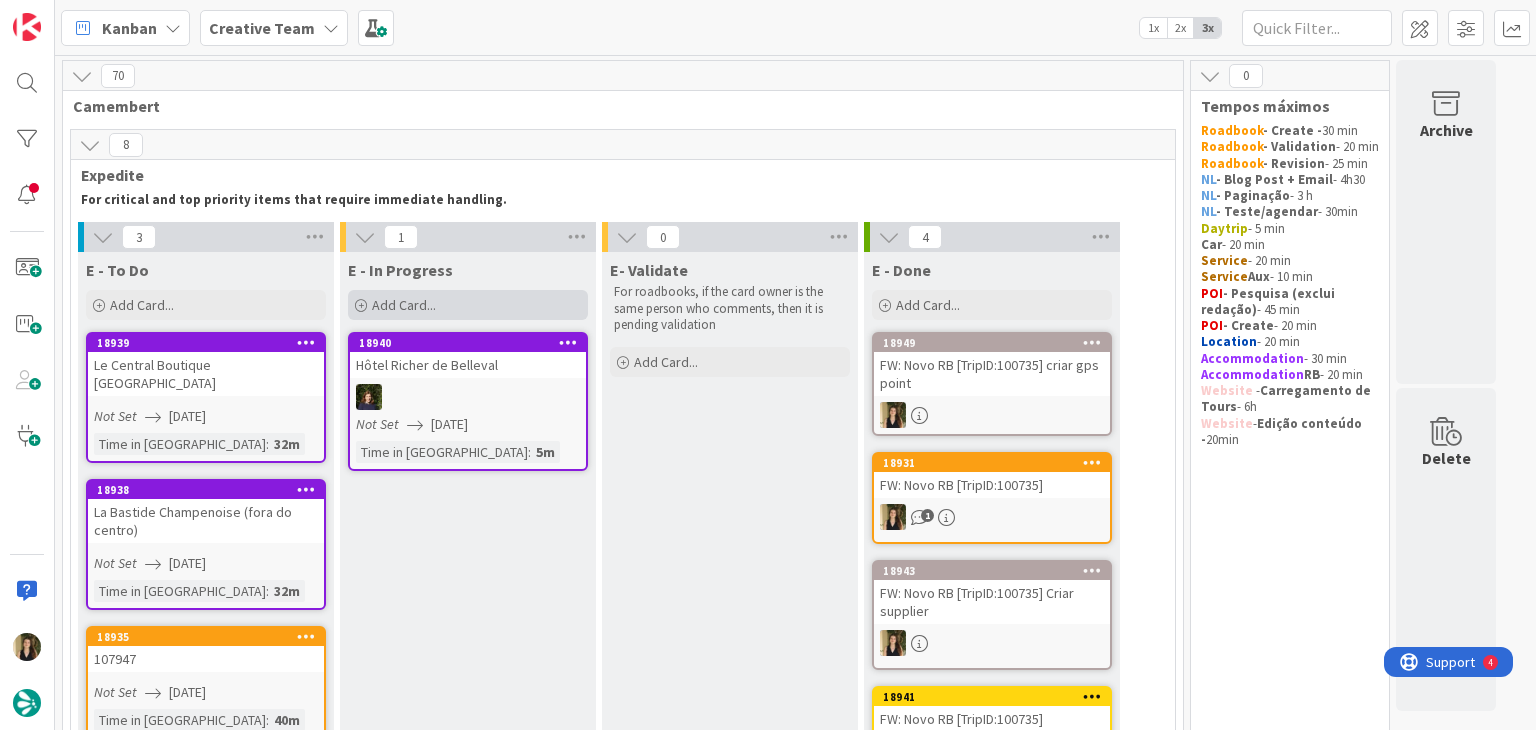 click on "Add Card..." at bounding box center [404, 305] 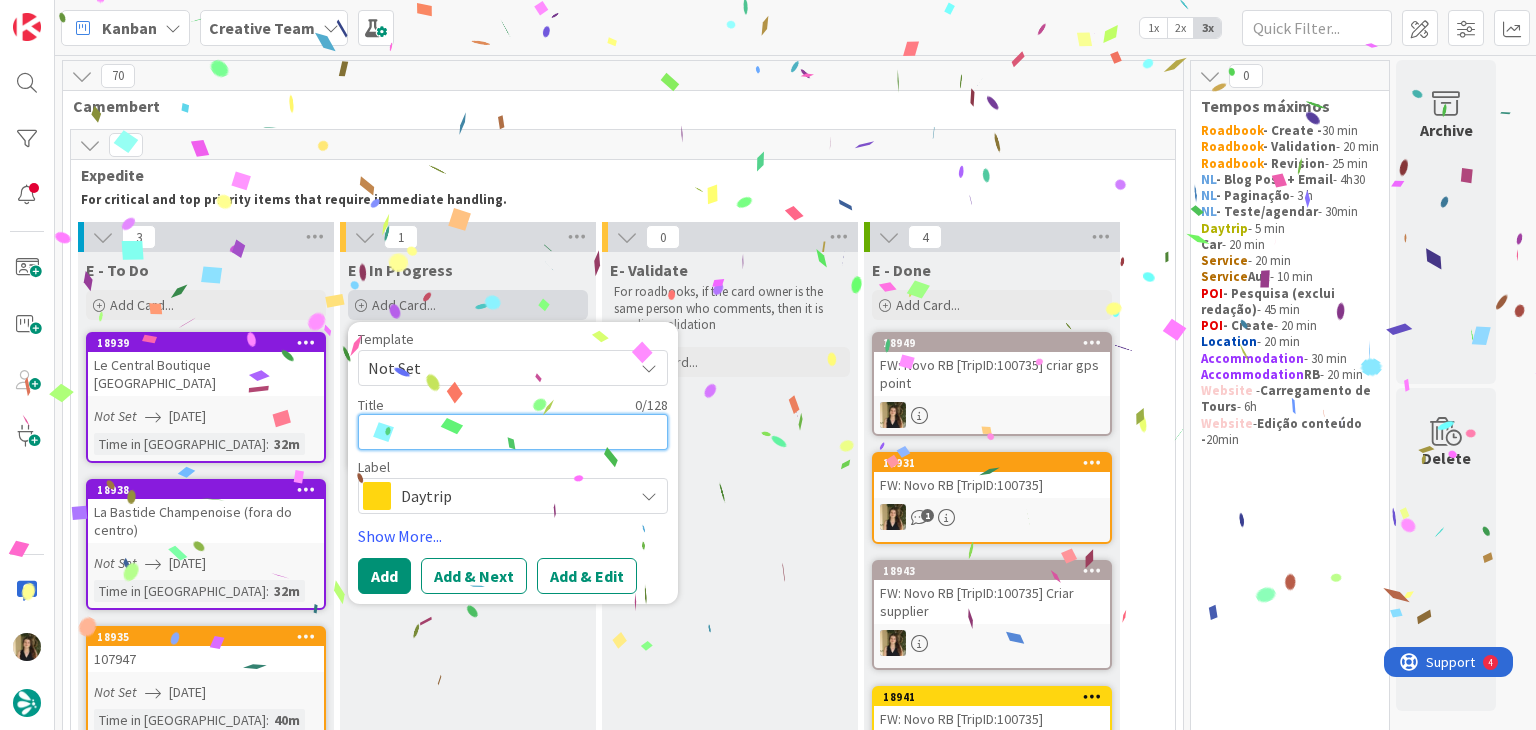 paste on "FW: Novo RB [TripID:100735] criar gps point" 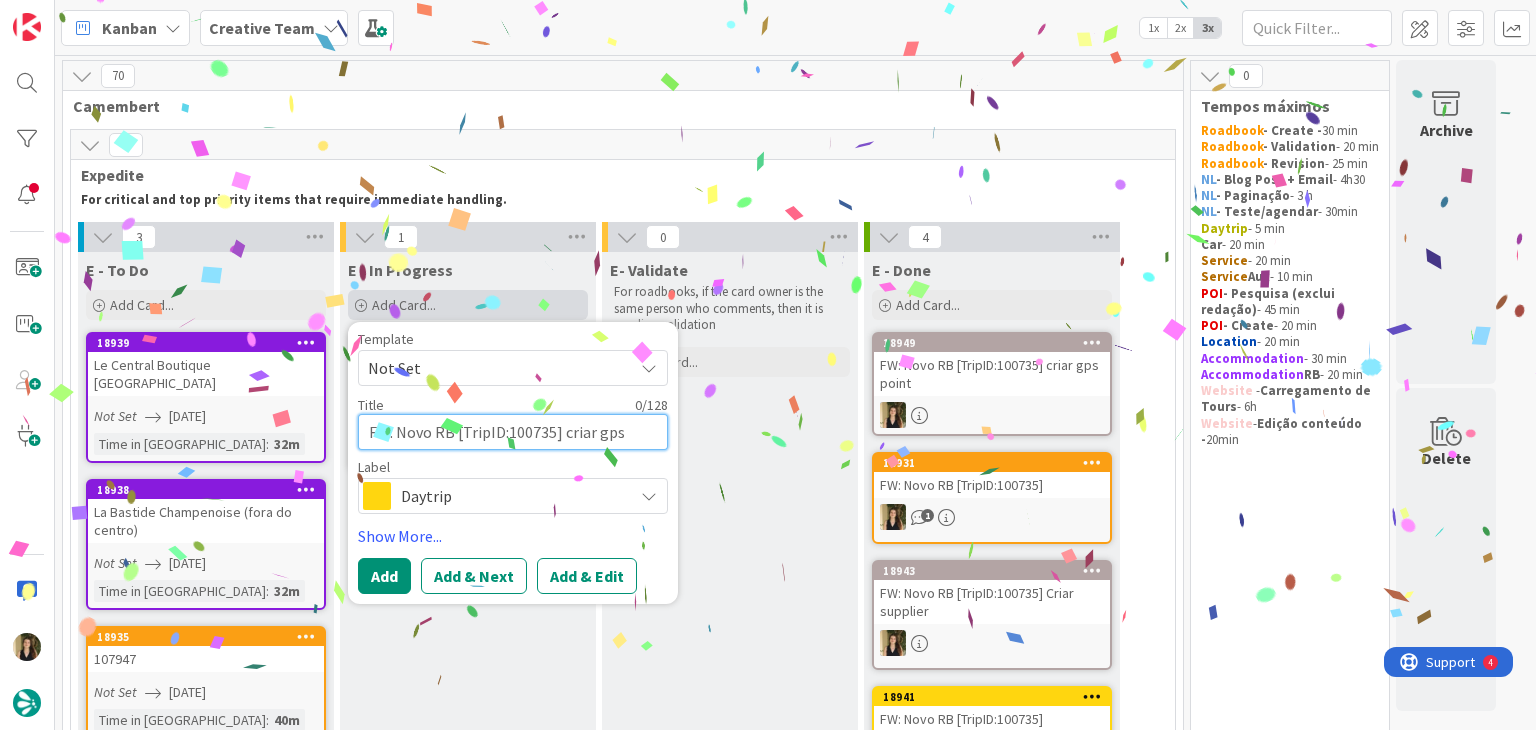 type on "x" 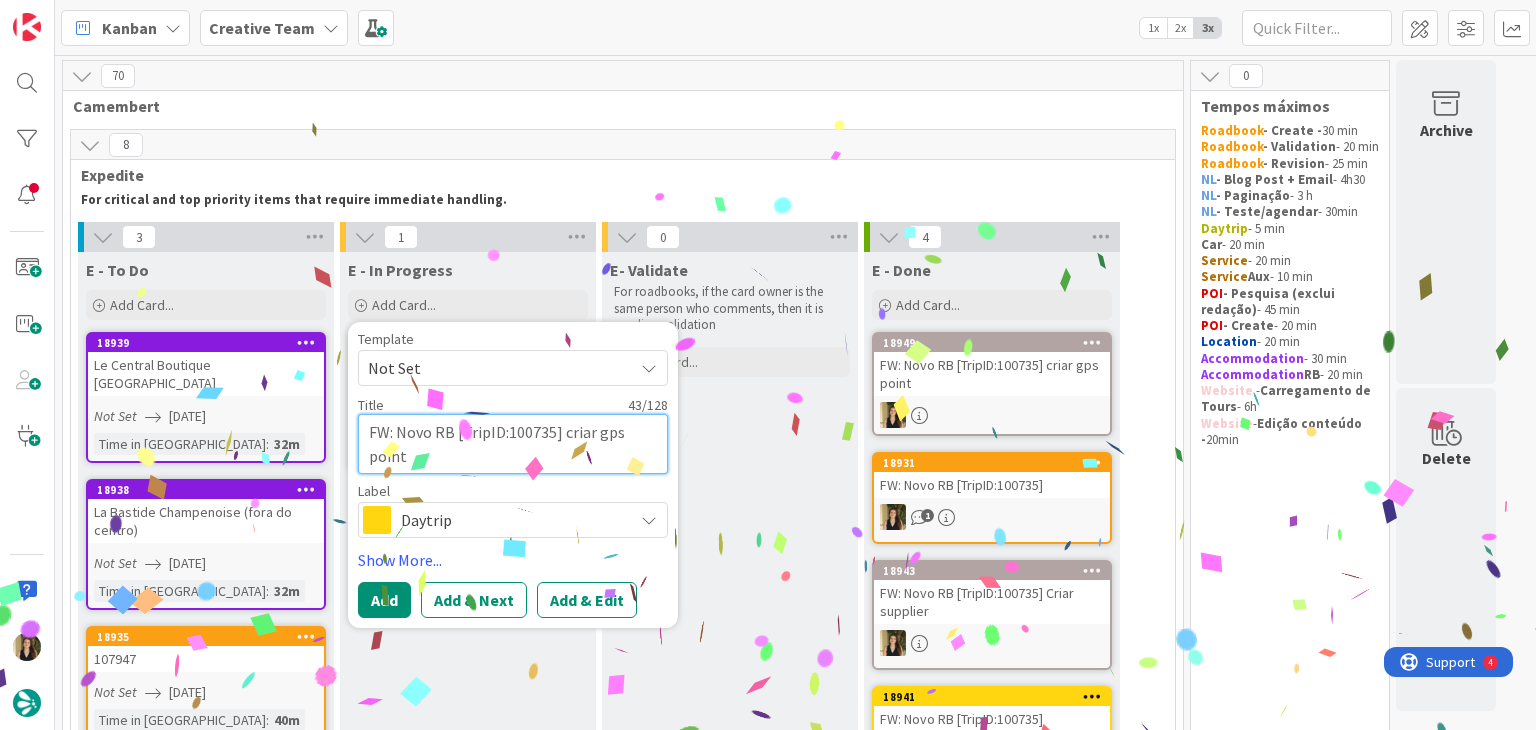type on "FW: Novo RB [TripID:100735] criar gps point" 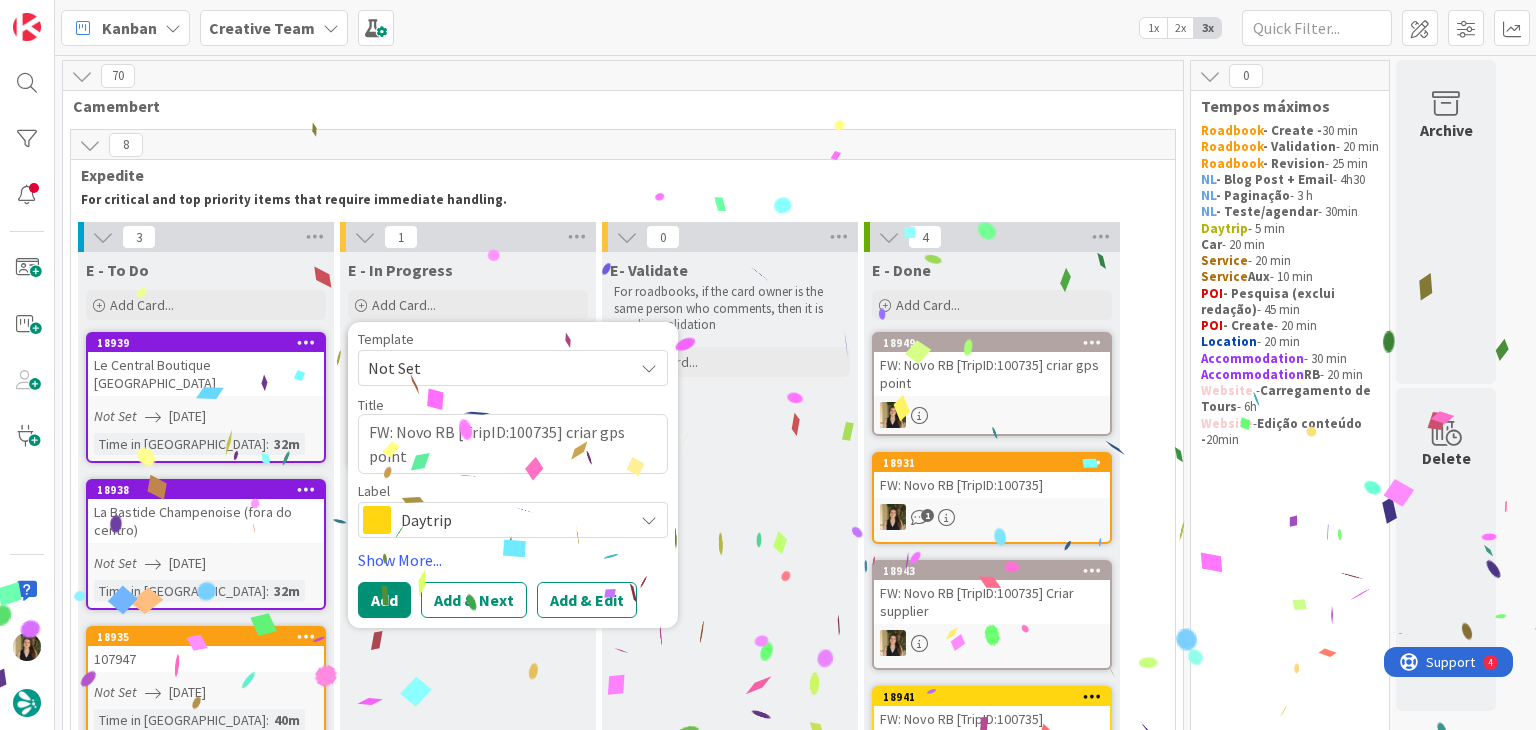 click on "Daytrip" at bounding box center (512, 520) 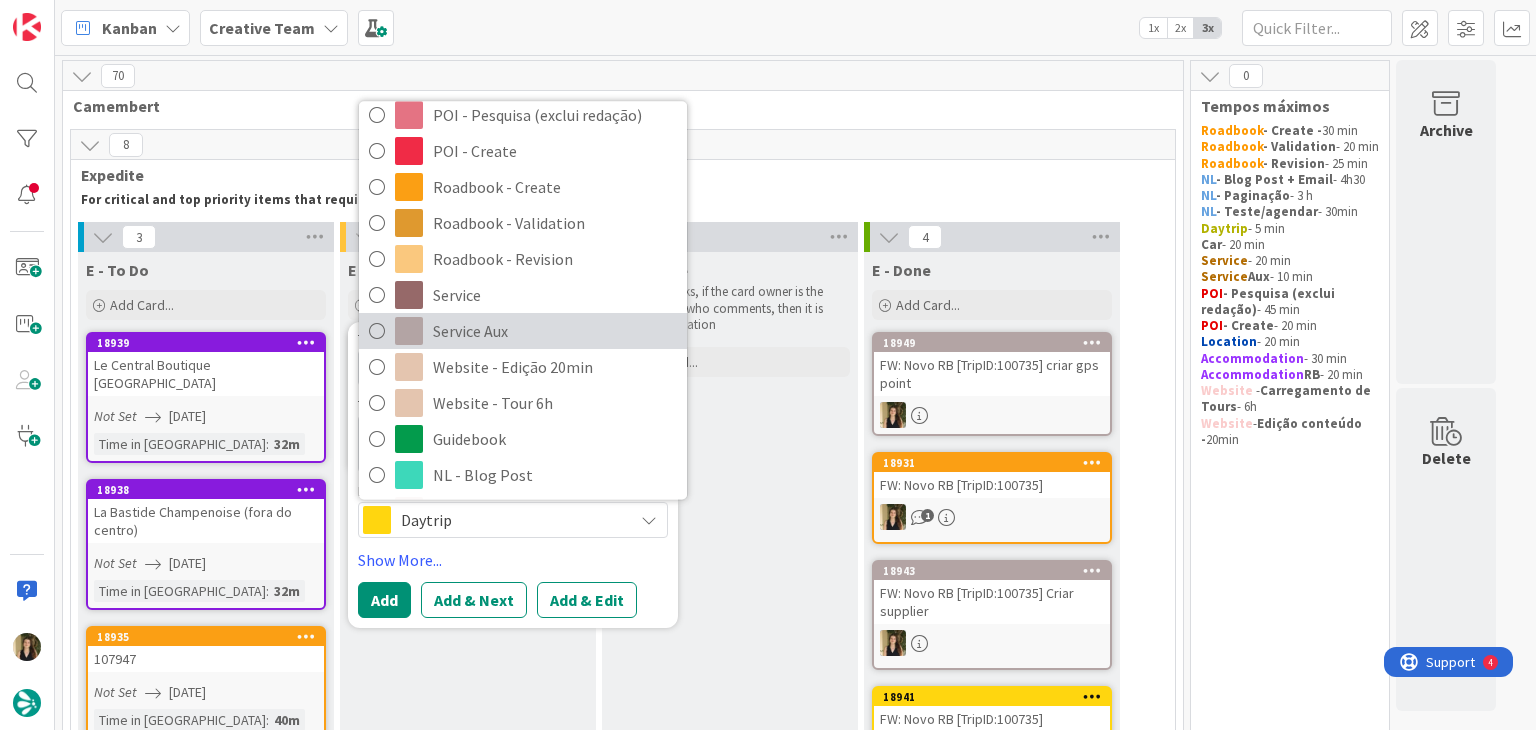 click on "Service Aux" at bounding box center [555, 331] 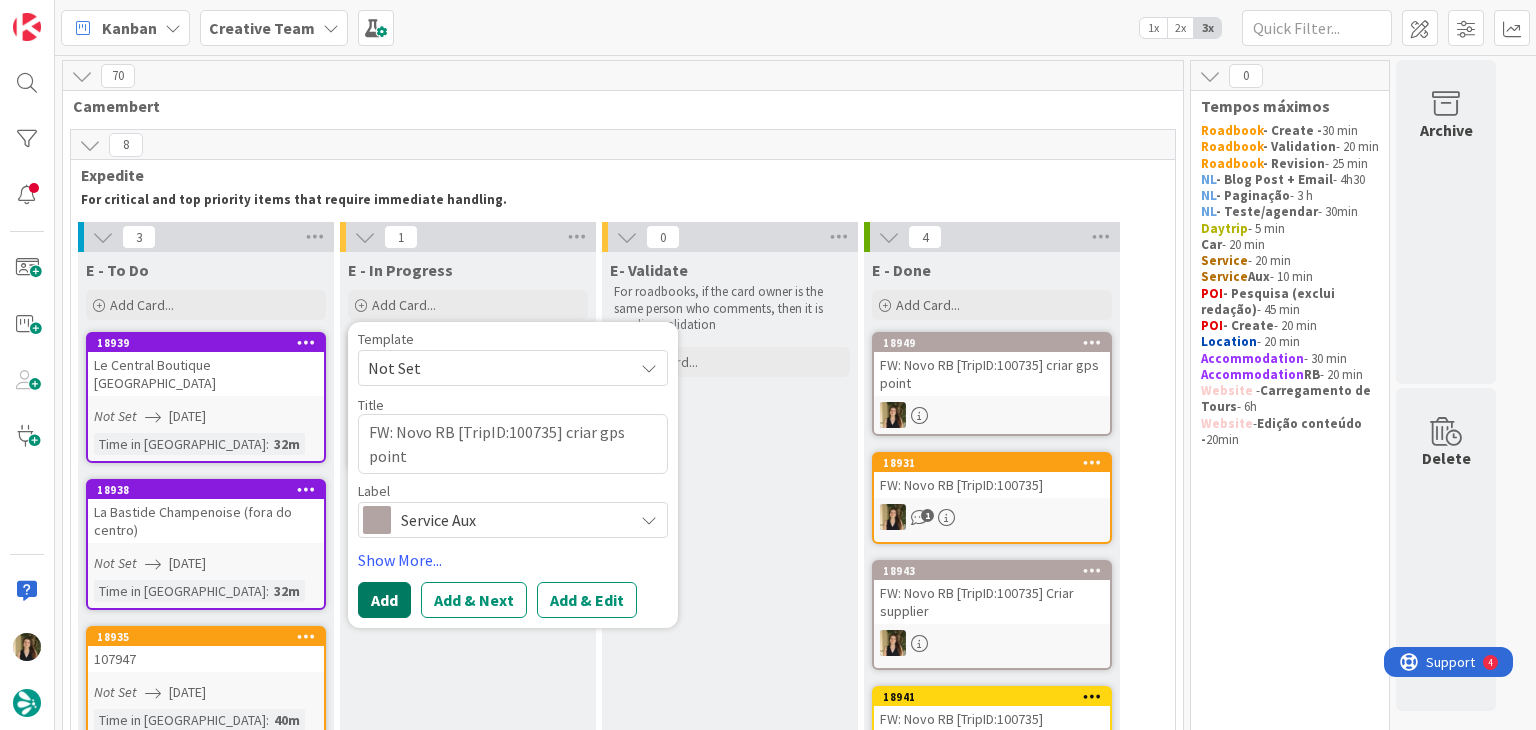 click on "Add" at bounding box center (384, 600) 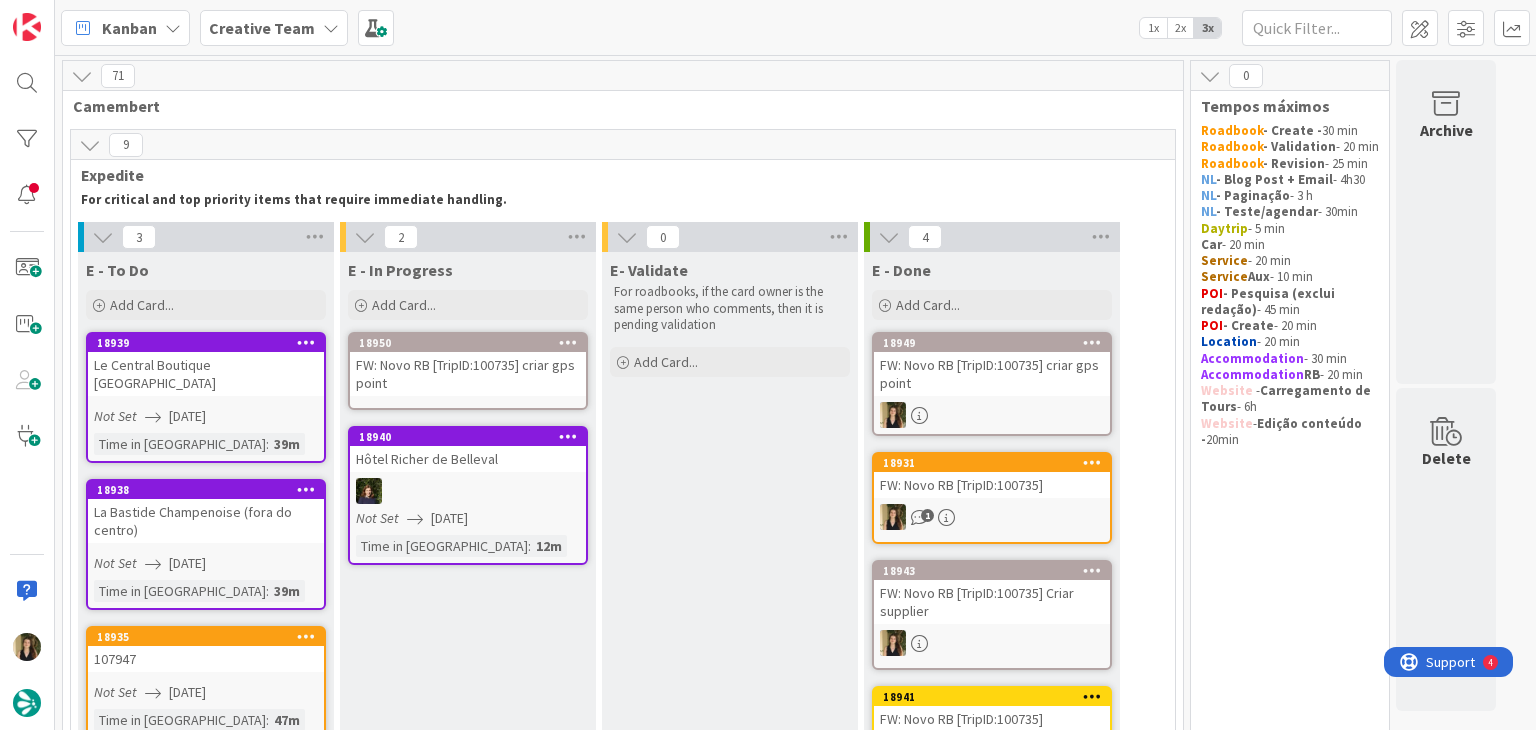 click on "FW: Novo RB [TripID:100735] criar gps point" at bounding box center (468, 374) 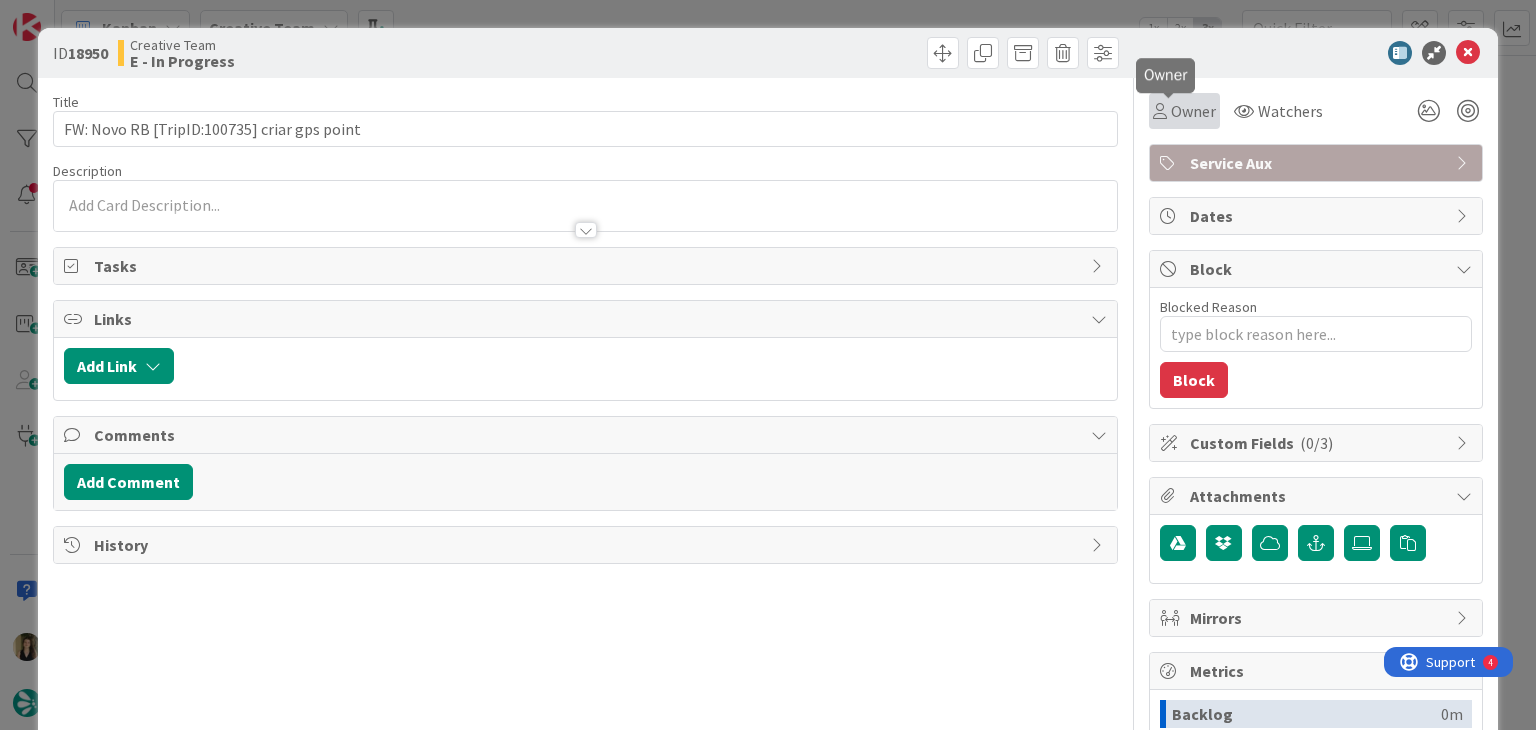 click on "Owner" at bounding box center (1193, 111) 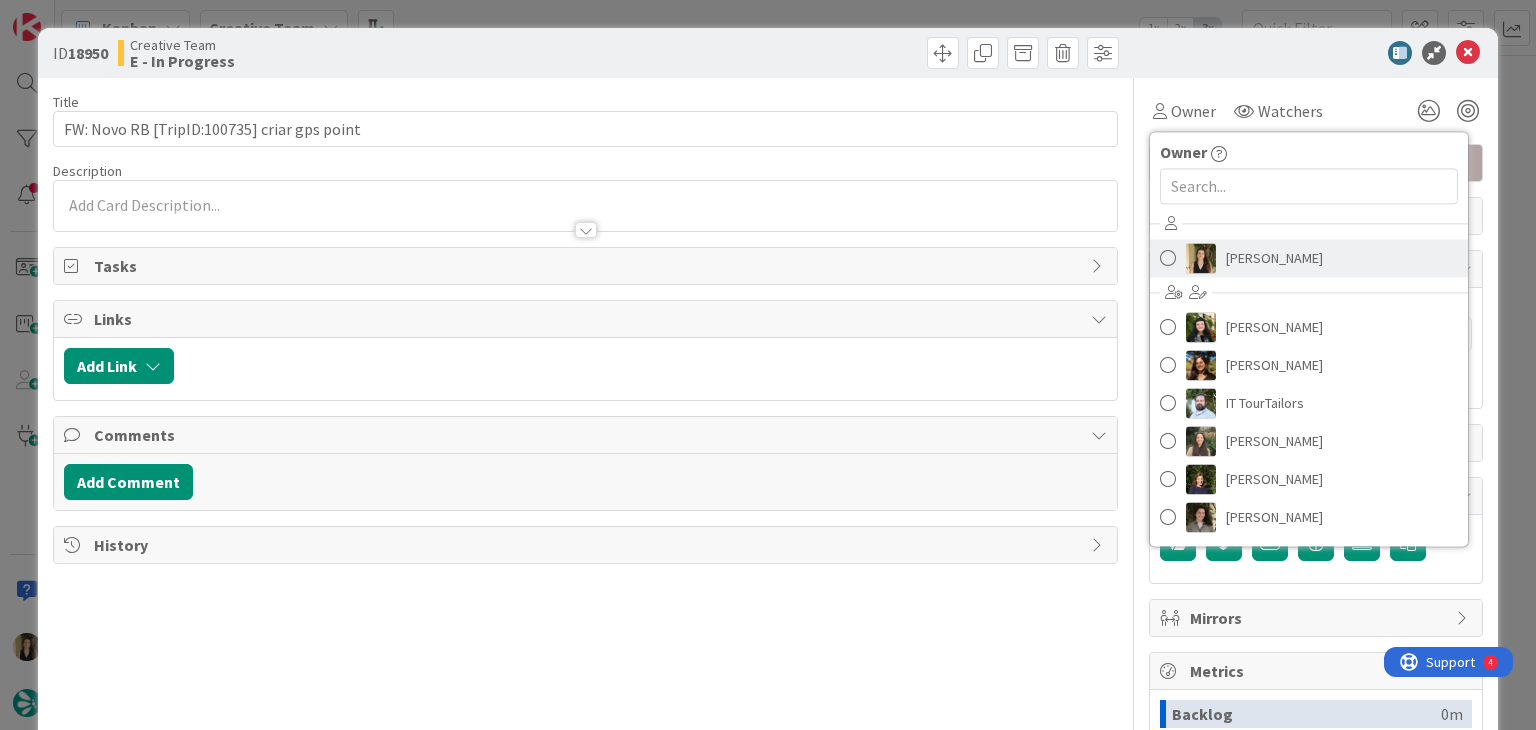 scroll, scrollTop: 0, scrollLeft: 0, axis: both 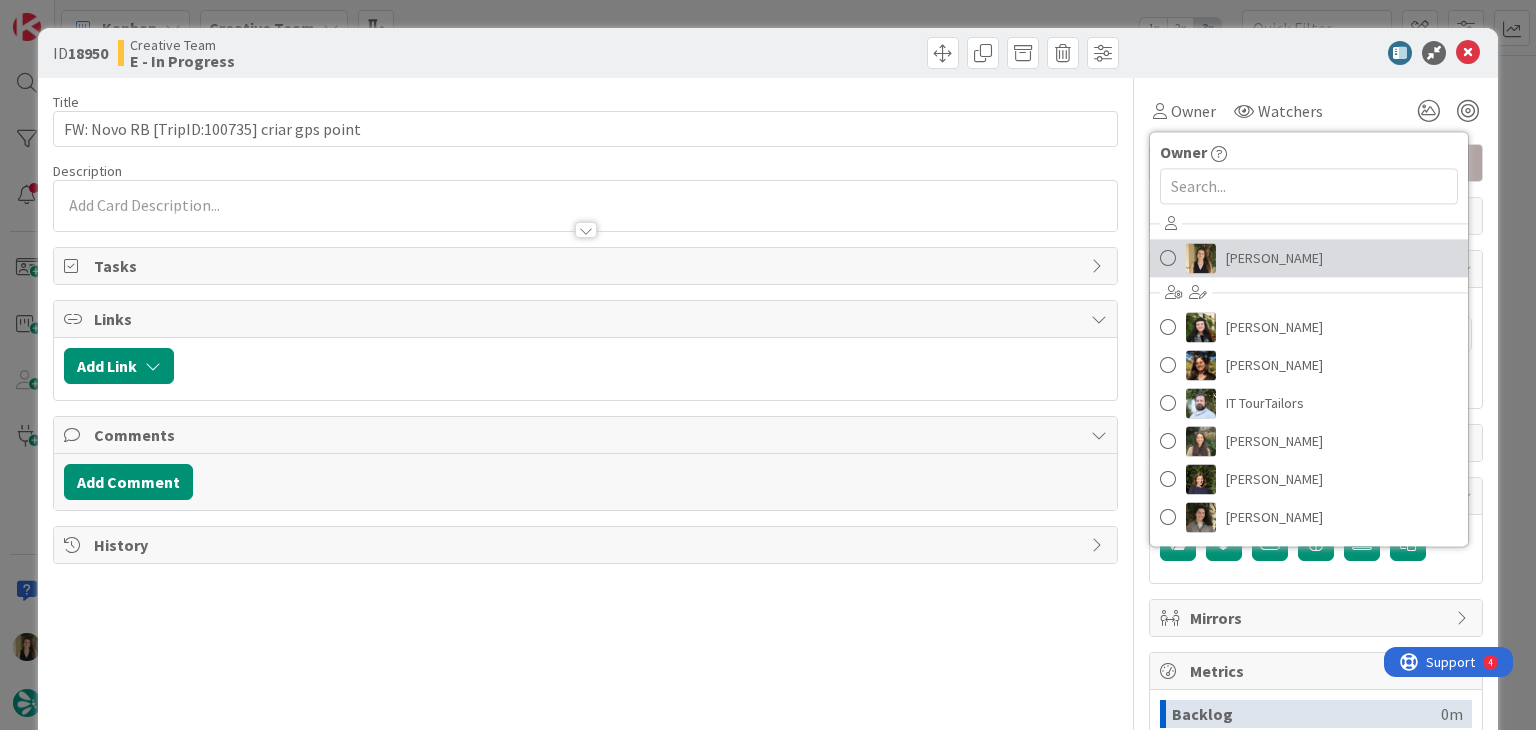 click on "Sofia Palma" at bounding box center [1309, 258] 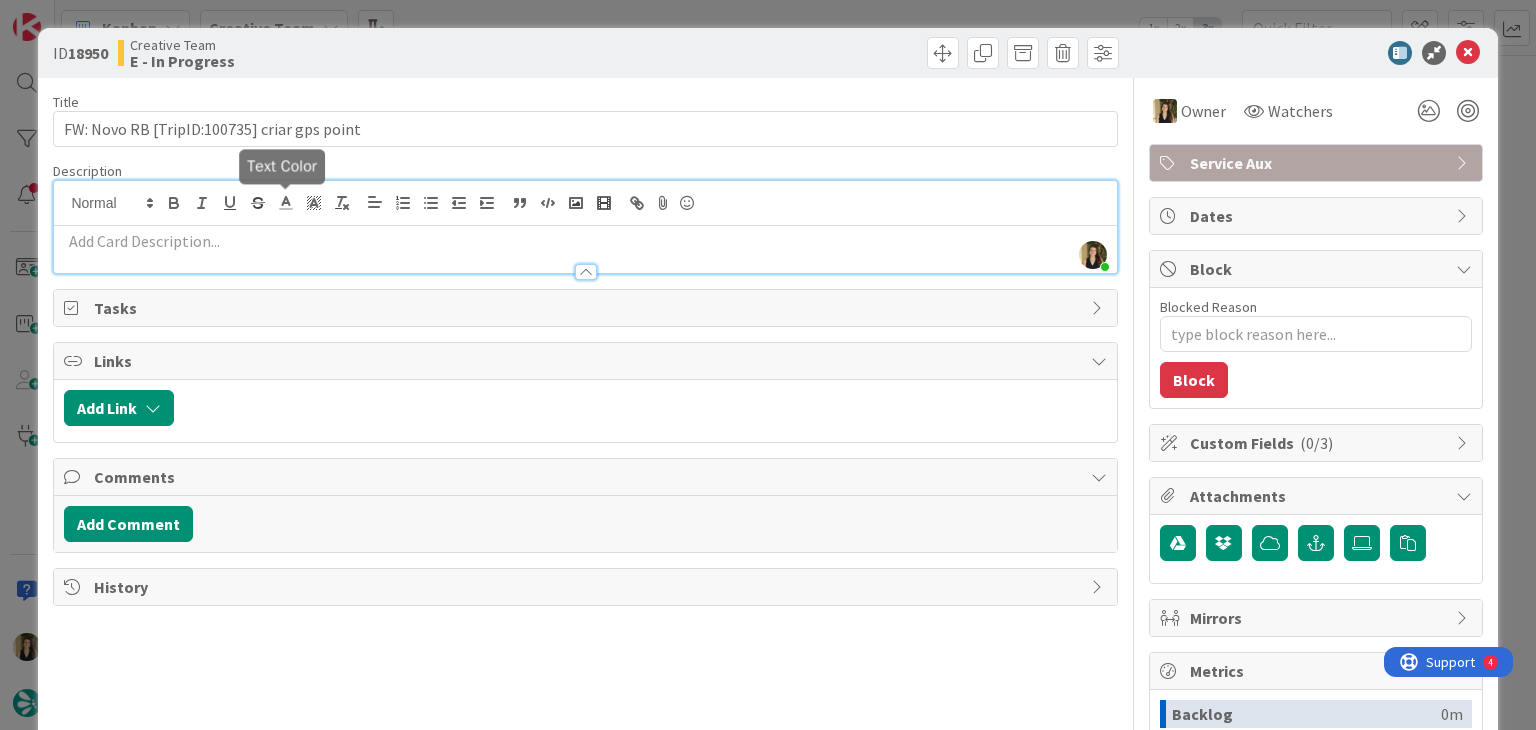 click on "Sofia Palma just joined" at bounding box center (585, 227) 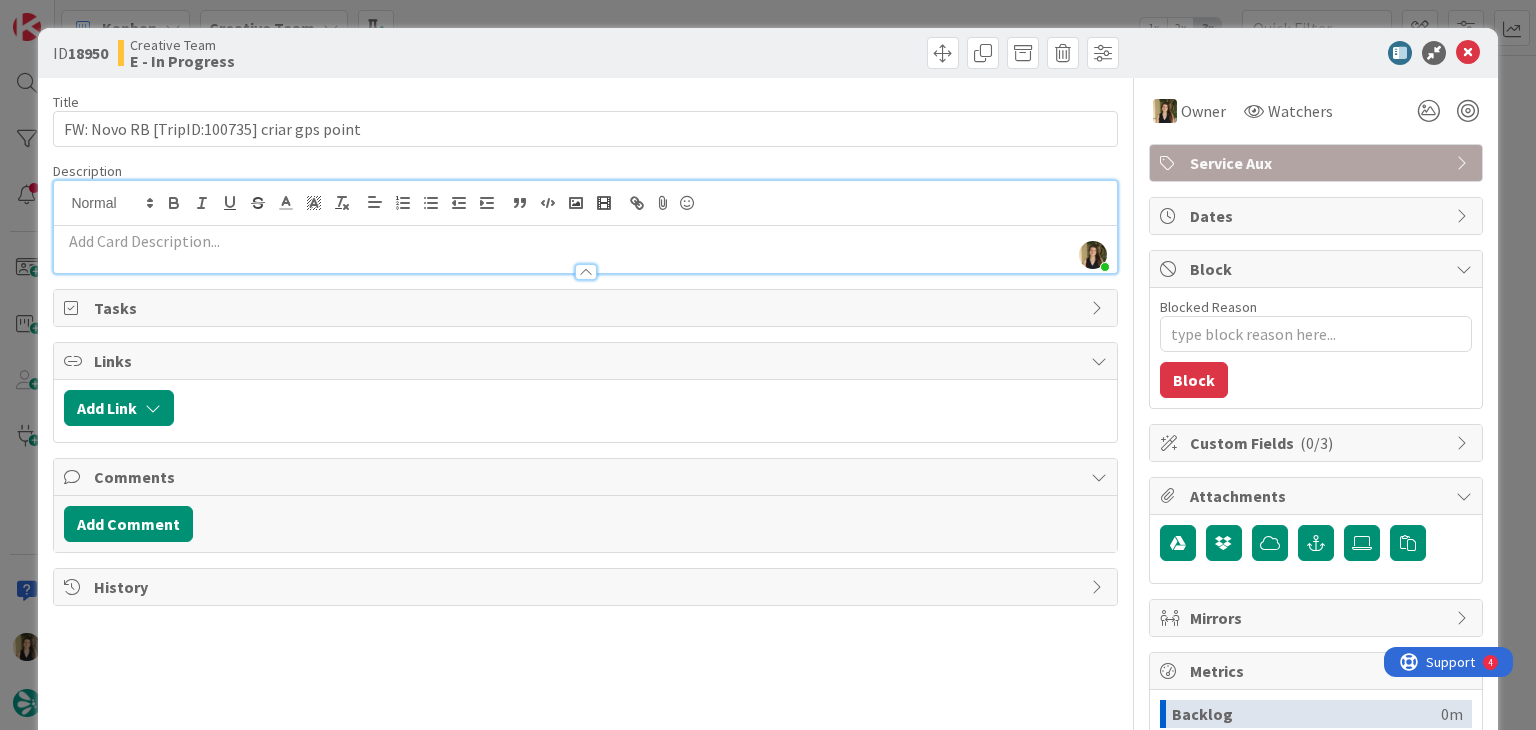 click at bounding box center (585, 241) 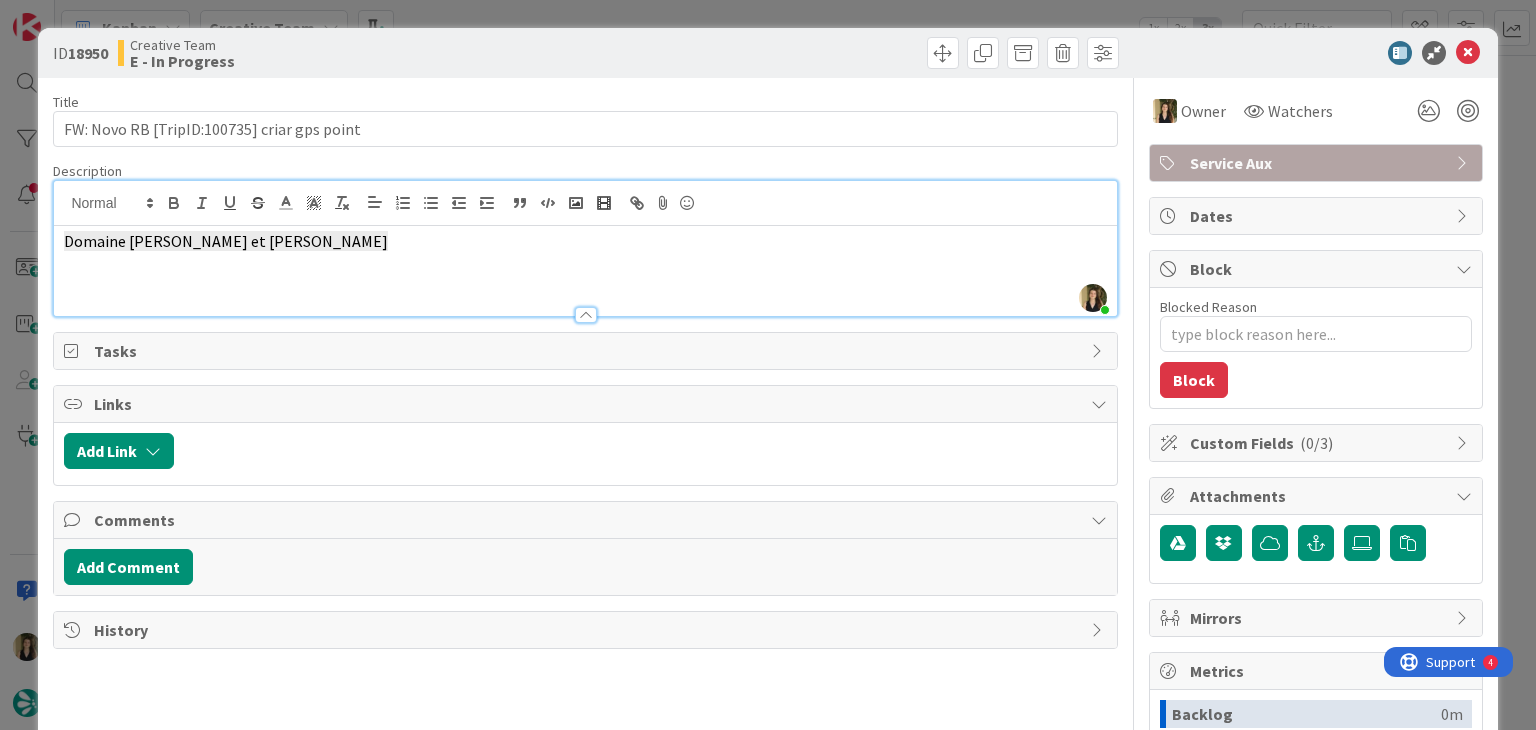 type on "x" 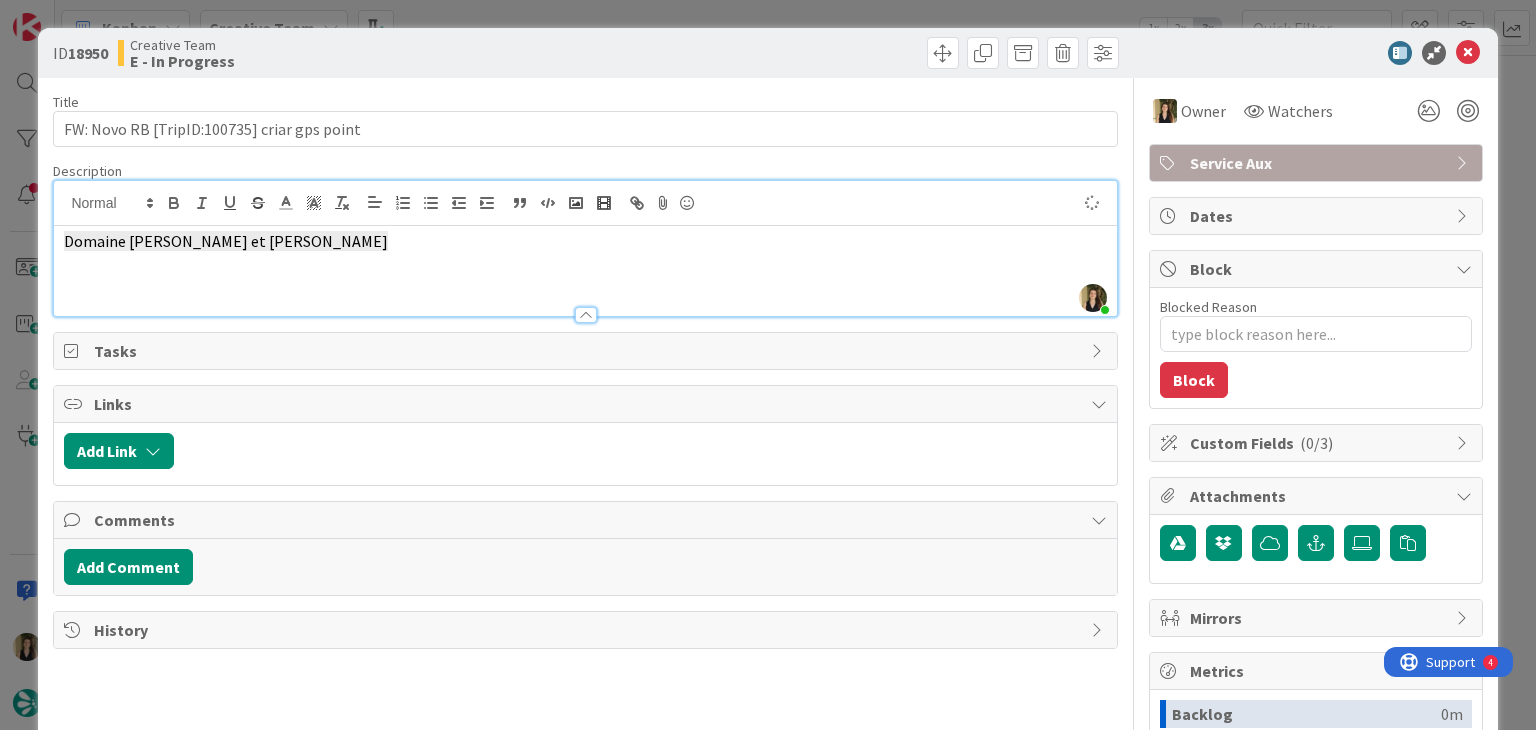 type 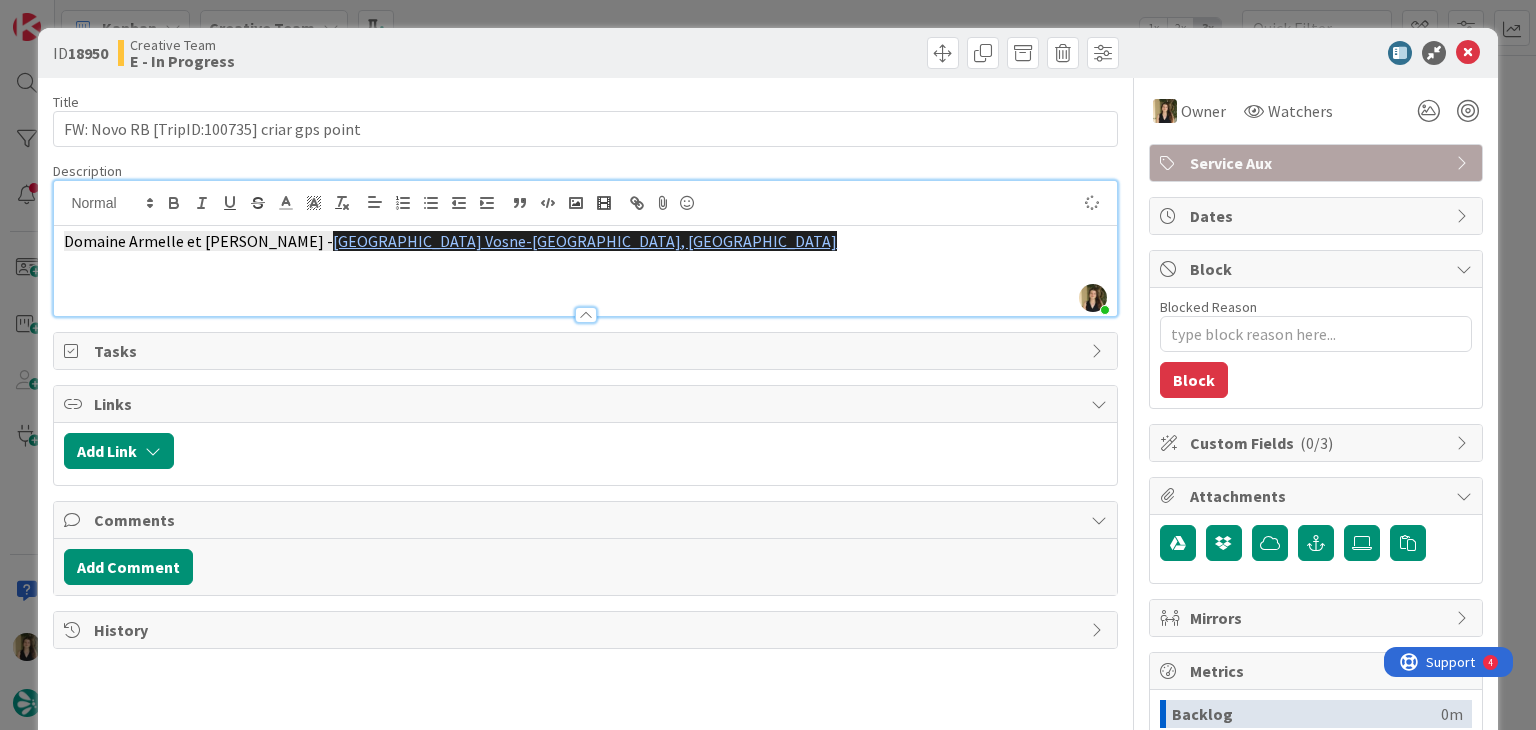 click on "Title 43 / 128 FW: Novo RB [TripID:100735] criar gps point Description Sofia Palma just joined  Domaine Armelle et Bernard Rion -  8 Rte Nationale, 21700 Vosne-Romanée, France Owner Watchers Service Aux Tasks Links Add Link Comments Add Comment History" at bounding box center (585, 554) 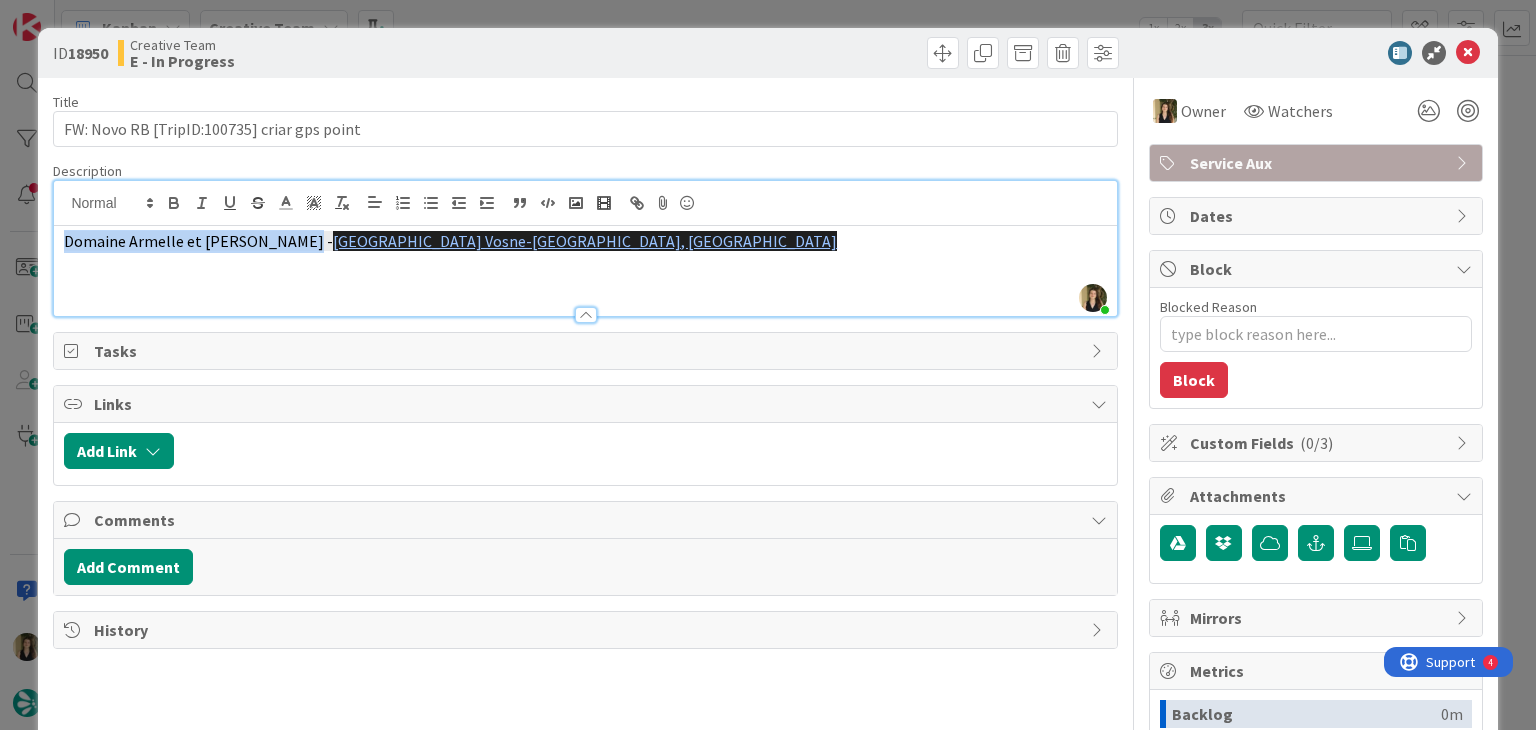 drag, startPoint x: 288, startPoint y: 240, endPoint x: 64, endPoint y: 241, distance: 224.00223 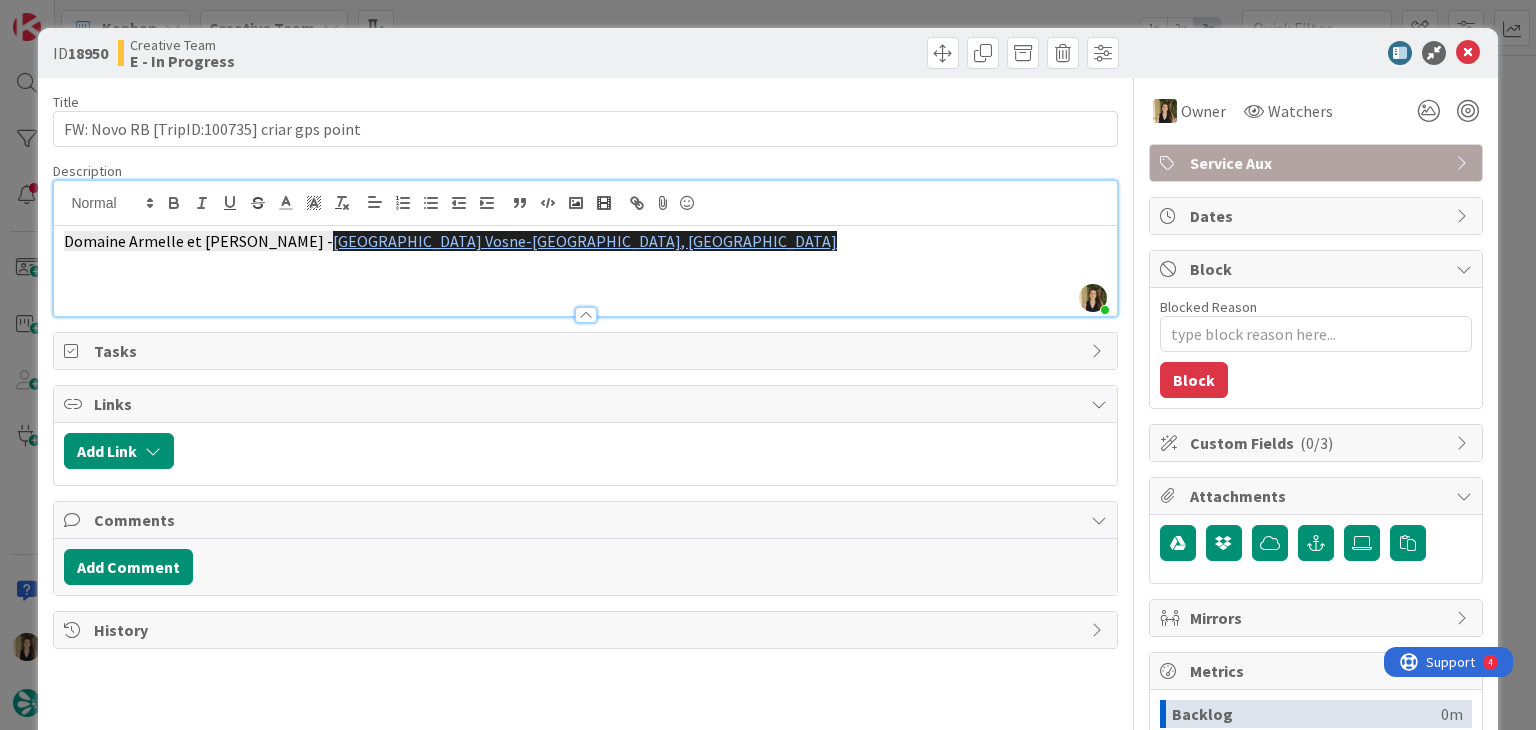 click on "ID  18950 Creative Team E - In Progress Title 43 / 128 FW: Novo RB [TripID:100735] criar gps point Description Sofia Palma joined  2 m ago  Domaine Armelle et Bernard Rion -  8 Rte Nationale, 21700 Vosne-Romanée, France Owner Watchers Service Aux Tasks Links Add Link Comments Add Comment History Owner Owner Remove Set as Watcher Sofia Palma Beatriz Cassona Diana Ramos  IT TourTailors Inês Gonçalves Margarida Carvalho Melissa Santos Rita Bernardo Watchers Service Aux Dates Block Blocked Reason 0 / 256 Block Custom Fields ( 0/3 ) Attachments Mirrors Metrics Backlog 0m To Do 0m Buffer 0m In Progress 0m Total Time 0m Lead Time 0m Cycle Time 0m Blocked Time 0m Show Details" at bounding box center (768, 365) 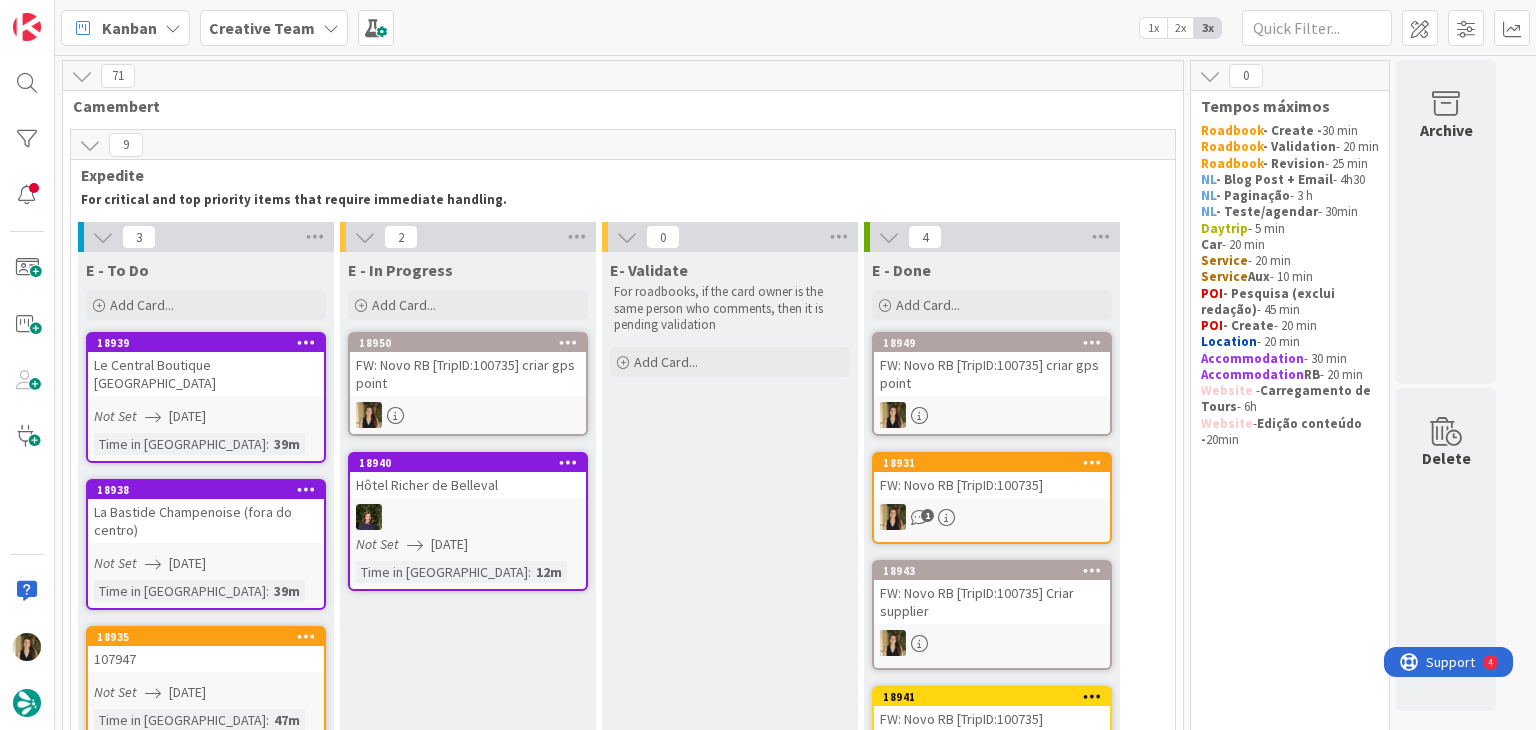 scroll, scrollTop: 0, scrollLeft: 0, axis: both 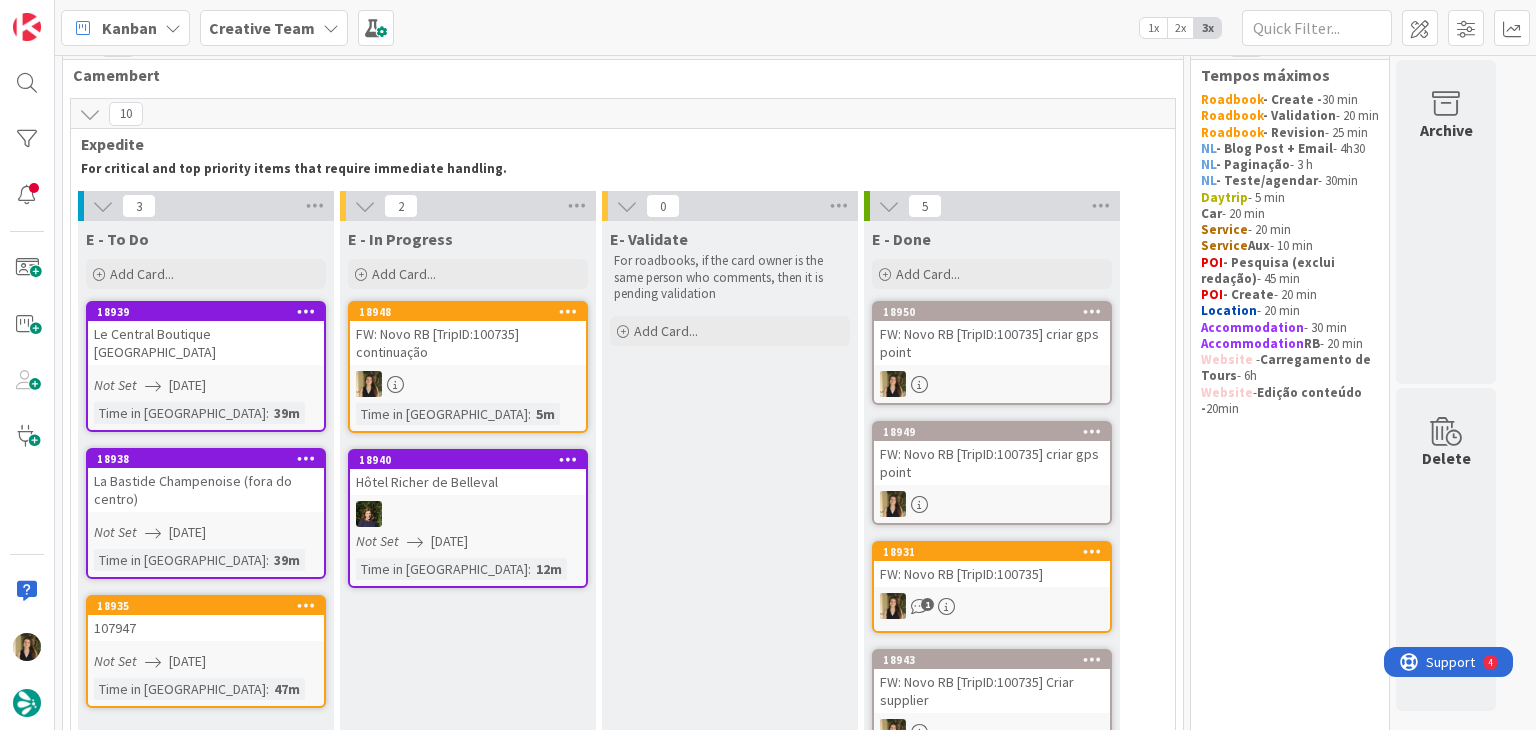 click on "FW: Novo RB [TripID:100735] continuação" at bounding box center [468, 343] 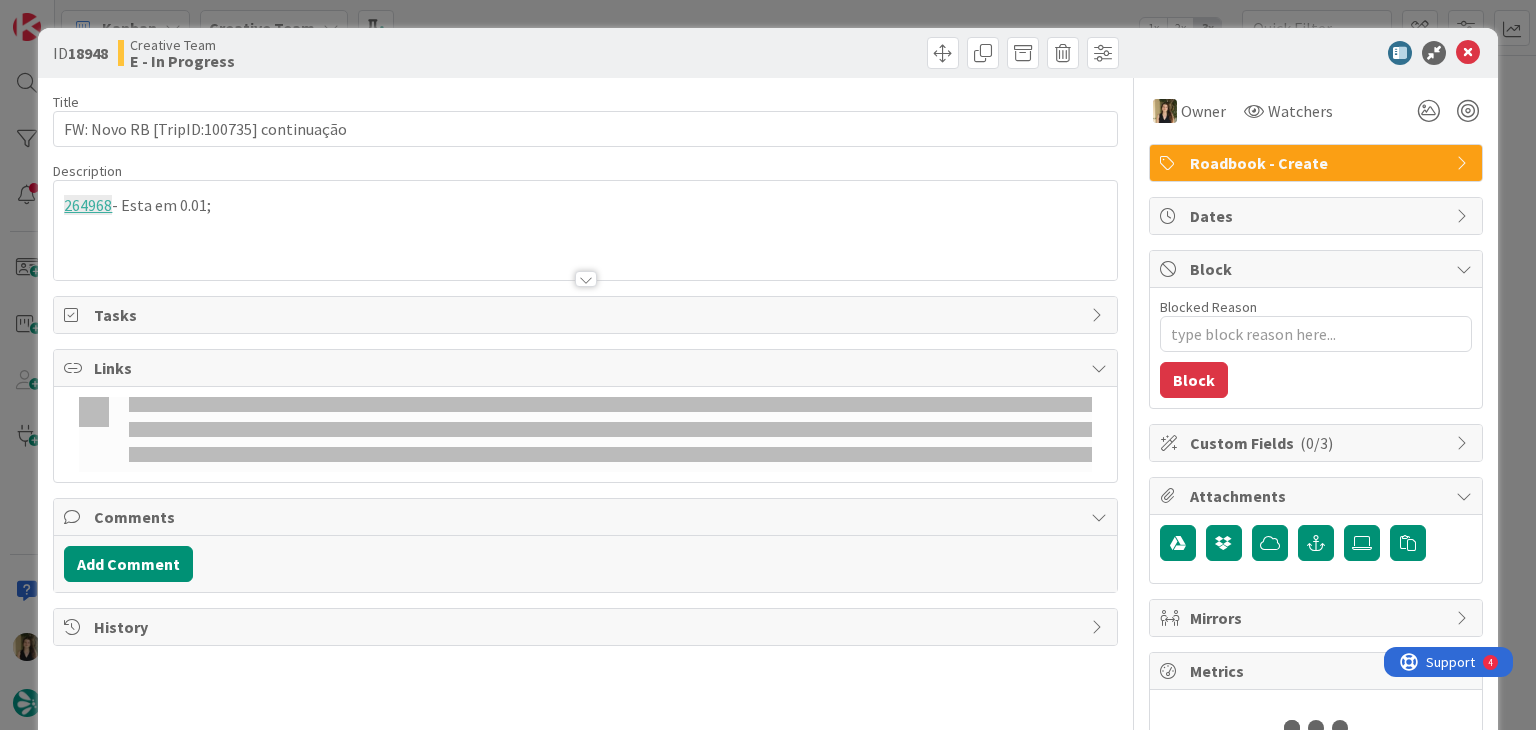 type on "x" 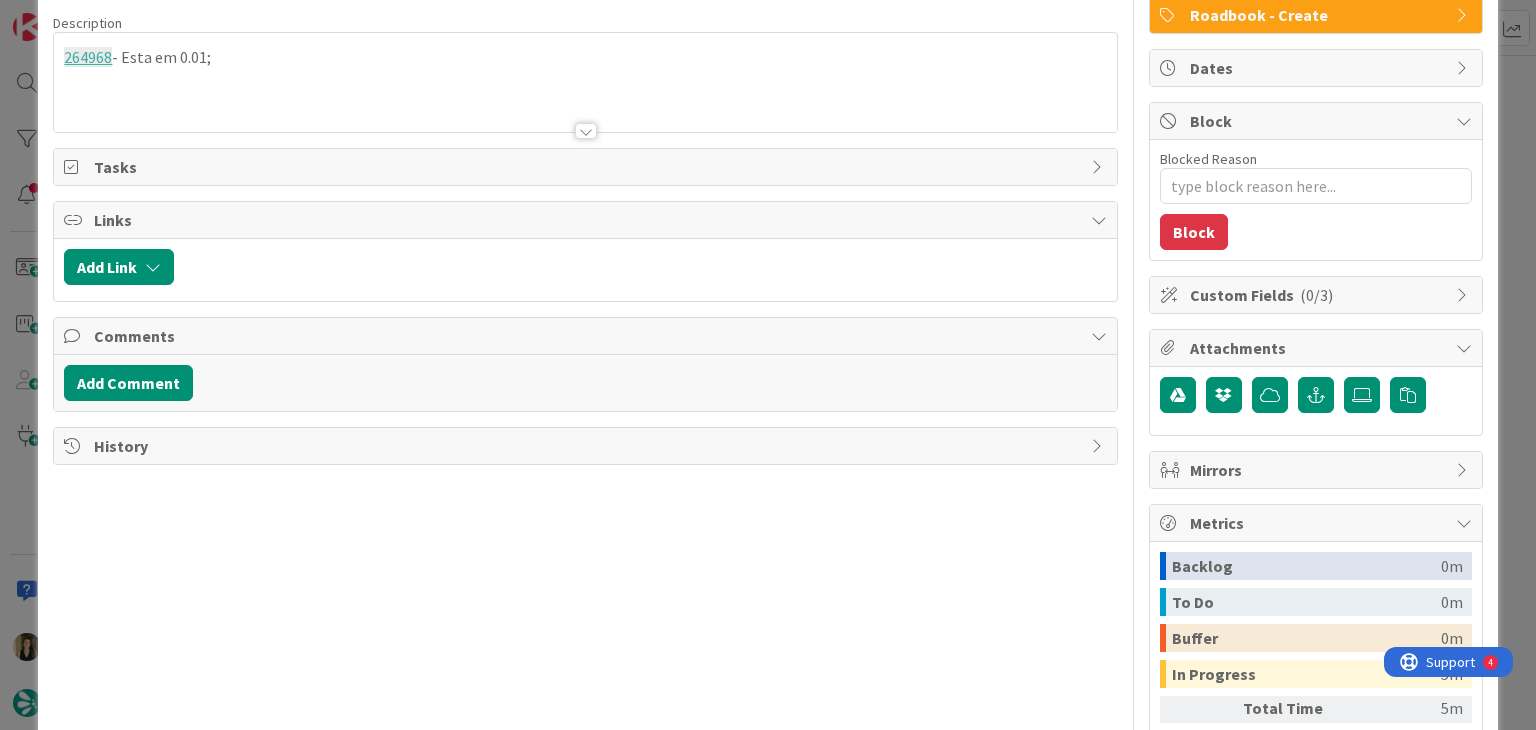 scroll, scrollTop: 284, scrollLeft: 0, axis: vertical 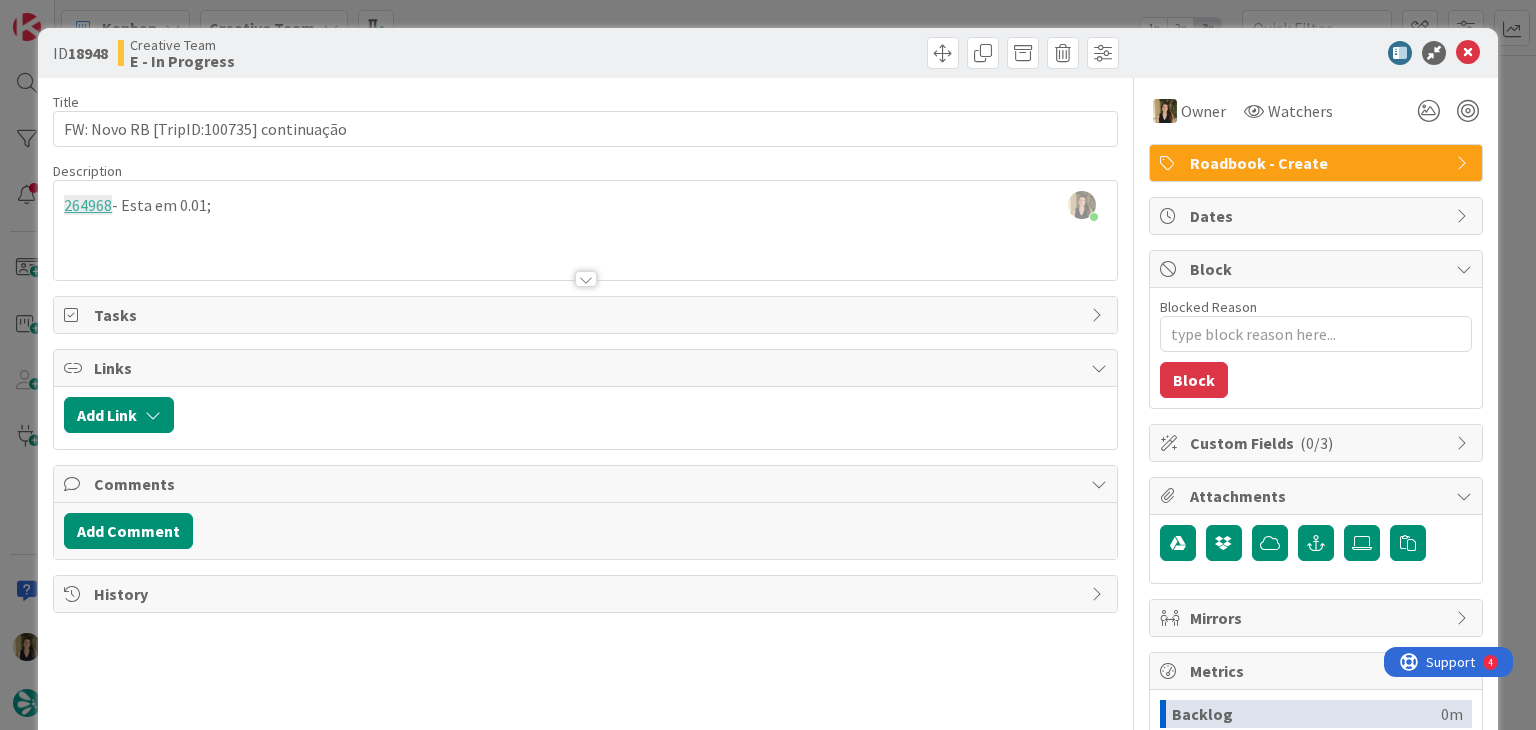 click on "Sofia Palma joined  10 m ago 264968  - Esta em 0.01;" at bounding box center (585, 230) 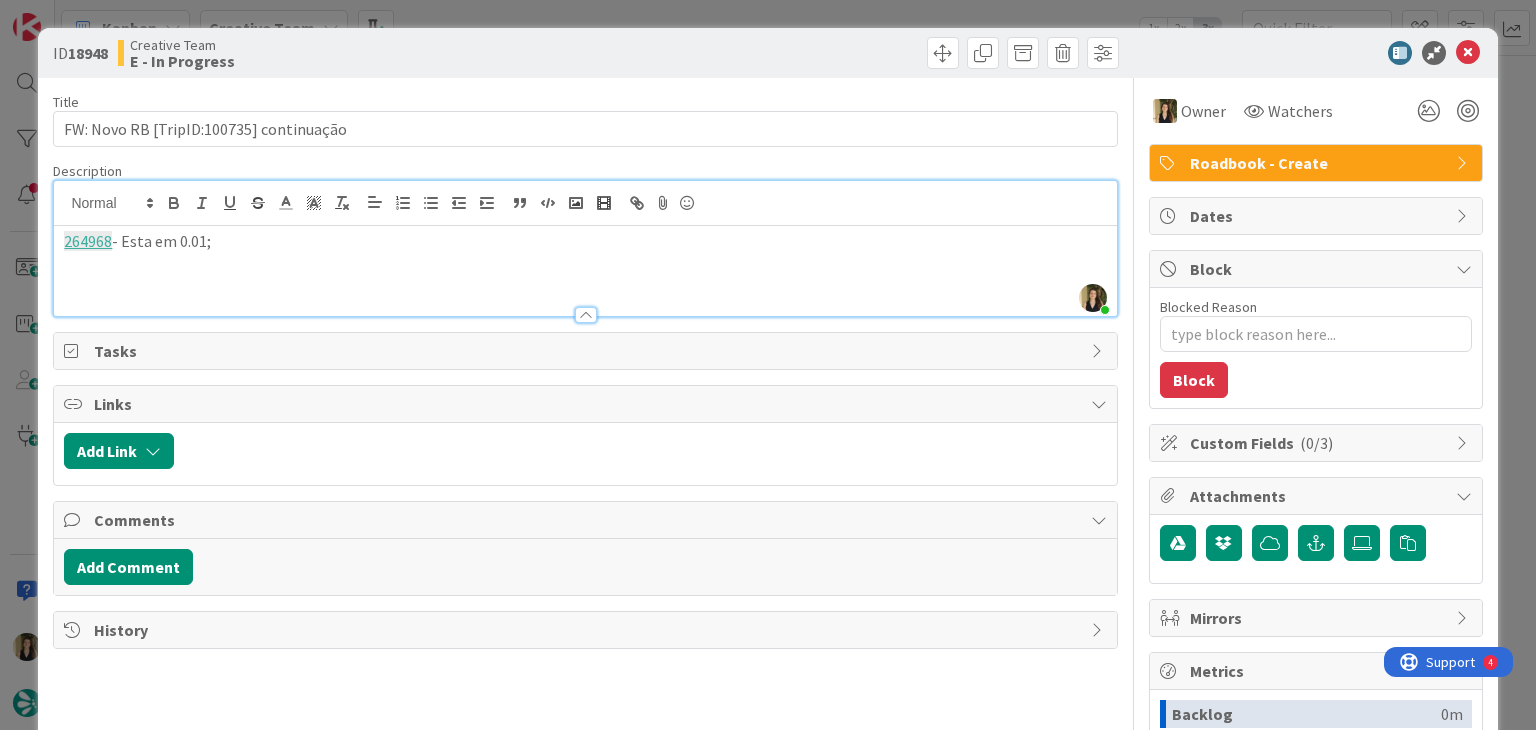 paste 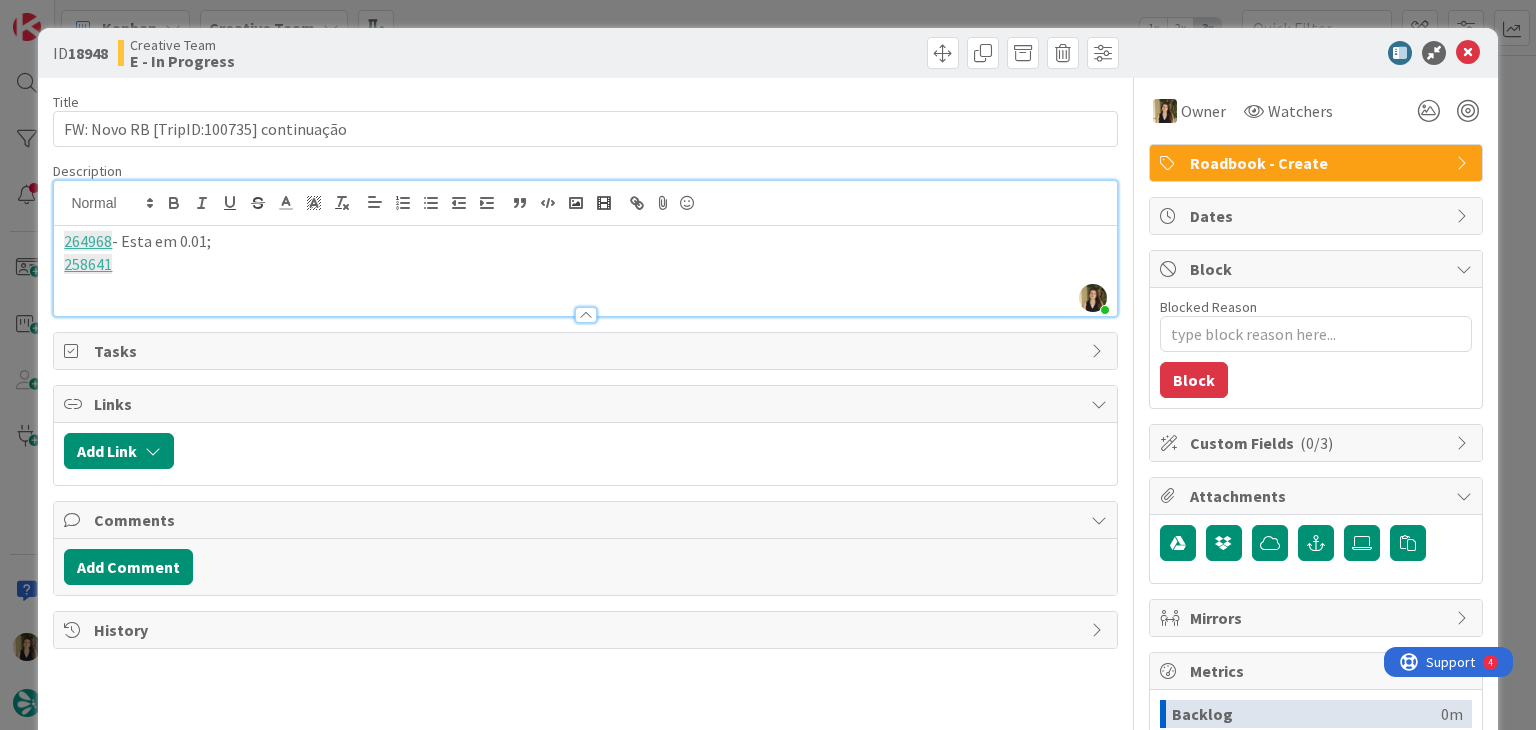 type 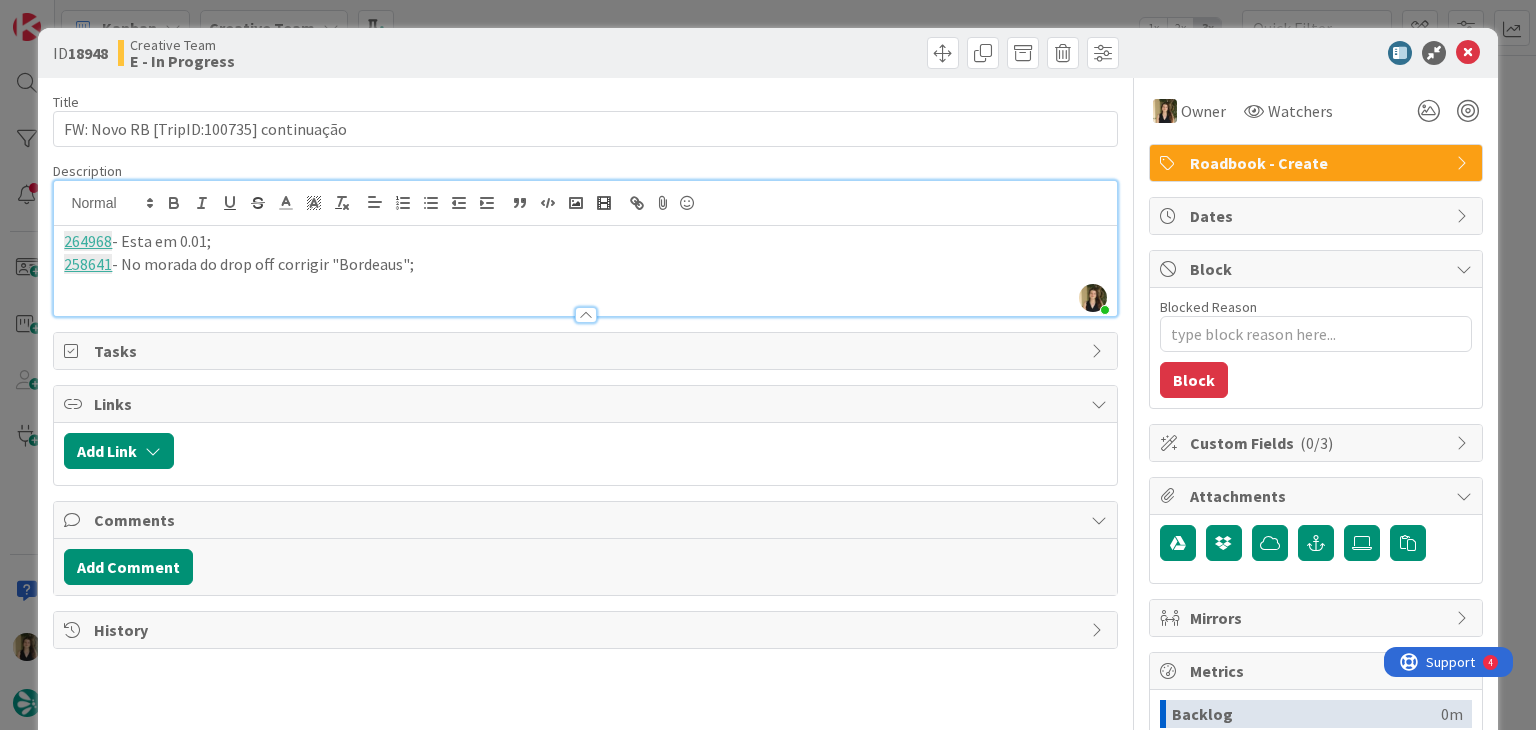 click on "ID  18948 Creative Team E - In Progress Title 39 / 128 FW: Novo RB [TripID:100735] continuação Description Sofia Palma joined  14 m ago 264968  - Esta em 0.01; 258641  - No morada do drop off corrigir "Bordeaus"; Owner Watchers Roadbook - Create Tasks Links Add Link Comments Add Comment History Owner Watchers Roadbook - Create Dates Block Blocked Reason 0 / 256 Block Custom Fields ( 0/3 ) Attachments Mirrors Metrics Backlog 0m To Do 0m Buffer 0m In Progress 5m Total Time 5m Lead Time 5m Cycle Time 5m Blocked Time 0m Show Details" at bounding box center (768, 365) 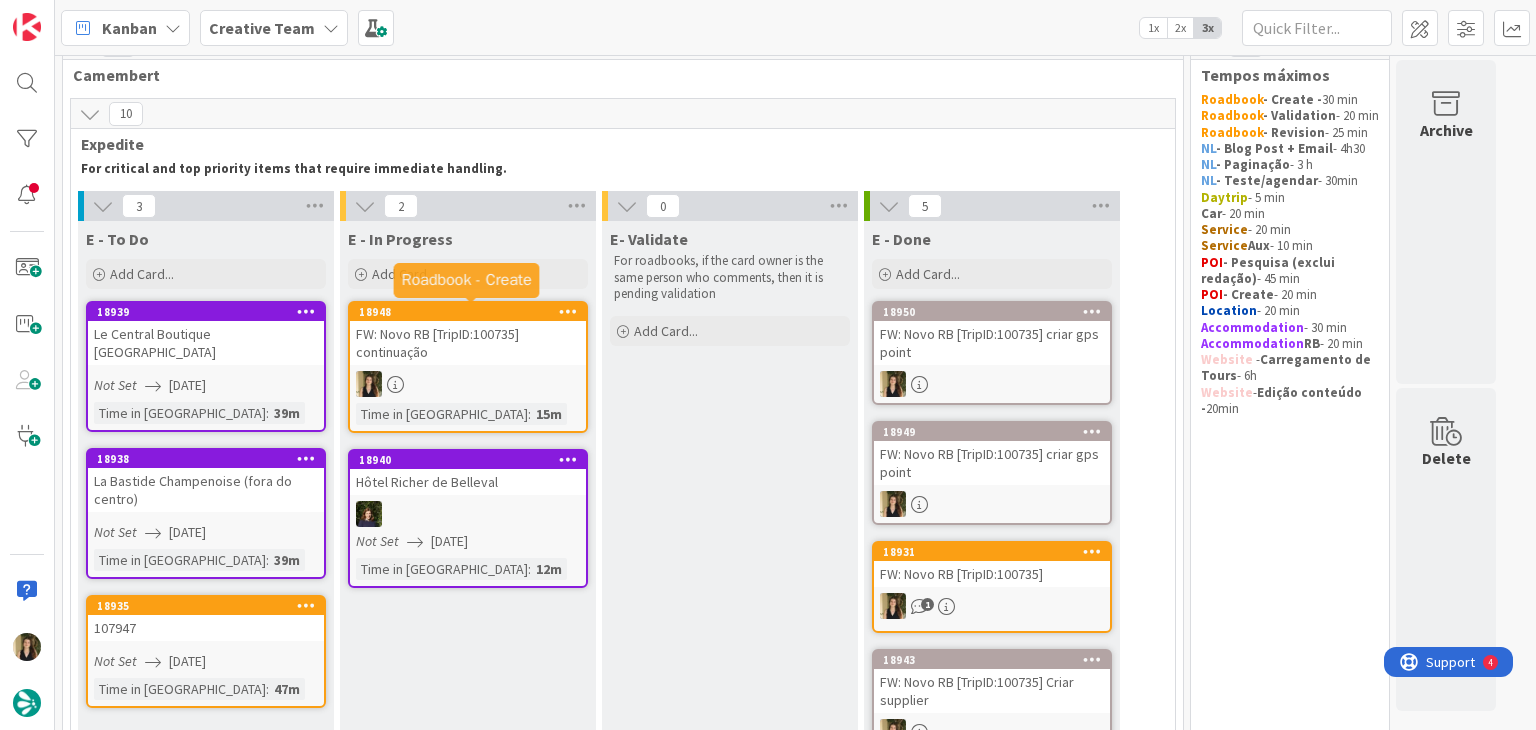 click on "FW: Novo RB [TripID:100735] continuação" at bounding box center [468, 343] 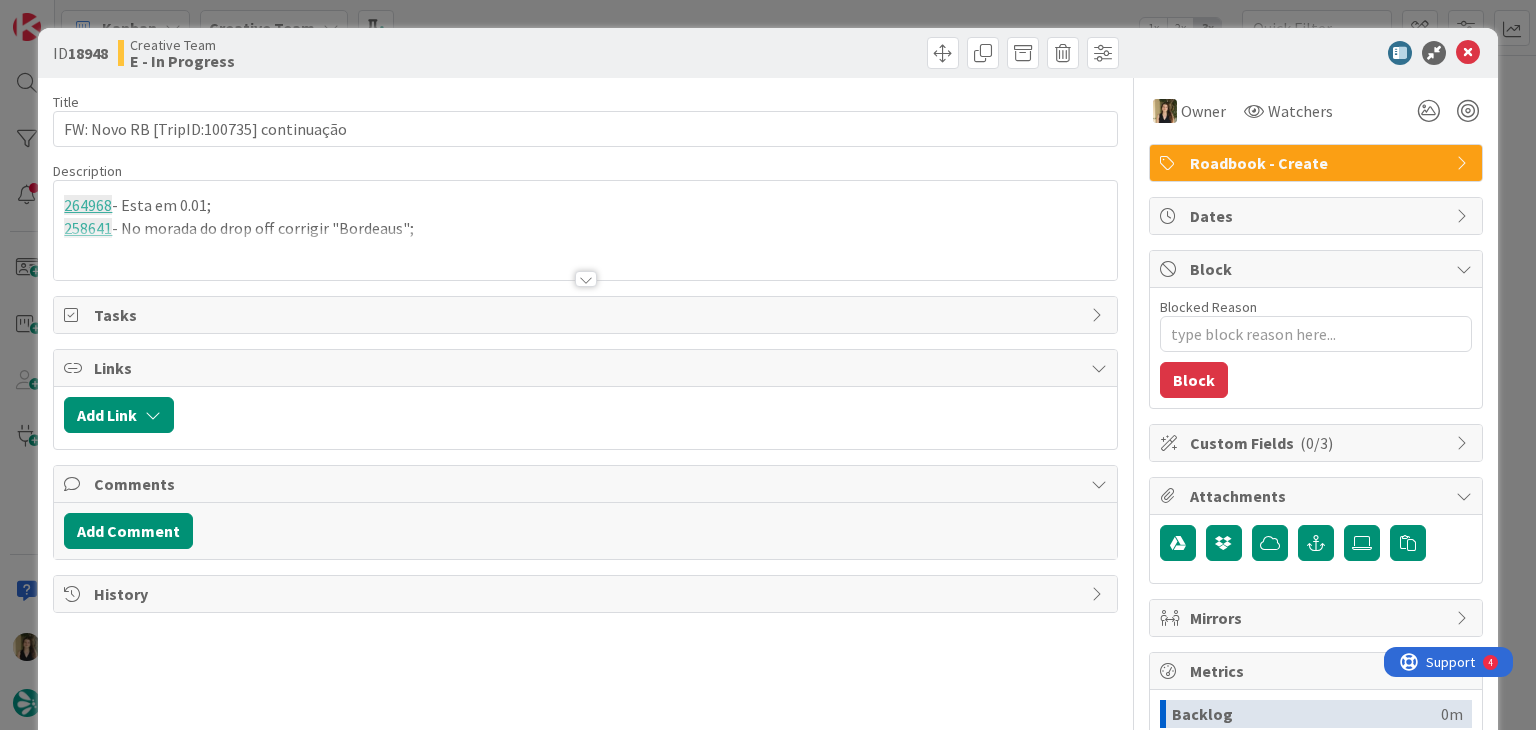 scroll, scrollTop: 0, scrollLeft: 0, axis: both 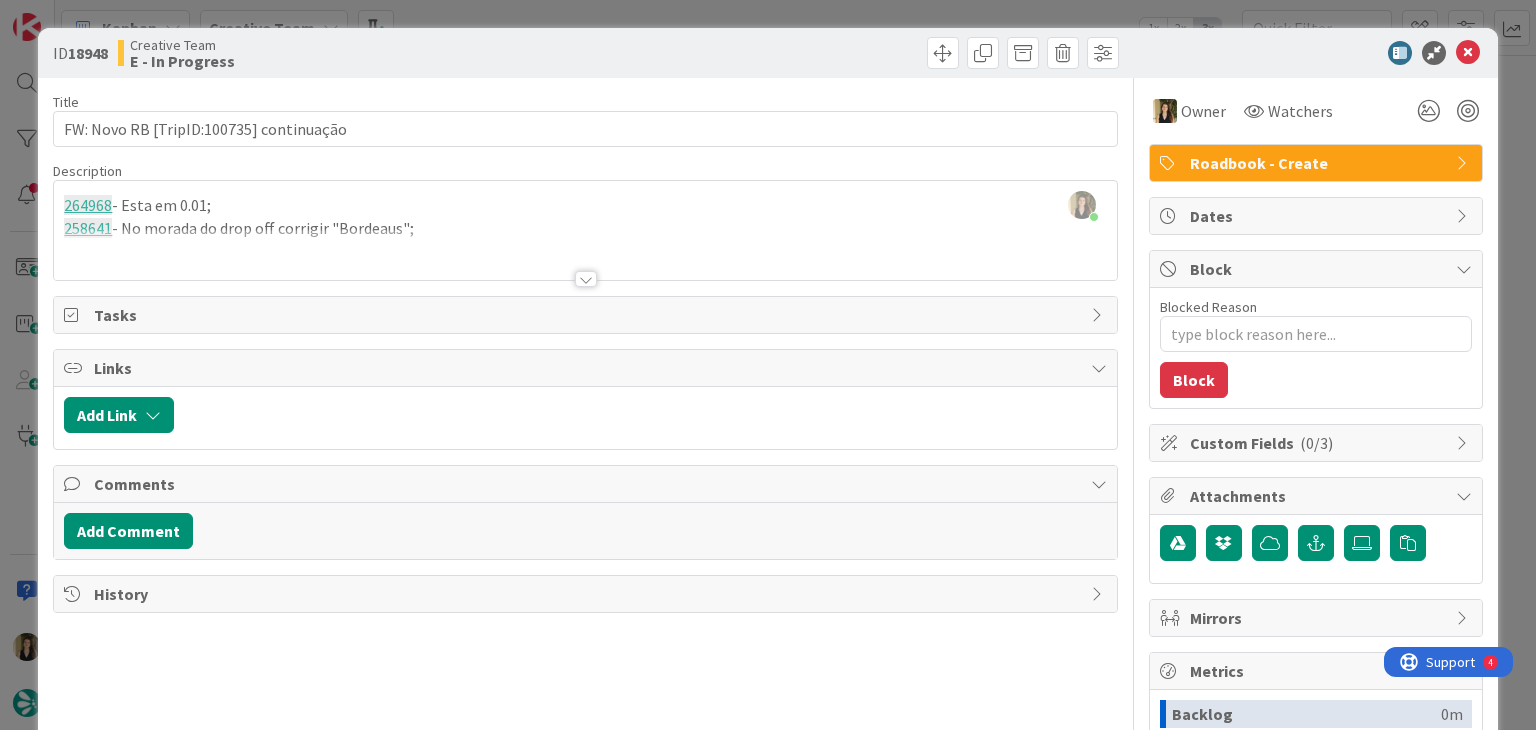 click on "ID  18948 Creative Team E - In Progress Title 39 / 128 FW: Novo RB [TripID:100735] continuação Description Sofia Palma just joined 264968  - Esta em 0.01; 258641  - No morada do drop off corrigir "Bordeaus"; Owner Watchers Roadbook - Create Tasks Links Add Link Comments Add Comment History Owner Watchers Roadbook - Create Dates Block Blocked Reason 0 / 256 Block Custom Fields ( 0/3 ) Attachments Mirrors Metrics Backlog 0m To Do 0m Buffer 0m In Progress 19m Total Time 19m Lead Time 19m Cycle Time 19m Blocked Time 0m Show Details" at bounding box center [768, 365] 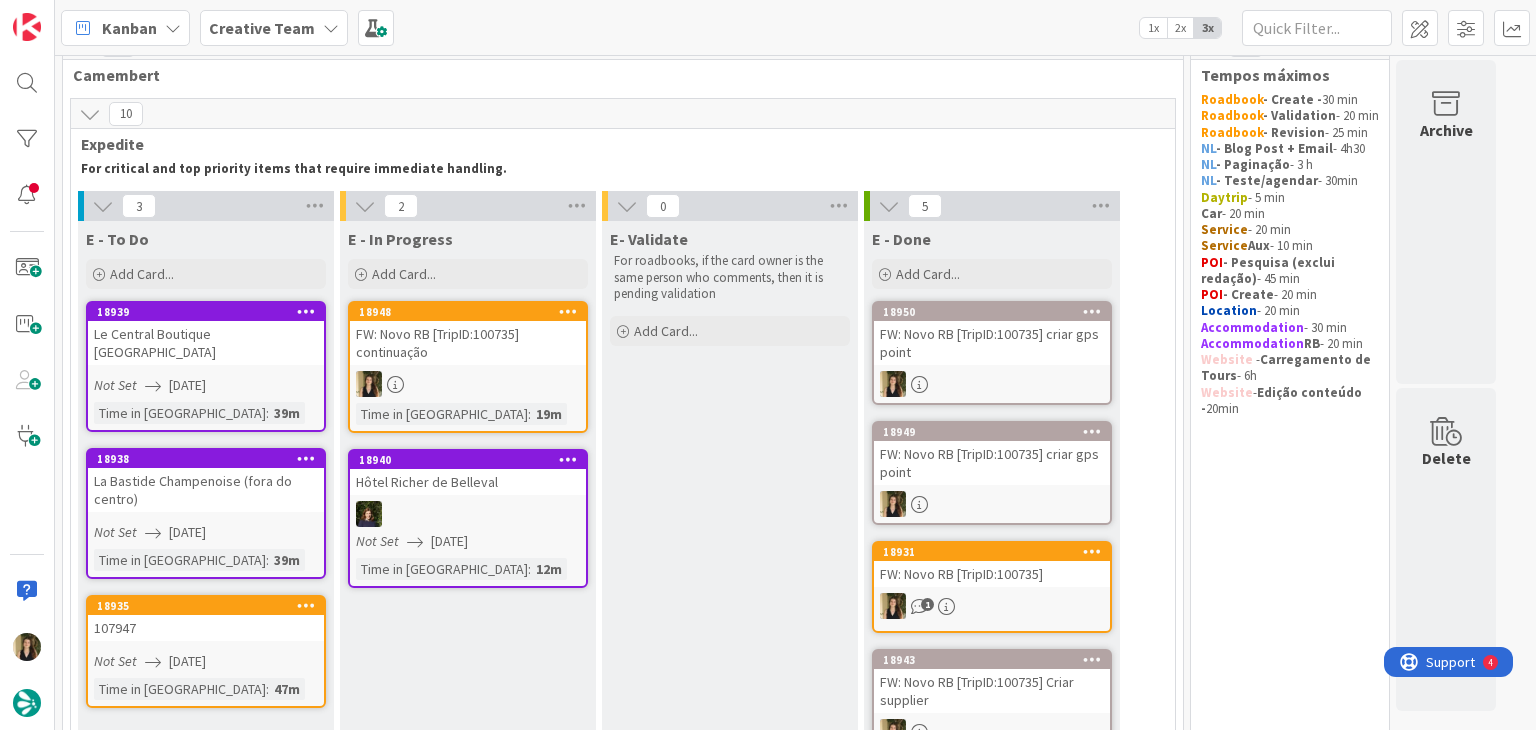 scroll, scrollTop: 0, scrollLeft: 0, axis: both 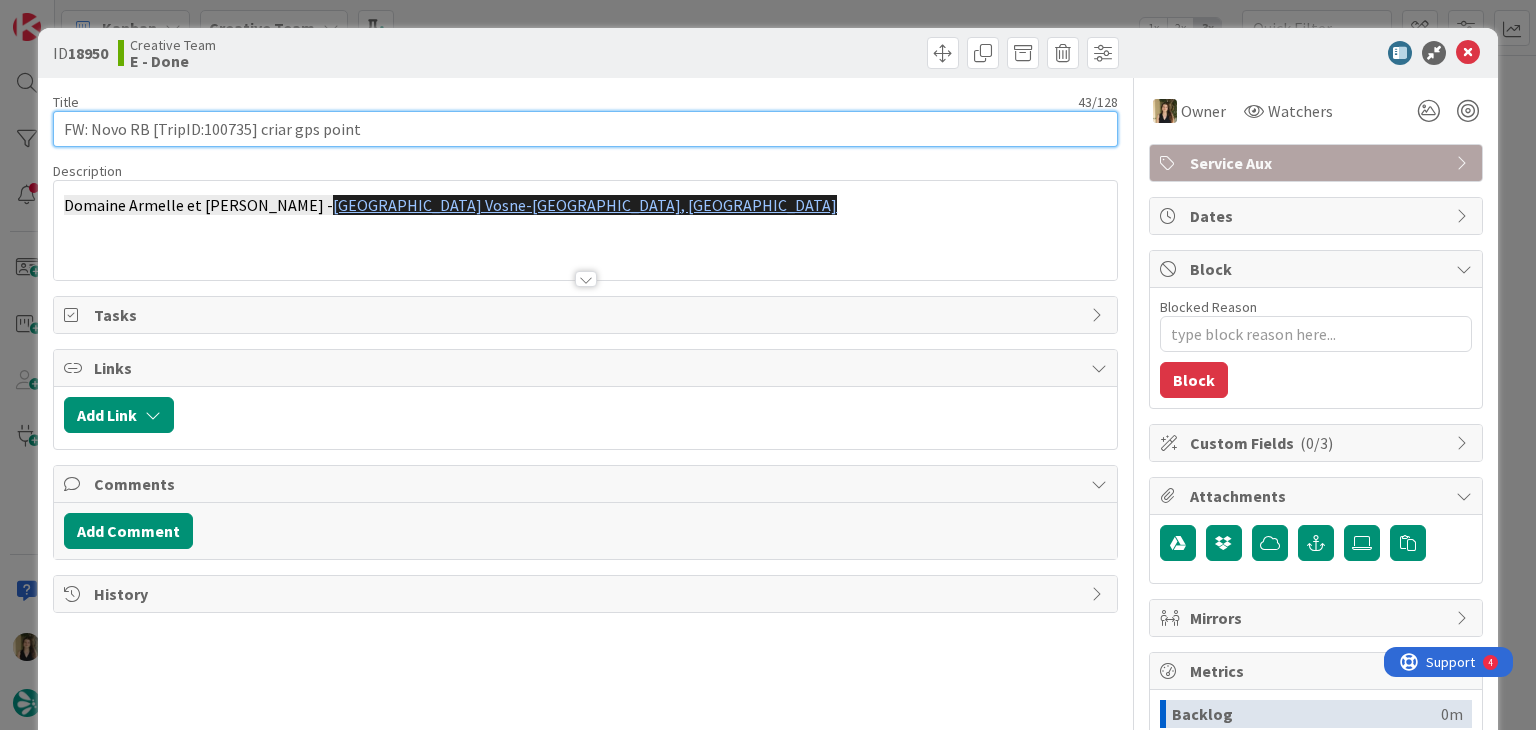 drag, startPoint x: 408, startPoint y: 128, endPoint x: 59, endPoint y: 125, distance: 349.0129 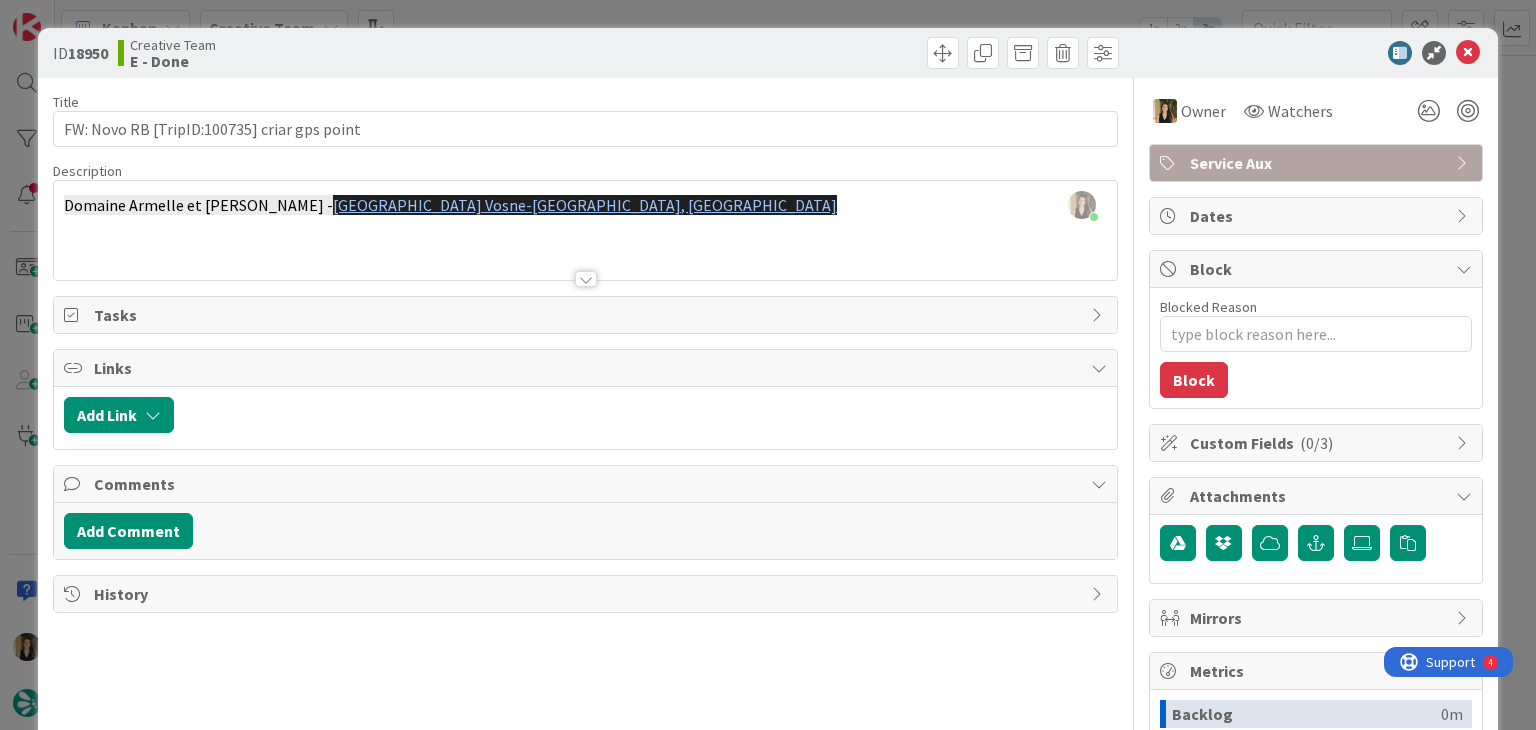 click on "Creative Team E - Done" at bounding box center (349, 53) 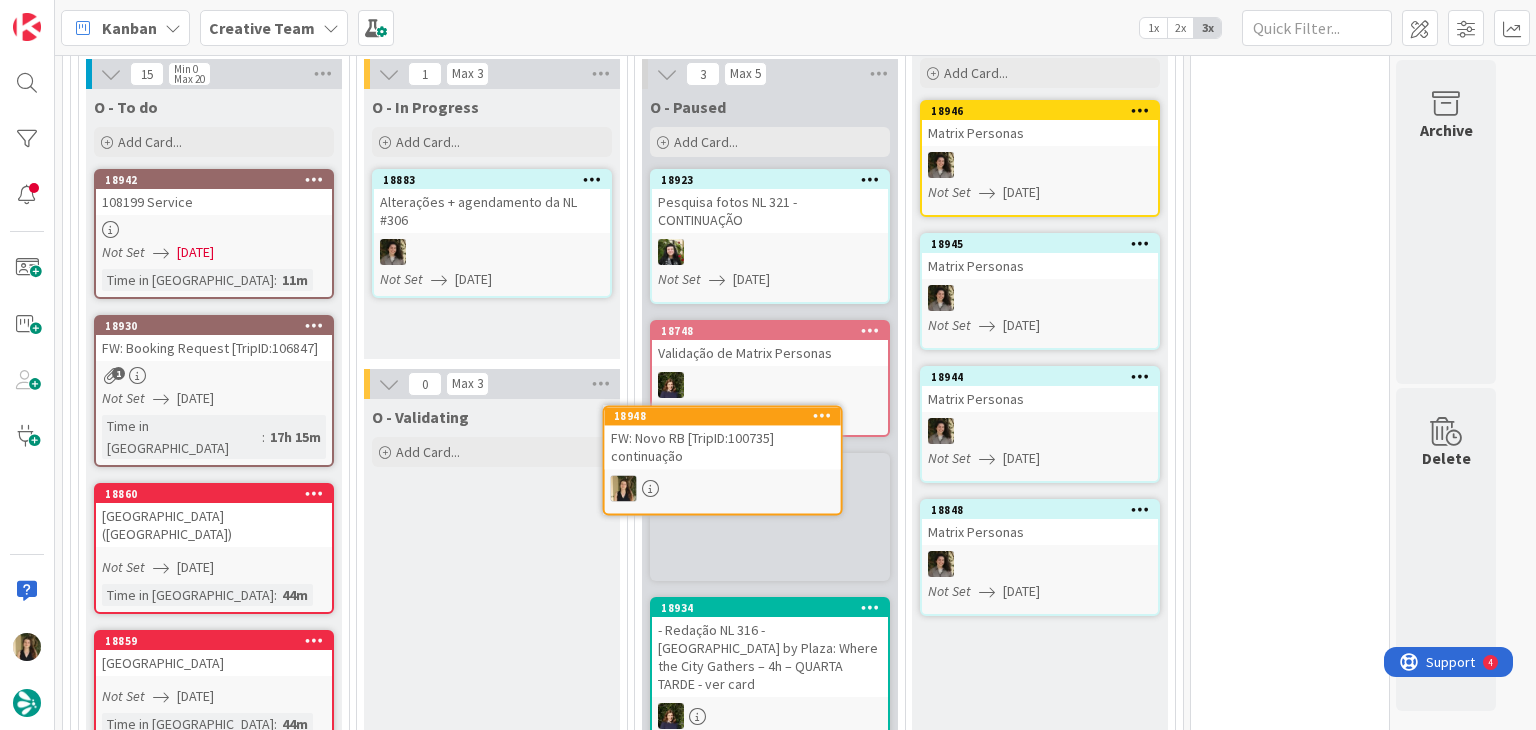 scroll, scrollTop: 1048, scrollLeft: 0, axis: vertical 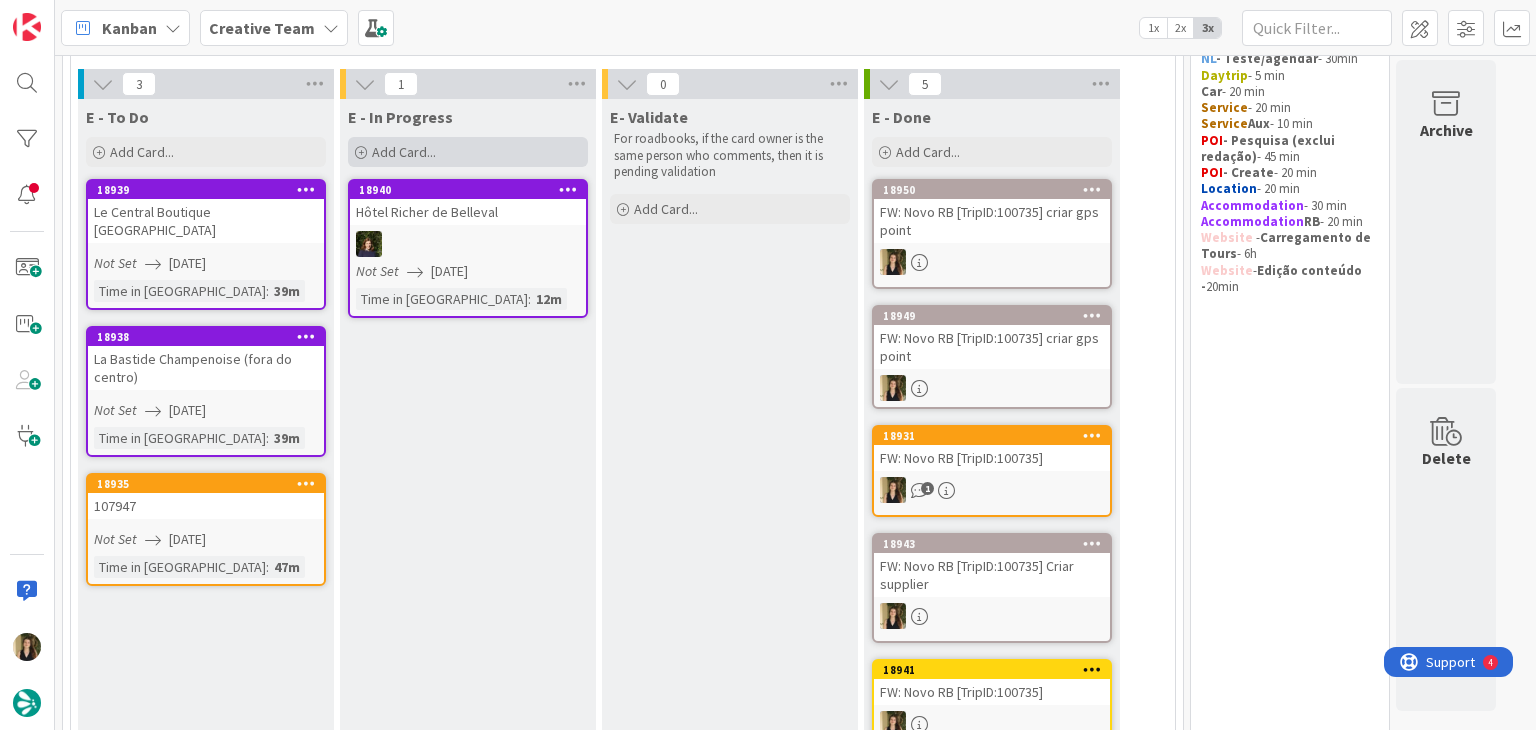 click on "Add Card..." at bounding box center (468, 152) 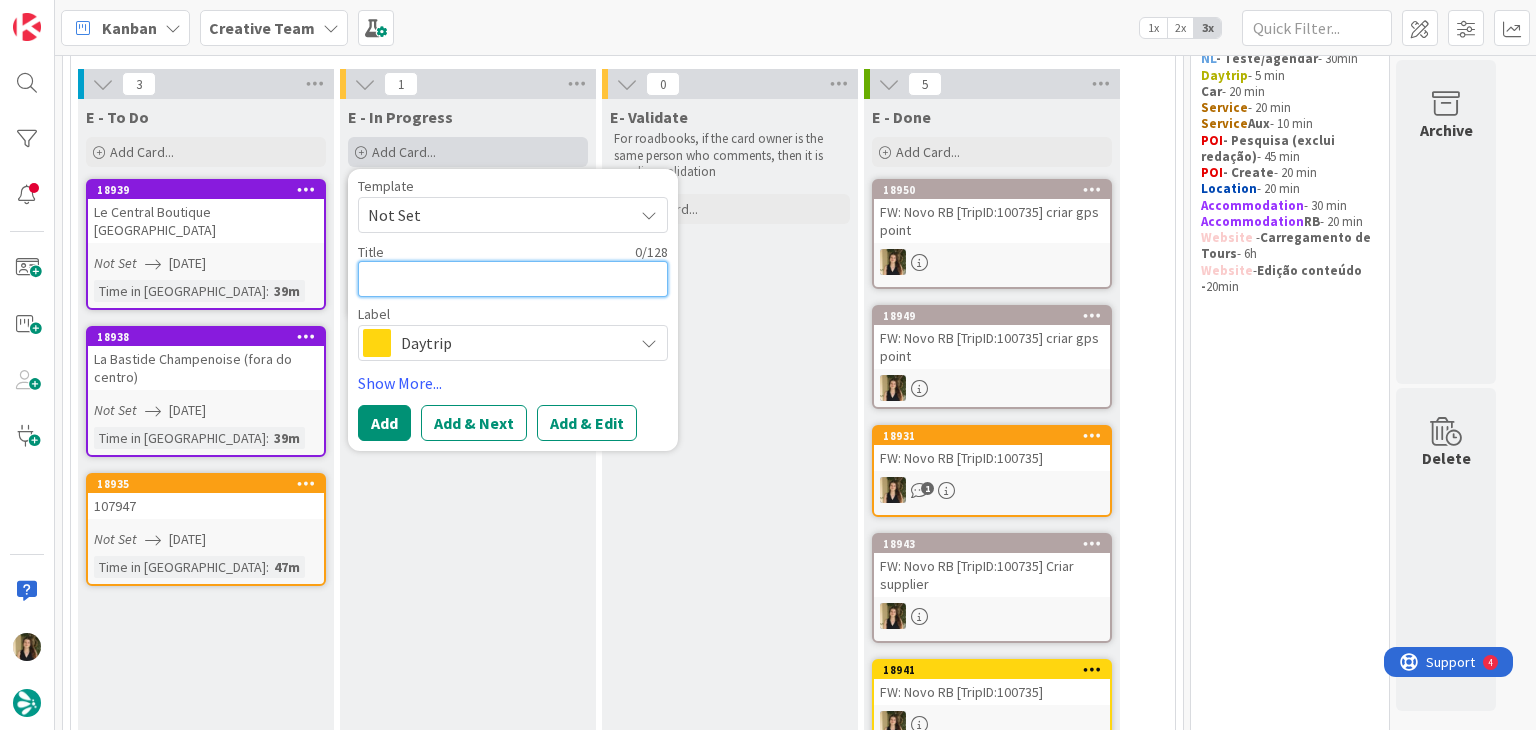 paste on "FW: Novo RB [TripID:100735] criar gps point" 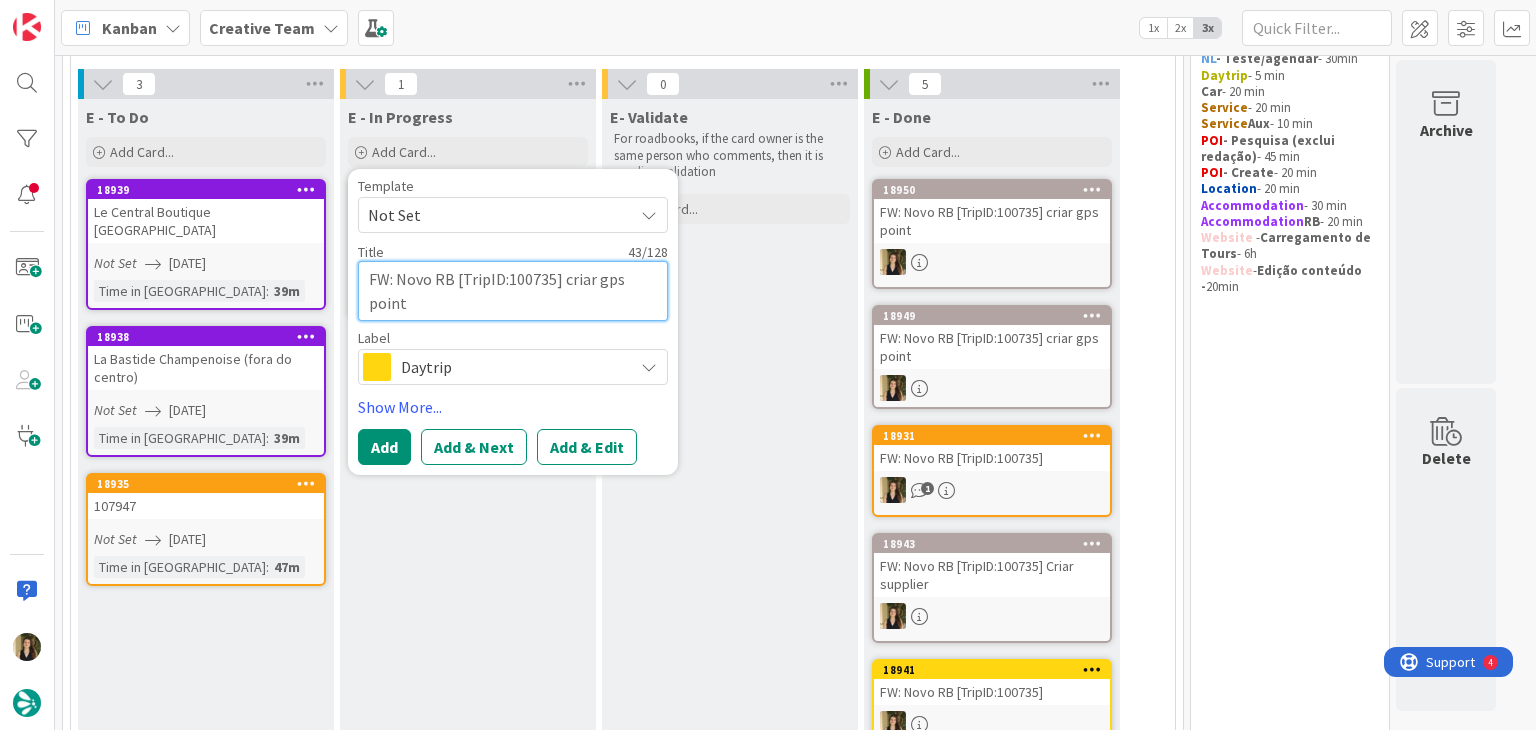 type on "FW: Novo RB [TripID:100735] criar gps point" 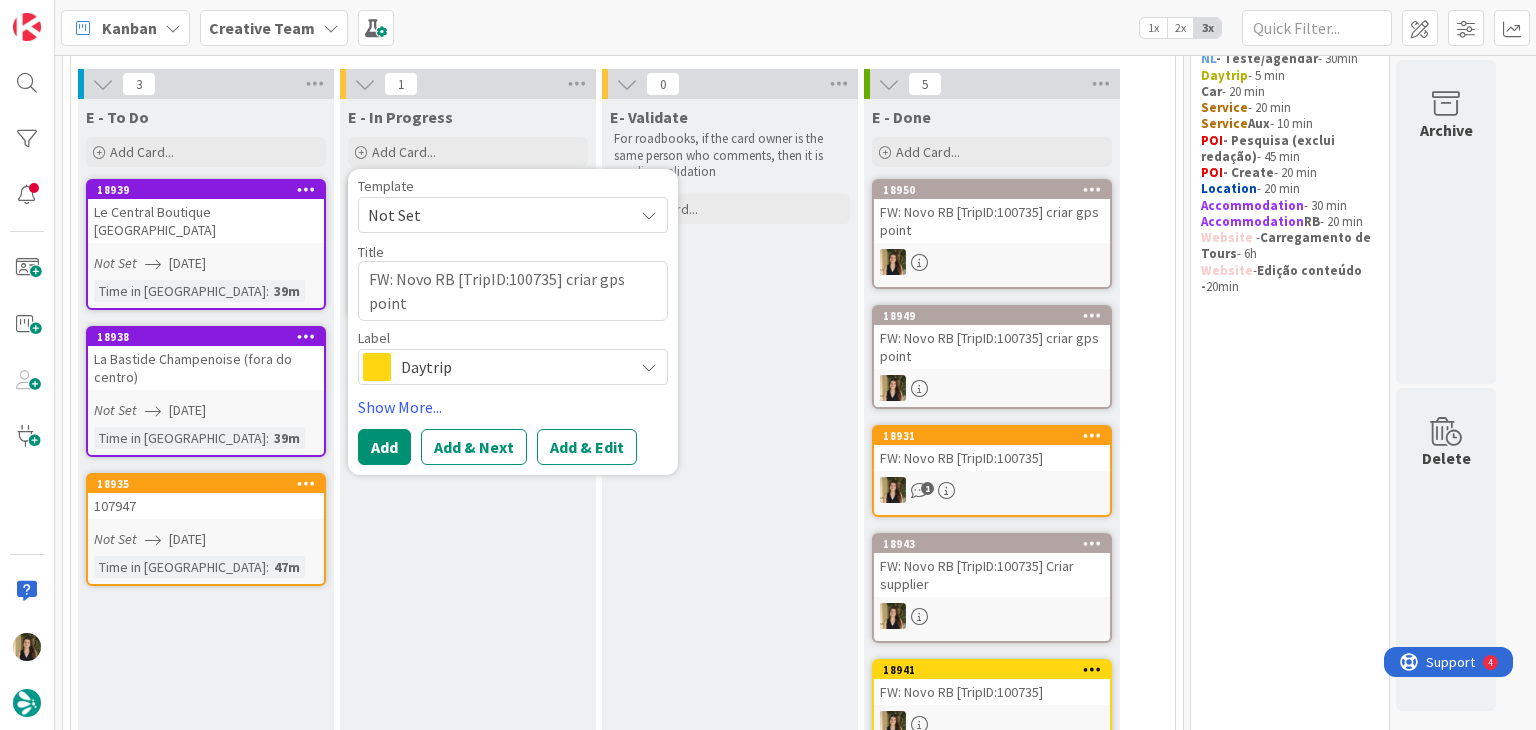 click on "Daytrip" at bounding box center [512, 367] 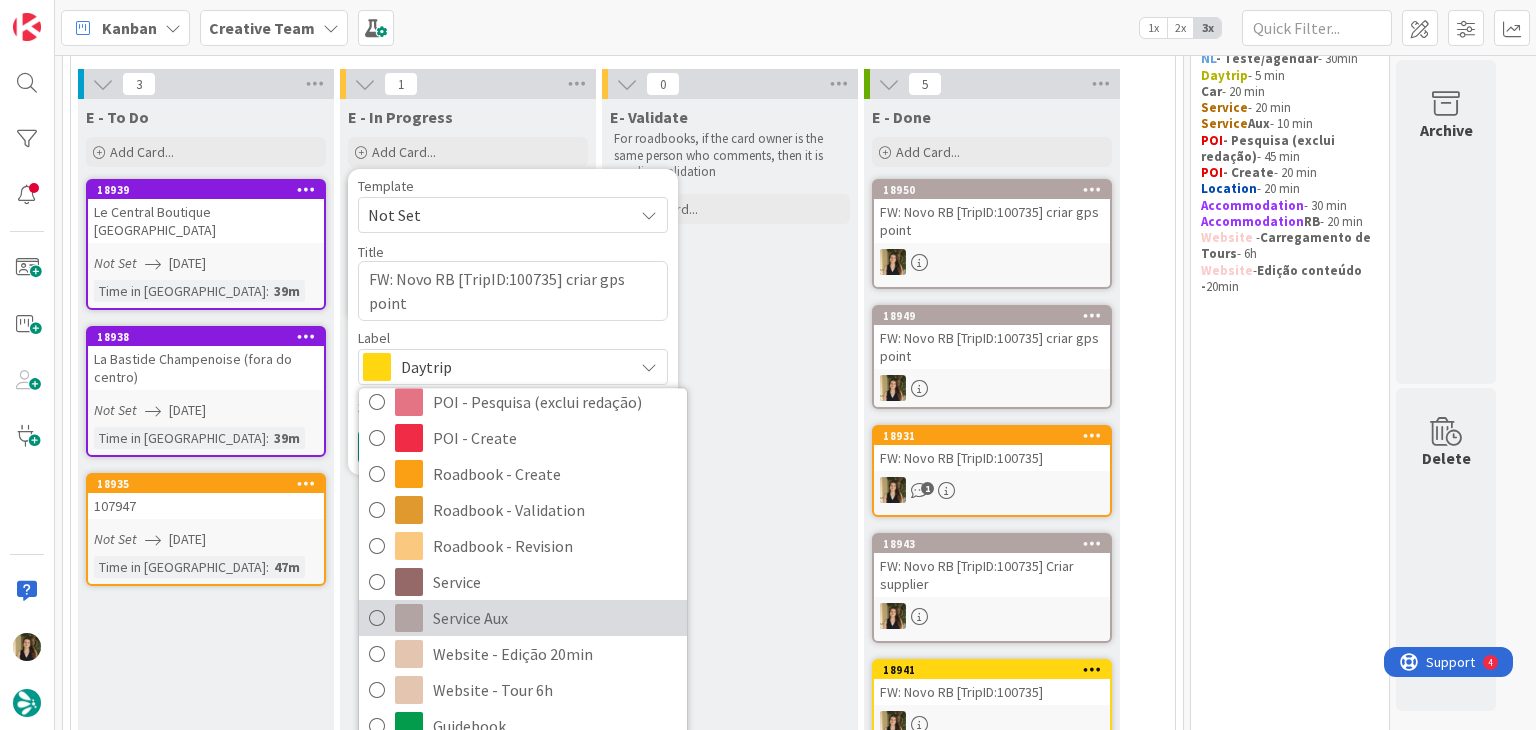 click on "Service Aux" at bounding box center [555, 618] 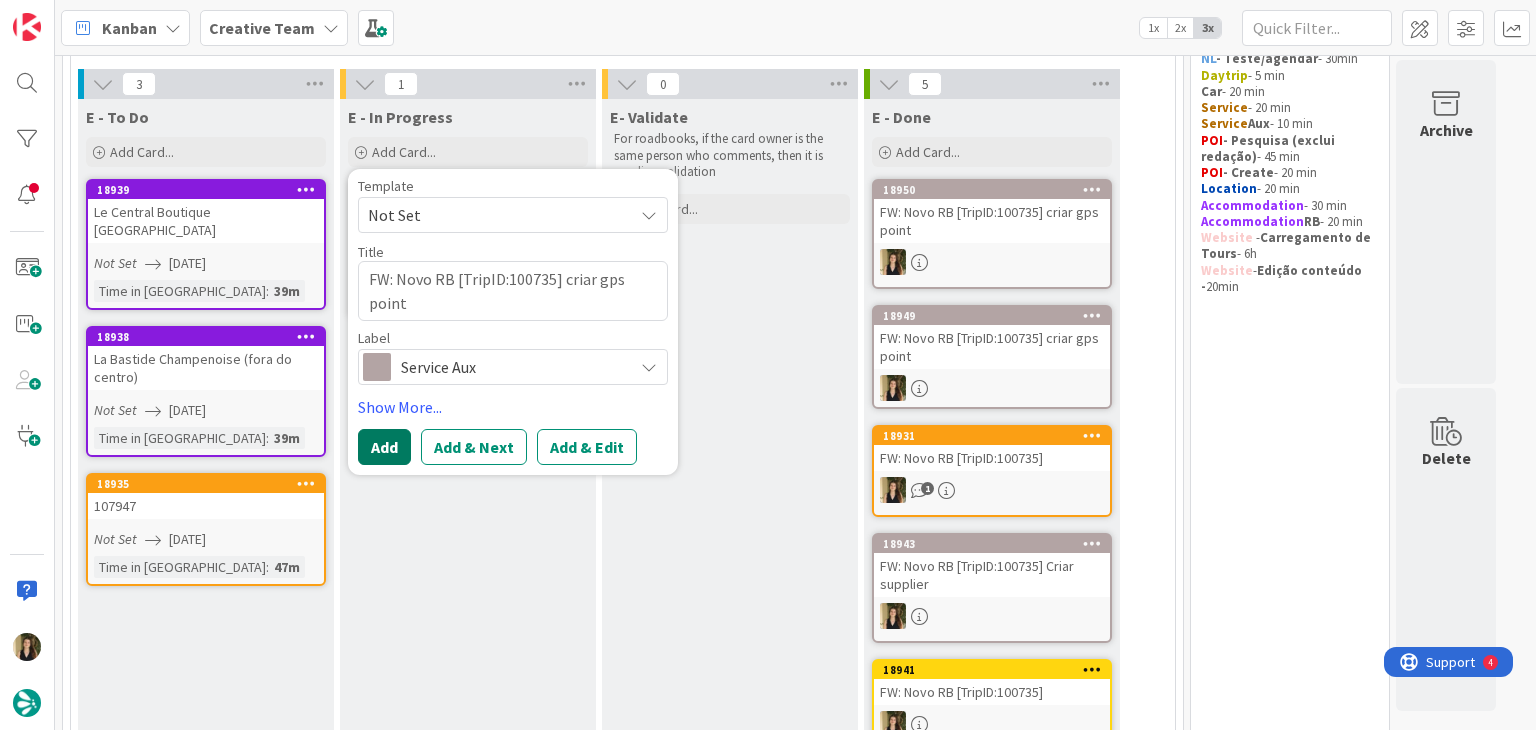 click on "Add" at bounding box center (384, 447) 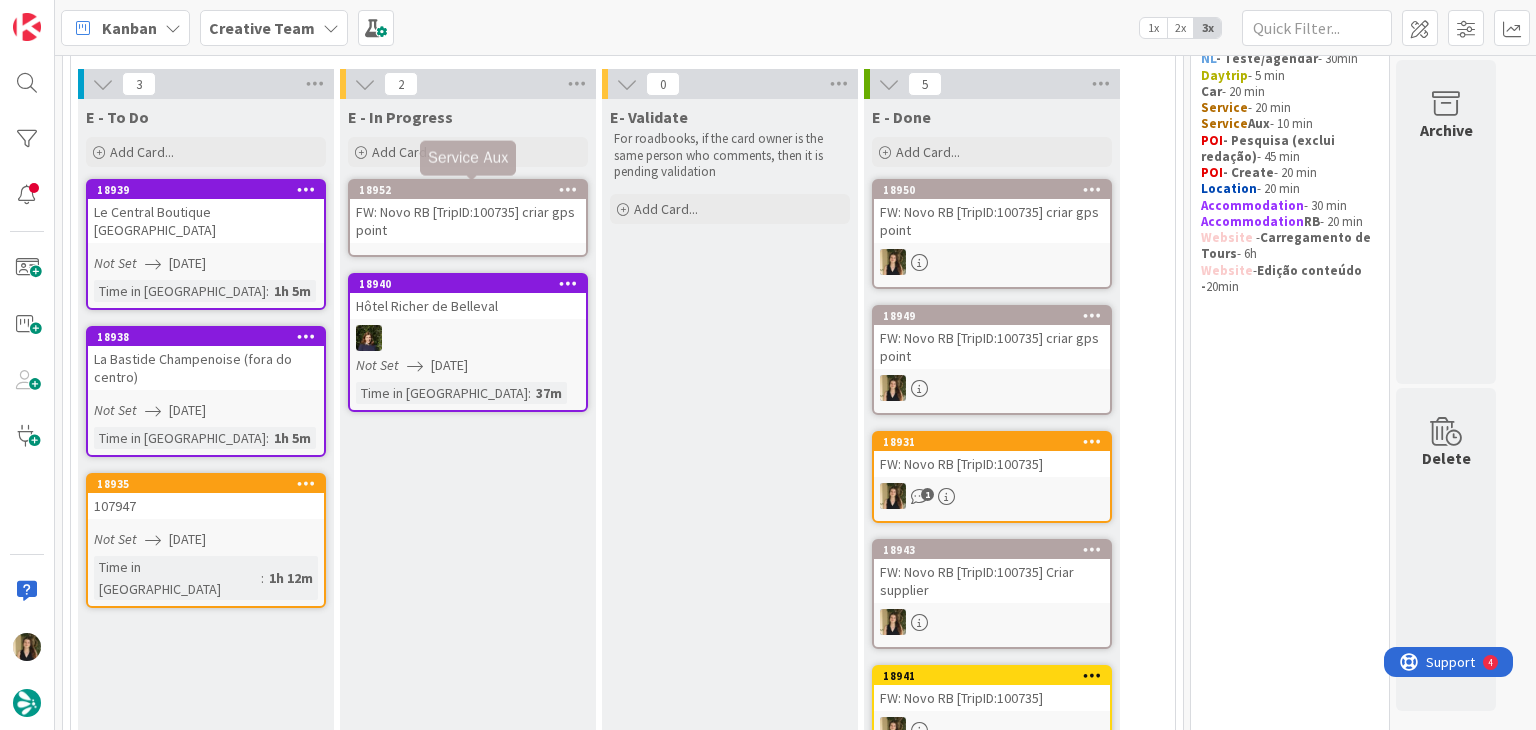 click on "FW: Novo RB [TripID:100735] criar gps point" at bounding box center (468, 221) 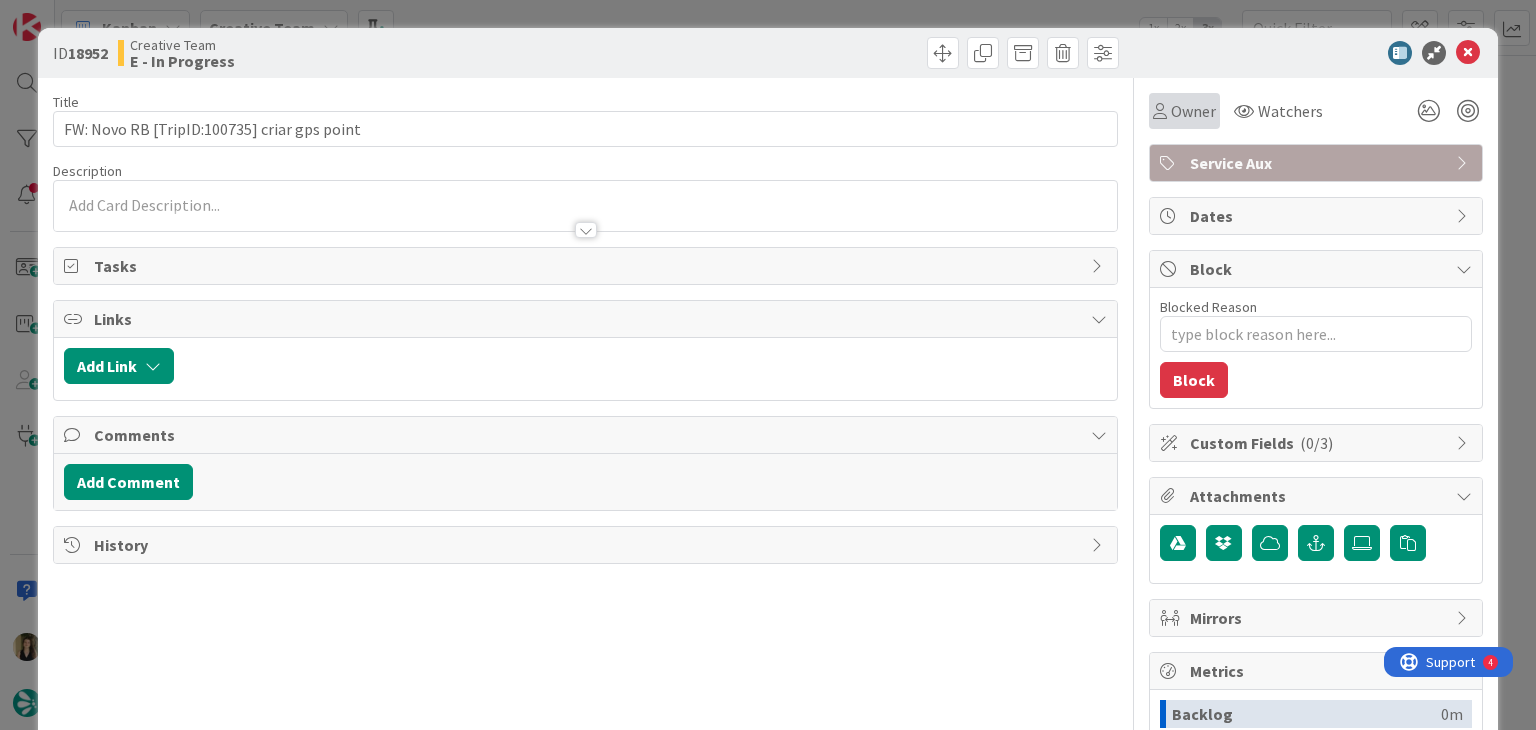 scroll, scrollTop: 0, scrollLeft: 0, axis: both 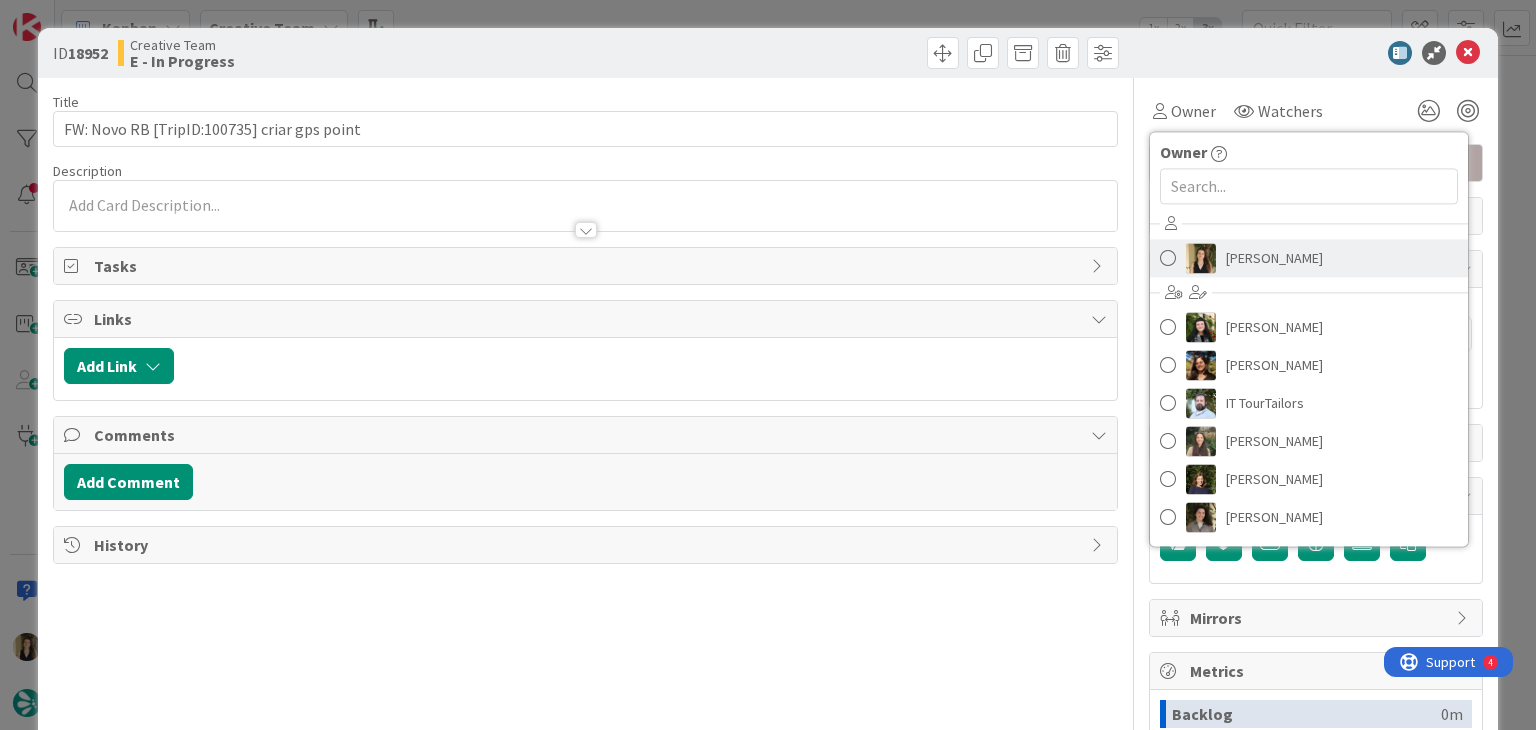 click on "Sofia Palma" at bounding box center (1309, 258) 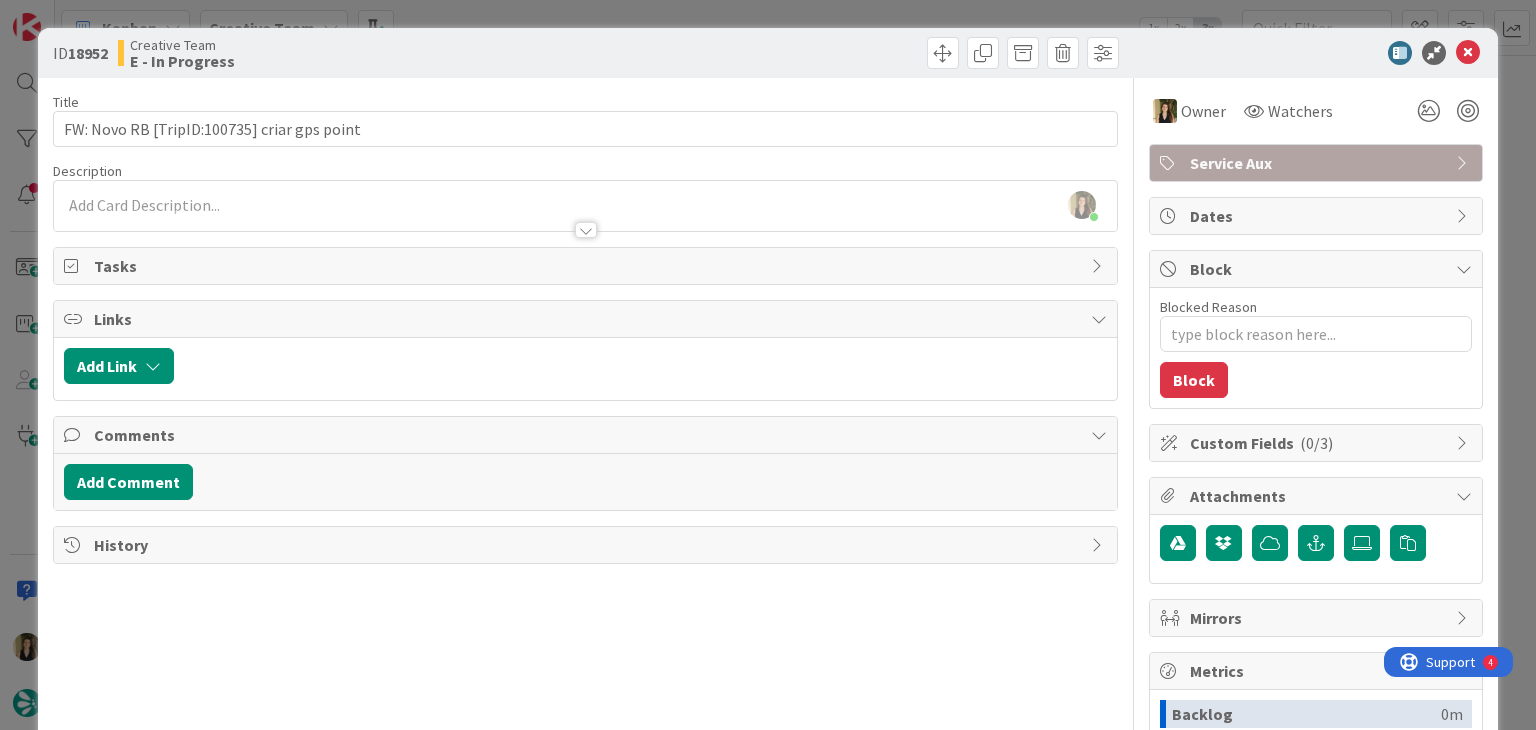 click on "Sofia Palma just joined" at bounding box center (585, 206) 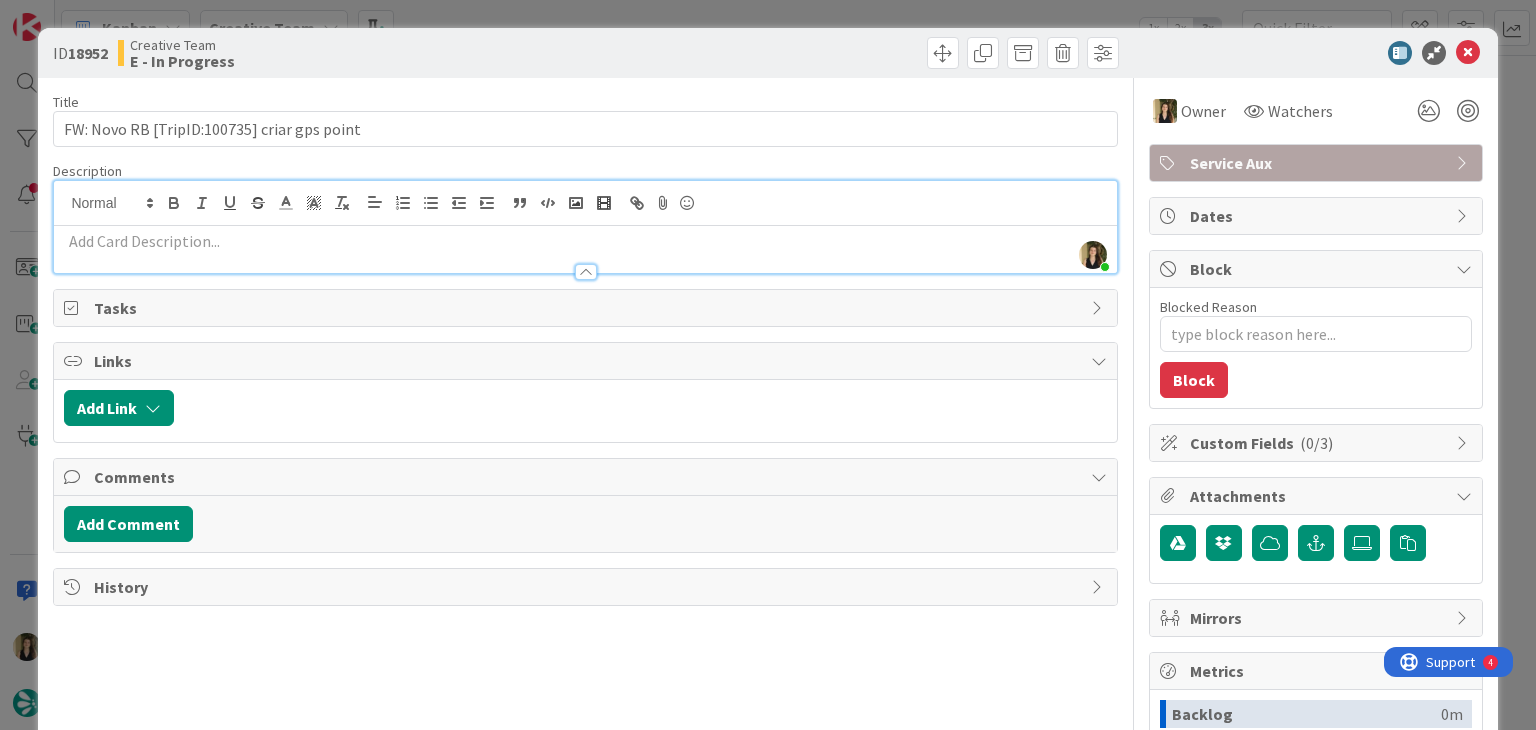 paste 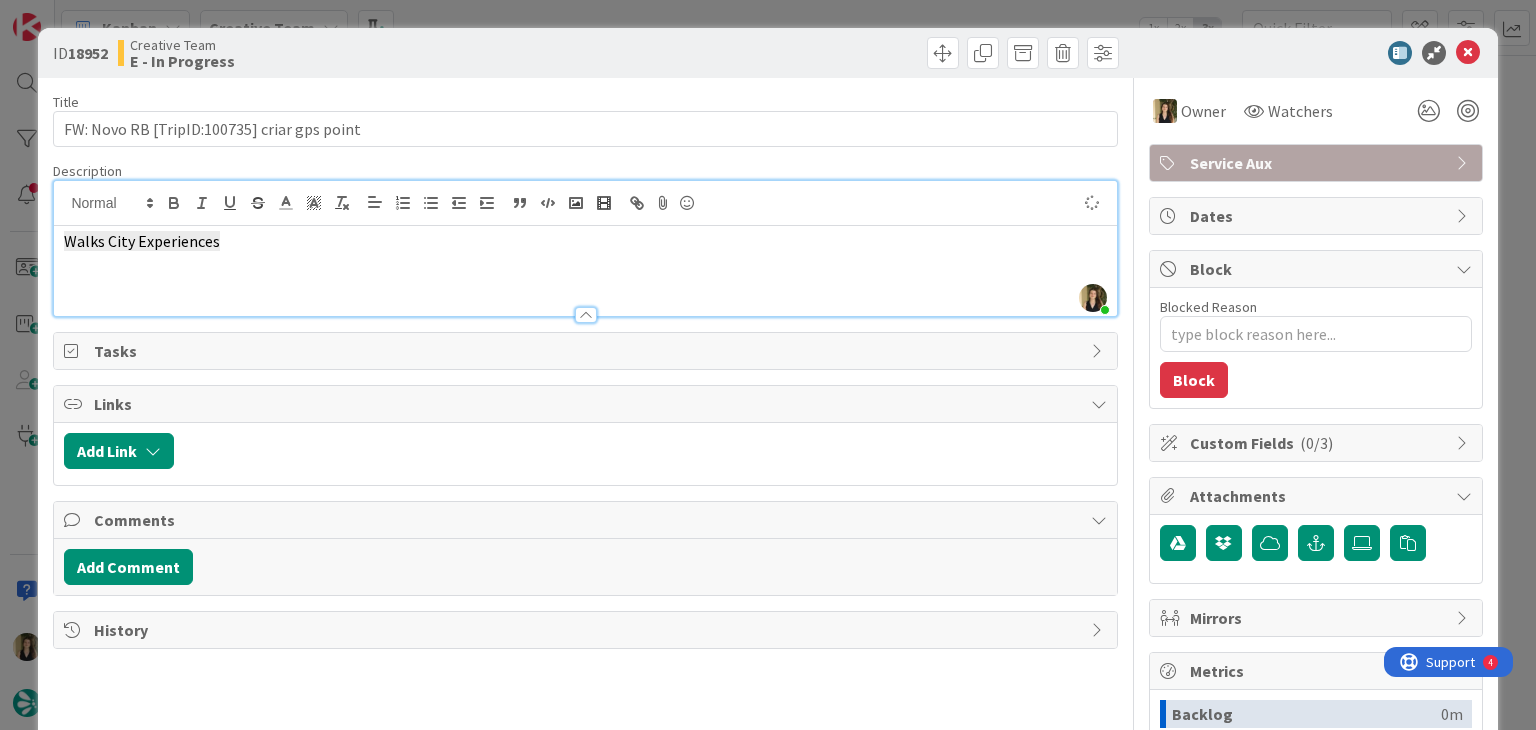 type on "x" 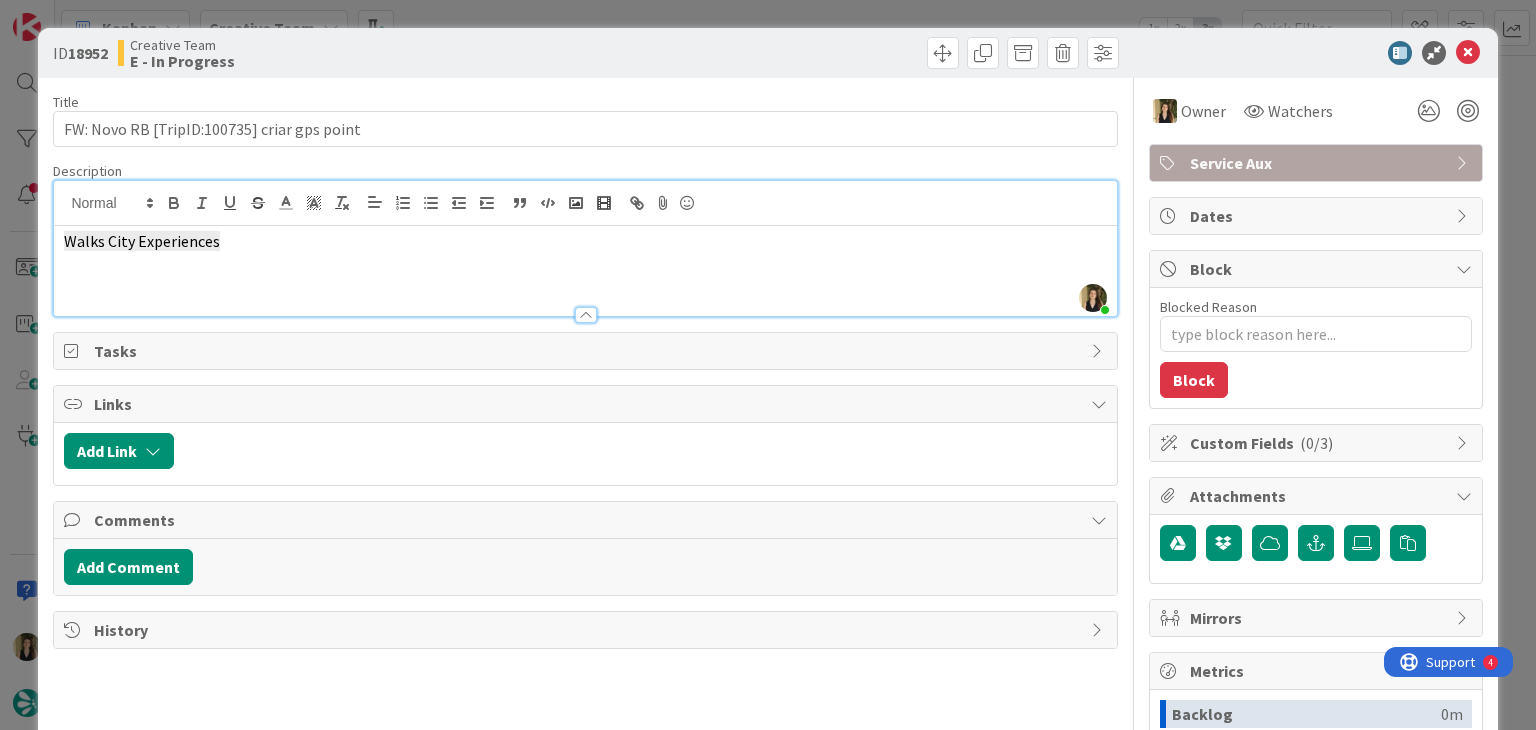 type 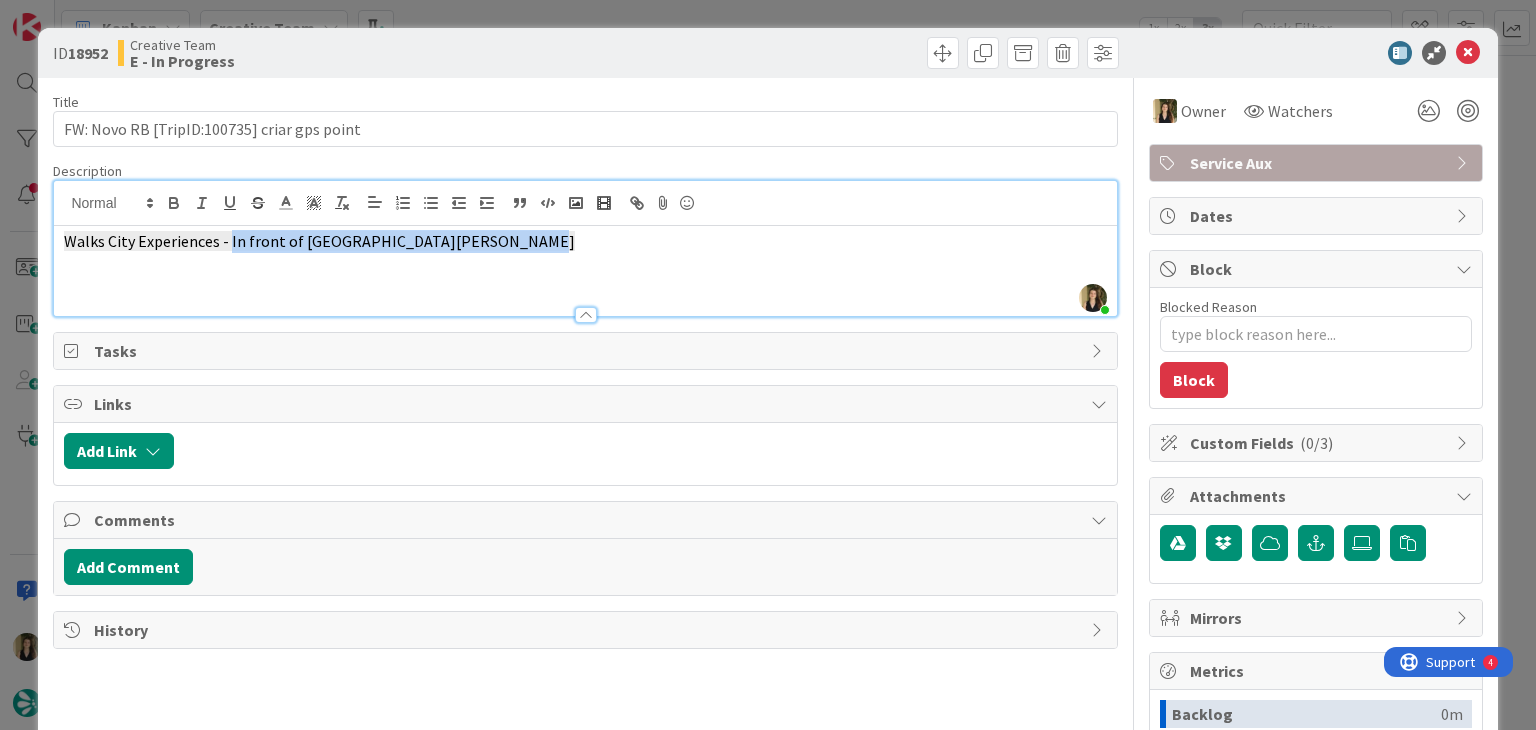 drag, startPoint x: 522, startPoint y: 243, endPoint x: 225, endPoint y: 239, distance: 297.02695 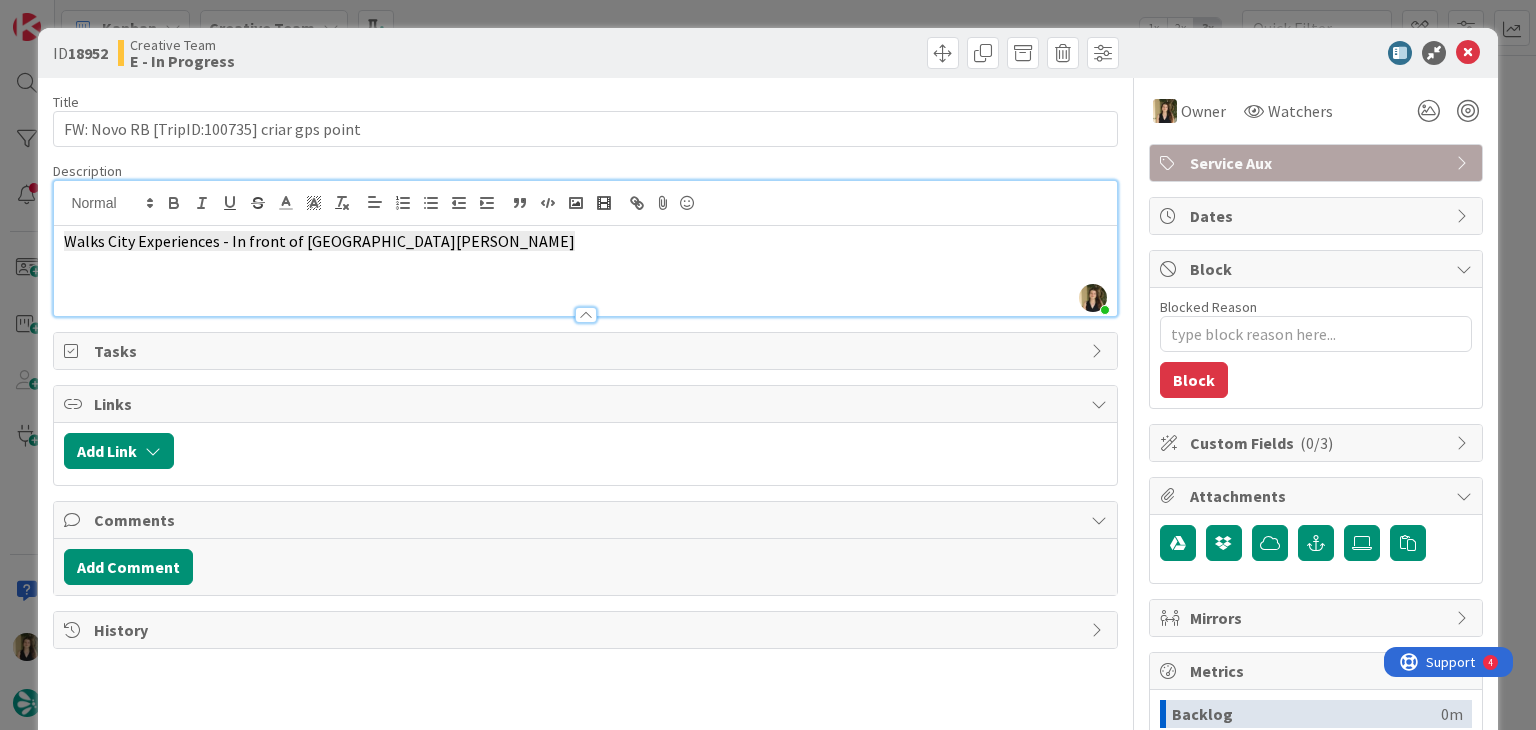 click on "Creative Team E - In Progress" at bounding box center (349, 53) 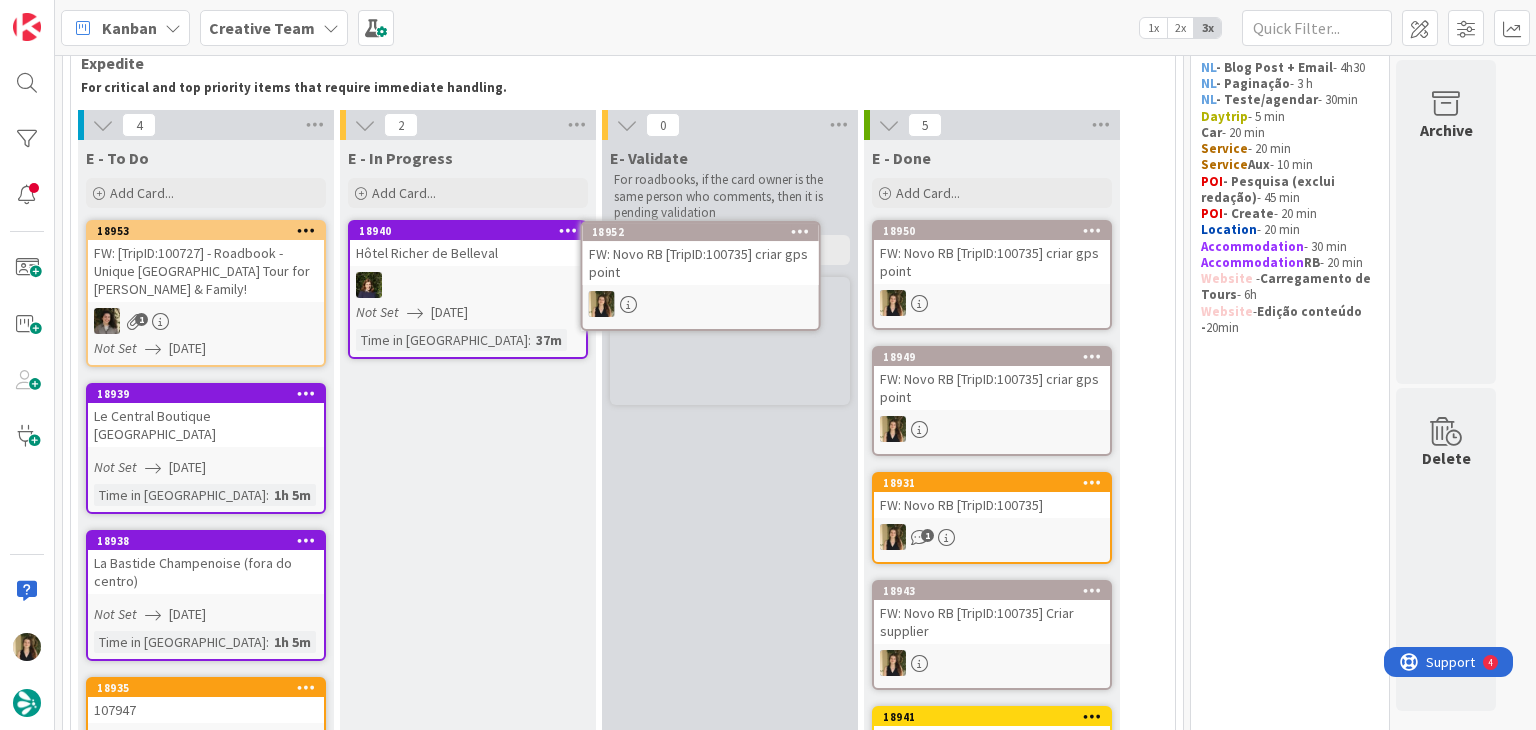 scroll, scrollTop: 96, scrollLeft: 0, axis: vertical 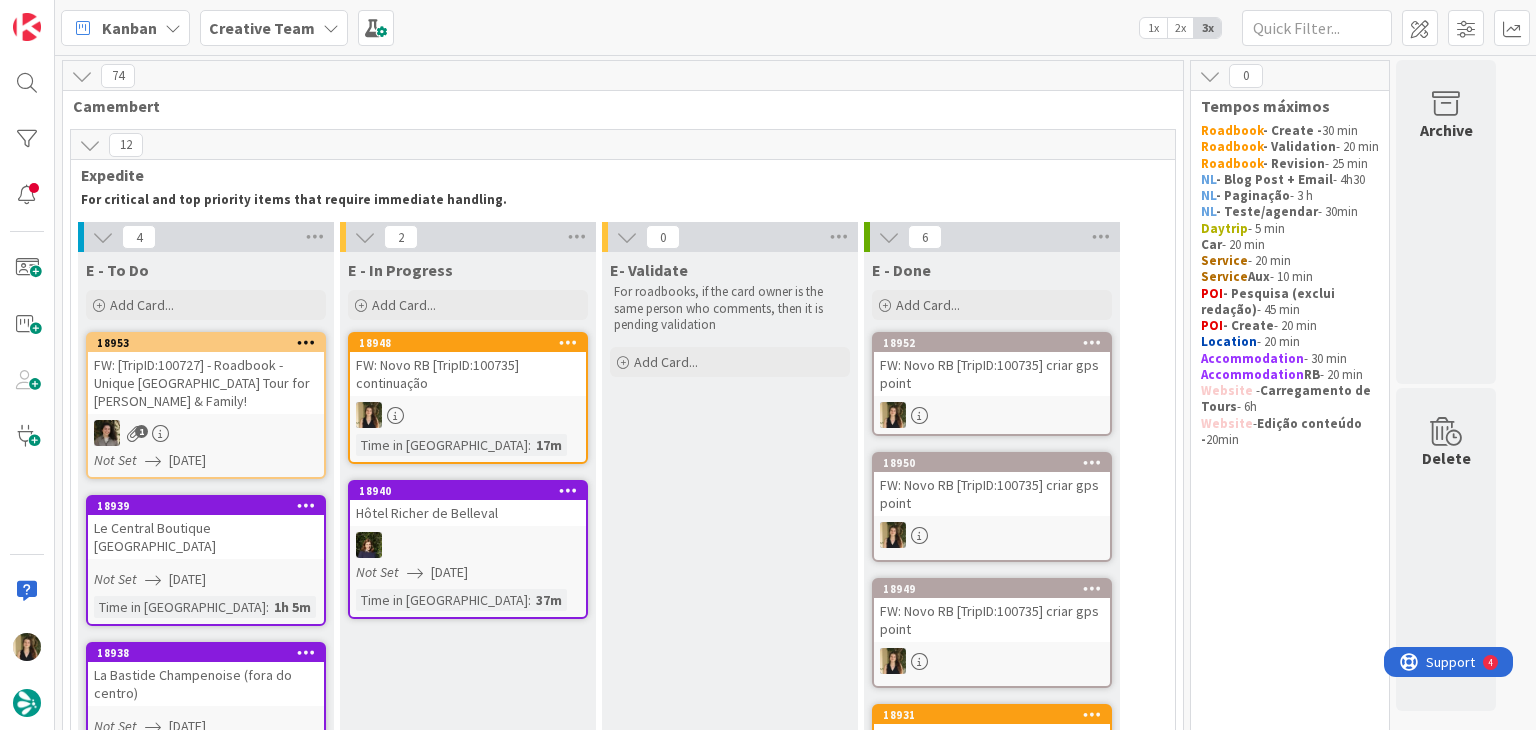 click at bounding box center [468, 415] 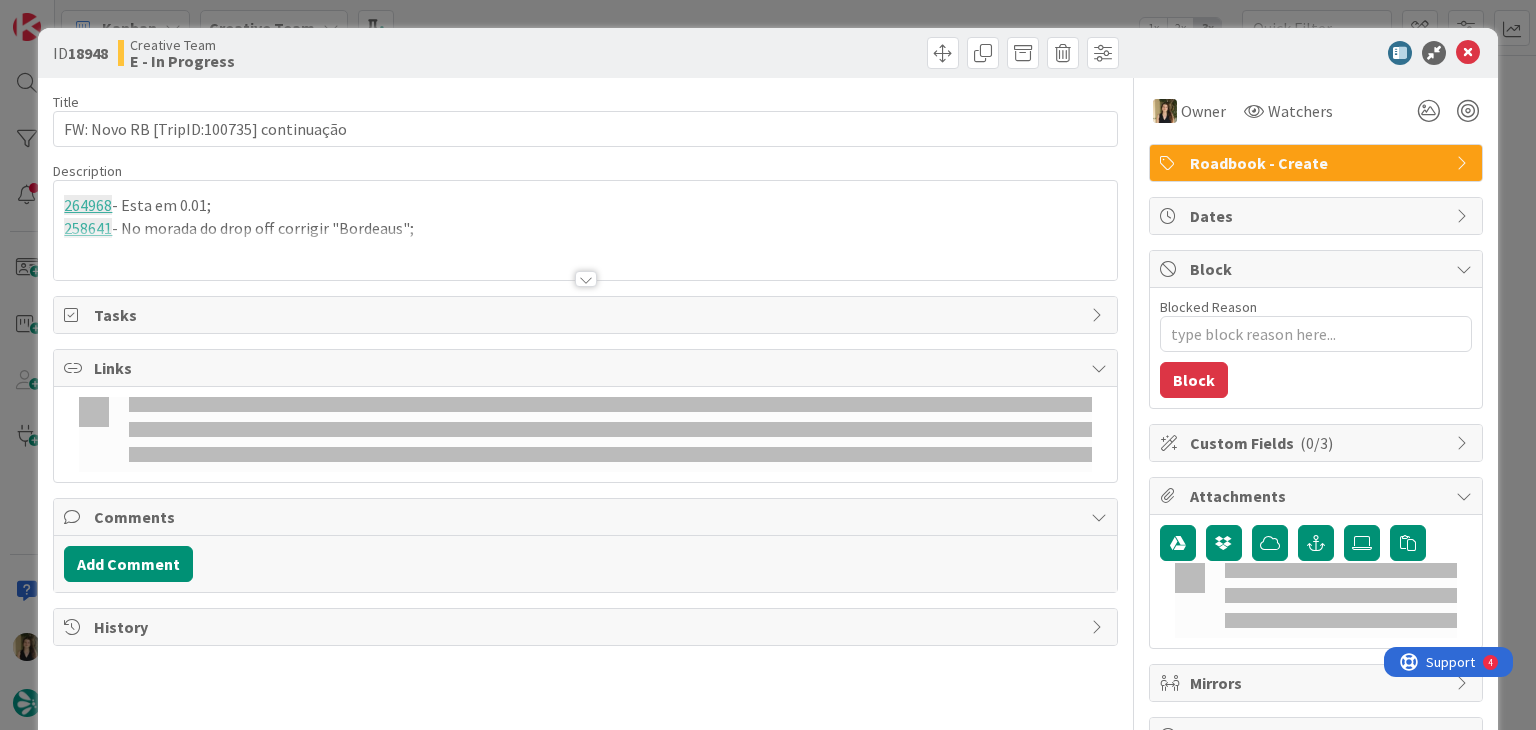 scroll, scrollTop: 0, scrollLeft: 0, axis: both 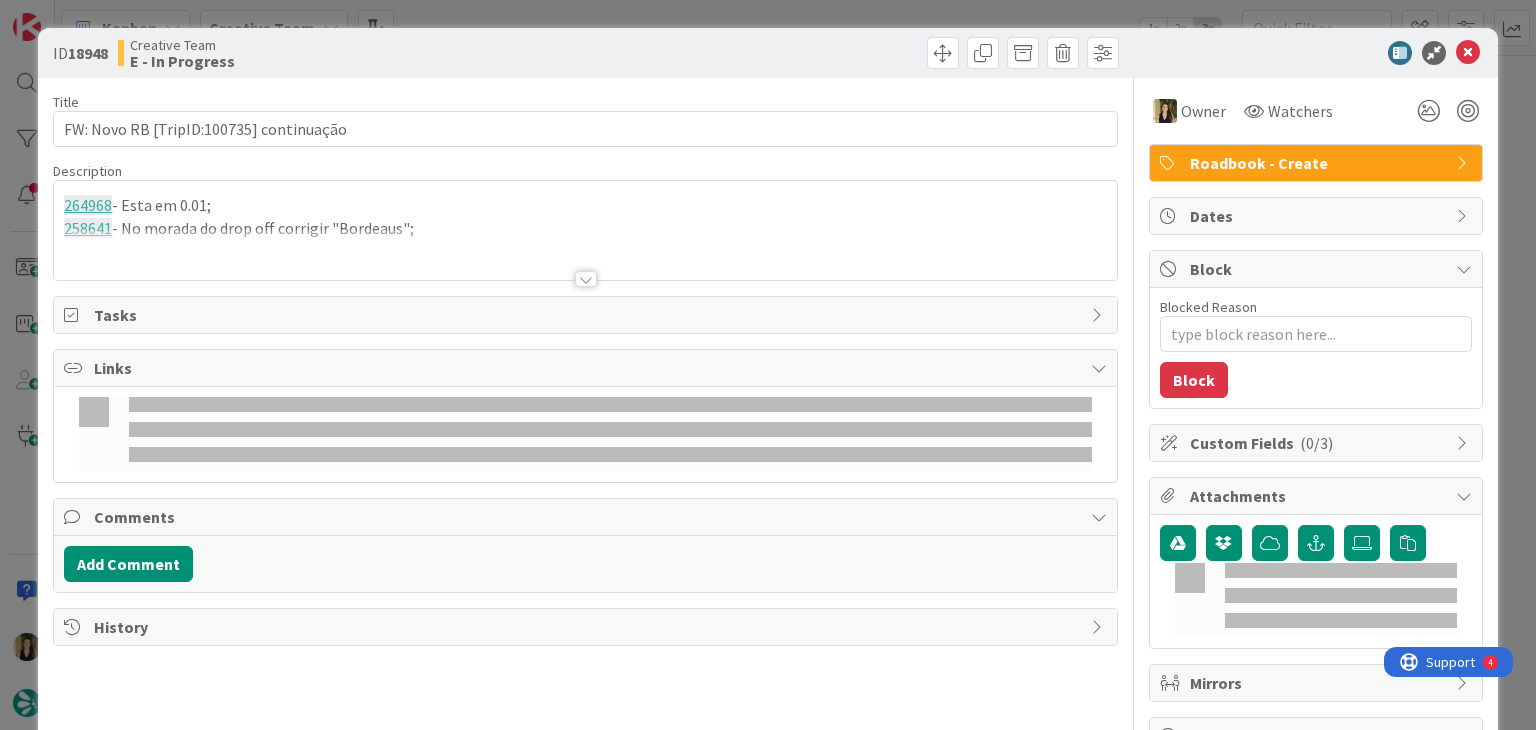 type on "x" 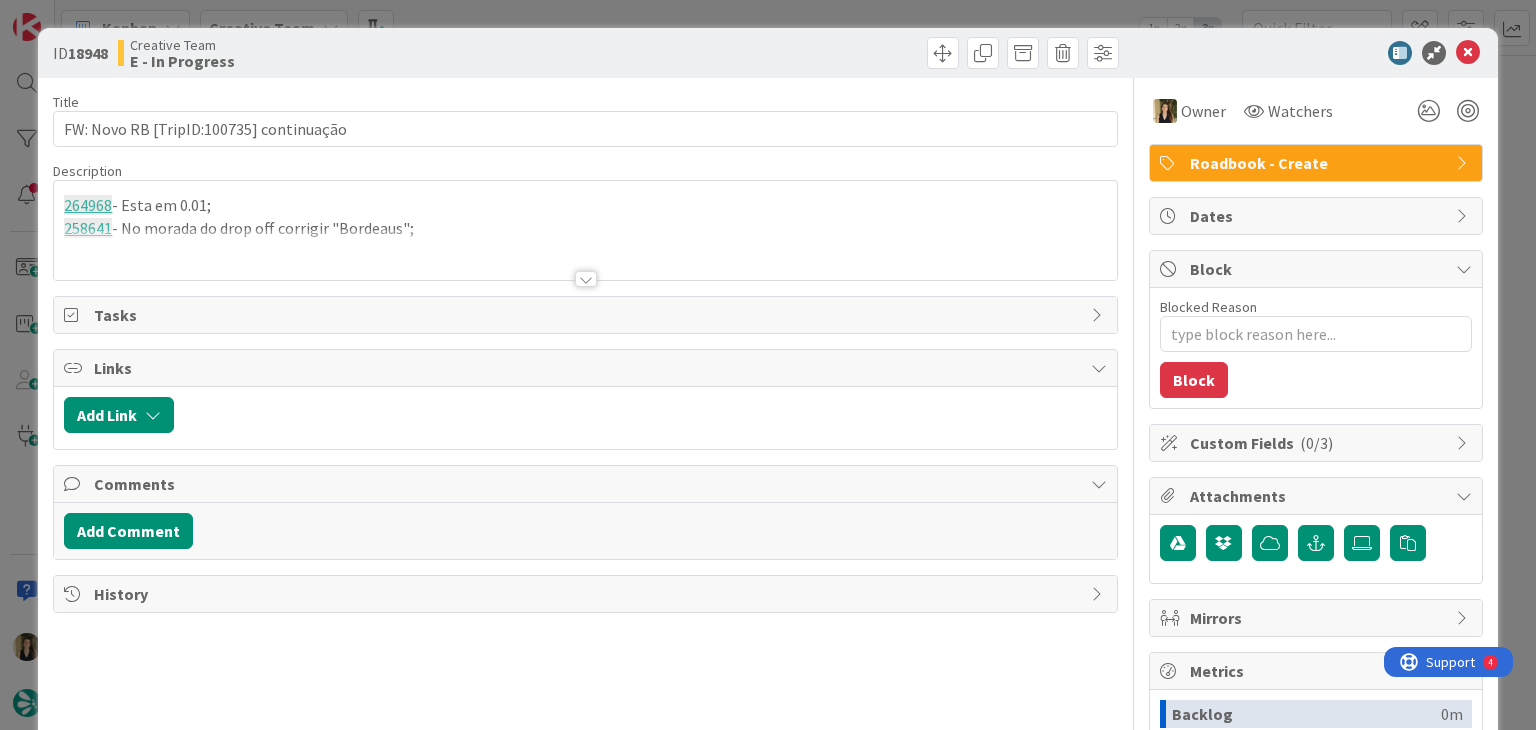 scroll, scrollTop: 0, scrollLeft: 0, axis: both 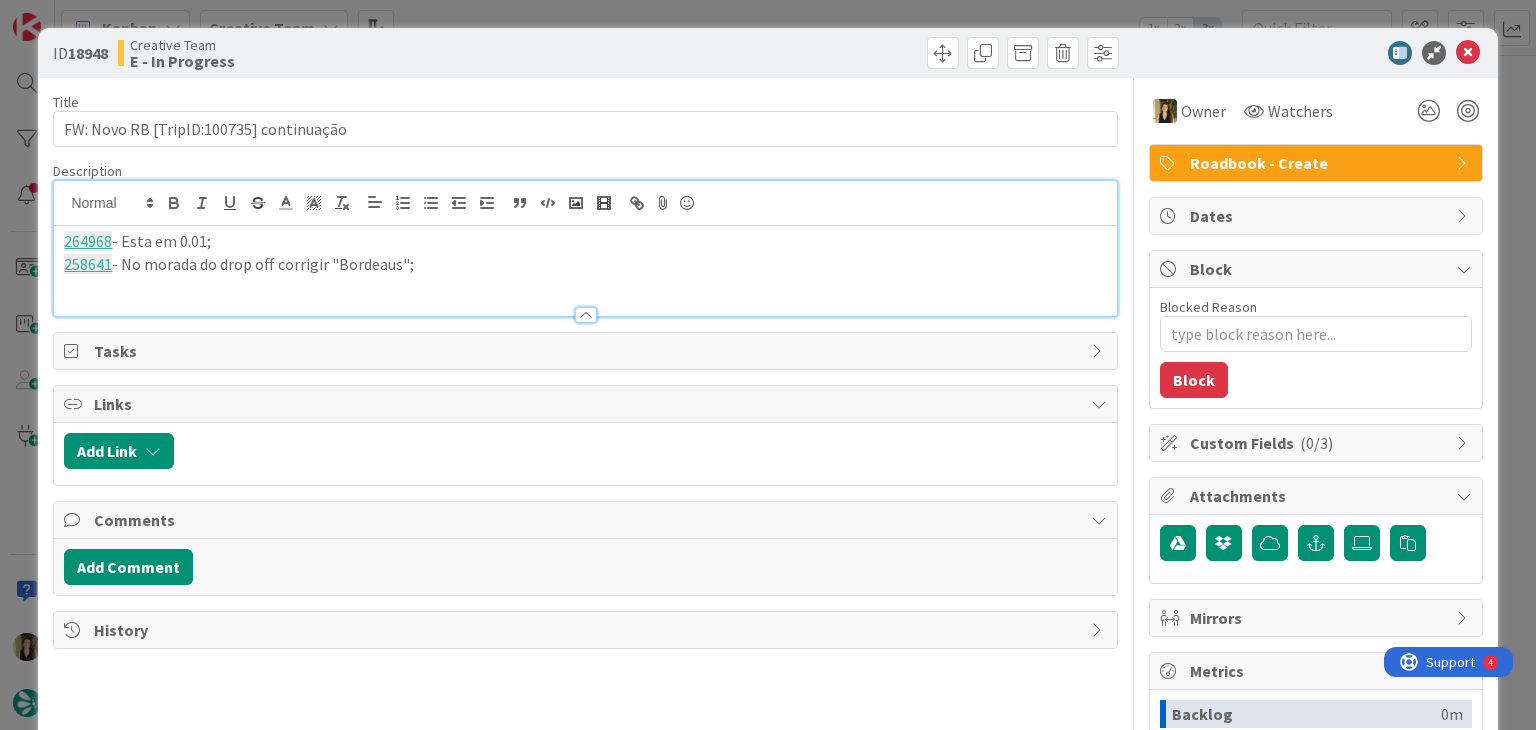 click on "258641  - No morada do drop off corrigir "Bordeaus";" at bounding box center [585, 264] 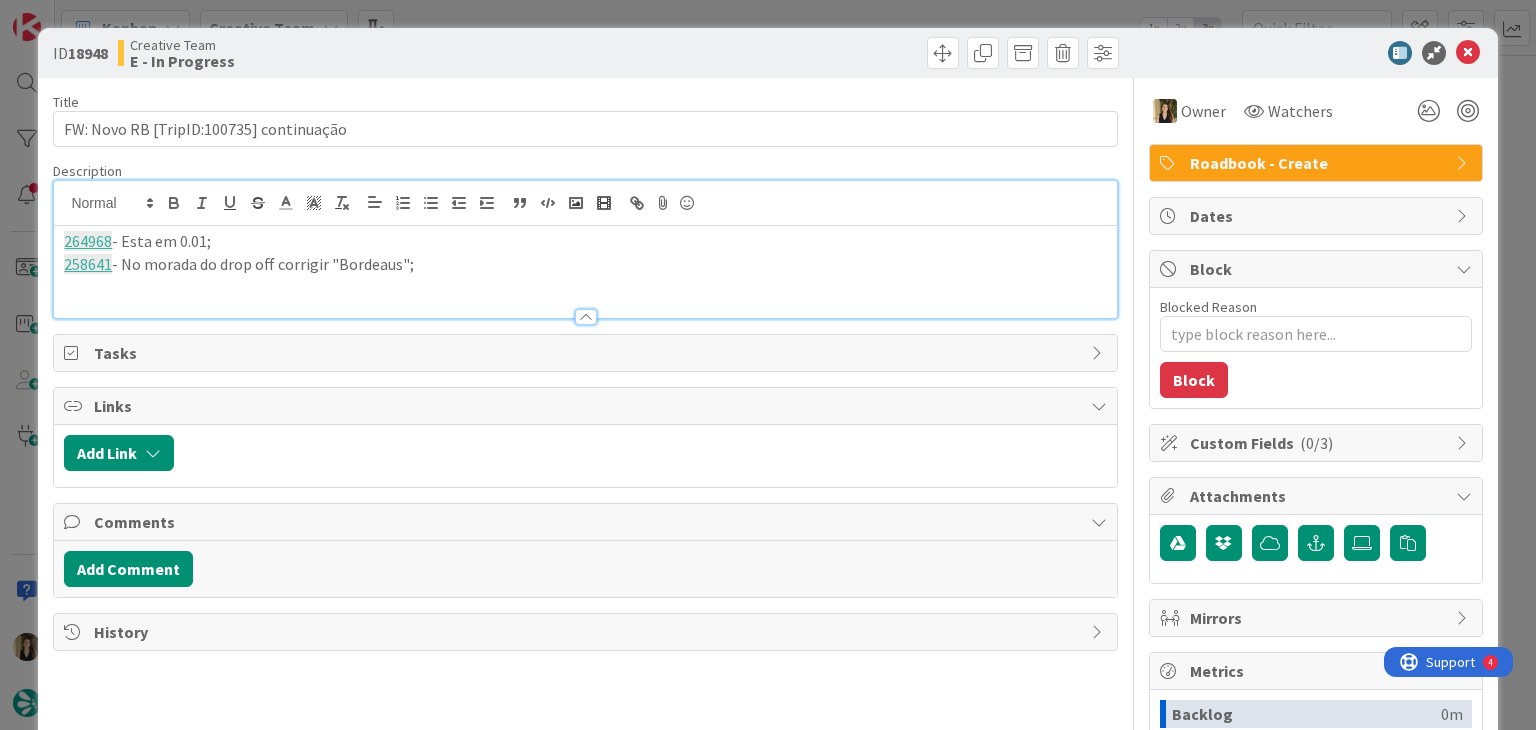 paste 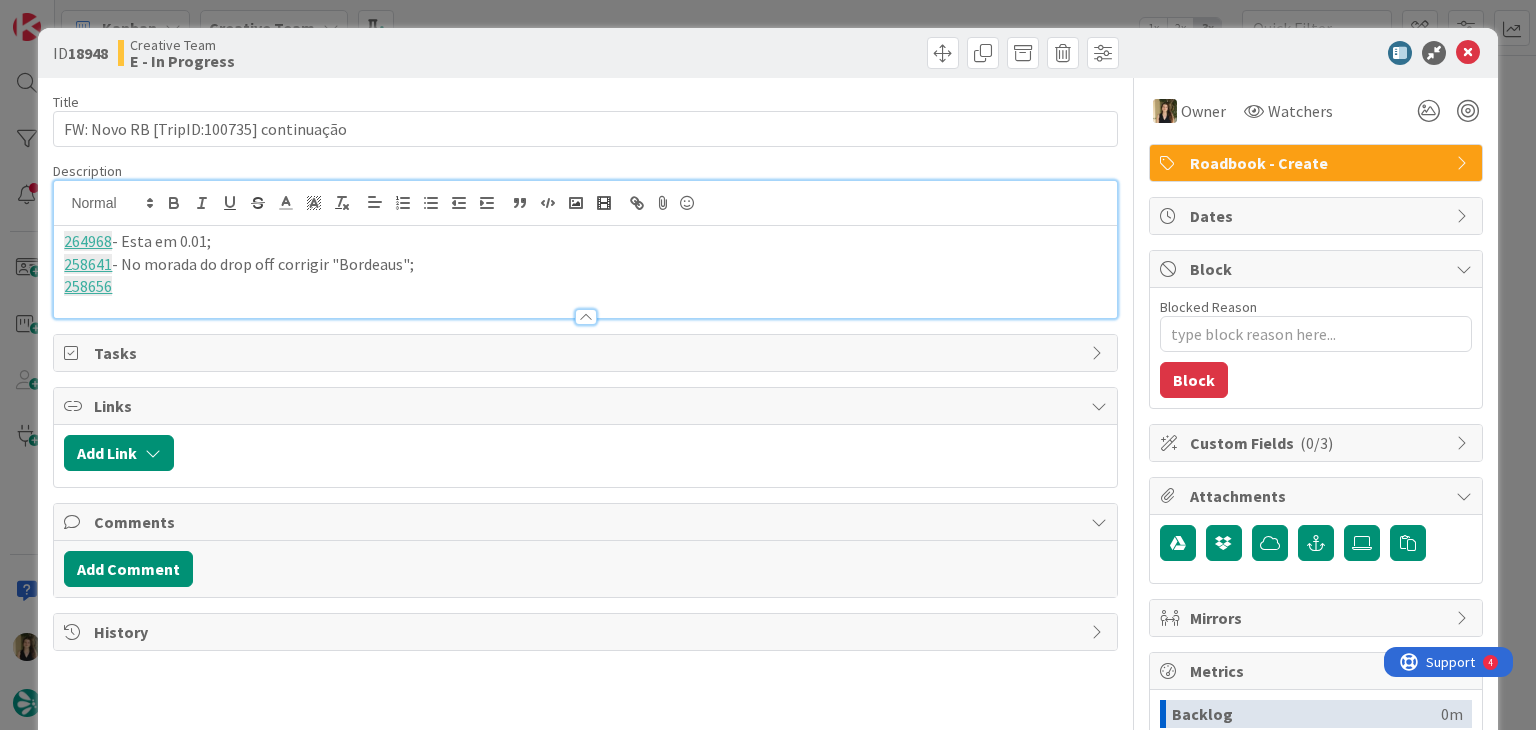 type 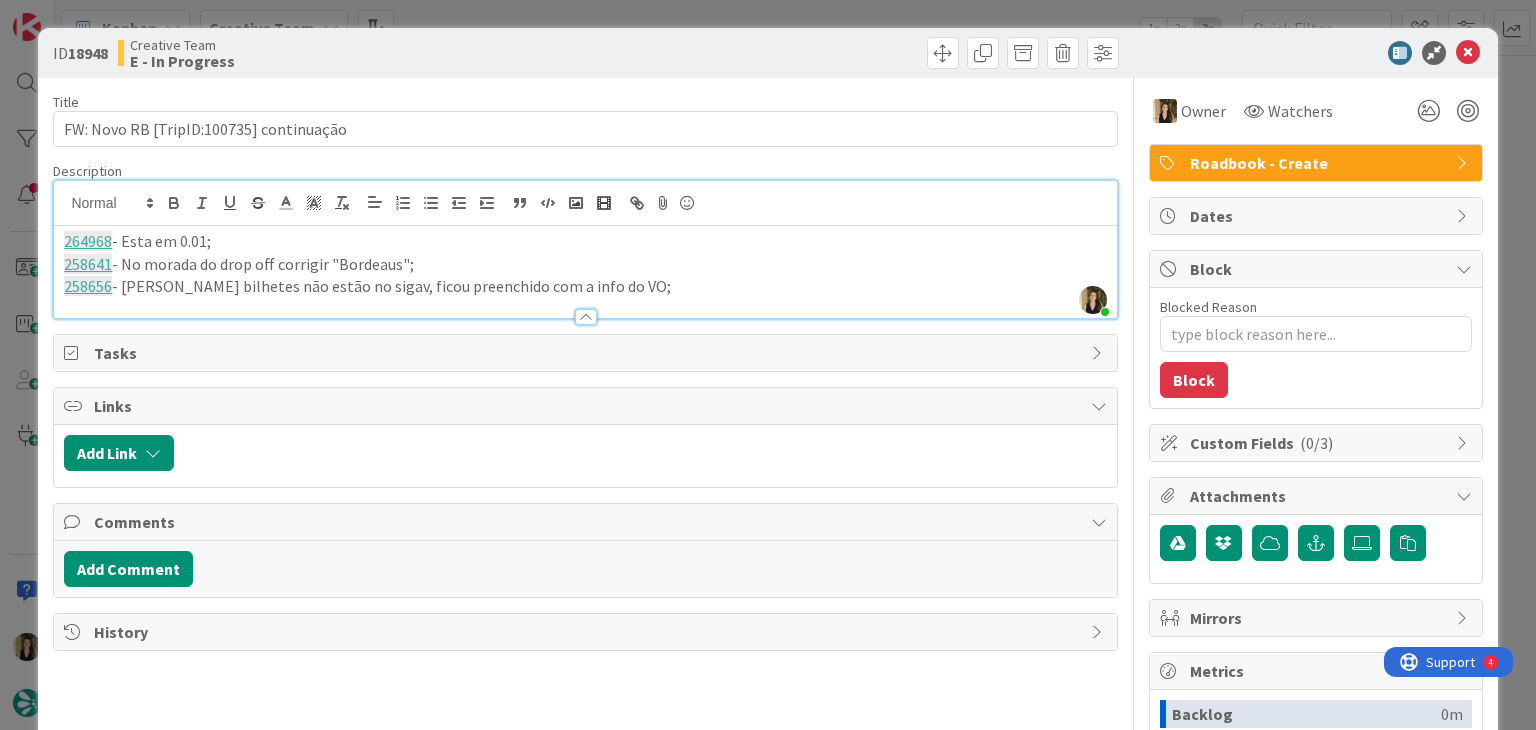 click on "ID  18948 Creative Team E - In Progress Title 39 / 128 FW: Novo RB [TripID:100735] continuação Description Sofia Palma joined  2 m ago 264968  - Esta em 0.01; 258641  - No morada do drop off corrigir "Bordeaus"; 258656  - Estes bilhetes não estão no sigav, ficou preenchido com a info do VO; Owner Watchers Roadbook - Create Tasks Links Add Link Comments Add Comment History Owner Watchers Roadbook - Create Dates Block Blocked Reason 0 / 256 Block Custom Fields ( 0/3 ) Attachments Mirrors Metrics Backlog 0m To Do 0m Buffer 0m In Progress 20m Total Time 20m Lead Time 20m Cycle Time 20m Blocked Time 0m Show Details" at bounding box center [768, 365] 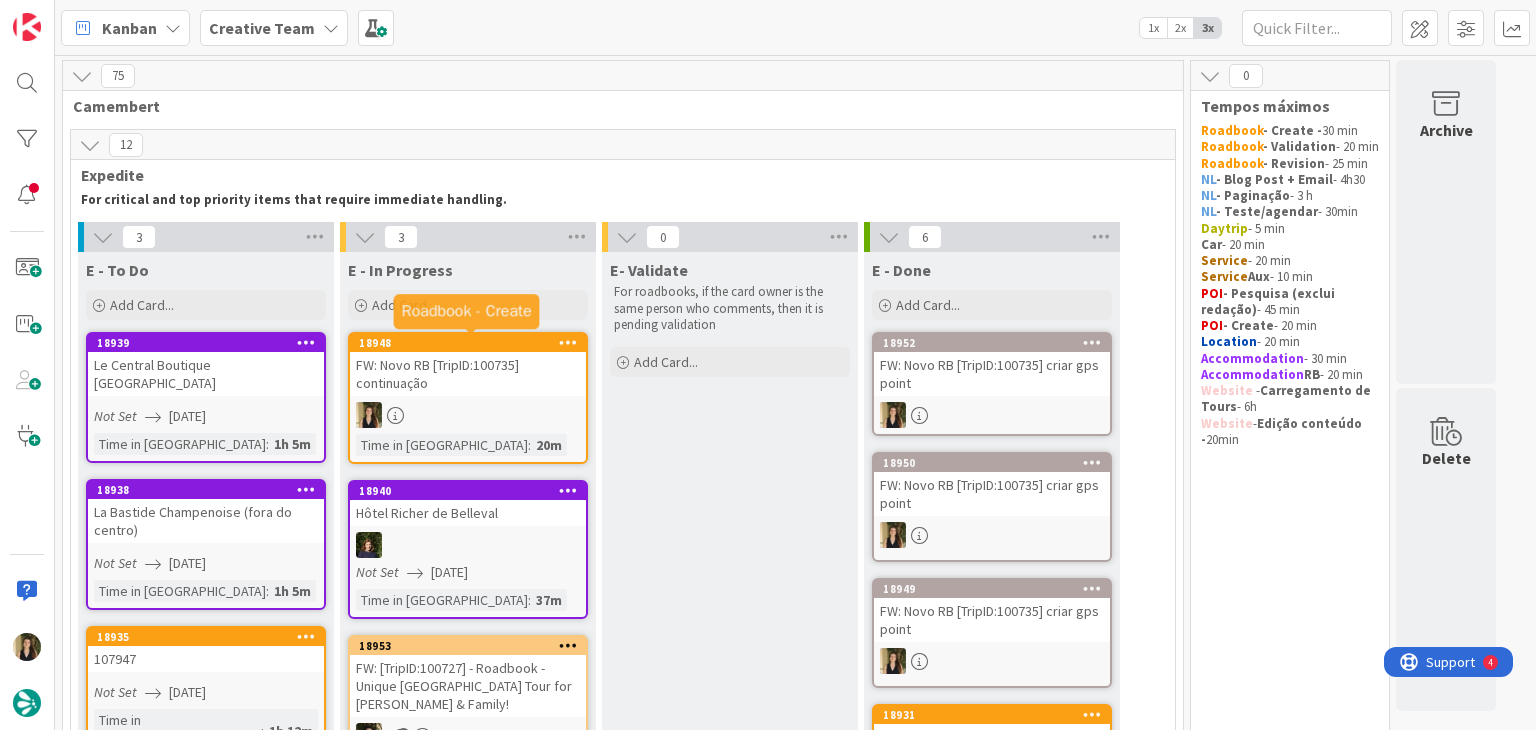 click on "FW: Novo RB [TripID:100735] continuação" at bounding box center (468, 374) 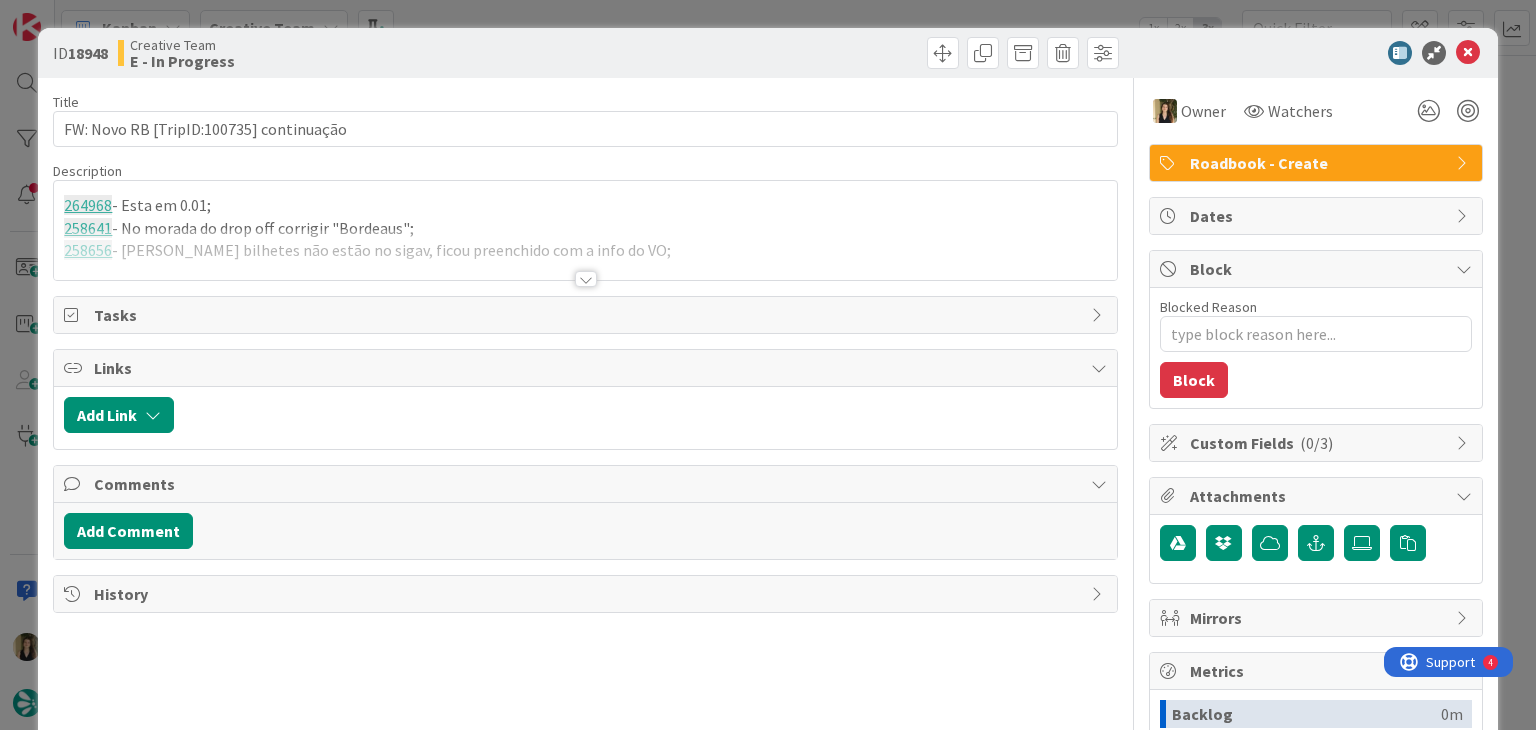scroll, scrollTop: 0, scrollLeft: 0, axis: both 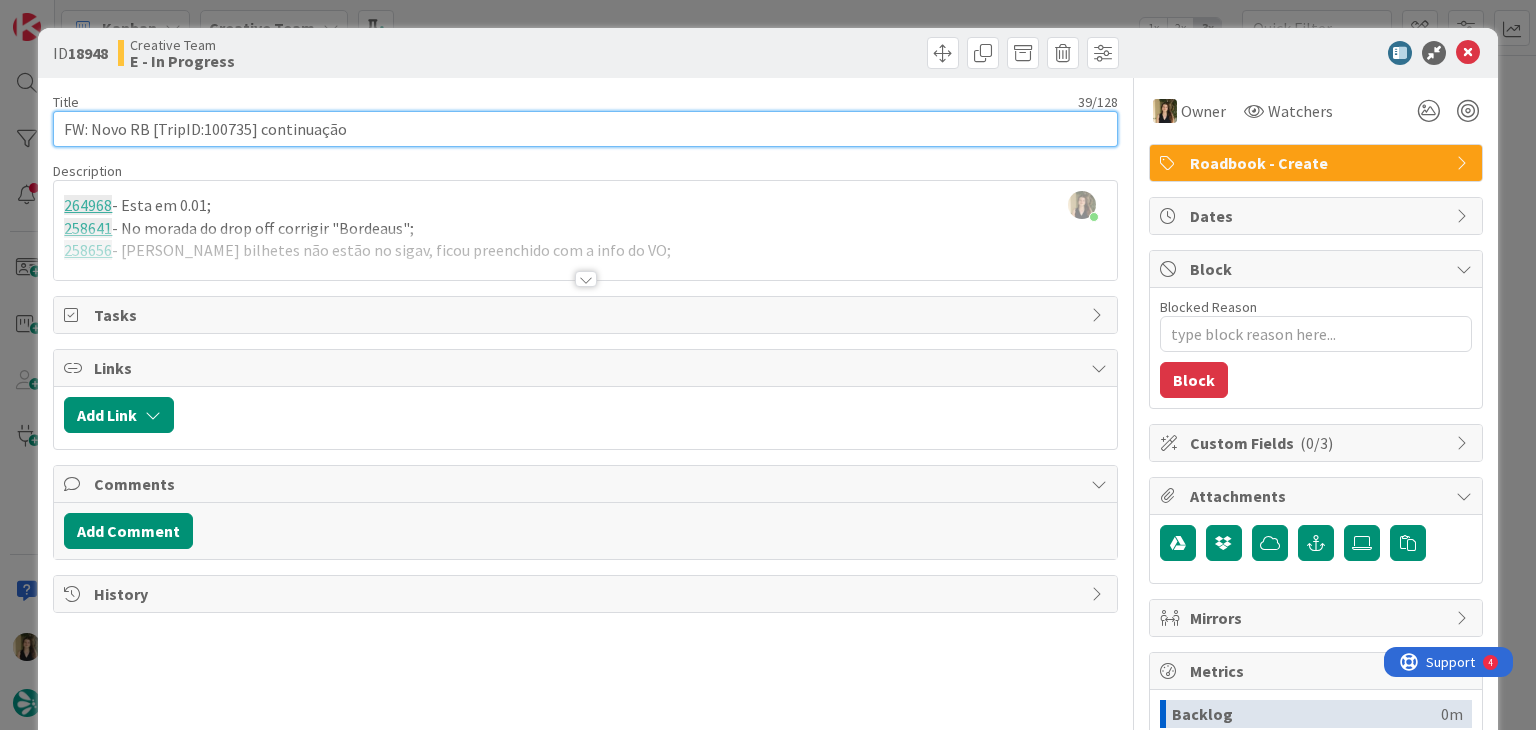 drag, startPoint x: 254, startPoint y: 130, endPoint x: 28, endPoint y: 127, distance: 226.01991 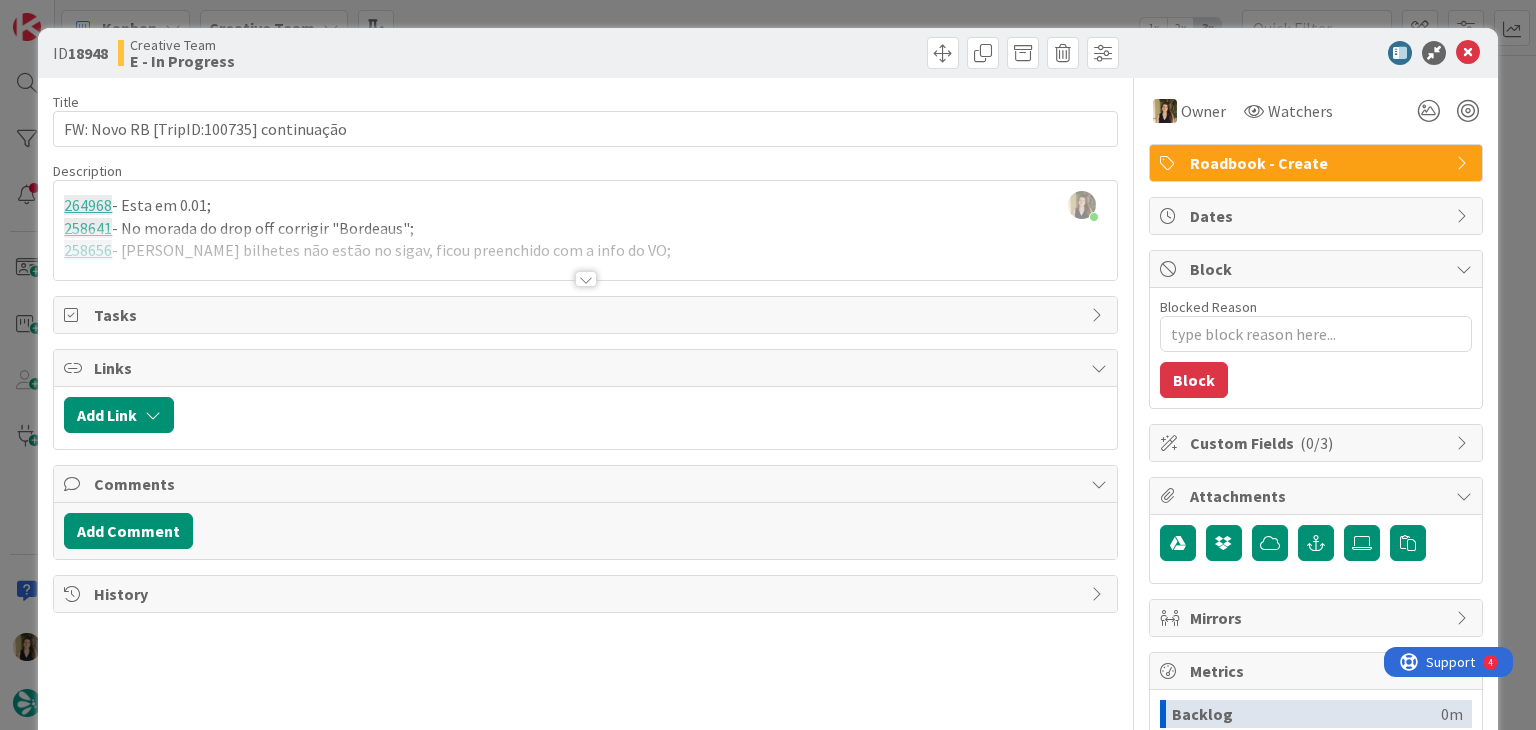 click on "ID  18948 Creative Team E - In Progress Title 39 / 128 FW: Novo RB [TripID:100735] continuação Description Sofia Palma joined  2 m ago 264968  - Esta em 0.01; 258641  - No morada do drop off corrigir "Bordeaus"; 258656  - Estes bilhetes não estão no sigav, ficou preenchido com a info do VO; Owner Watchers Roadbook - Create Tasks Links Add Link Comments Add Comment History Owner Watchers Roadbook - Create Dates Block Blocked Reason 0 / 256 Block Custom Fields ( 0/3 ) Attachments Mirrors Metrics Backlog 0m To Do 0m Buffer 0m In Progress 22m Total Time 22m Lead Time 22m Cycle Time 22m Blocked Time 0m Show Details" at bounding box center [768, 365] 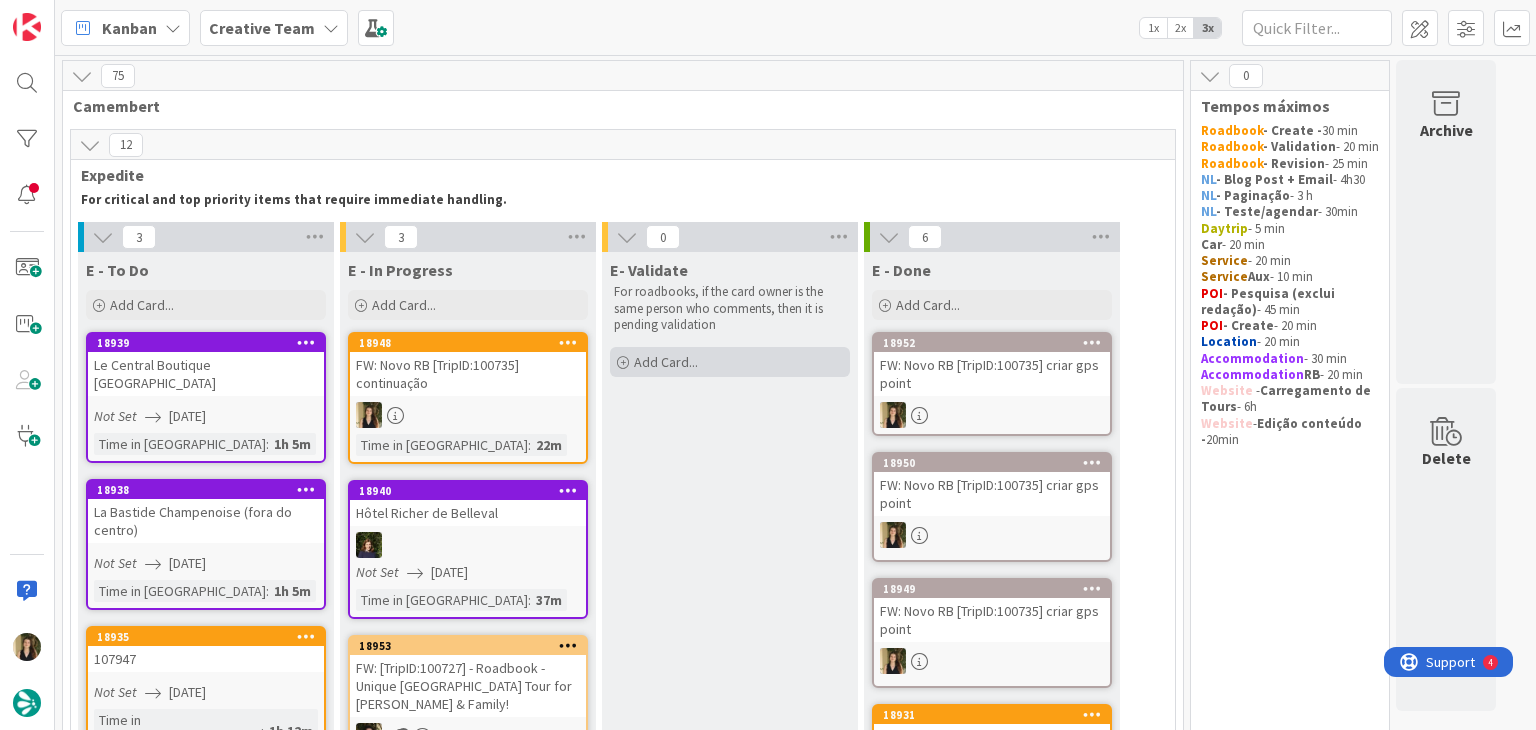 scroll, scrollTop: 0, scrollLeft: 0, axis: both 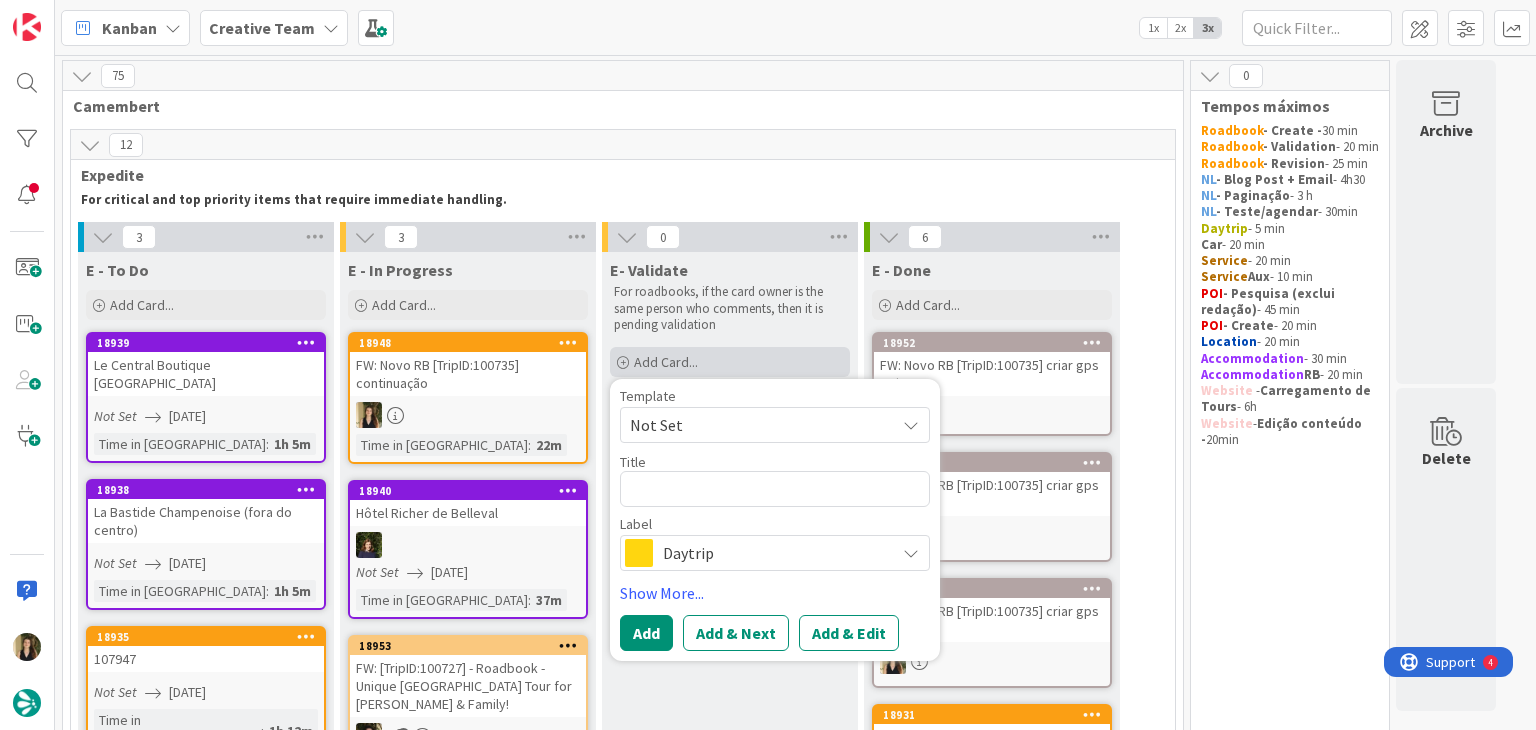 type on "x" 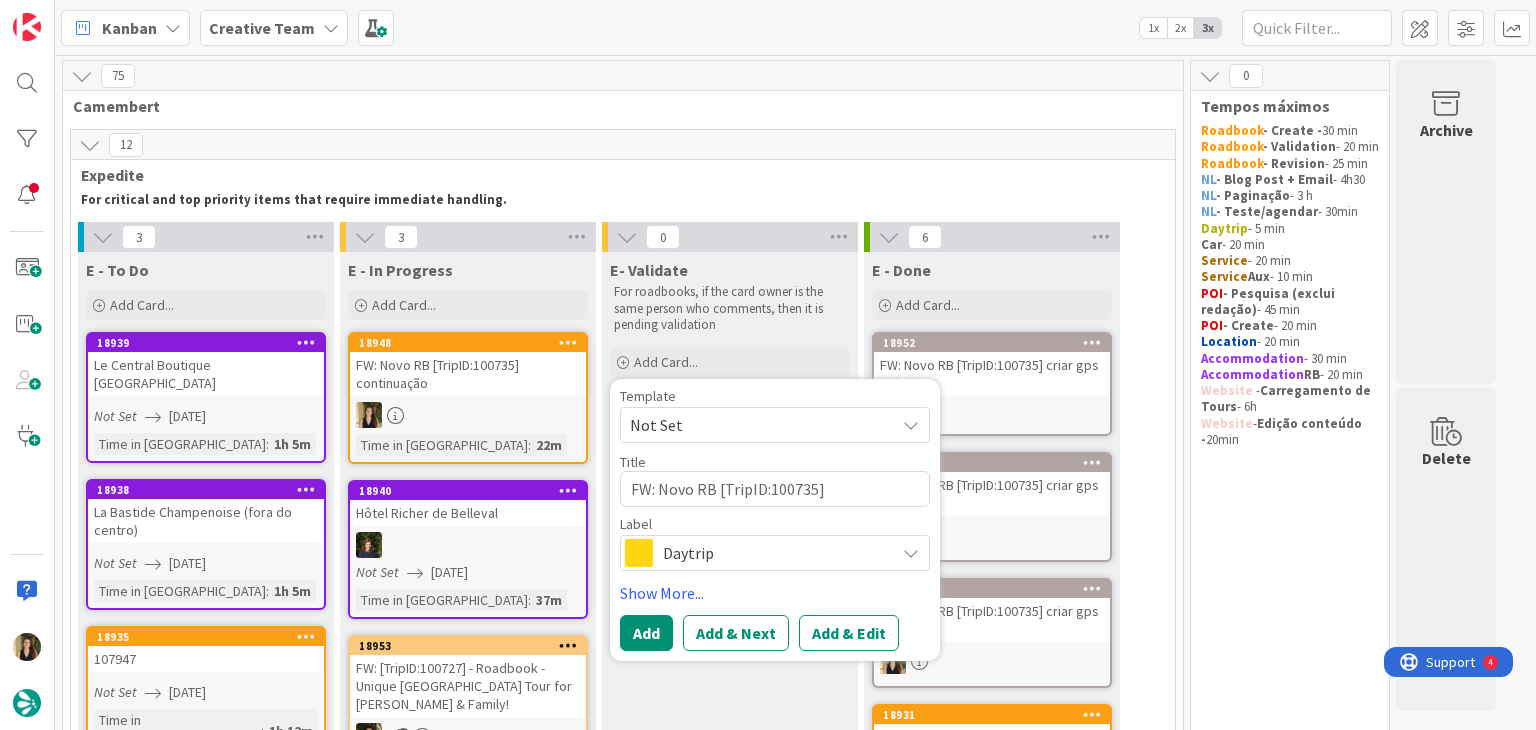 type on "x" 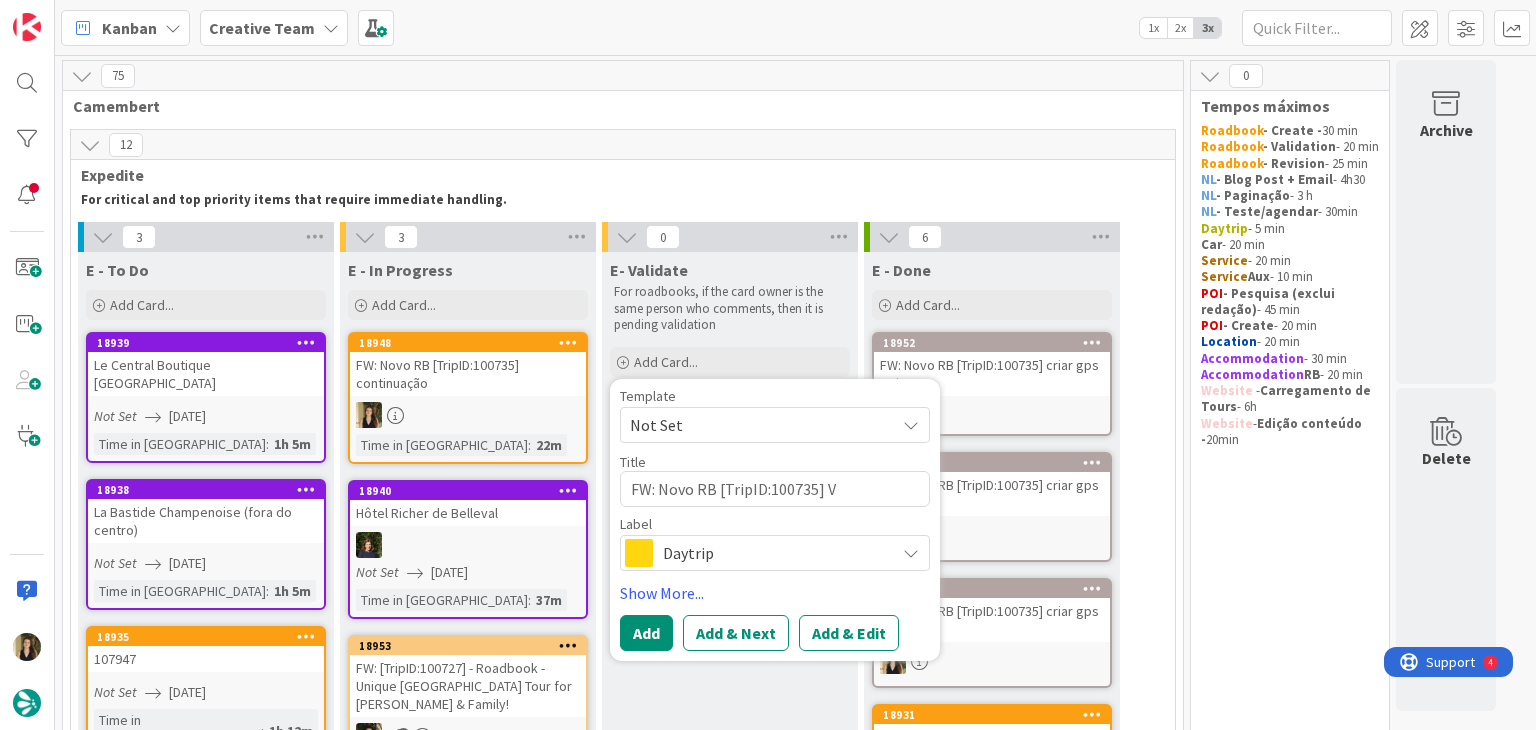 type on "x" 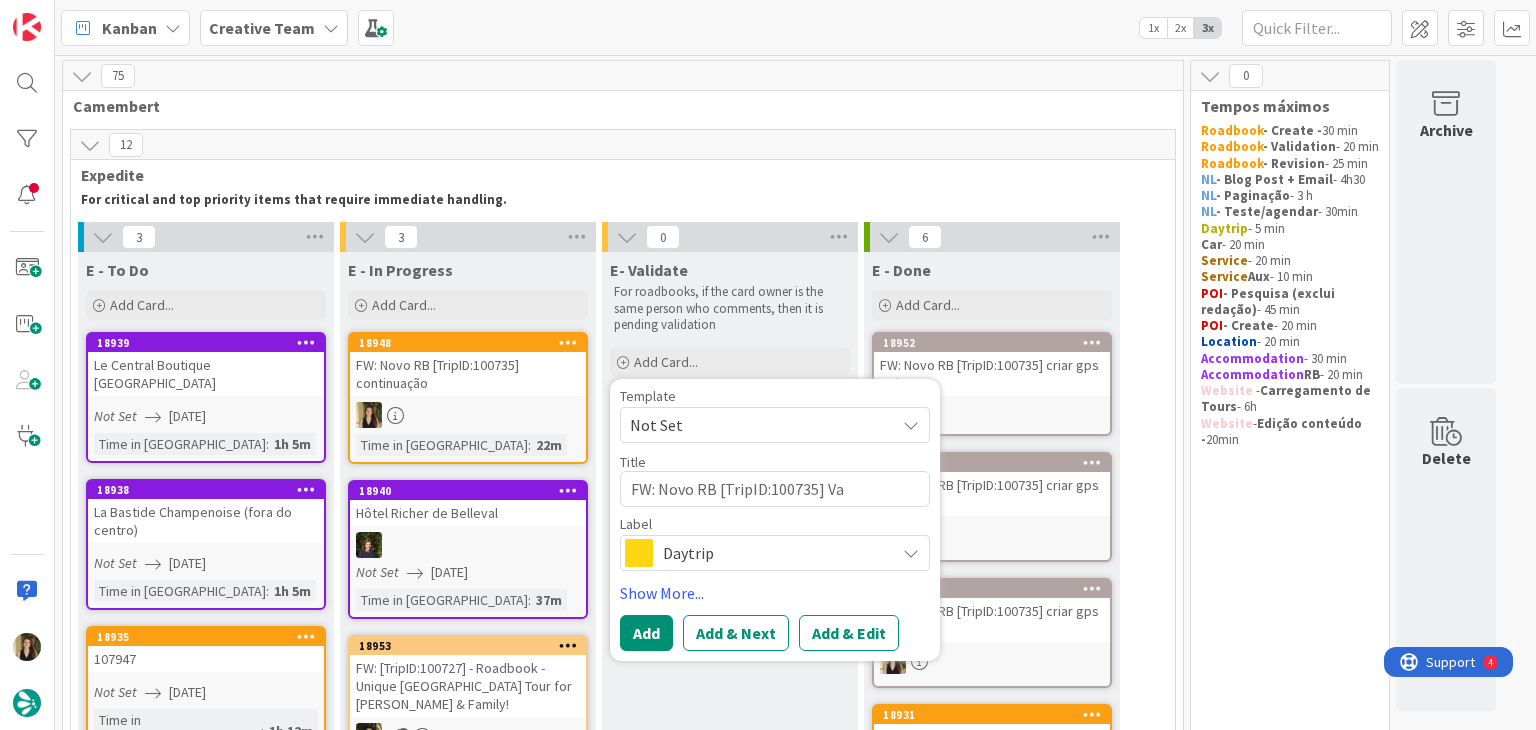 type on "x" 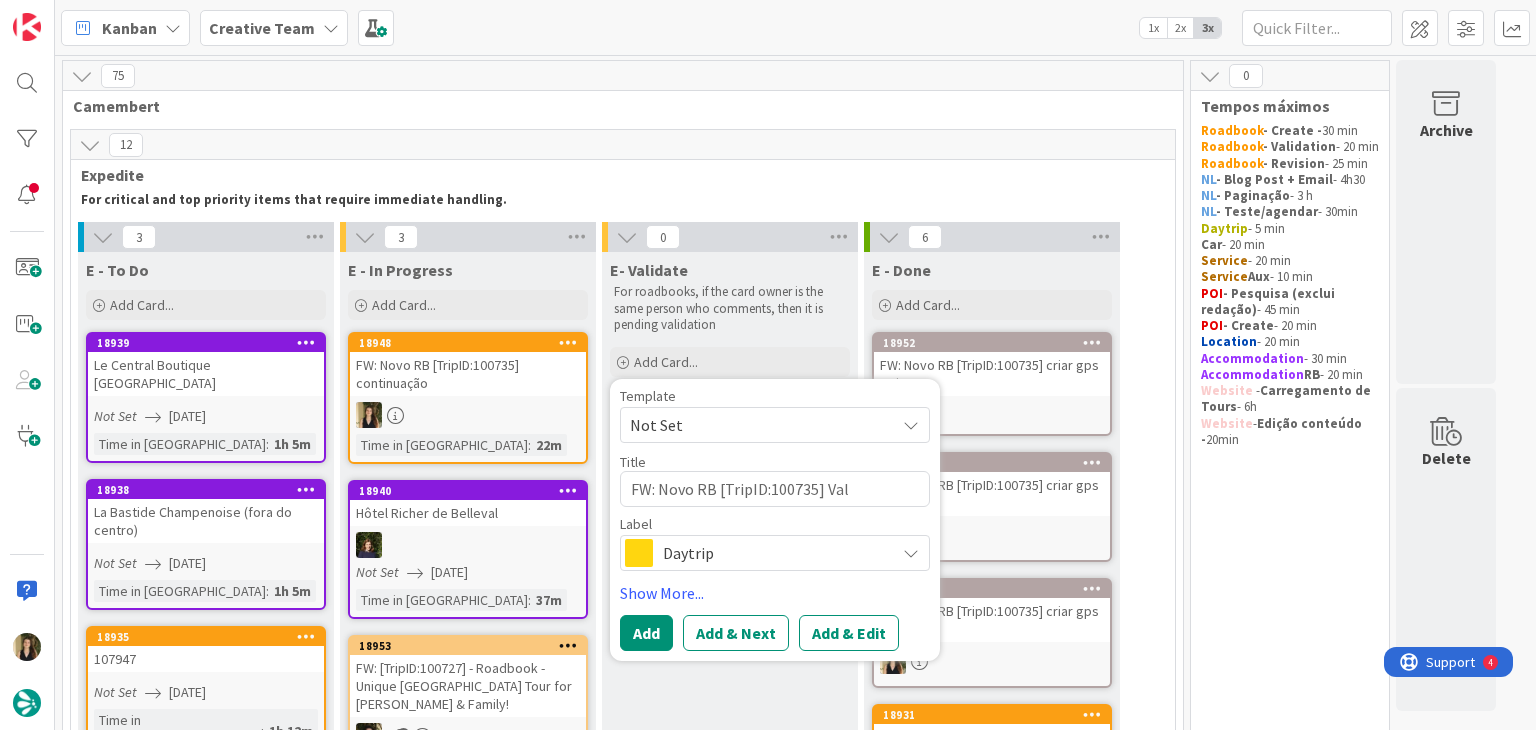 type on "x" 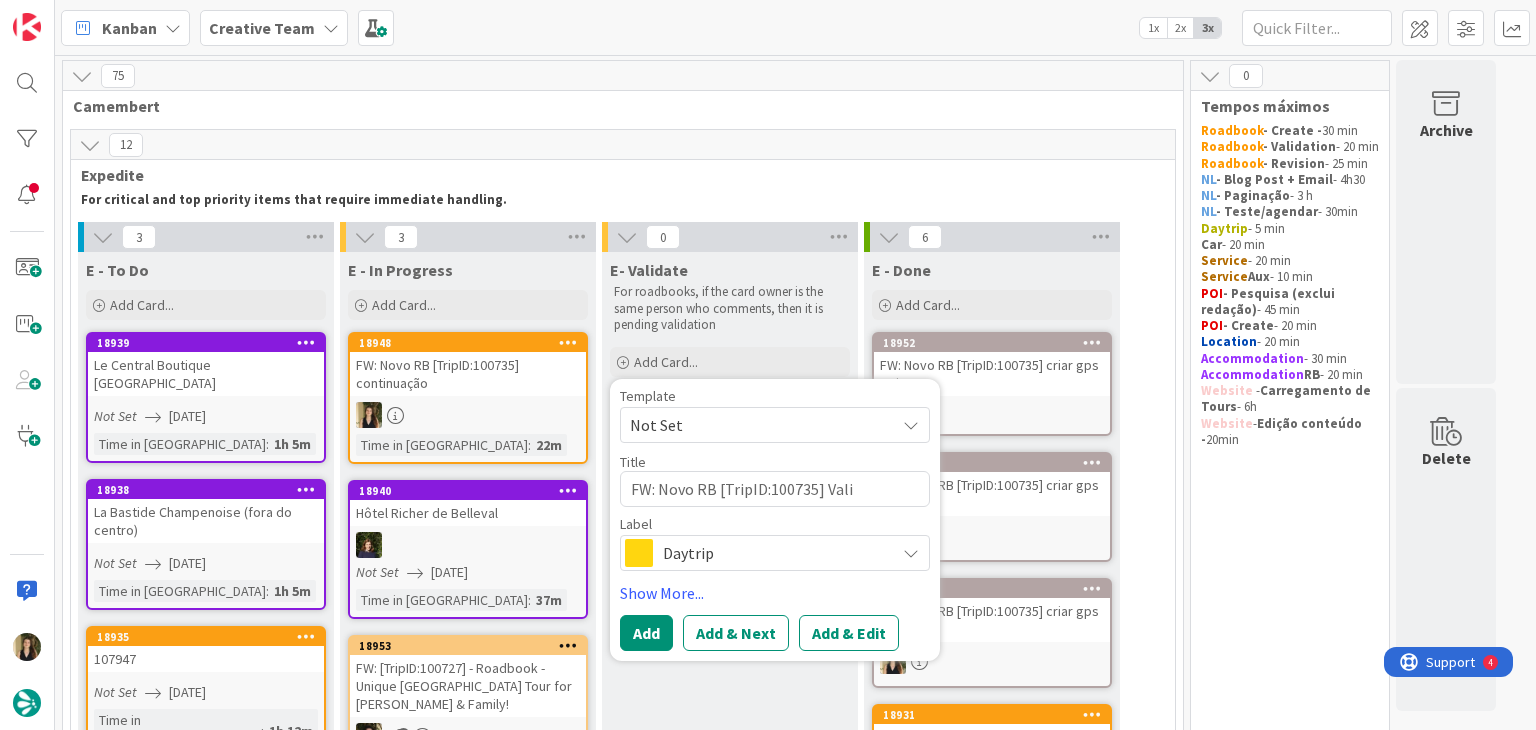 type on "x" 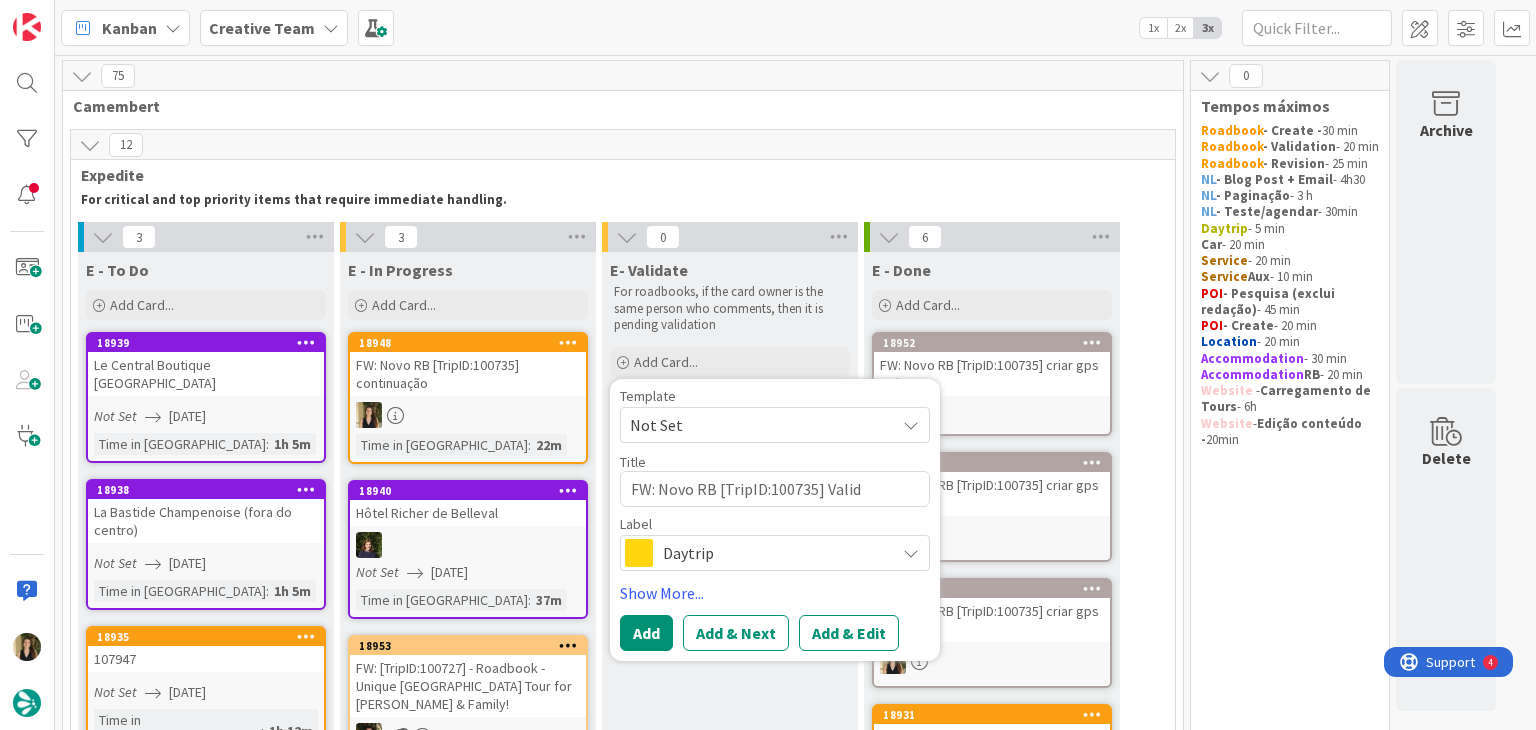 type on "x" 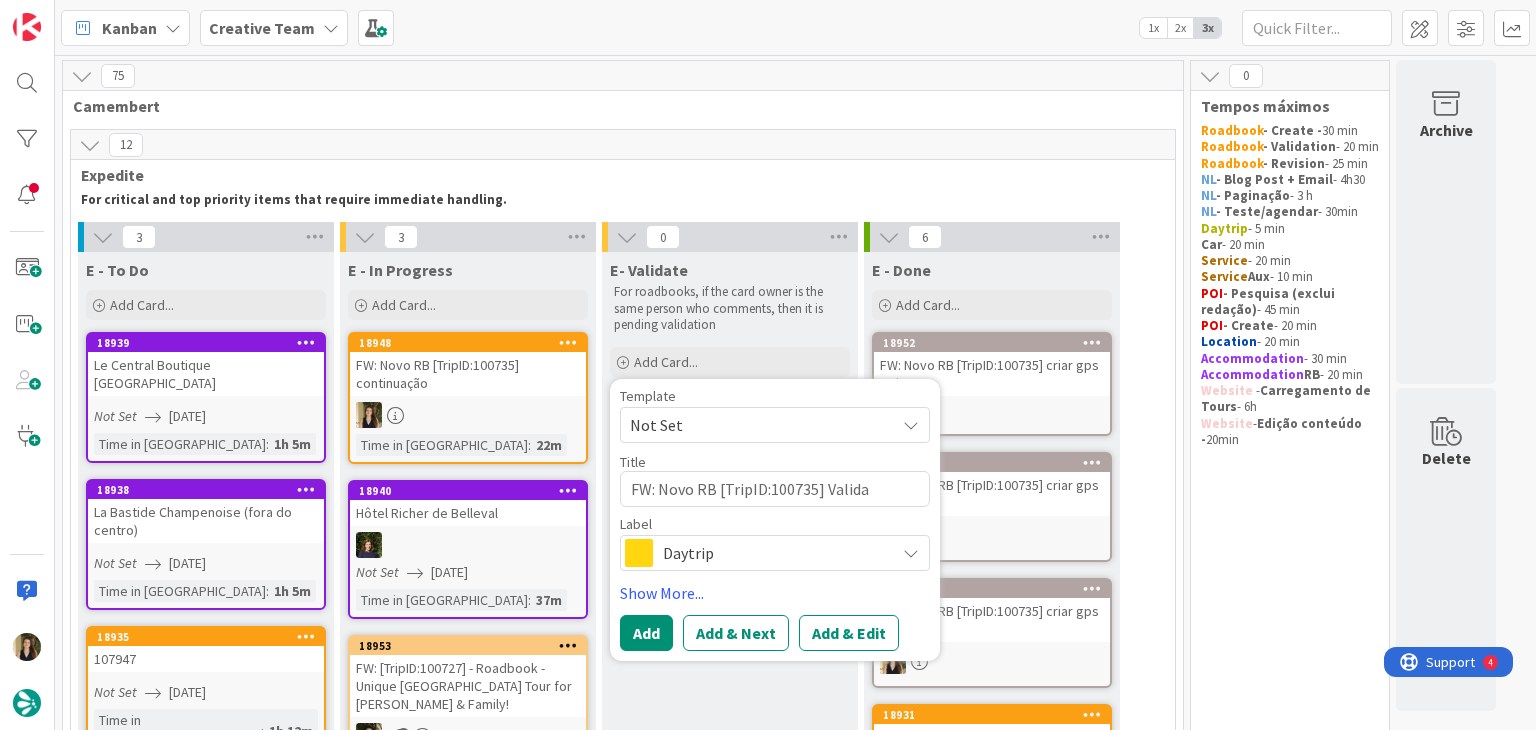 type on "x" 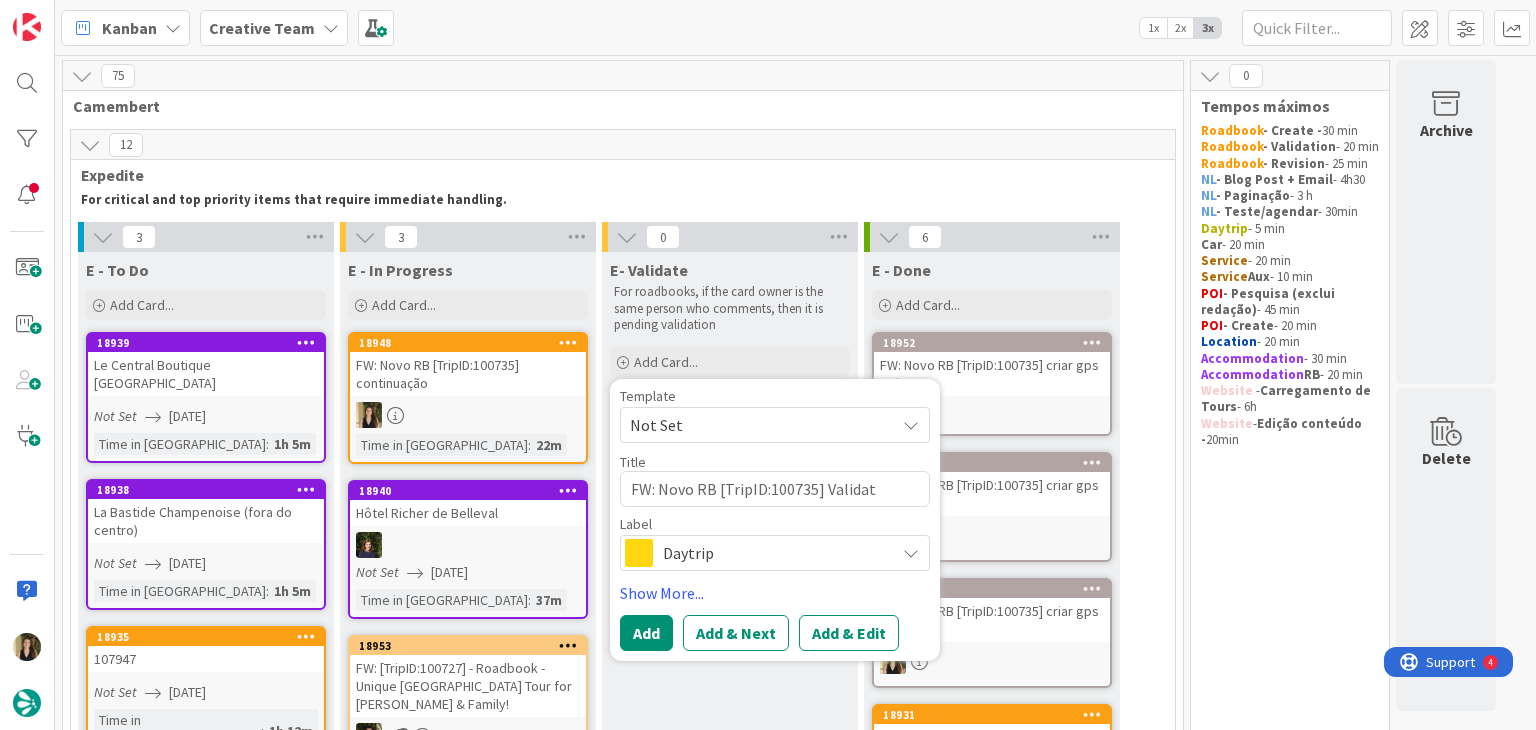 type on "x" 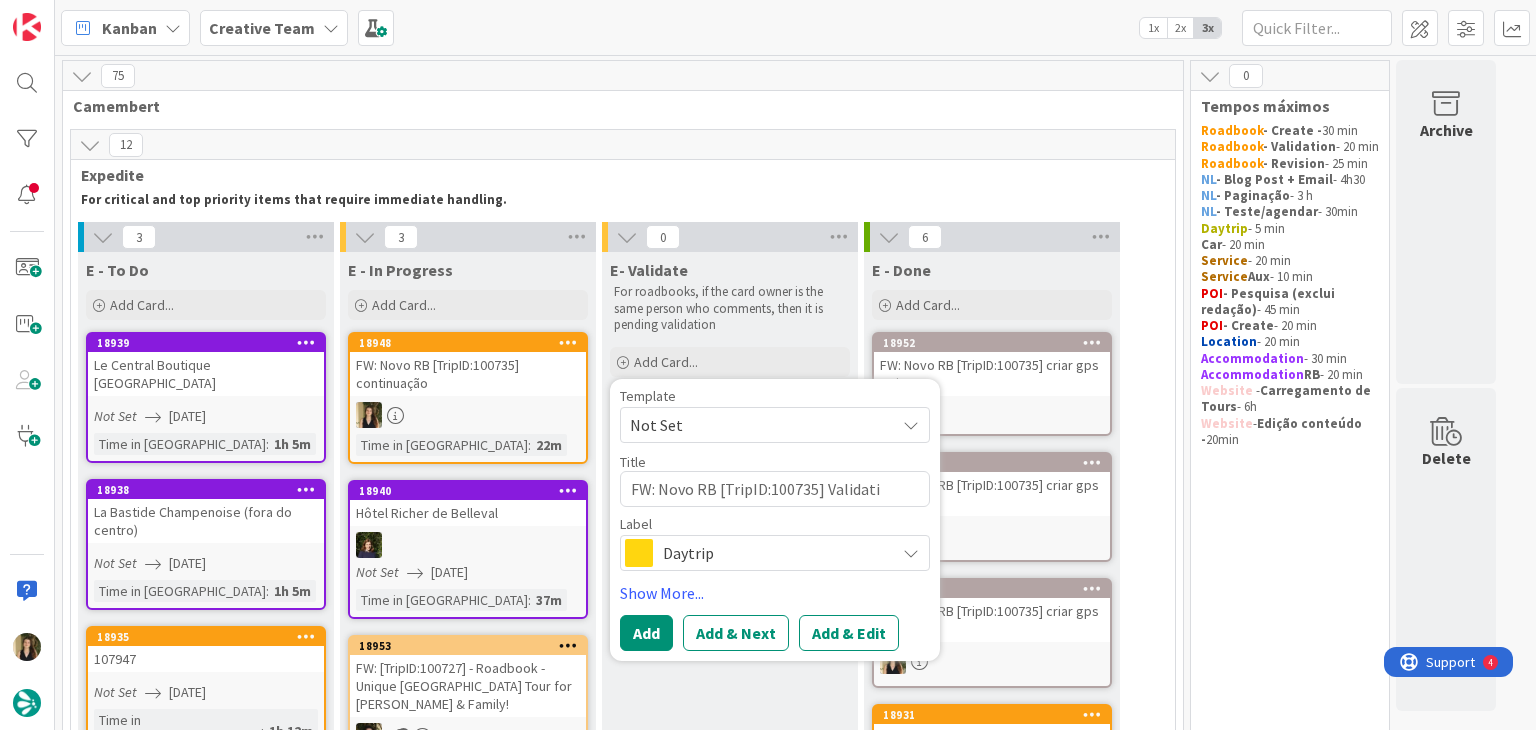 type on "x" 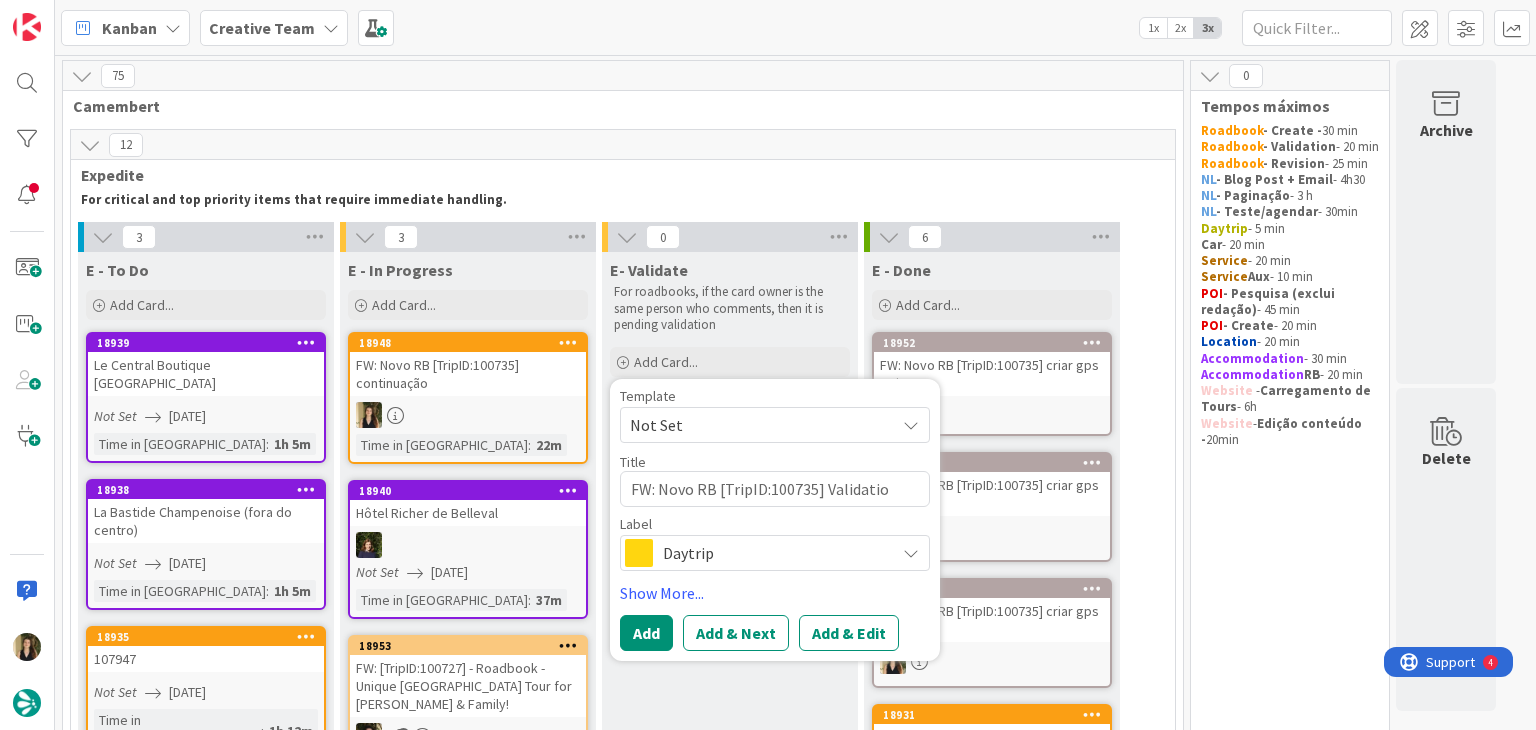 type on "x" 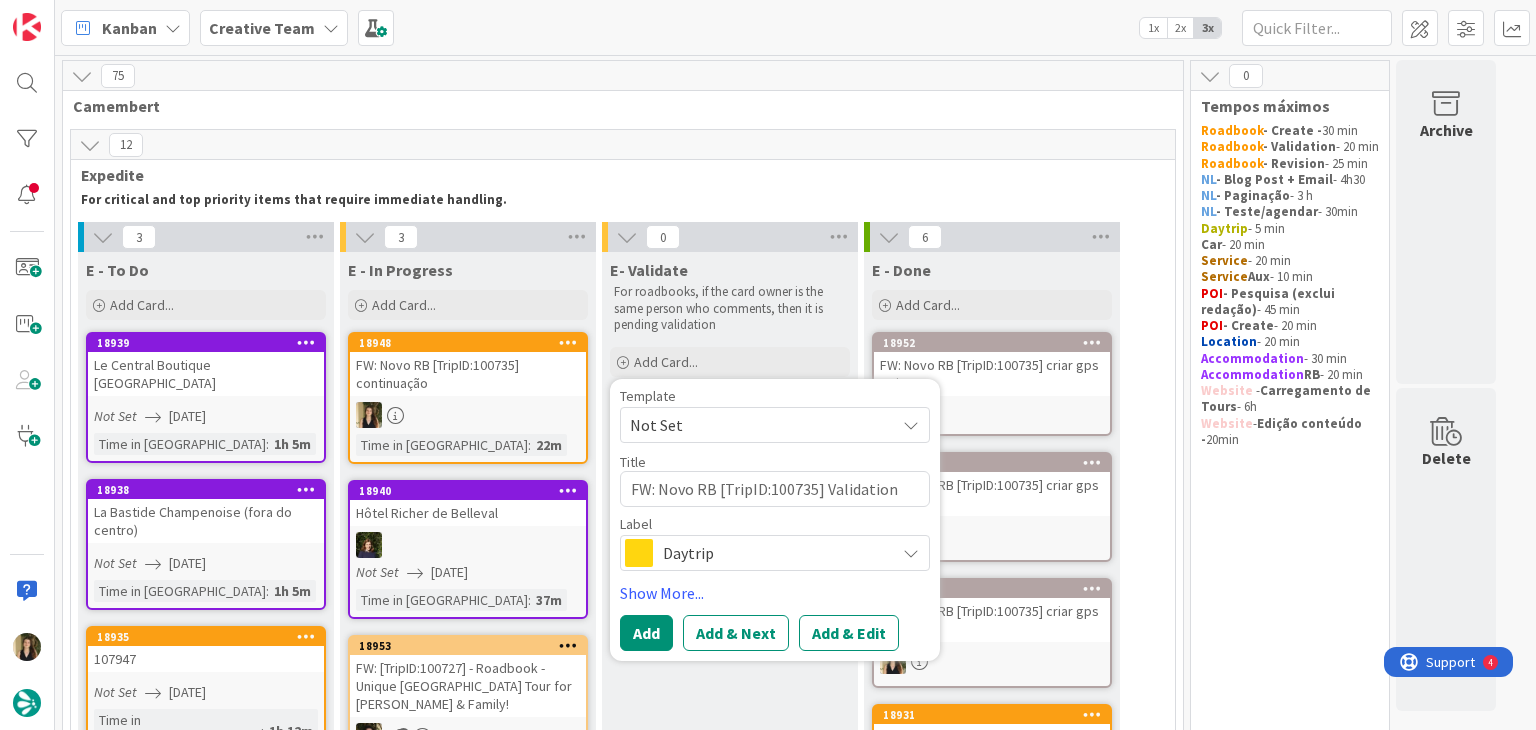 type on "FW: Novo RB [TripID:100735] Validation" 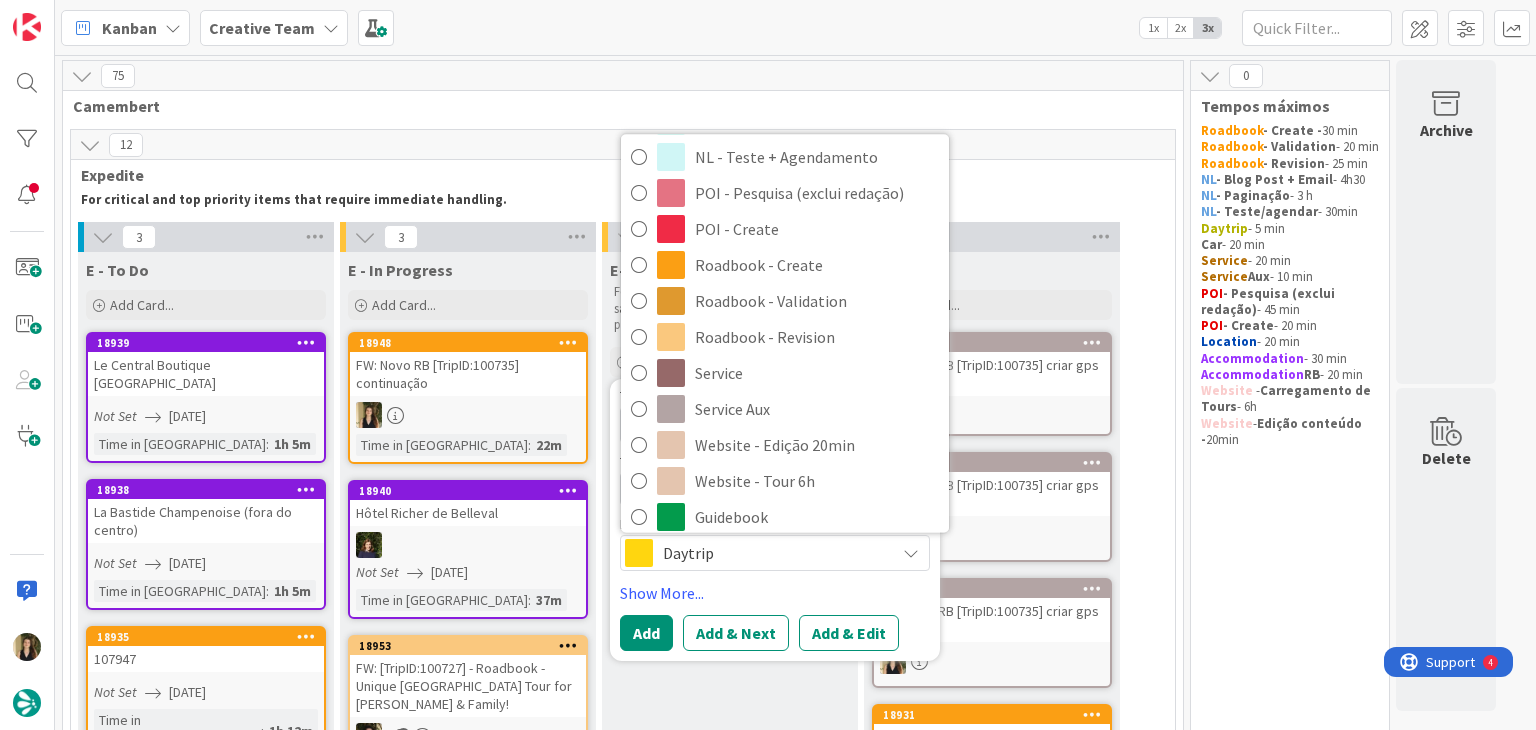 scroll, scrollTop: 296, scrollLeft: 0, axis: vertical 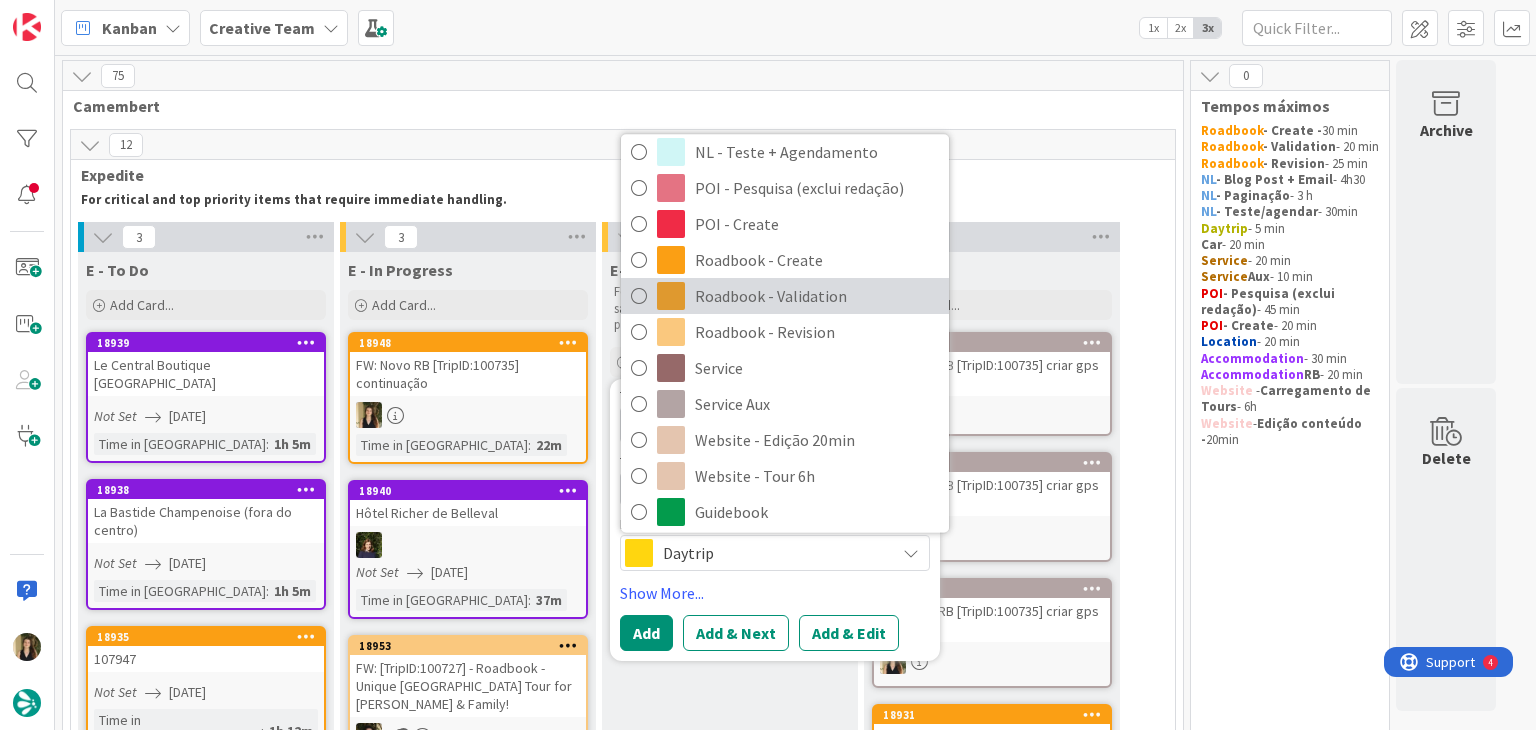click on "Roadbook - Validation" at bounding box center (817, 296) 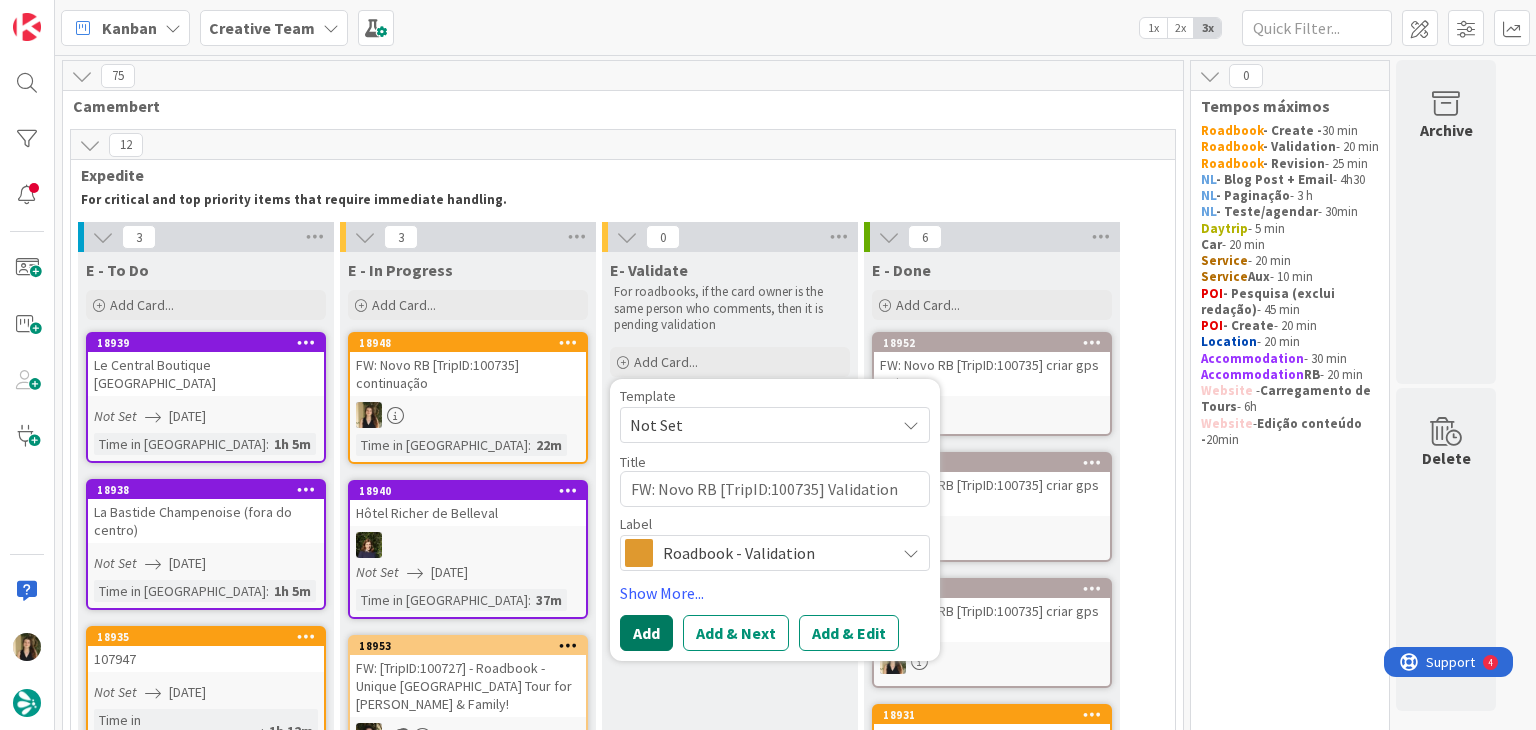 click on "Add" at bounding box center [646, 633] 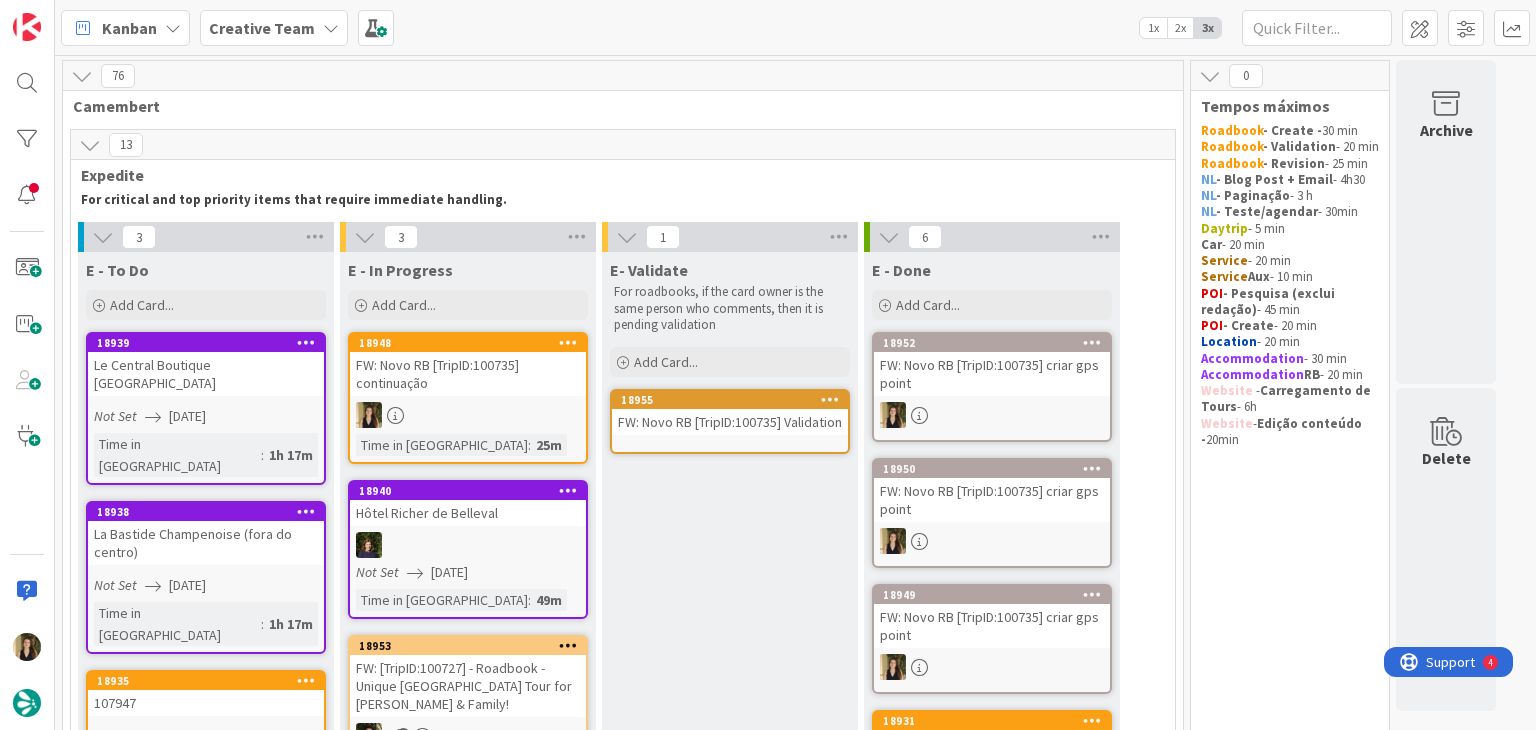click at bounding box center (468, 415) 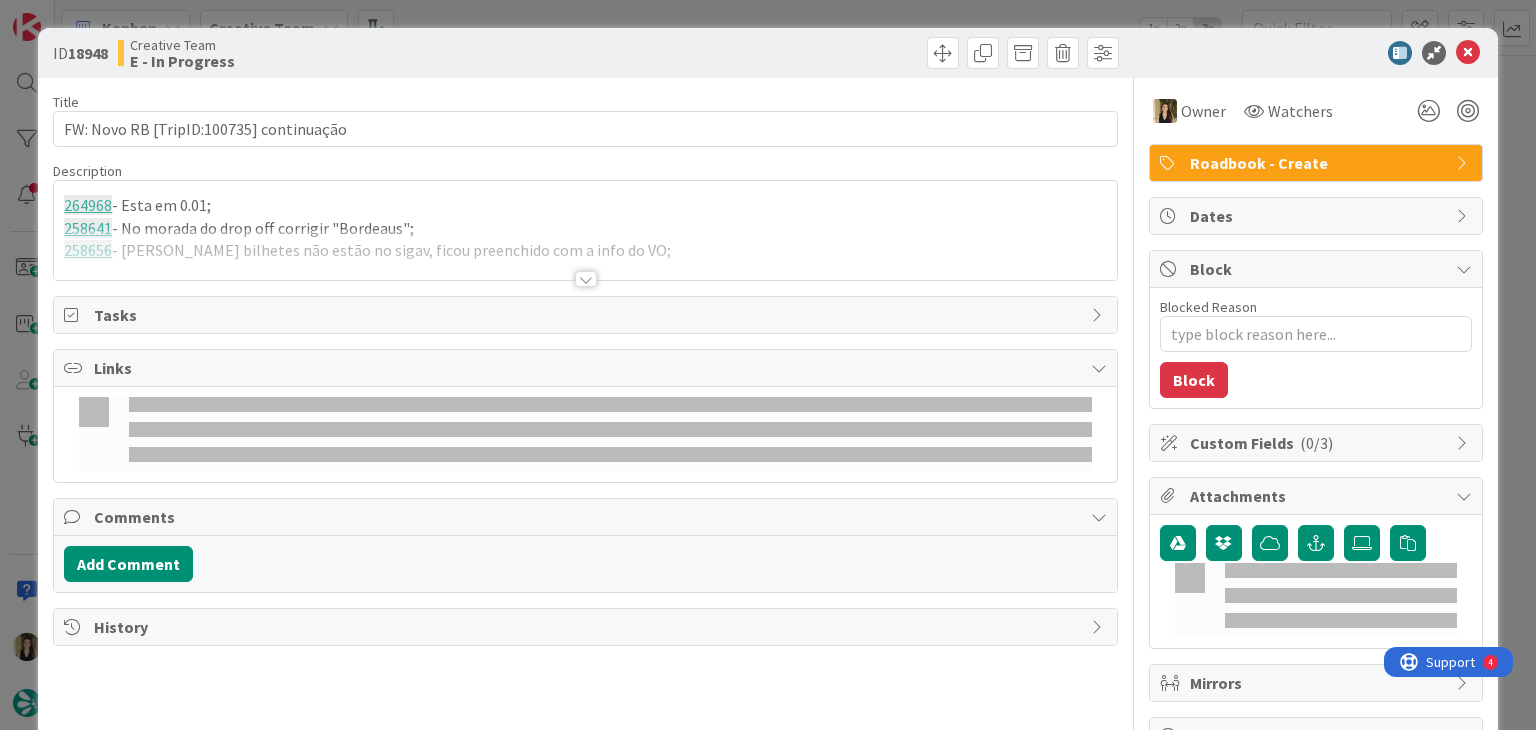 scroll, scrollTop: 0, scrollLeft: 0, axis: both 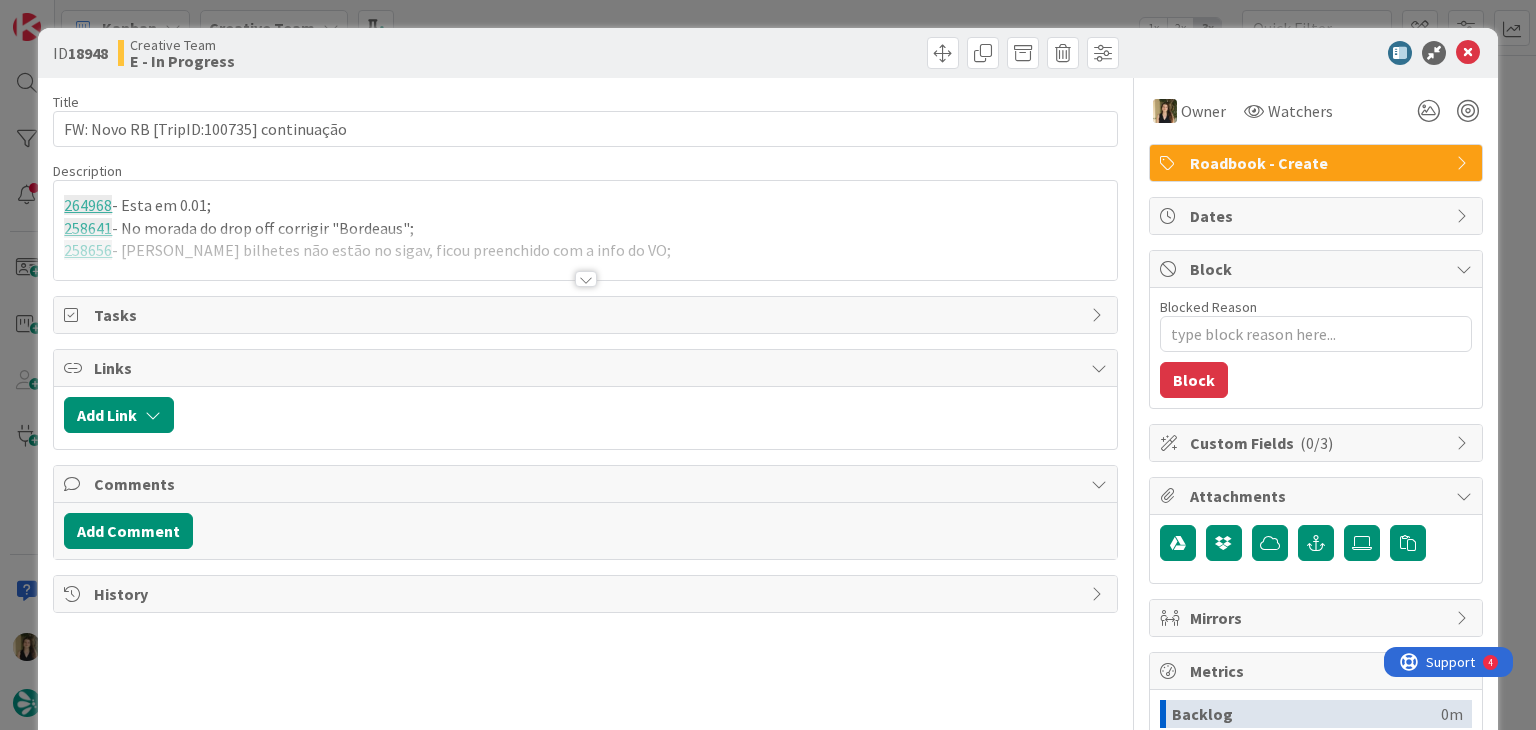 click at bounding box center (586, 279) 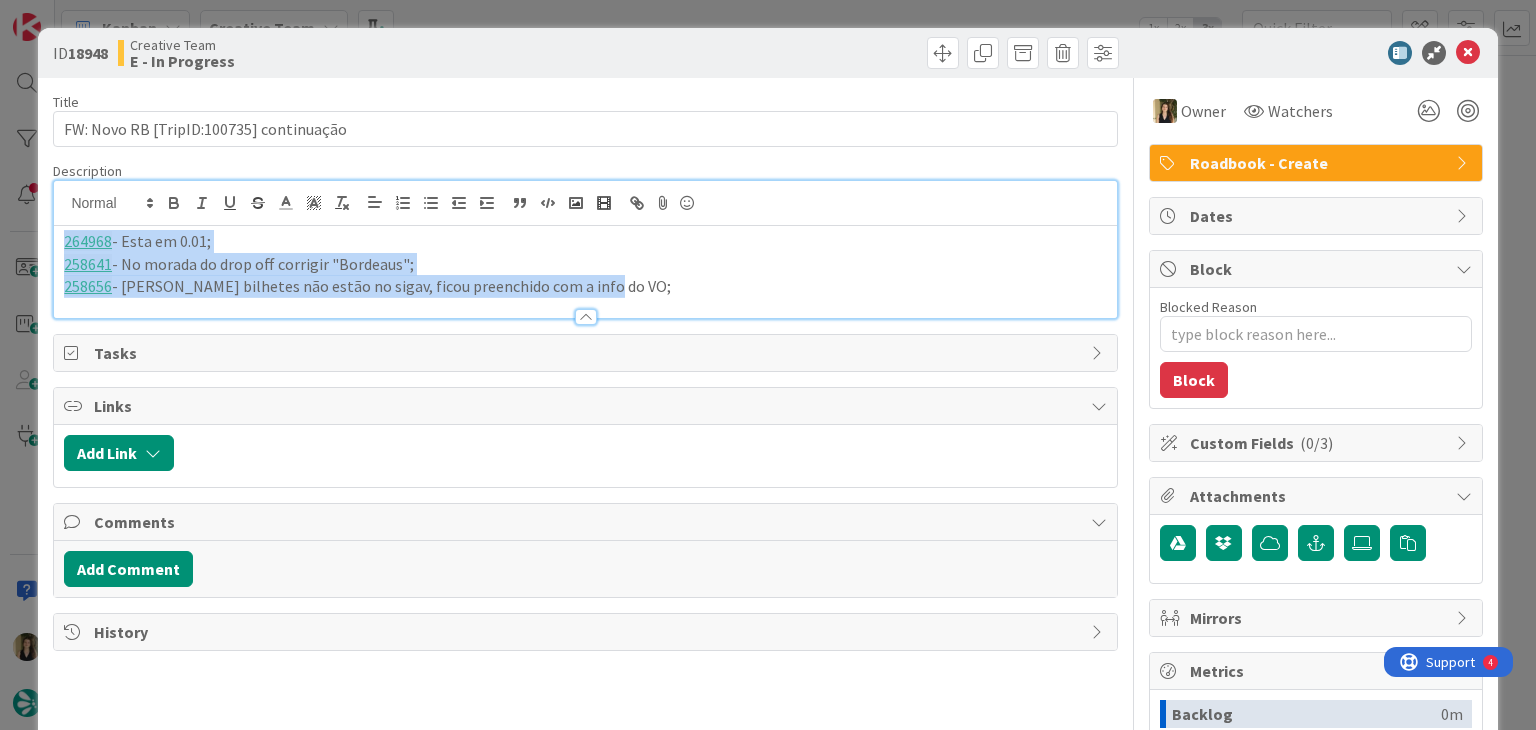 drag, startPoint x: 604, startPoint y: 289, endPoint x: 61, endPoint y: 234, distance: 545.7783 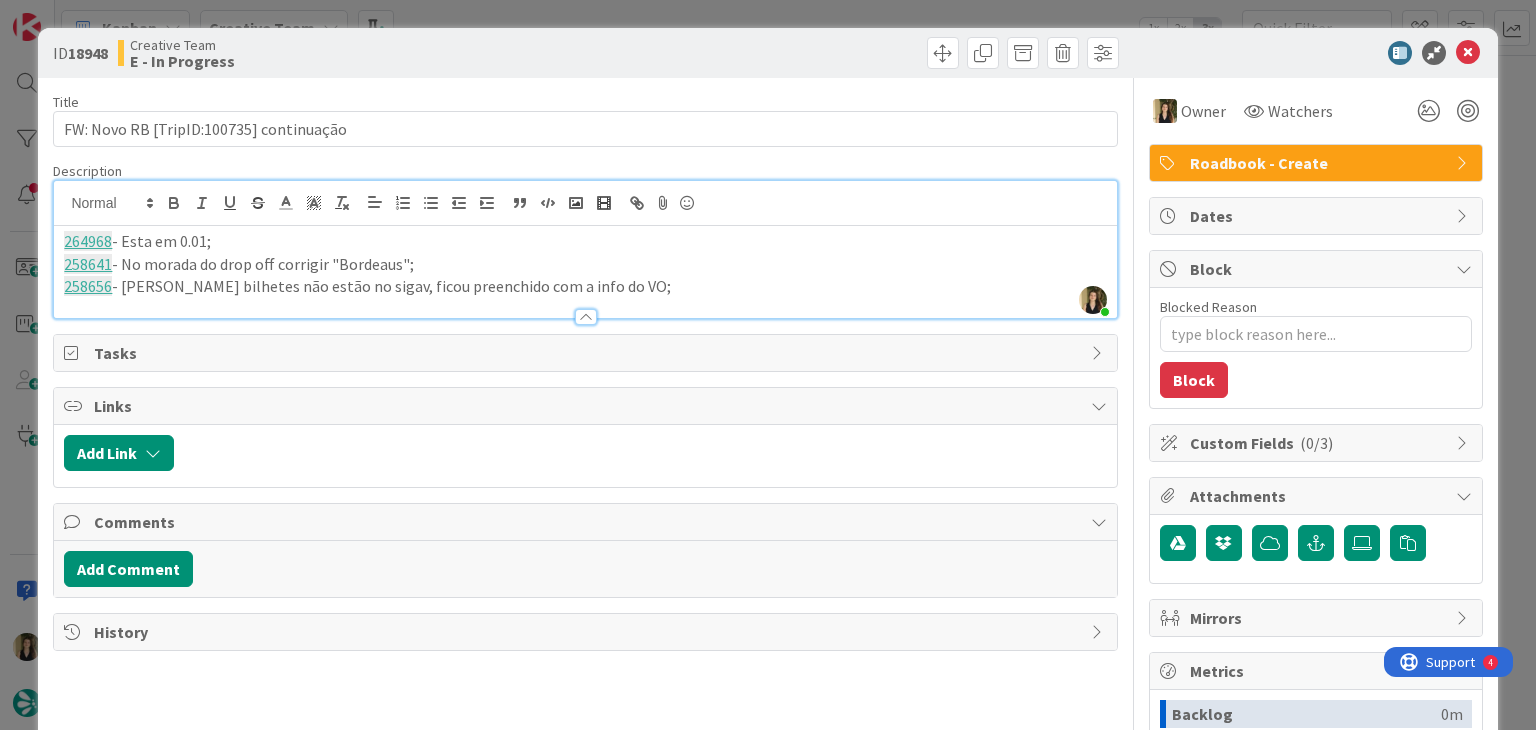 click on "ID  18948 Creative Team E - In Progress Title 39 / 128 FW: Novo RB [TripID:100735] continuação Description Sofia Palma just joined 264968  - Esta em 0.01; 258641  - No morada do drop off corrigir "Bordeaus"; 258656  - Estes bilhetes não estão no sigav, ficou preenchido com a info do VO; Owner Watchers Roadbook - Create Tasks Links Add Link Comments Add Comment History Owner Watchers Roadbook - Create Dates Block Blocked Reason 0 / 256 Block Custom Fields ( 0/3 ) Attachments Mirrors Metrics Backlog 0m To Do 0m Buffer 0m In Progress 25m Total Time 25m Lead Time 25m Cycle Time 25m Blocked Time 0m Show Details" at bounding box center (768, 365) 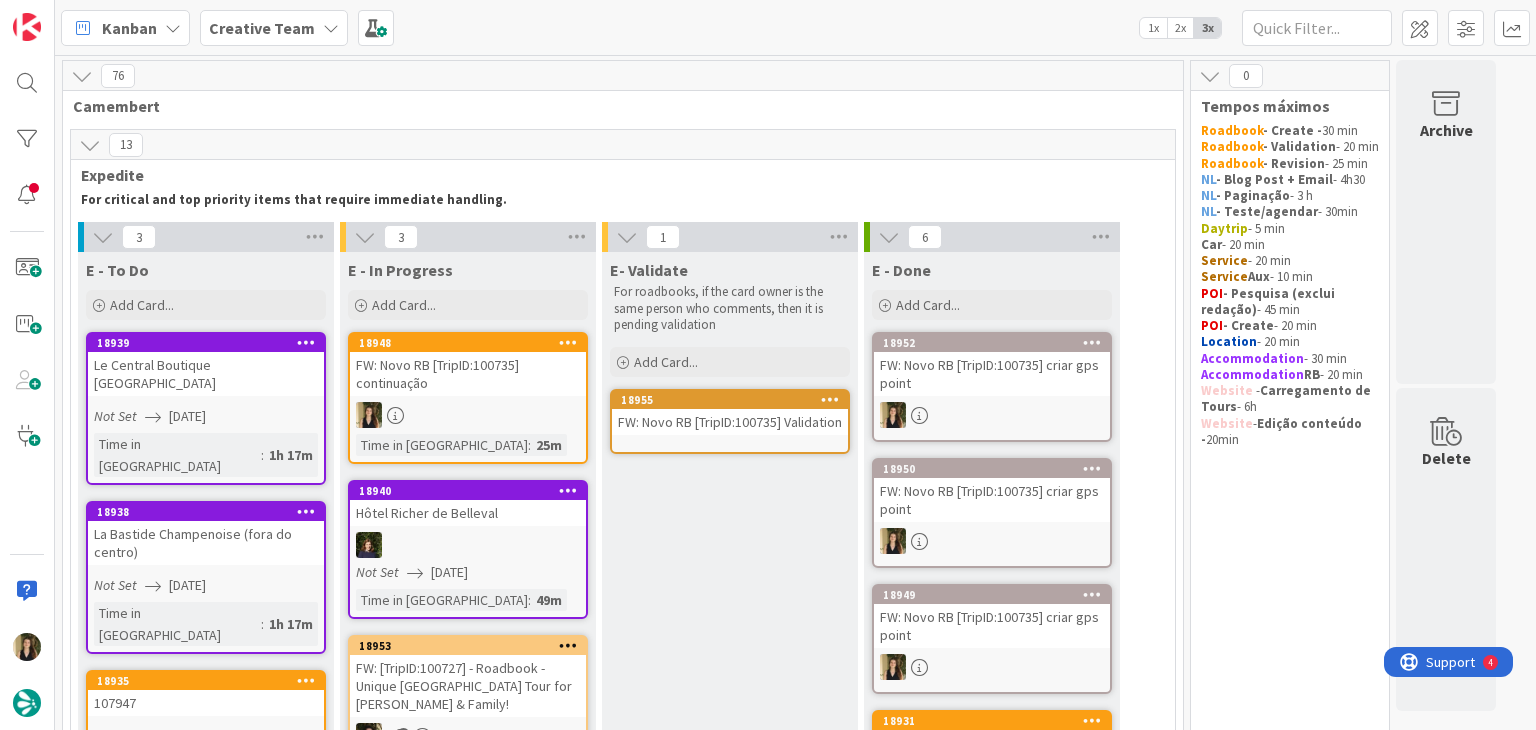 click on "FW: Novo RB [TripID:100735] Validation" at bounding box center (730, 422) 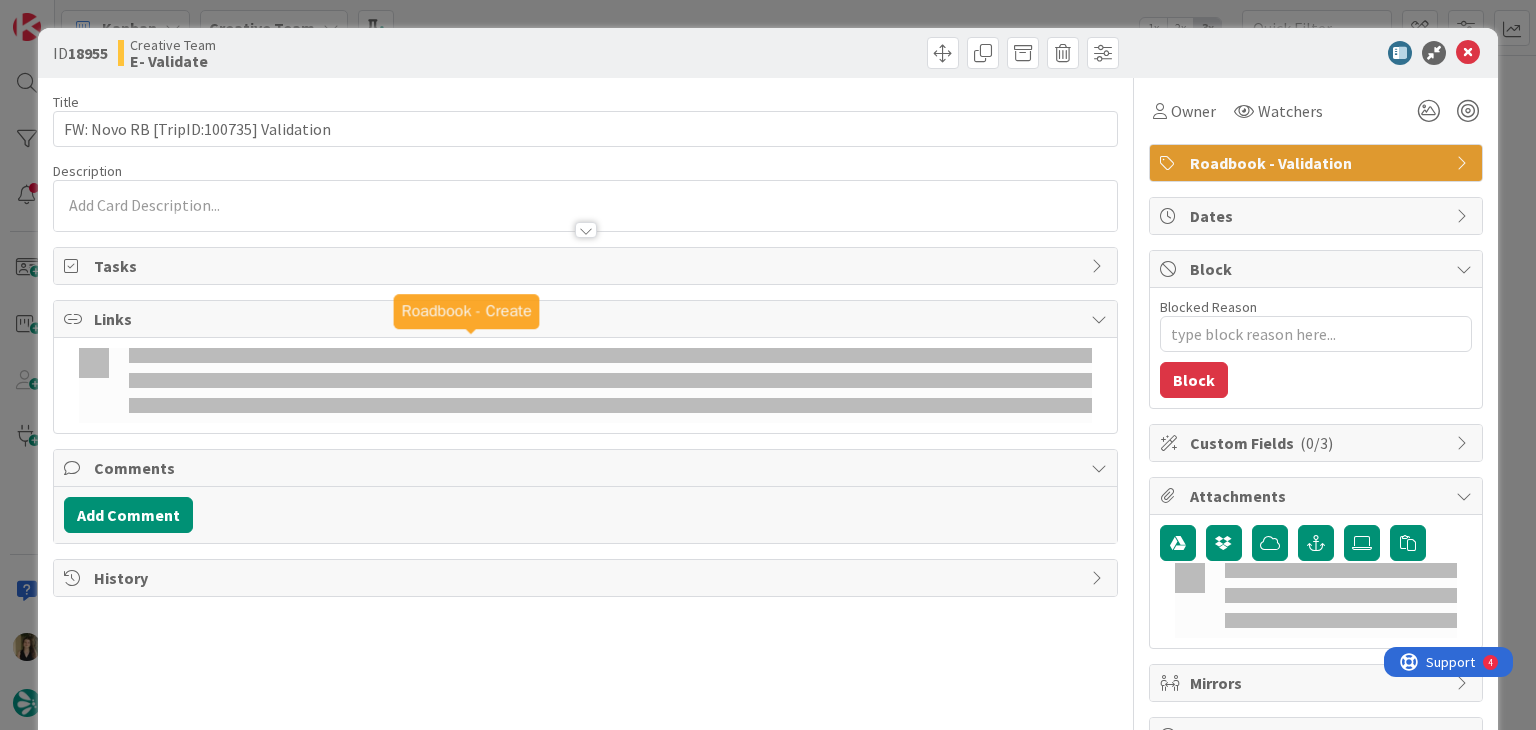scroll, scrollTop: 0, scrollLeft: 0, axis: both 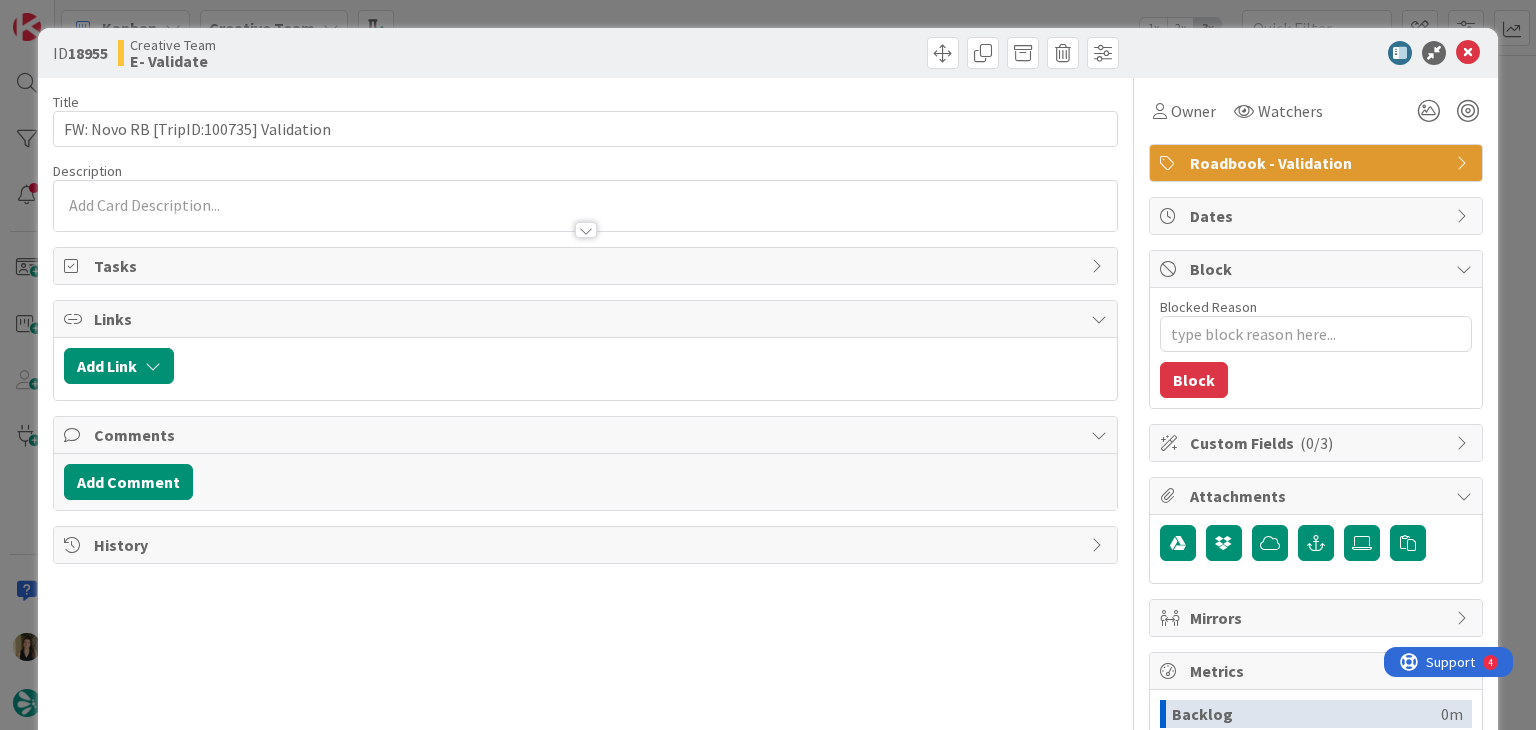click at bounding box center (585, 220) 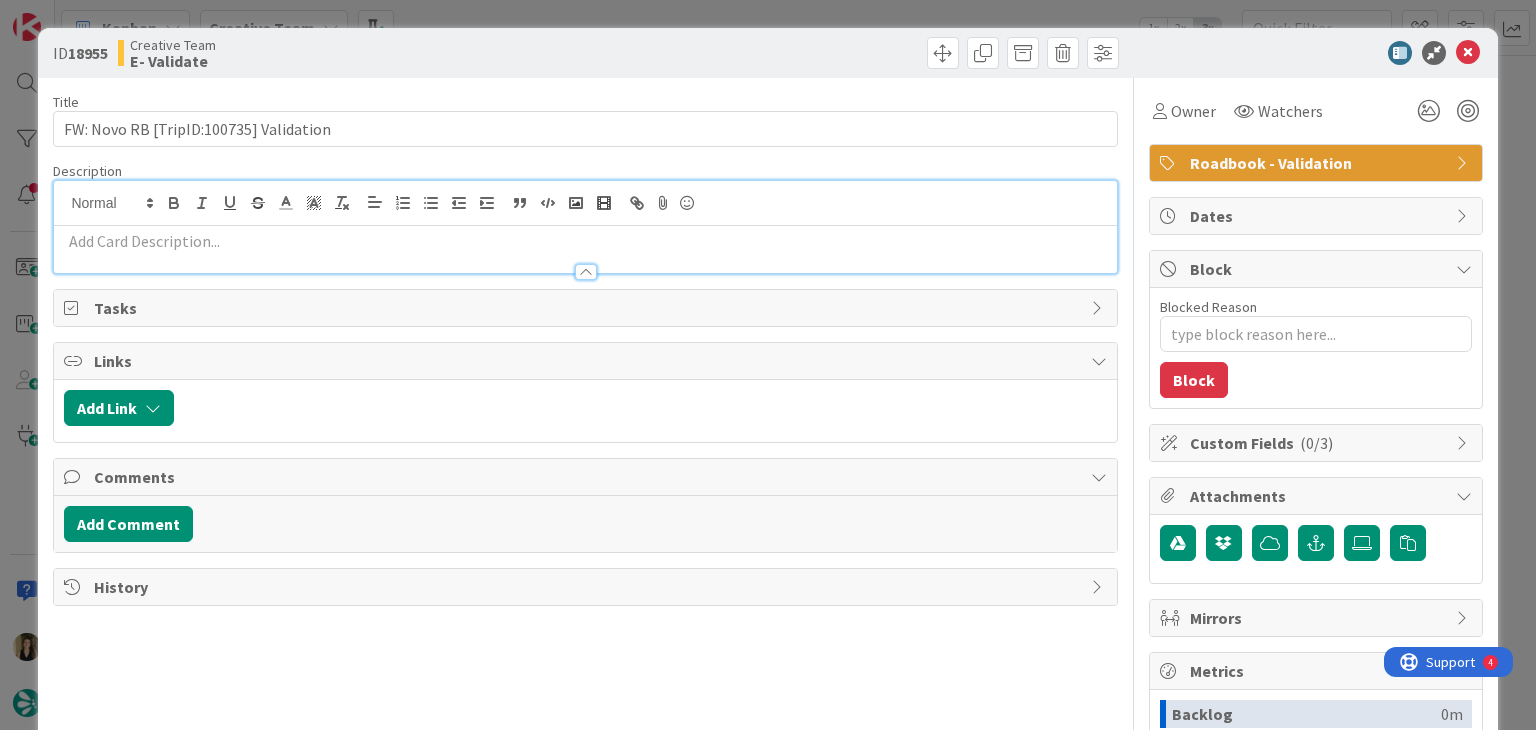 scroll, scrollTop: 0, scrollLeft: 0, axis: both 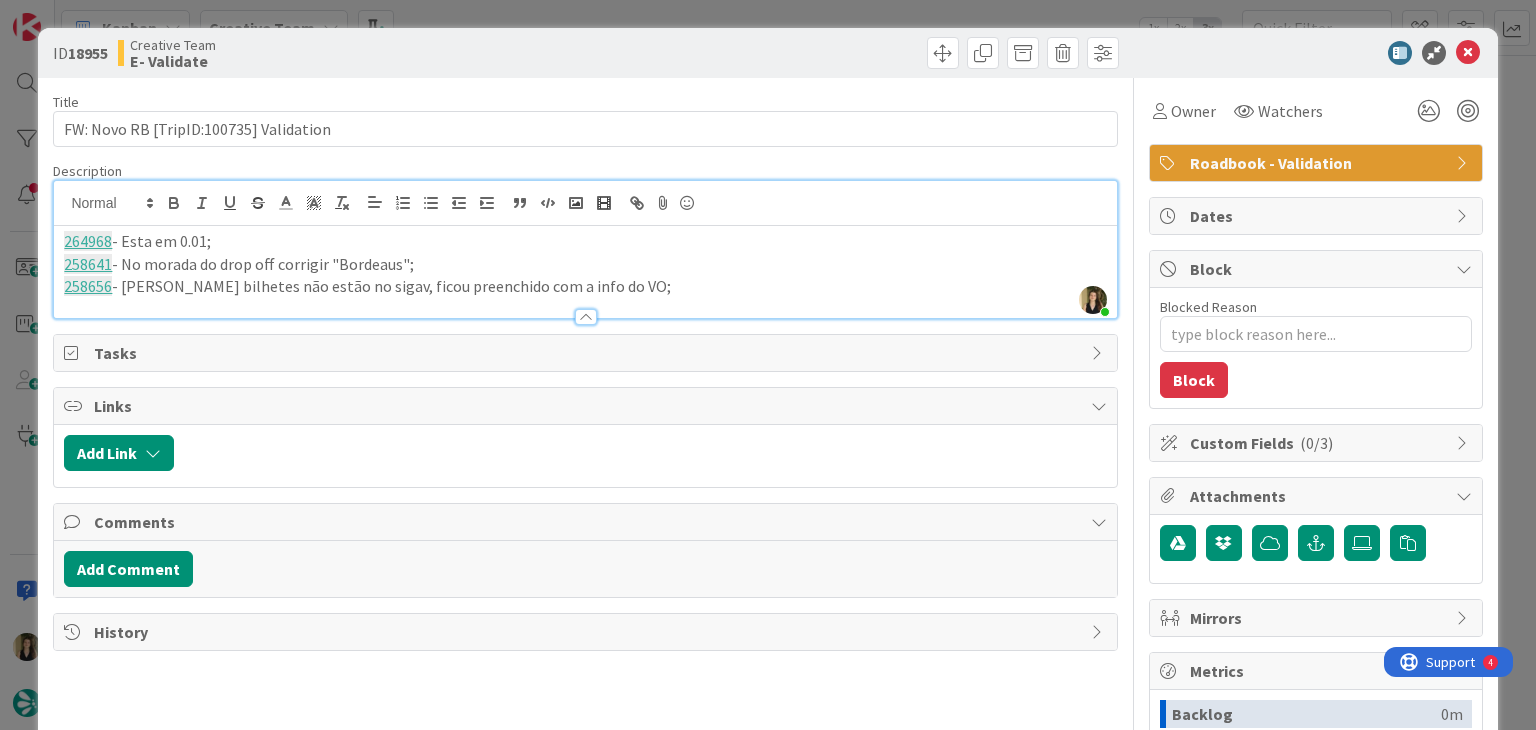 click on "264968  - Esta em 0.01;" at bounding box center (585, 241) 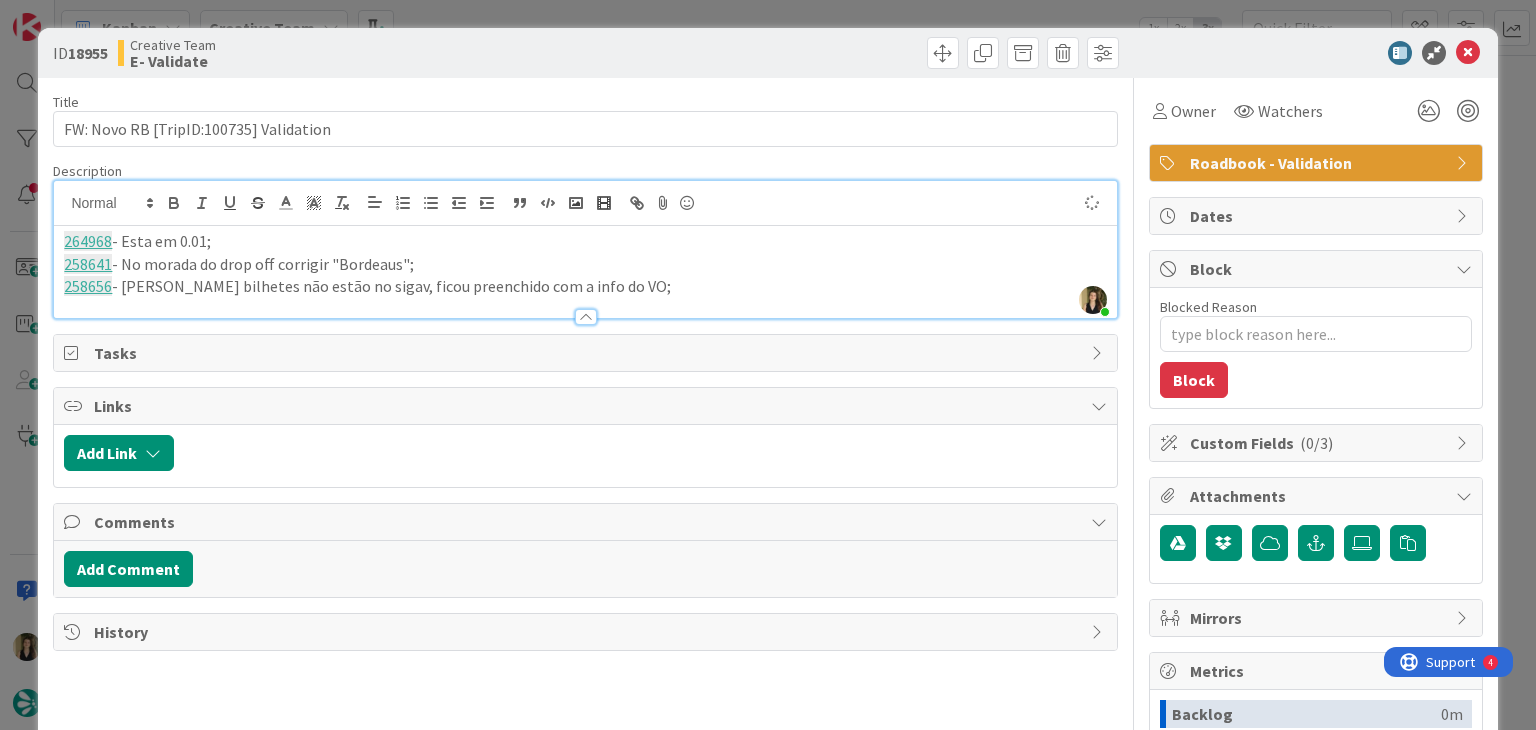 type on "x" 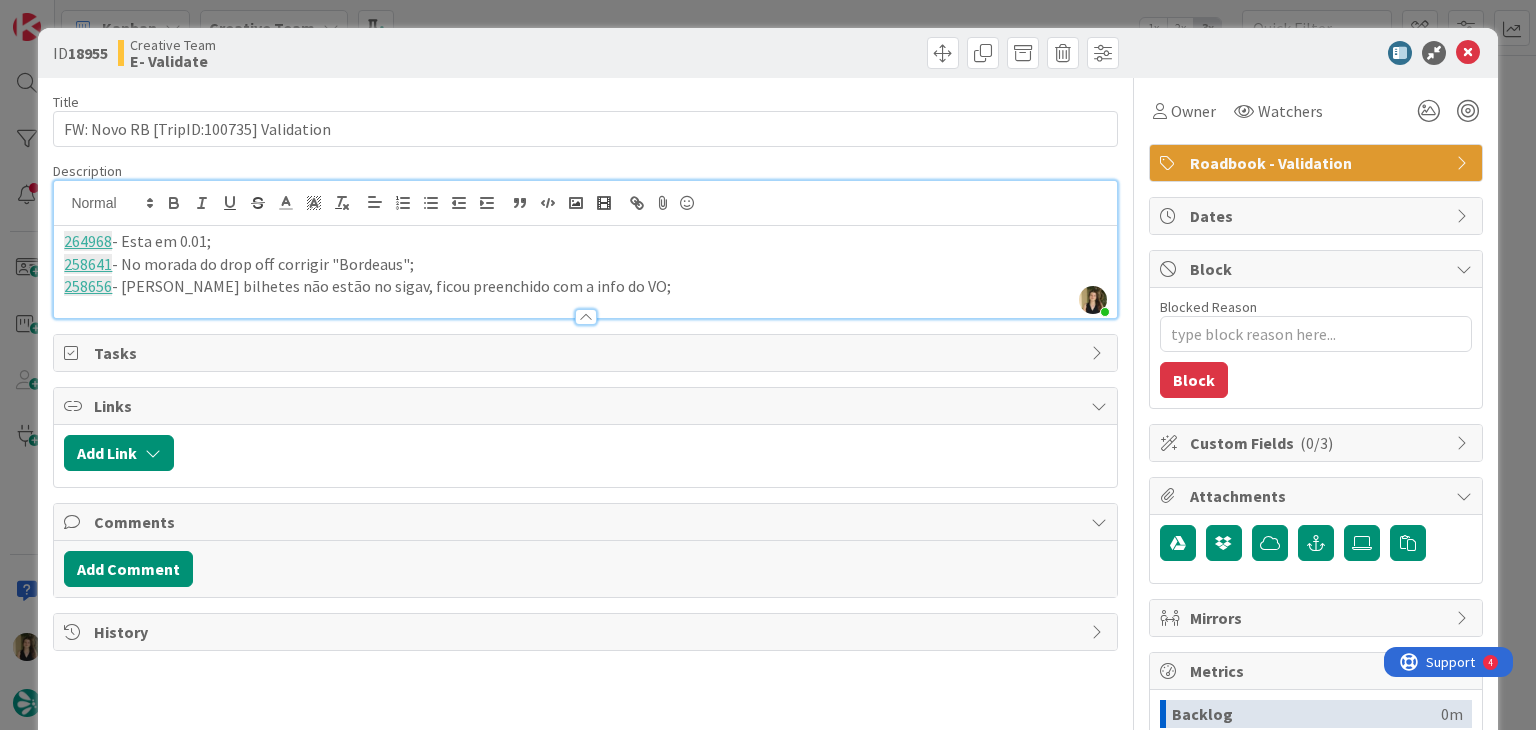 type 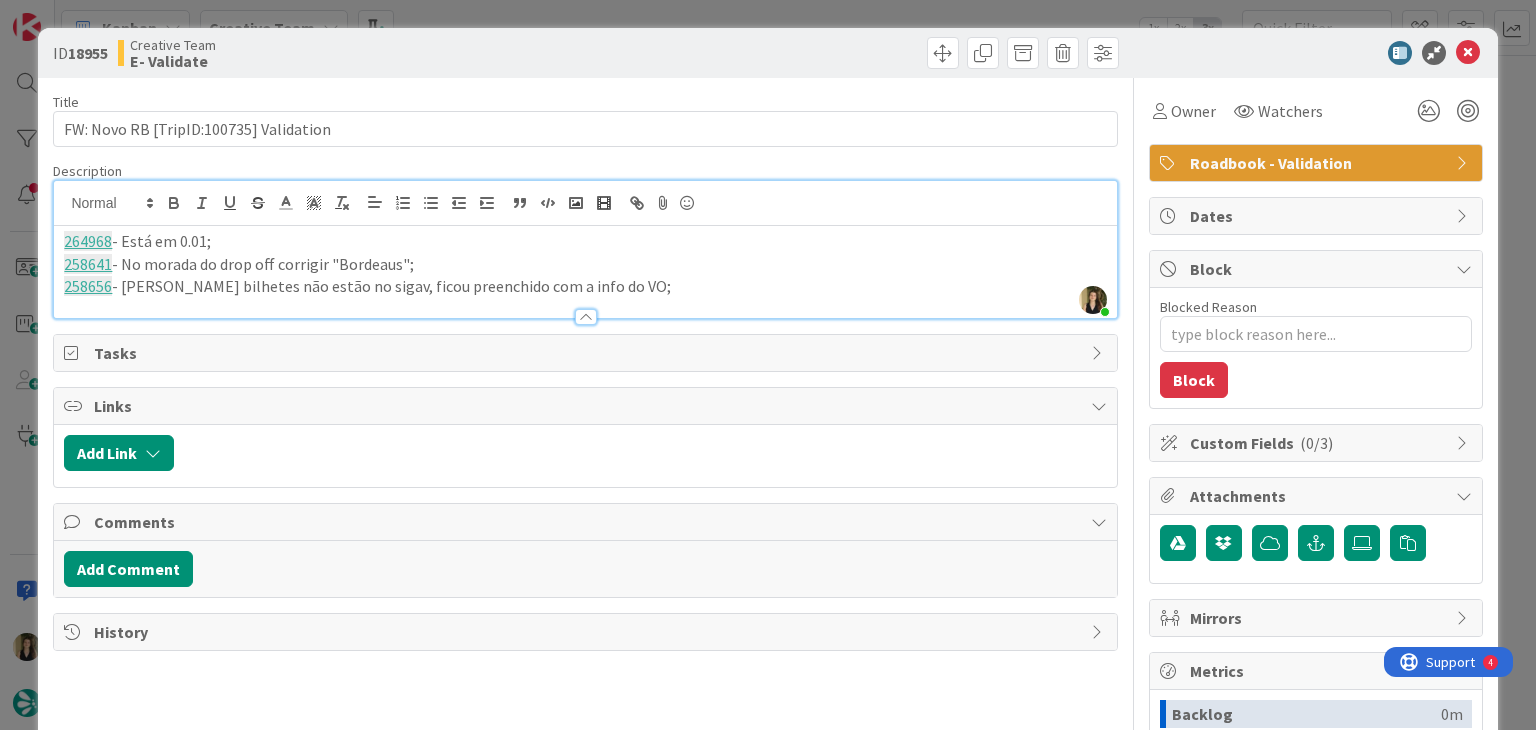 click on "258656  - Estes bilhetes não estão no sigav, ficou preenchido com a info do VO;" at bounding box center [585, 286] 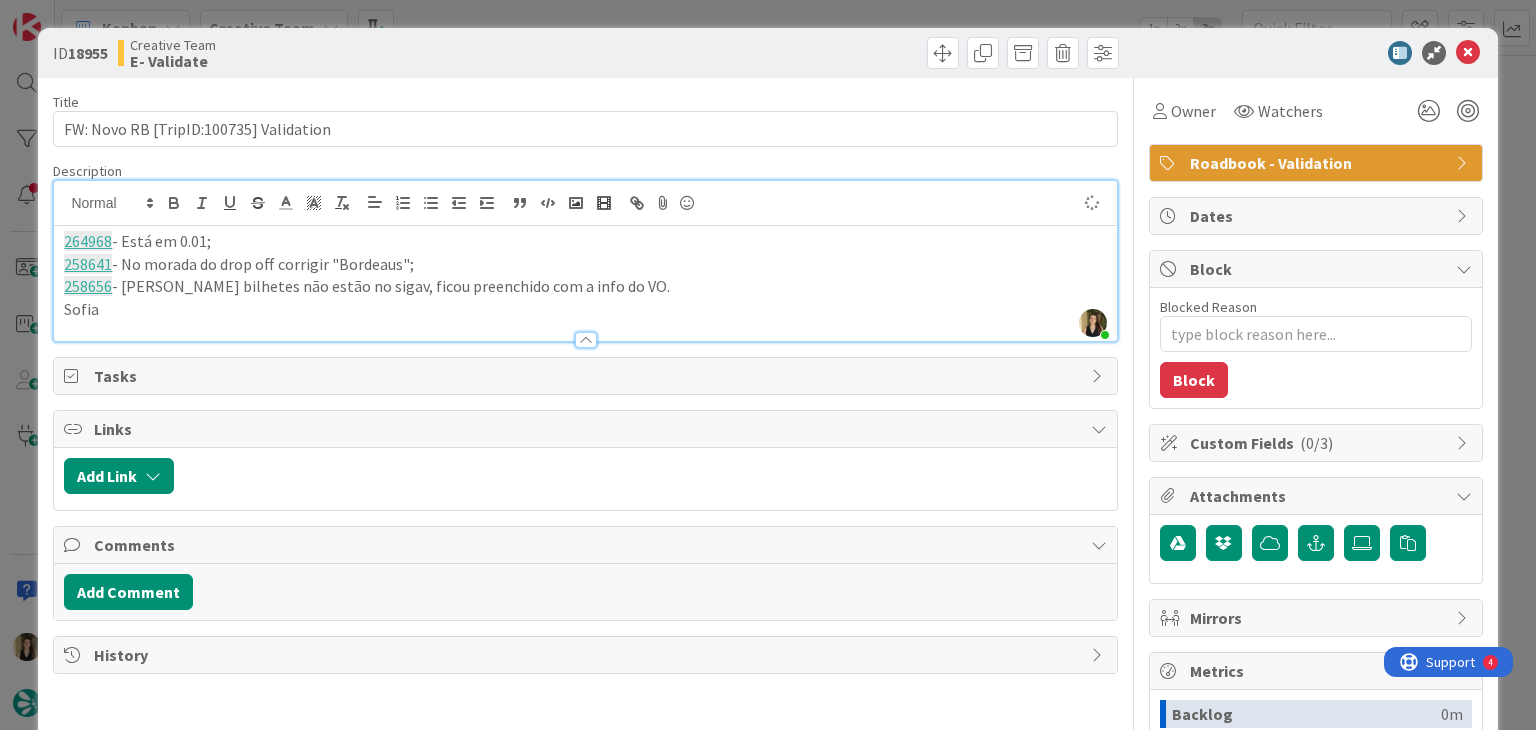 click at bounding box center [855, 53] 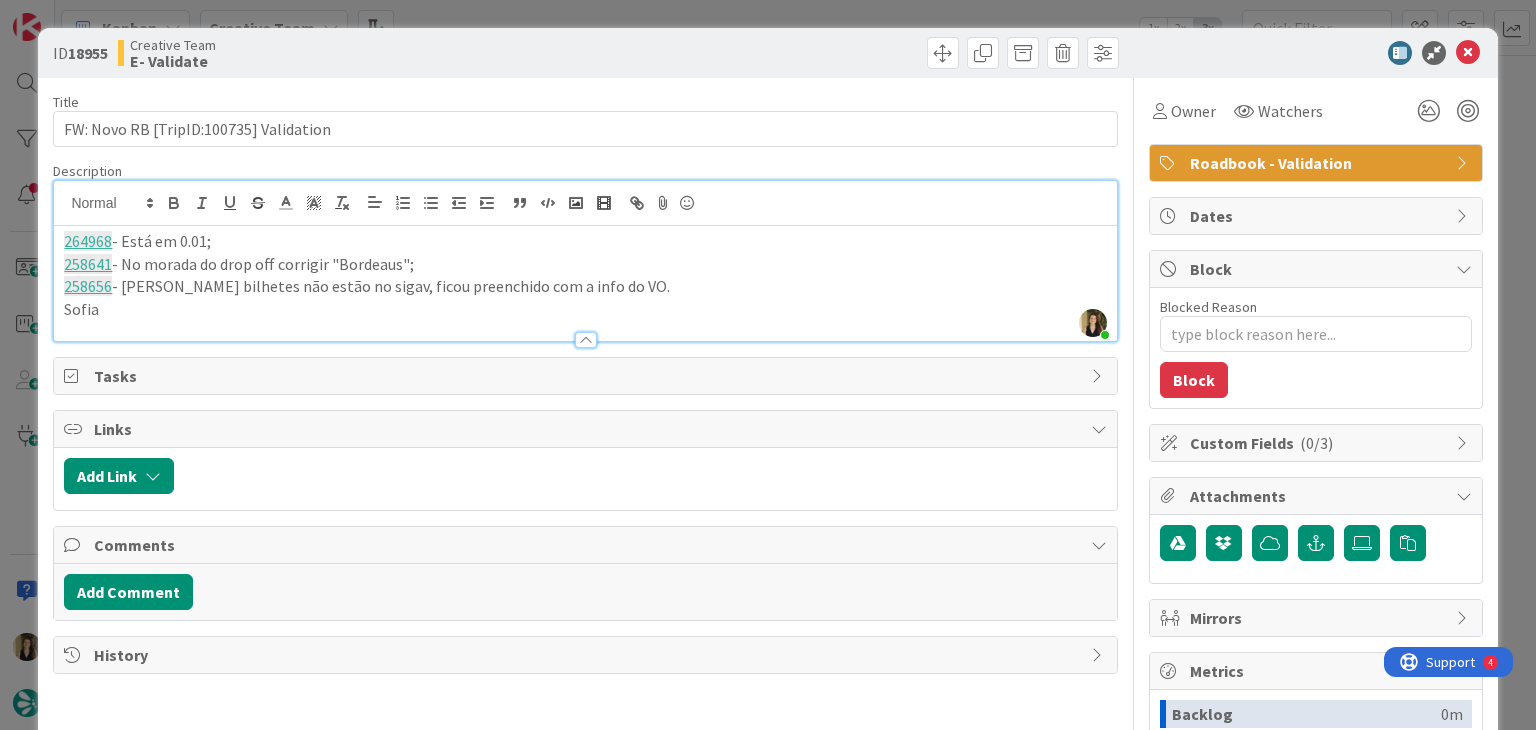 click on "ID  18955 Creative Team E- Validate Title 38 / 128 FW: Novo RB [TripID:100735] Validation Description Sofia Palma just joined 264968  - Está em 0.01; 258641  - No morada do drop off corrigir "Bordeaus"; 258656  - Estes bilhetes não estão no sigav, ficou preenchido com a info do VO. Sofia Owner Watchers Roadbook - Validation Tasks Links Add Link Comments Add Comment History Owner Watchers Roadbook - Validation Dates Block Blocked Reason 0 / 256 Block Custom Fields ( 0/3 ) Attachments Mirrors Metrics Backlog 0m To Do 0m Buffer 0m In Progress 0m Total Time 0m Lead Time 0m Cycle Time 0m Blocked Time 0m Show Details" at bounding box center (768, 365) 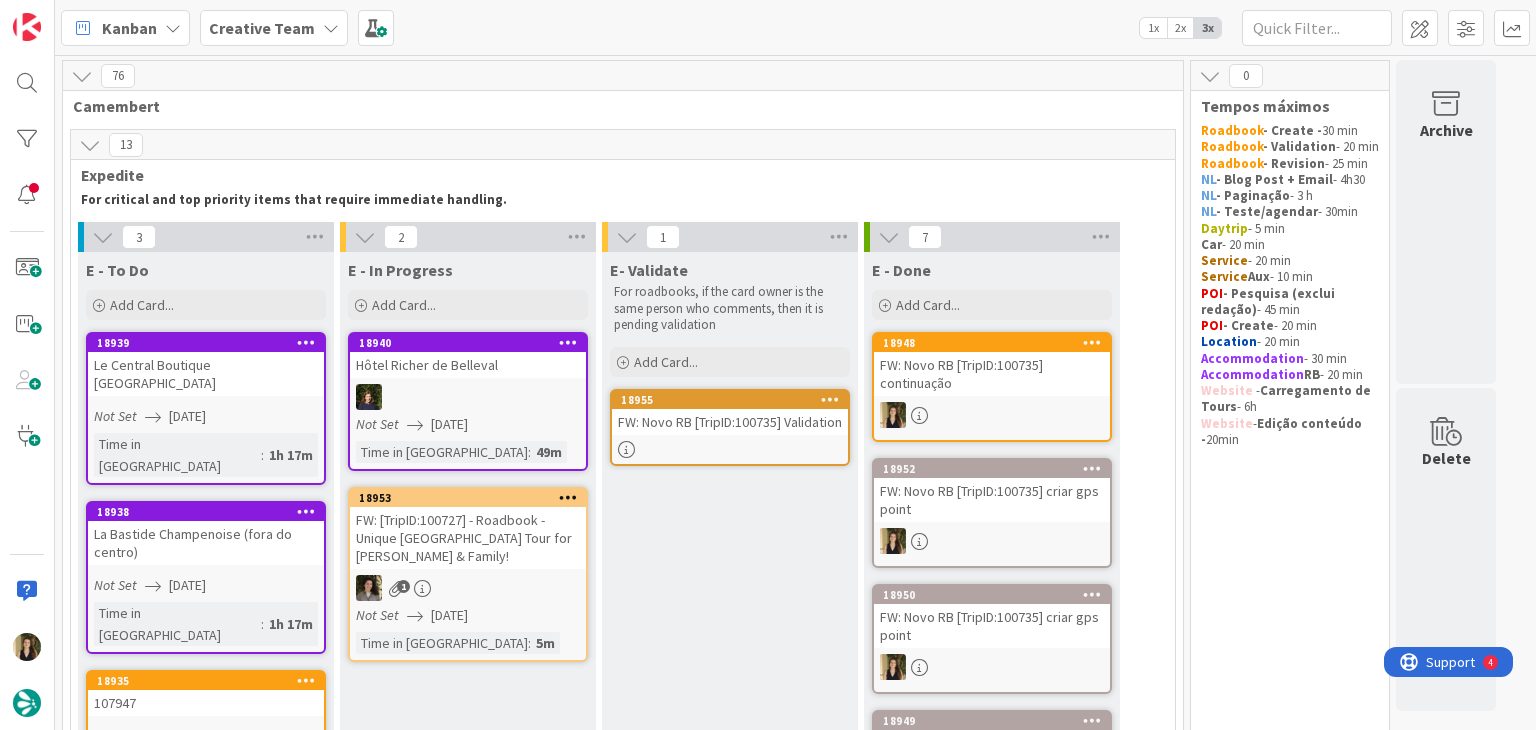 scroll, scrollTop: 0, scrollLeft: 0, axis: both 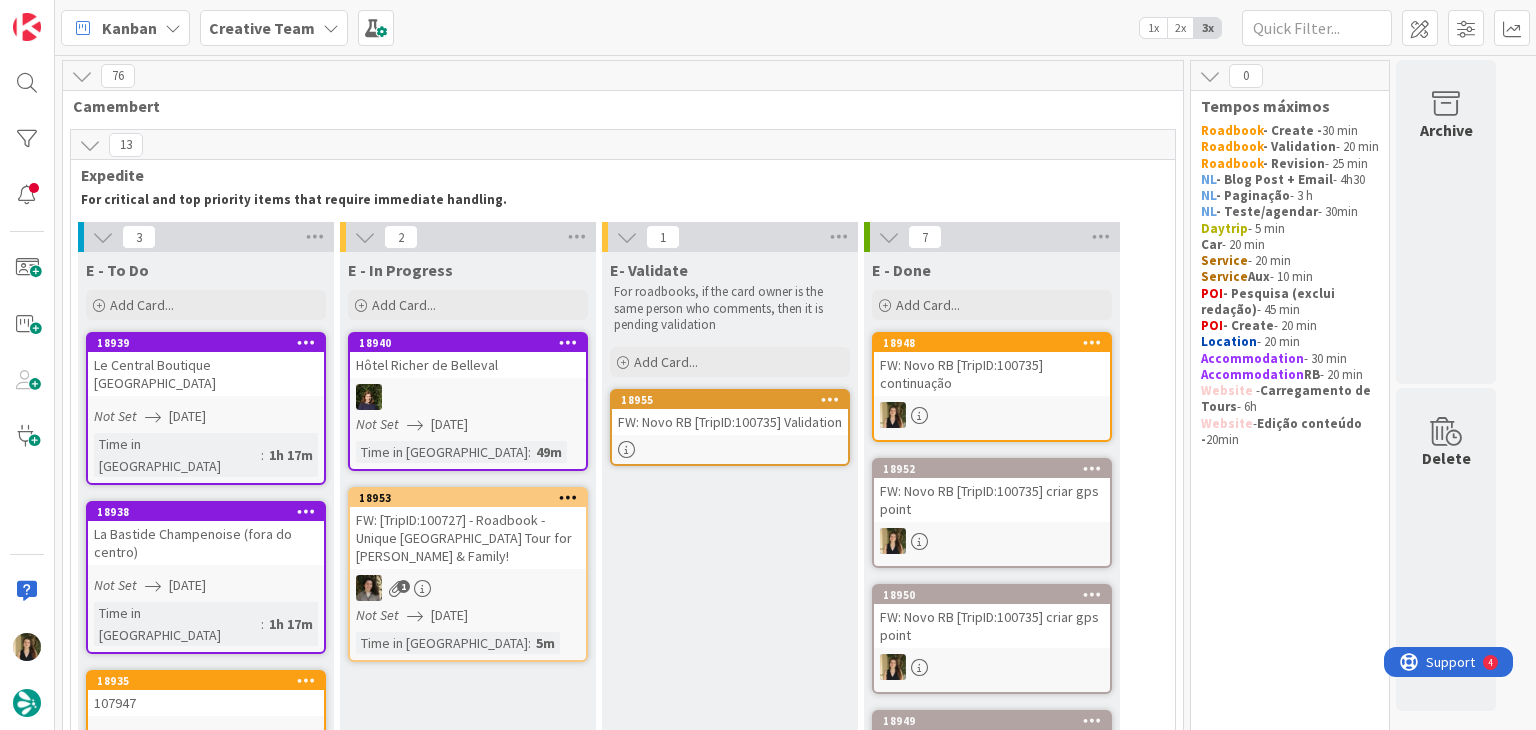 click on "E- Validate For roadbooks, if the card owner is the same person who comments, then it is pending validation Add Card... Template Not Set Title 0 / 128 Label Daytrip Accommodation Accommodation RB Car Daytrip Location NL - Blog Post + Email NL - Email NL - Paginação NL - Teste + Agendamento POI - Pesquisa (exclui redação) POI - Create  Roadbook - Create Roadbook - Validation Roadbook - Revision Service Service Aux Website - Edição 20min Website - Tour 6h Guidebook NL - Blog Post Information Show More... Add Add & Next Add & Edit 18955 FW: Novo RB [TripID:100735] Validation" at bounding box center [730, 715] 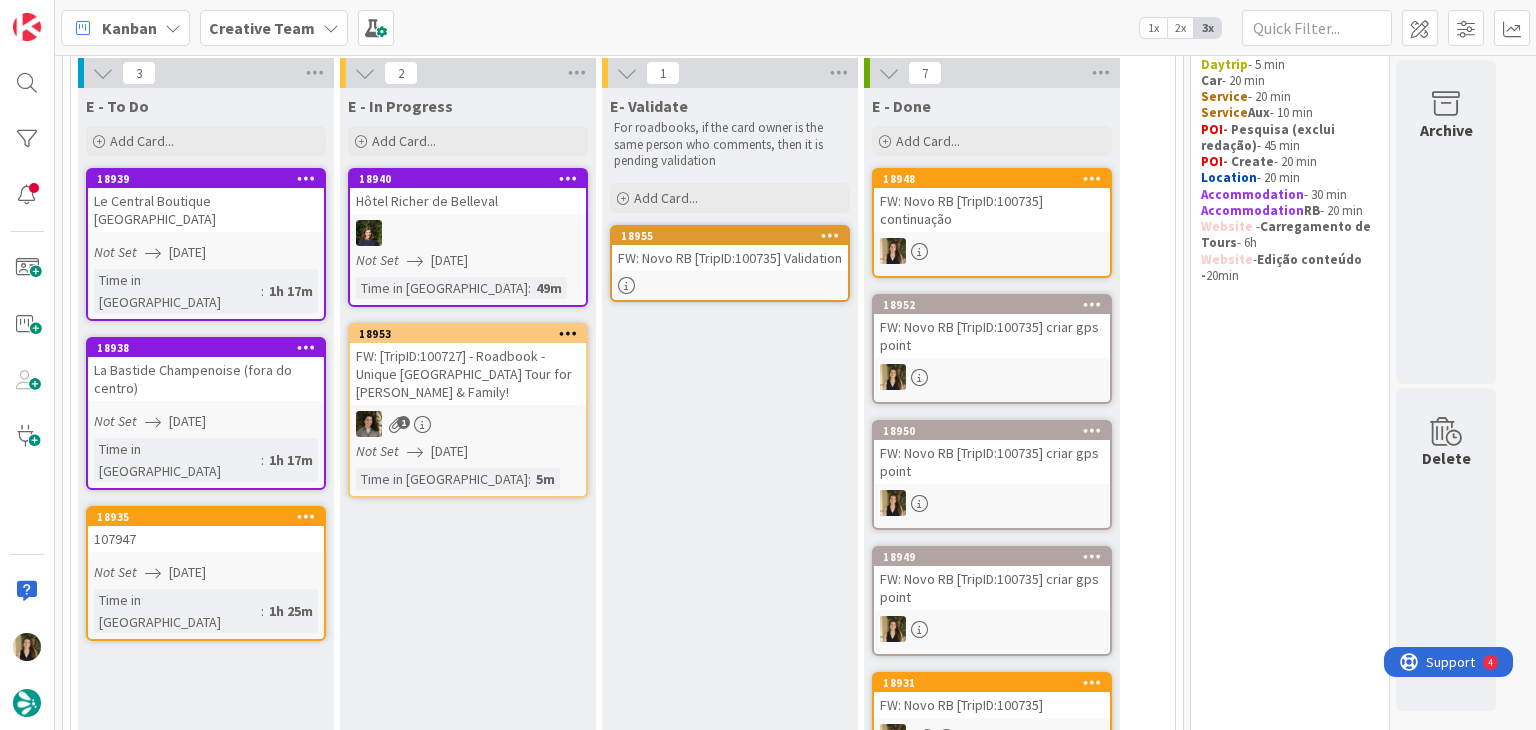 scroll, scrollTop: 148, scrollLeft: 0, axis: vertical 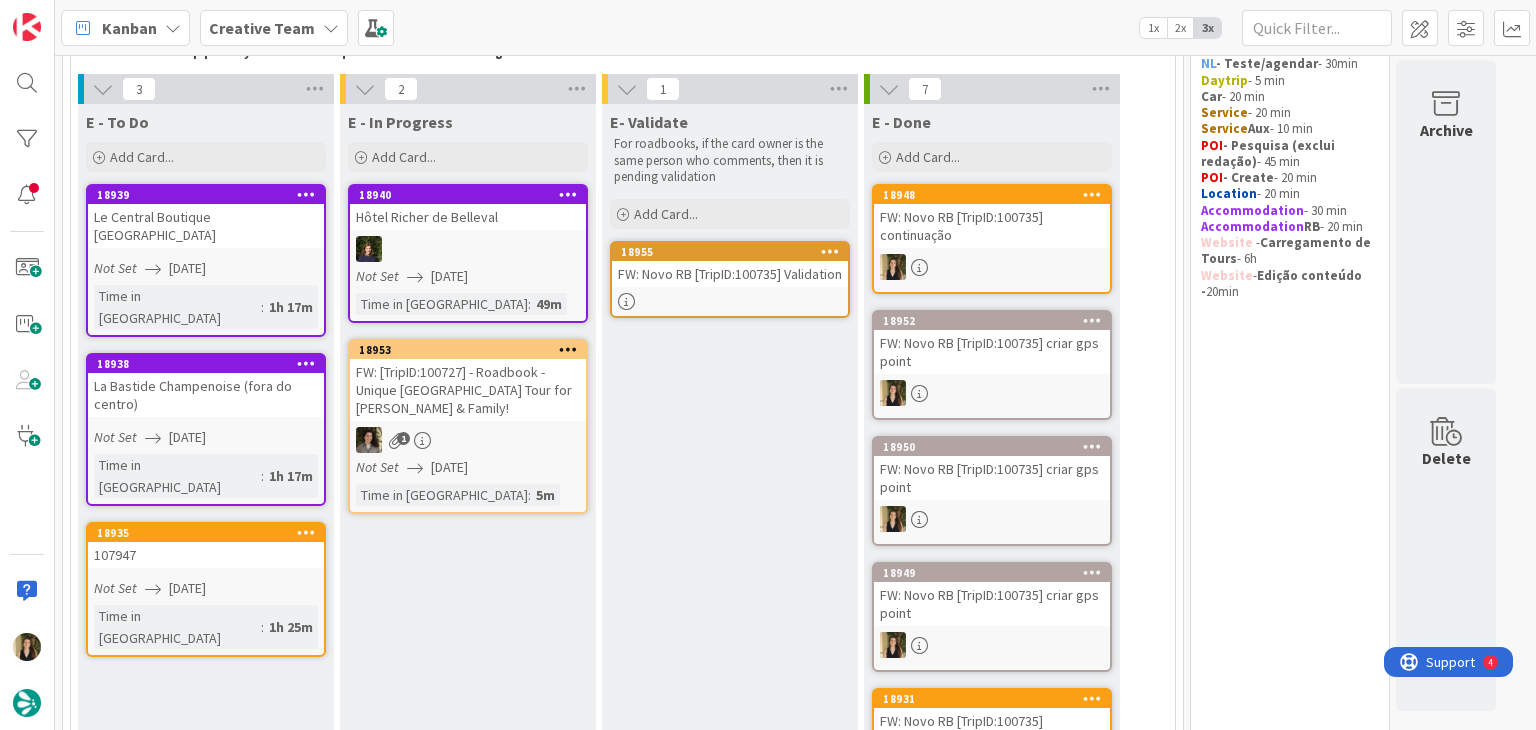 click on "FW: Novo RB [TripID:100735] Validation" at bounding box center (730, 274) 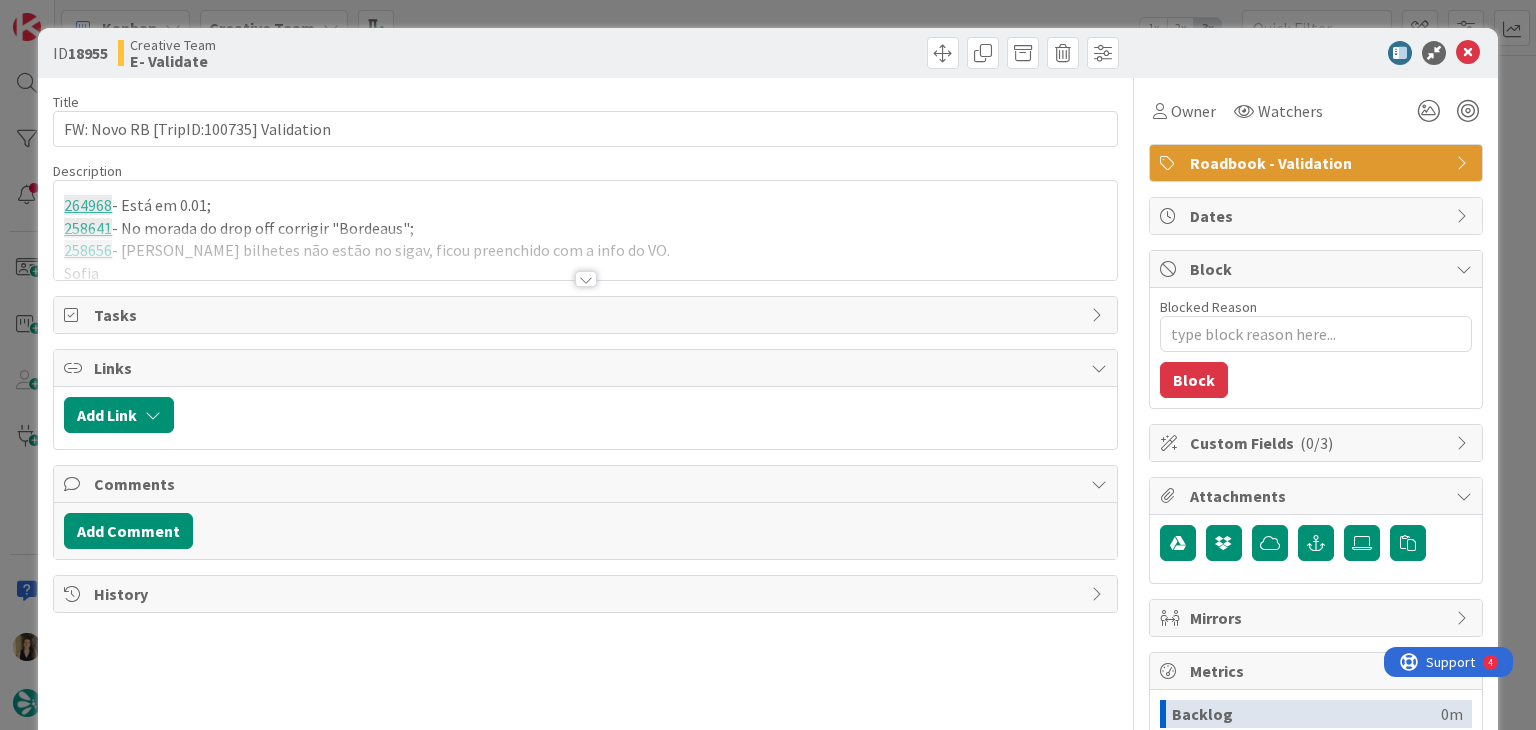 scroll, scrollTop: 0, scrollLeft: 0, axis: both 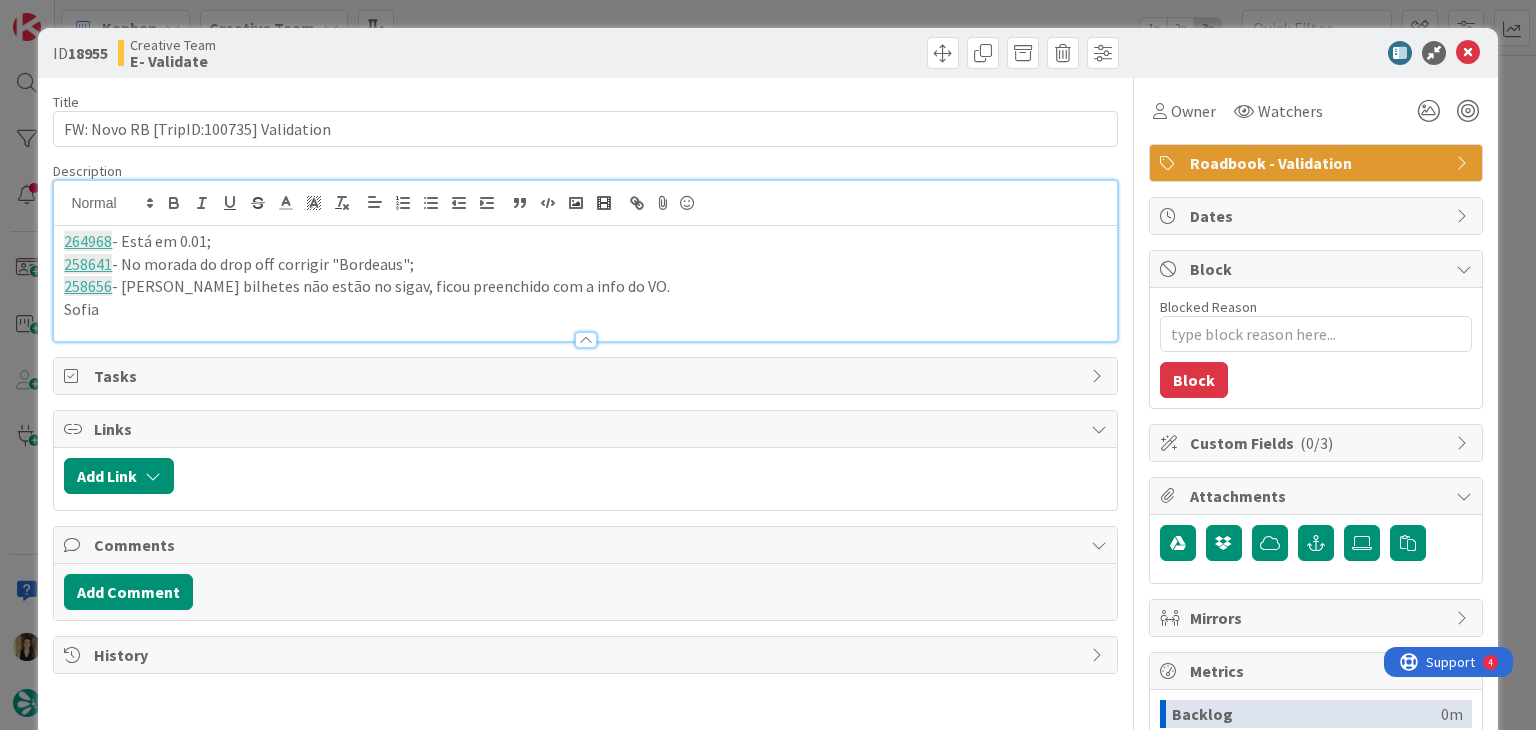 click on "258656  - Estes bilhetes não estão no sigav, ficou preenchido com a info do VO." at bounding box center [585, 286] 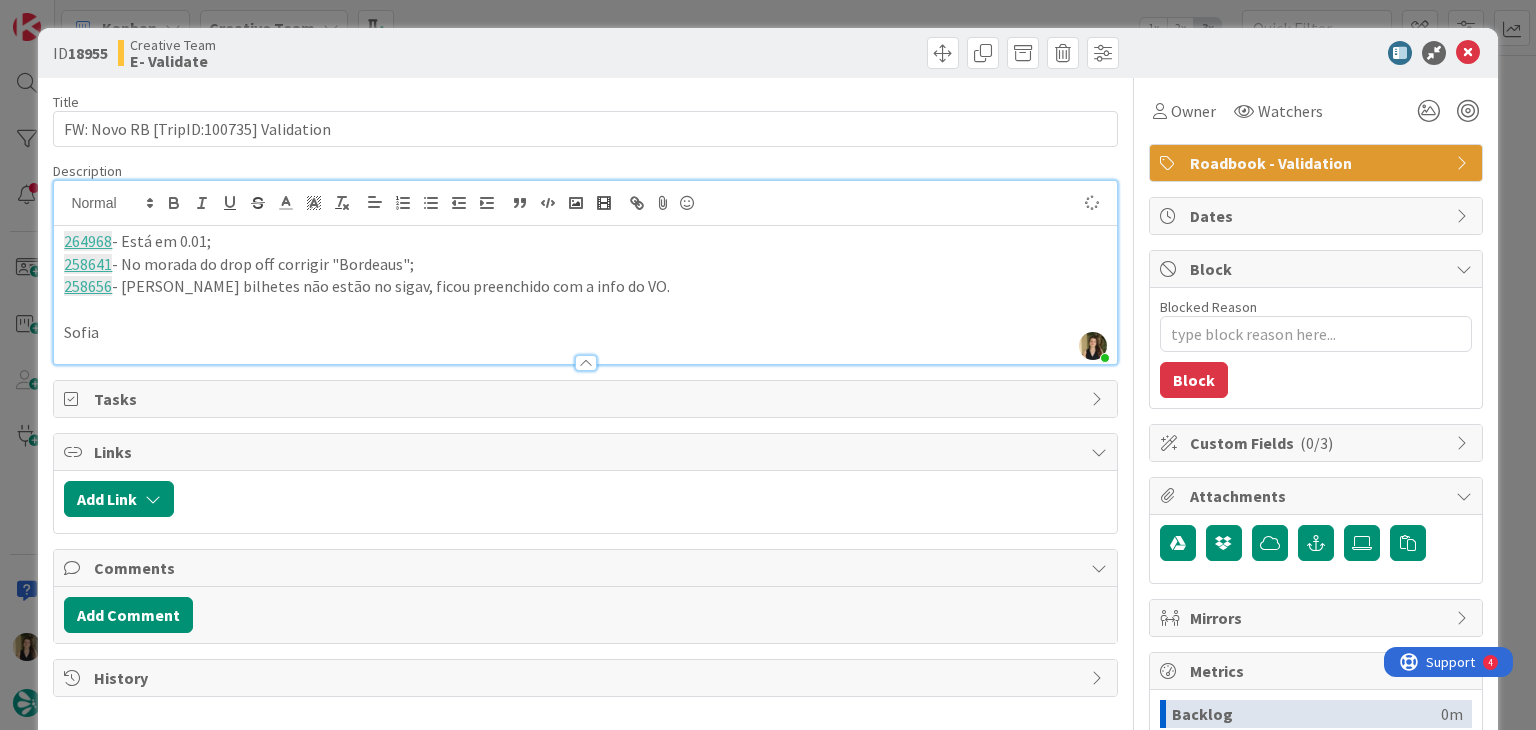 type on "x" 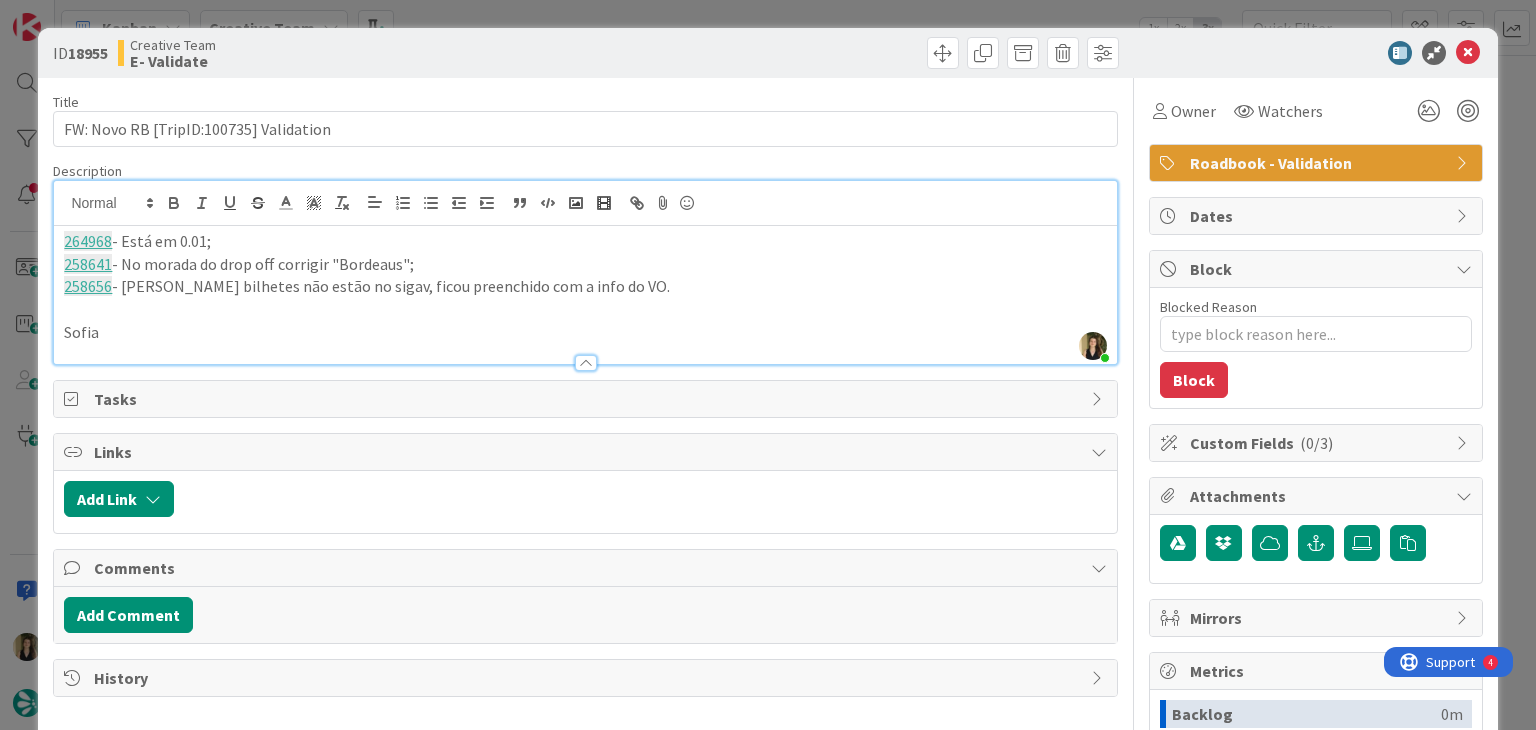 type 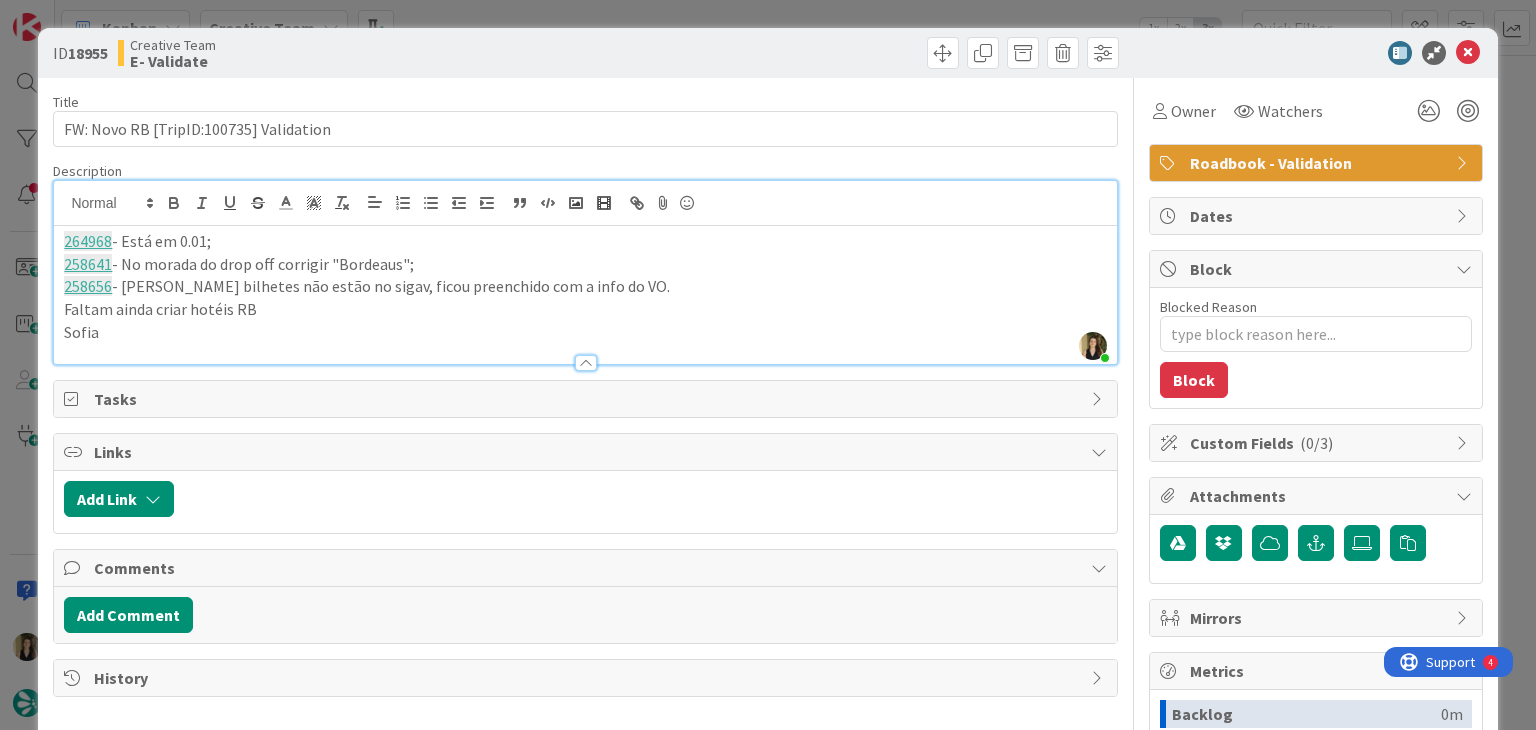 click on "Faltam ainda criar hotéis RB" at bounding box center [585, 309] 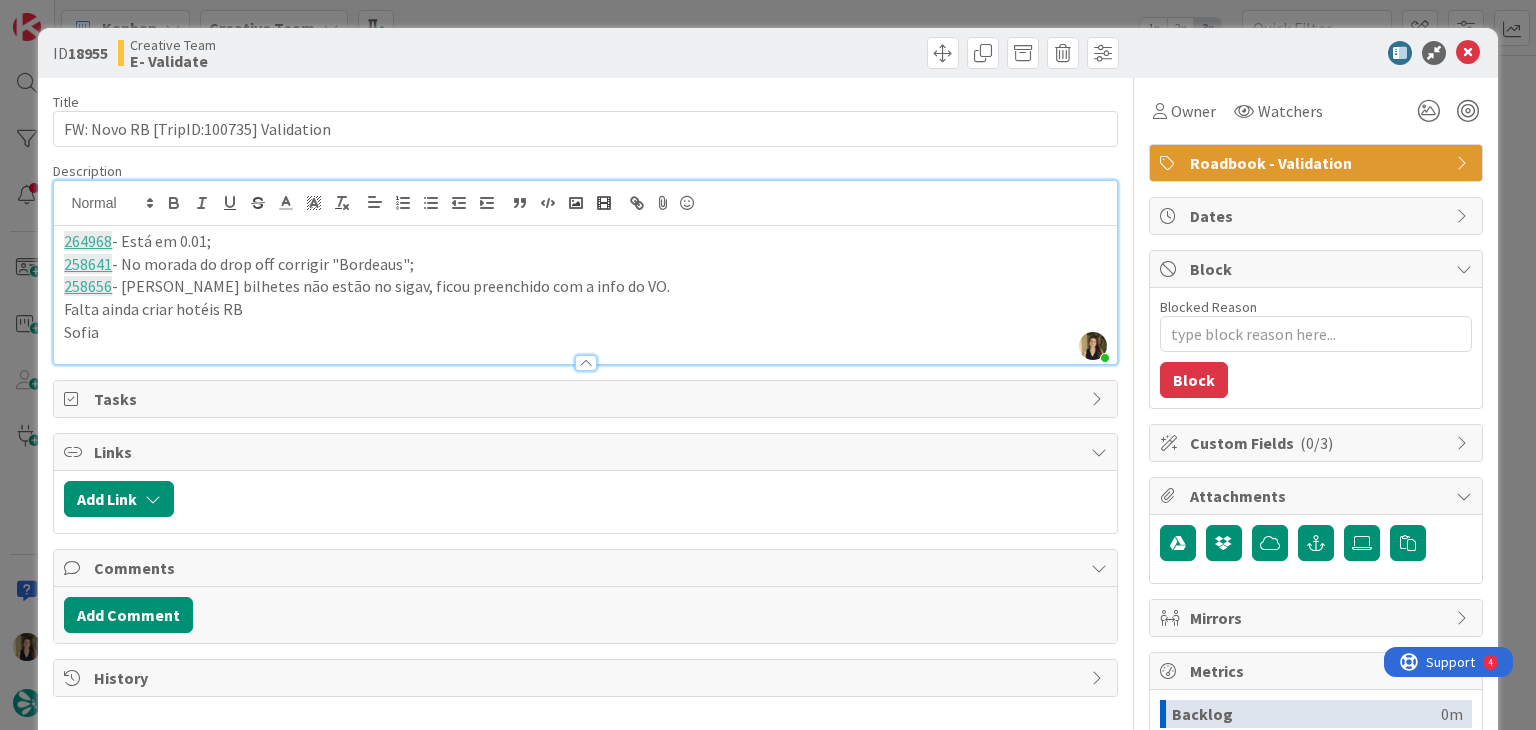 click on "Falta ainda criar hotéis RB" at bounding box center (585, 309) 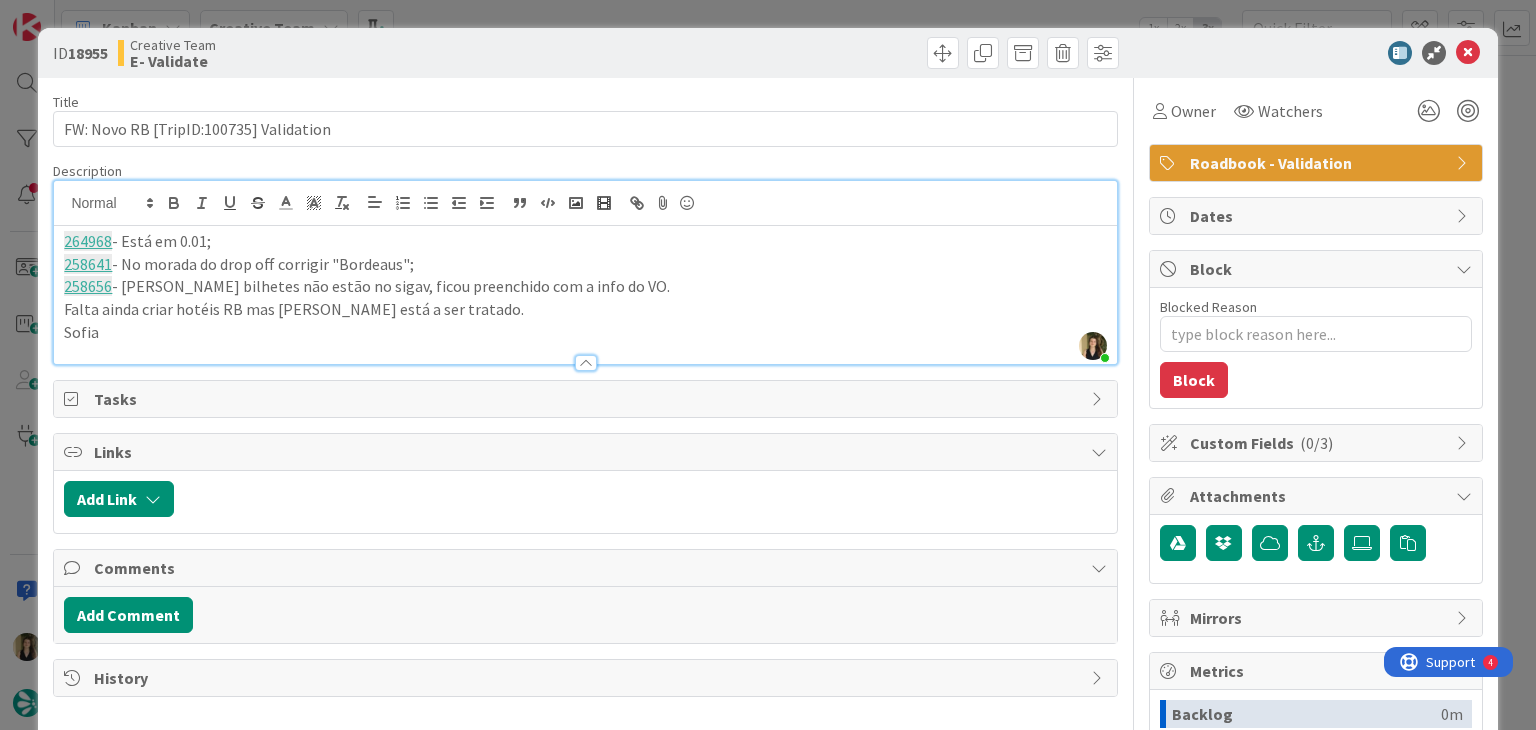click on "ID  18955 Creative Team E- Validate" at bounding box center [767, 53] 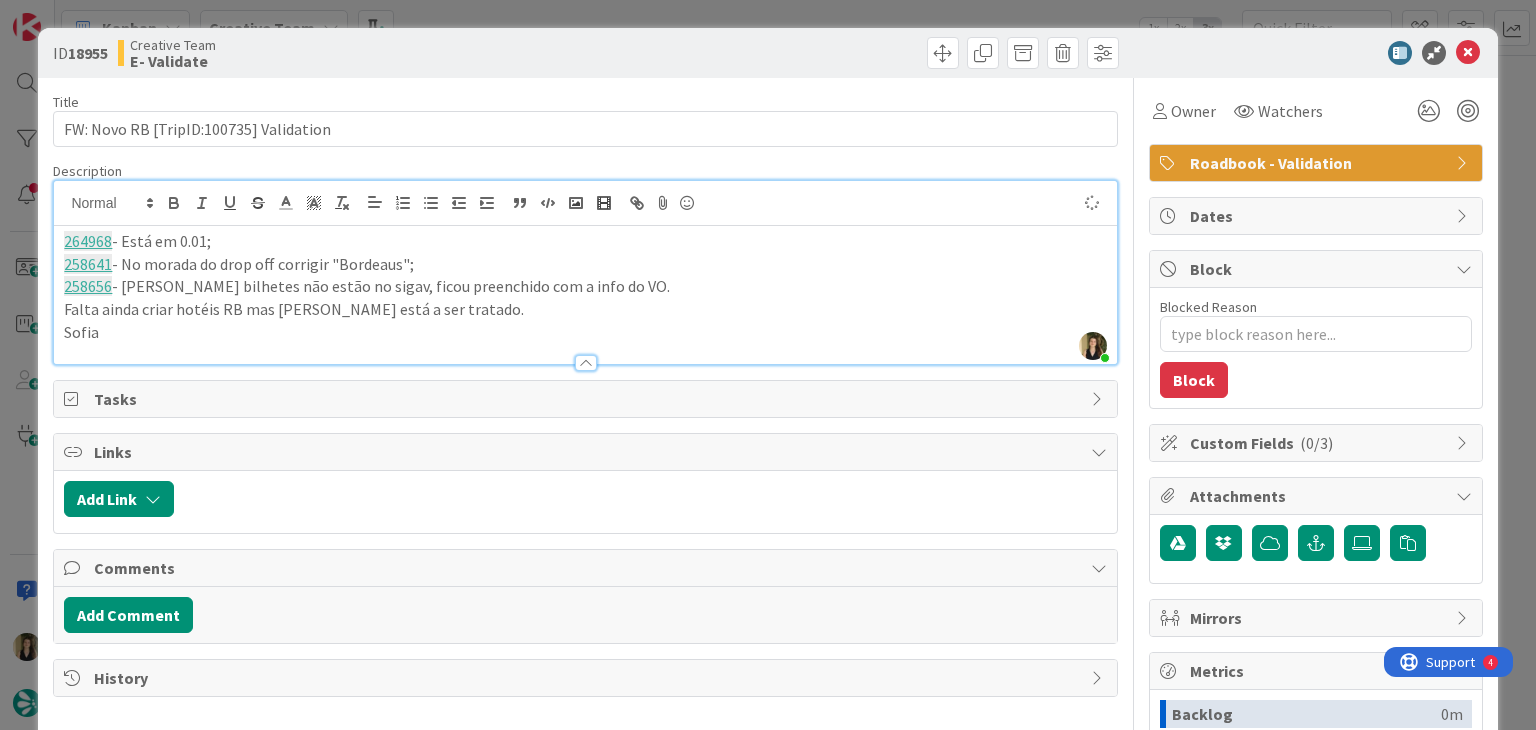 click on "ID  18955 Creative Team E- Validate Title 38 / 128 FW: Novo RB [TripID:100735] Validation Description Sofia Palma just joined 264968  - Está em 0.01; 258641  - No morada do drop off corrigir "Bordeaus"; 258656  - Estes bilhetes não estão no sigav, ficou preenchido com a info do VO. Falta ainda criar hotéis RB mas já está a ser tratado. Sofia Owner Watchers Roadbook - Validation Tasks Links Add Link Comments Add Comment History Owner Watchers Roadbook - Validation Dates Block Blocked Reason 0 / 256 Block Custom Fields ( 0/3 ) Attachments Mirrors Metrics Backlog 0m To Do 0m Buffer 0m In Progress 0m Total Time 0m Lead Time 0m Cycle Time 0m Blocked Time 0m Show Details" at bounding box center [768, 365] 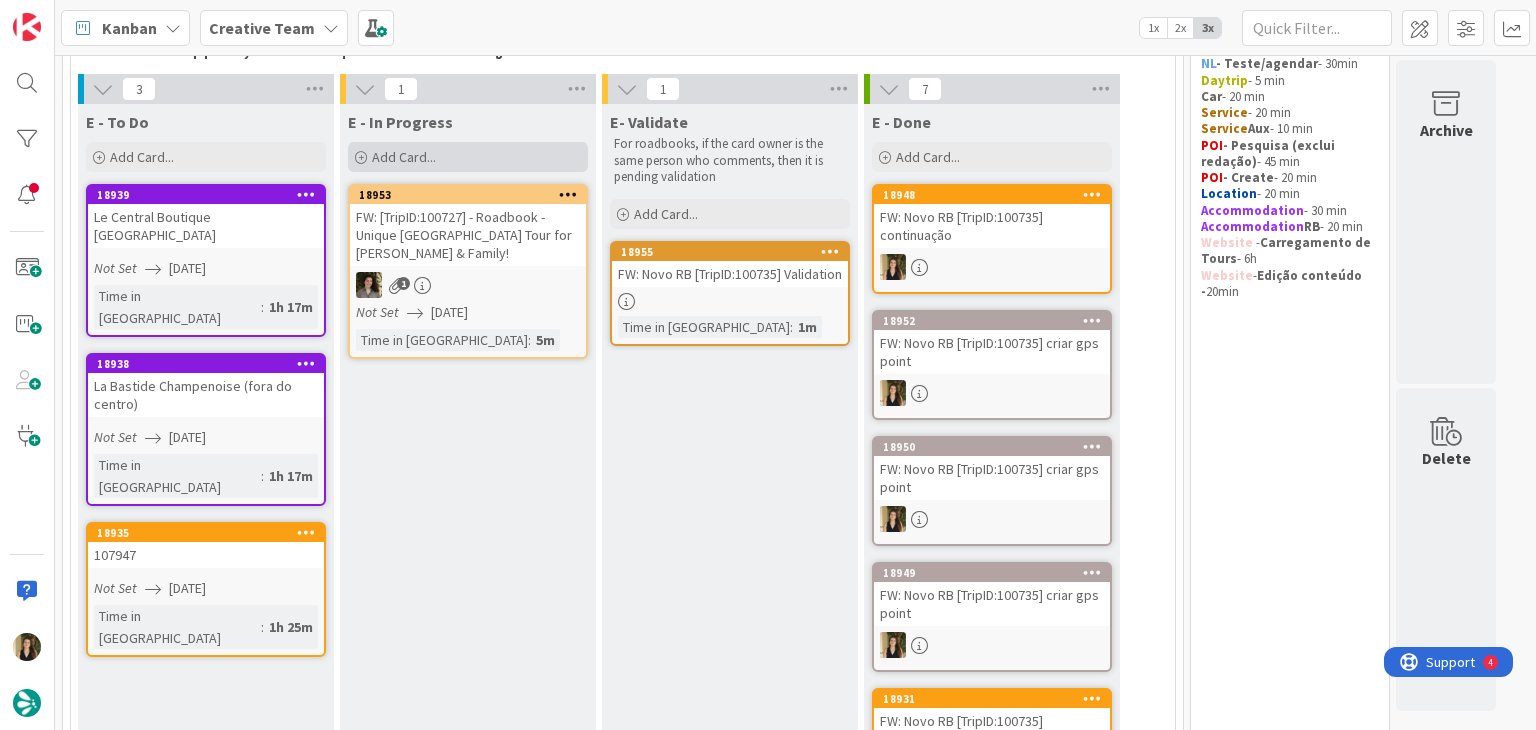 scroll, scrollTop: 0, scrollLeft: 0, axis: both 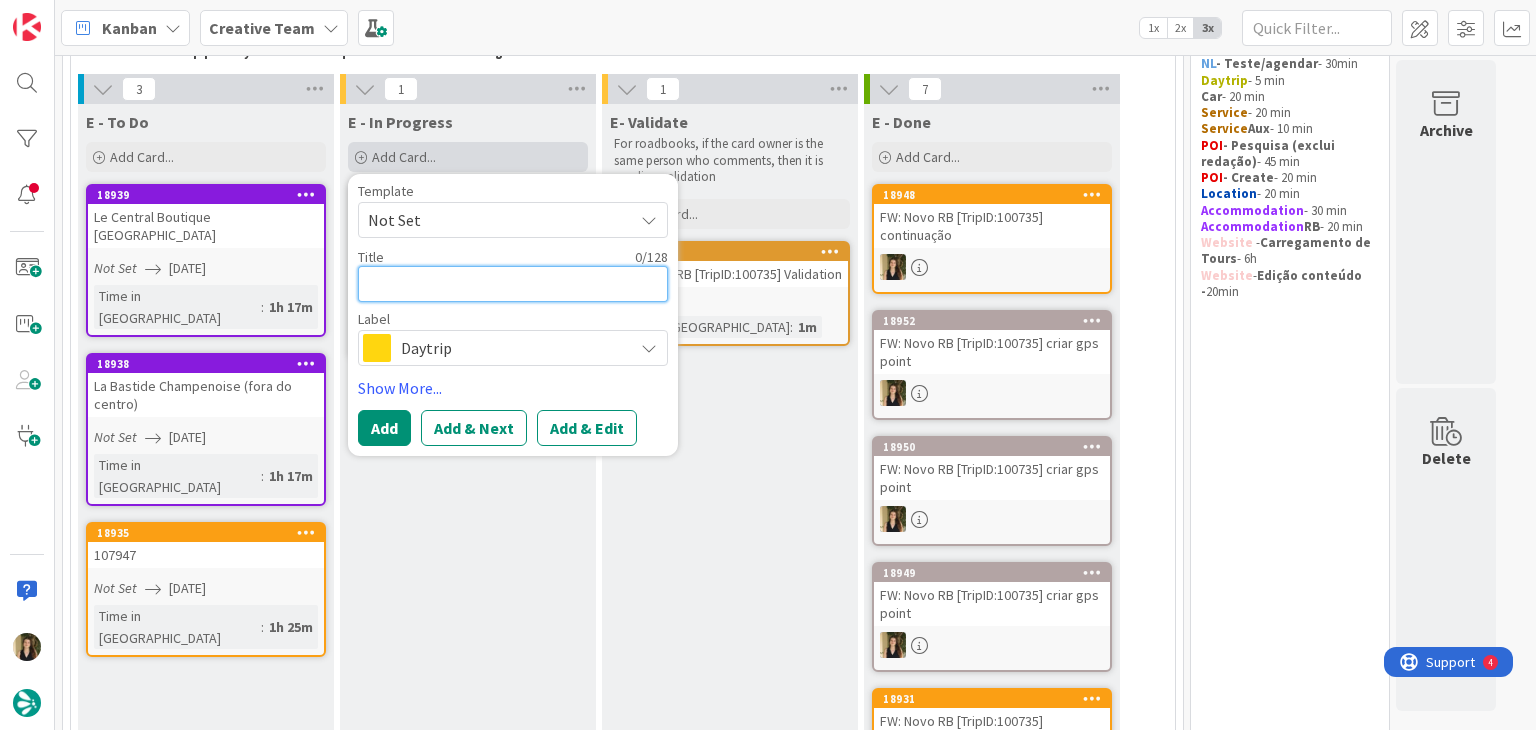type on "x" 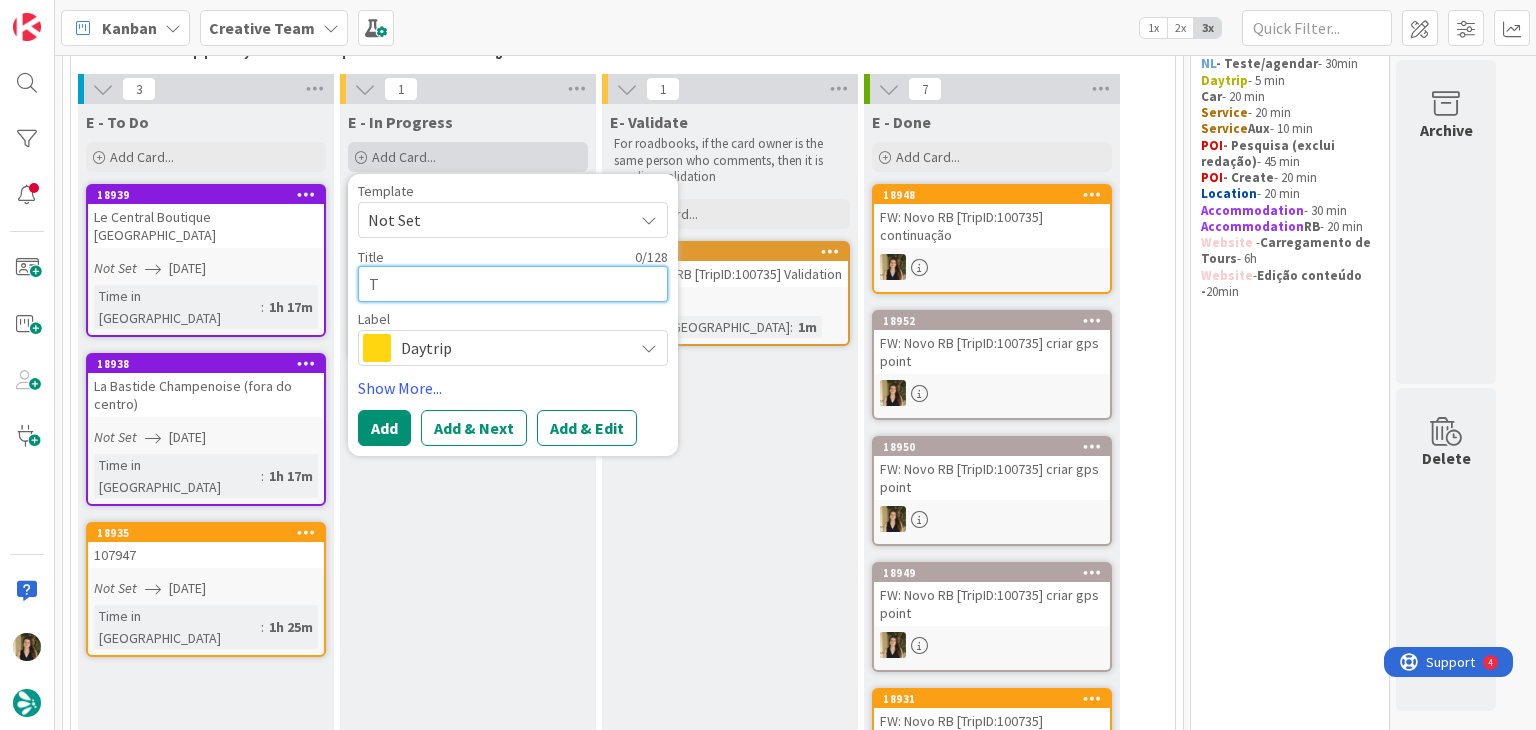 type on "x" 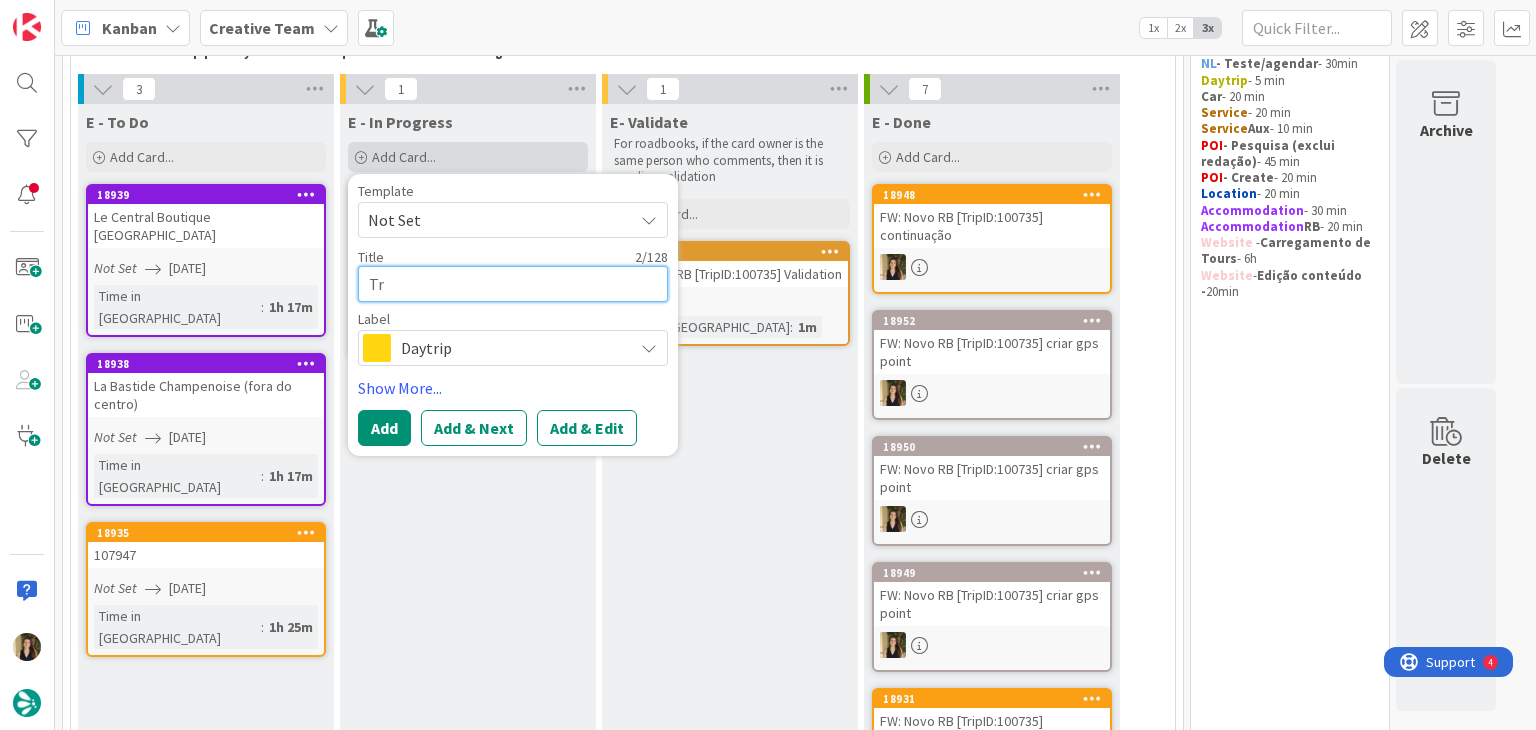 type on "x" 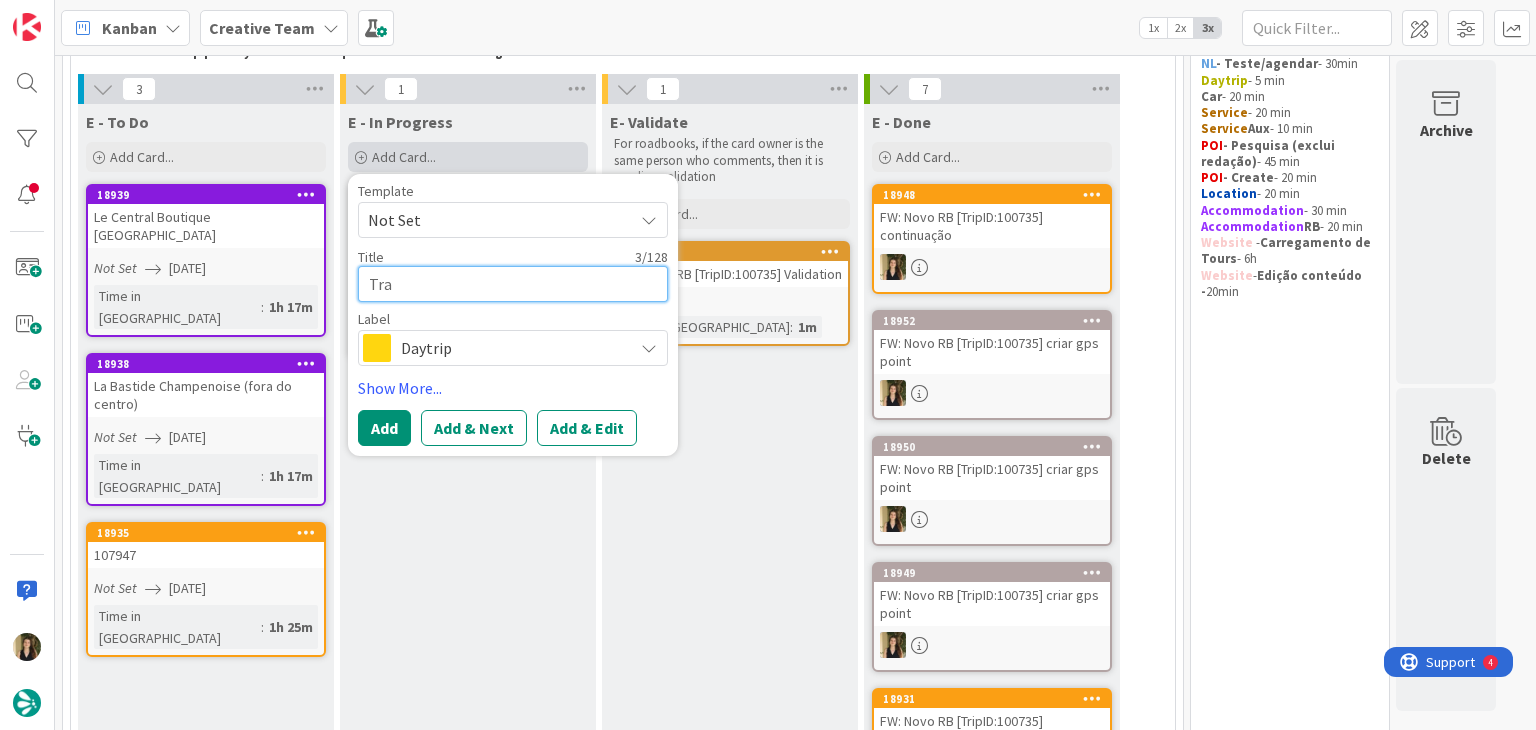 type on "x" 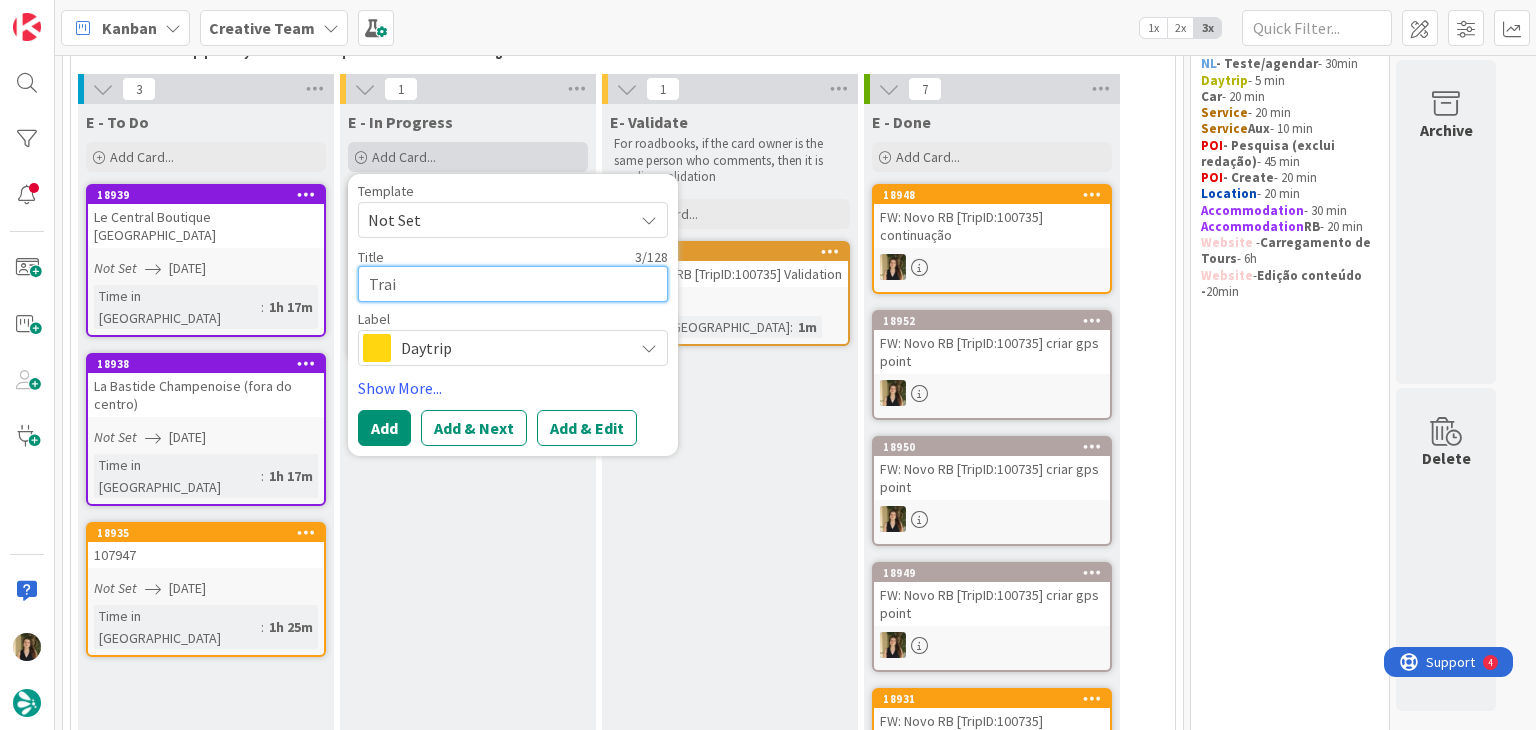 type on "x" 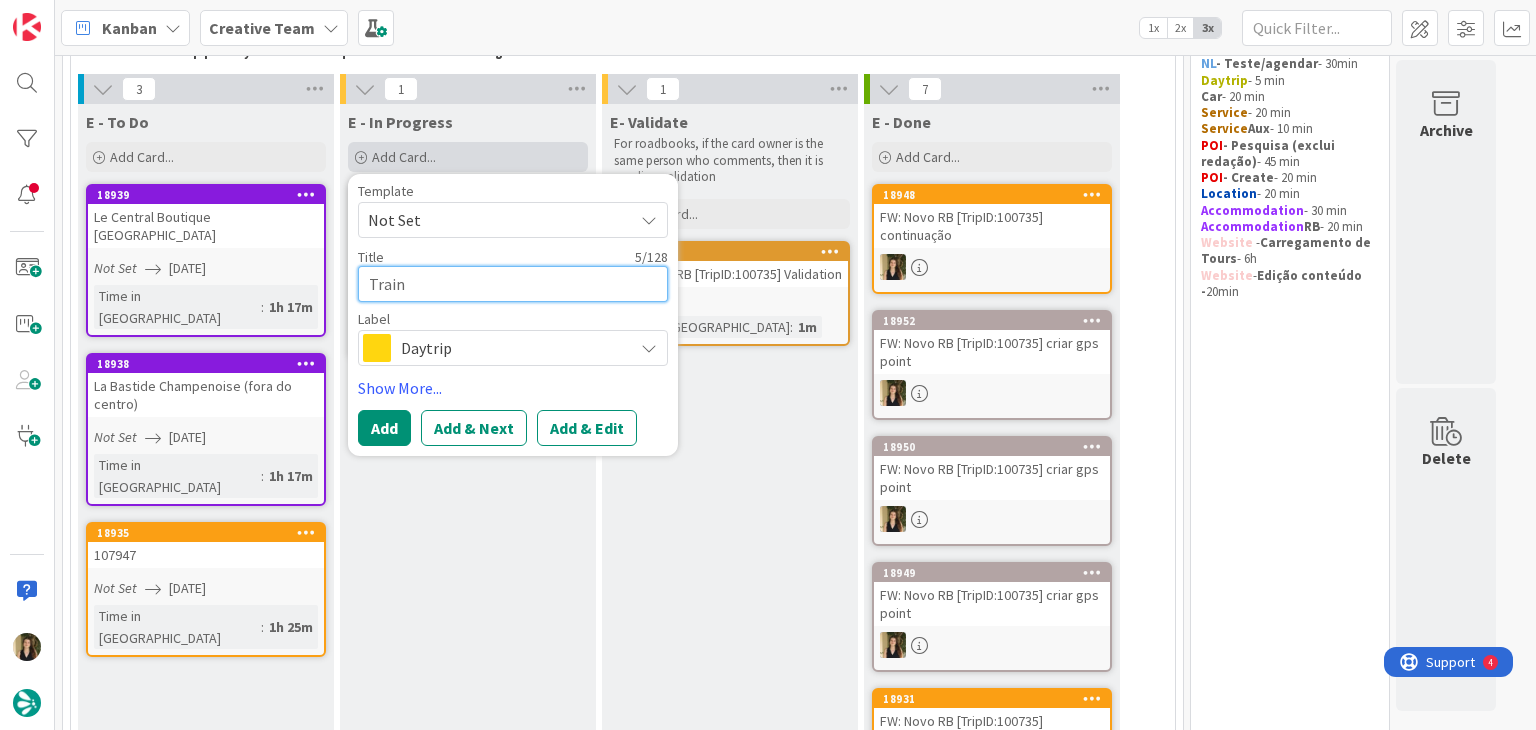 type on "x" 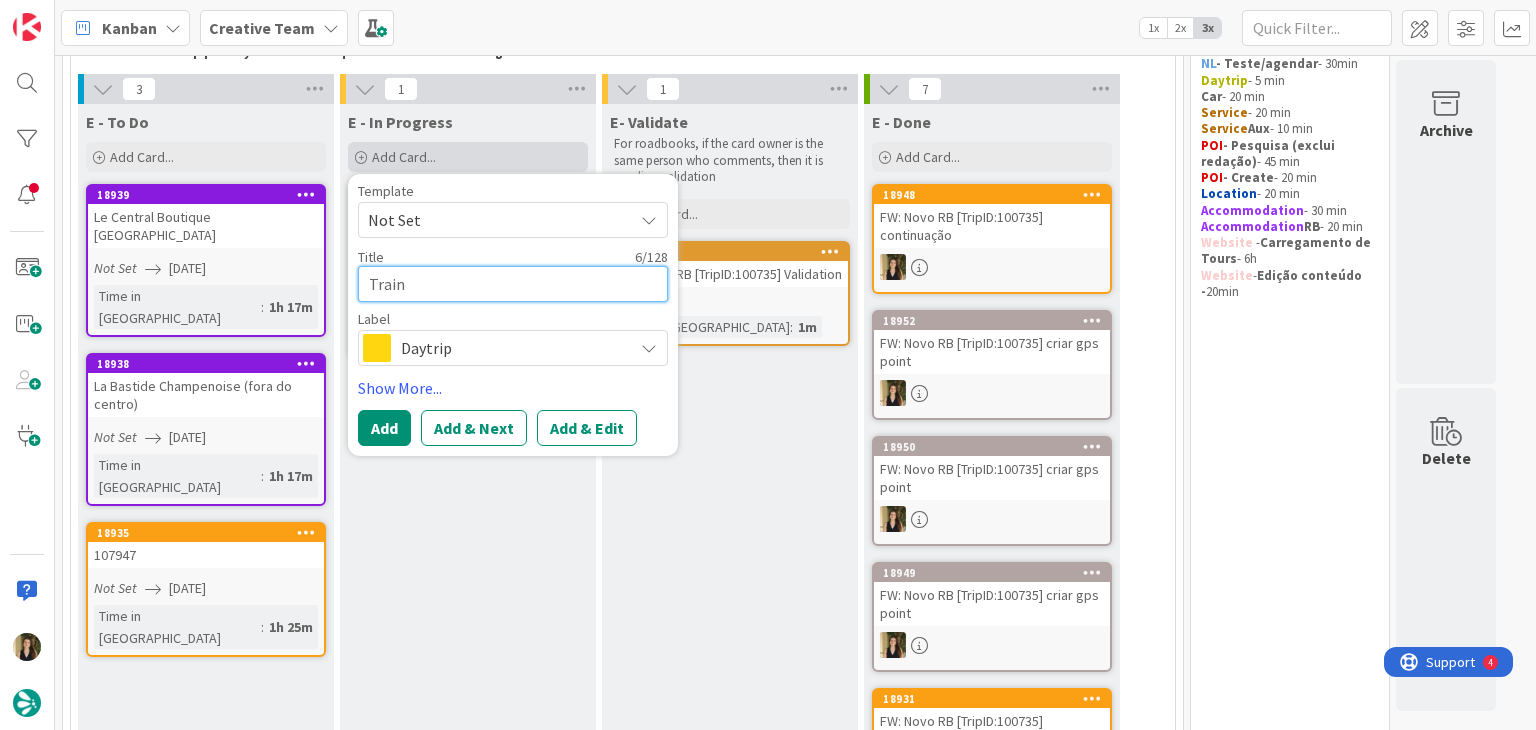 type on "x" 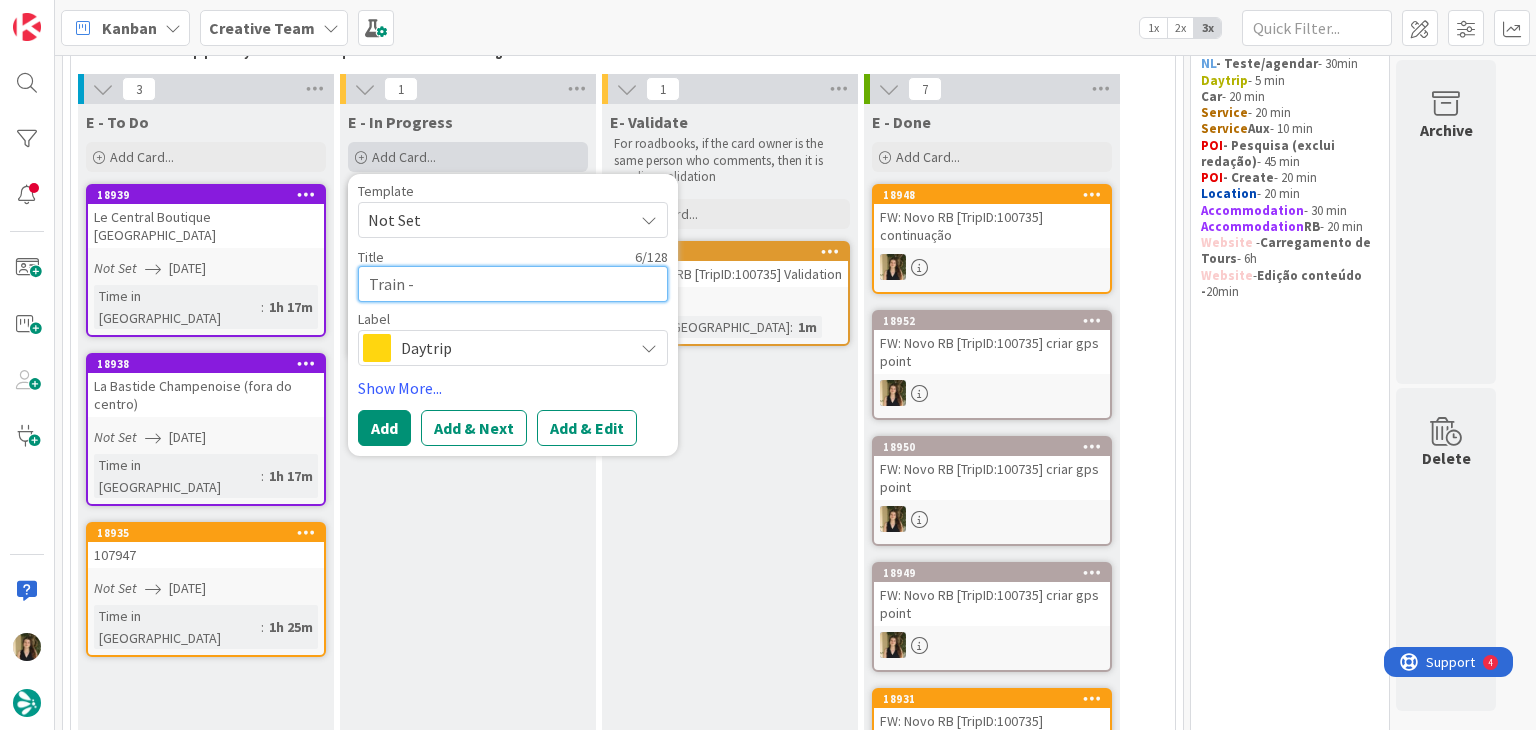 type on "x" 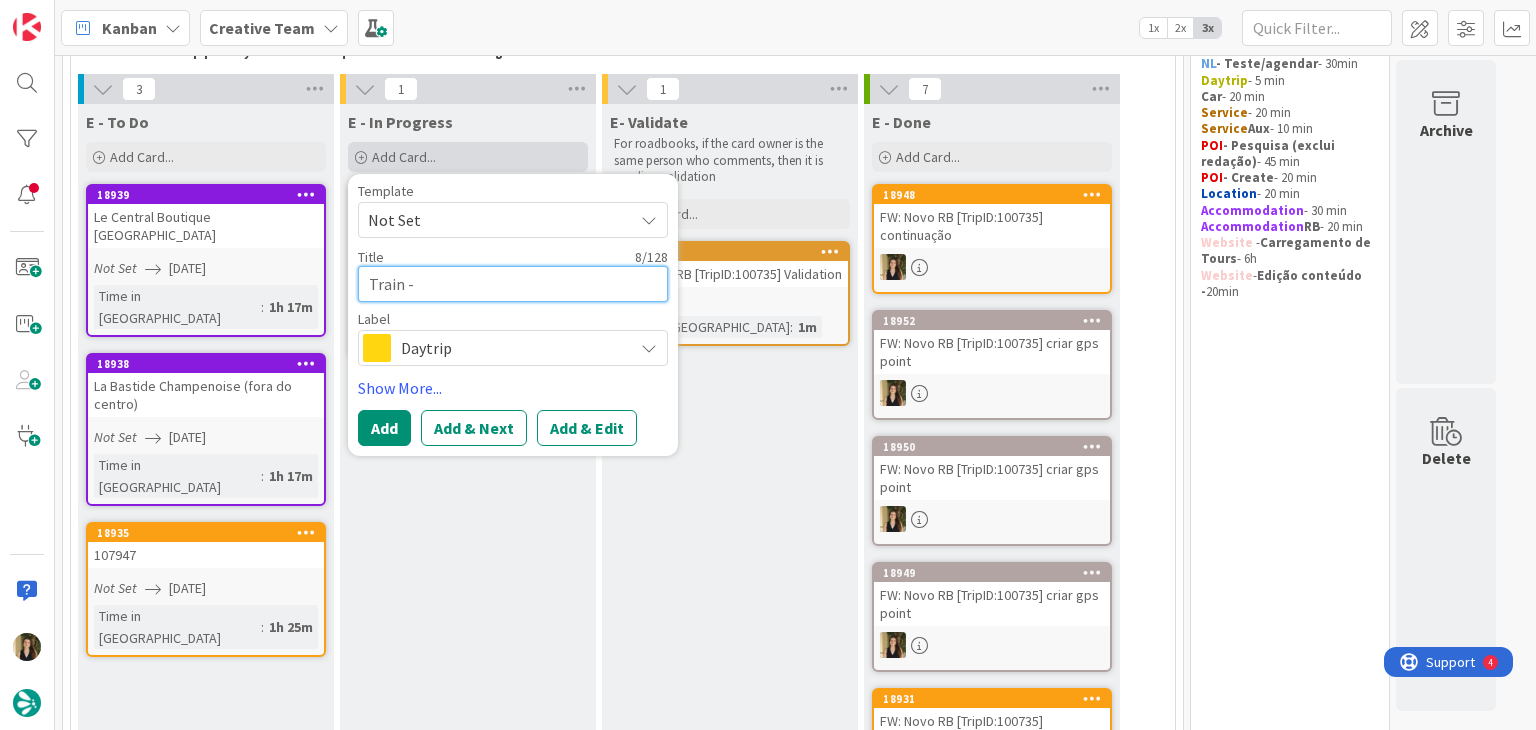 paste on "Paris Gare de l'Est / Champagne-Ardenne / Reims" 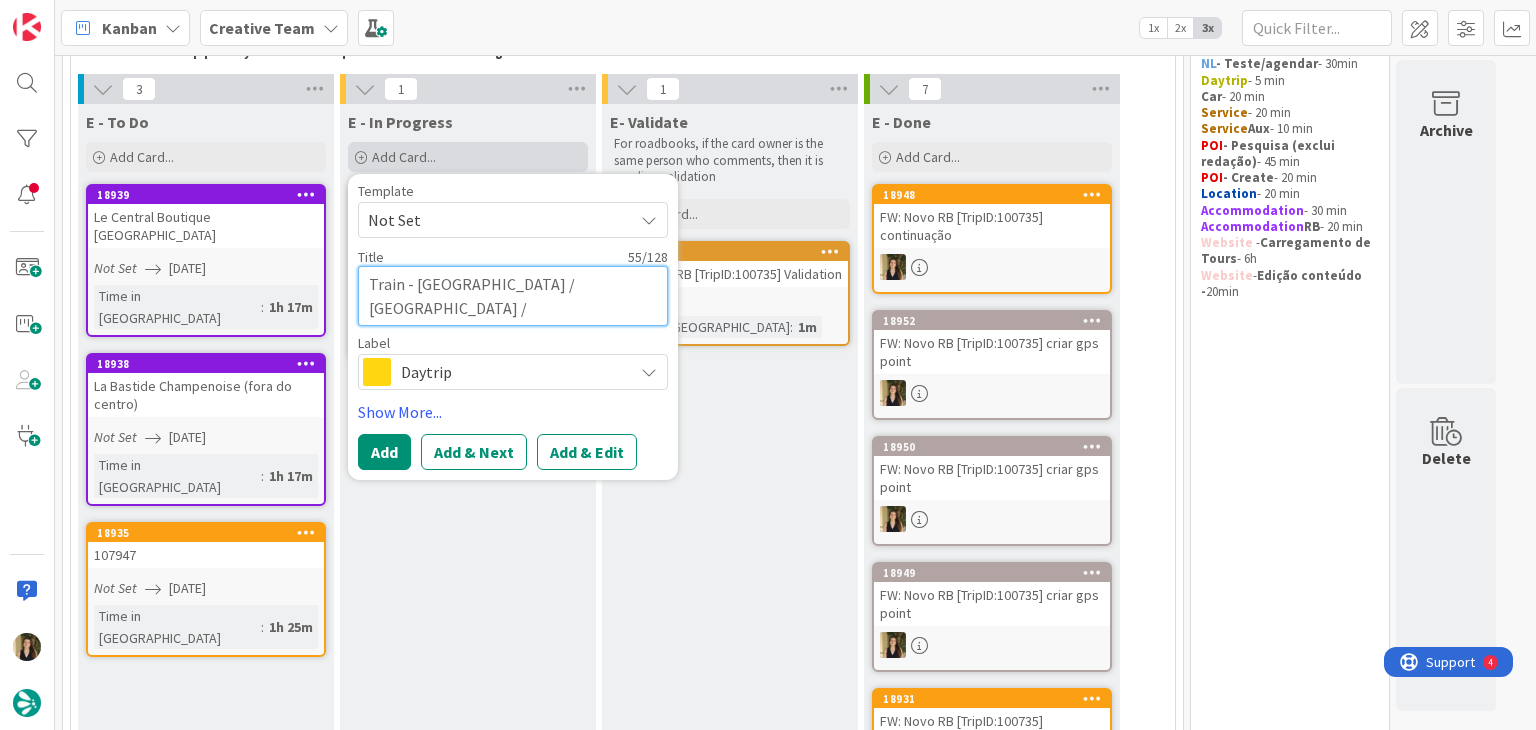 type on "x" 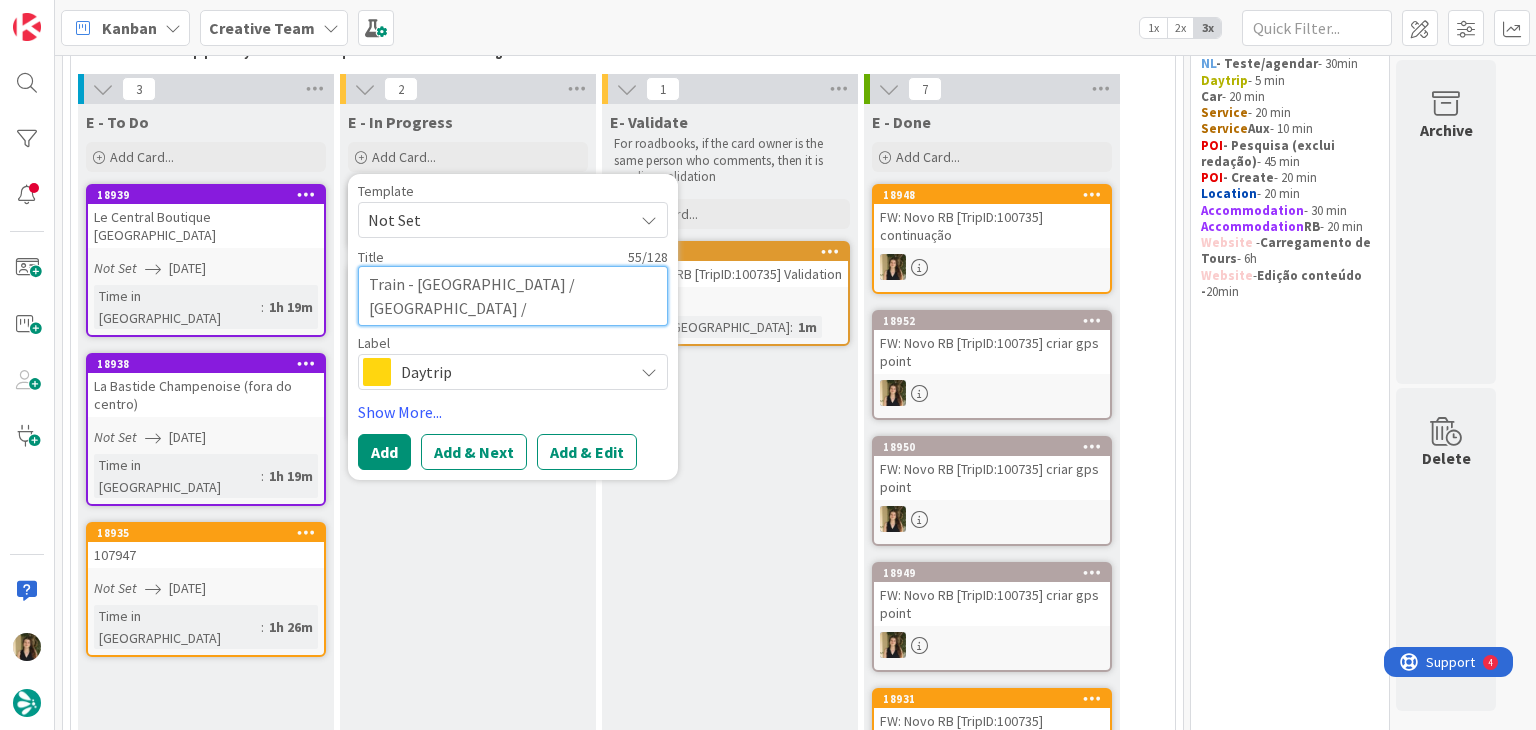 type on "Train - Paris Gare de l'Est / Champagne-Ardenne / Reims" 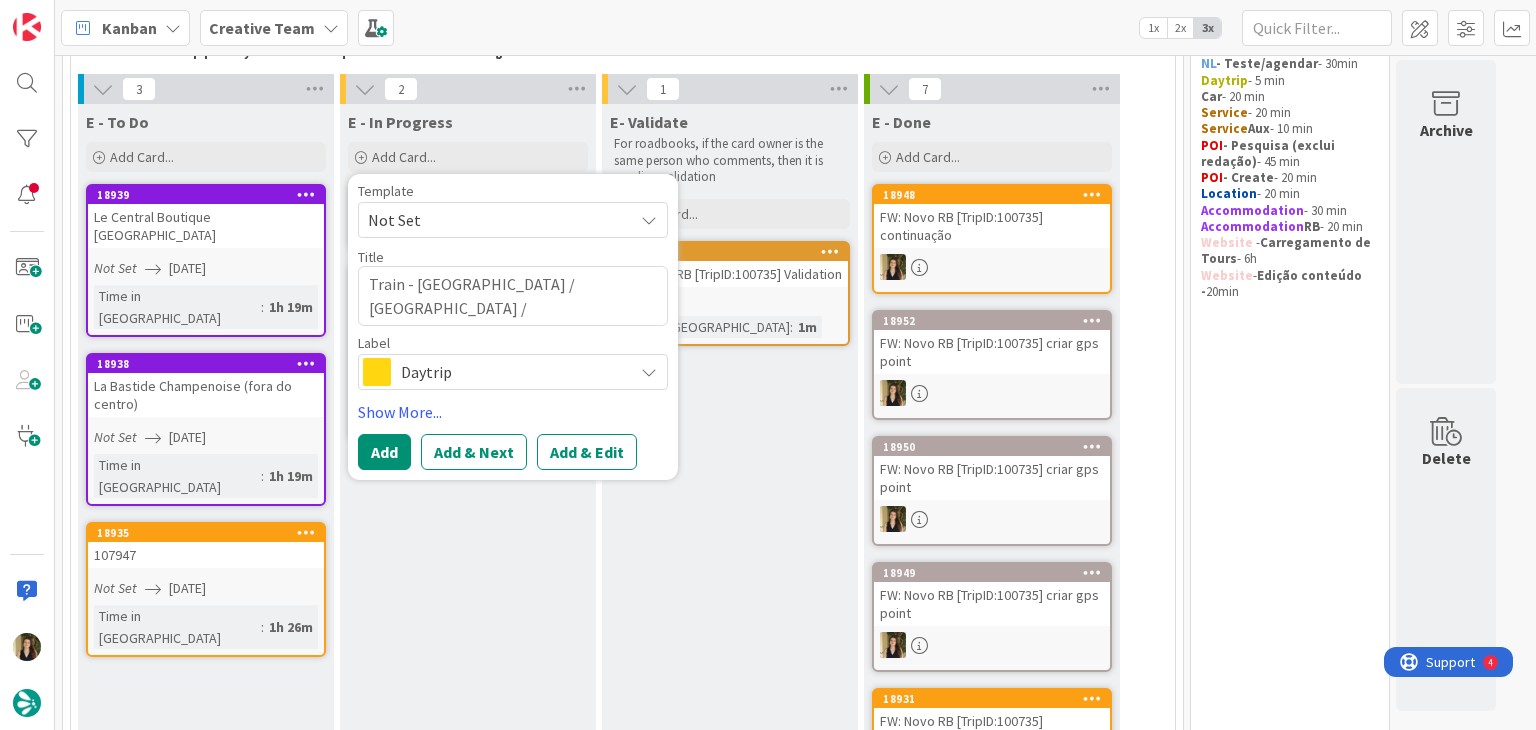 click on "Daytrip" at bounding box center (512, 372) 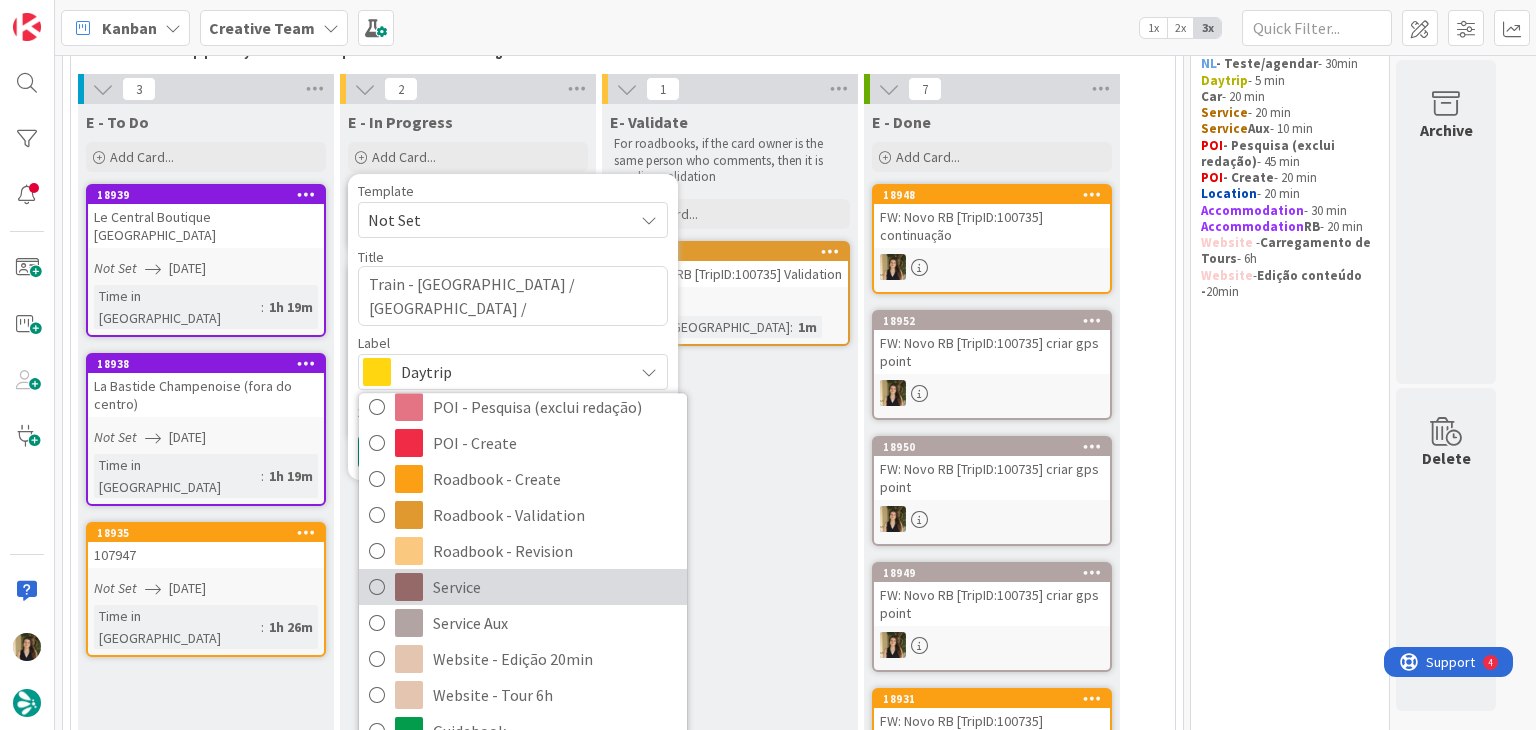 click on "Service" at bounding box center (555, 587) 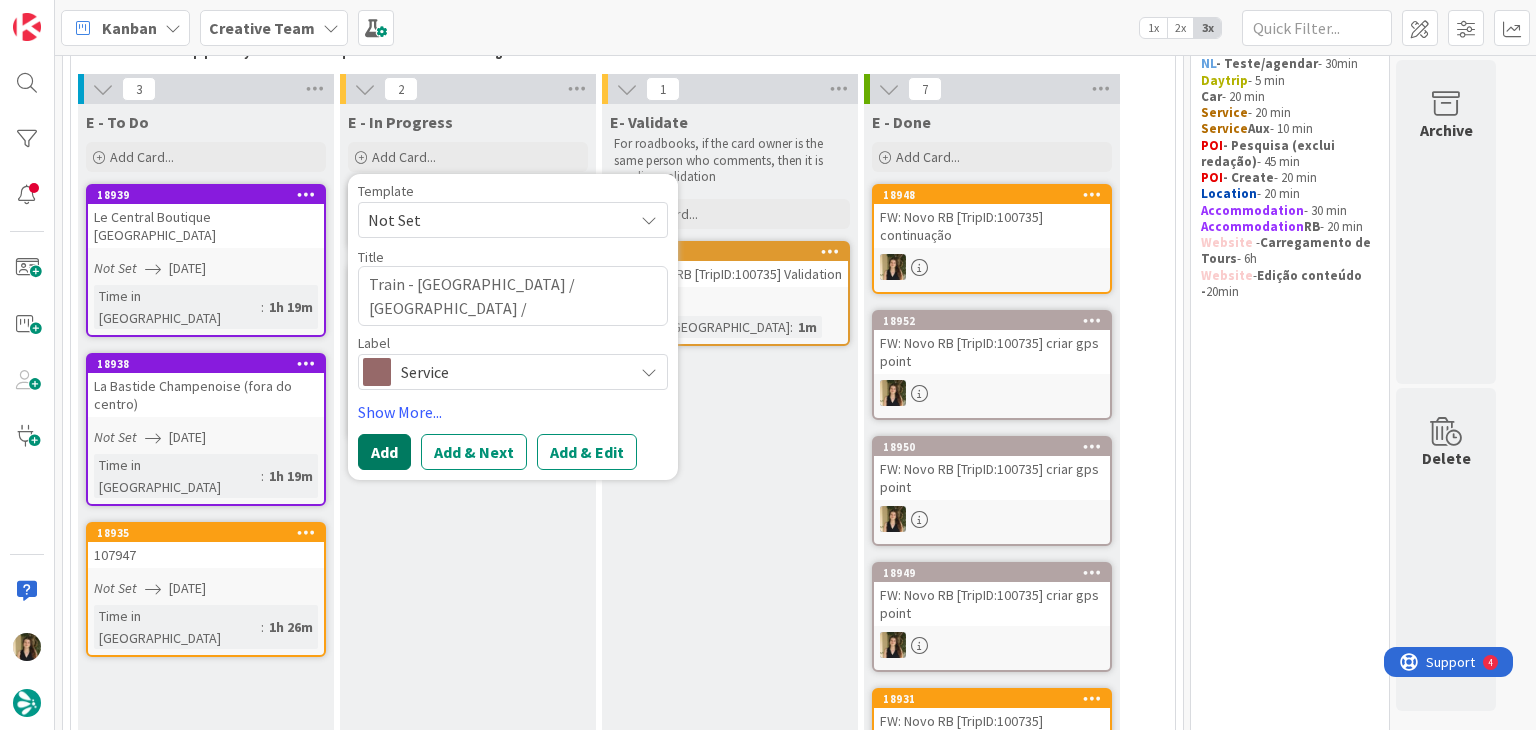 click on "Add" at bounding box center (384, 452) 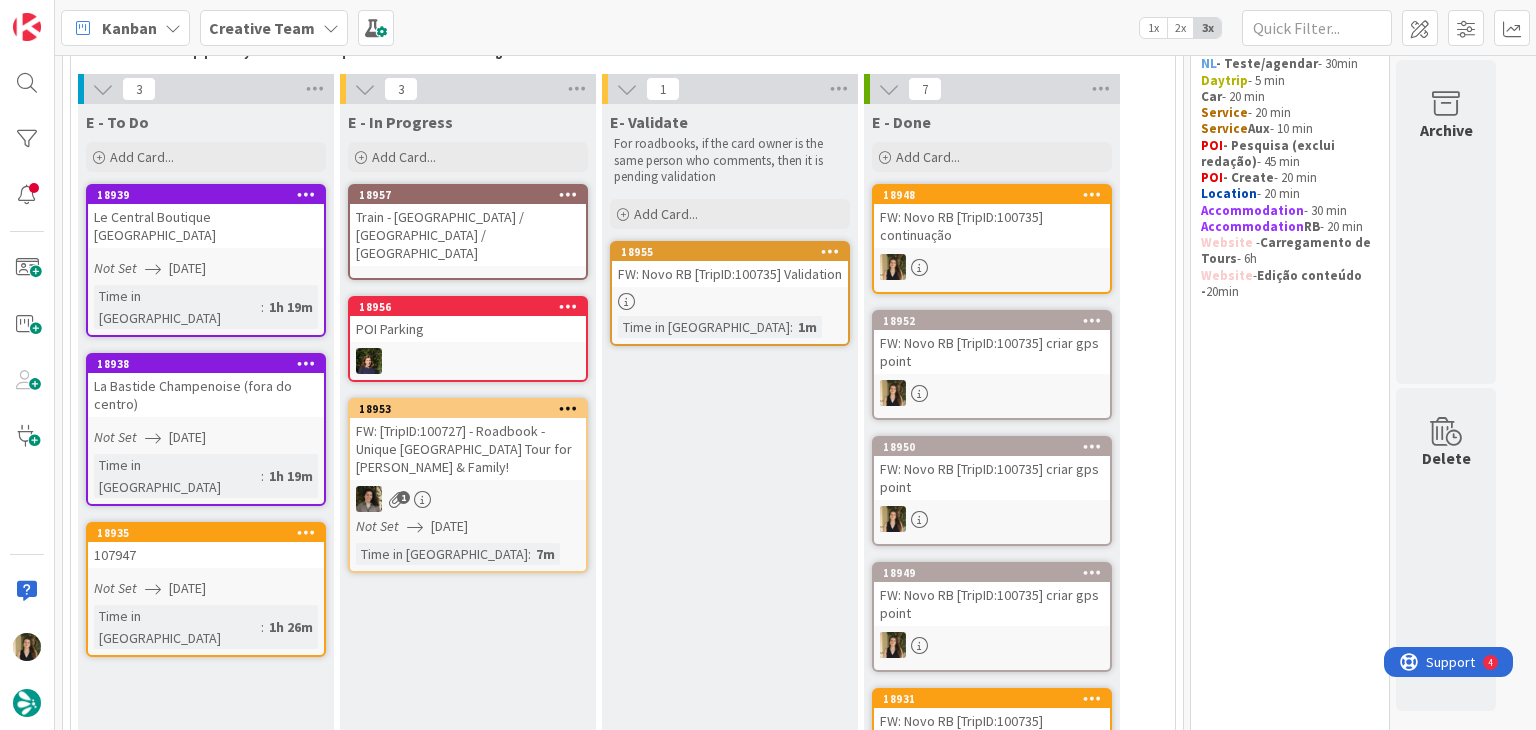 click on "Train - Paris Gare de l'Est / Champagne-Ardenne / Reims" at bounding box center [468, 235] 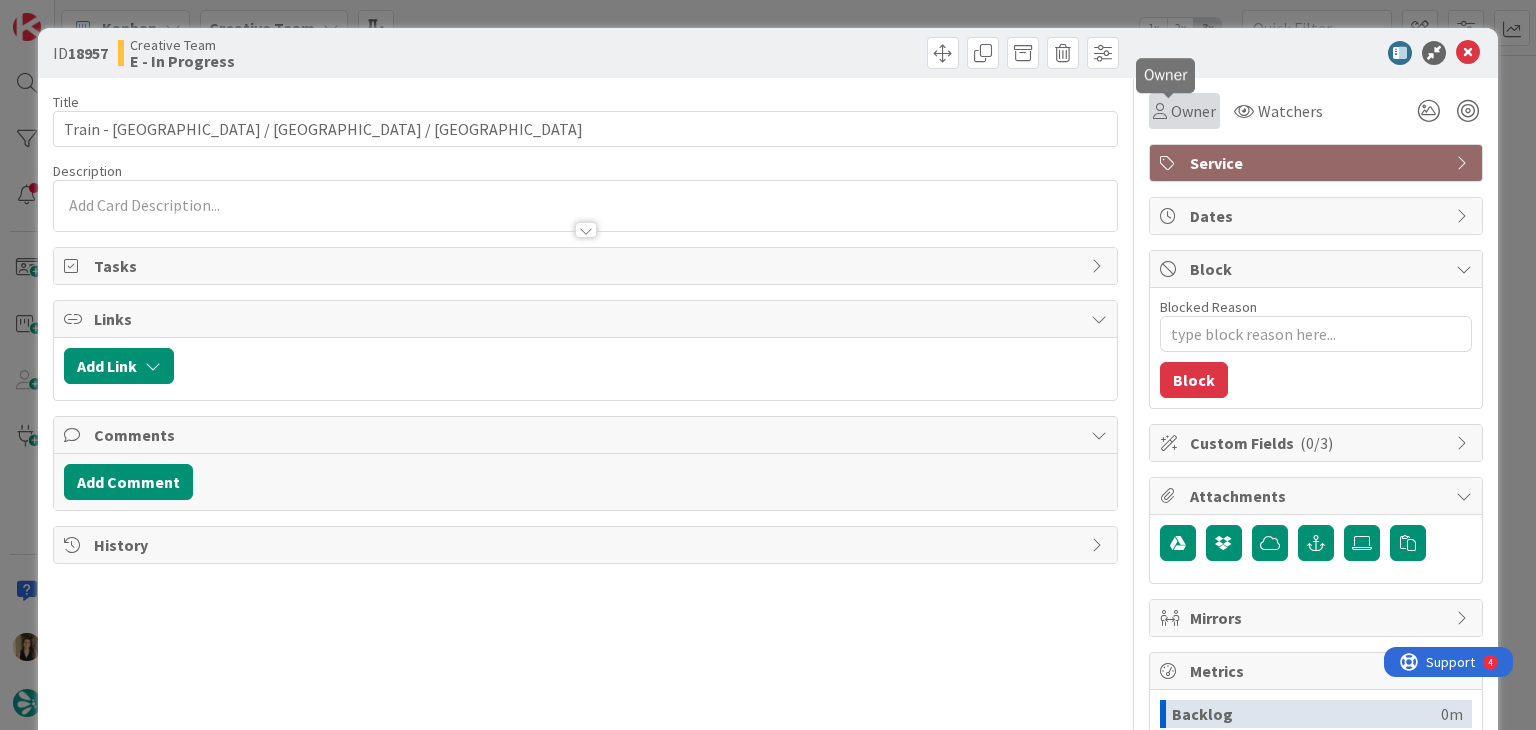 scroll, scrollTop: 0, scrollLeft: 0, axis: both 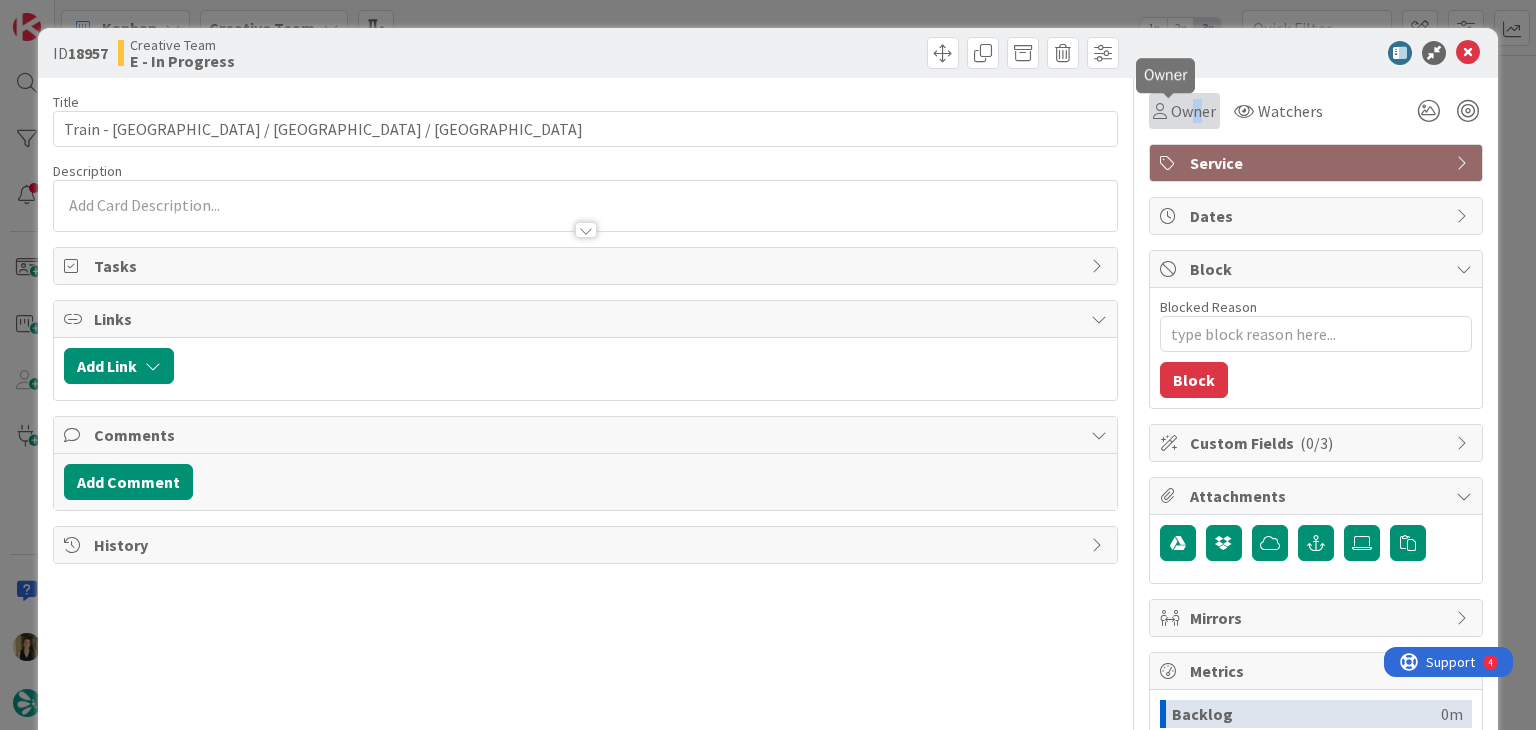 click on "Owner" at bounding box center (1184, 111) 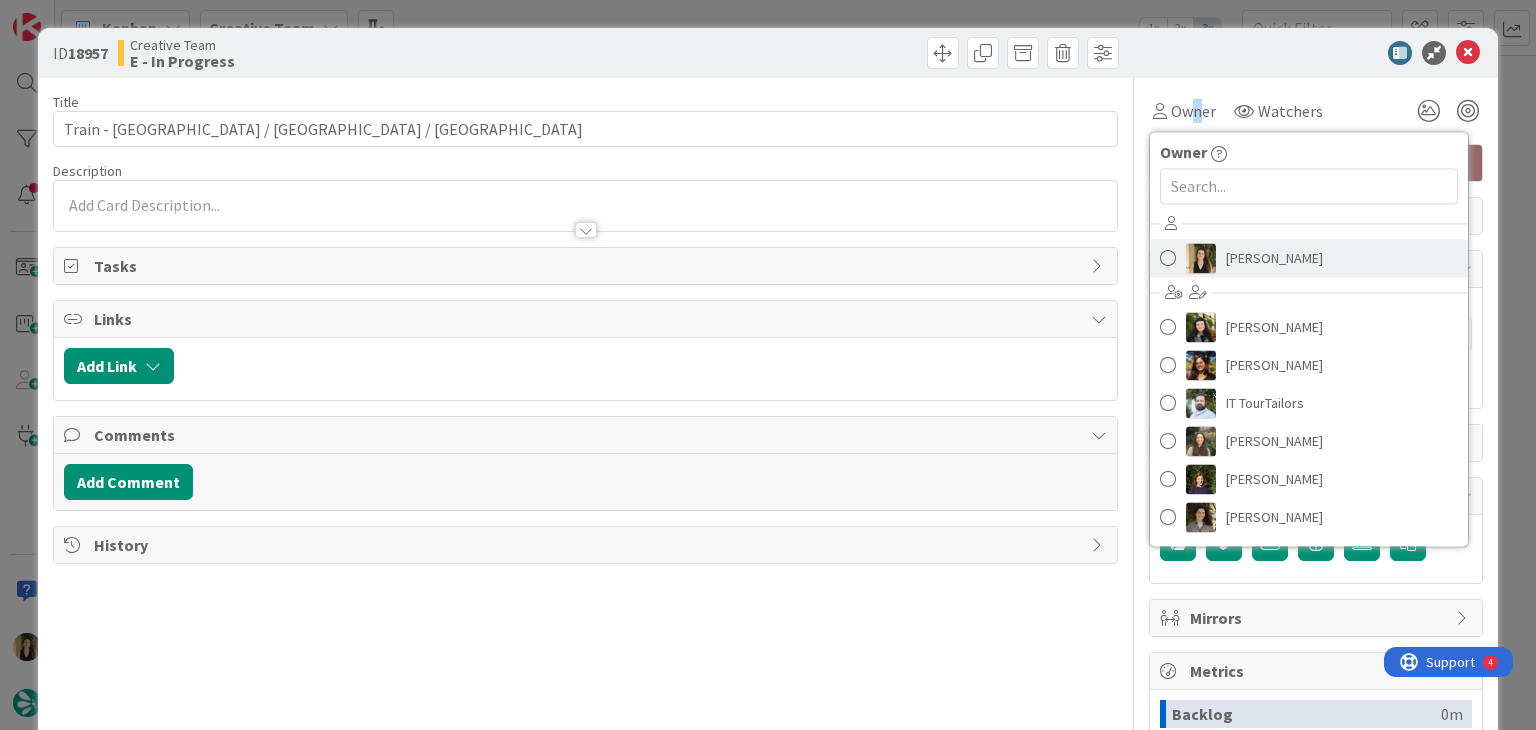 click on "Sofia Palma" at bounding box center (1274, 258) 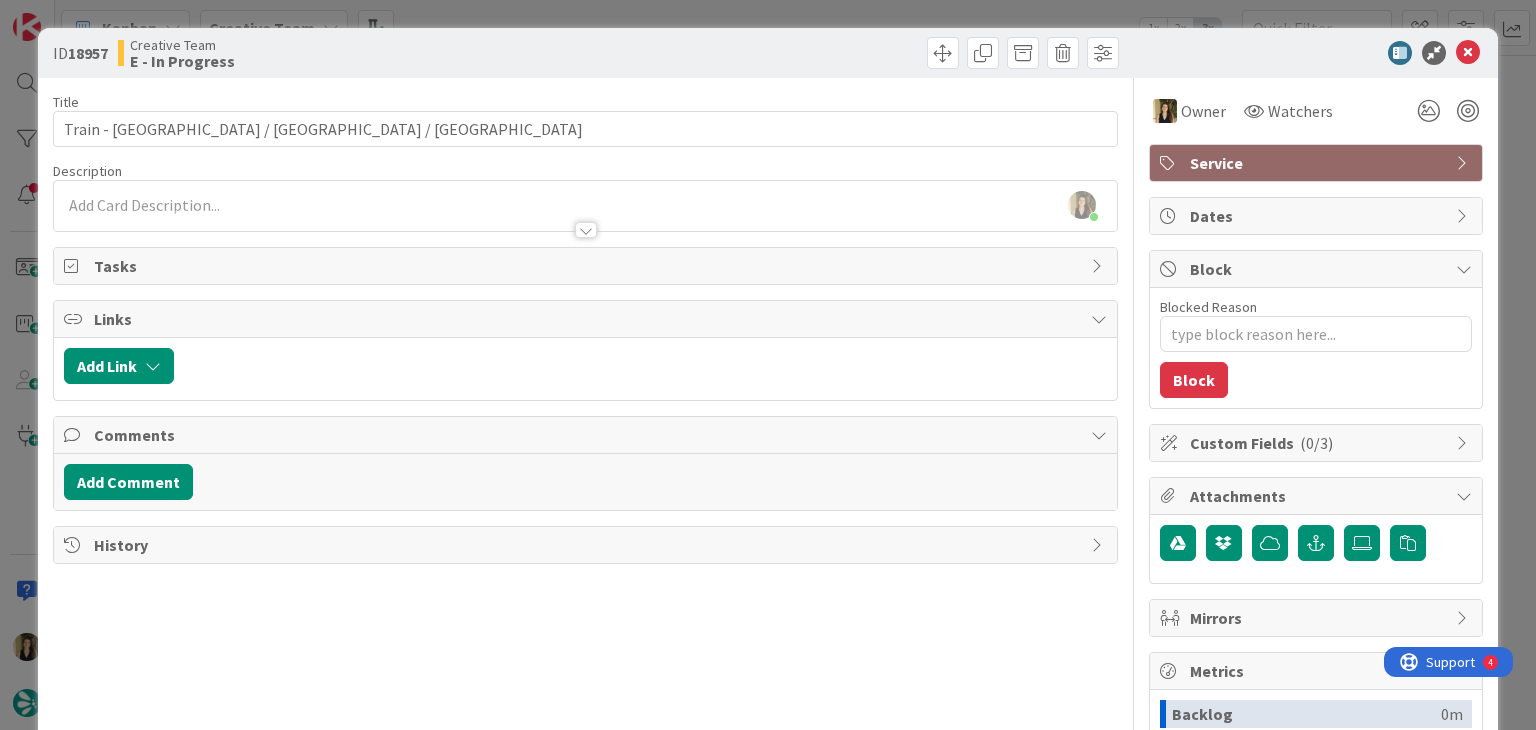 click at bounding box center [855, 53] 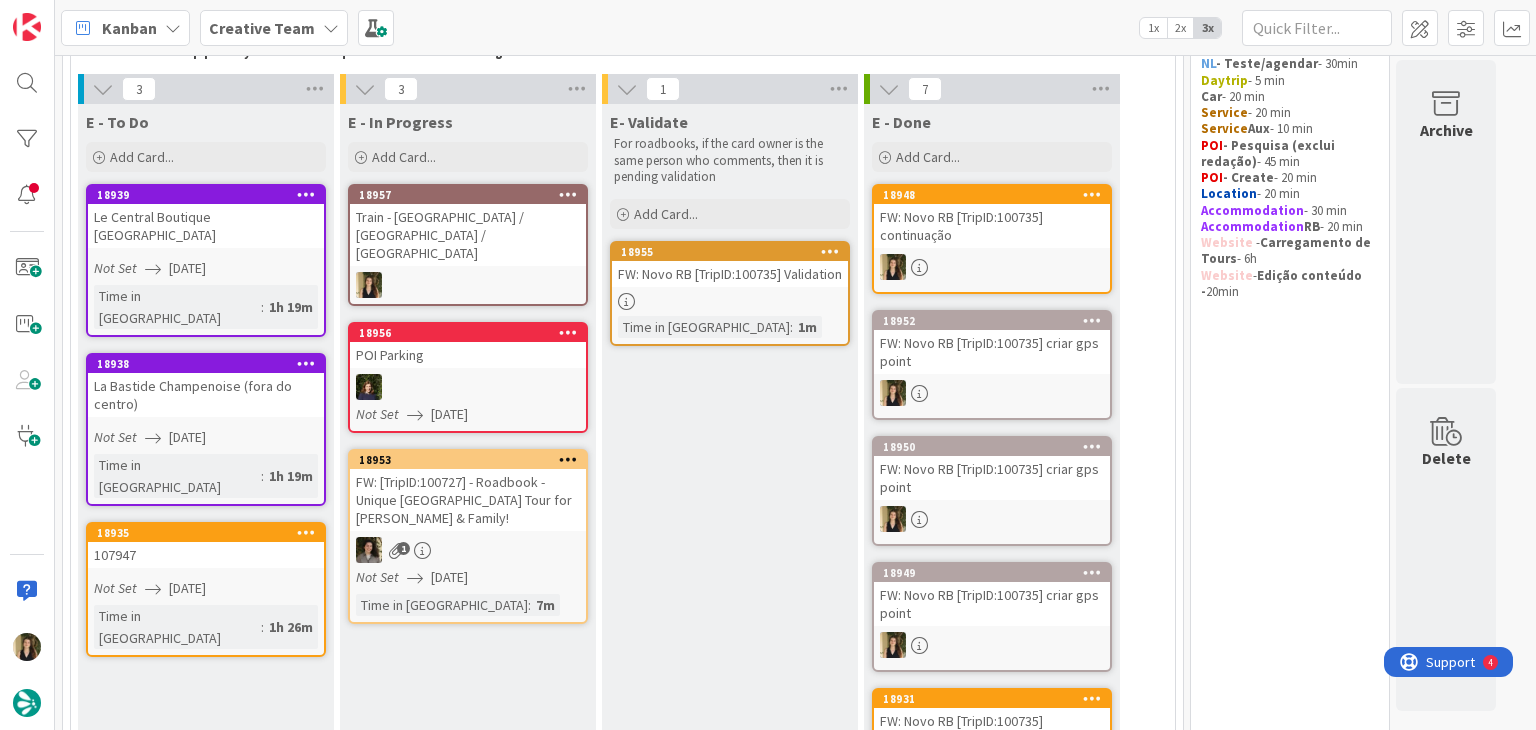 click on "18955 FW: Novo RB [TripID:100735] Validation Time in Column : 1m" at bounding box center [730, 293] 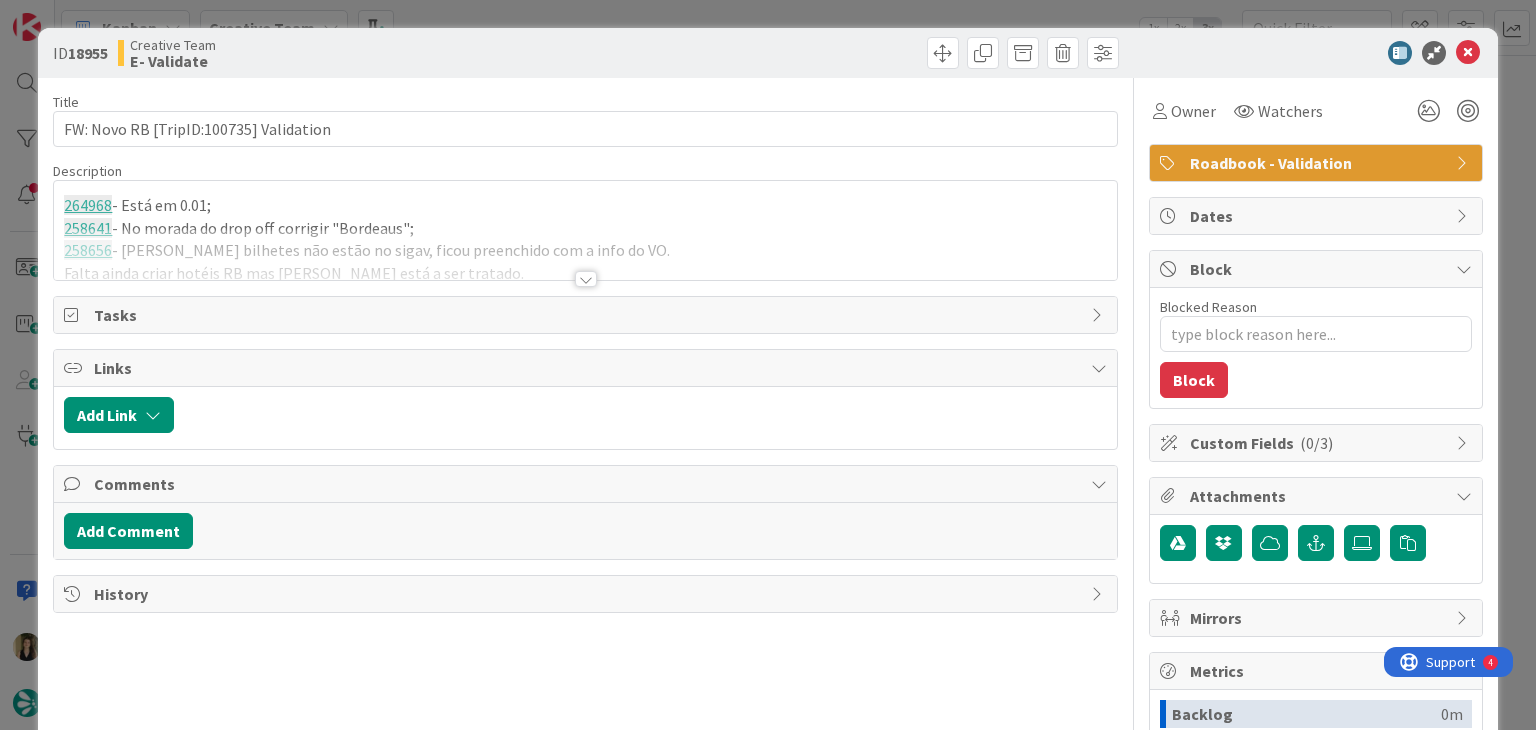 scroll, scrollTop: 0, scrollLeft: 0, axis: both 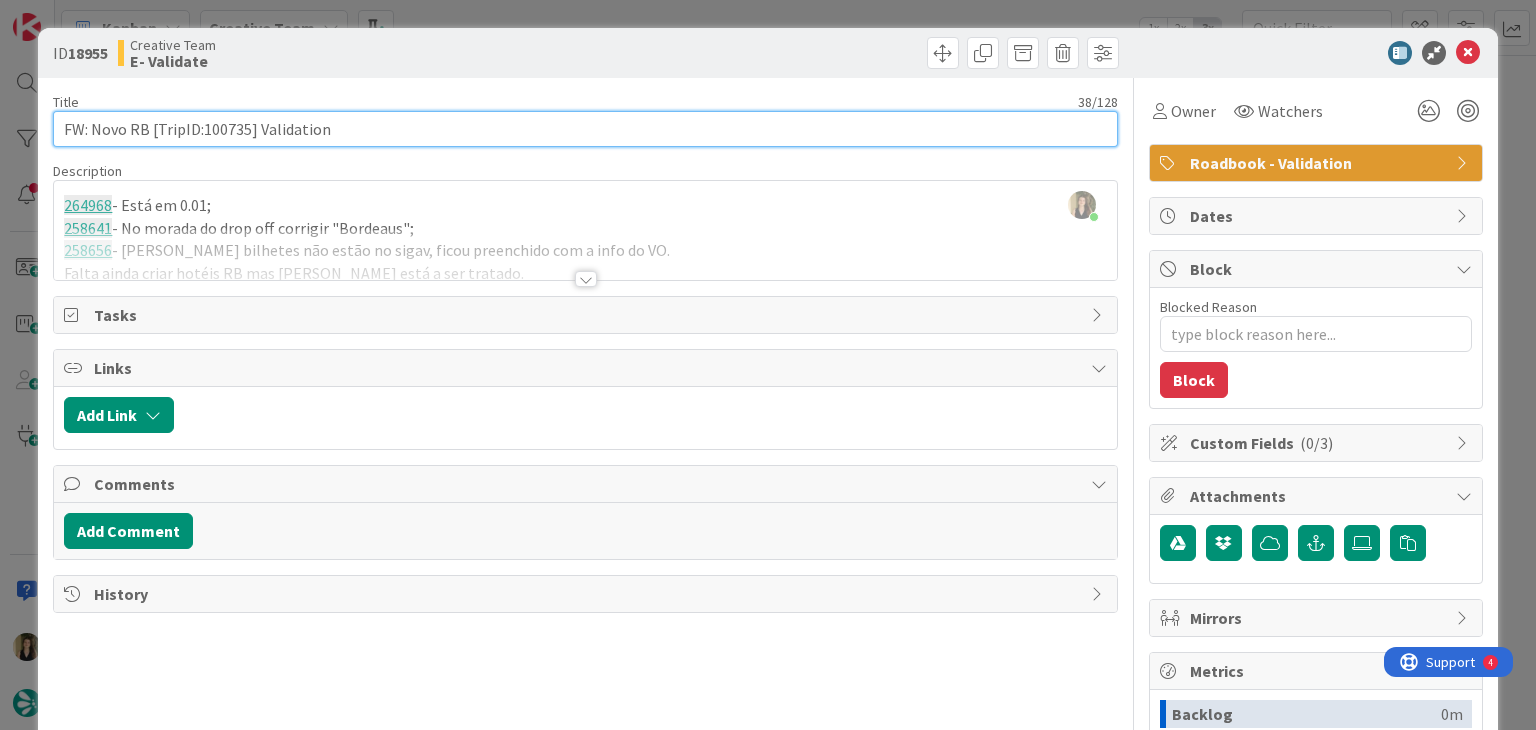 drag, startPoint x: 253, startPoint y: 125, endPoint x: 152, endPoint y: 125, distance: 101 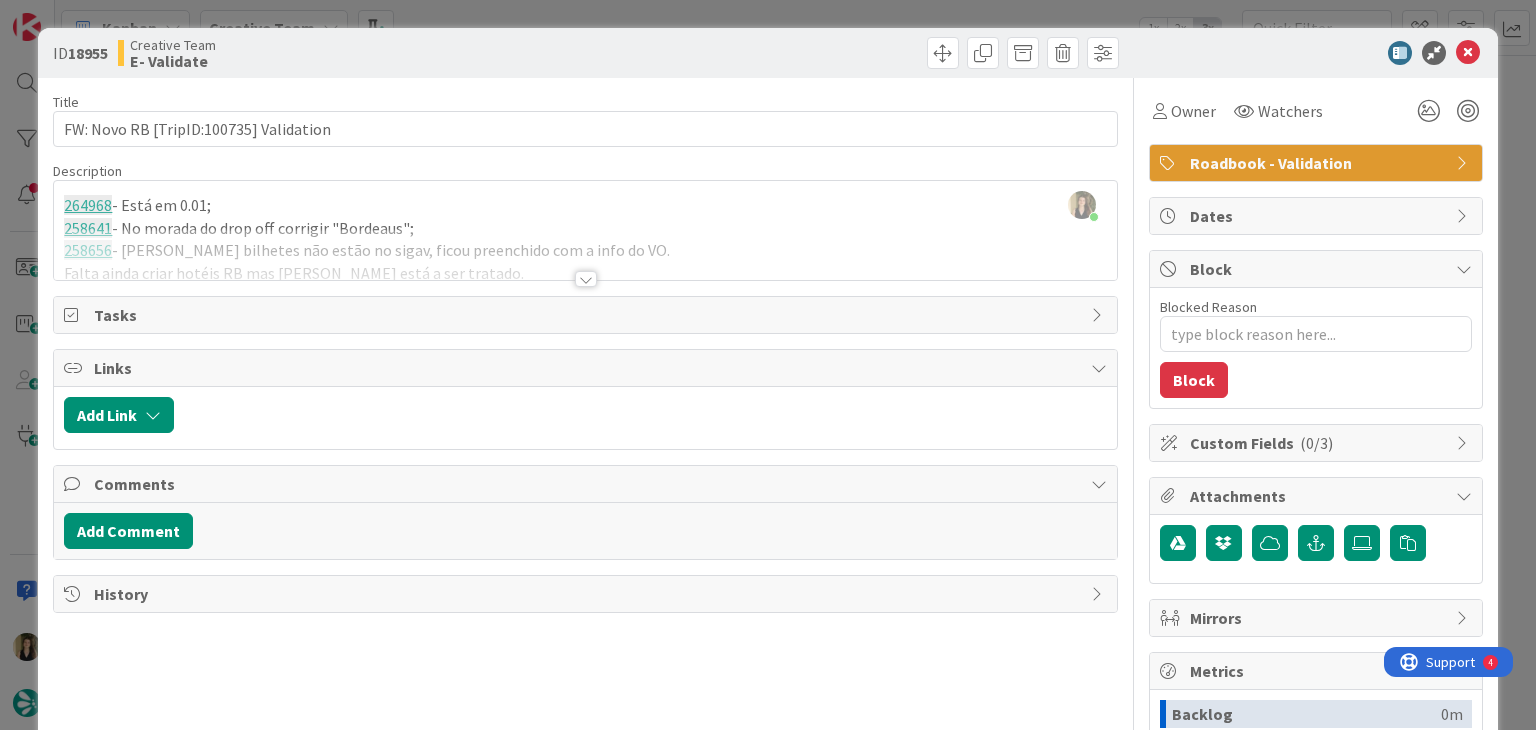 click on "ID  18955 Creative Team E- Validate" at bounding box center (767, 53) 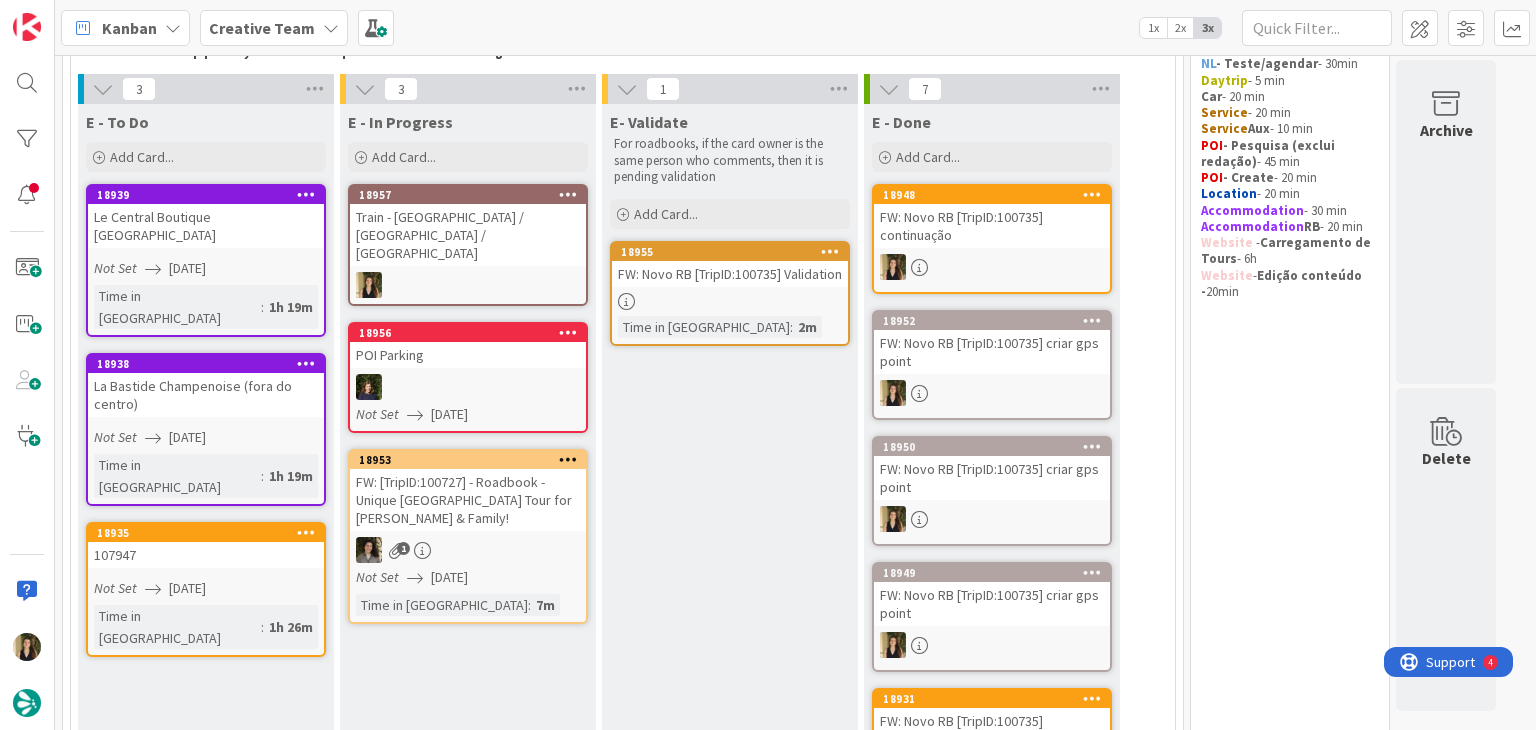 click on "Train - Paris Gare de l'Est / Champagne-Ardenne / Reims" at bounding box center [468, 235] 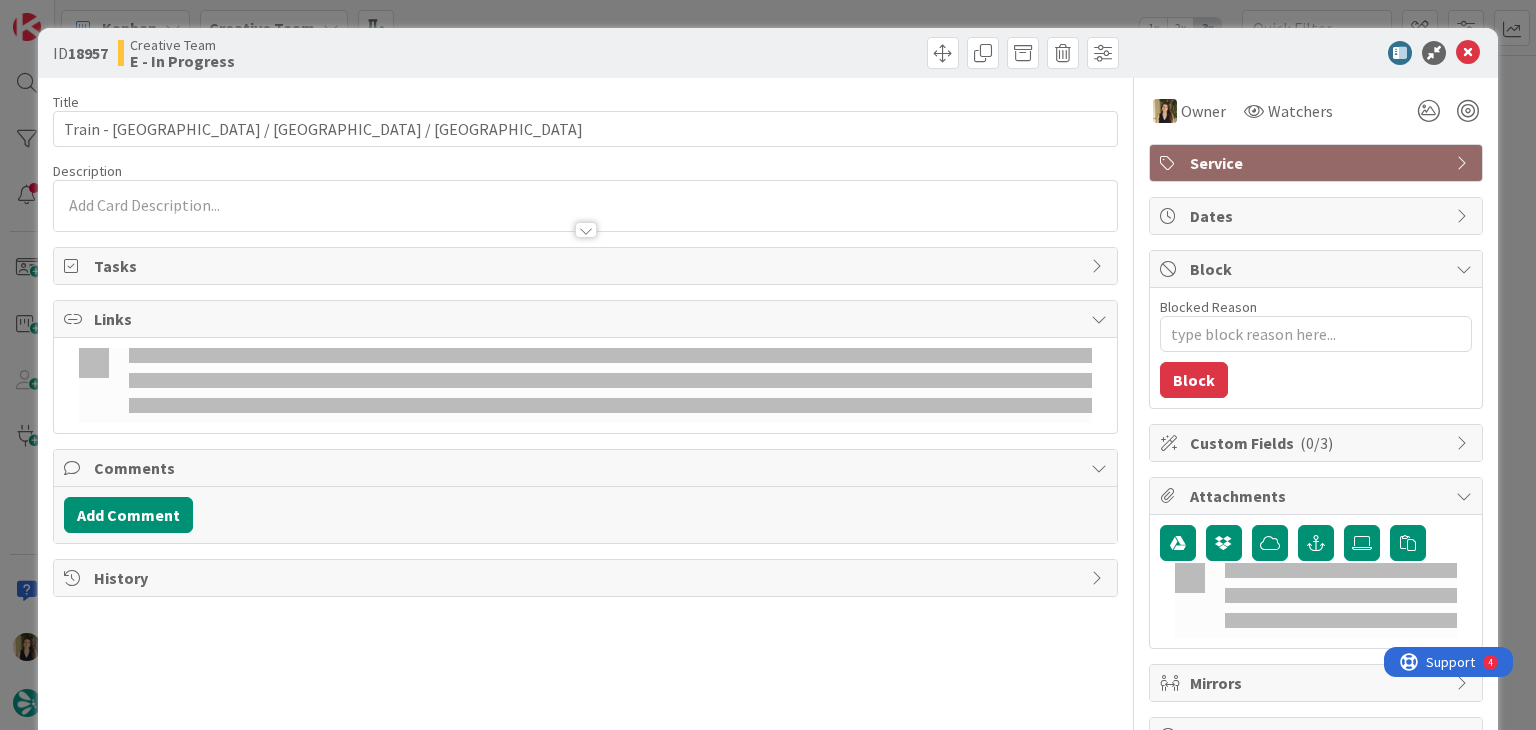 scroll, scrollTop: 0, scrollLeft: 0, axis: both 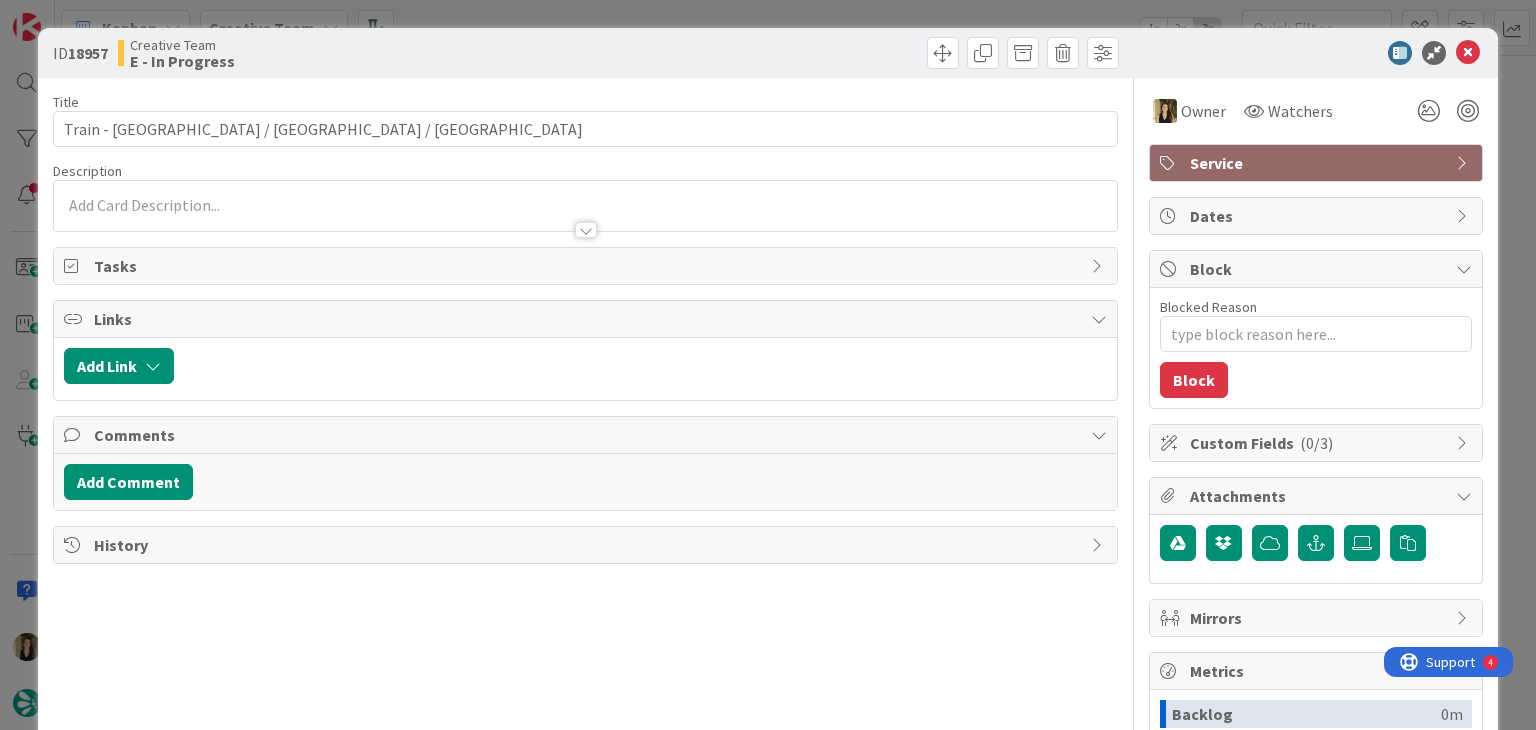 type on "x" 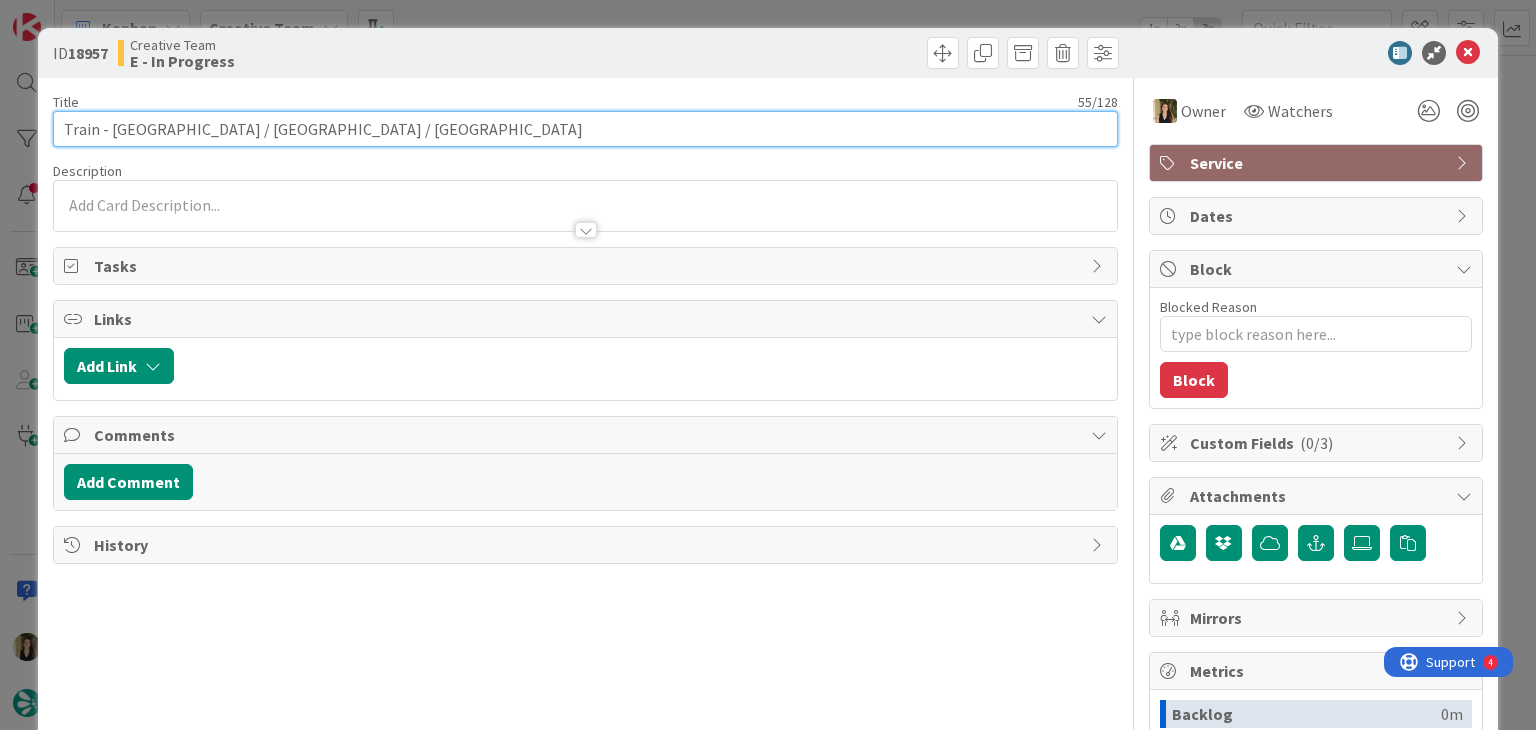 click on "Train - Paris Gare de l'Est / Champagne-Ardenne / Reims" at bounding box center (585, 129) 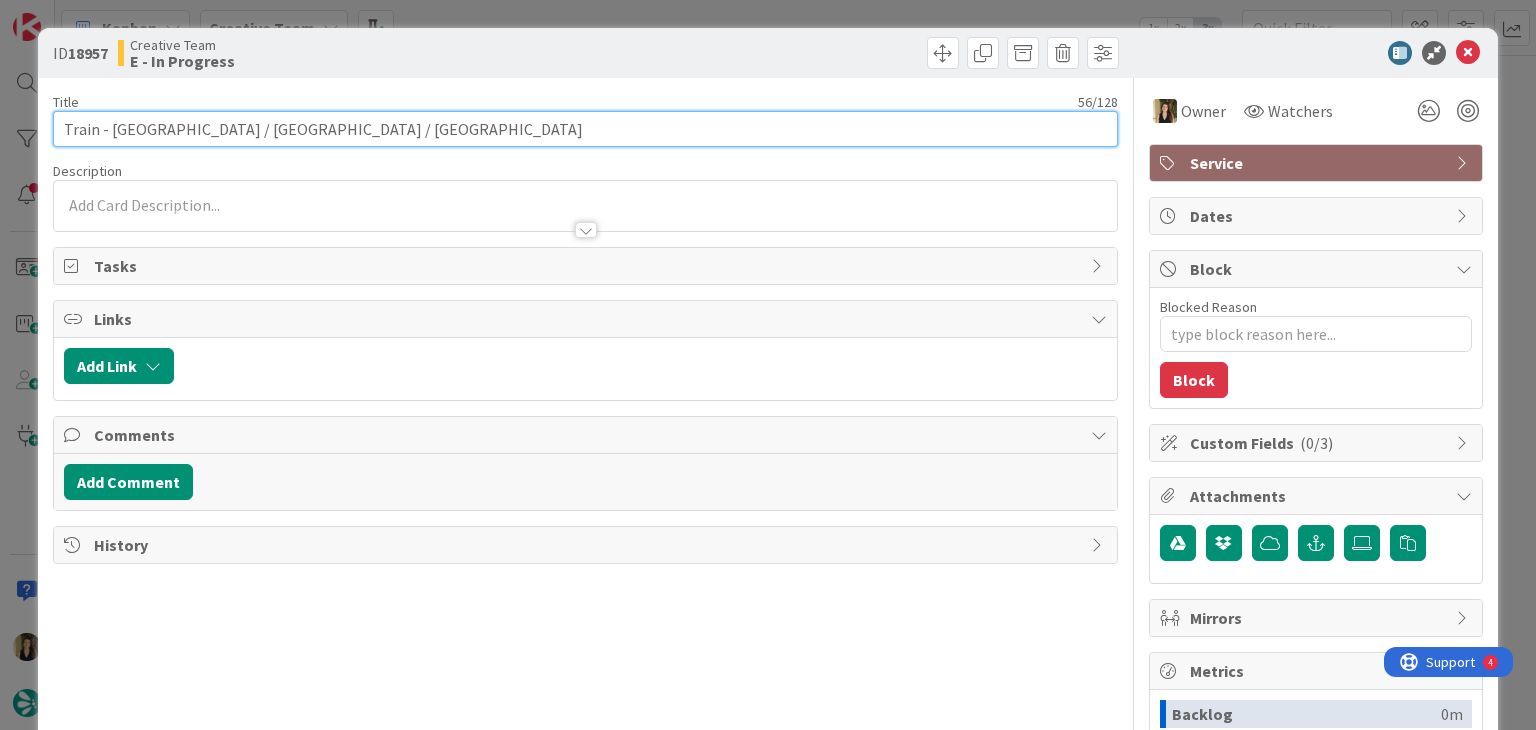 paste on "[TripID:100735]" 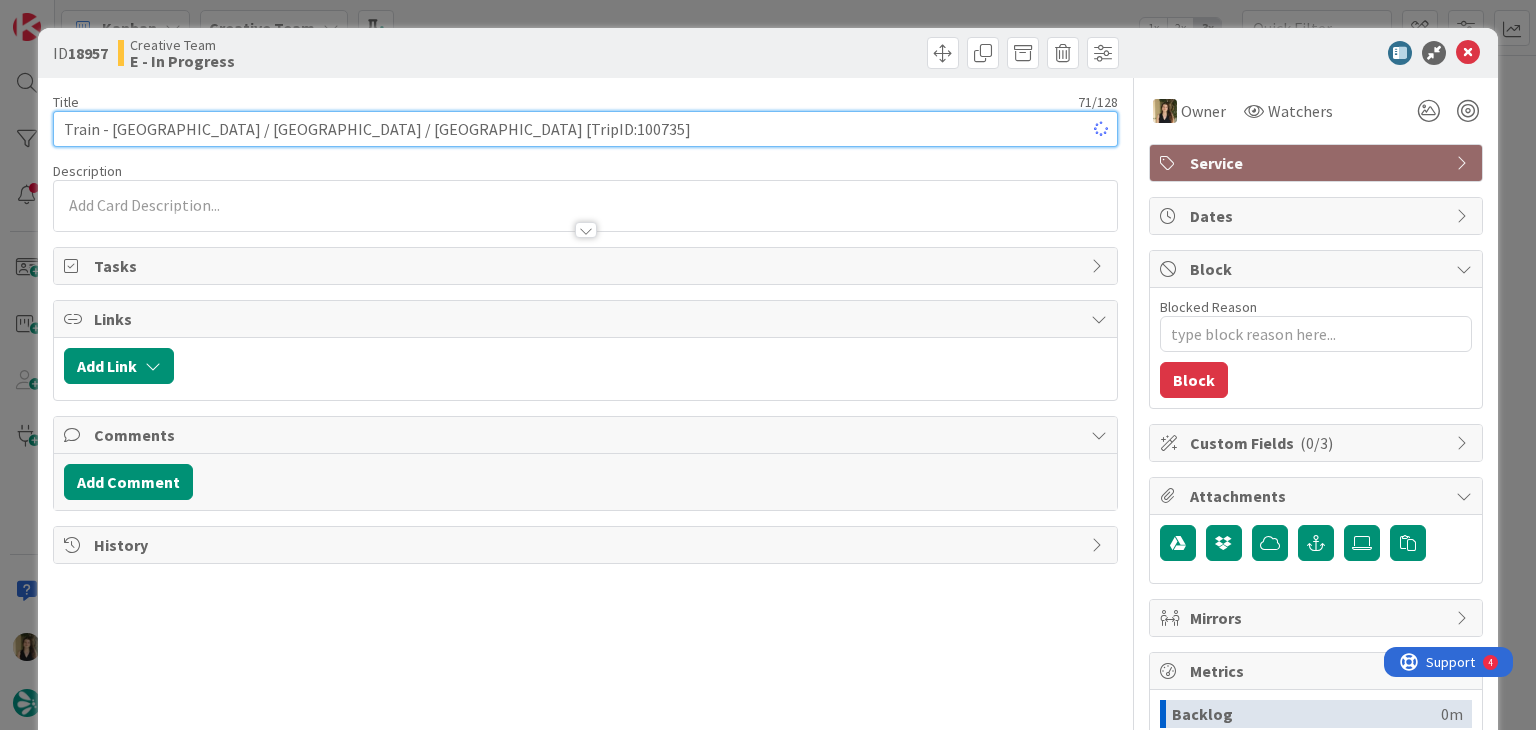 type on "x" 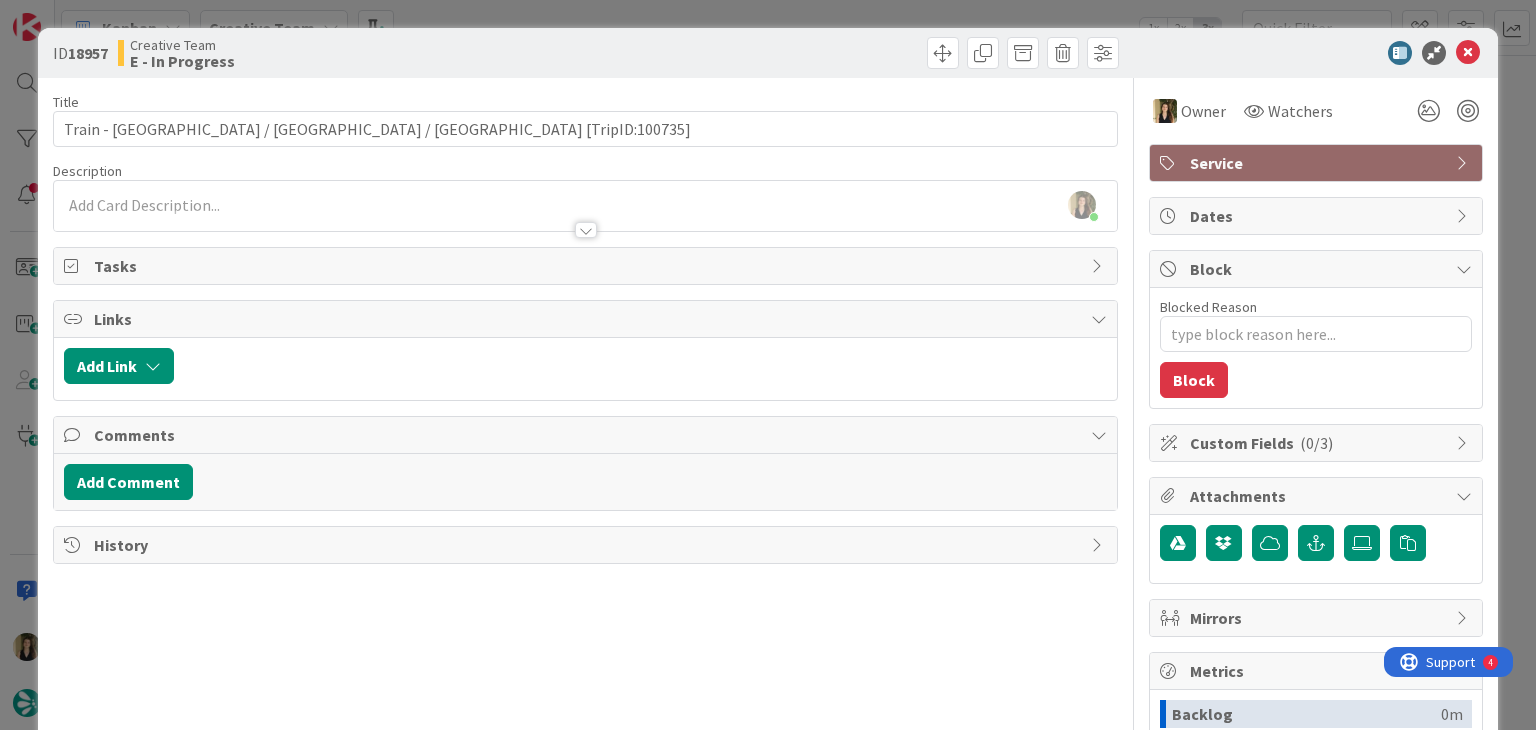 click on "ID  18957 Creative Team E - In Progress" at bounding box center [767, 53] 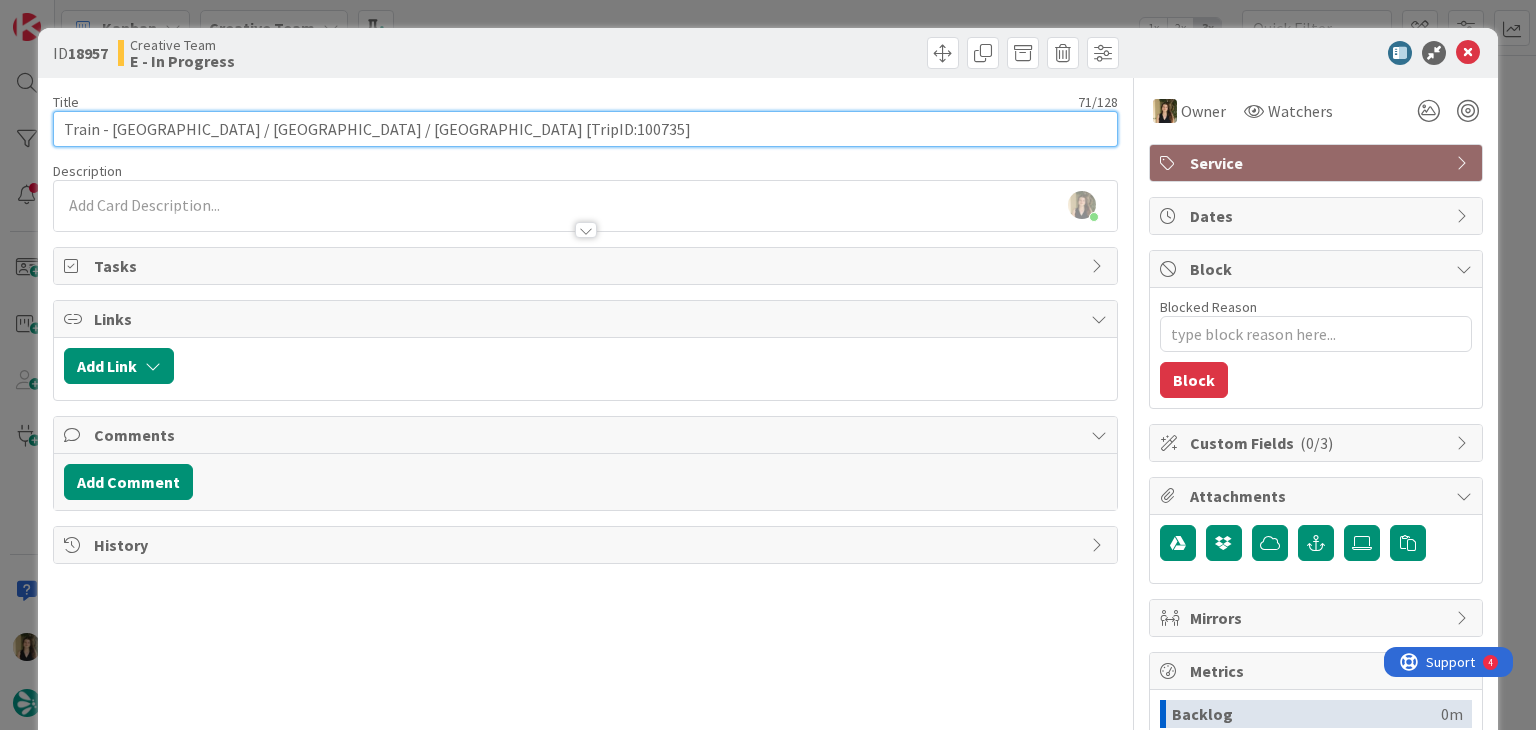 click on "Train - Paris Gare de l'Est / Champagne-Ardenne / Reims [TripID:100735]" at bounding box center [585, 129] 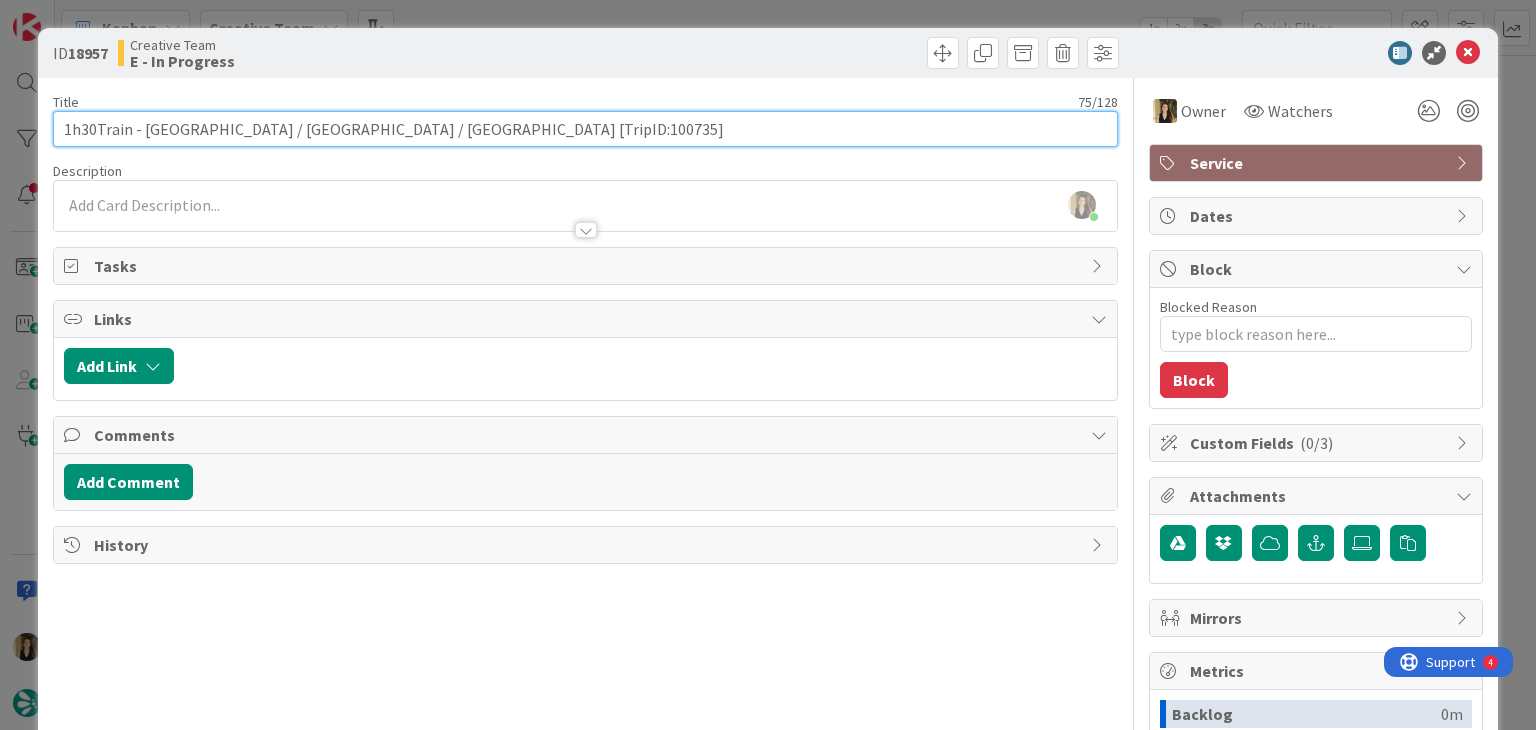 type on "1h30 Train - Paris Gare de l'Est / Champagne-Ardenne / Reims [TripID:100735]" 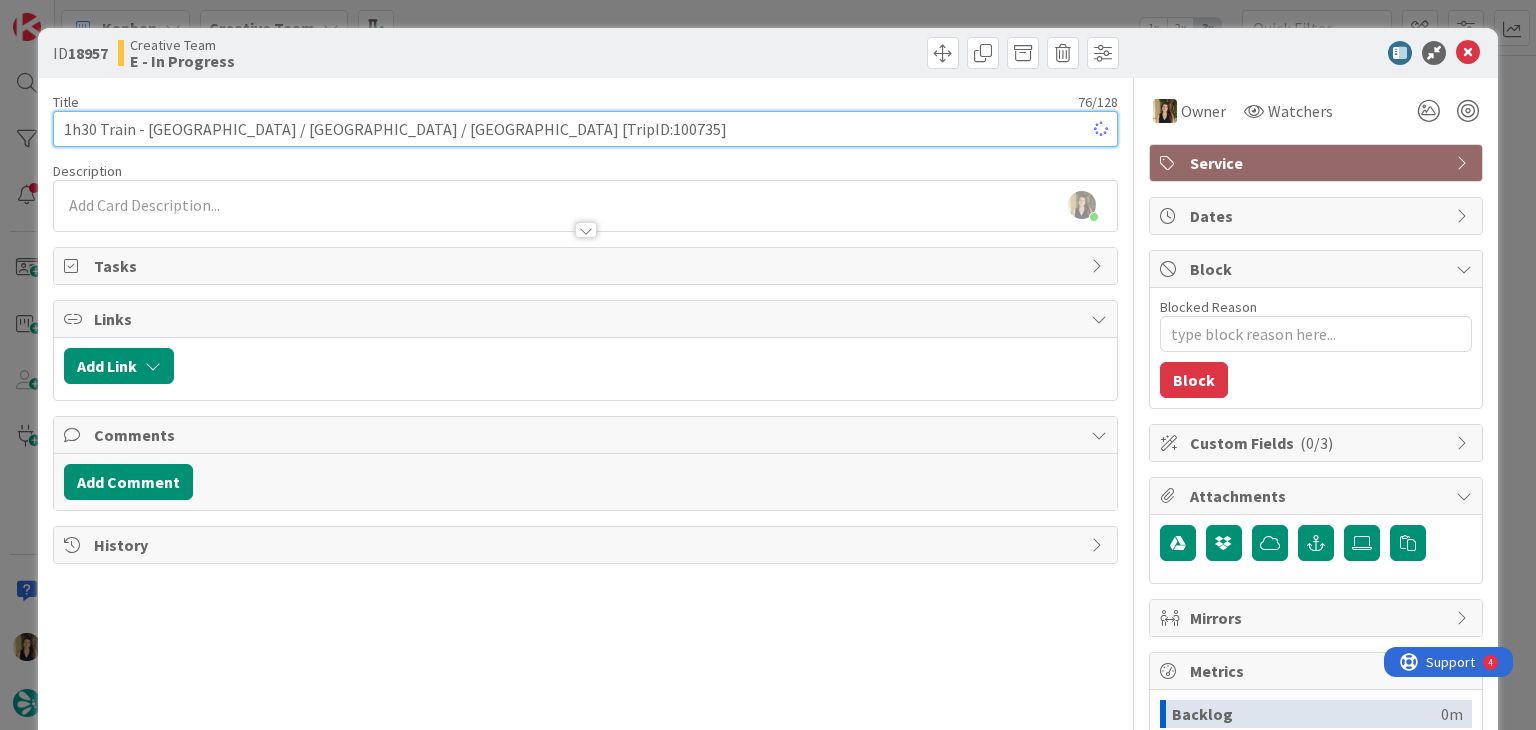 type on "x" 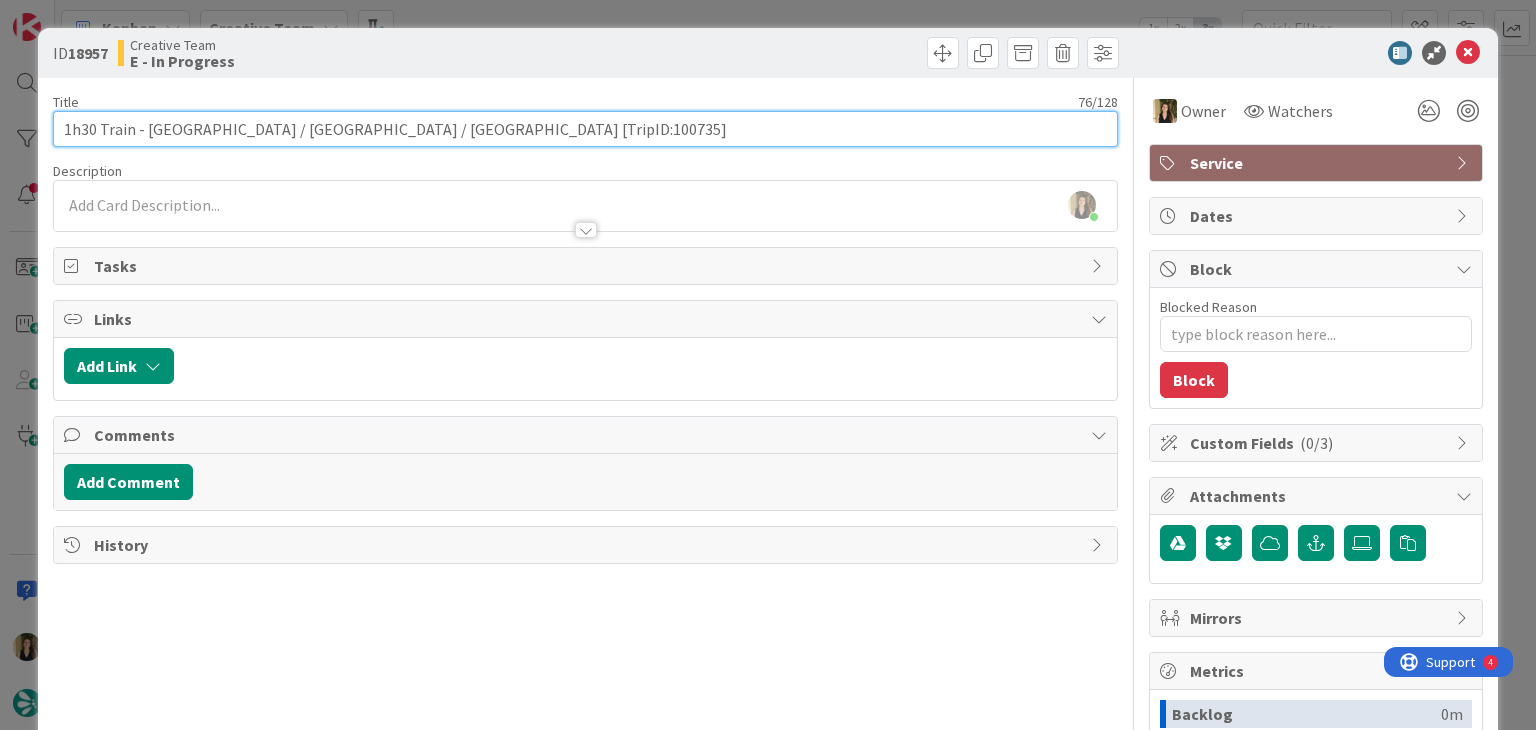click on "1h30 Train - Paris Gare de l'Est / Champagne-Ardenne / Reims [TripID:100735]" at bounding box center [585, 129] 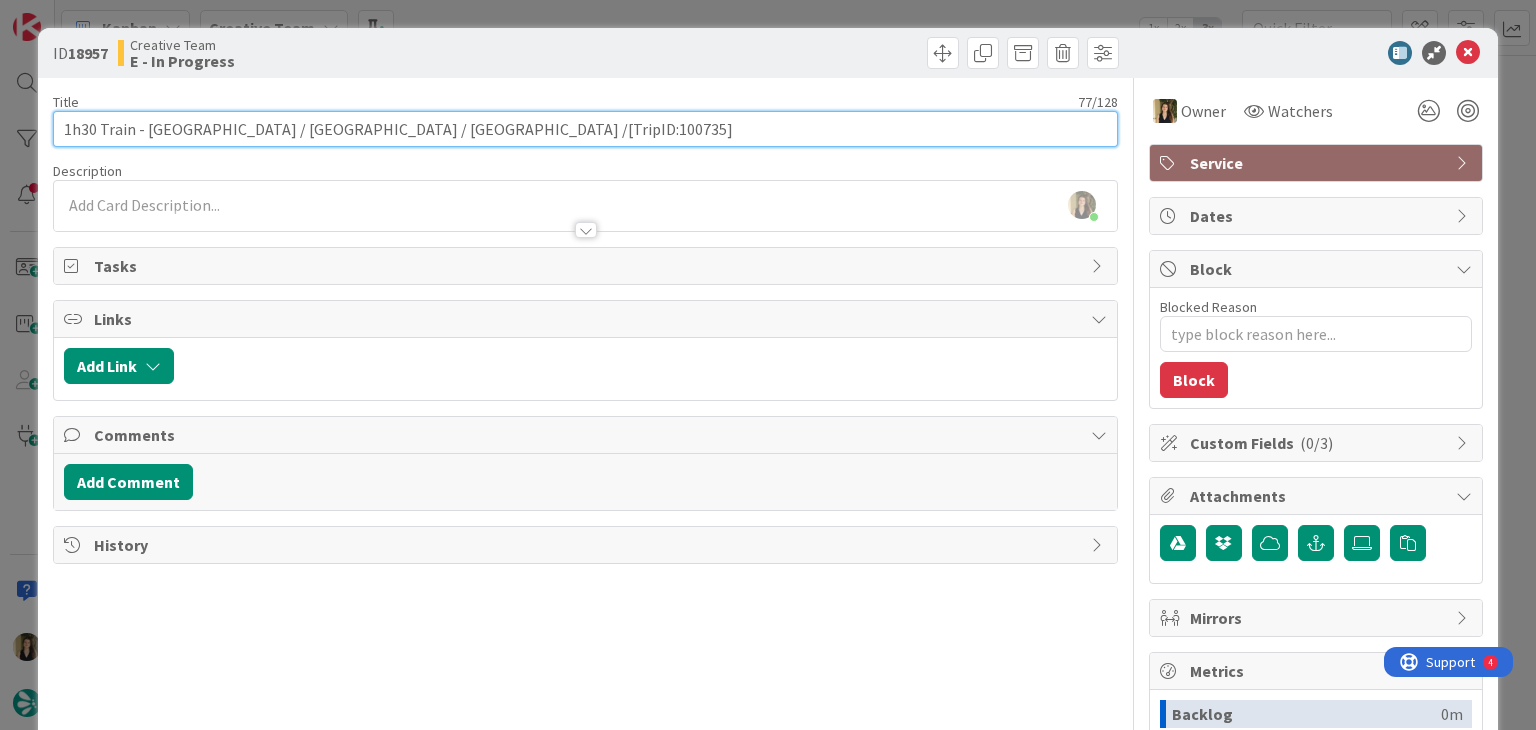 type on "x" 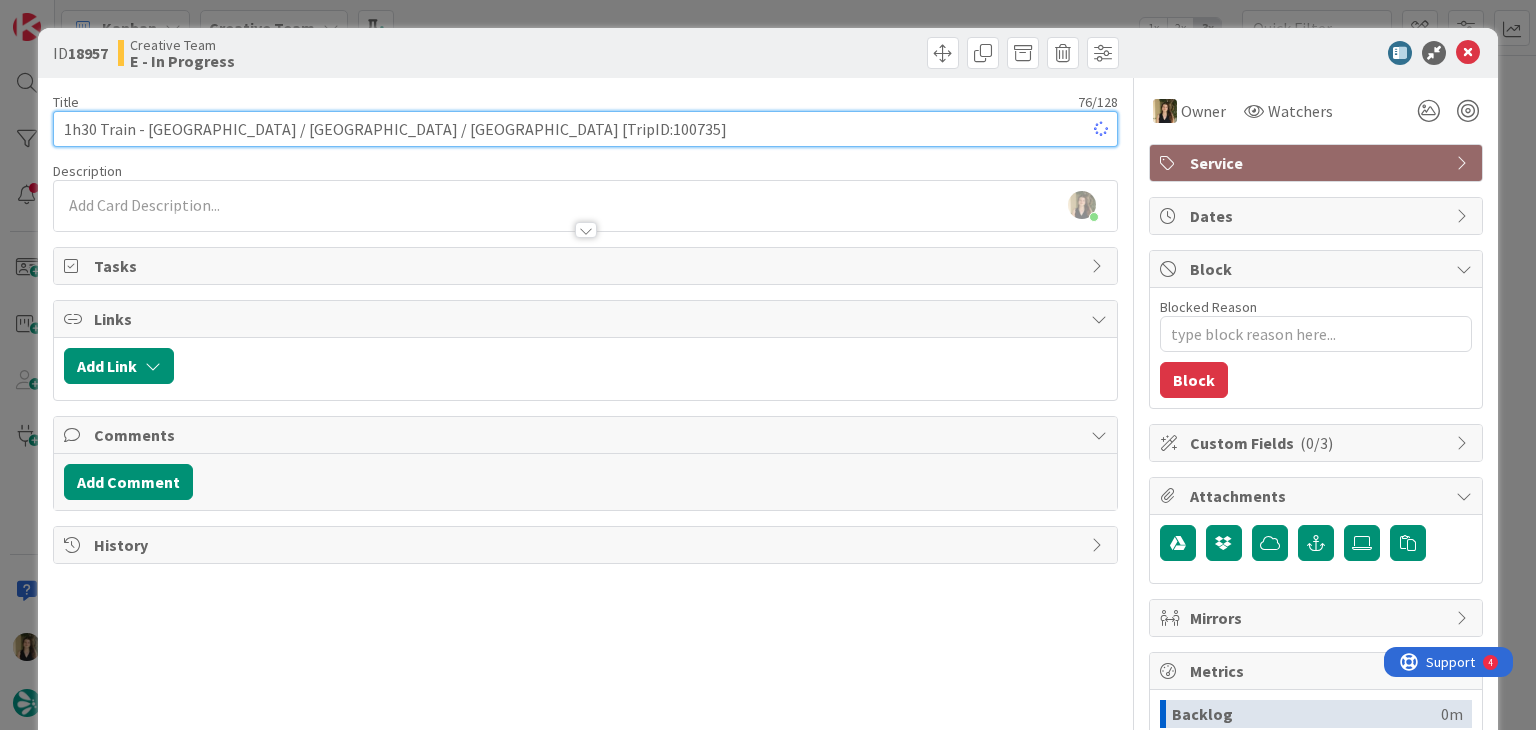 type on "x" 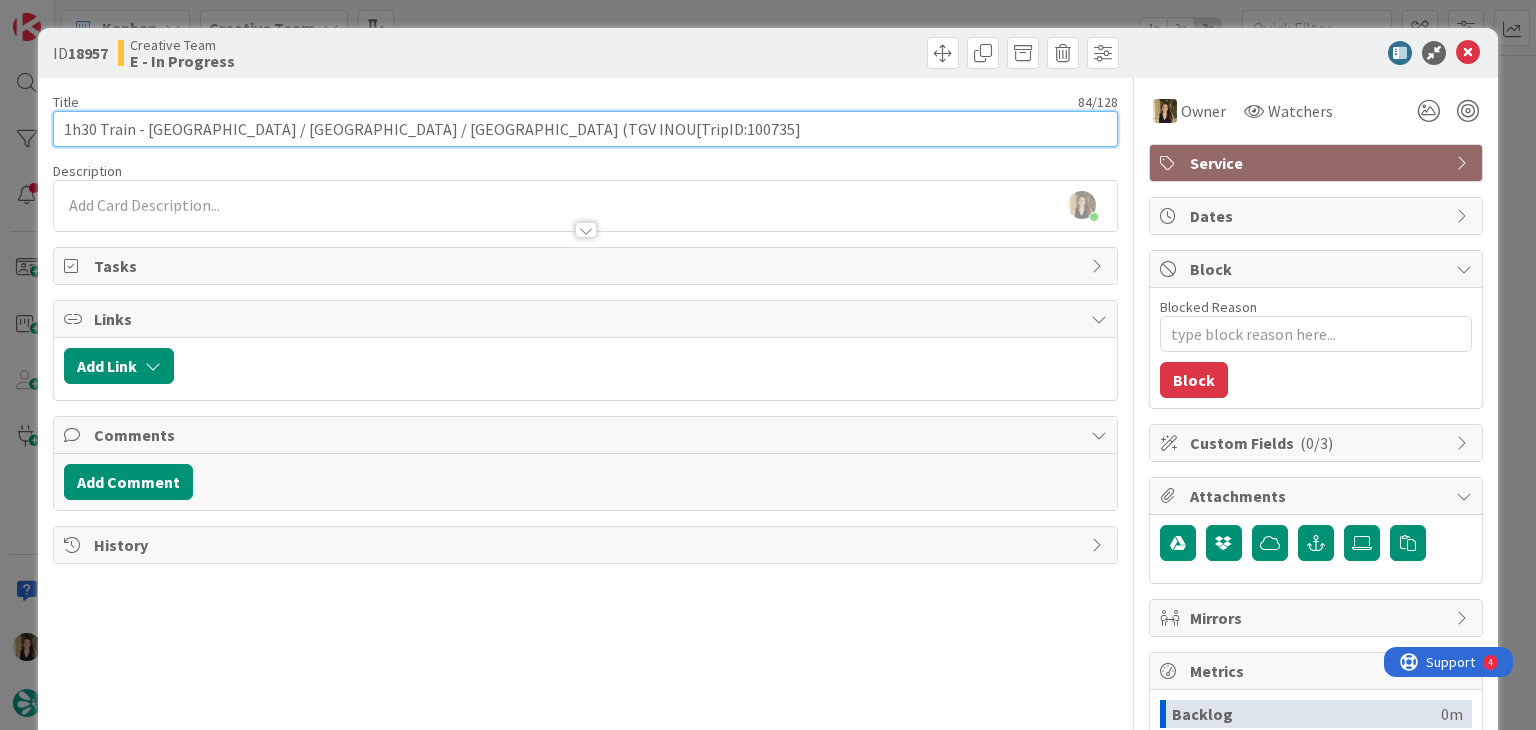type on "1h30 Train - Paris Gare de l'Est / Champagne-Ardenne / Reims (TGV INOUI[TripID:100735]" 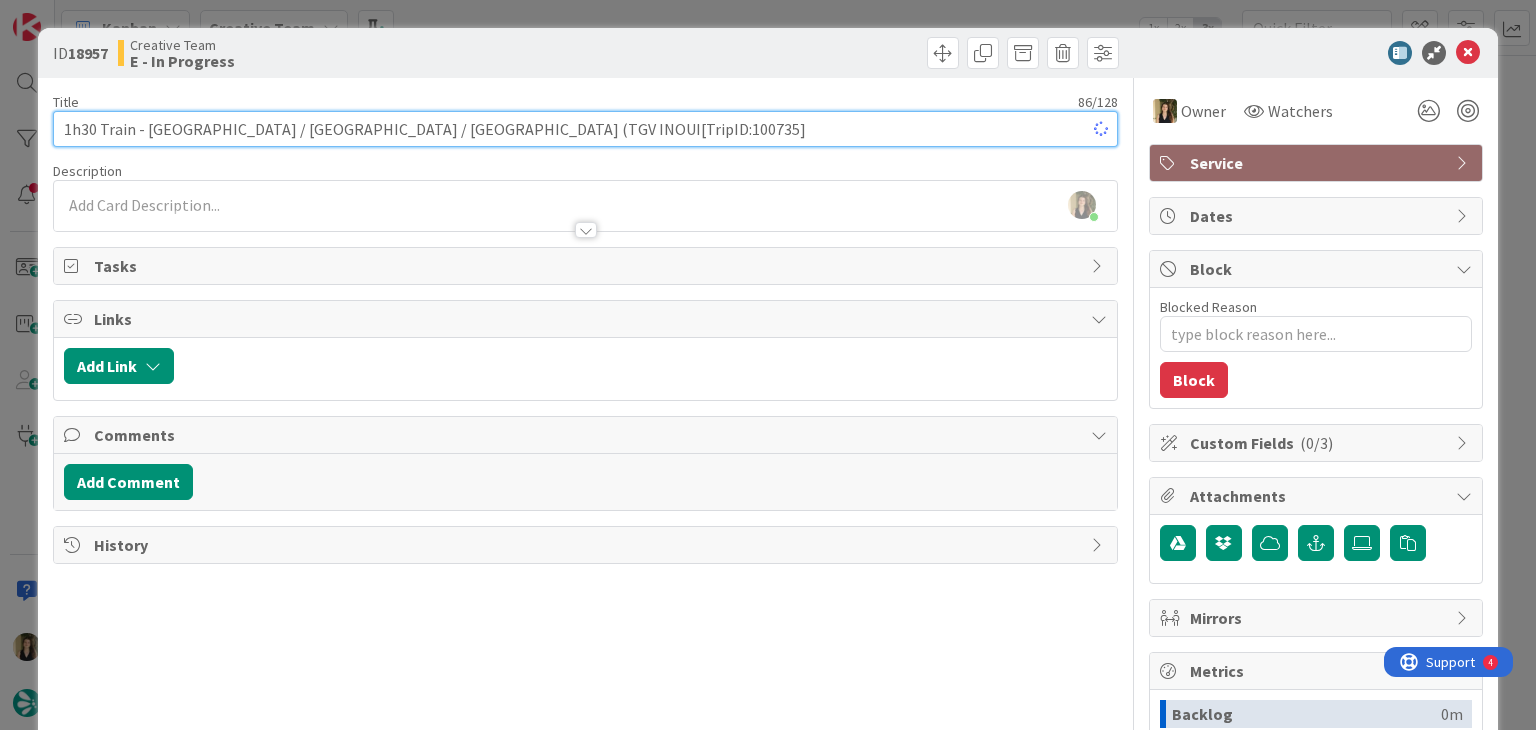 type on "x" 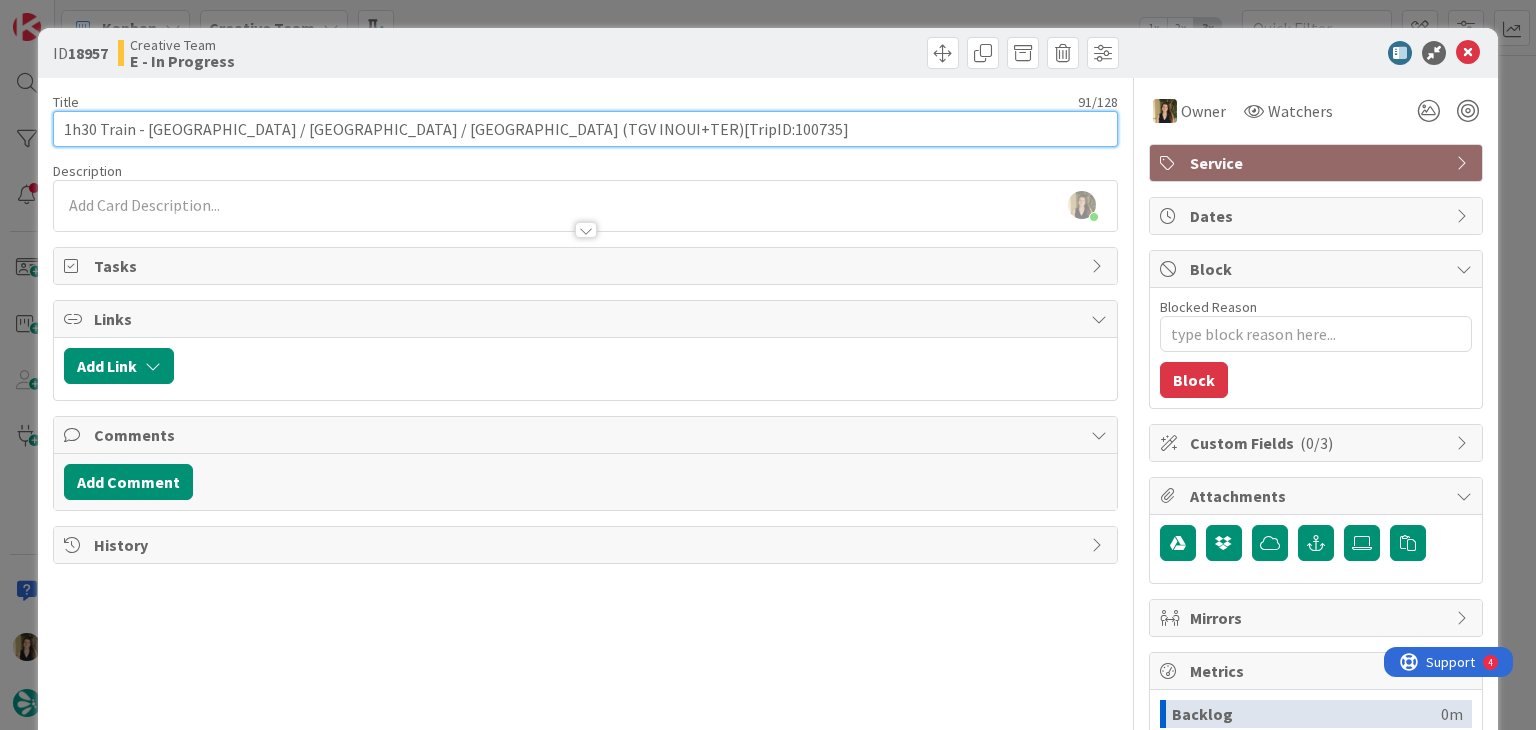 type on "1h30 Train - [GEOGRAPHIC_DATA] / [GEOGRAPHIC_DATA] / [GEOGRAPHIC_DATA] (TGV INOUI+TER) [TripID:100735]" 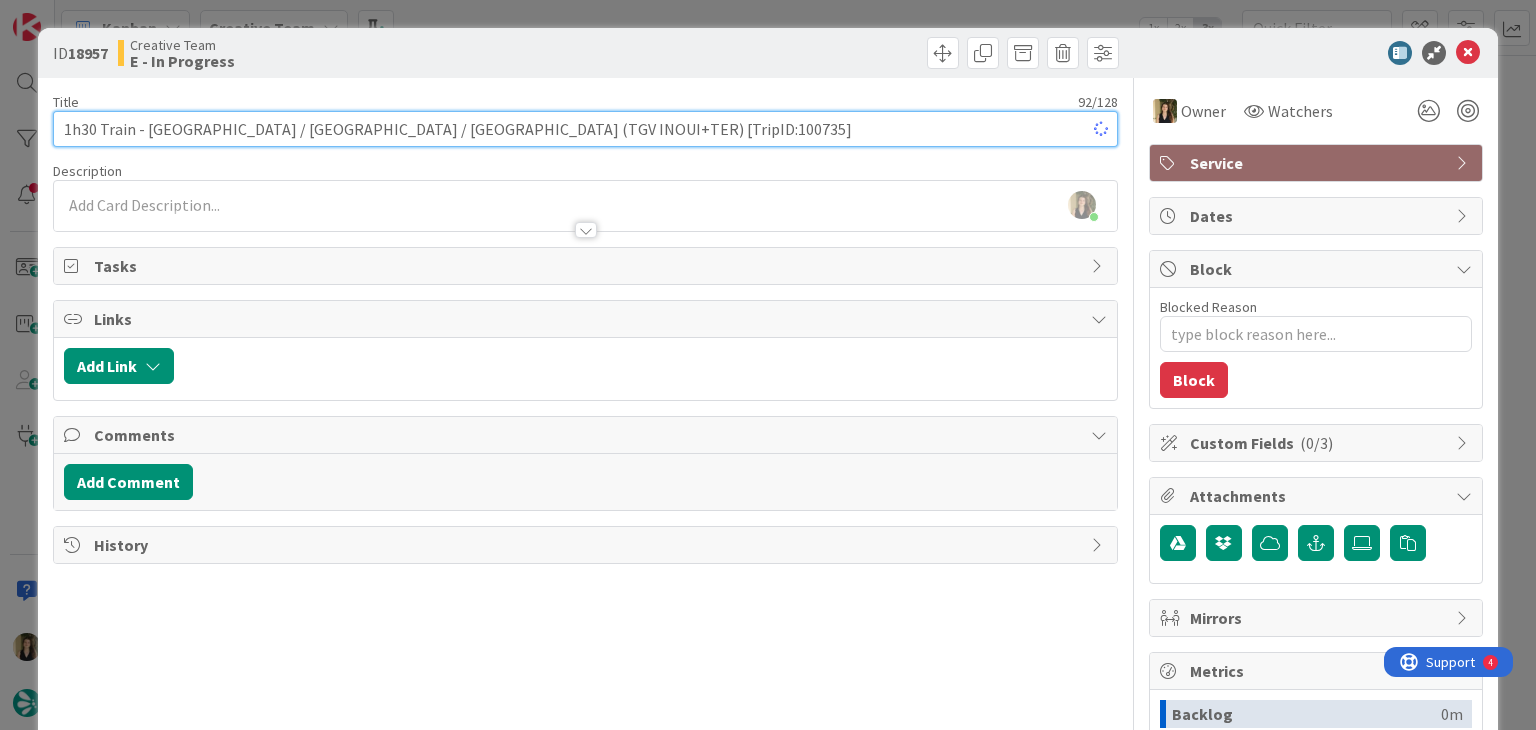 type on "x" 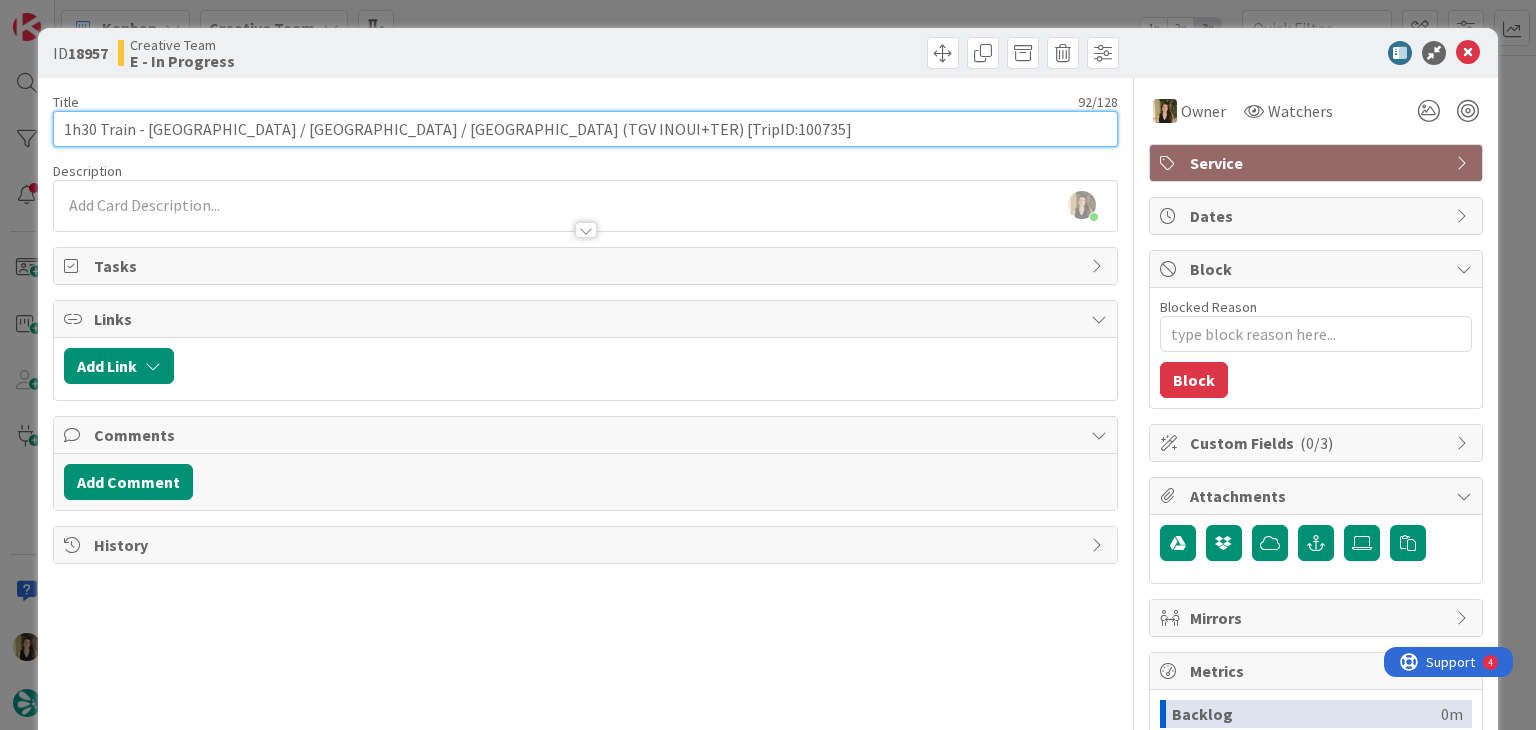 type on "1h30 Train - [GEOGRAPHIC_DATA] / [GEOGRAPHIC_DATA] / [GEOGRAPHIC_DATA] (TGV INOUI+TER) [TripID:100735]" 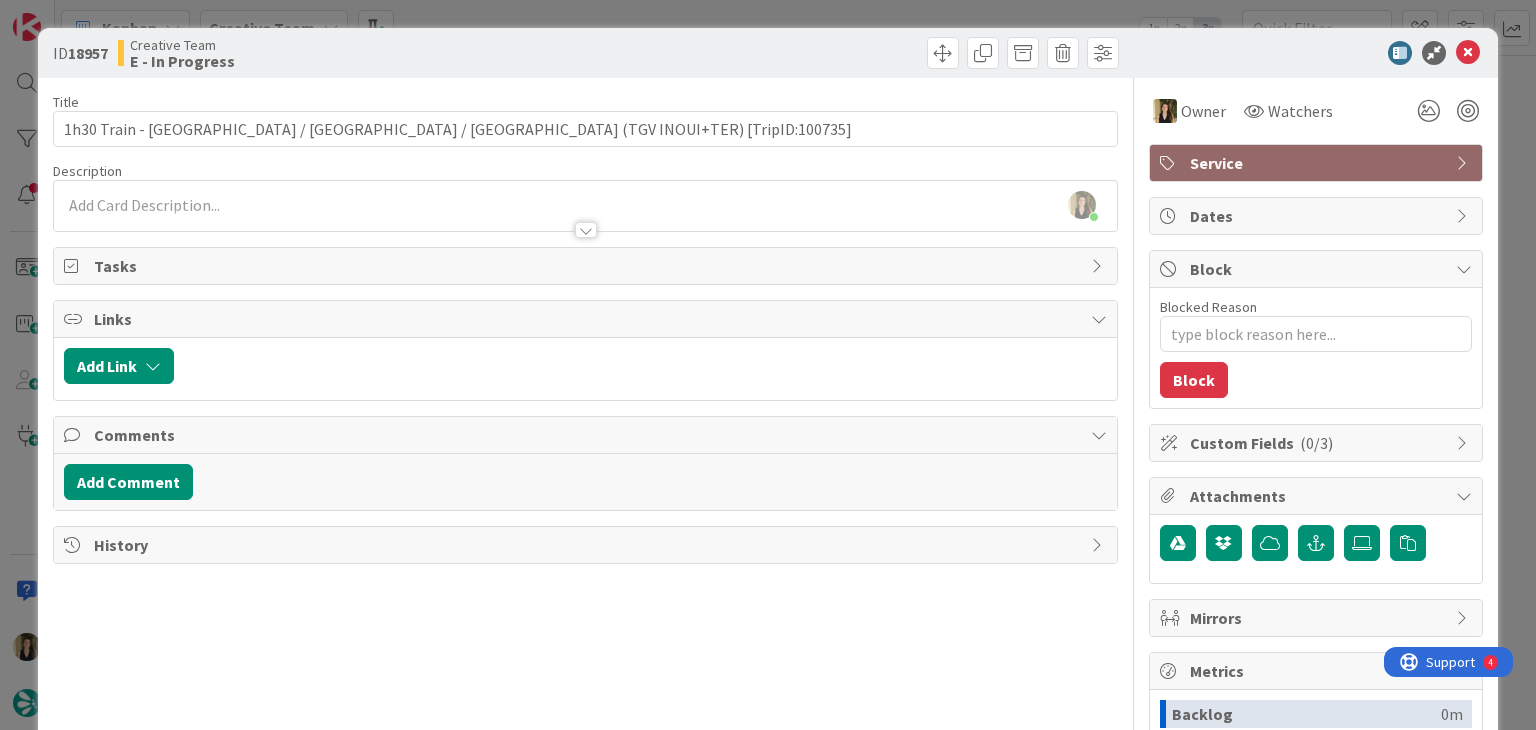 click on "Sofia Palma joined  4 m ago" at bounding box center [585, 206] 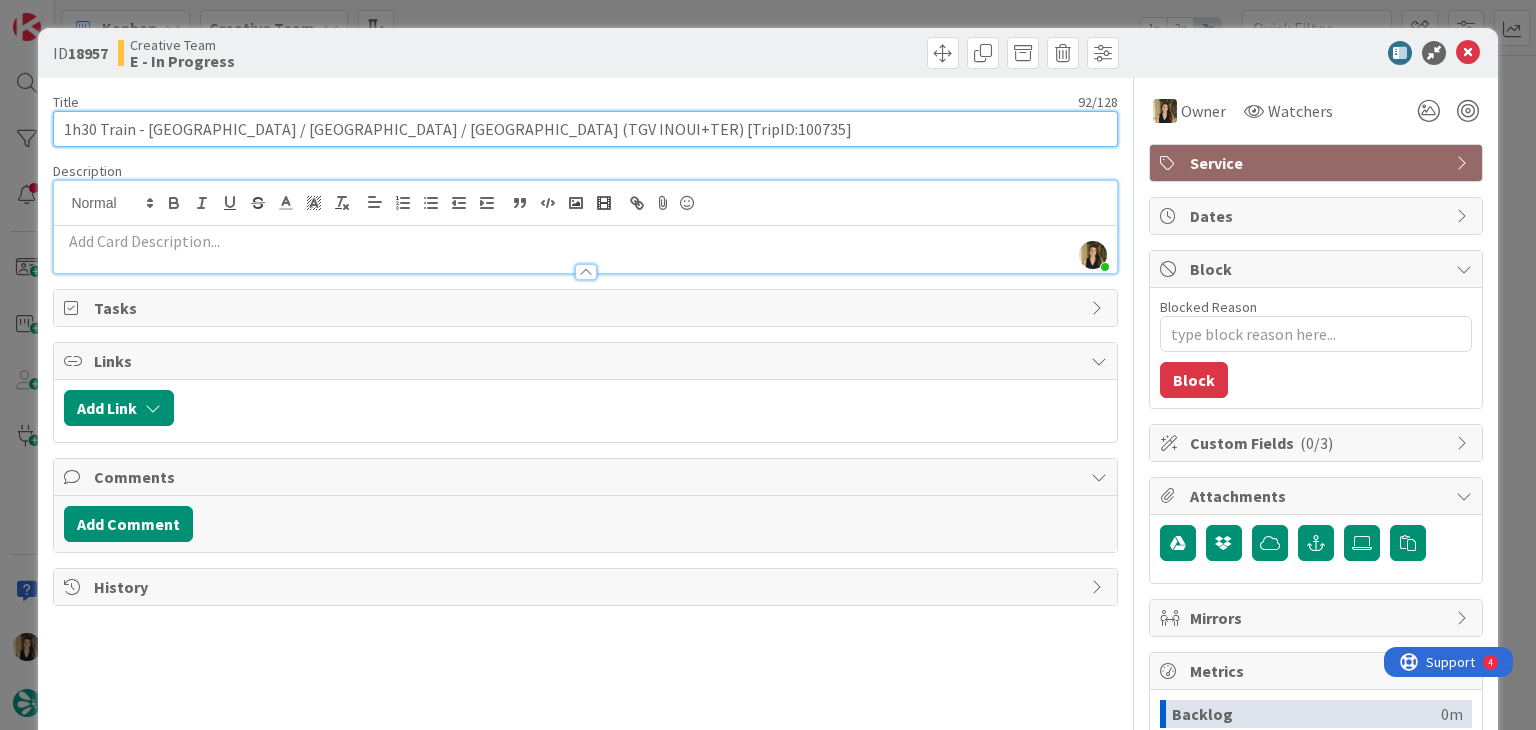 drag, startPoint x: 441, startPoint y: 125, endPoint x: 51, endPoint y: 120, distance: 390.03204 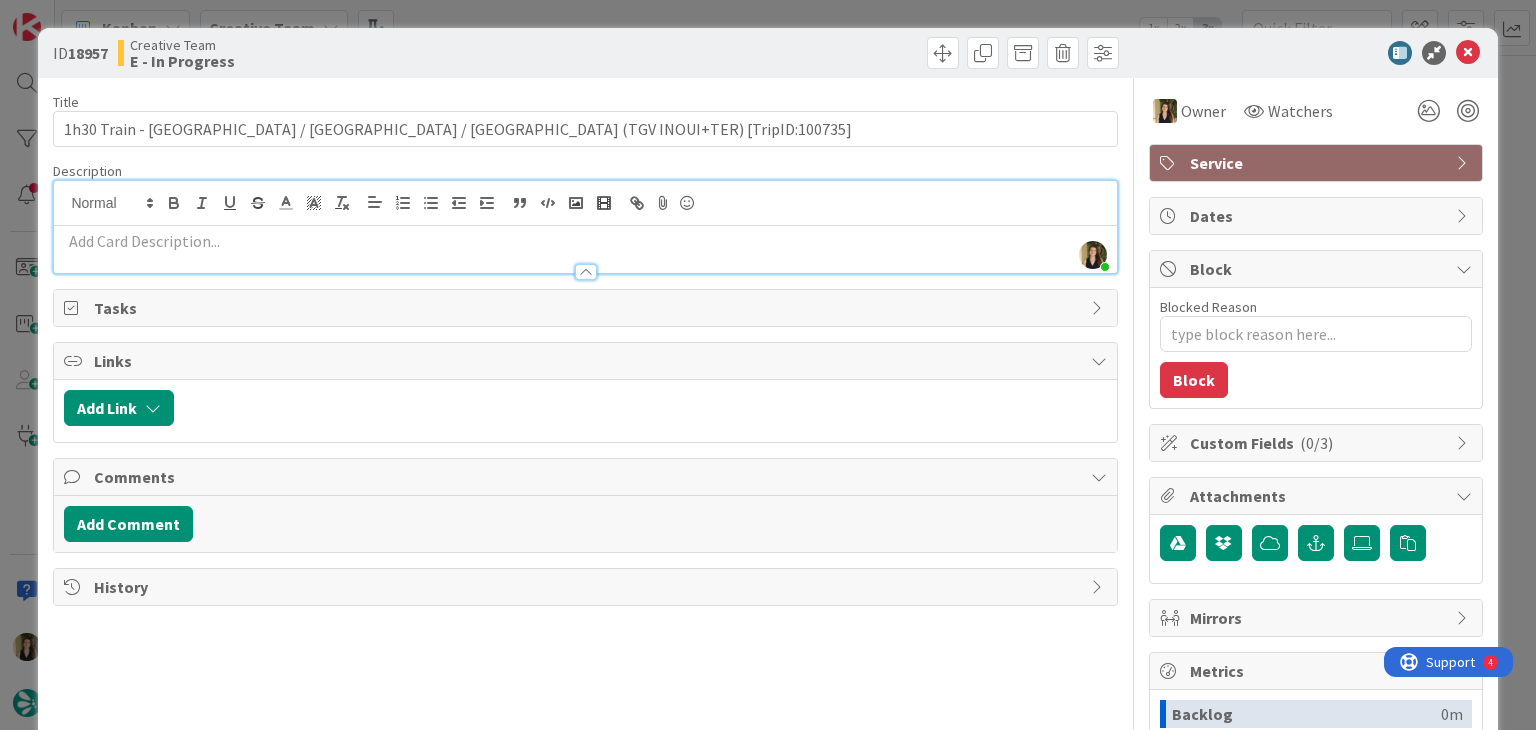 click on "ID  18957 Creative Team E - In Progress Title 92 / 128 1h30 Train - Paris Gare de l'Est / Champagne-Ardenne / Reims (TGV INOUI+TER) [TripID:100735] Description Sofia Palma joined  7 m ago Owner Watchers Service Tasks Links Add Link Comments Add Comment History Owner Watchers Service Dates Block Blocked Reason 0 / 256 Block Custom Fields ( 0/3 ) Attachments Mirrors Metrics Backlog 0m To Do 0m Buffer 0m In Progress 0m Total Time 0m Lead Time 0m Cycle Time 0m Blocked Time 0m Show Details" at bounding box center [768, 365] 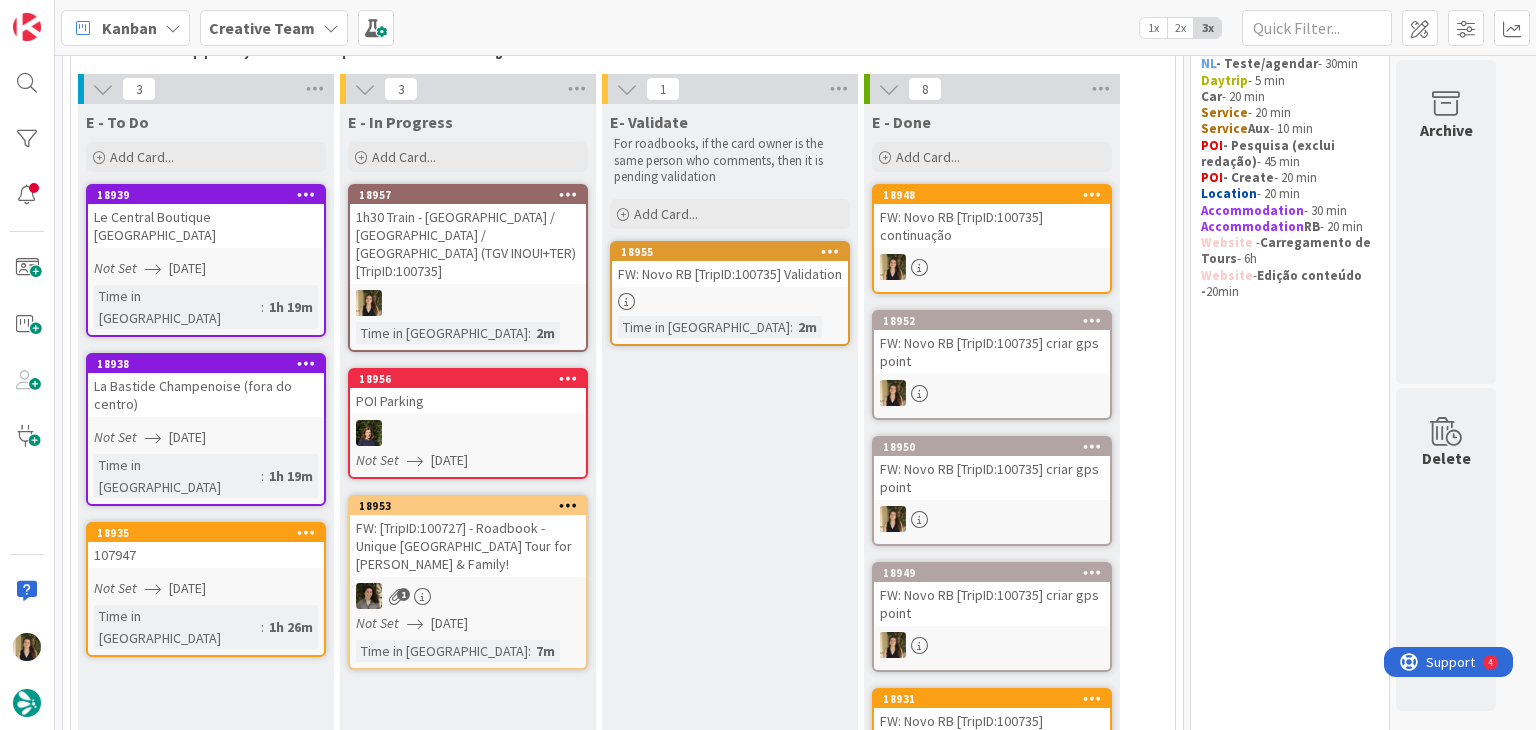 scroll, scrollTop: 0, scrollLeft: 0, axis: both 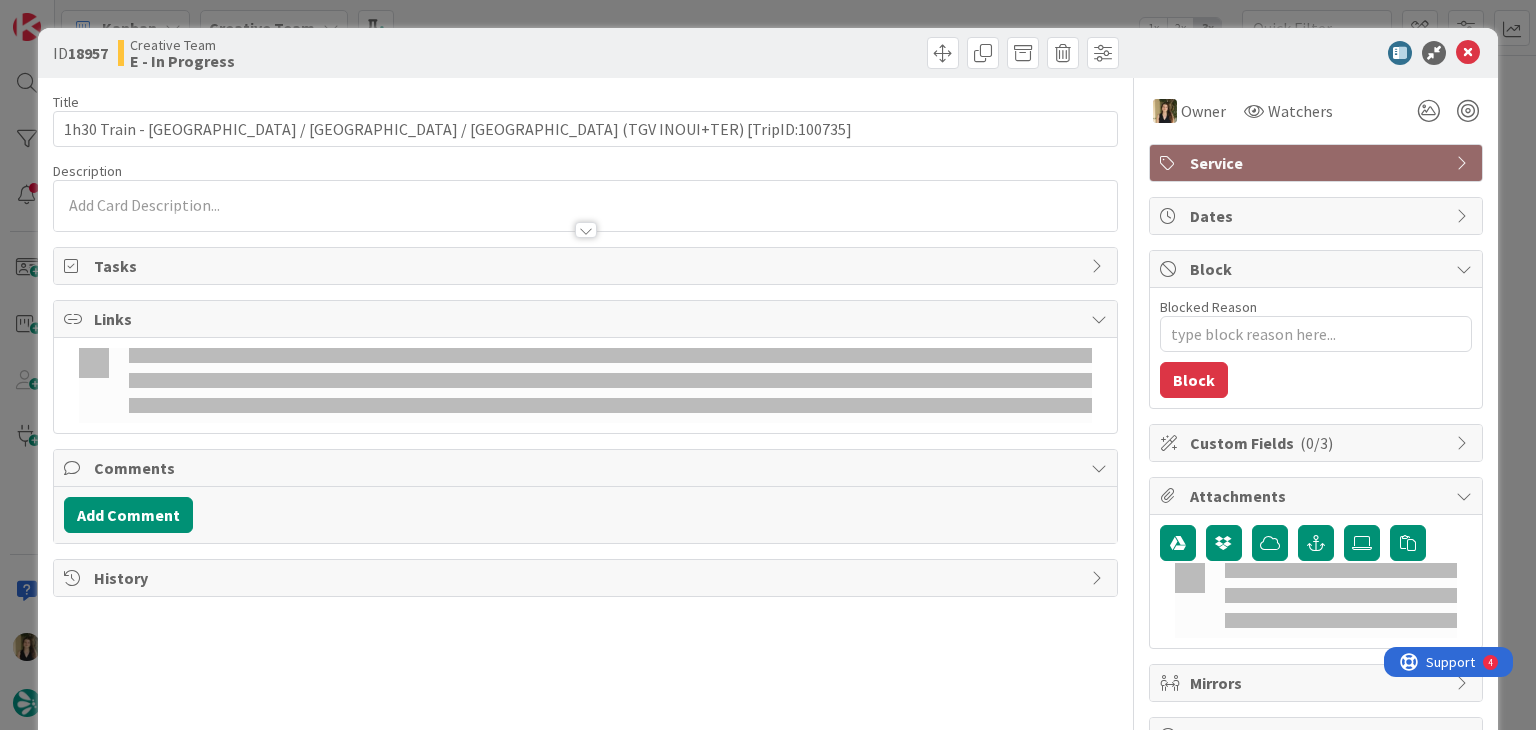 click on "Tasks" at bounding box center [587, 266] 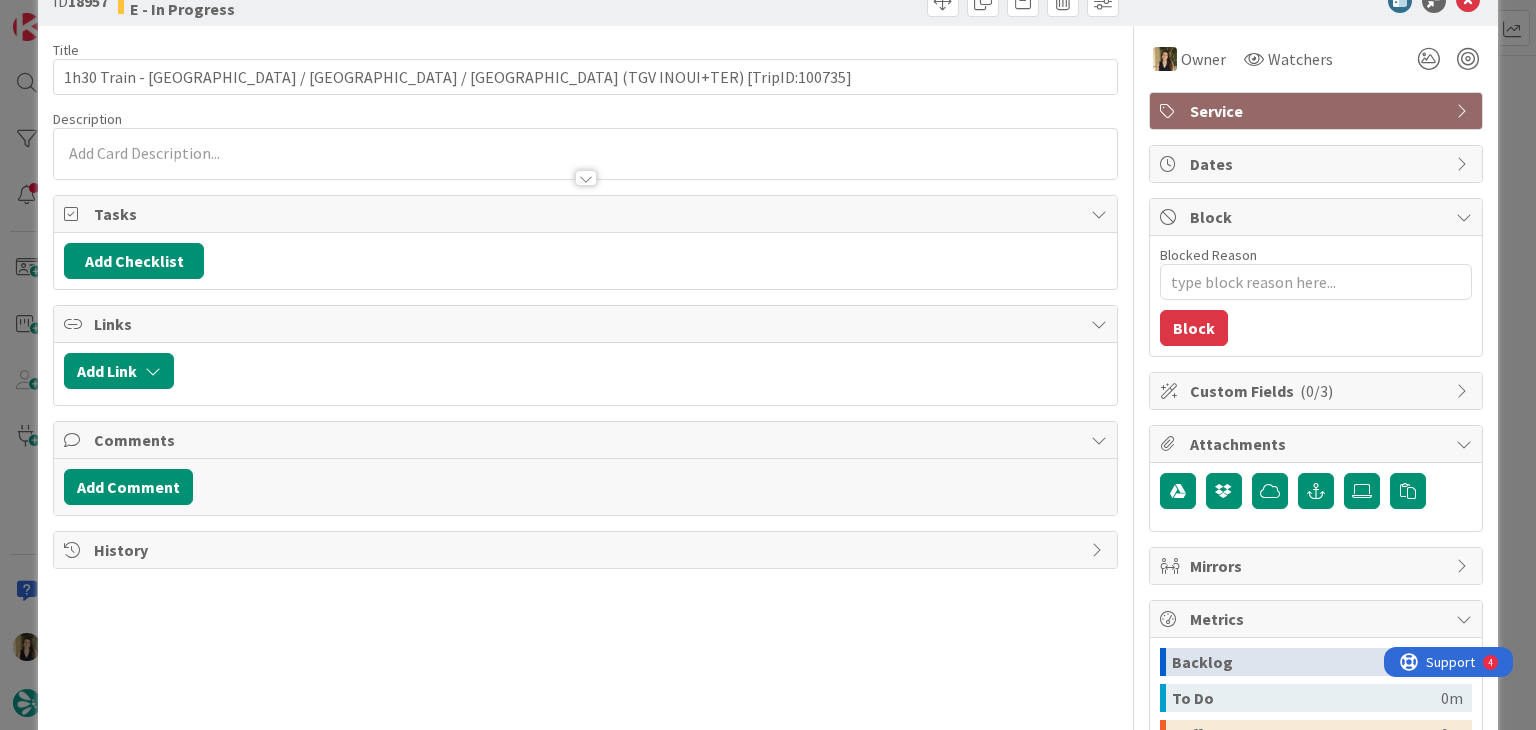 scroll, scrollTop: 0, scrollLeft: 0, axis: both 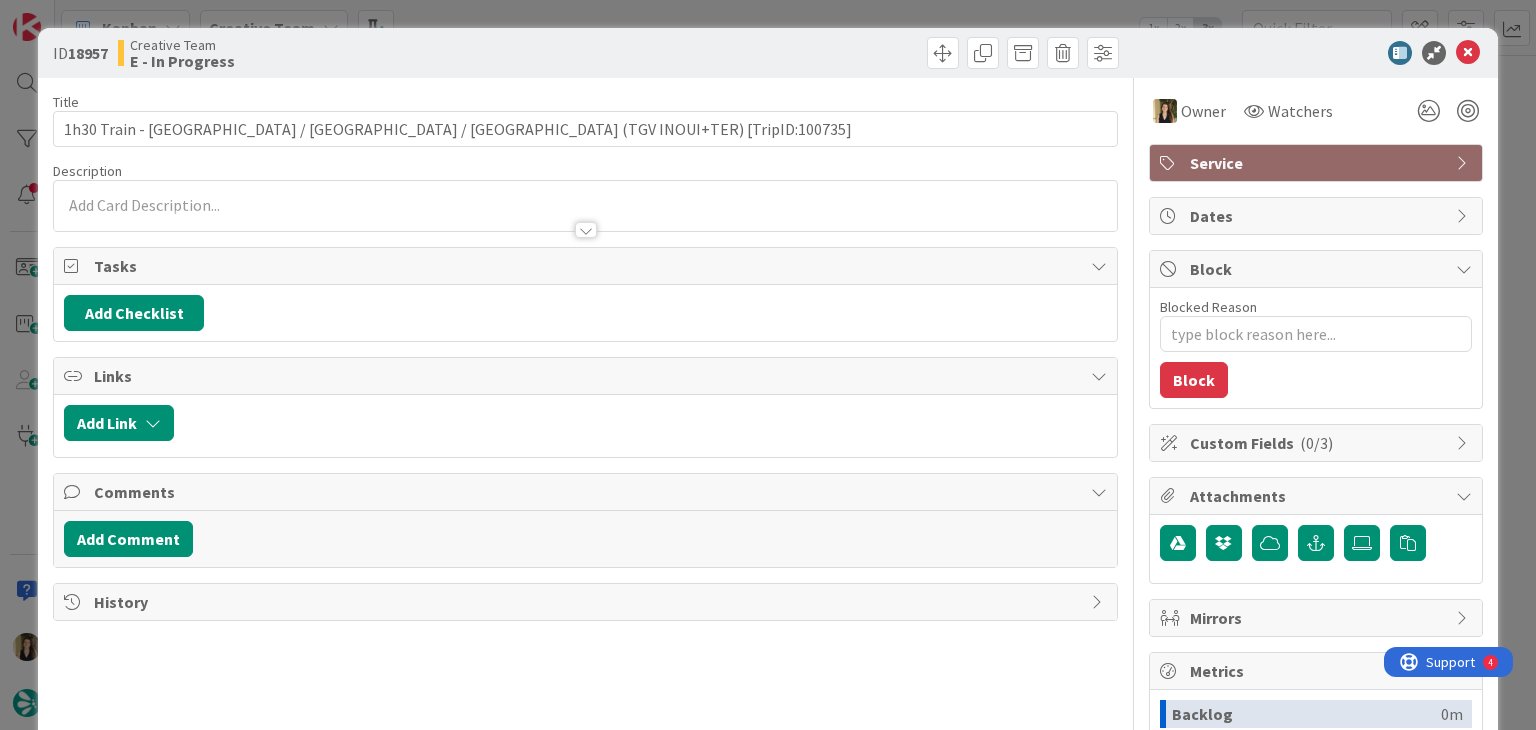 click on "ID  18957 Creative Team E - In Progress Title 92 / 128 1h30 Train - Paris Gare de l'Est / Champagne-Ardenne / Reims (TGV INOUI+TER) [TripID:100735] Description Owner Watchers Service Tasks Add Checklist Links Add Link Comments Add Comment History Owner Watchers Service Dates Block Blocked Reason 0 / 256 Block Custom Fields ( 0/3 ) Attachments Mirrors Metrics Backlog 0m To Do 0m Buffer 0m In Progress 7m Total Time 7m Lead Time 7m Cycle Time 7m Blocked Time 0m Show Details" at bounding box center (768, 365) 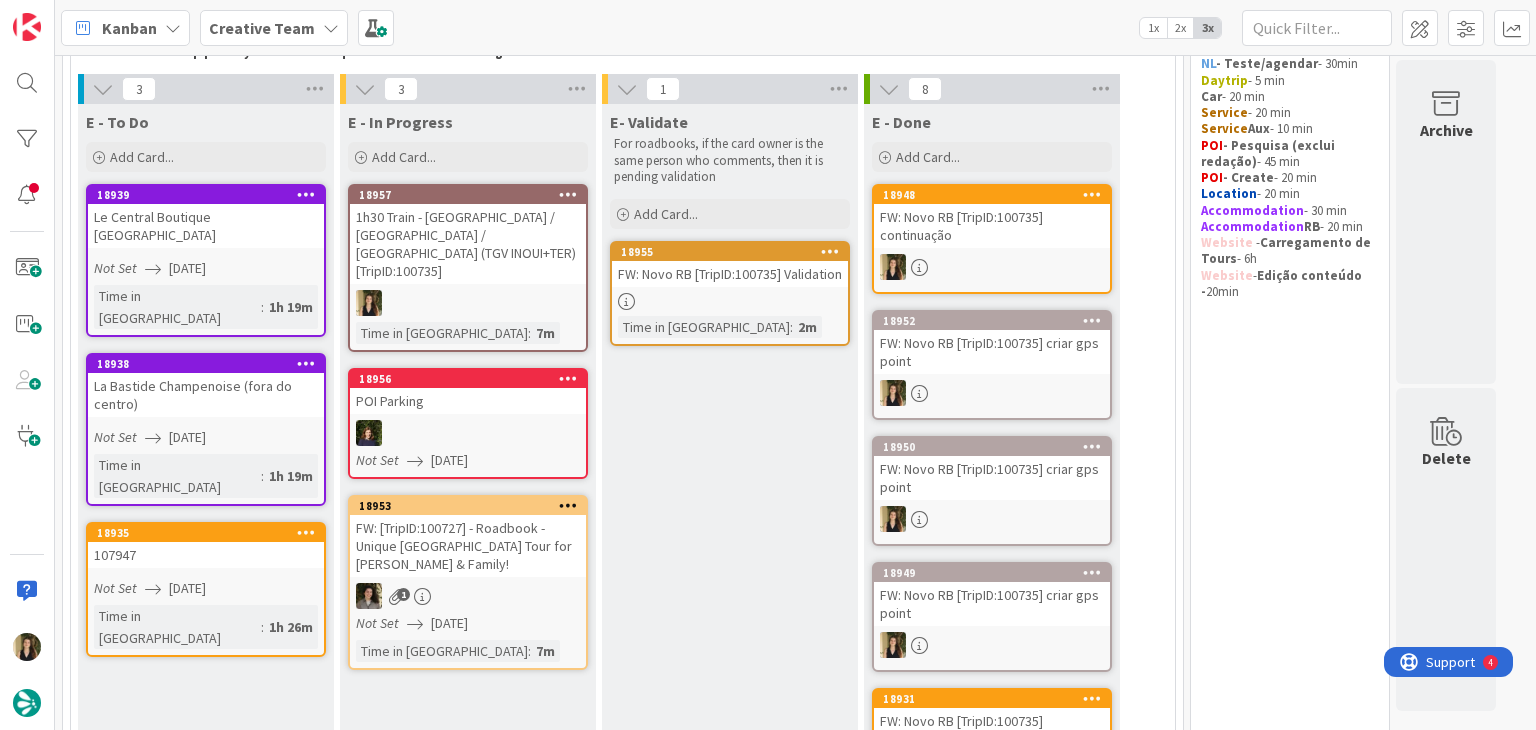 scroll, scrollTop: 0, scrollLeft: 0, axis: both 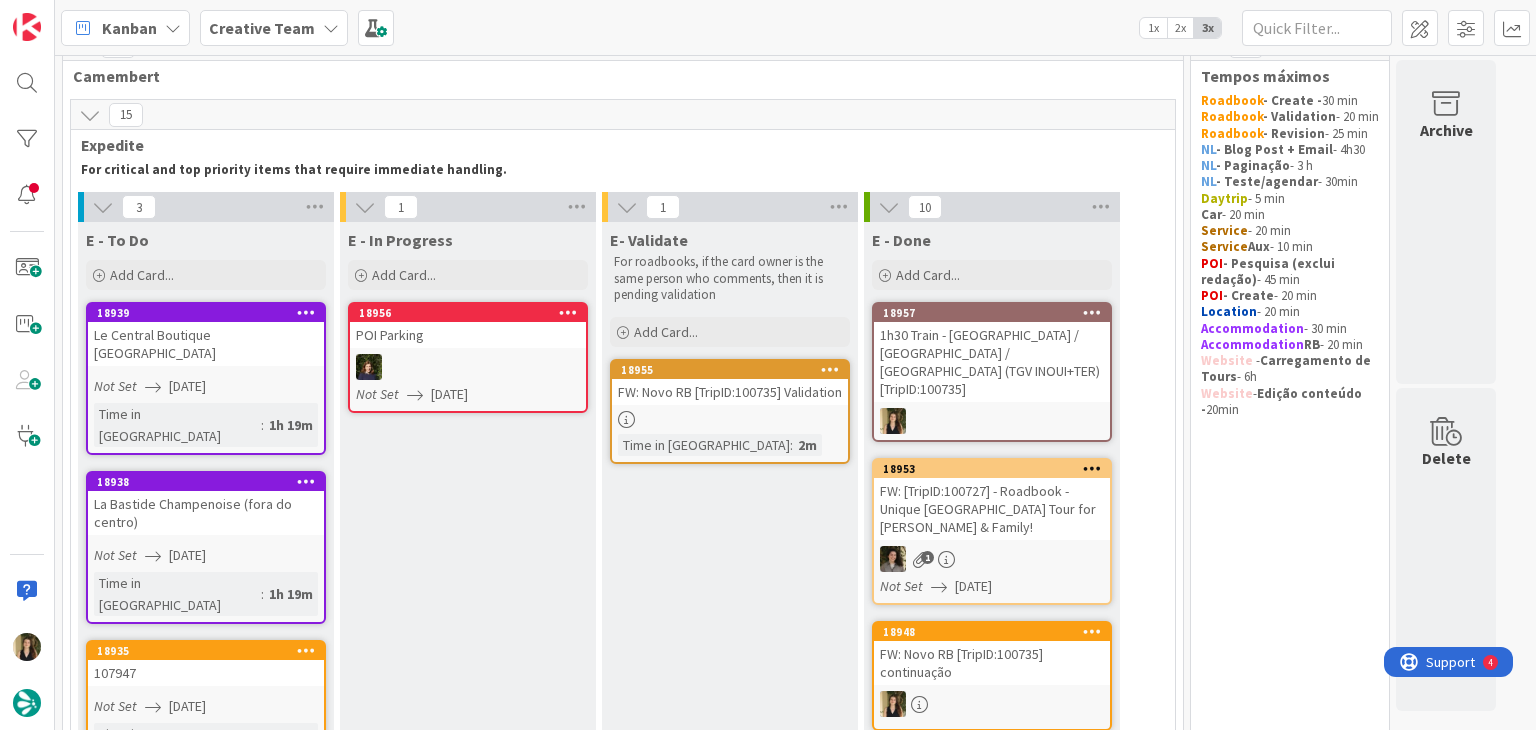 click on "E- Validate For roadbooks, if the card owner is the same person who comments, then it is pending validation Add Card... Template Not Set Title 0 / 128 Label Daytrip Accommodation Accommodation RB Car Daytrip Location NL - Blog Post + Email NL - Email NL - Paginação NL - Teste + Agendamento POI - Pesquisa (exclui redação) POI - Create  Roadbook - Create Roadbook - Validation Roadbook - Revision Service Service Aux Website - Edição 20min Website - Tour 6h Guidebook NL - Blog Post Information Show More... Add Add & Next Add & Edit 18955 FW: Novo RB [TripID:100735] Validation Time in Column : 2m" at bounding box center (730, 908) 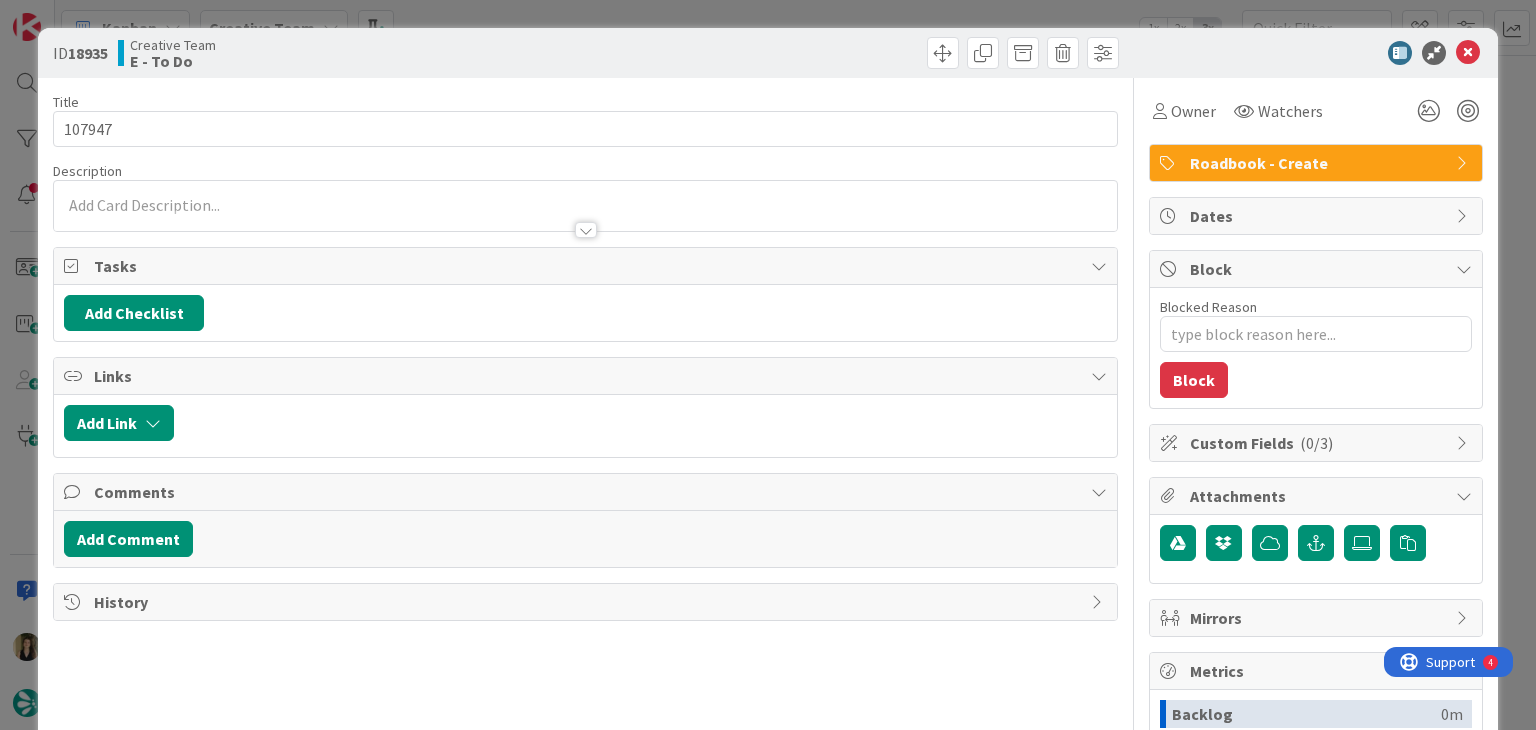 scroll, scrollTop: 0, scrollLeft: 0, axis: both 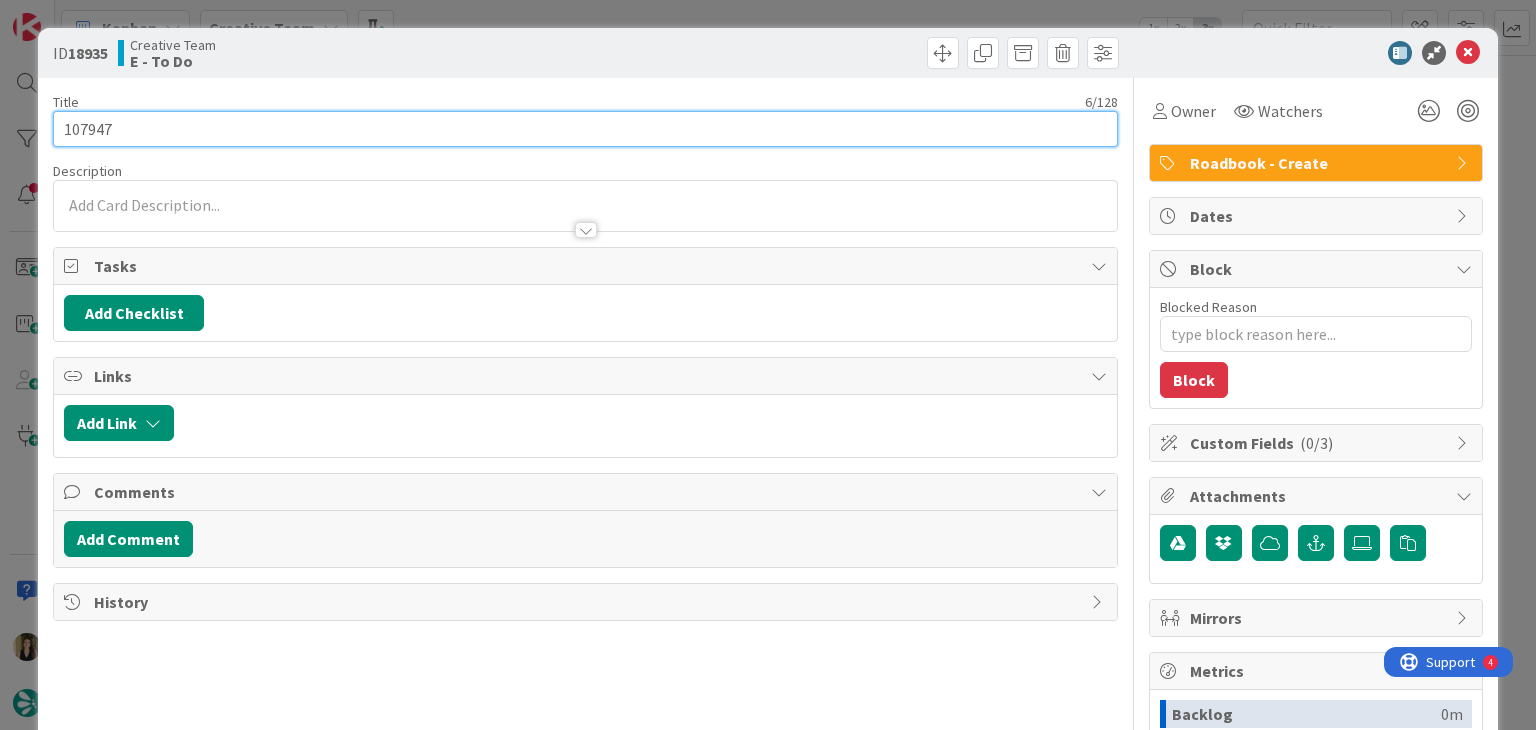 click on "107947" at bounding box center (585, 129) 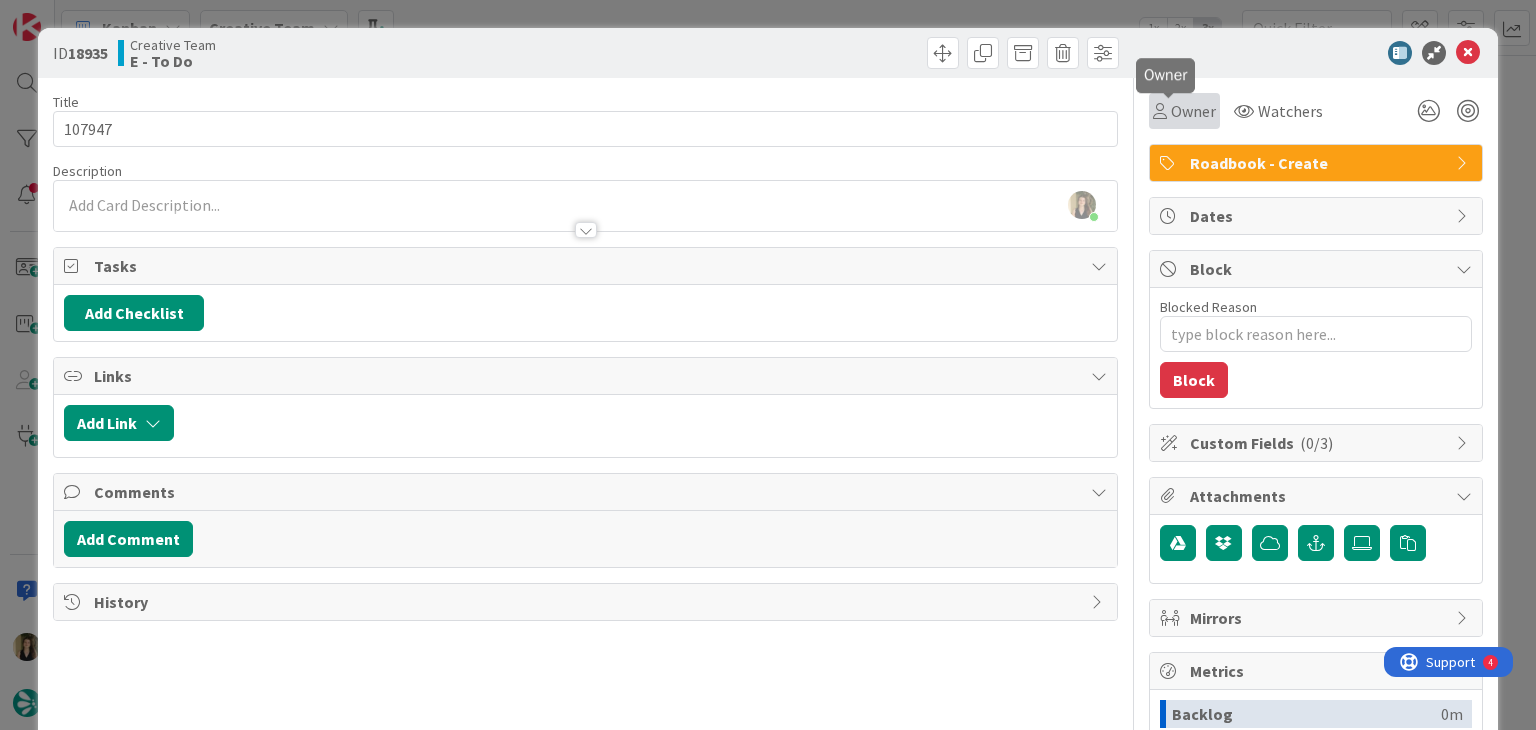 click on "Owner" at bounding box center (1193, 111) 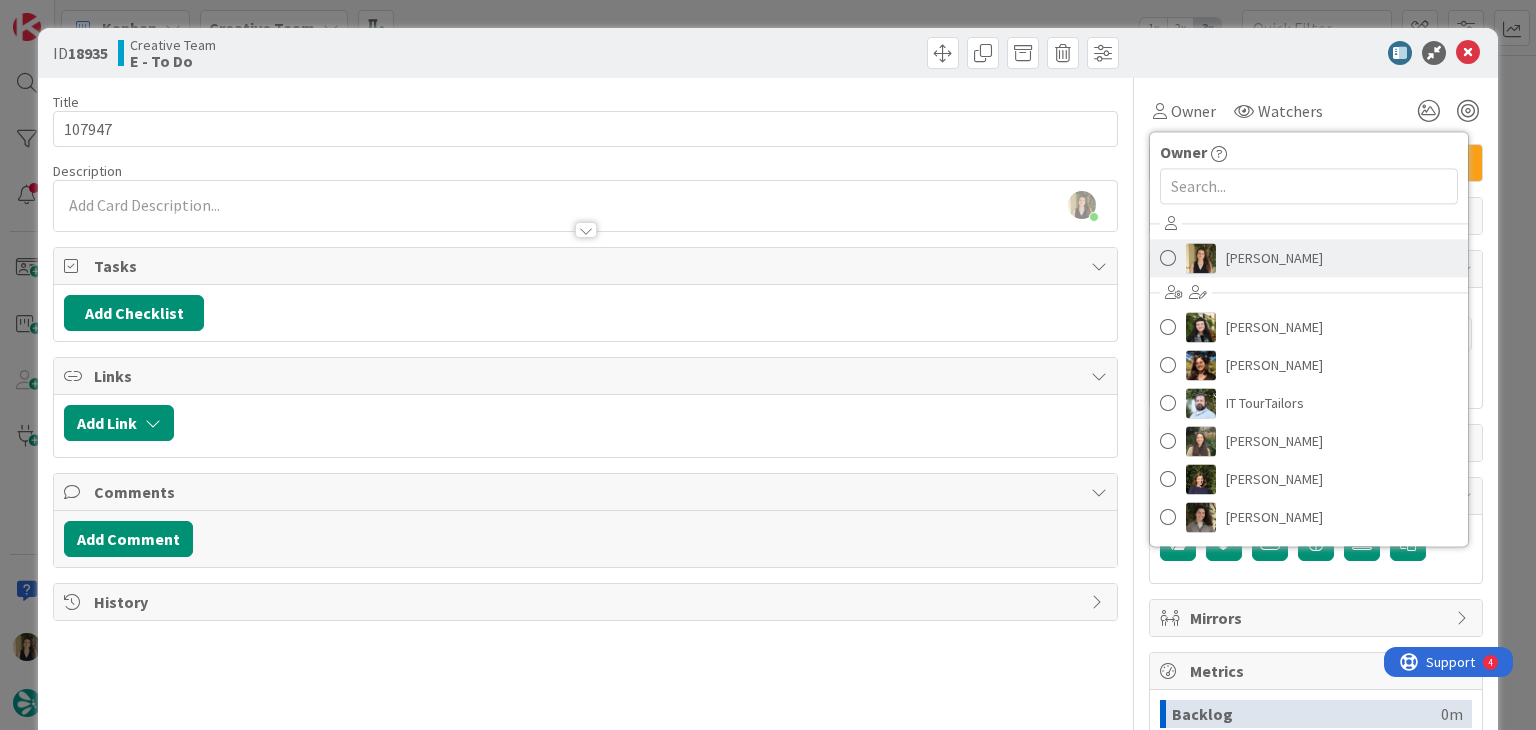 click on "Sofia Palma" at bounding box center (1274, 258) 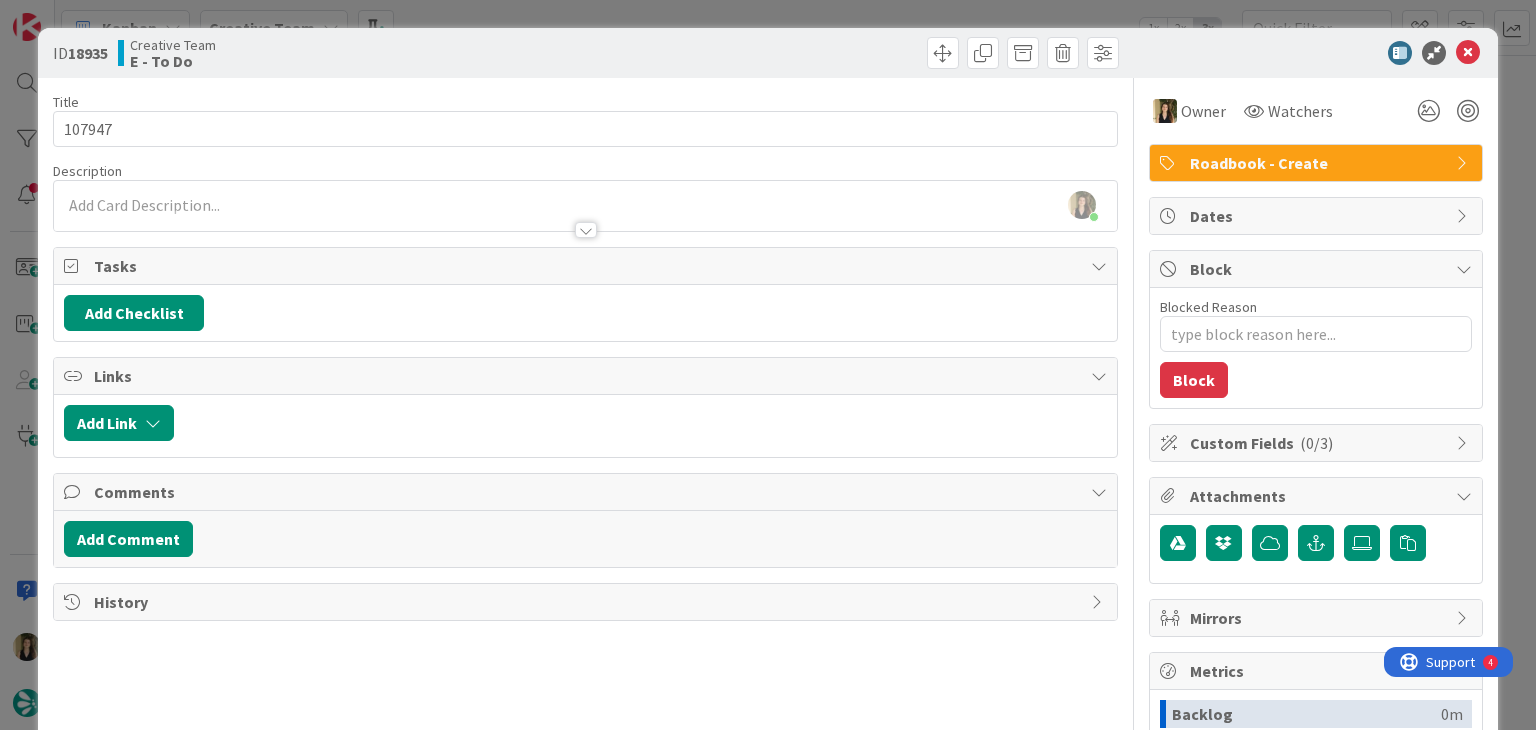 click at bounding box center [855, 53] 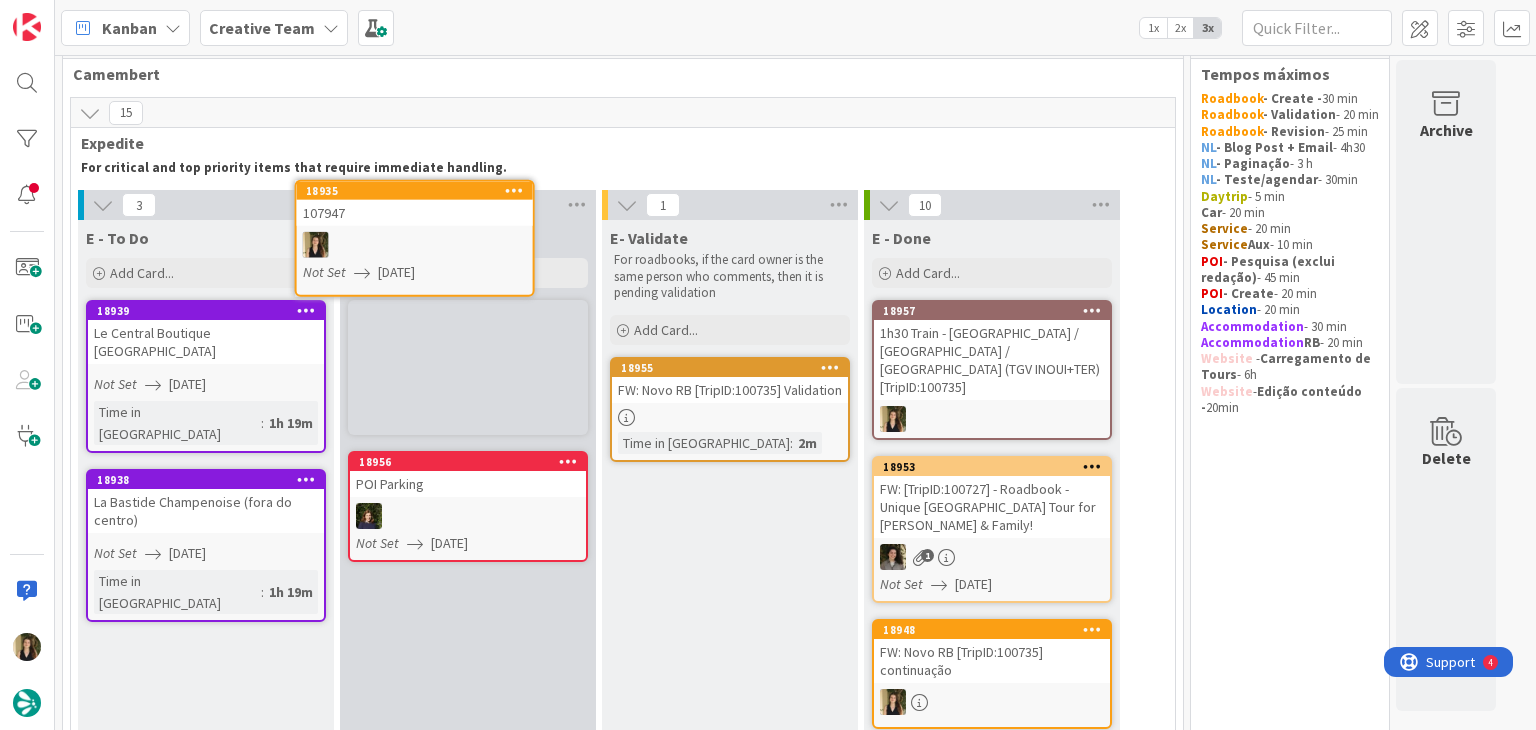 scroll, scrollTop: 0, scrollLeft: 0, axis: both 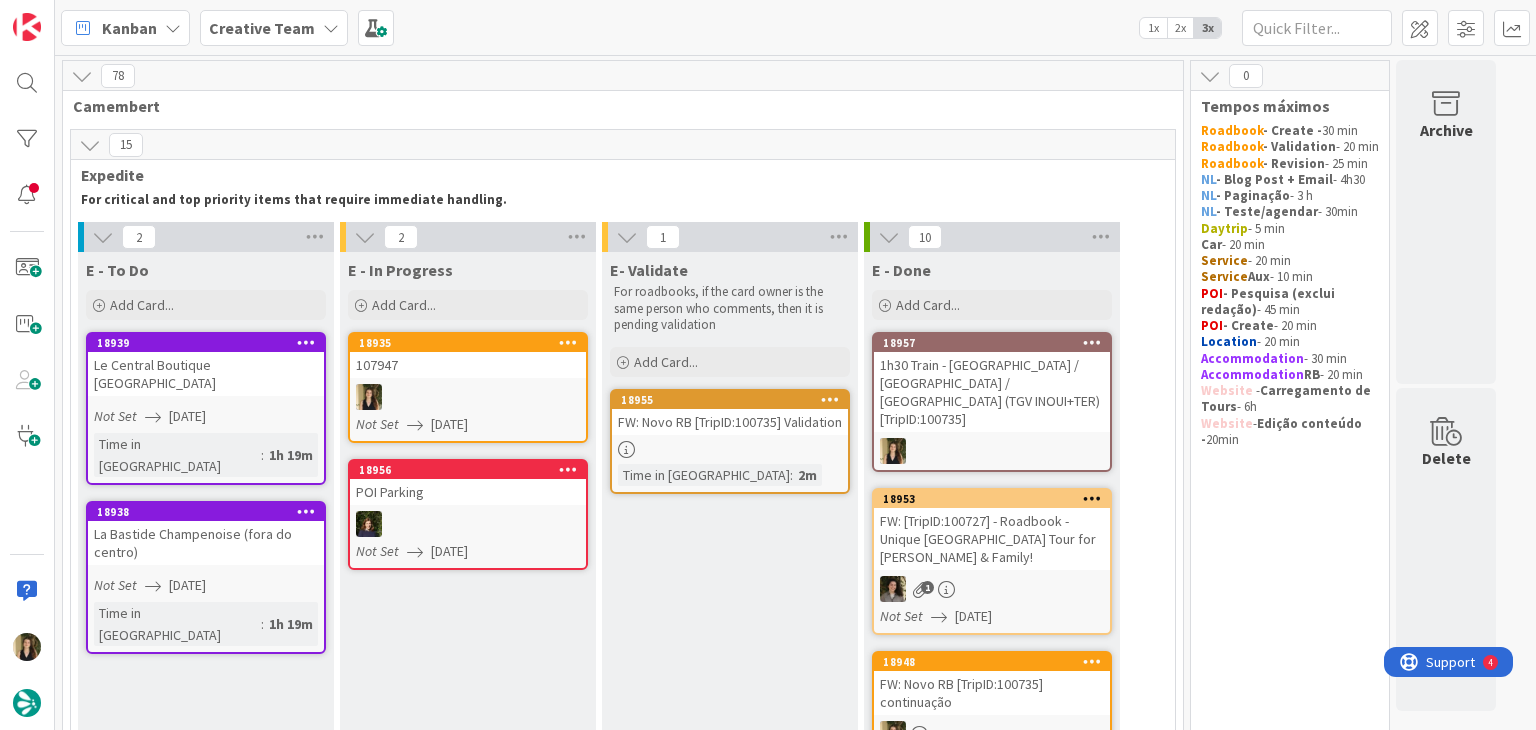 click at bounding box center (468, 397) 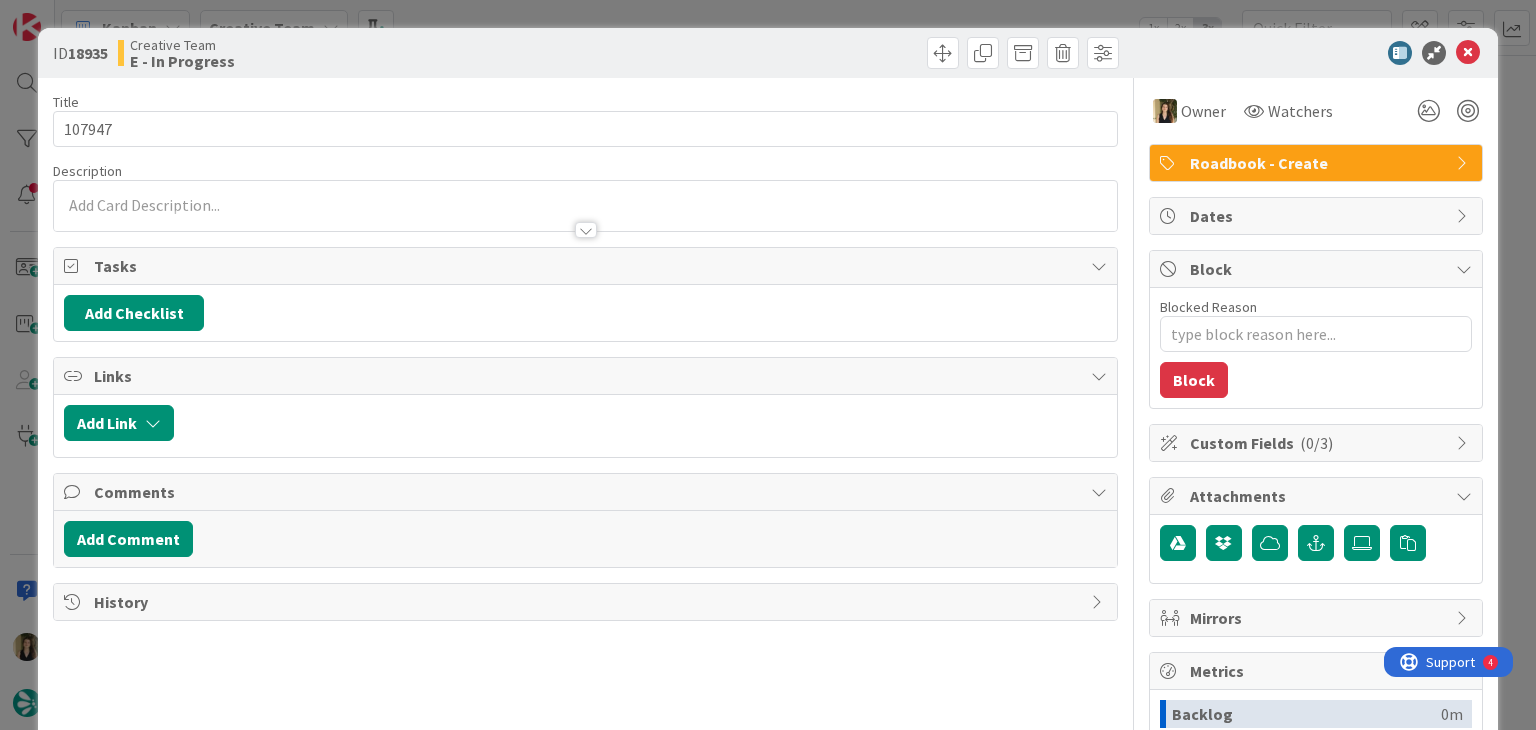 type on "x" 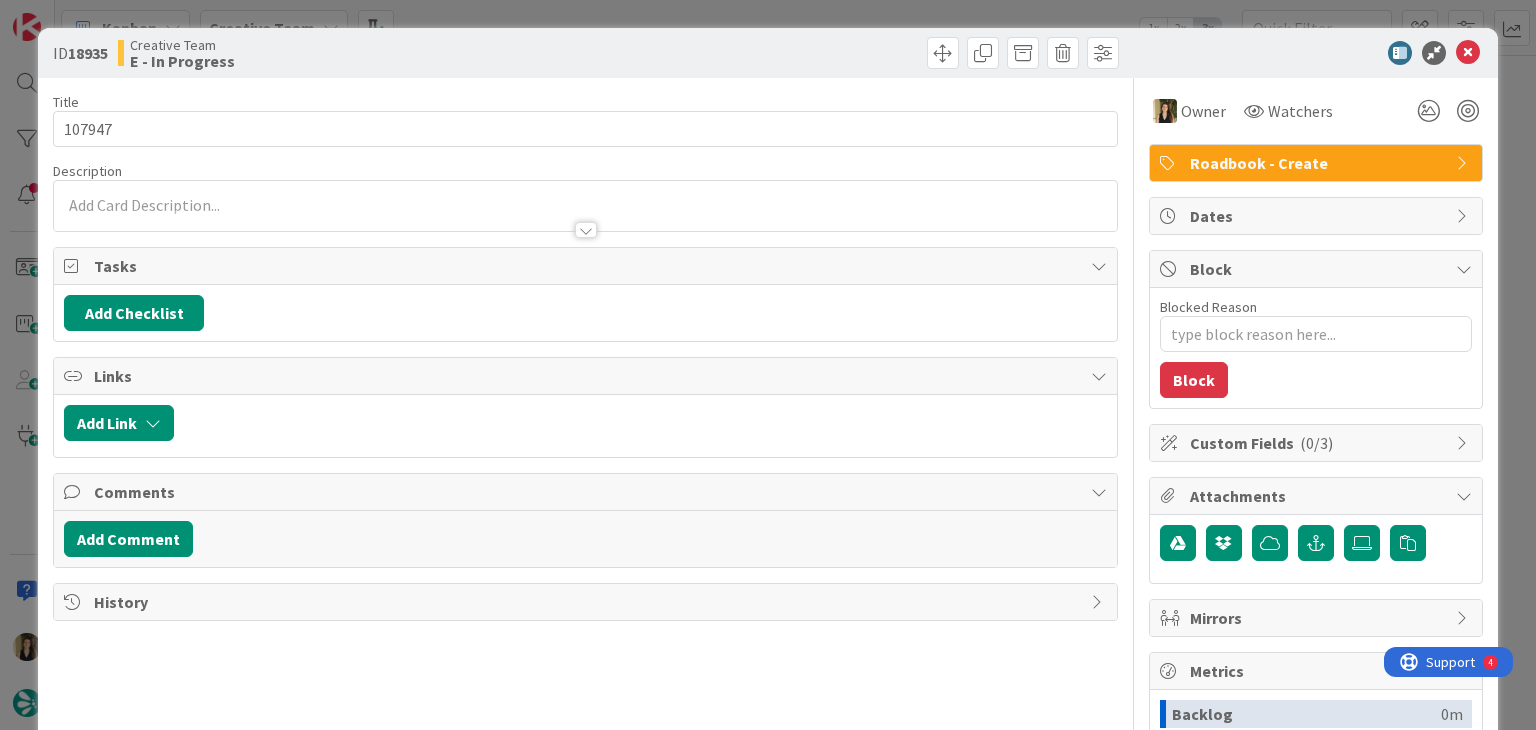 scroll, scrollTop: 0, scrollLeft: 0, axis: both 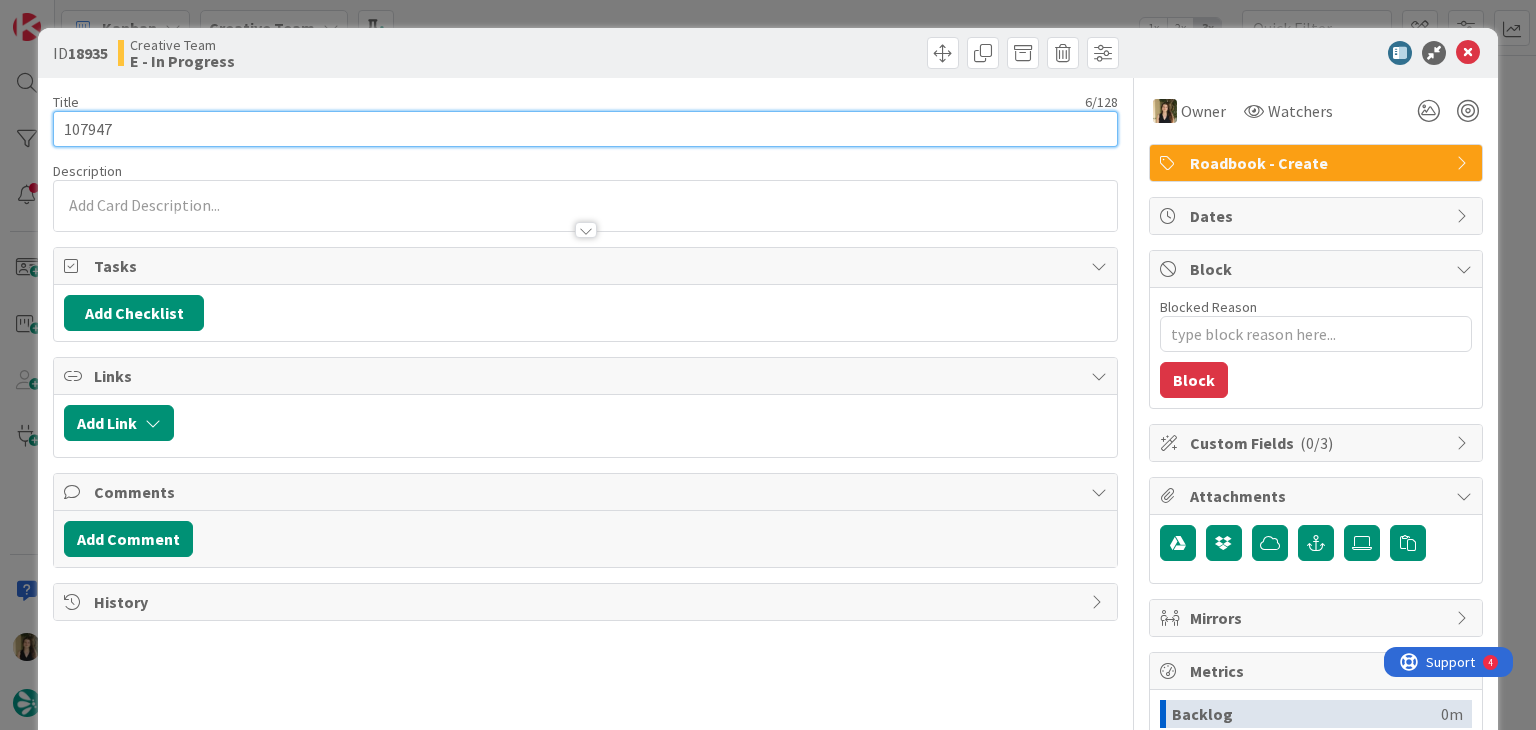 click on "107947" at bounding box center (585, 129) 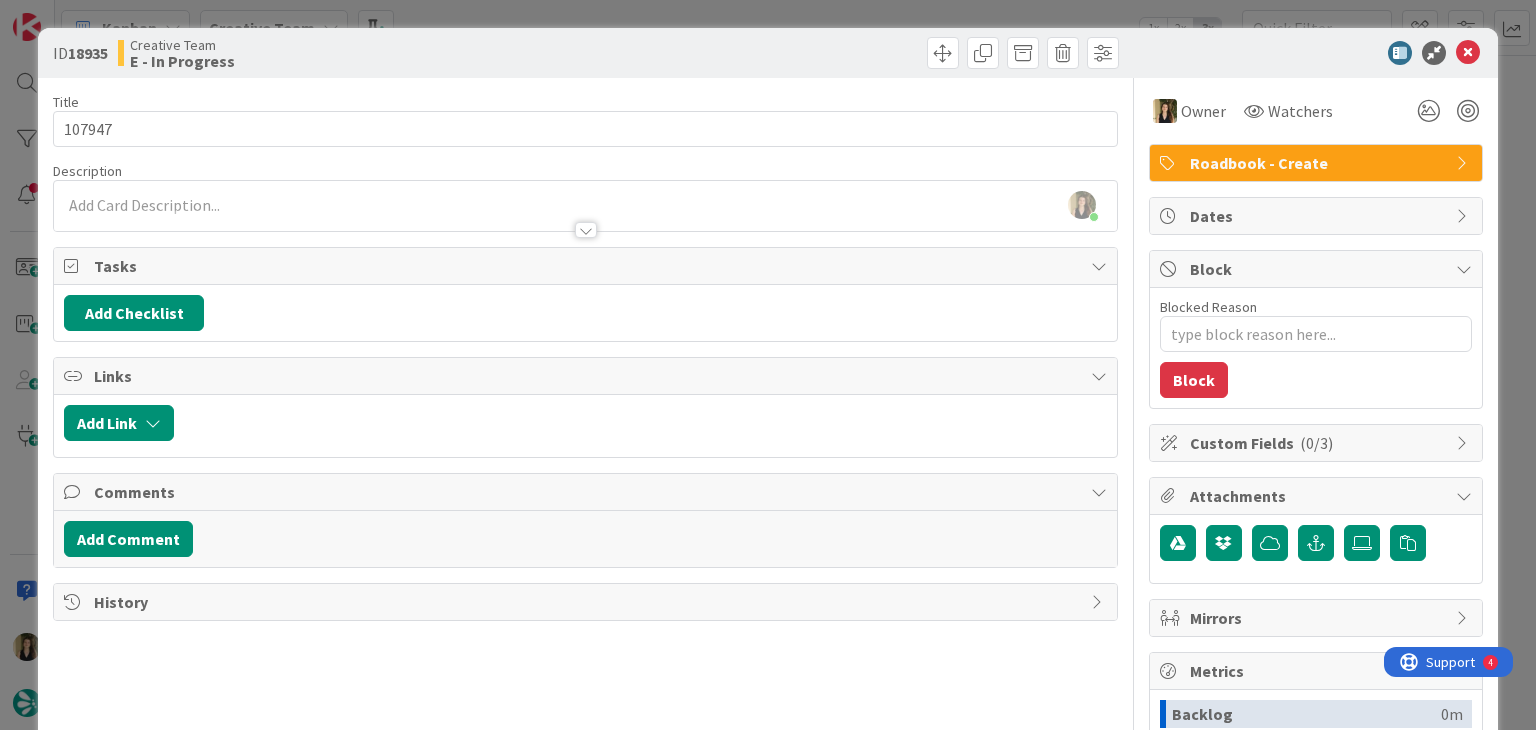 type on "x" 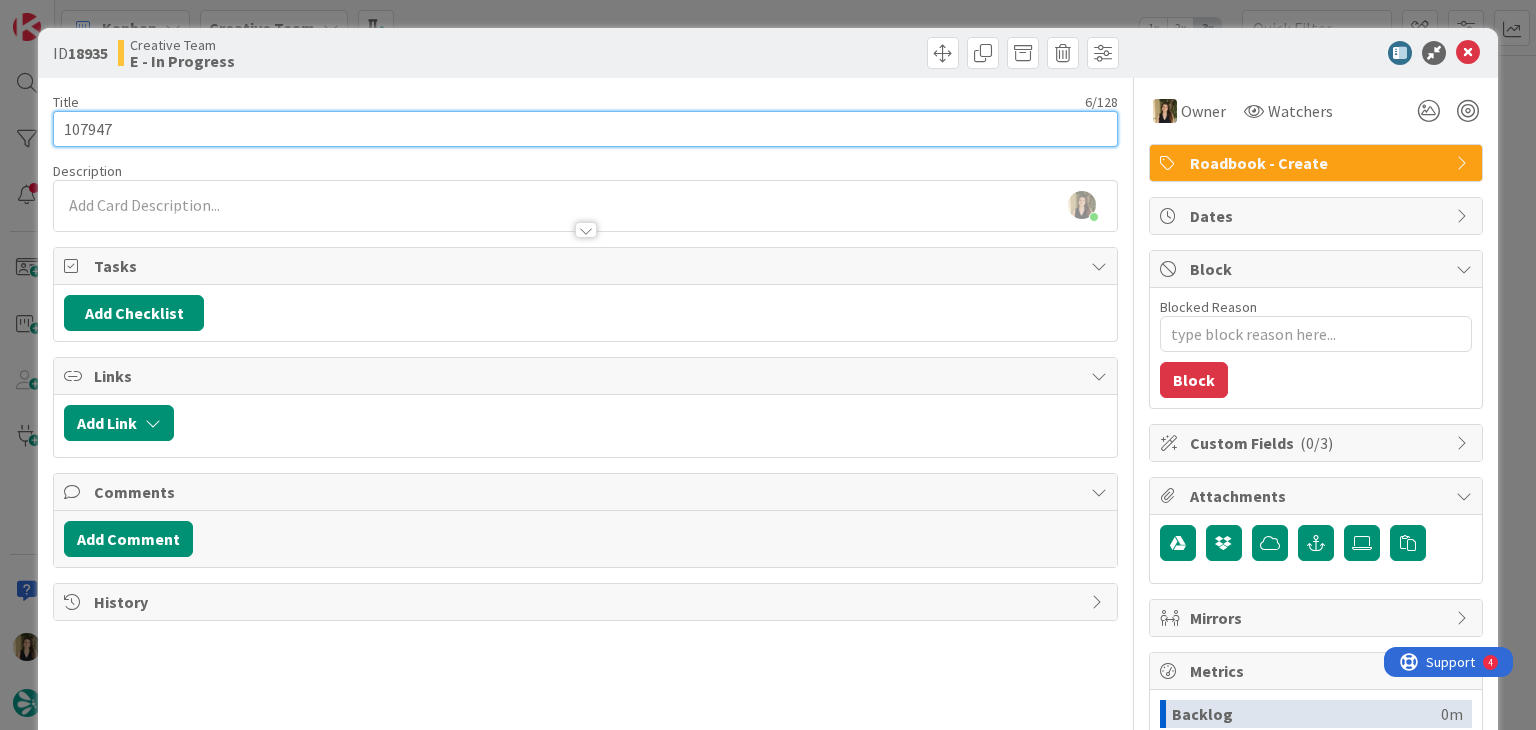 scroll, scrollTop: 0, scrollLeft: 0, axis: both 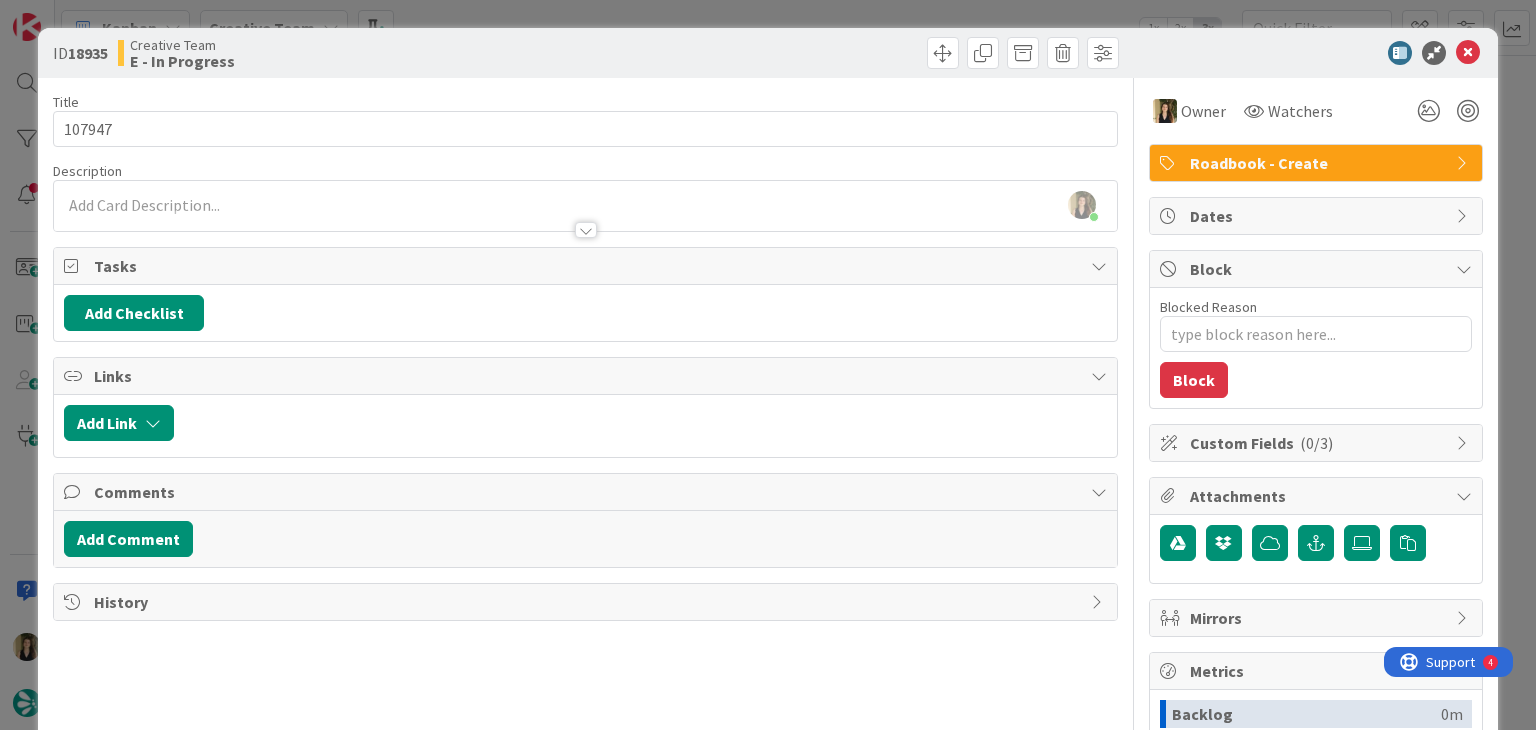 click at bounding box center (585, 220) 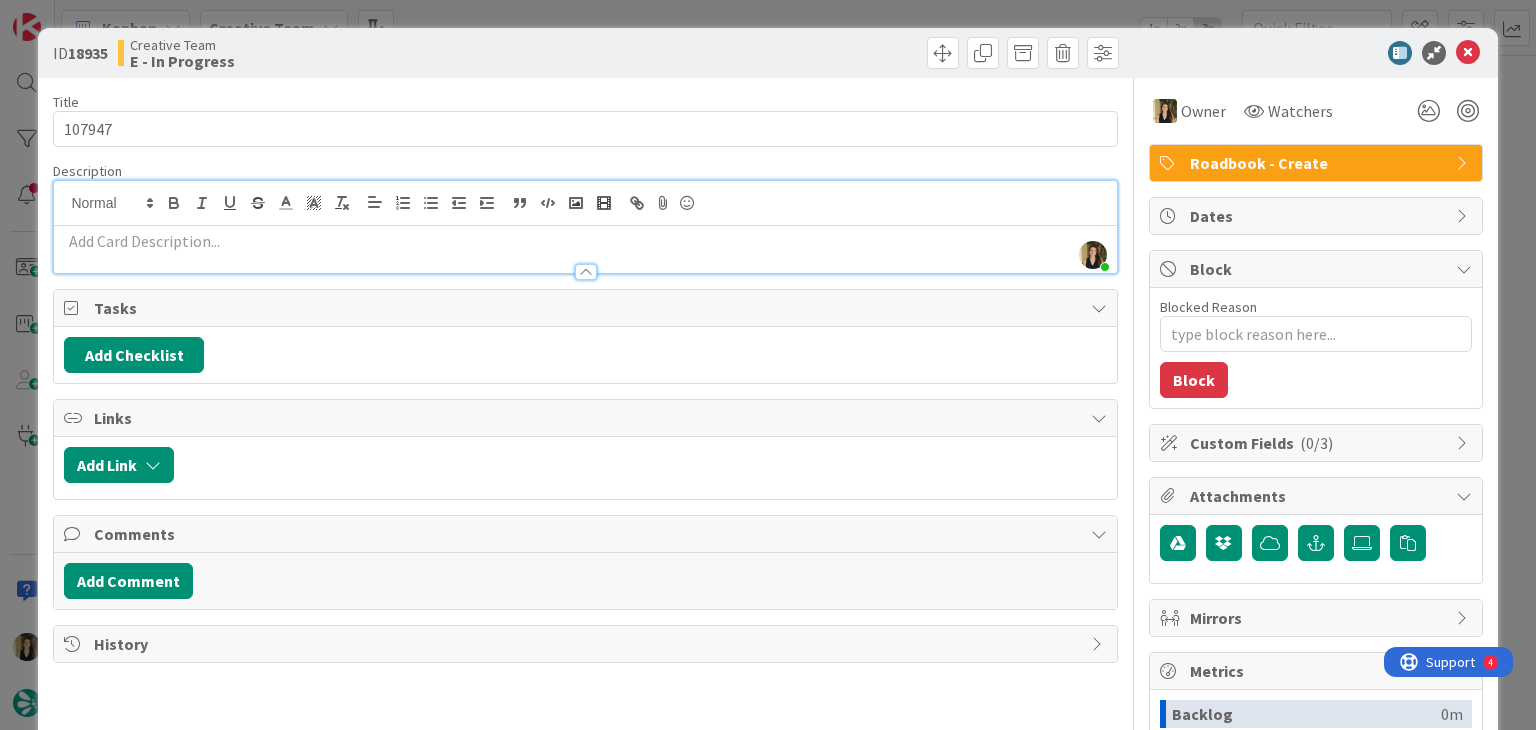 click at bounding box center [585, 241] 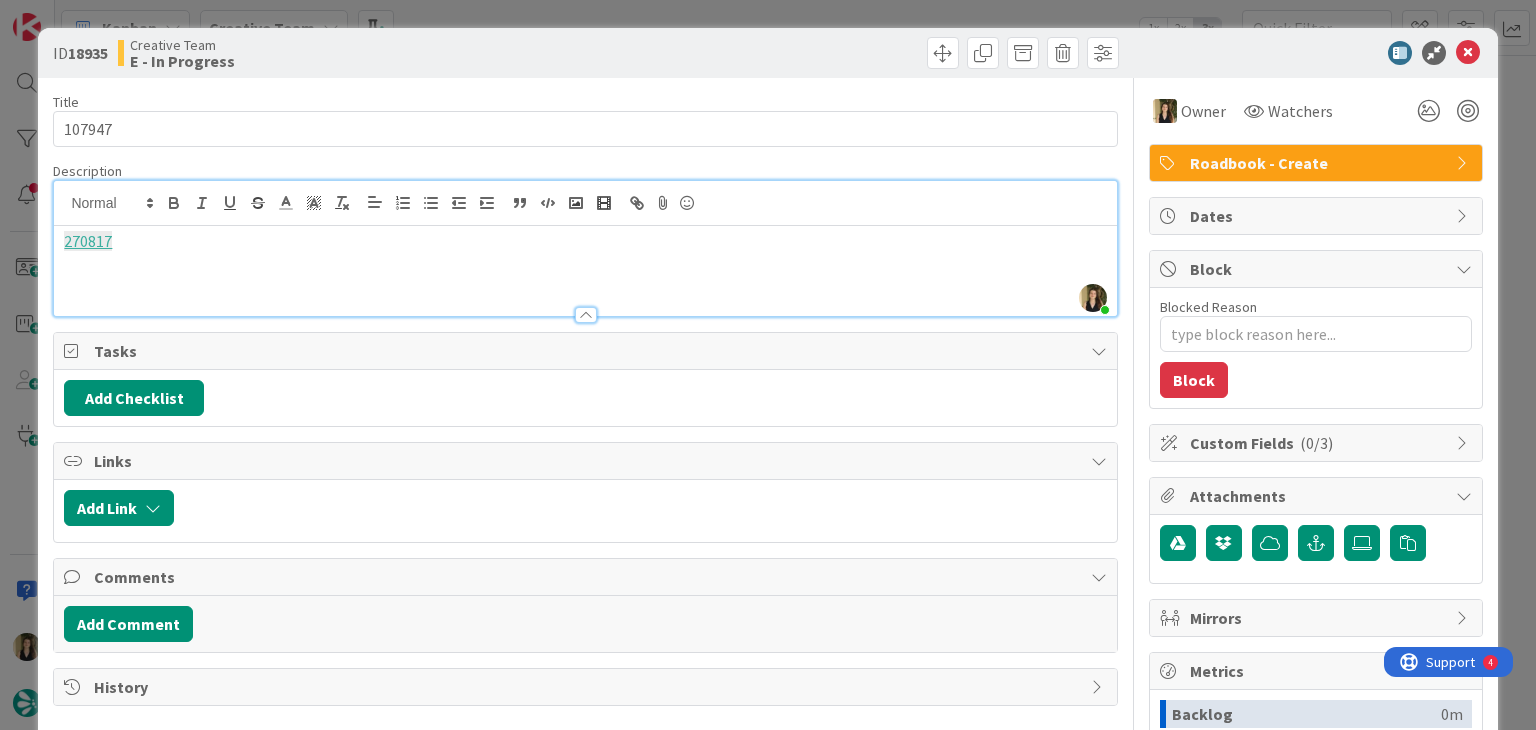 type 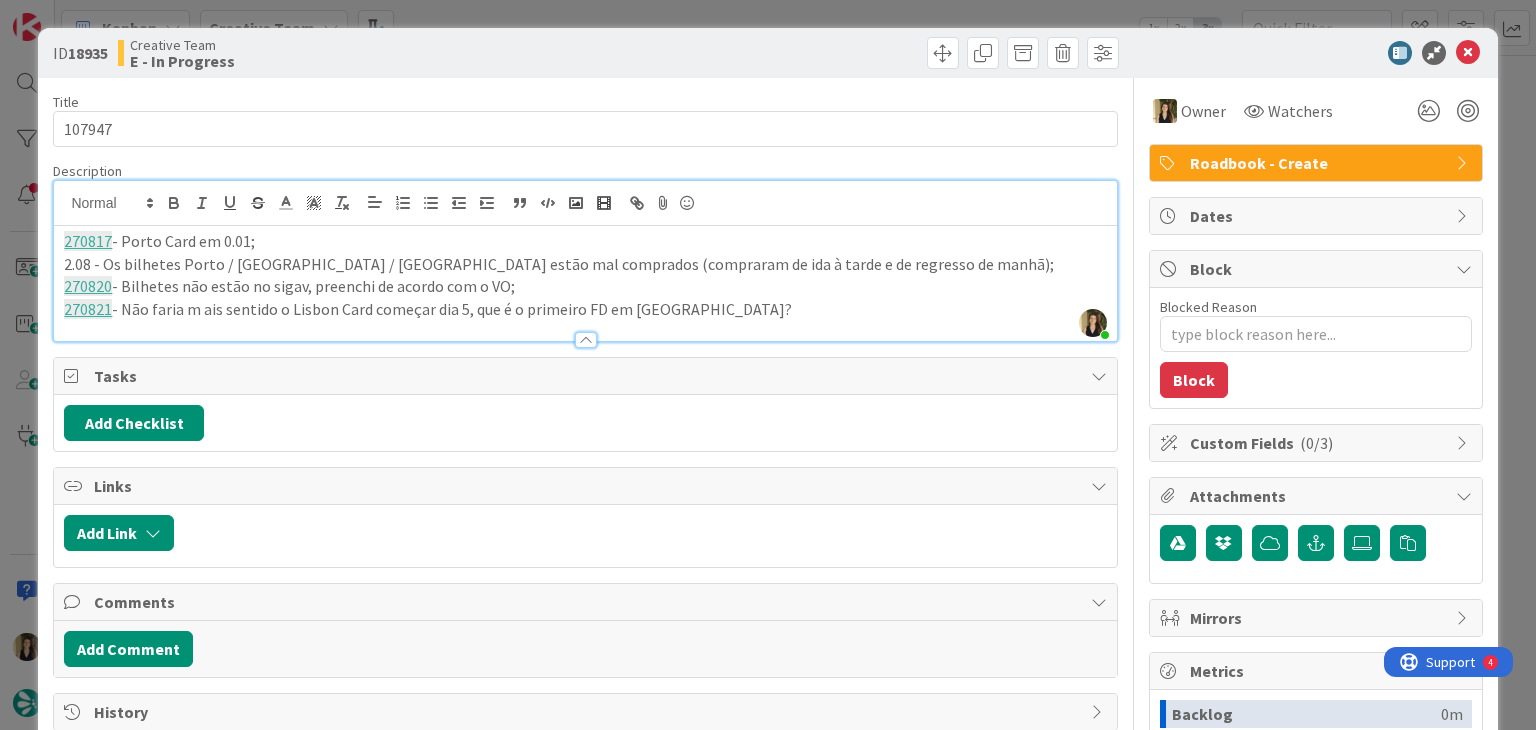click on "270821  - Não faria m ais sentido o Lisbon Card começar dia 5, que é o primeiro FD em Lisboa?" at bounding box center [585, 309] 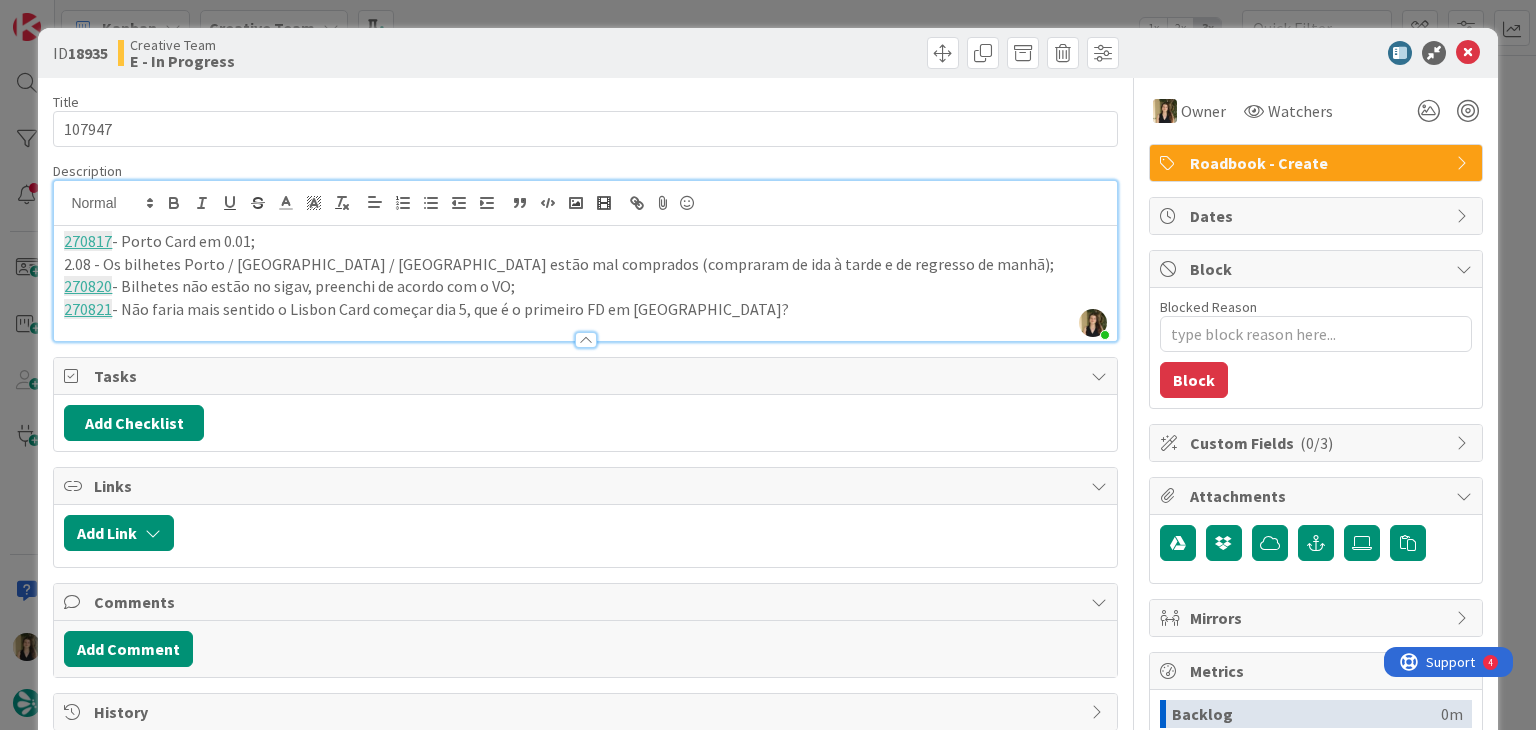 click on "270821  - Não faria mais sentido o Lisbon Card começar dia 5, que é o primeiro FD em Lisboa?" at bounding box center (585, 309) 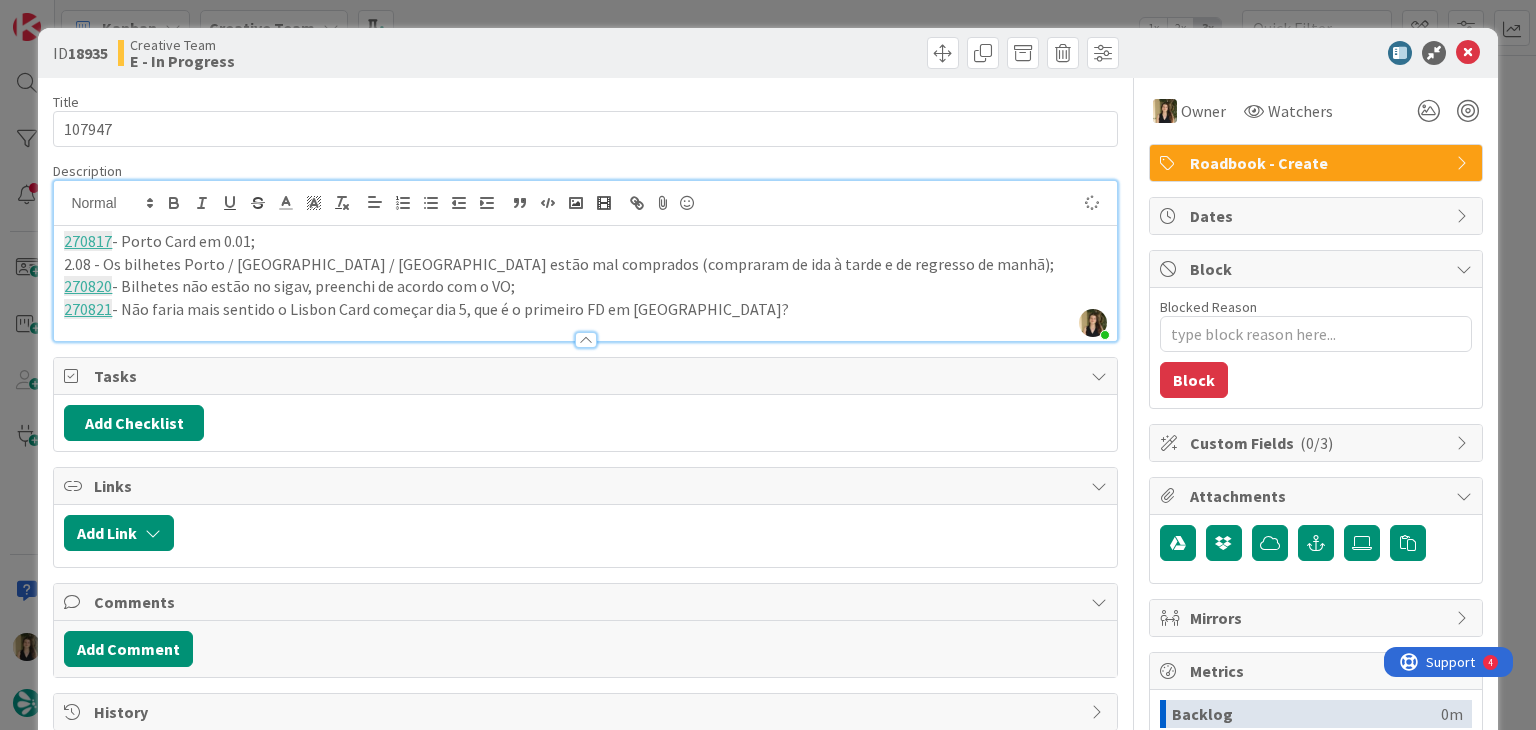click on "270821  - Não faria mais sentido o Lisbon Card começar dia 5, que é o primeiro FD em Lisboa?" at bounding box center [585, 309] 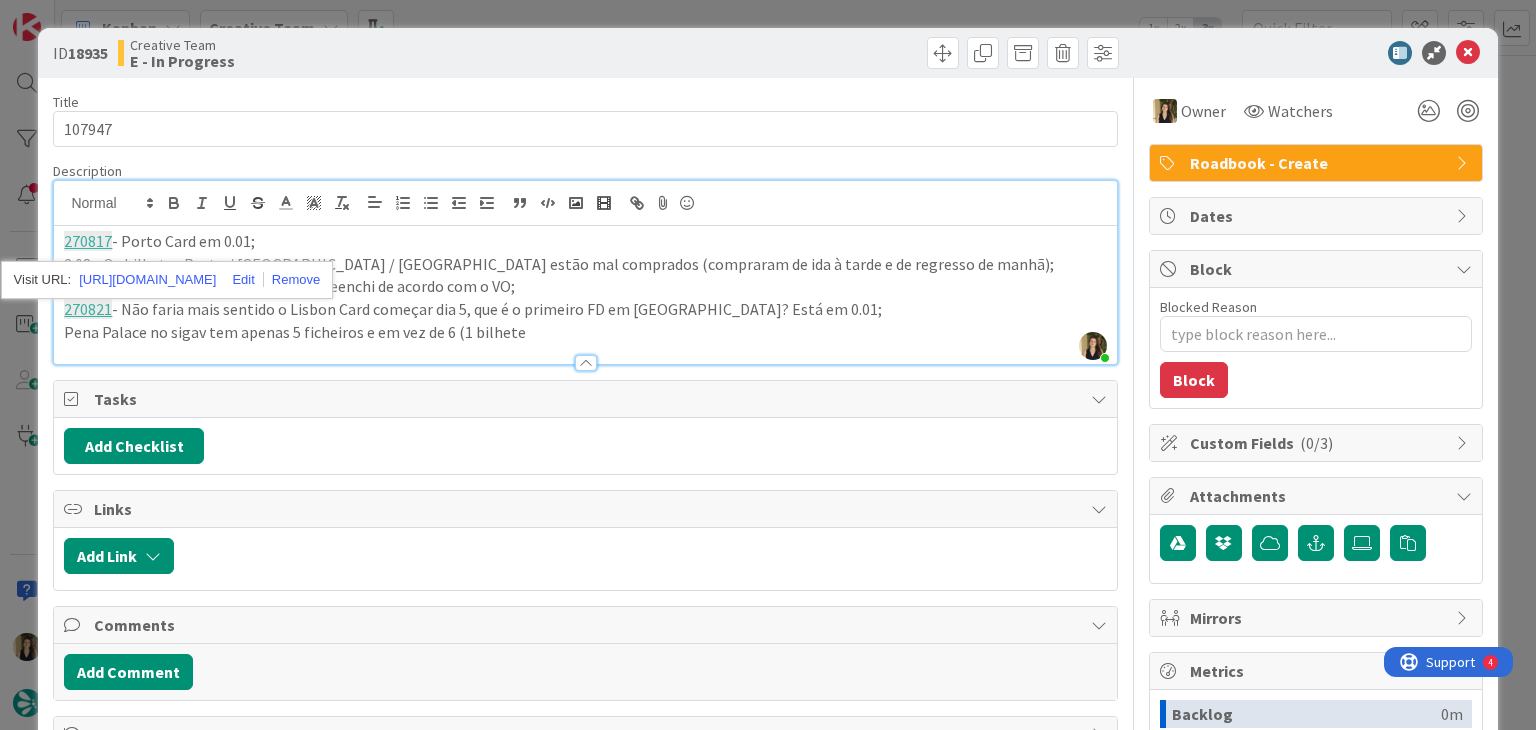 scroll, scrollTop: 229, scrollLeft: 0, axis: vertical 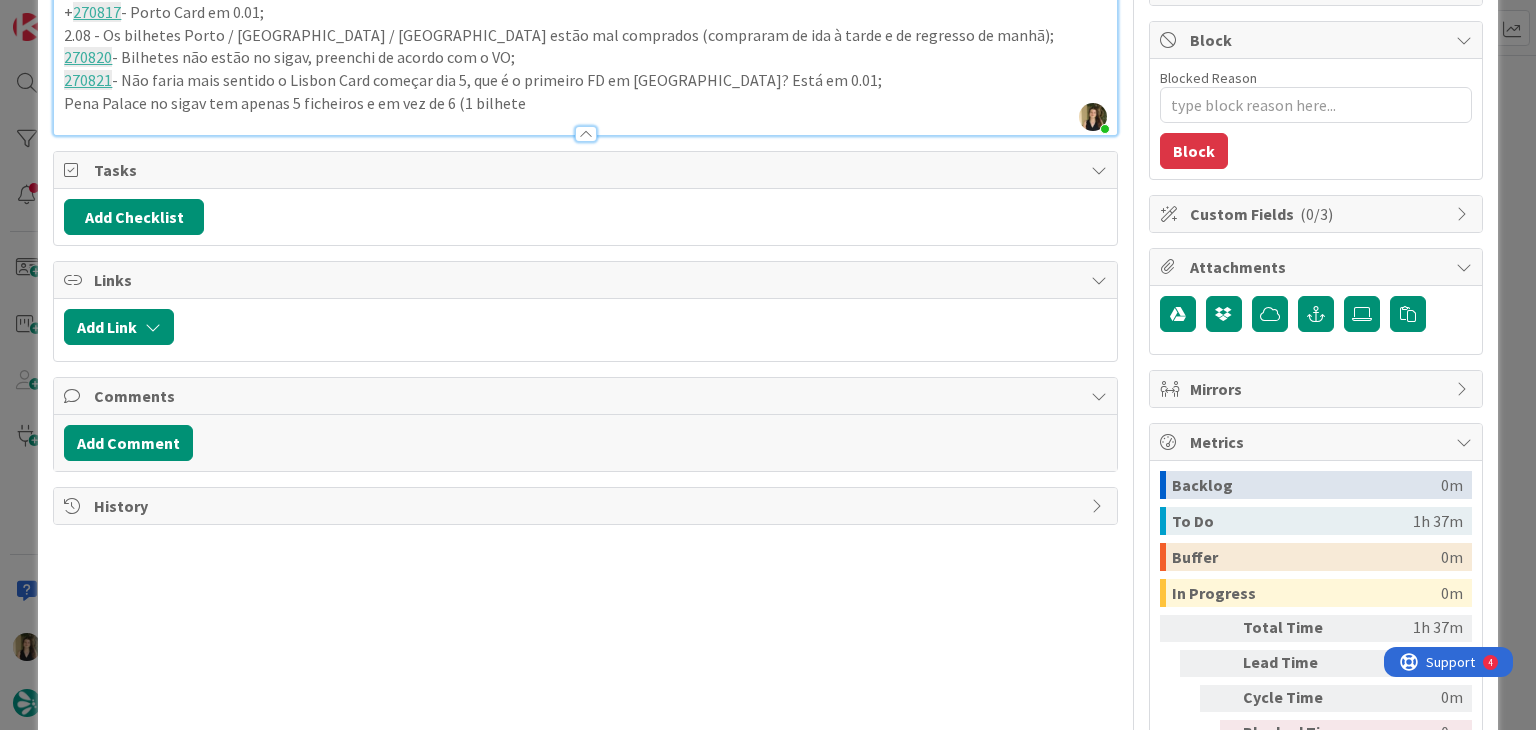 click on "Pena Palace no sigav tem apenas 5 ficheiros e em vez de 6 (1 bilhete" at bounding box center (585, 103) 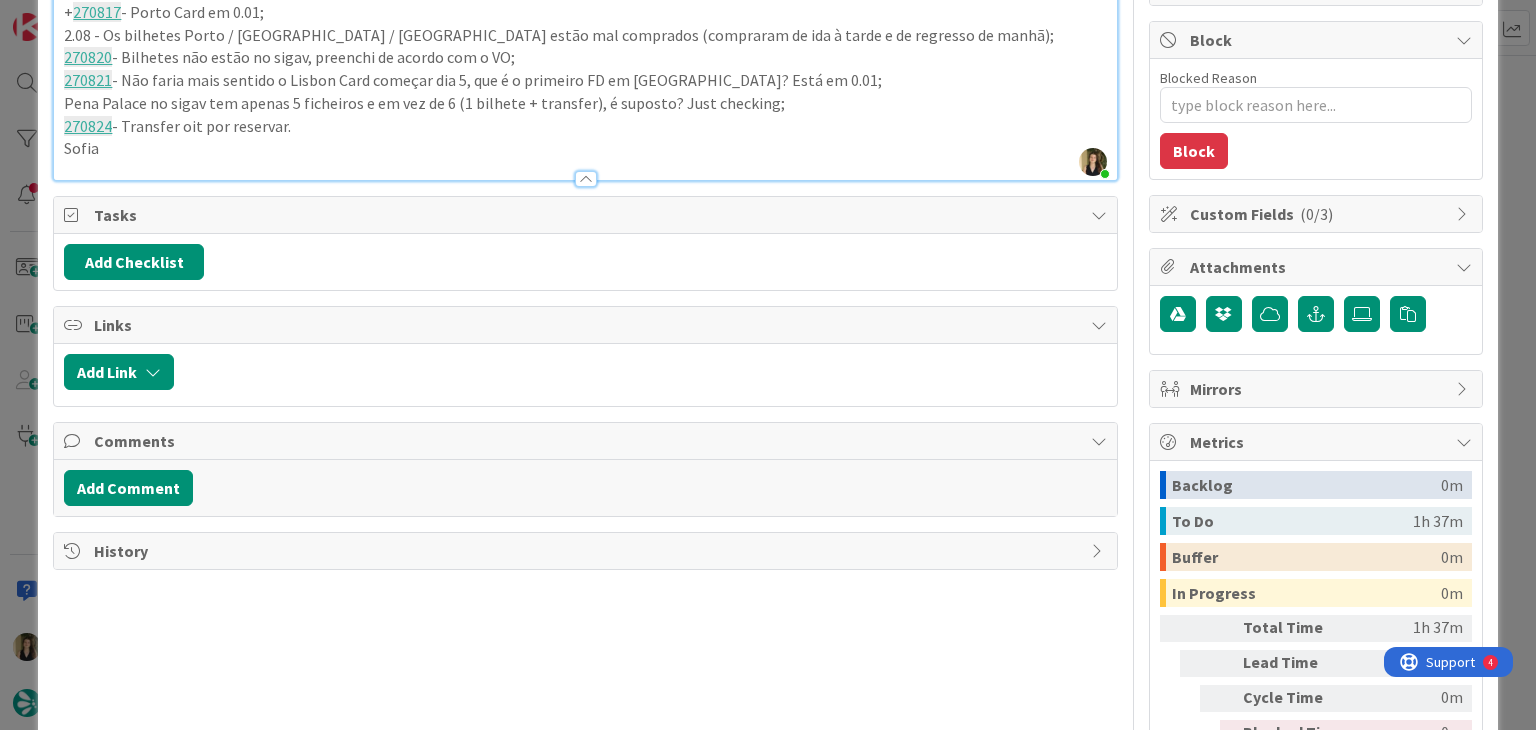 type on "x" 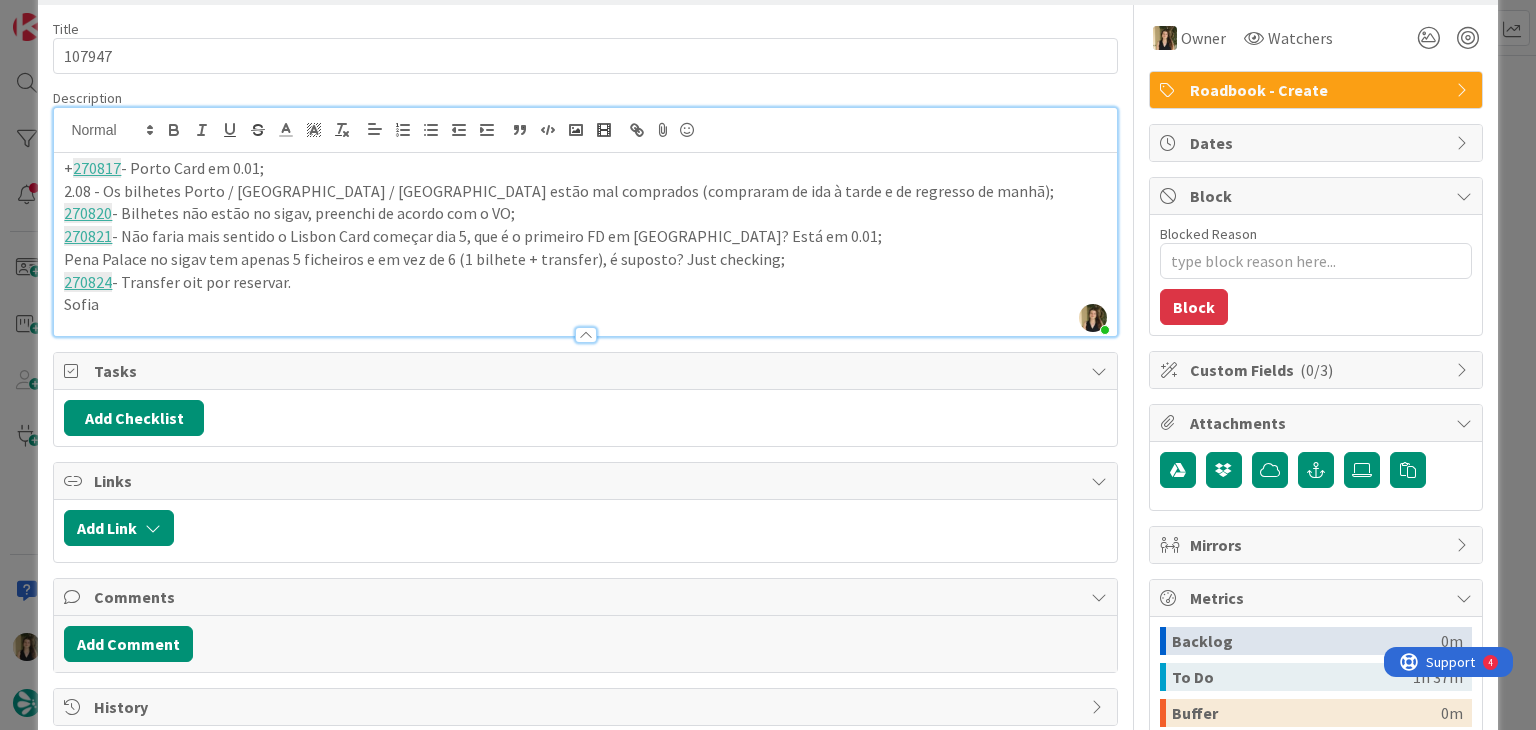 scroll, scrollTop: 0, scrollLeft: 0, axis: both 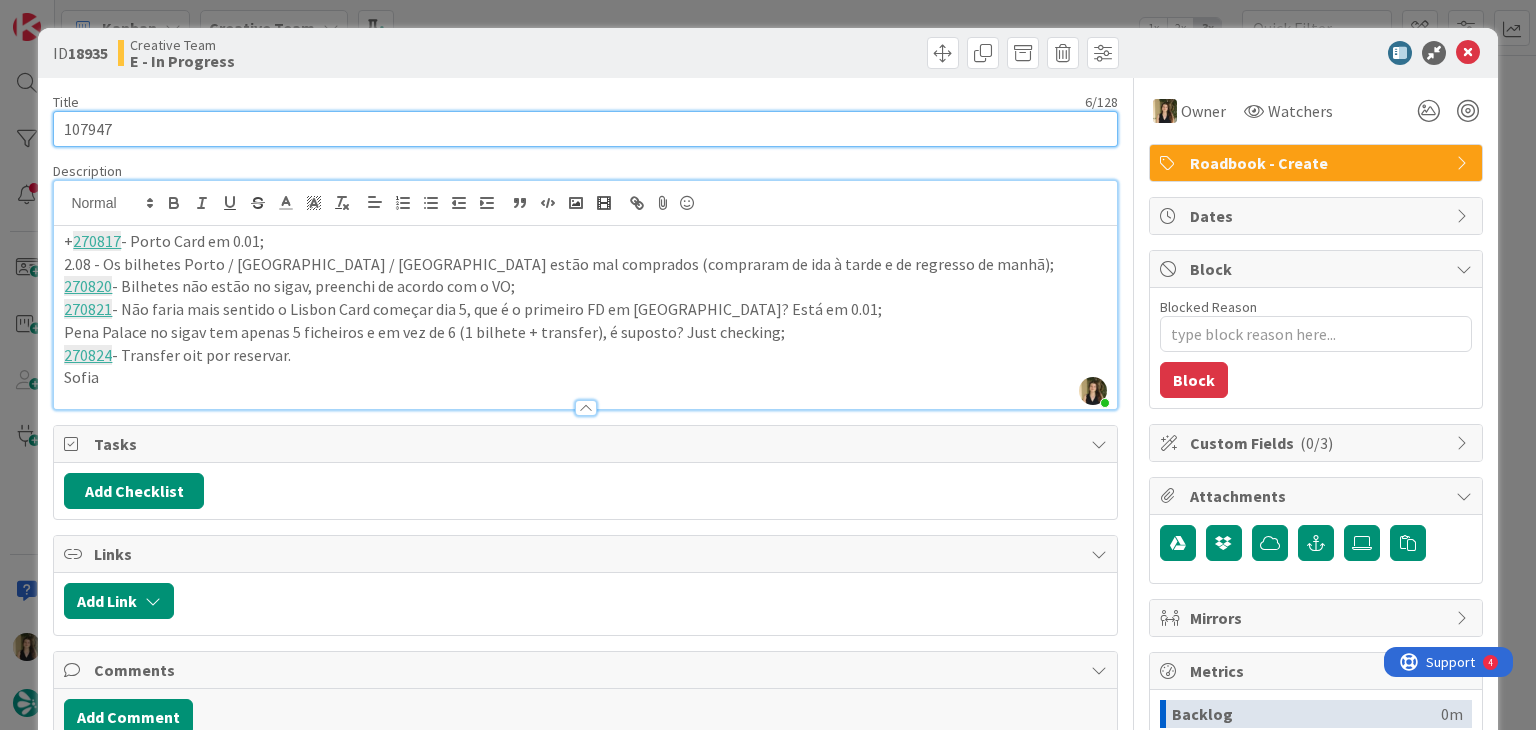 click on "107947" at bounding box center [585, 129] 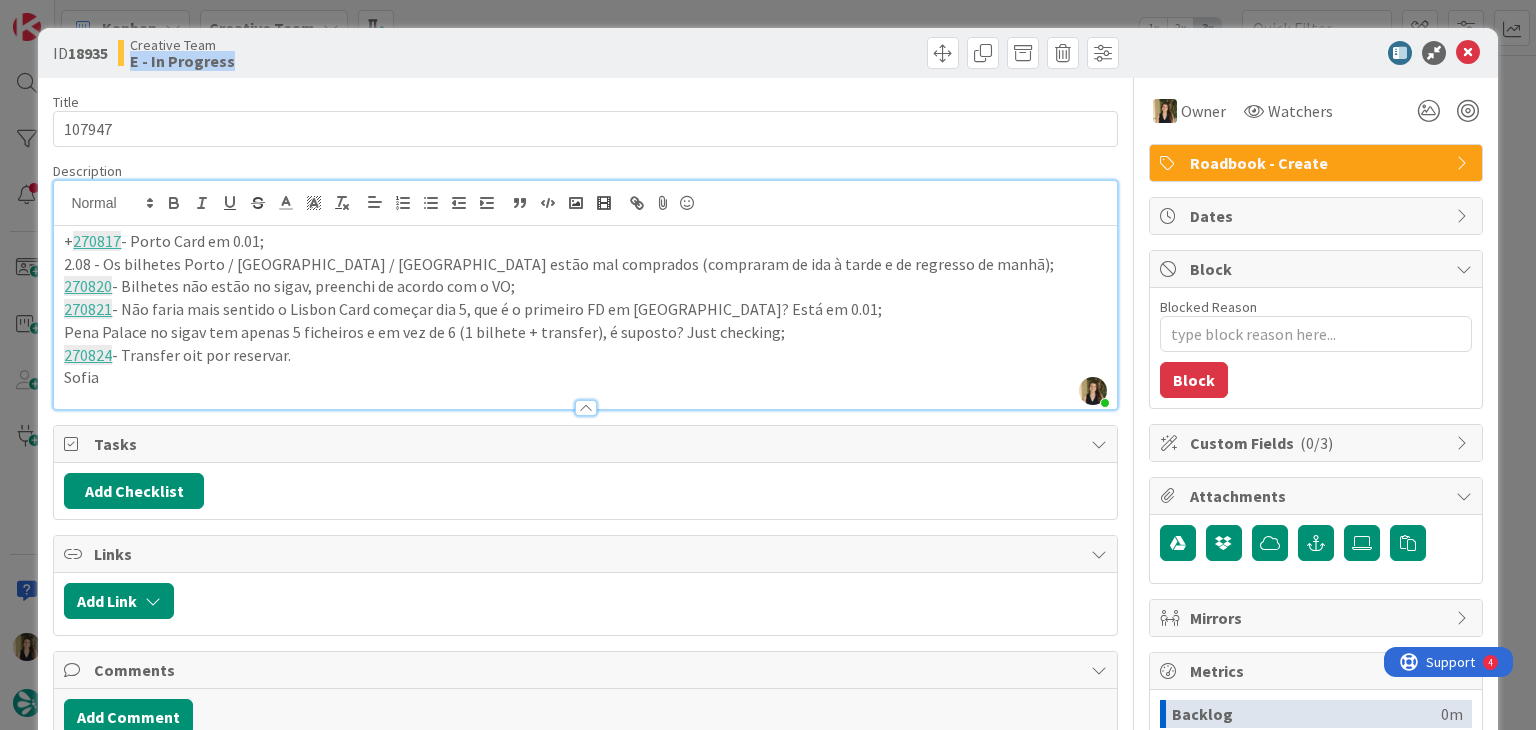 click on "Creative Team E - In Progress" at bounding box center (349, 53) 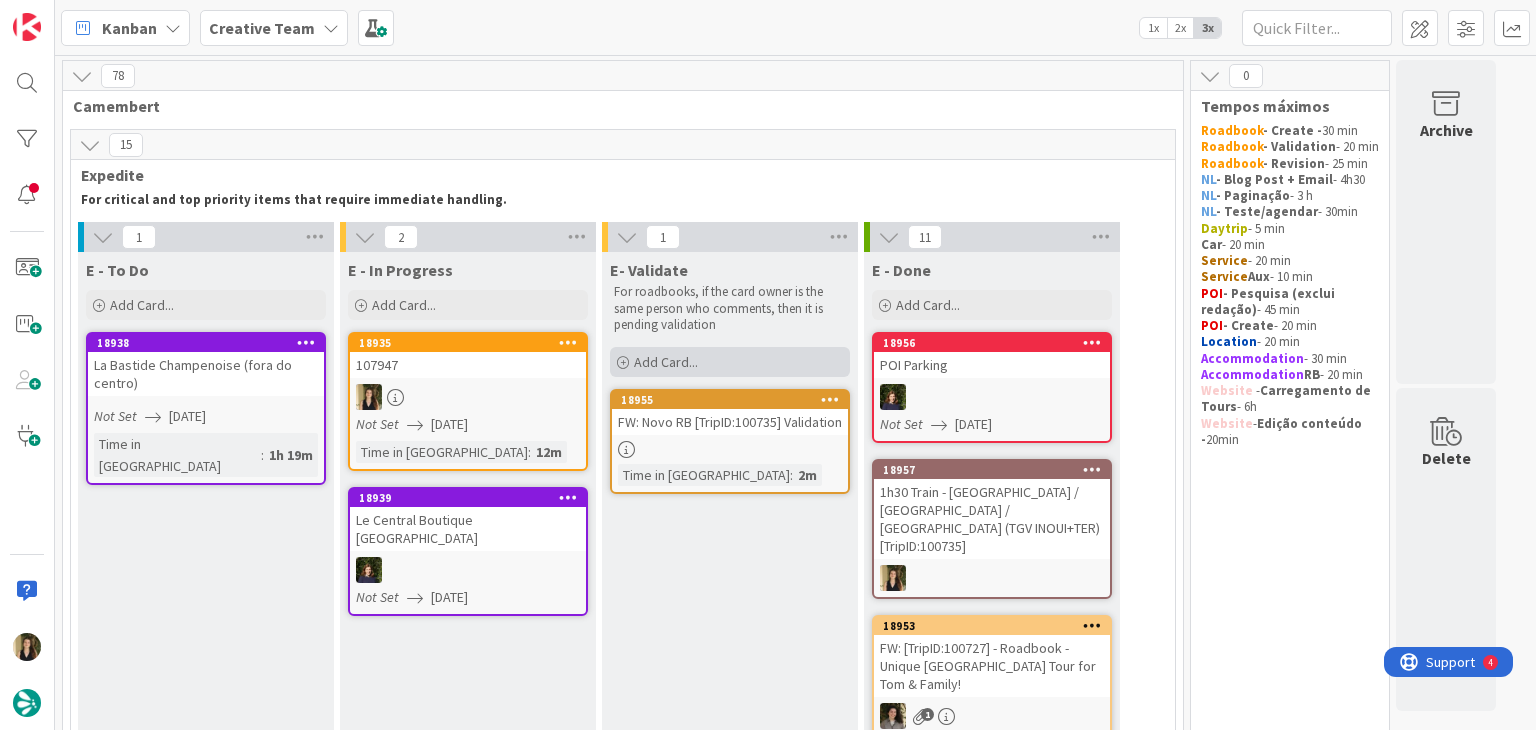 scroll, scrollTop: 0, scrollLeft: 0, axis: both 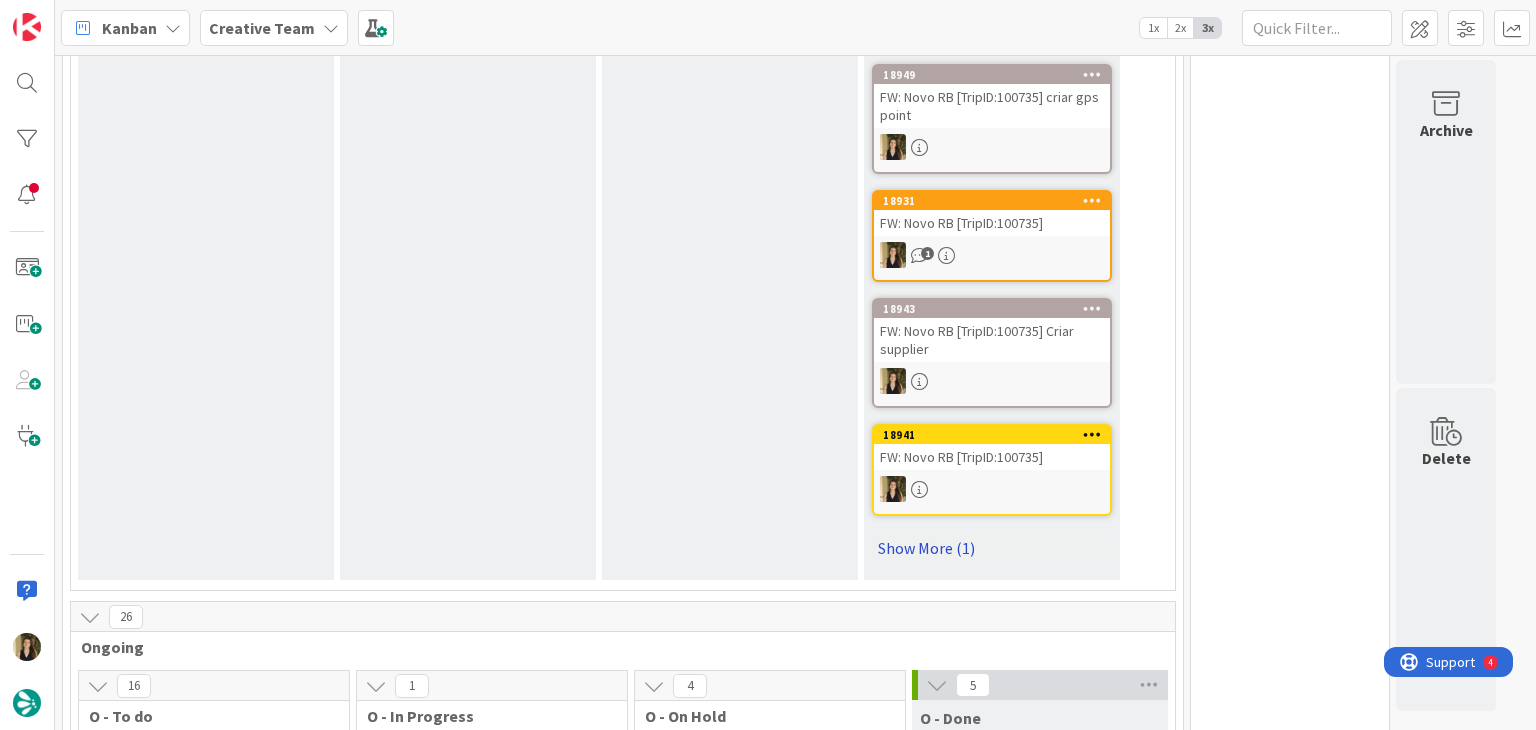 click on "Show More (1)" at bounding box center (992, 548) 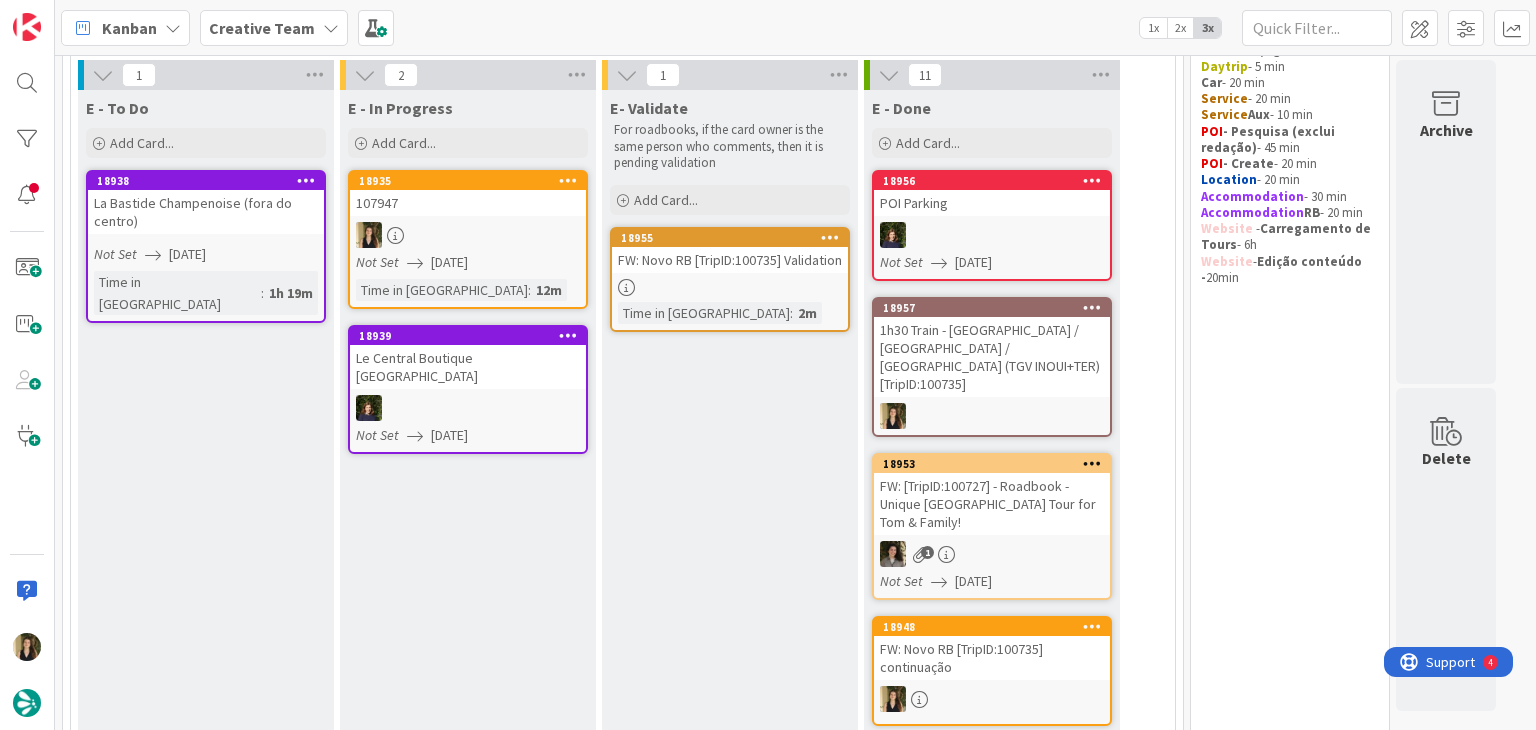 scroll, scrollTop: 0, scrollLeft: 0, axis: both 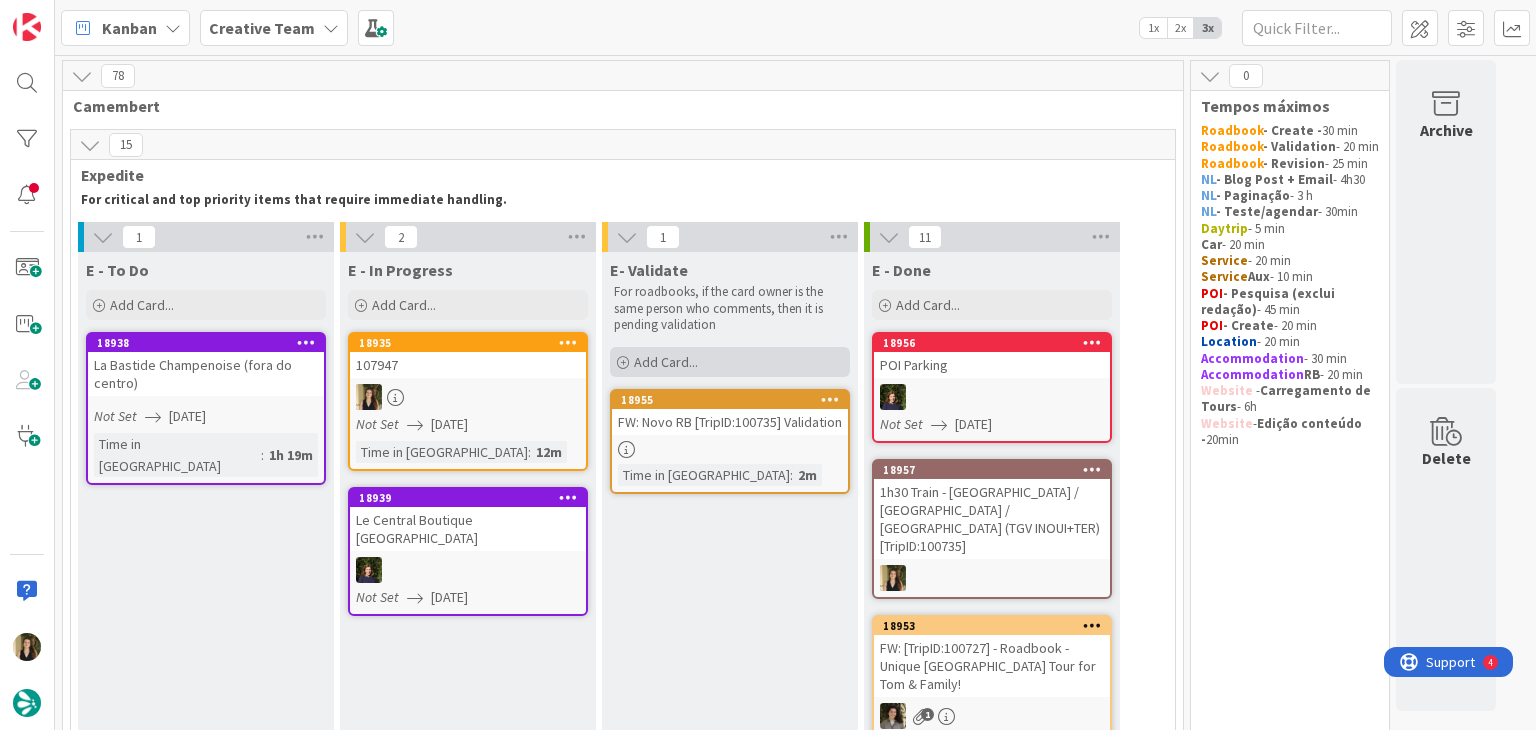 click on "Add Card..." at bounding box center [730, 362] 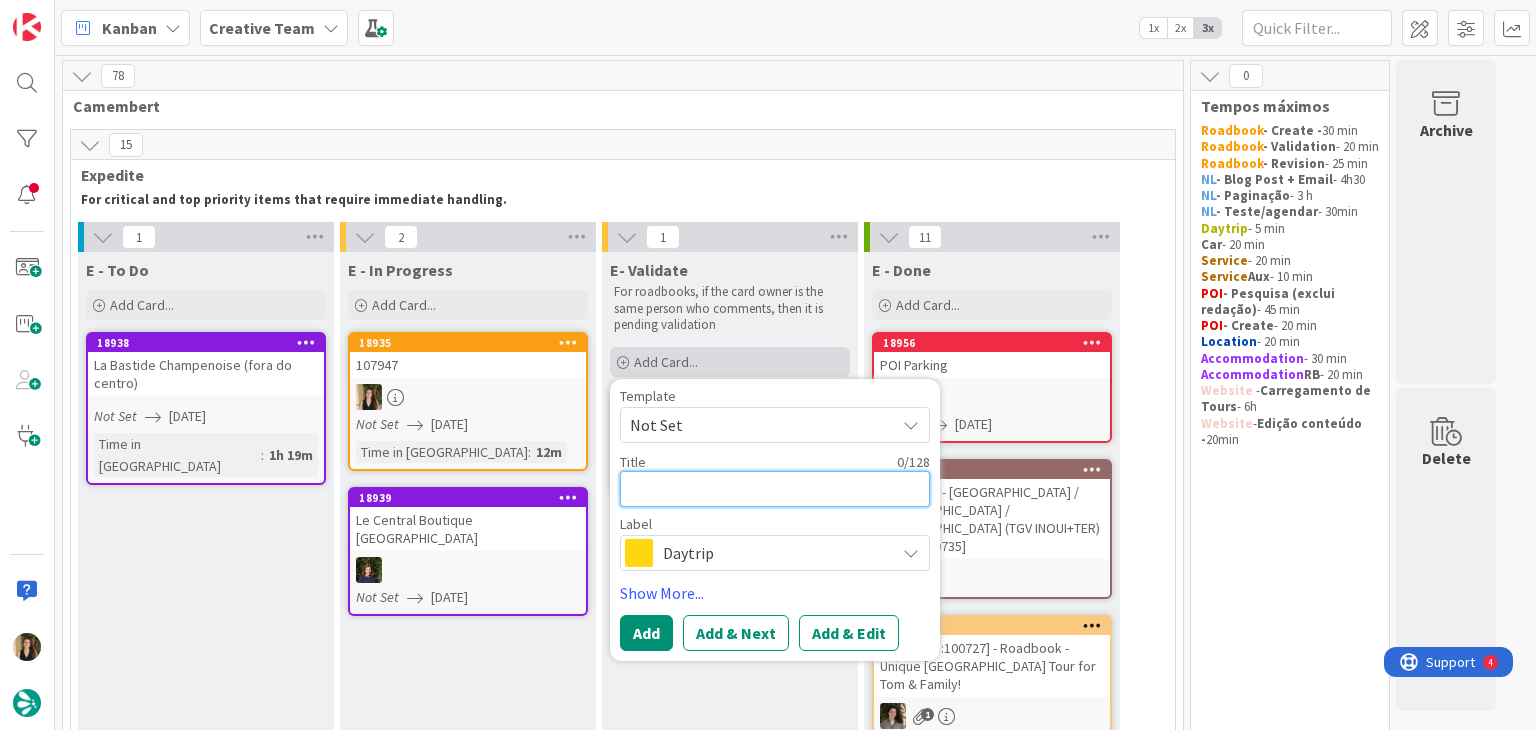 paste on "107947" 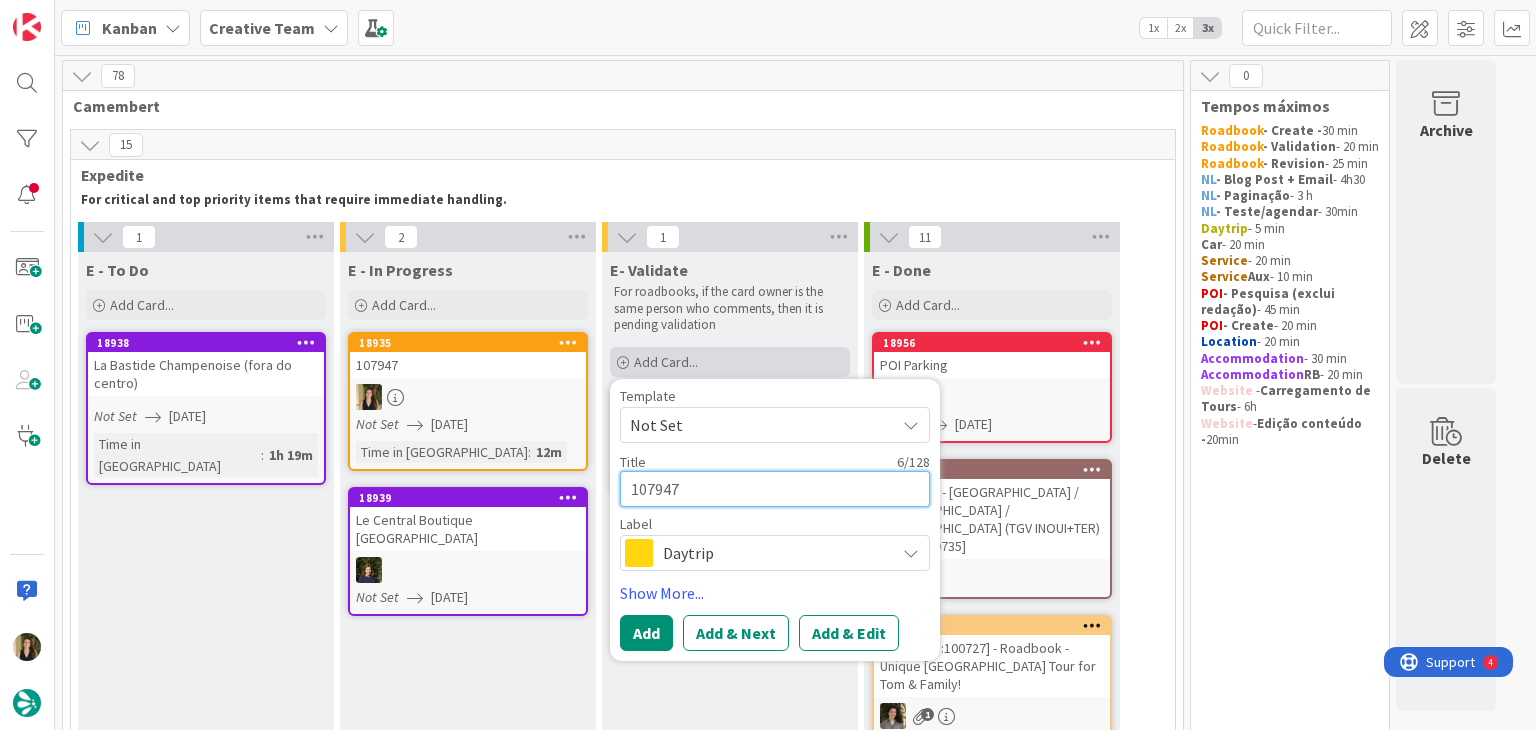 type on "107947" 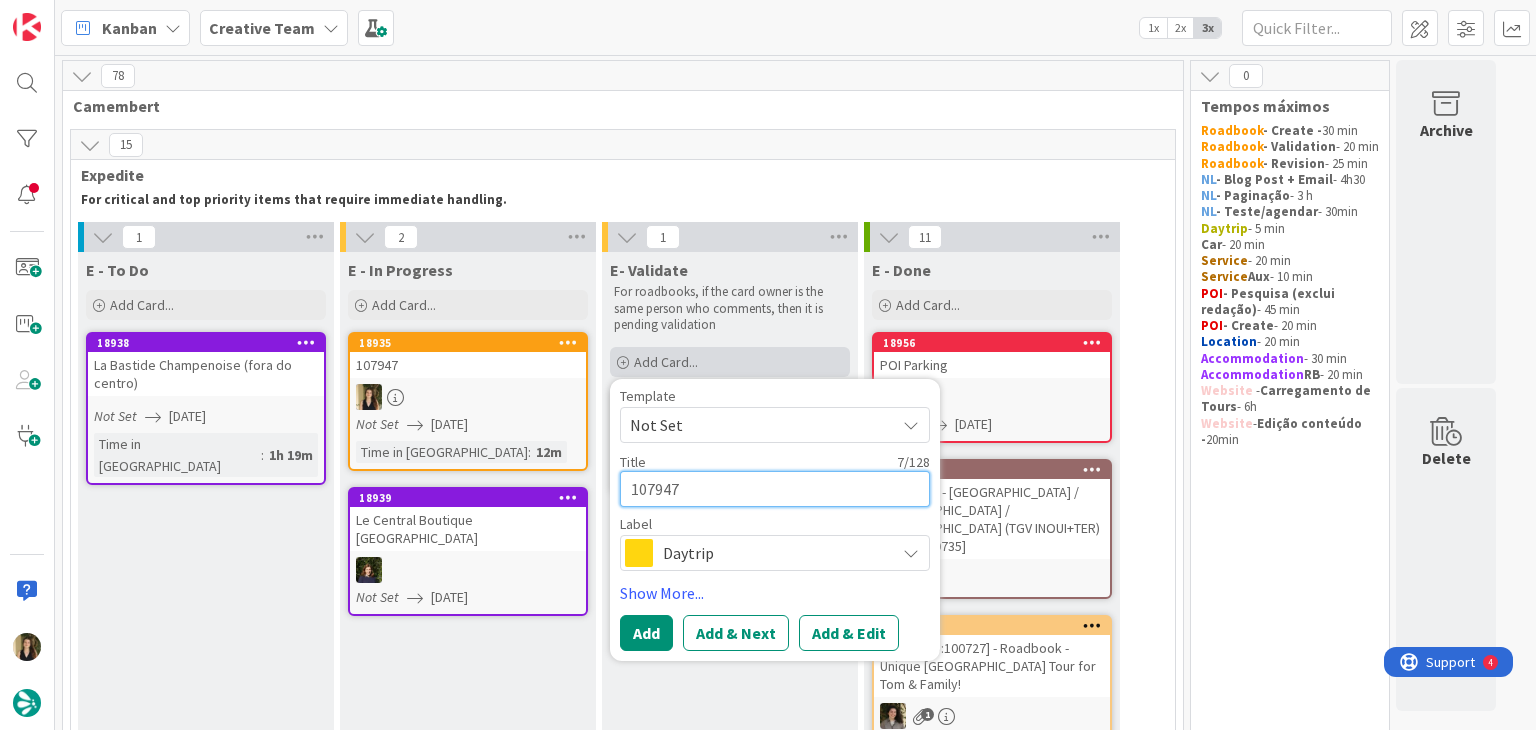 type on "107947 V" 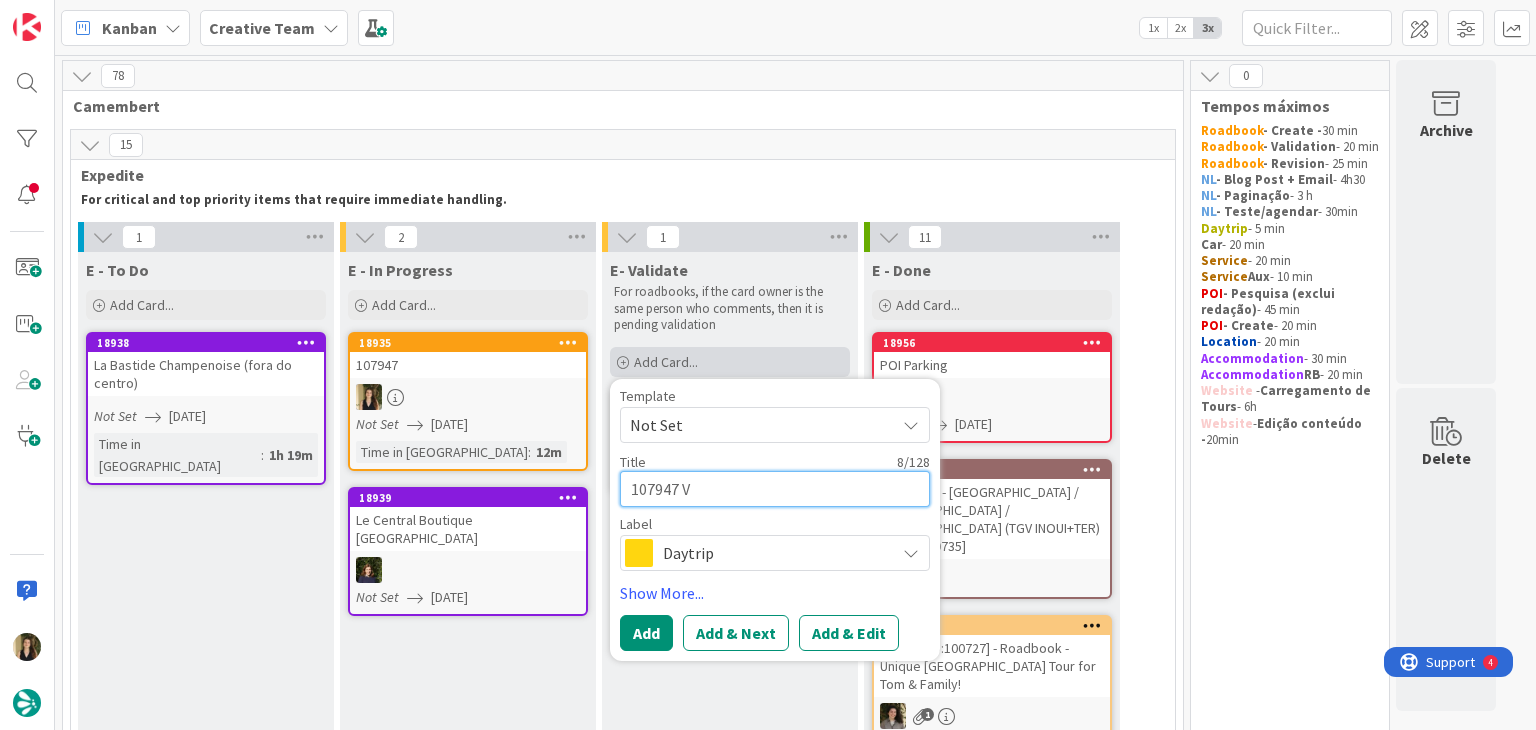 type on "107947 Va" 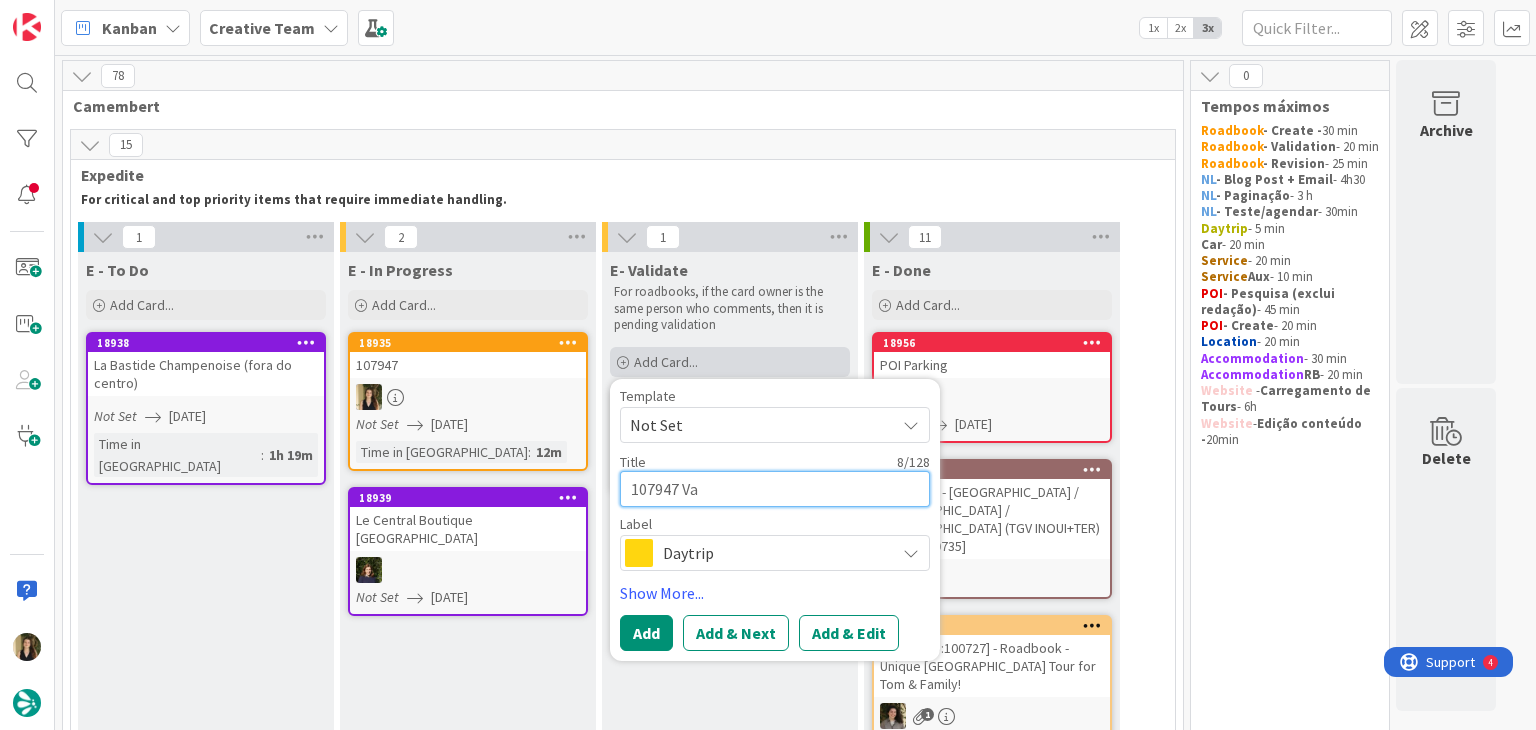 type on "107947 Val" 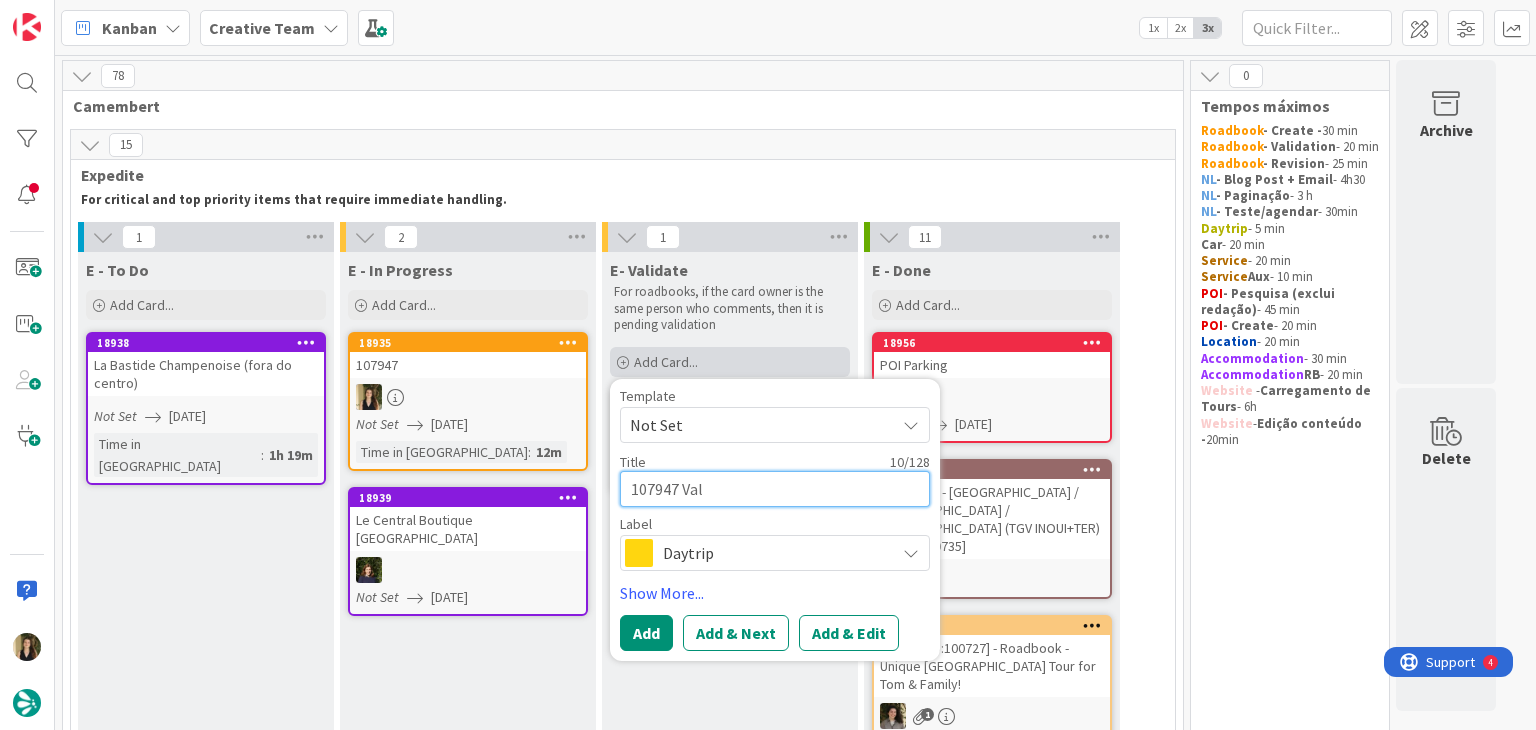 type on "107947 Vali" 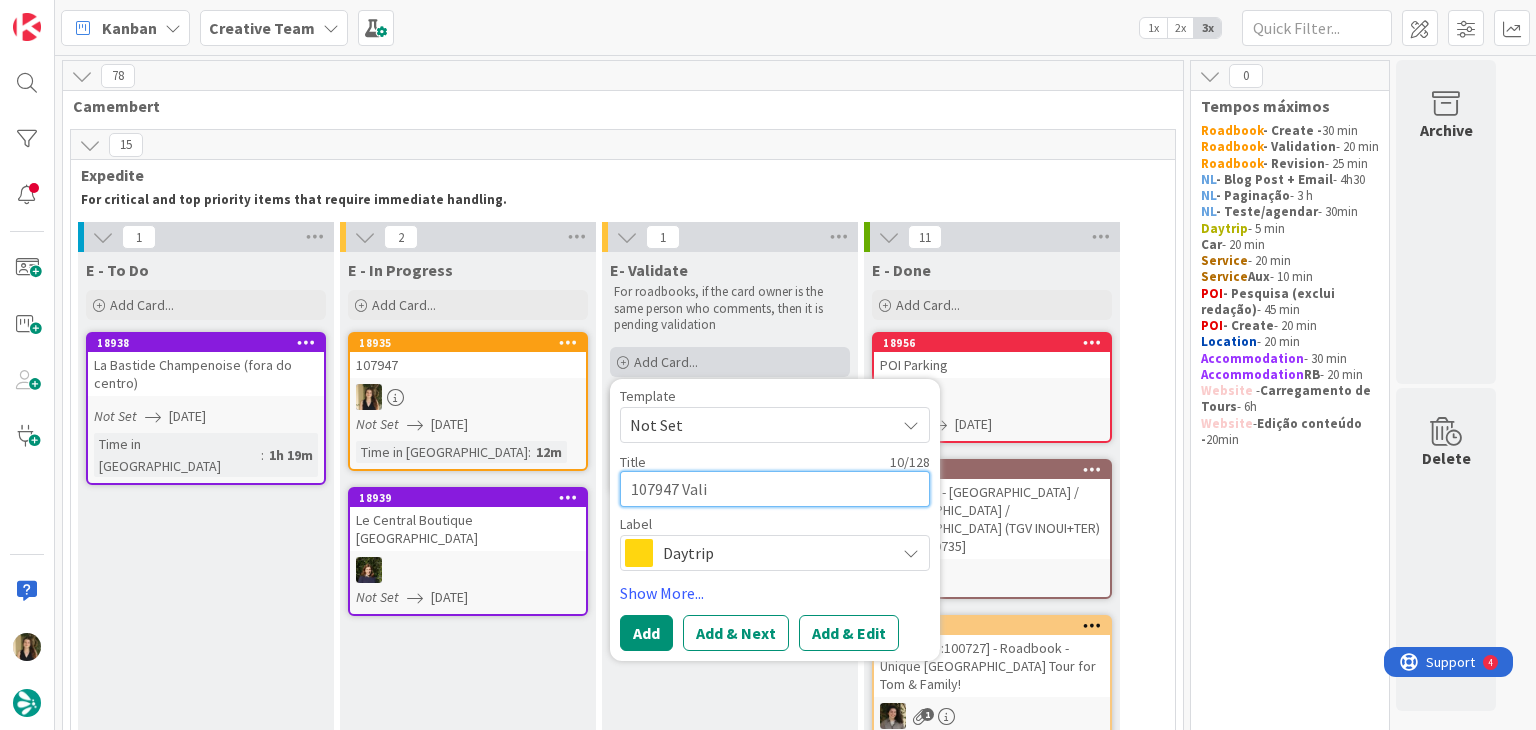 type on "107947 Valid" 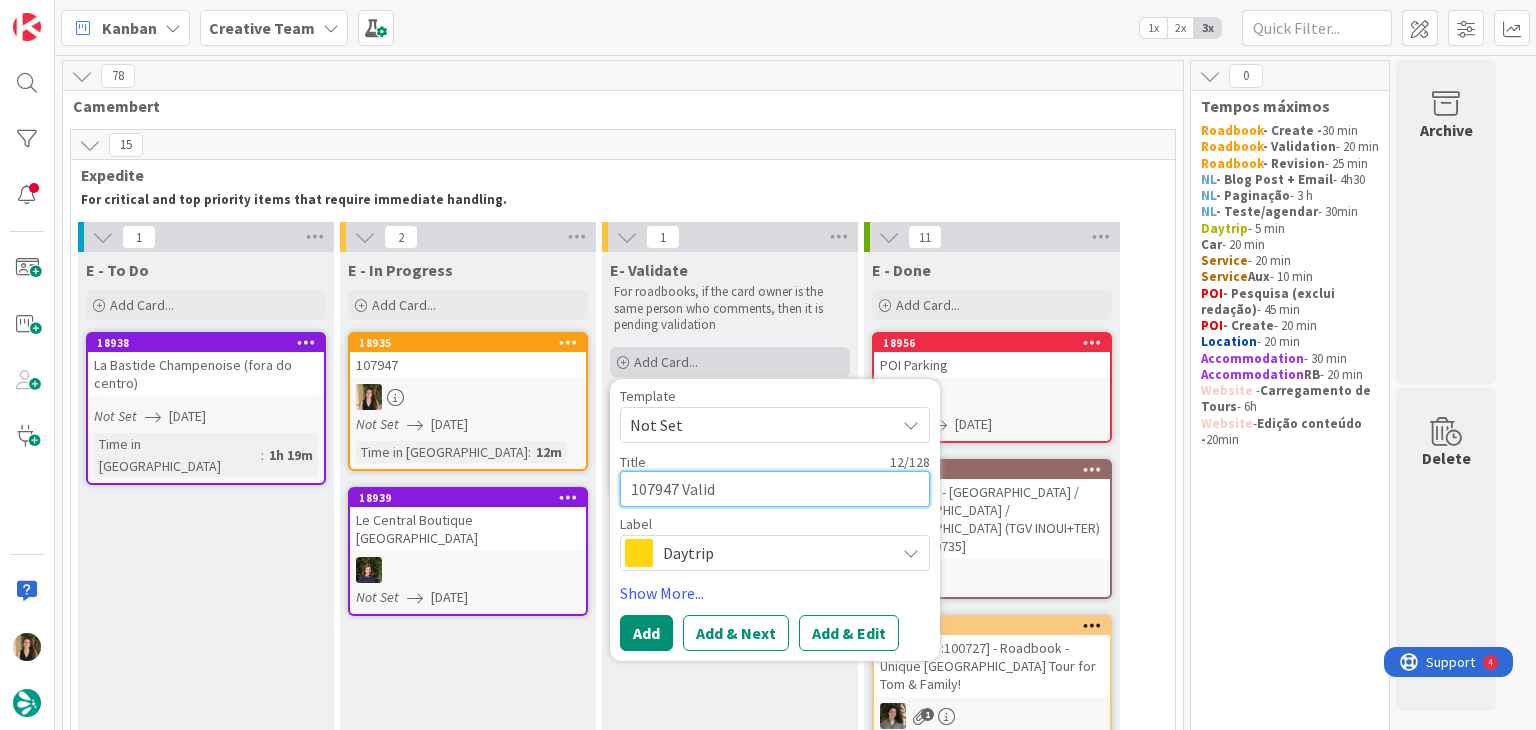 type on "107947 Valida" 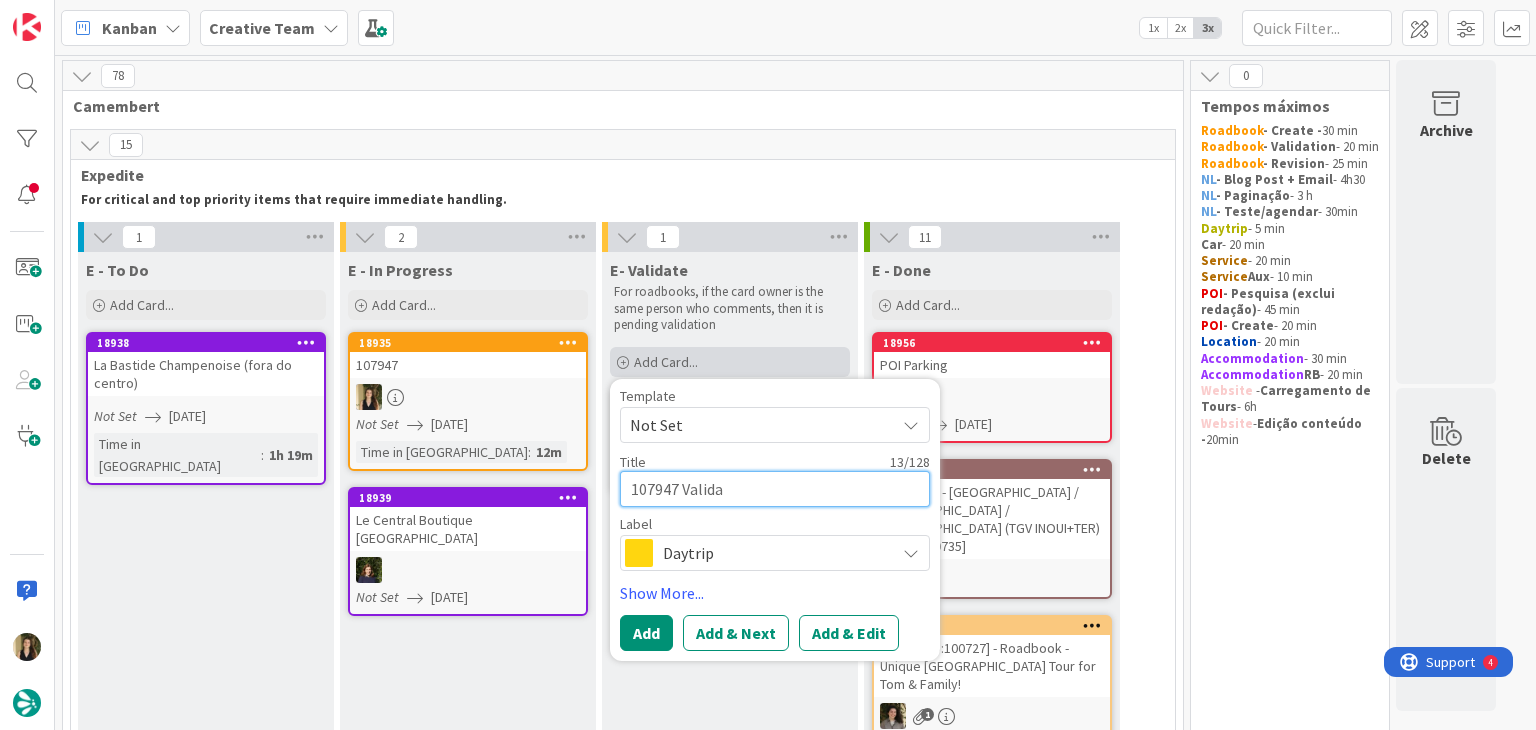 type on "107947 Validat" 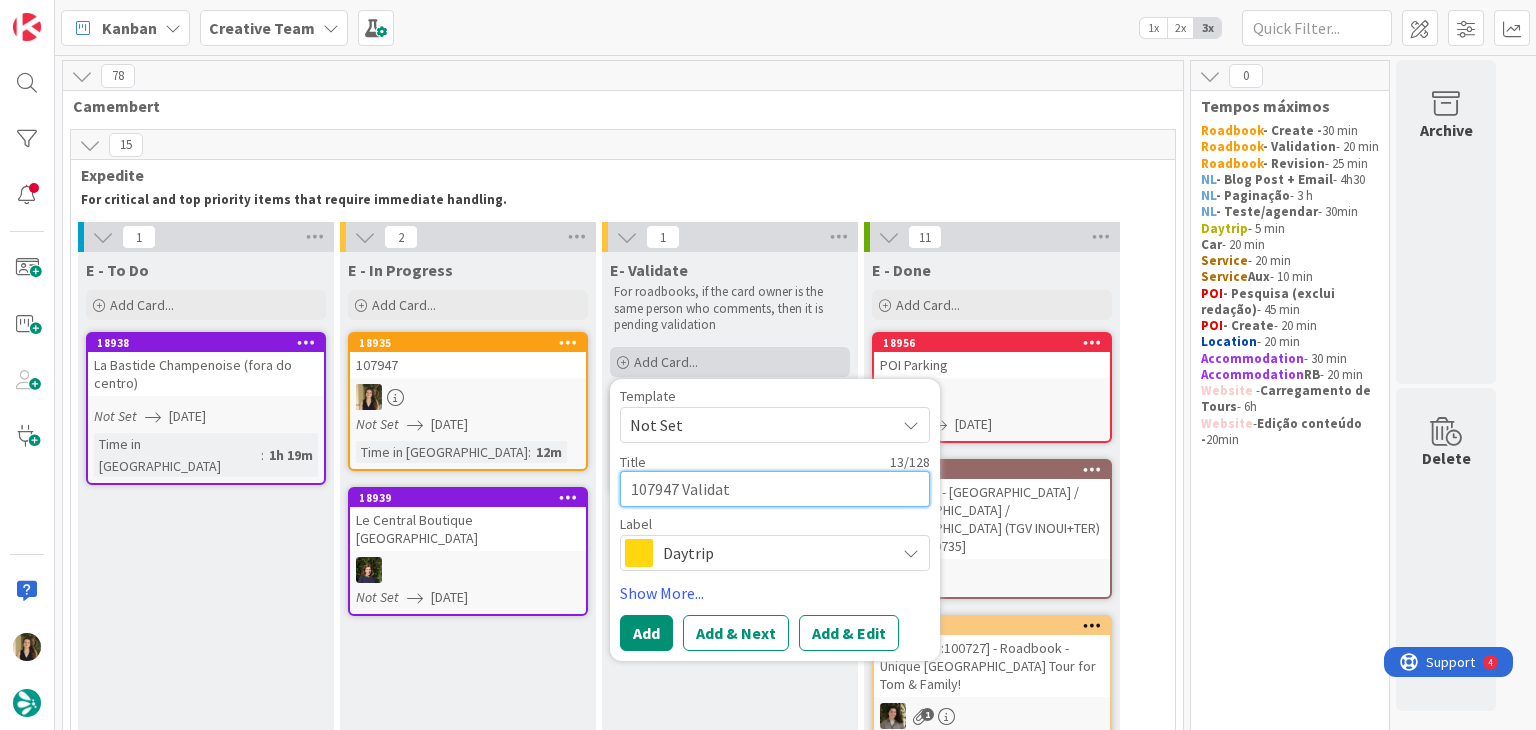 type on "107947 Validati" 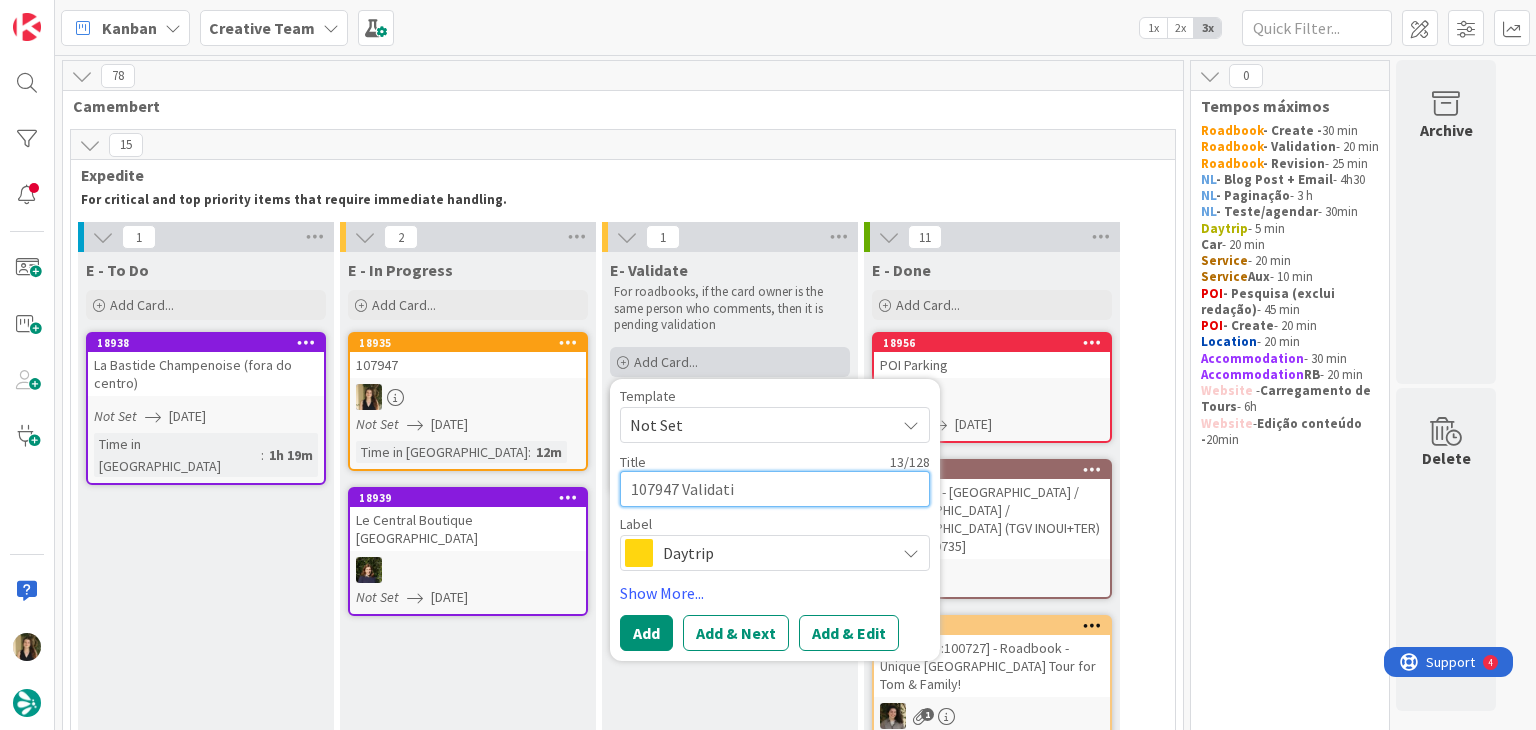 type on "107947 Validatio" 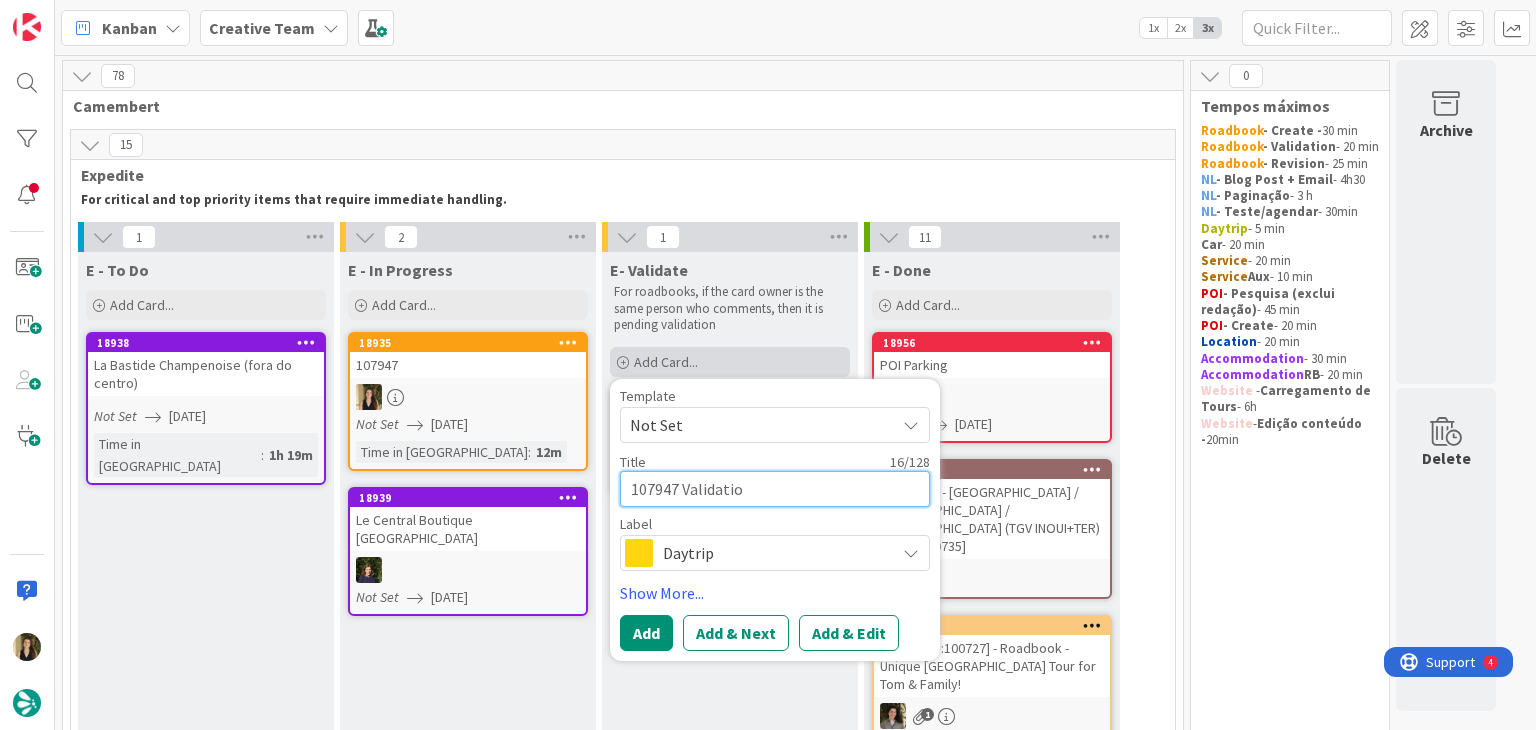 type on "107947 Validation" 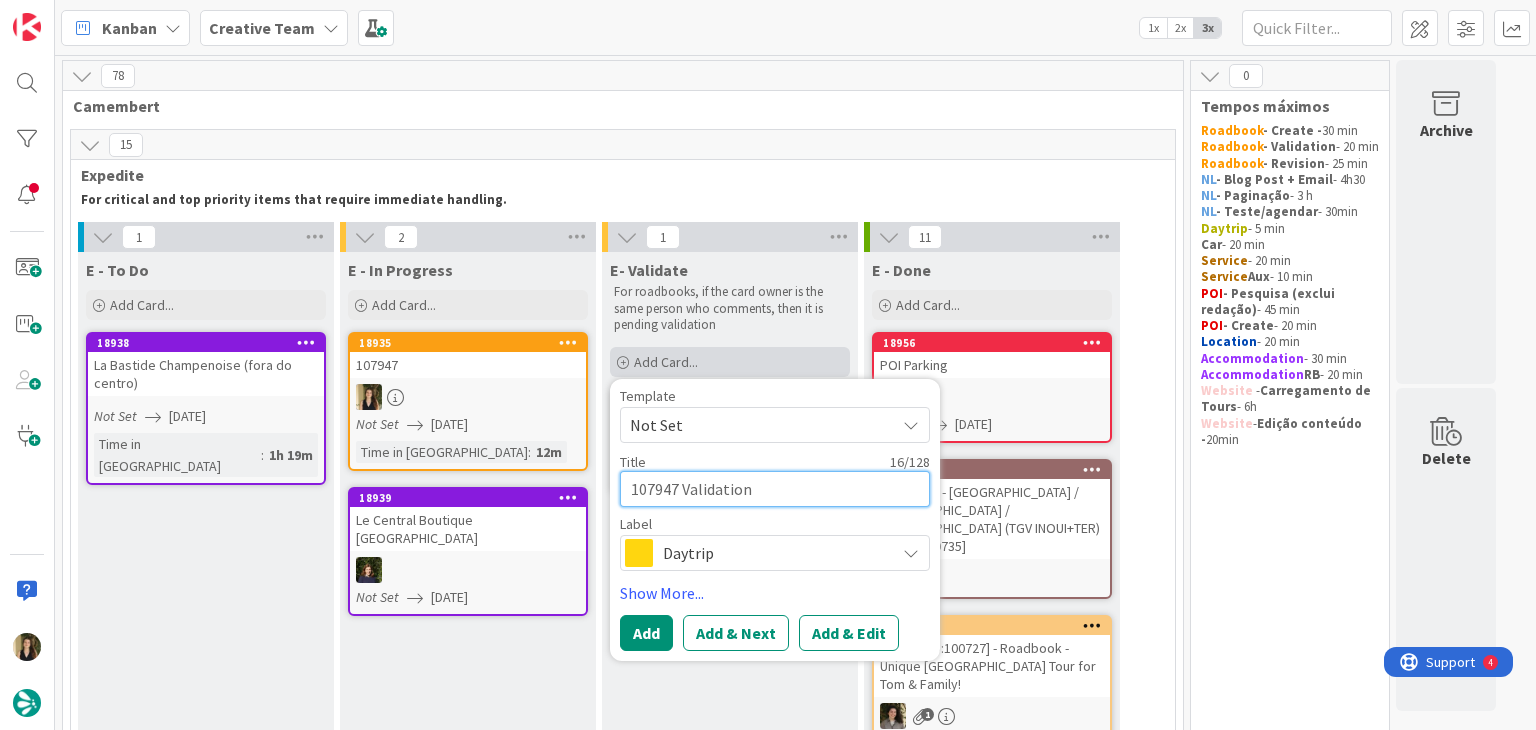 type on "x" 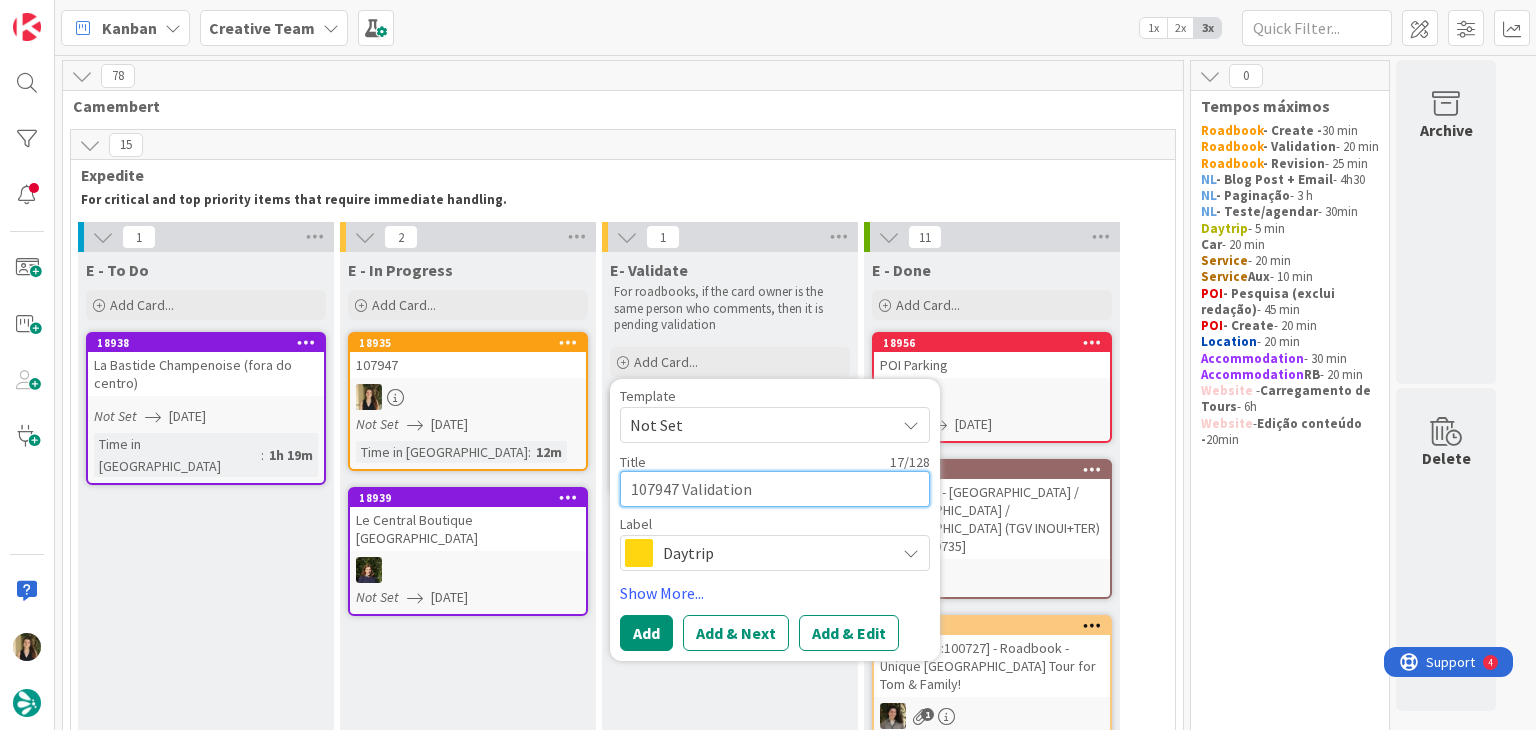 type on "107947 Validation" 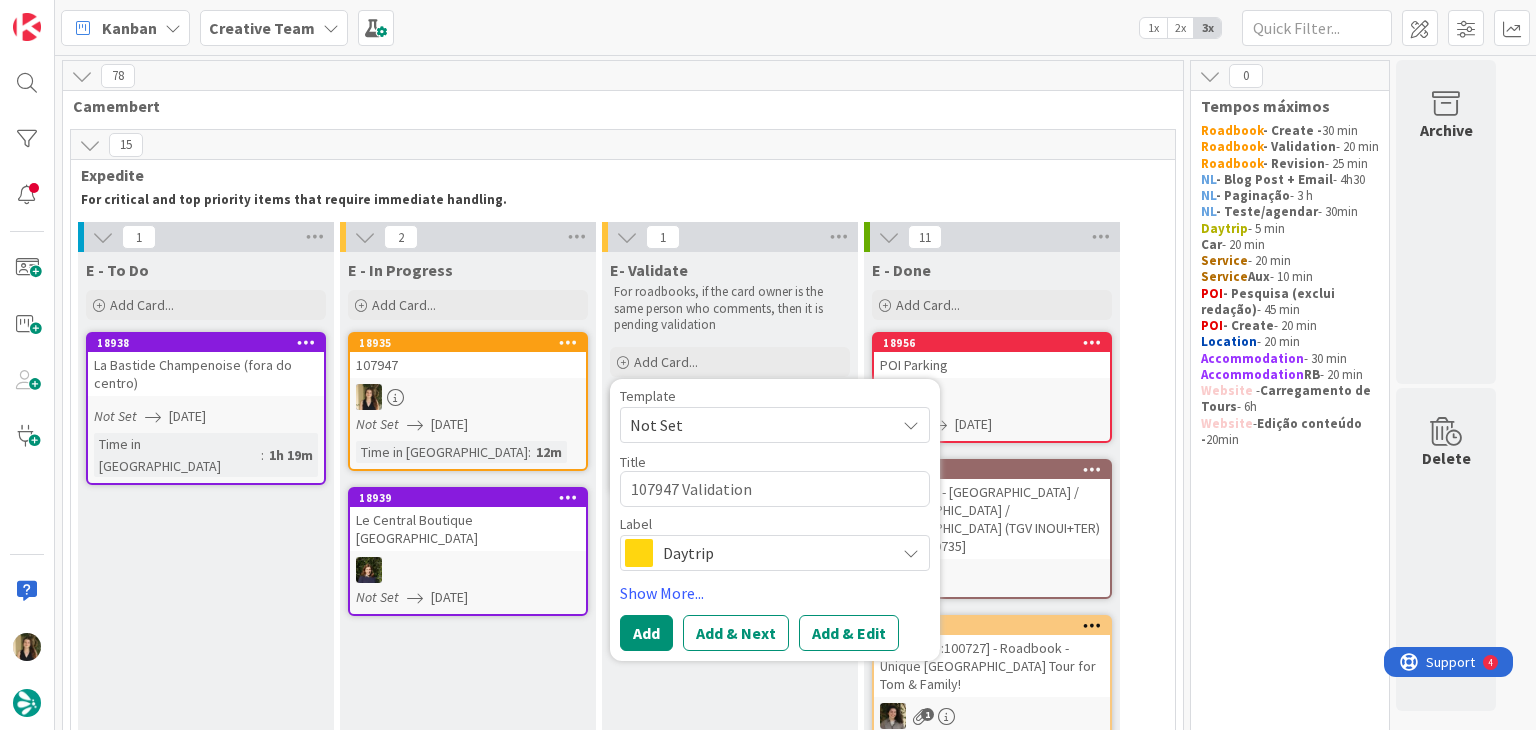 click on "Daytrip" at bounding box center (774, 553) 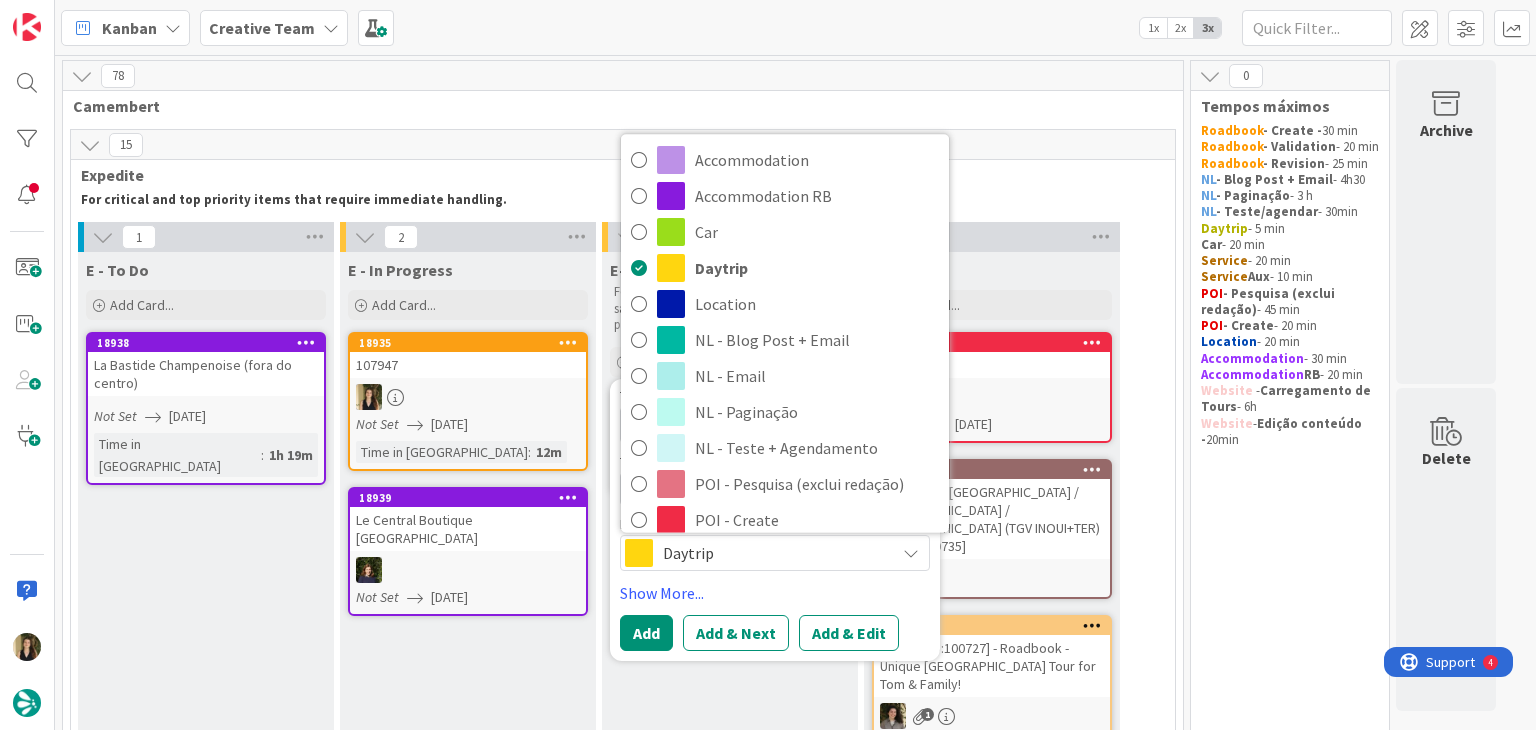 click on "Roadbook - Validation" at bounding box center [817, 592] 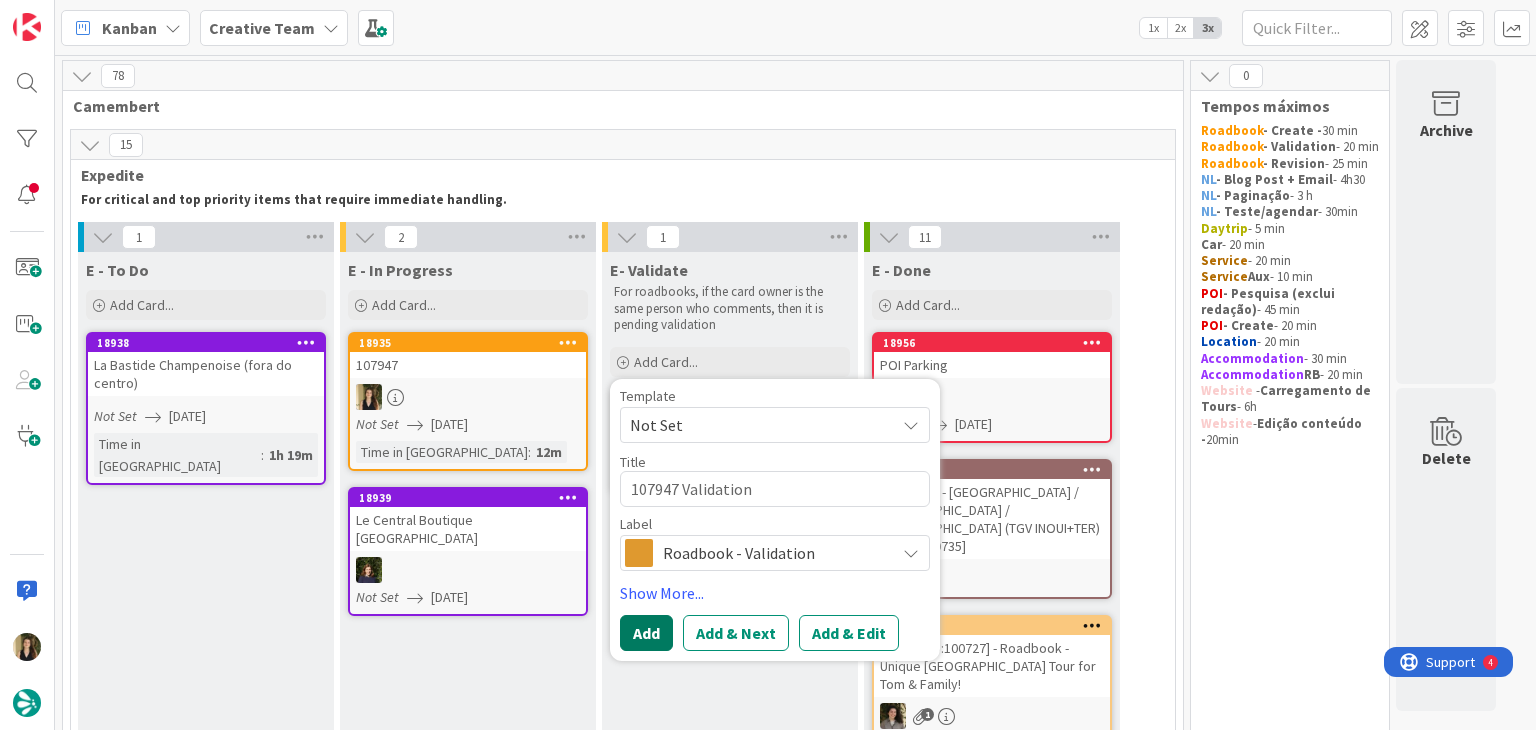 click on "Add" at bounding box center (646, 633) 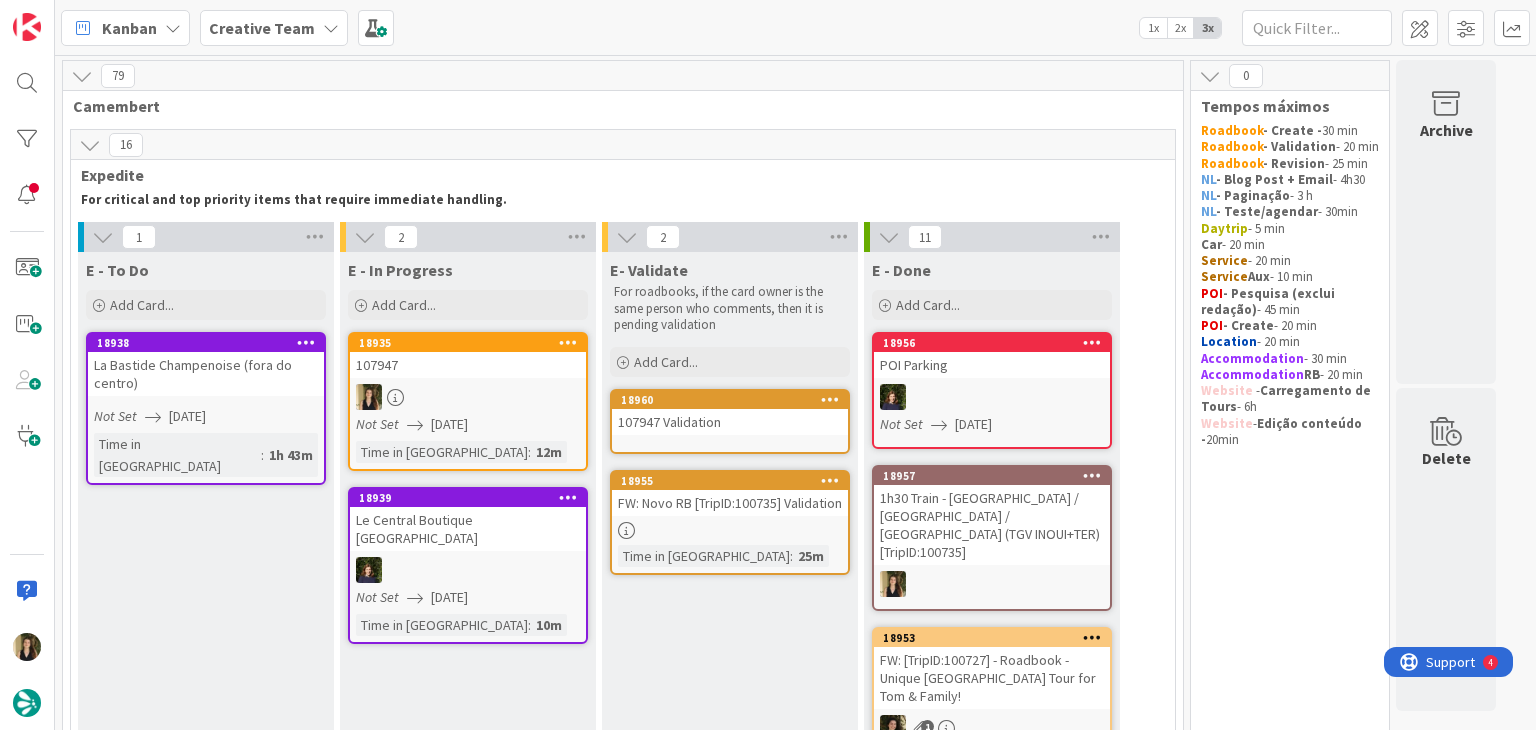 click on "Not Set [DATE]" at bounding box center [471, 424] 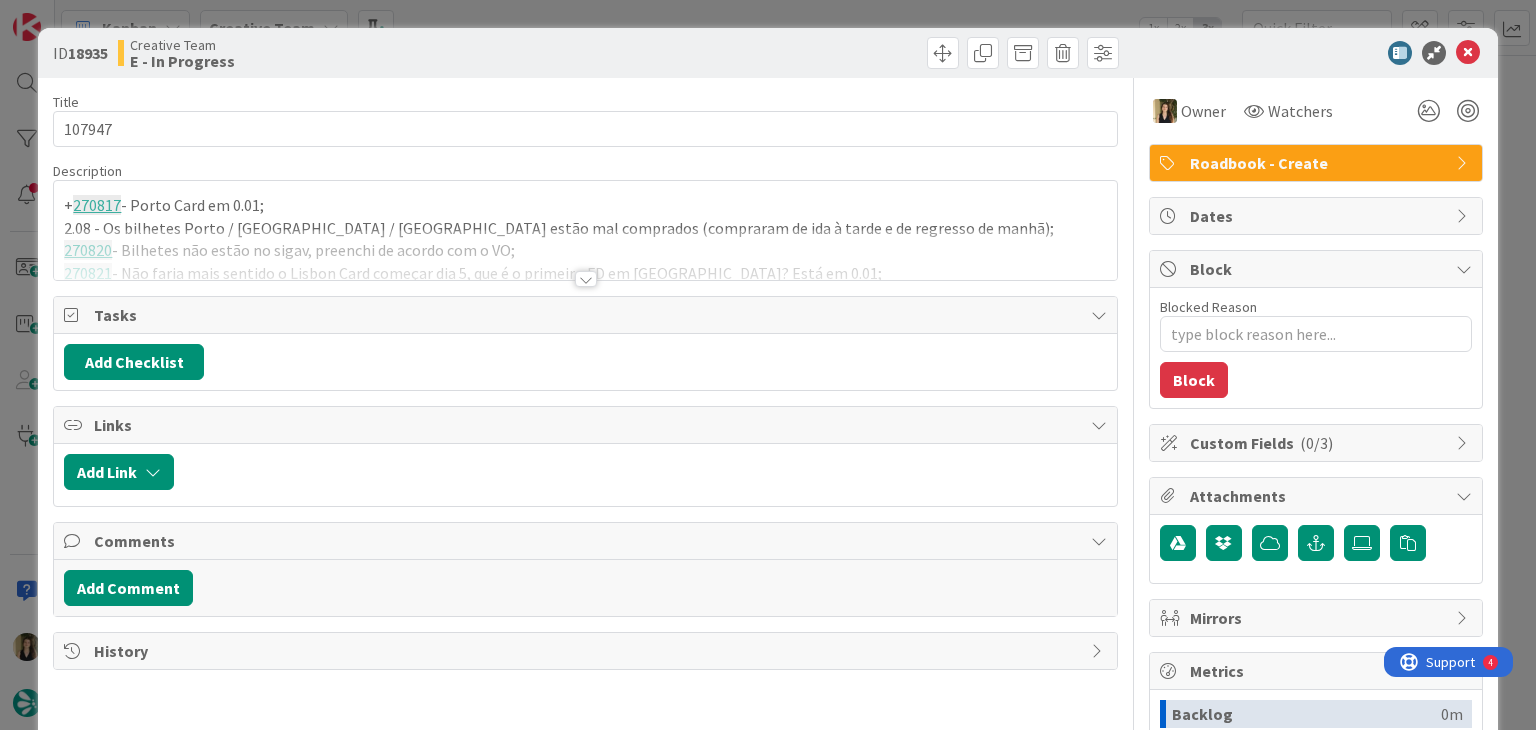 type on "x" 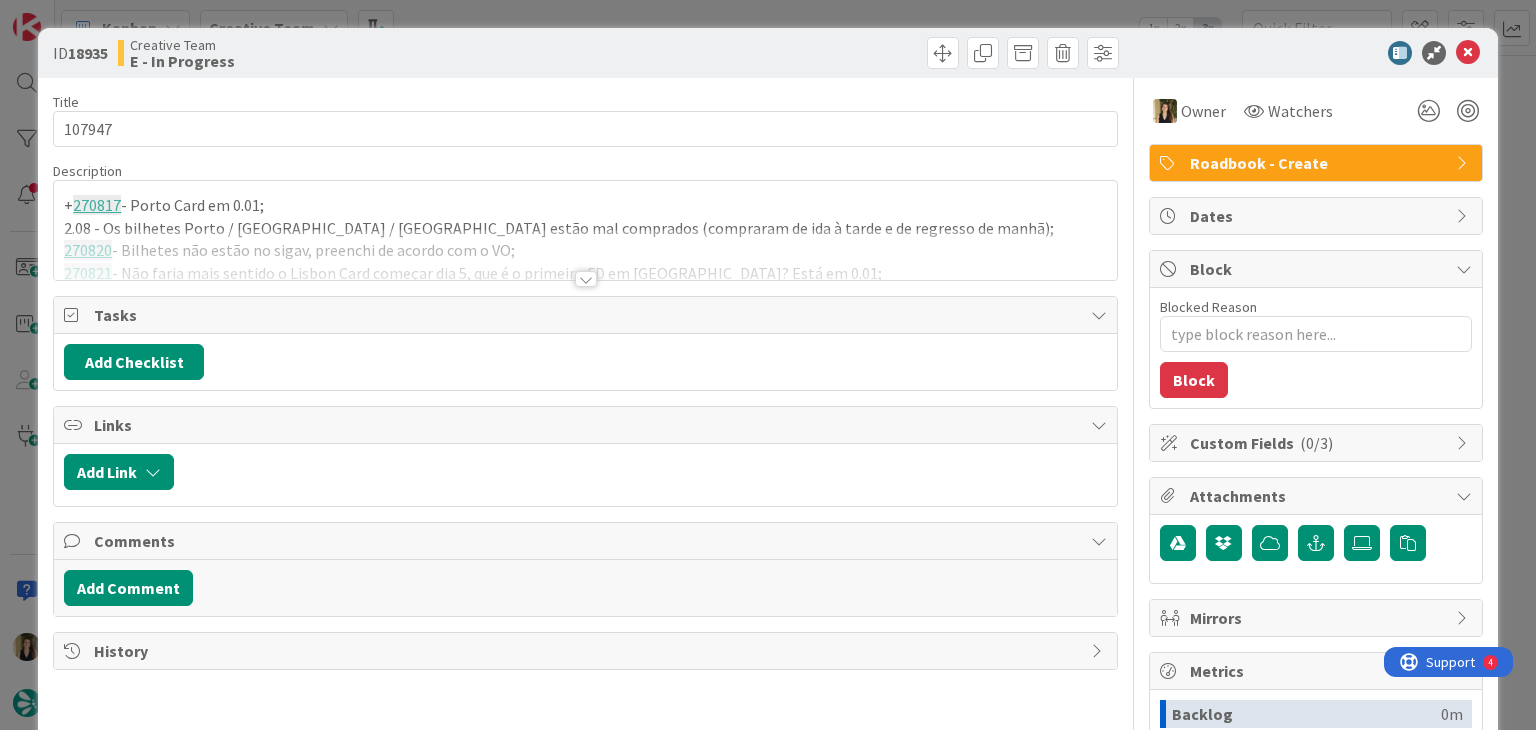 scroll, scrollTop: 0, scrollLeft: 0, axis: both 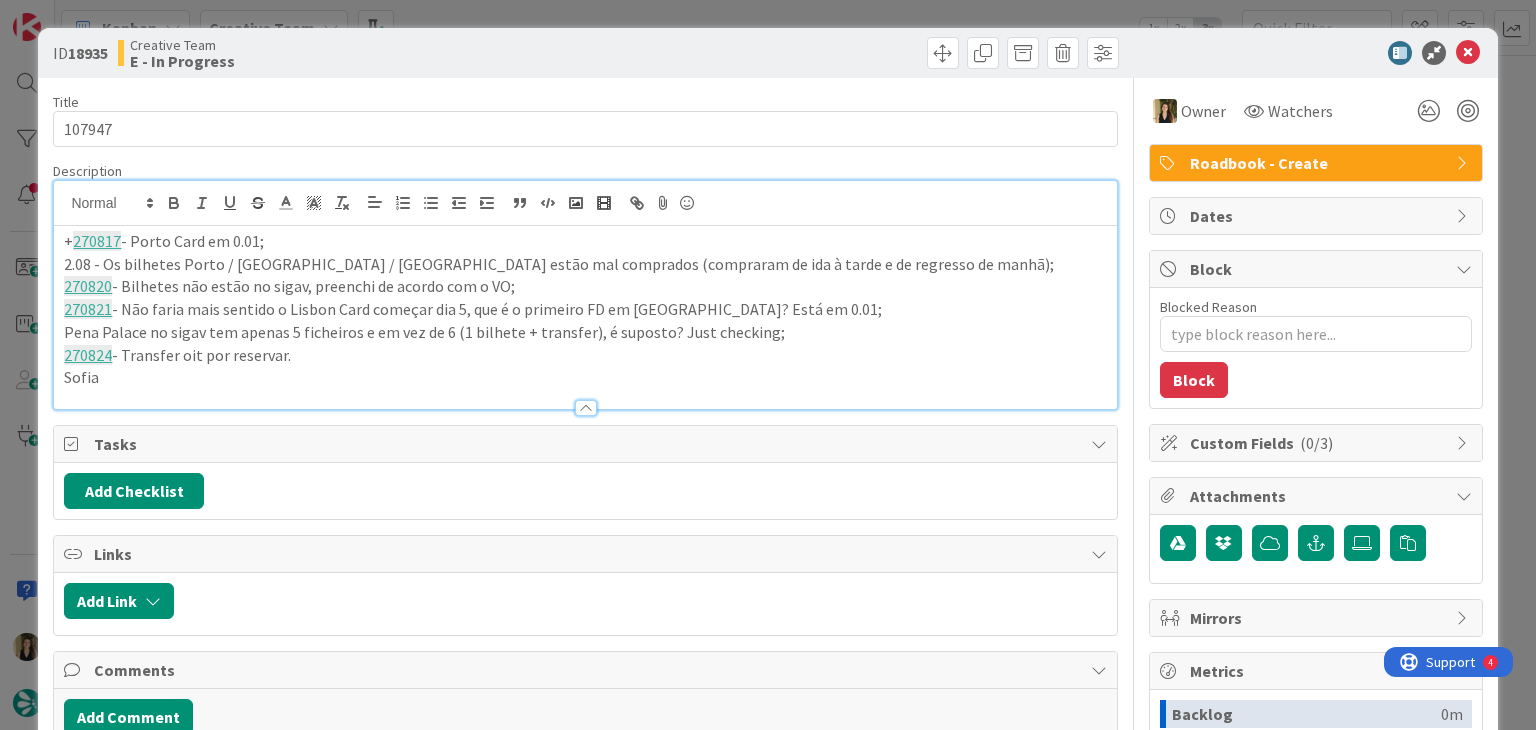 click on "270824  - Transfer oit por reservar." at bounding box center [585, 355] 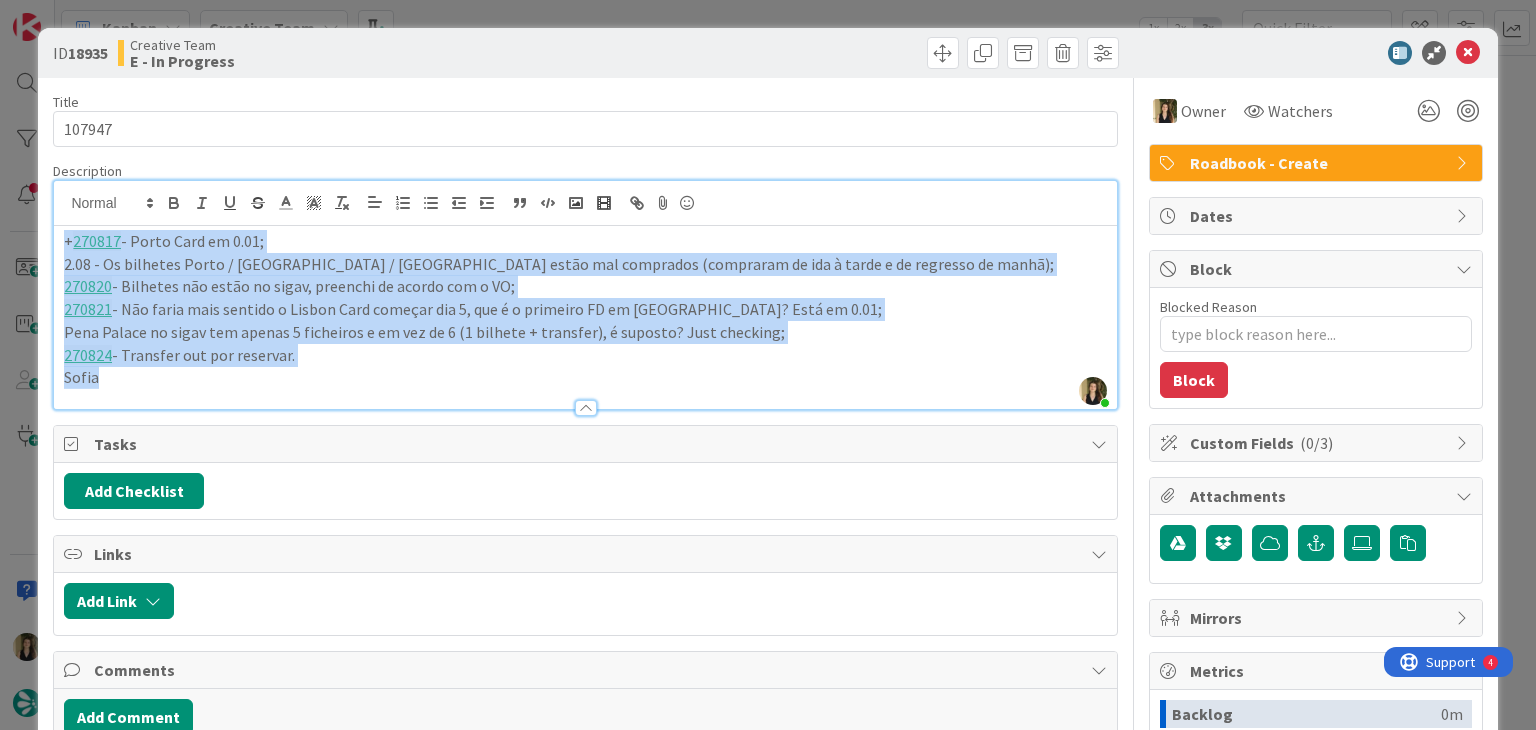drag, startPoint x: 159, startPoint y: 375, endPoint x: 36, endPoint y: 233, distance: 187.86432 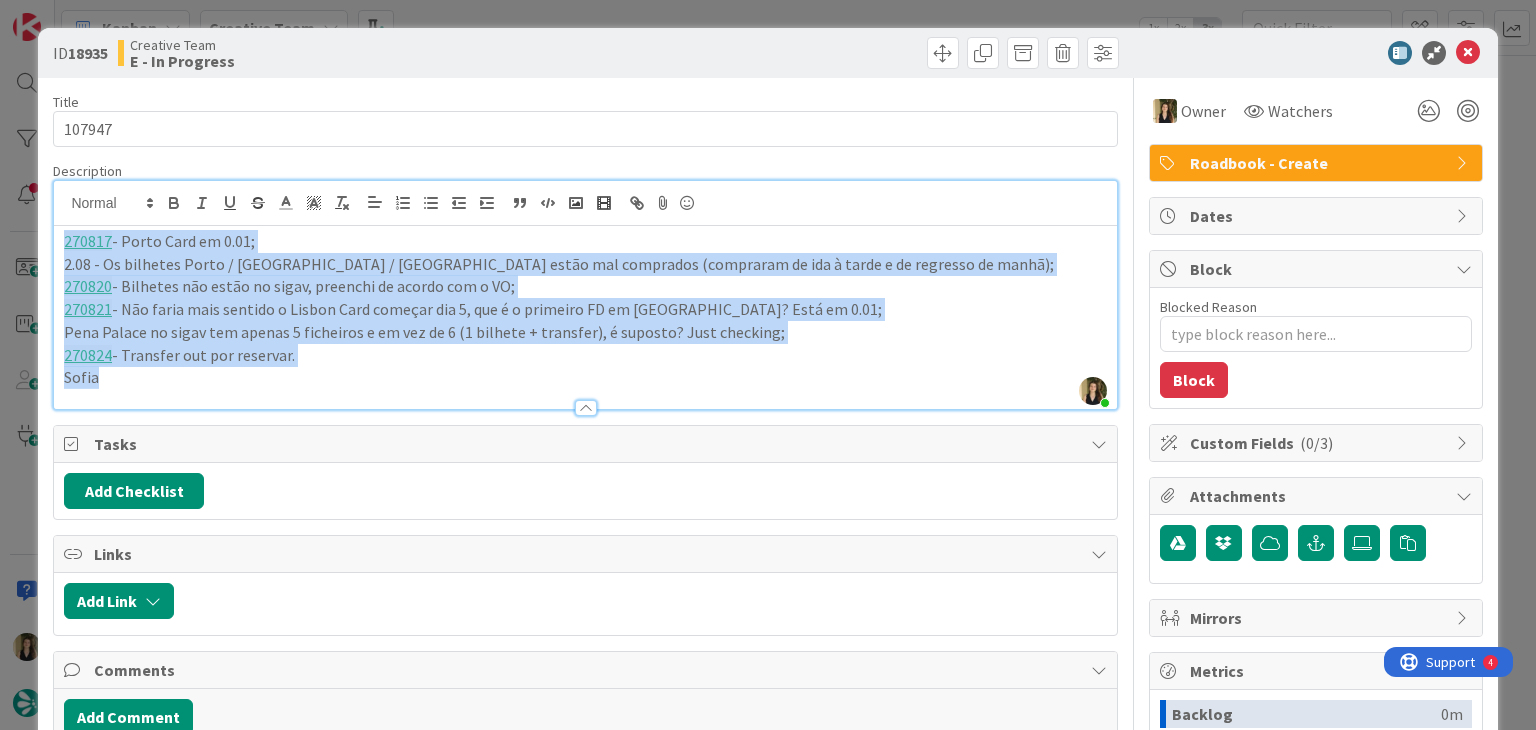 drag, startPoint x: 115, startPoint y: 378, endPoint x: 30, endPoint y: 217, distance: 182.06042 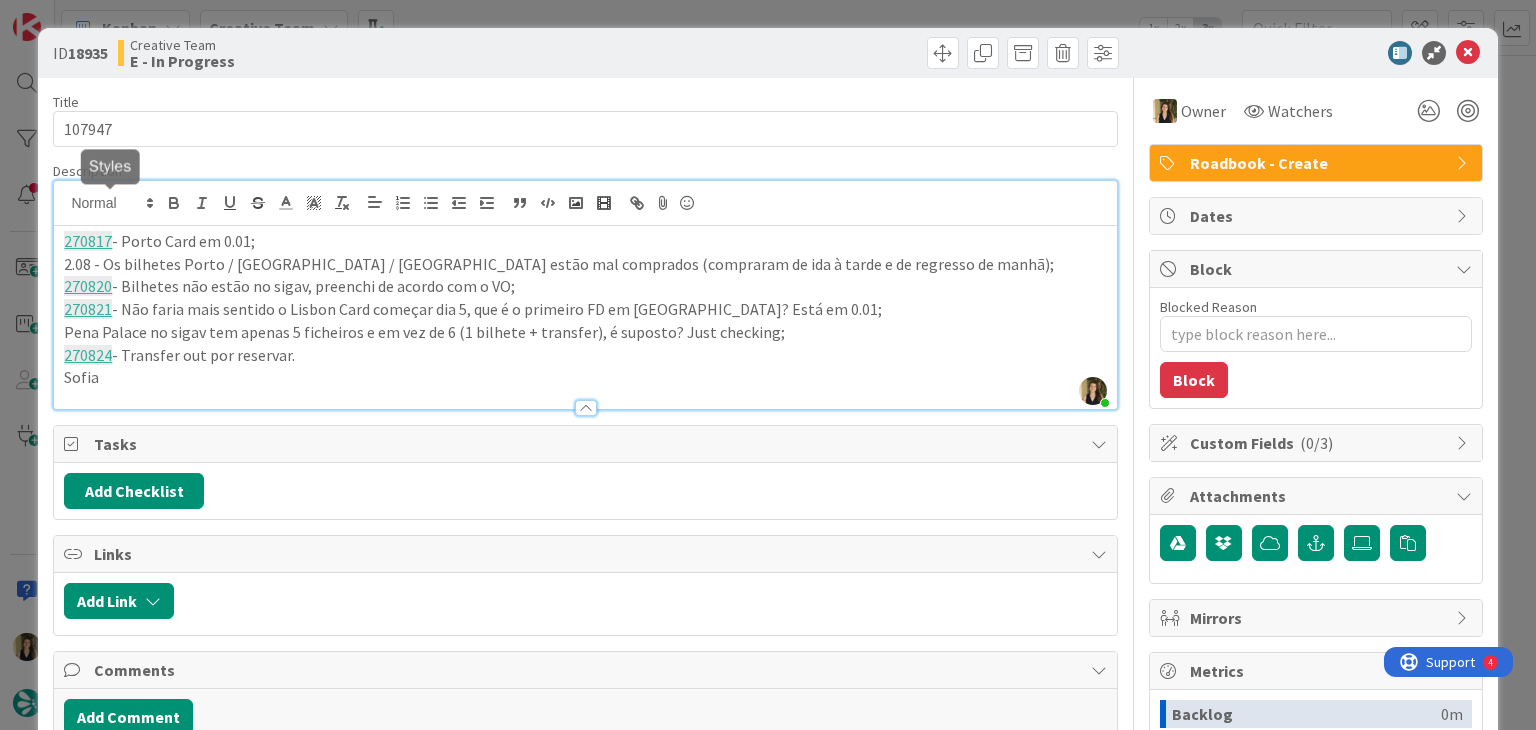 click on "Creative Team E - In Progress" at bounding box center (349, 53) 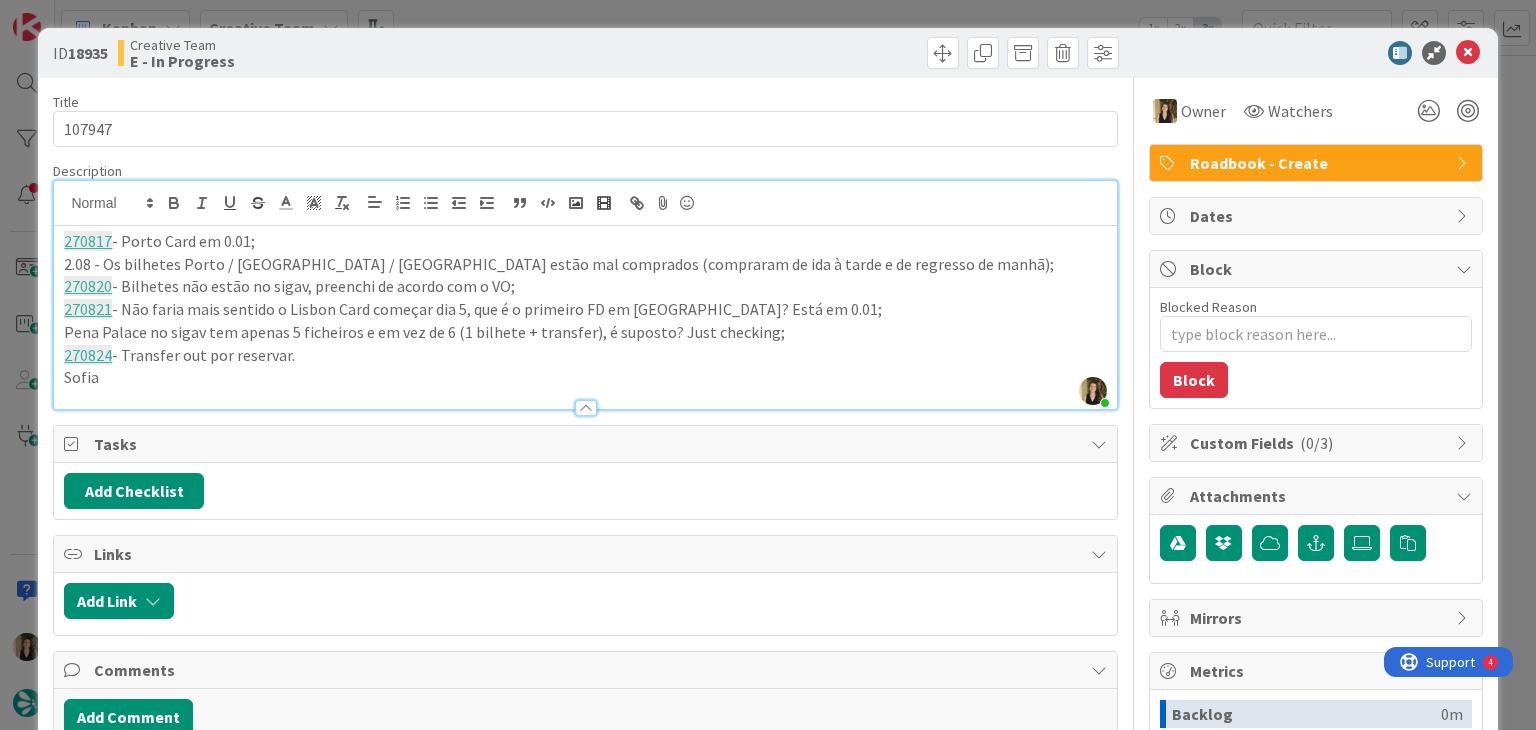 click on "ID  18935 Creative Team E - In Progress Title 6 / 128 107947 Description Sofia Palma just joined 270817  - Porto Card em 0.01; 2.08 - Os bilhetes Porto / Aveiro / Porto estão mal comprados (compraram de ida à tarde e de regresso de manhã); 270820  - Bilhetes não estão no sigav, preenchi de acordo com o VO; 270821  - Não faria mais sentido o Lisbon Card começar dia 5, que é o primeiro FD em Lisboa? Está em 0.01; Pena Palace no sigav tem apenas 5 ficheiros e em vez de 6 (1 bilhete + transfer), é suposto? Just checking; 270824  - Transfer out por reservar. Sofia Owner Watchers Roadbook - Create Tasks Add Checklist Links Add Link Comments Add Comment History Owner Watchers Roadbook - Create Dates Block Blocked Reason 0 / 256 Block Custom Fields ( 0/3 ) Attachments Mirrors Metrics Backlog 0m To Do 1h 37m Buffer 0m In Progress 12m Total Time 1h 49m Lead Time 1h 49m Cycle Time 12m Blocked Time 0m Show Details" at bounding box center (768, 365) 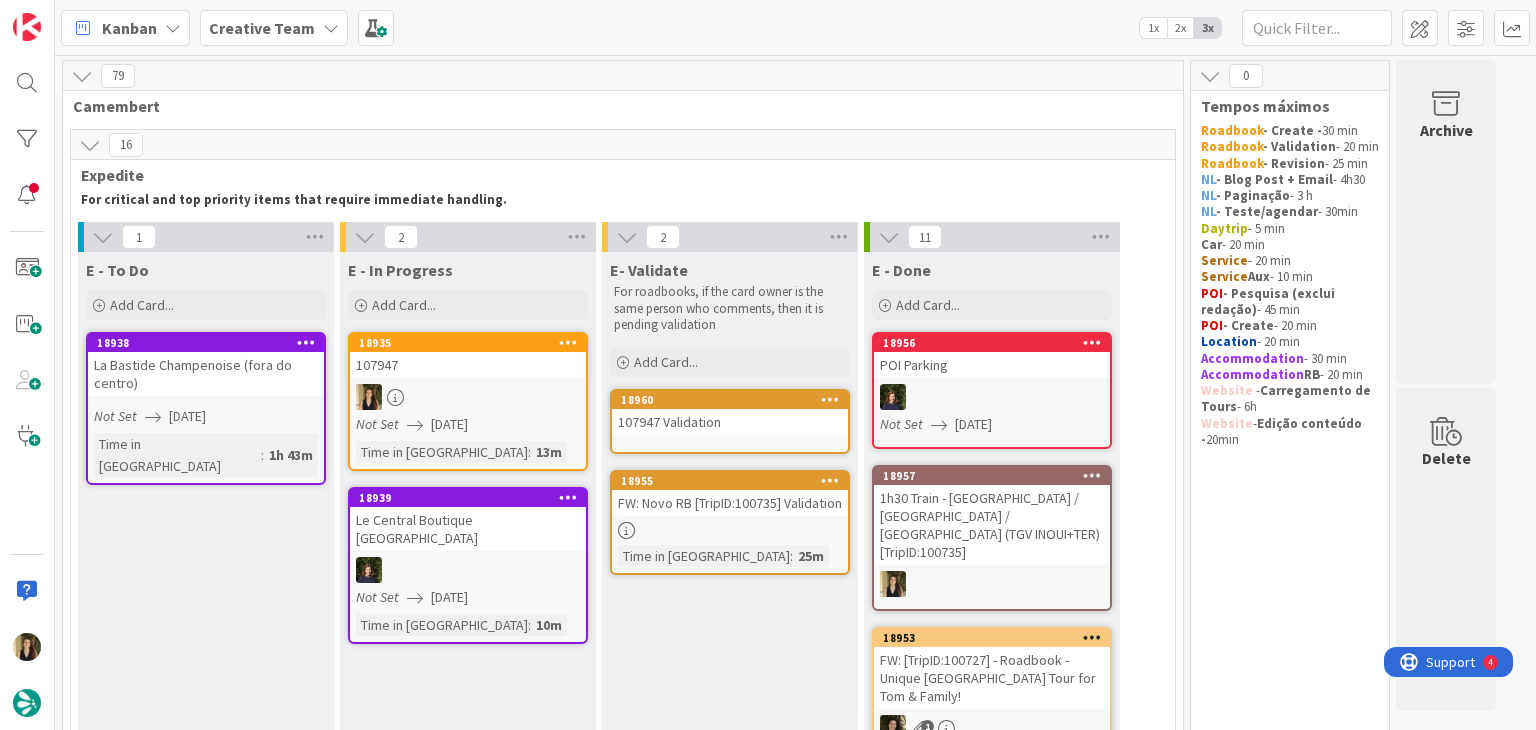 click on "107947 Validation" at bounding box center [730, 422] 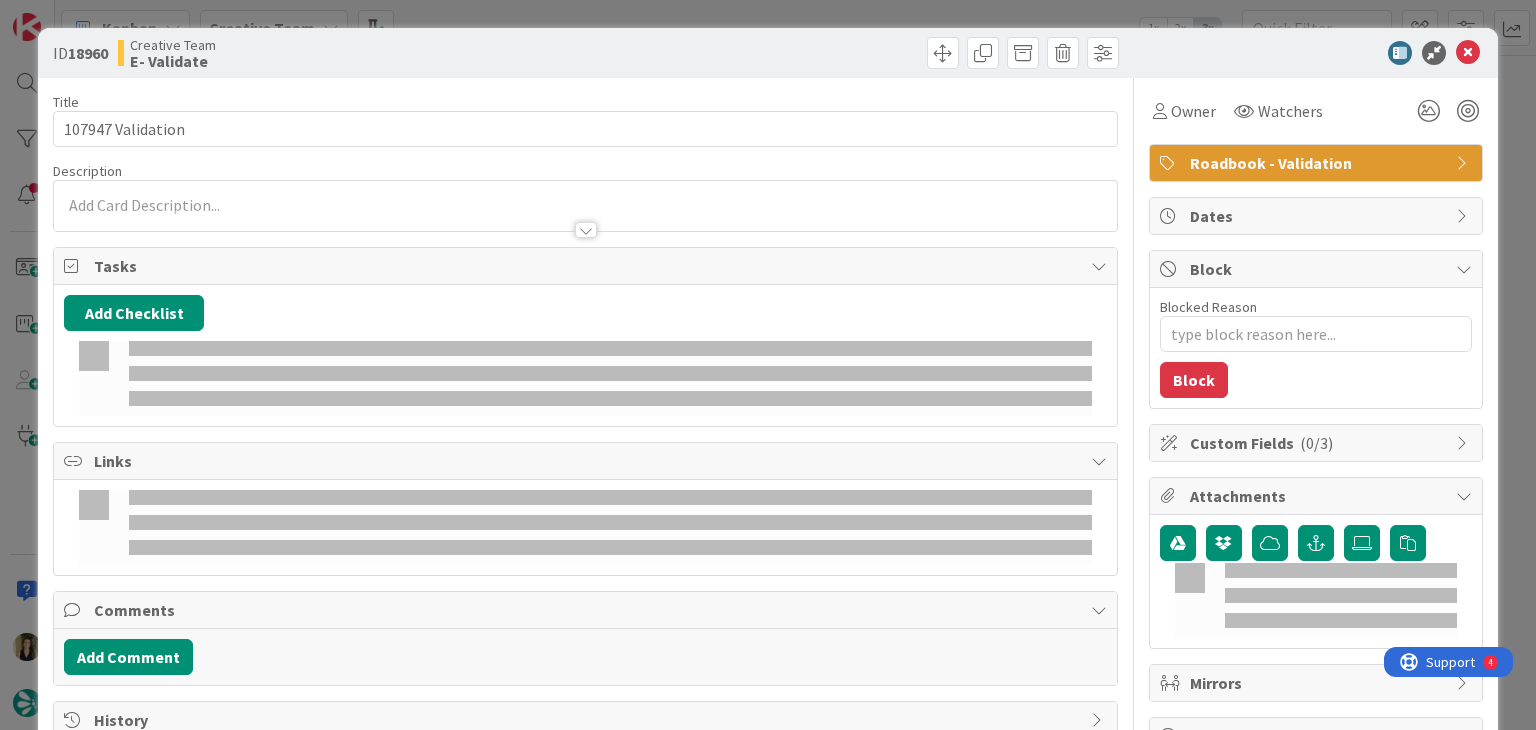 scroll, scrollTop: 0, scrollLeft: 0, axis: both 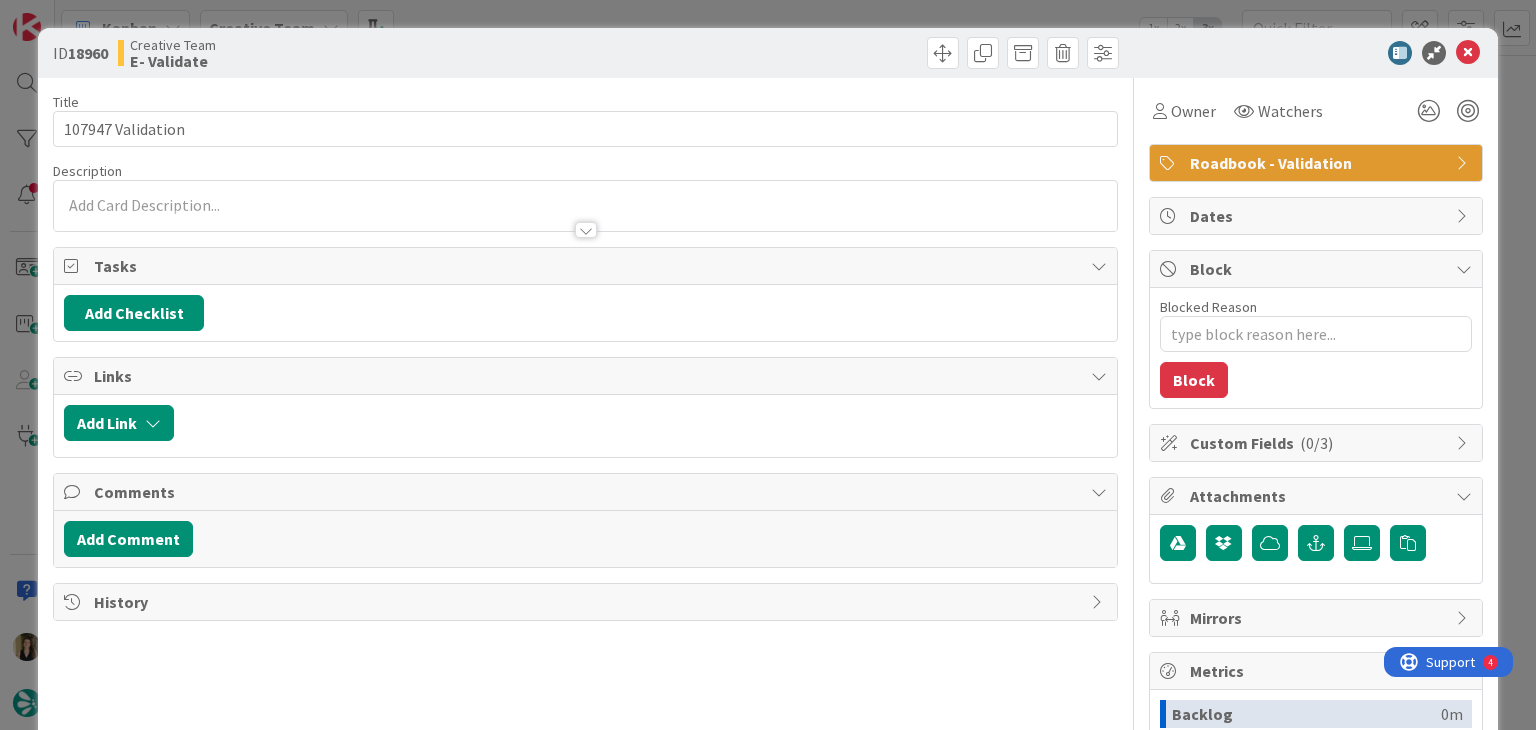 click at bounding box center [585, 220] 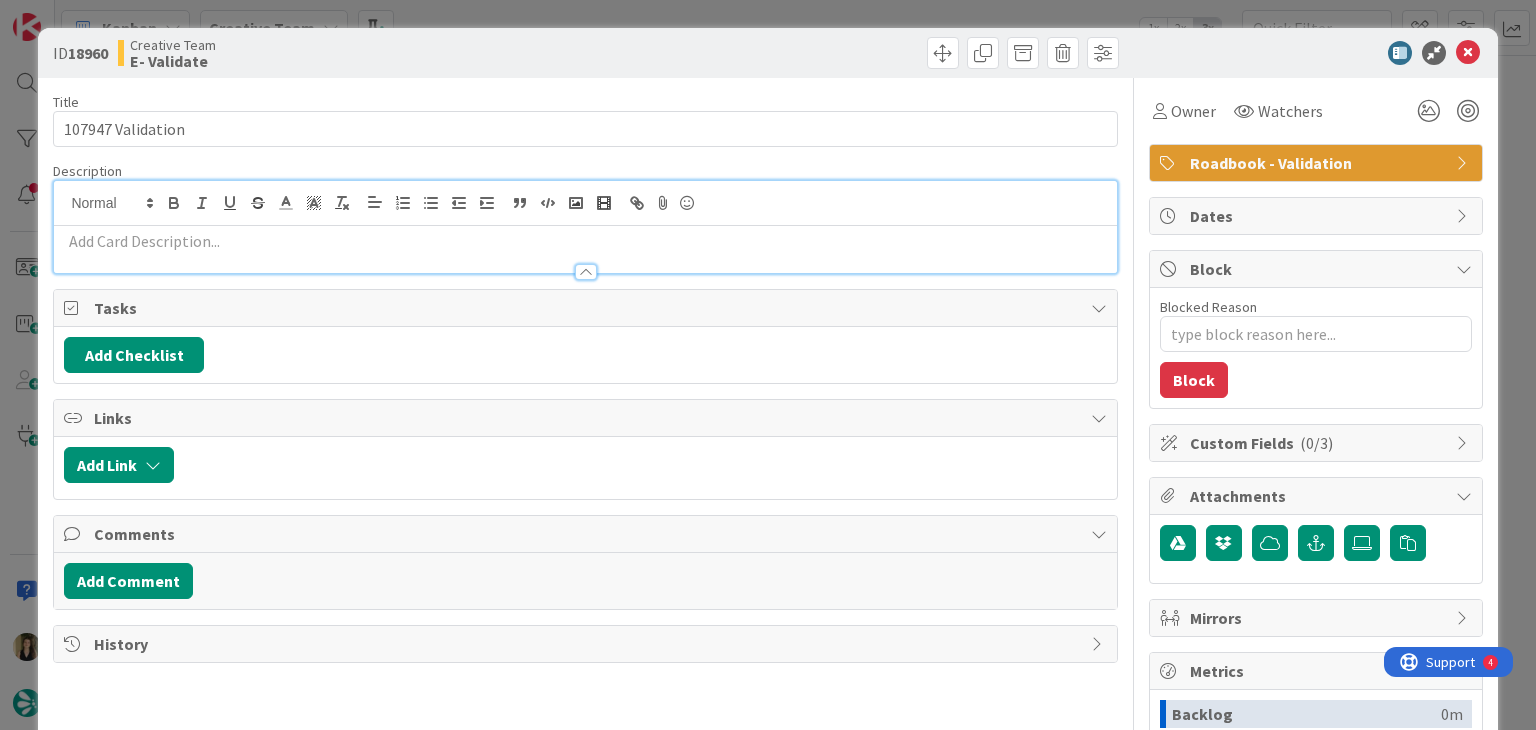 click at bounding box center [585, 241] 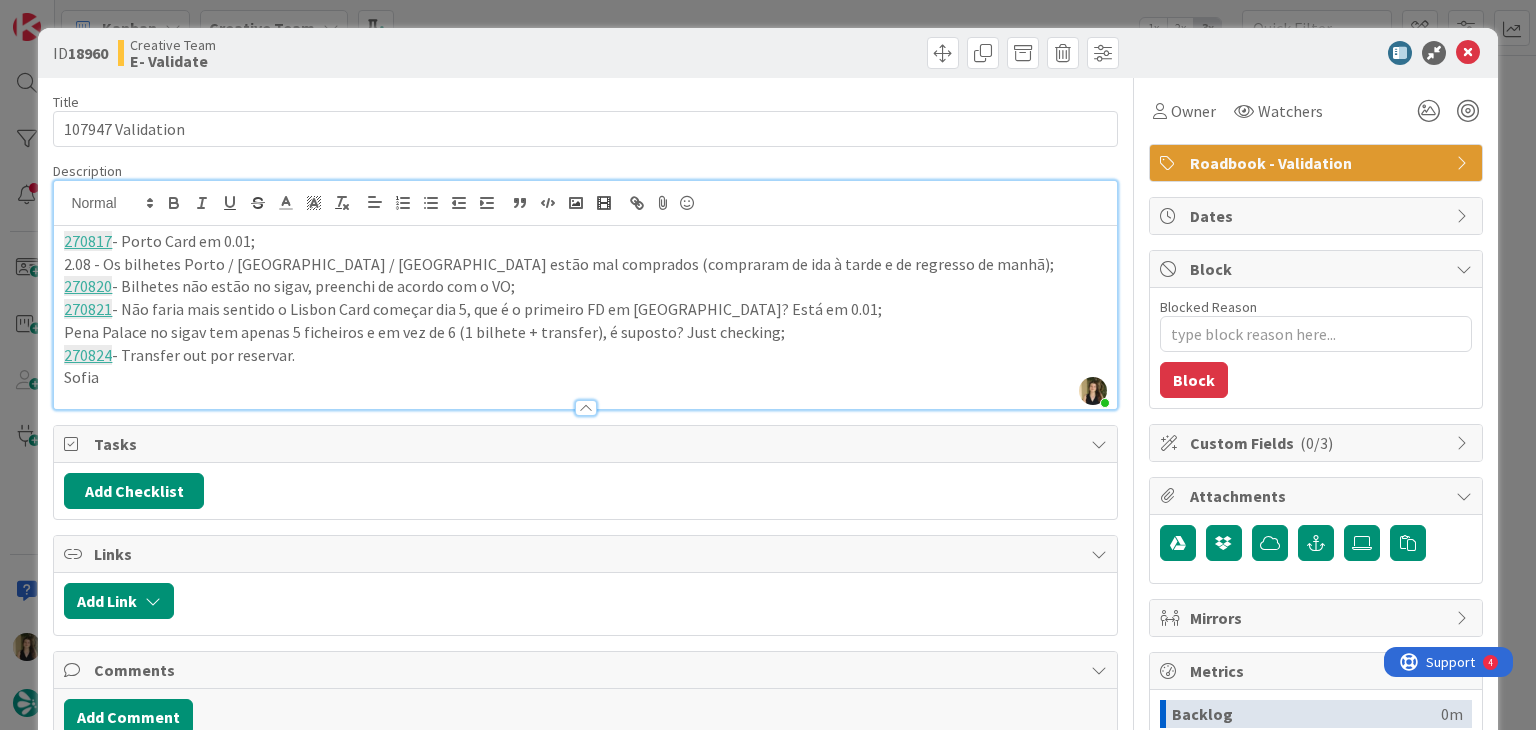 click on "Creative Team E- Validate" at bounding box center (349, 53) 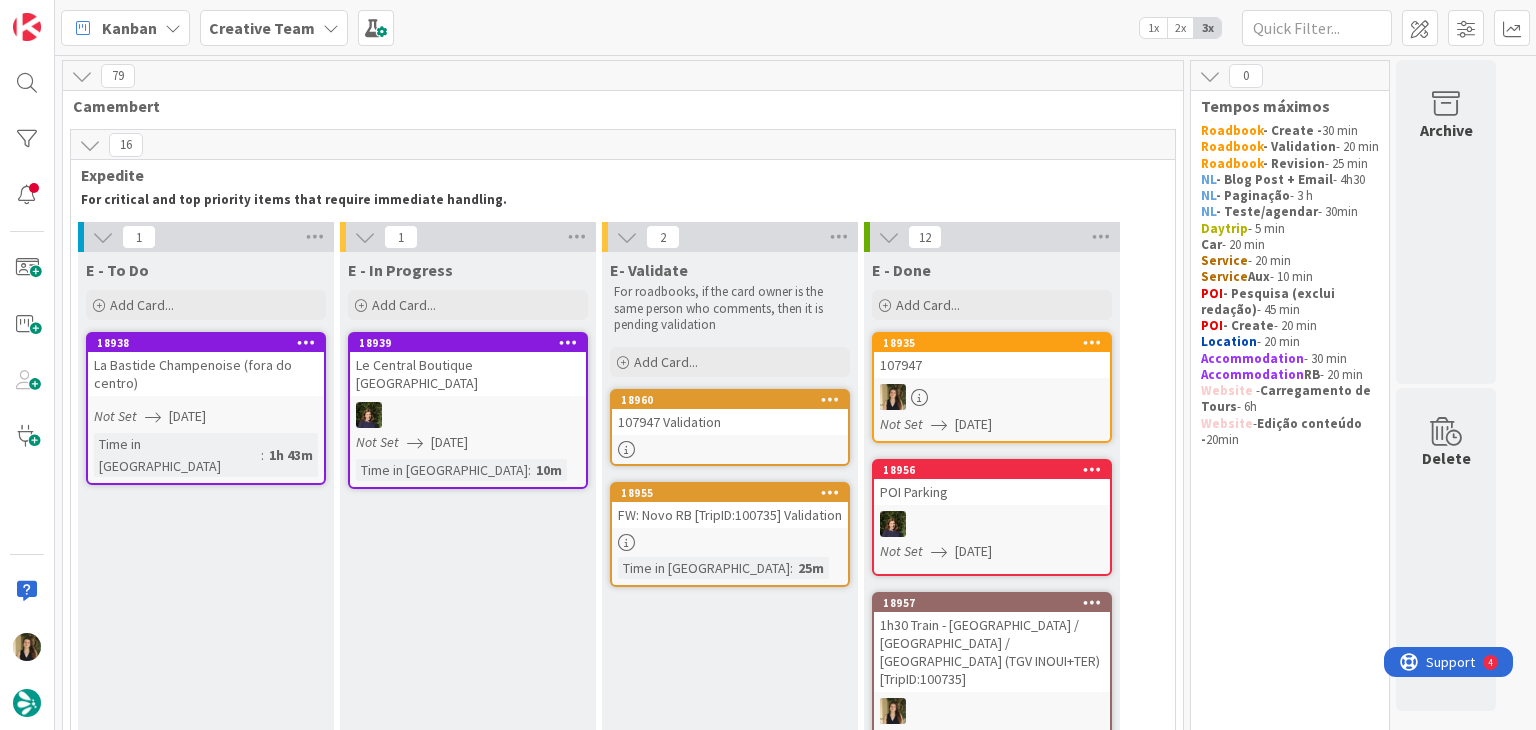 scroll, scrollTop: 0, scrollLeft: 0, axis: both 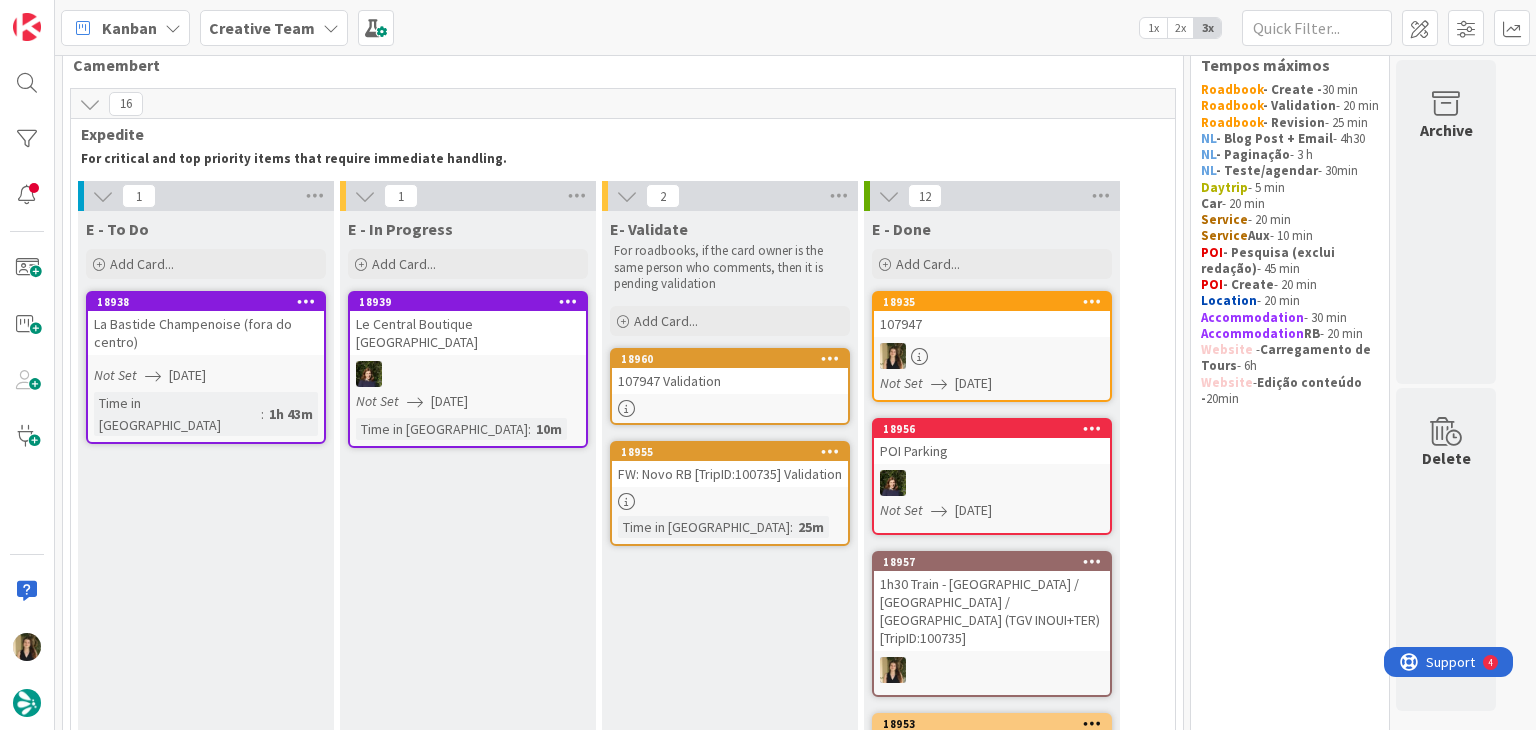 click on "E - In Progress Add Card... Template Not Set Title 0 / 128 Label Daytrip Accommodation Accommodation RB Car Daytrip Location NL - Blog Post + Email NL - Email NL - Paginação NL - Teste + Agendamento POI - Pesquisa (exclui redação) POI - Create  Roadbook - Create Roadbook - Validation Roadbook - Revision Service Service Aux Website - Edição 20min Website - Tour 6h Guidebook NL - Blog Post Information Show More... Add Add & Next Add & Edit 18939 Le Central Boutique Hôtel Beaune Not Set 10/07/2025 Time in Column : 10m" at bounding box center (468, 1060) 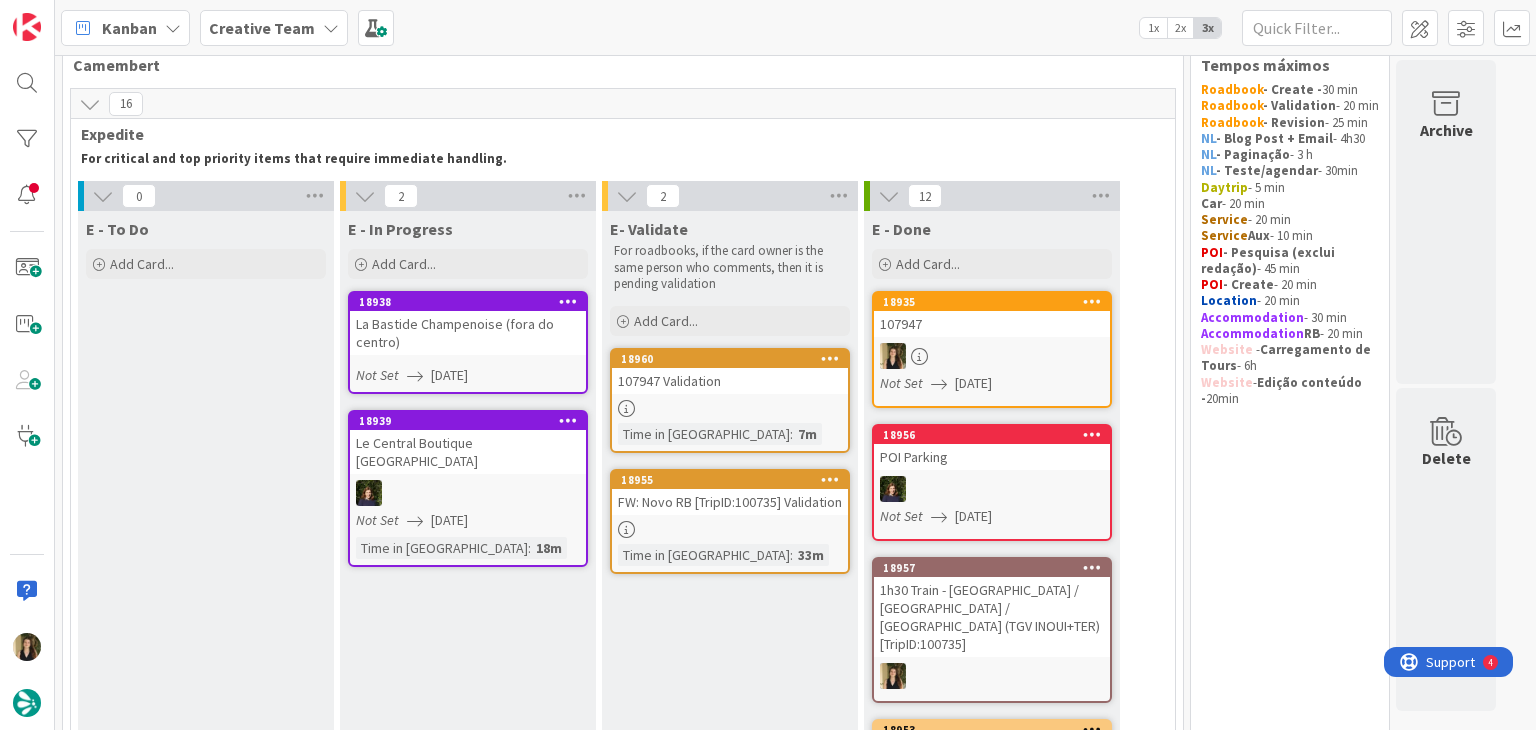 click on "Not Set [DATE]" at bounding box center (471, 375) 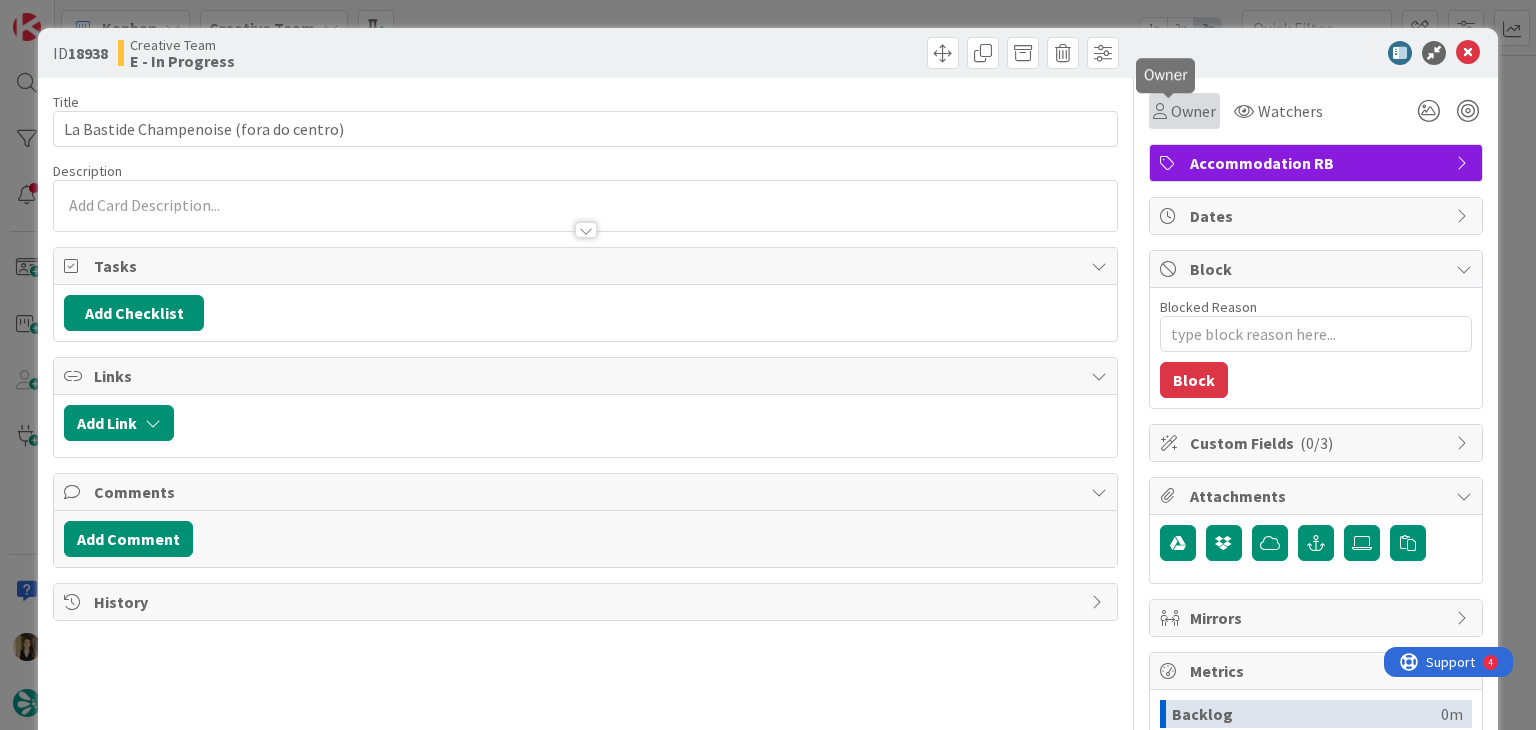 scroll, scrollTop: 0, scrollLeft: 0, axis: both 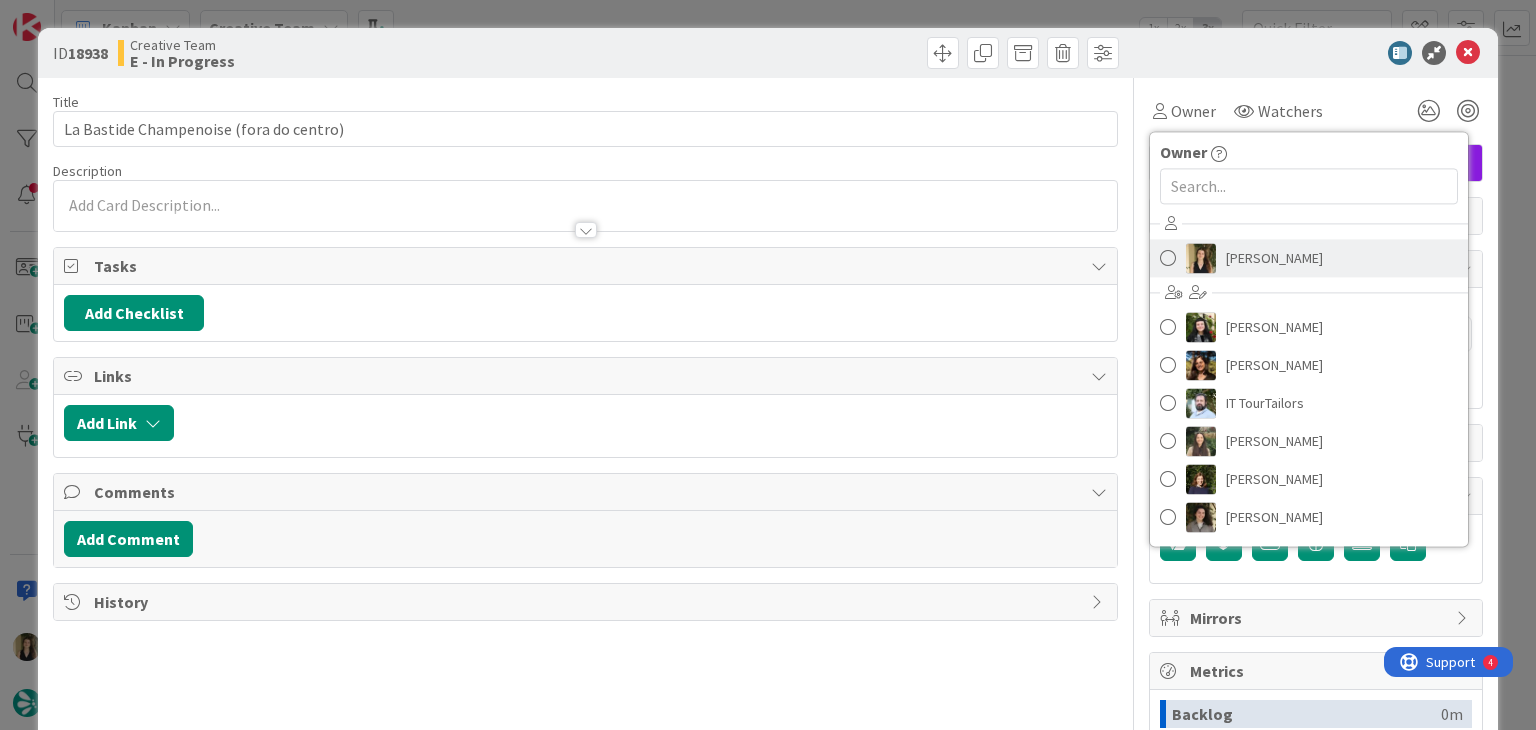 click on "[PERSON_NAME]" at bounding box center (1309, 258) 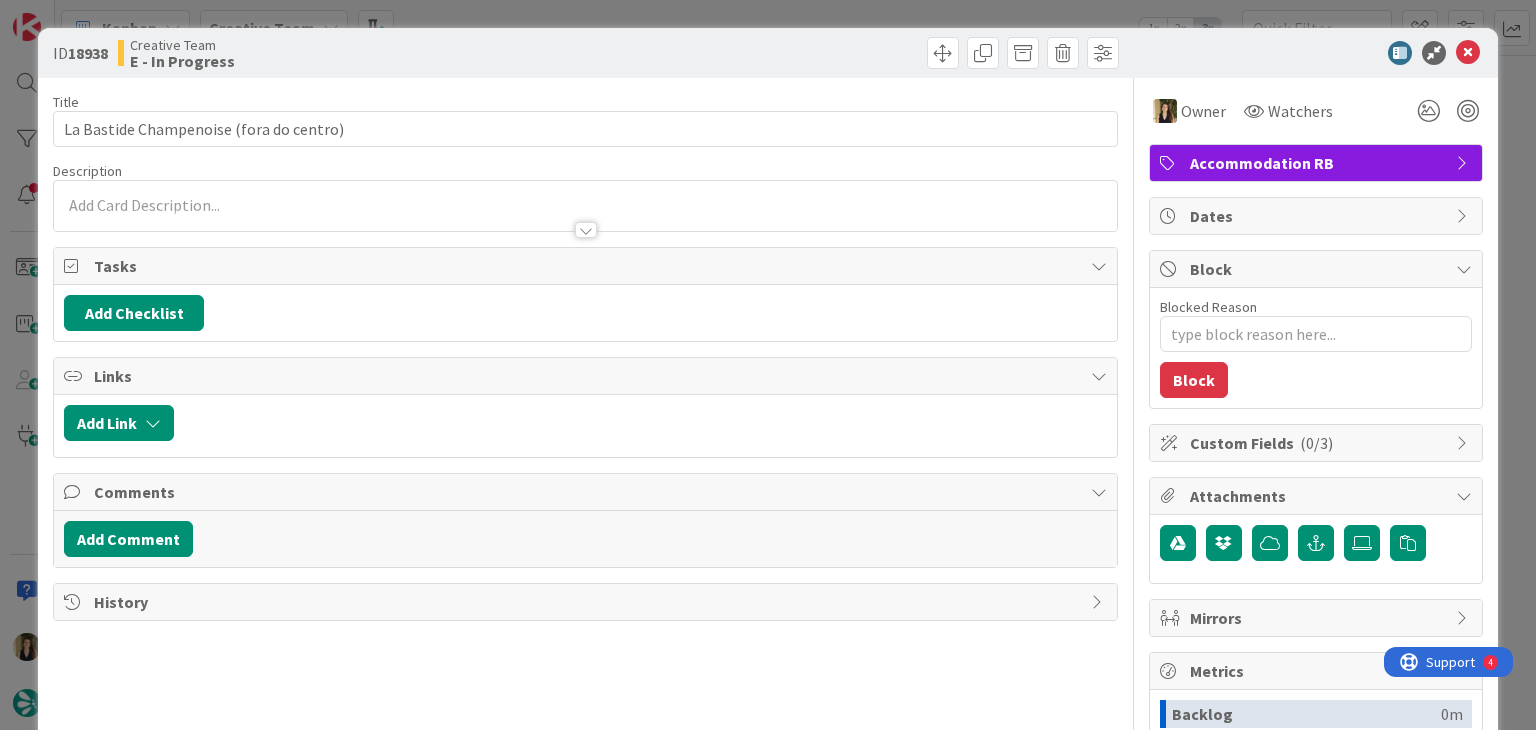 click at bounding box center [855, 53] 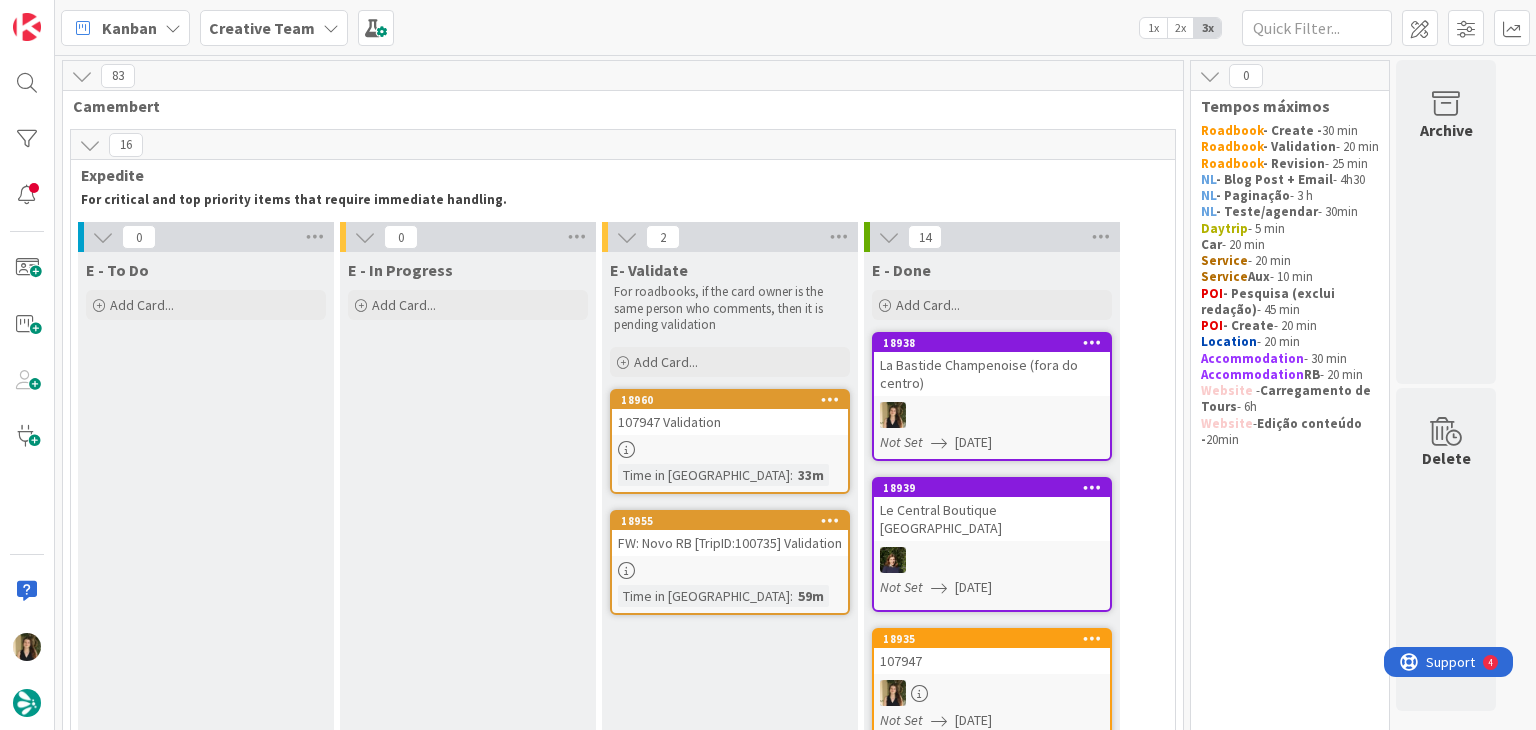 scroll, scrollTop: 0, scrollLeft: 0, axis: both 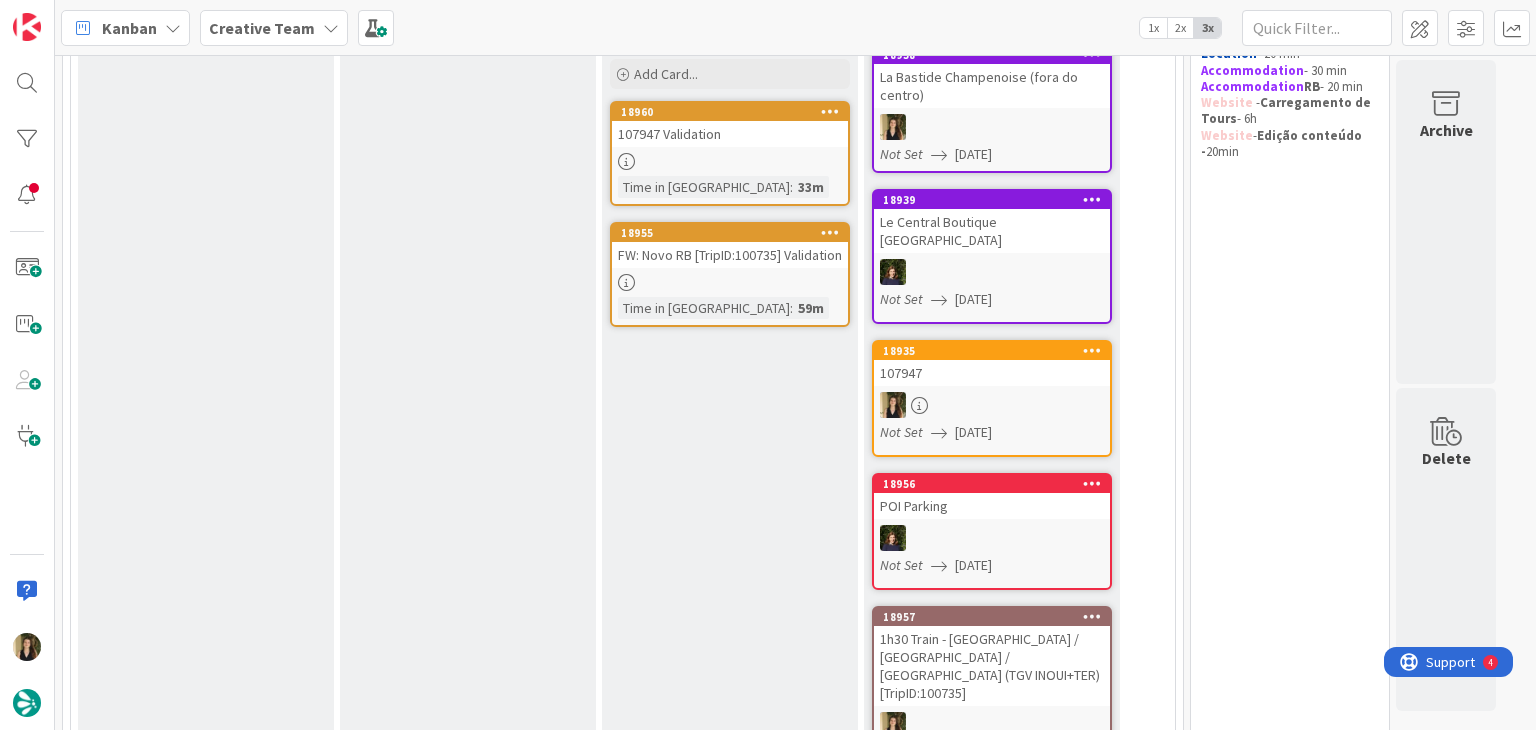 click on "FW: Novo RB [TripID:100735] Validation" at bounding box center [730, 255] 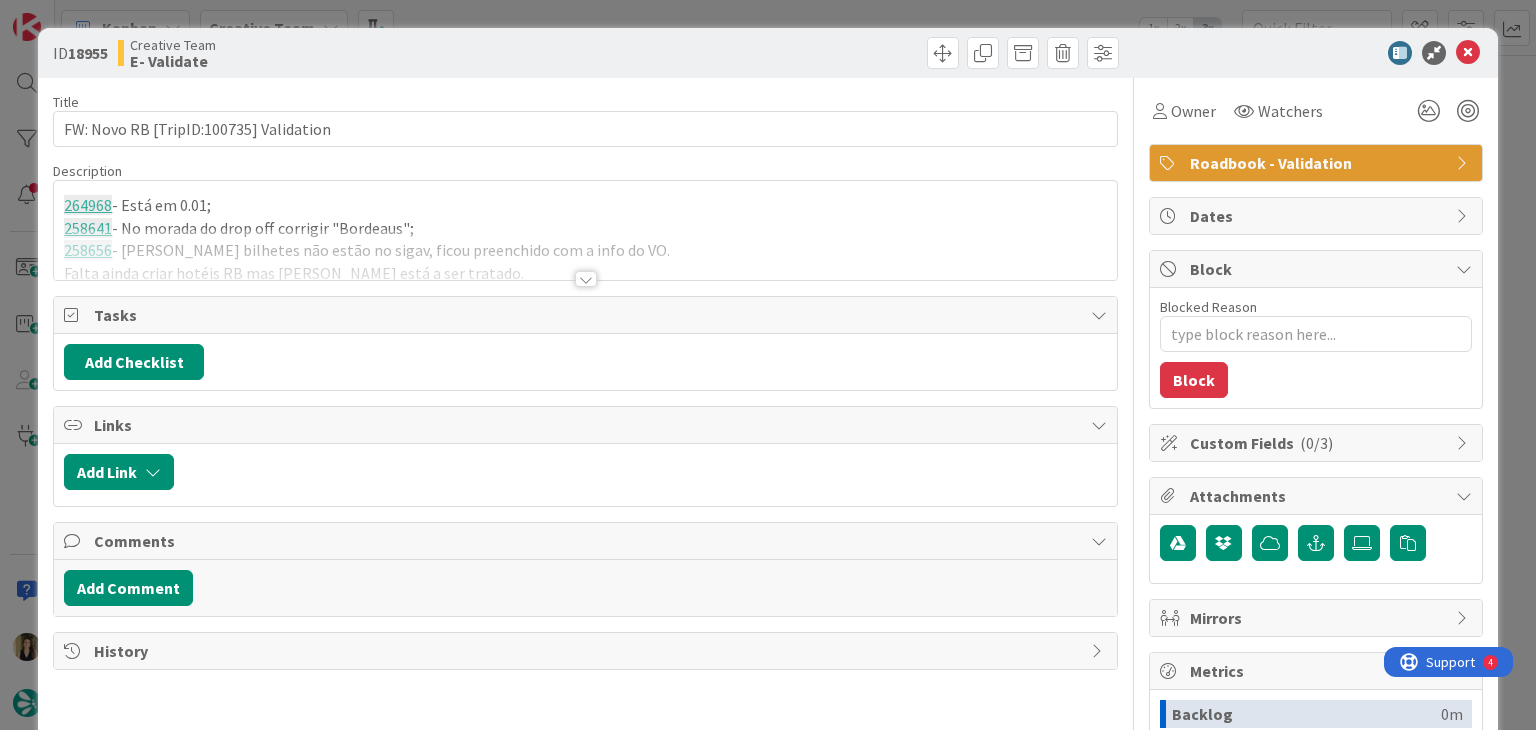 scroll, scrollTop: 0, scrollLeft: 0, axis: both 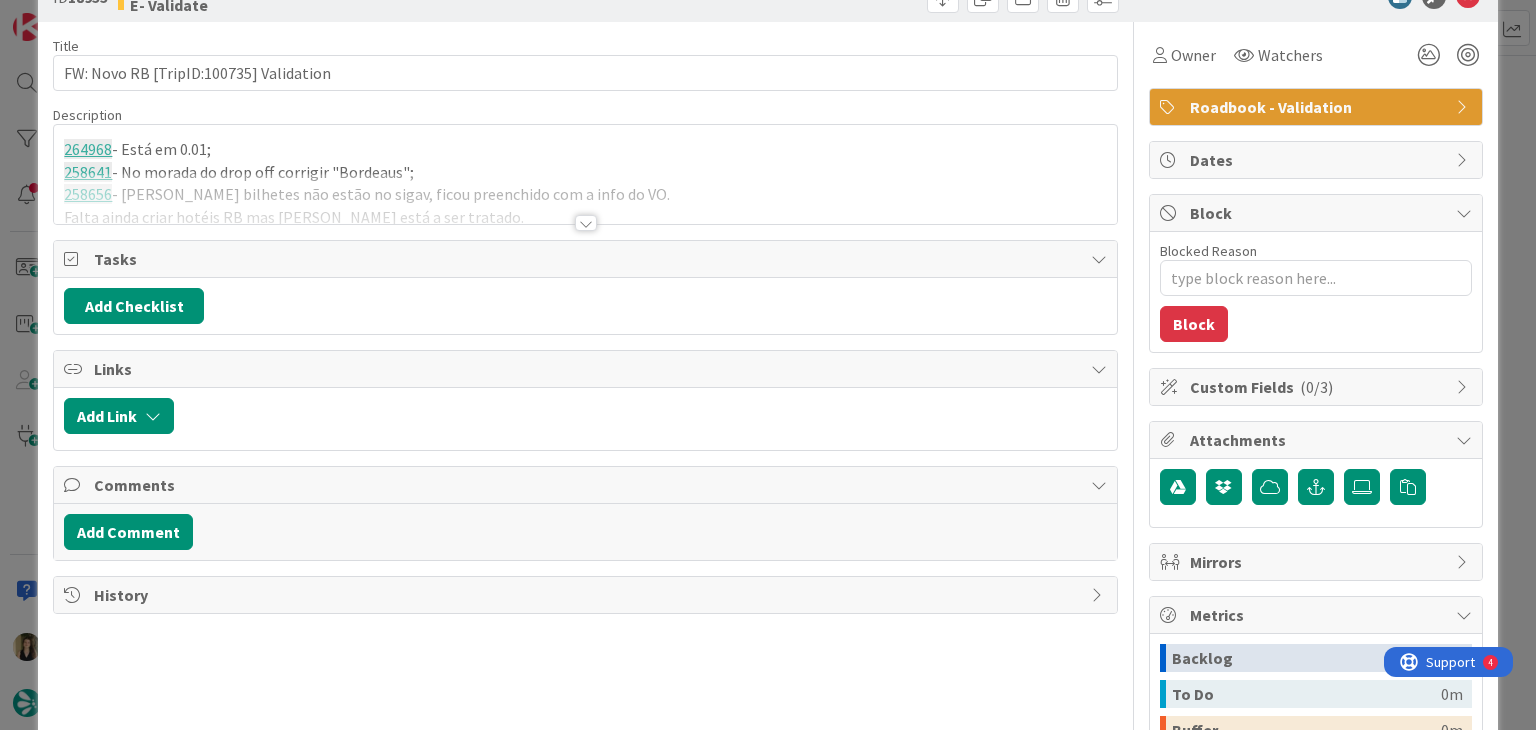 click at bounding box center [586, 223] 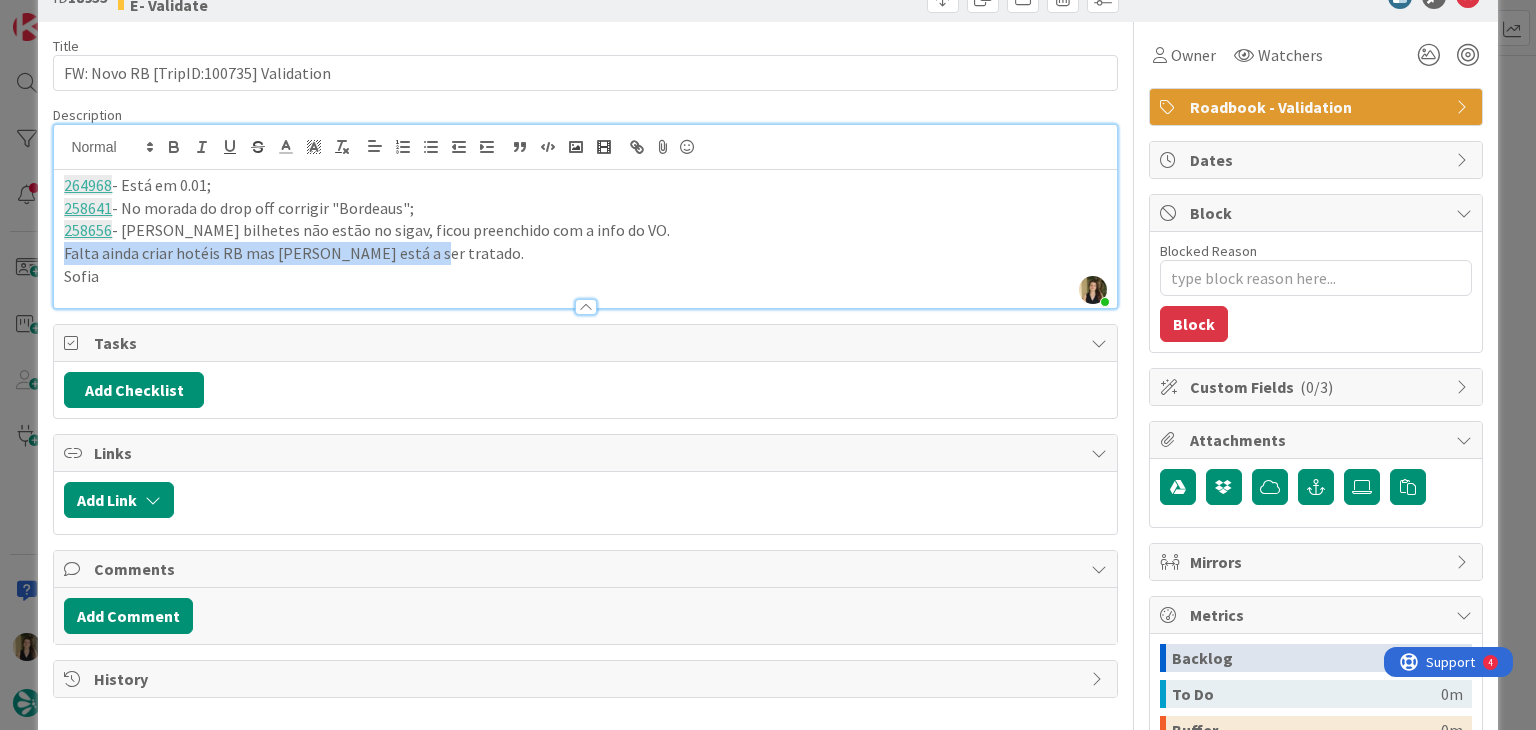 drag, startPoint x: 423, startPoint y: 257, endPoint x: 60, endPoint y: 257, distance: 363 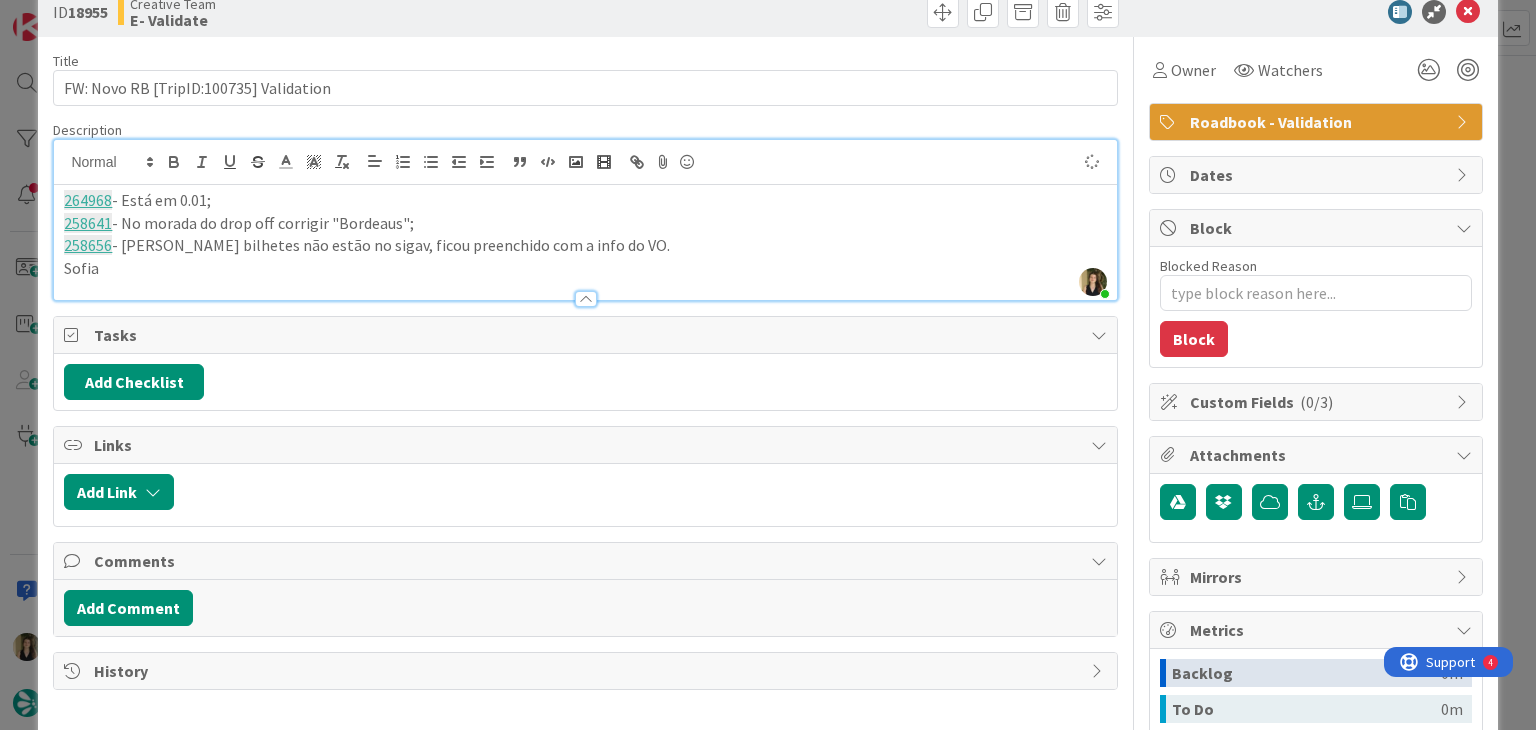 scroll, scrollTop: 0, scrollLeft: 0, axis: both 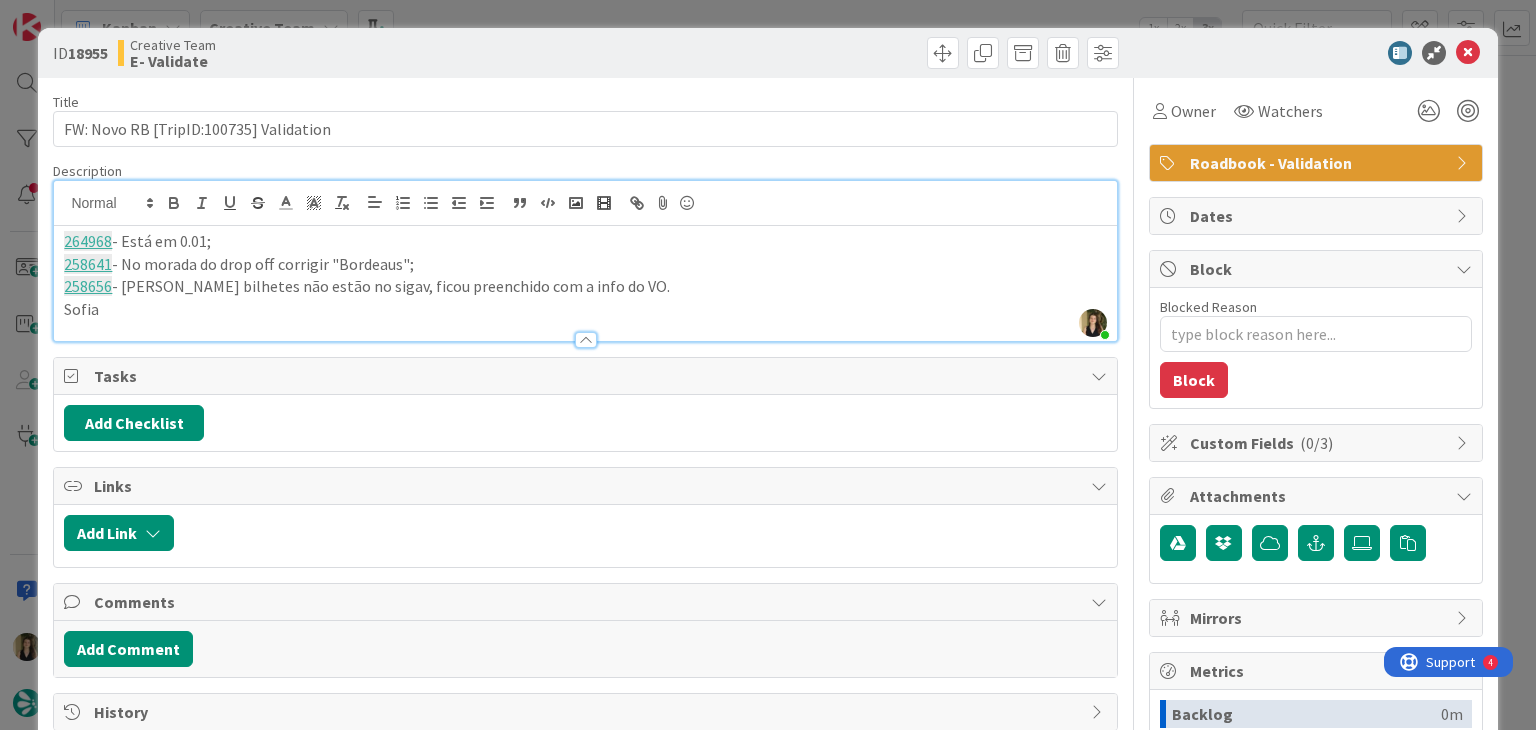 drag, startPoint x: 836, startPoint y: 53, endPoint x: 834, endPoint y: 28, distance: 25.079872 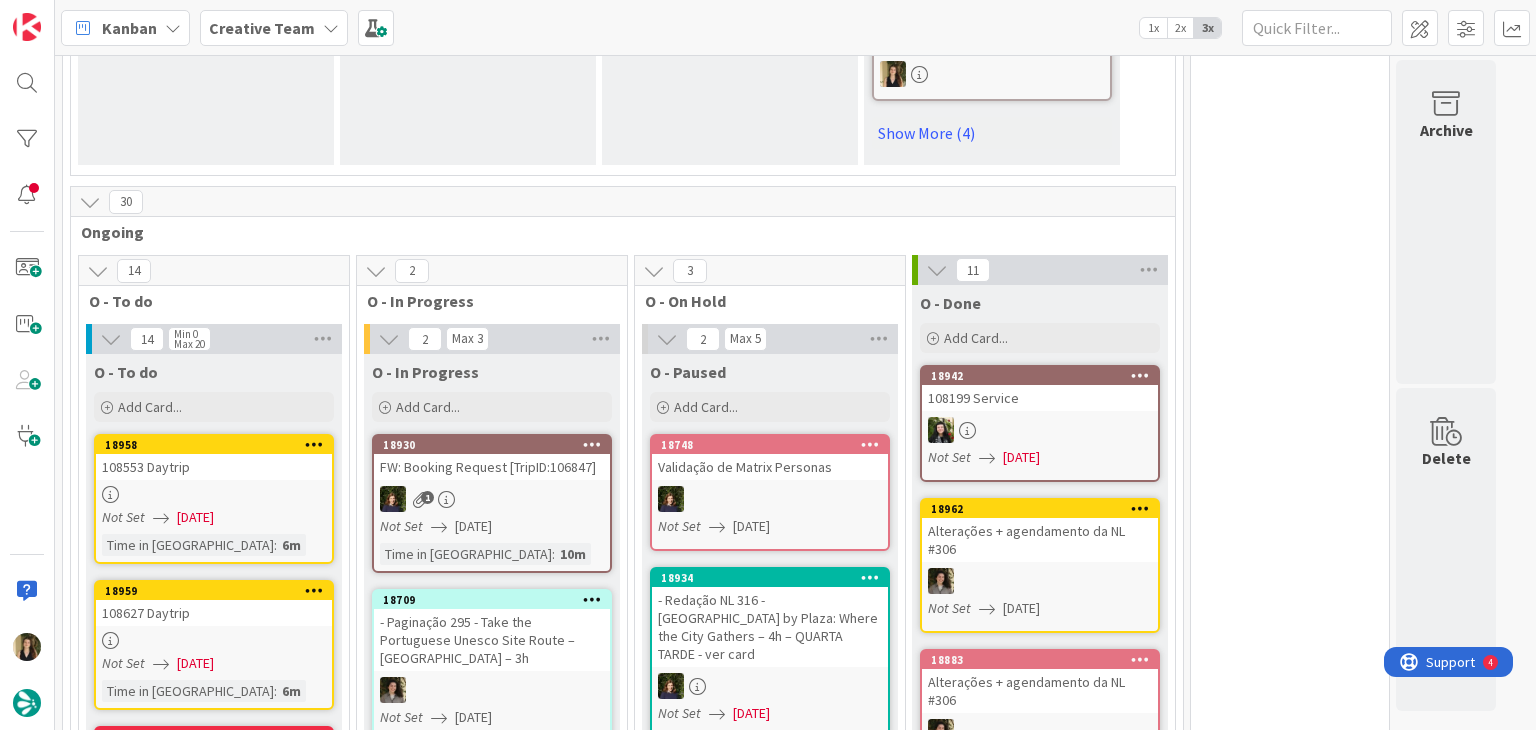 scroll, scrollTop: 0, scrollLeft: 0, axis: both 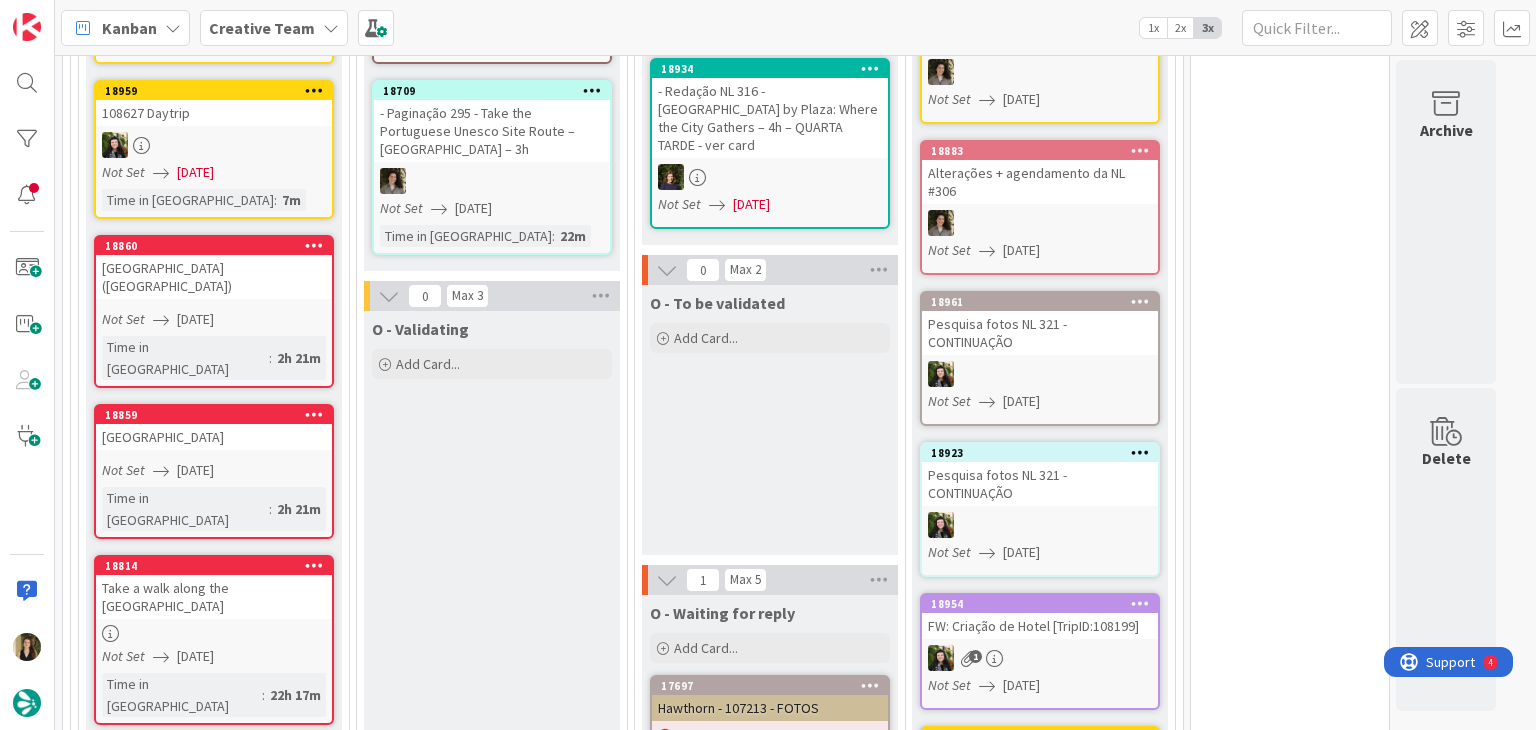 click on "[GEOGRAPHIC_DATA] ([GEOGRAPHIC_DATA])" at bounding box center [214, 277] 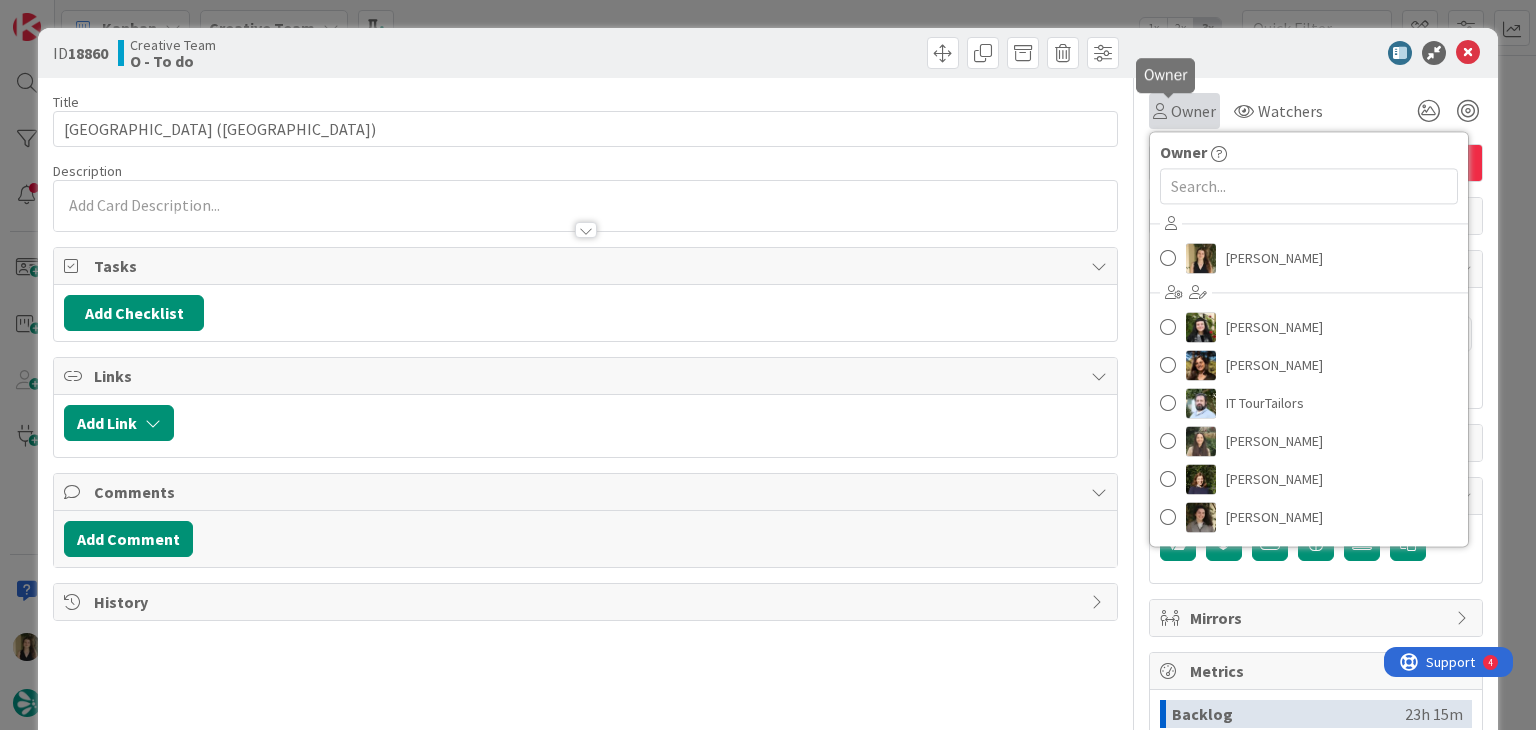 scroll, scrollTop: 0, scrollLeft: 0, axis: both 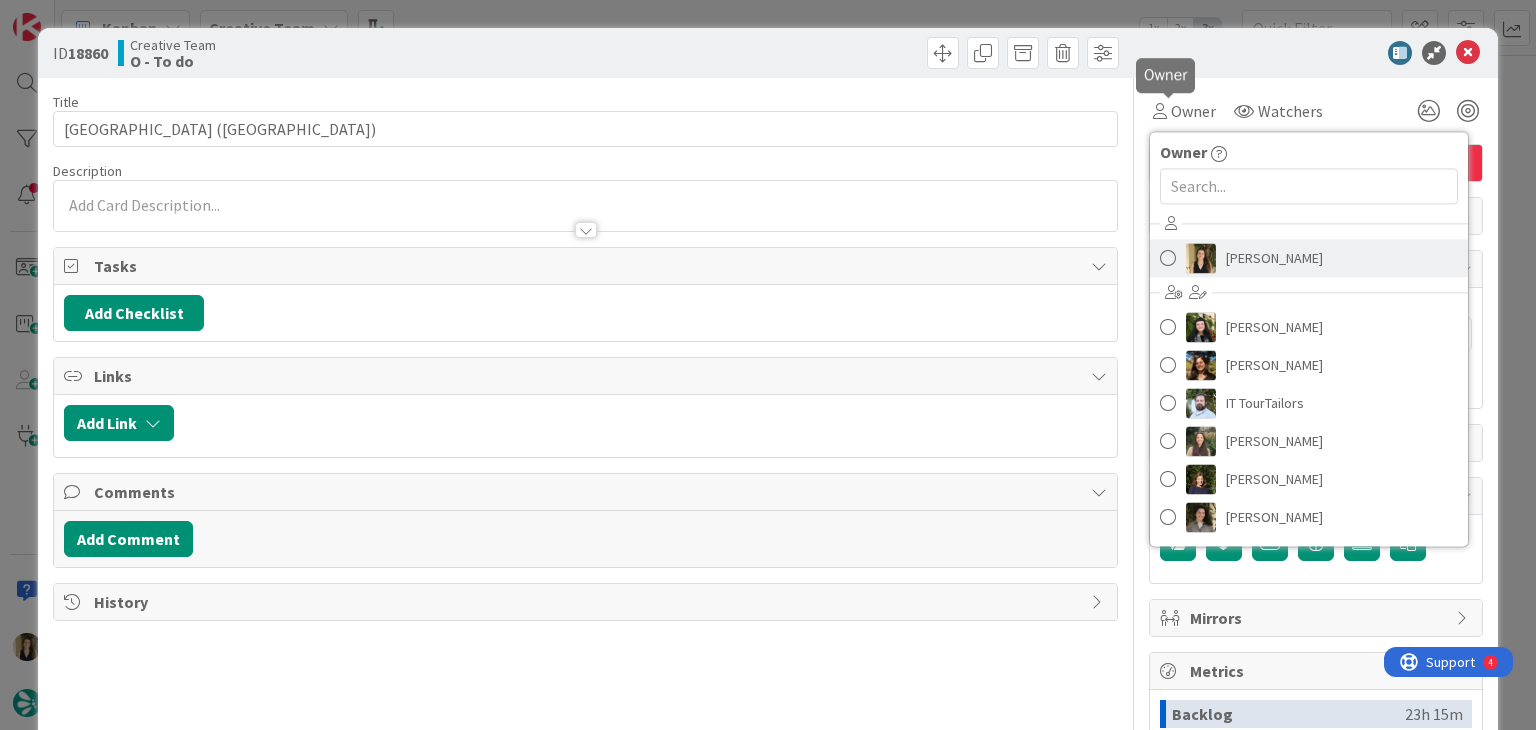click on "[PERSON_NAME]" at bounding box center (1274, 258) 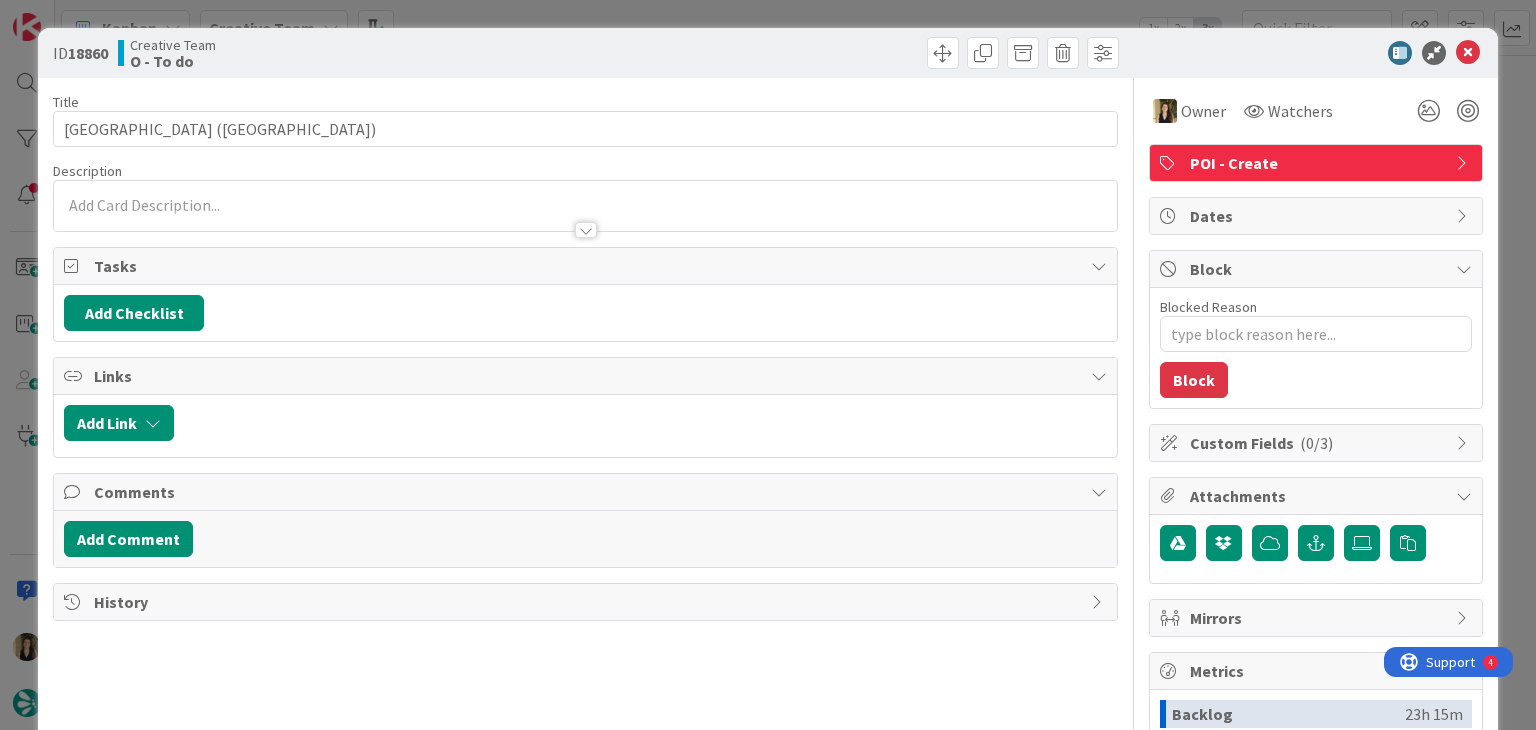 click at bounding box center [855, 53] 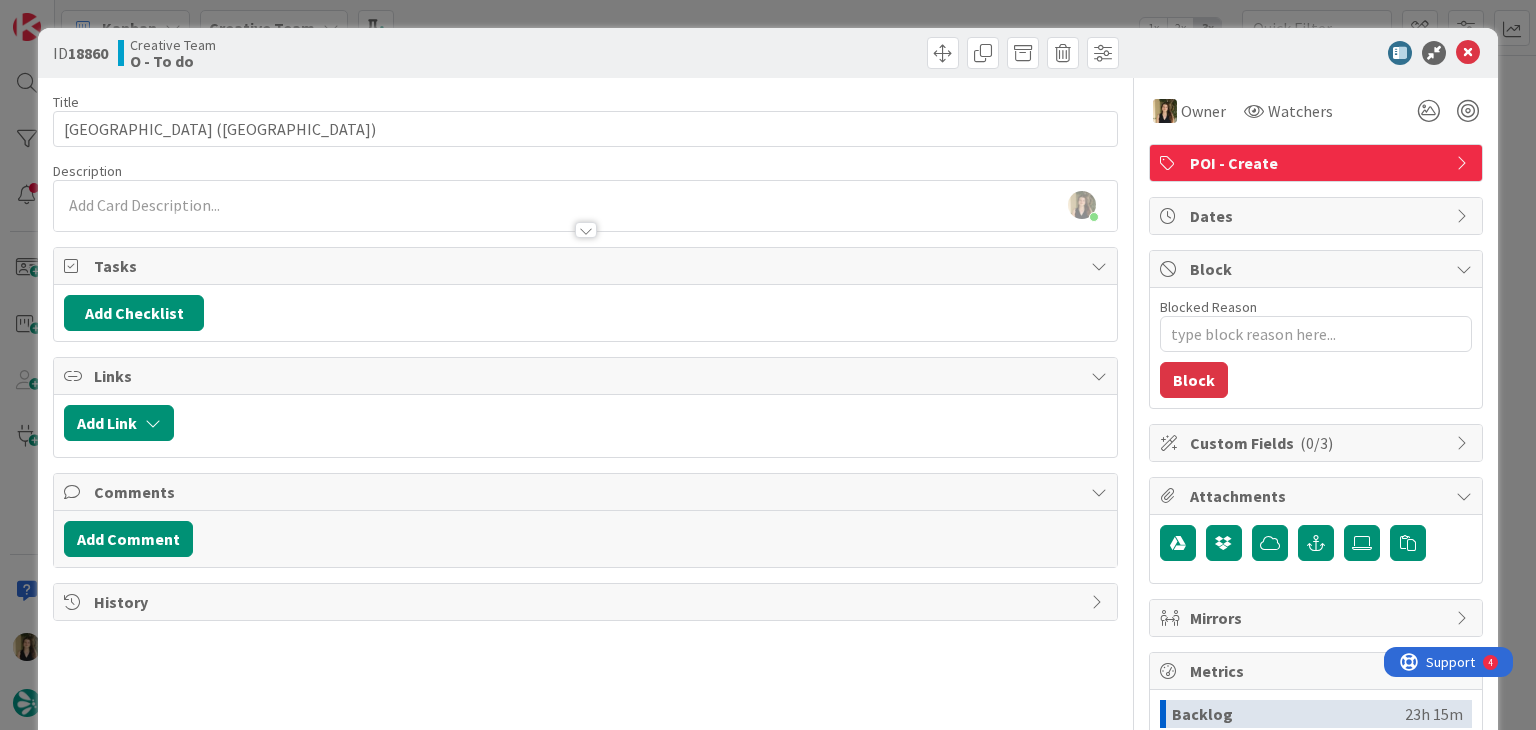 click on "ID  18860 Creative Team O - To do Title 40 / 128 Belfast Cathedral (St. Anne’s Cathedral) Description Sofia Palma just joined Owner Watchers POI - Create  Tasks Add Checklist Links Add Link Comments Add Comment History Owner Owner Remove Set as Watcher Sofia Palma Beatriz Cassona Diana Ramos  IT TourTailors Inês Gonçalves Margarida Carvalho Melissa Santos Rita Bernardo Watchers POI - Create  Dates Block Blocked Reason 0 / 256 Block Custom Fields ( 0/3 ) Attachments Mirrors Metrics Backlog 23h 15m To Do 2h 22m Buffer 0m In Progress 0m Total Time 1d 1h 37m Lead Time 2h 22m Cycle Time 0m Blocked Time 0m Show Details" at bounding box center [768, 365] 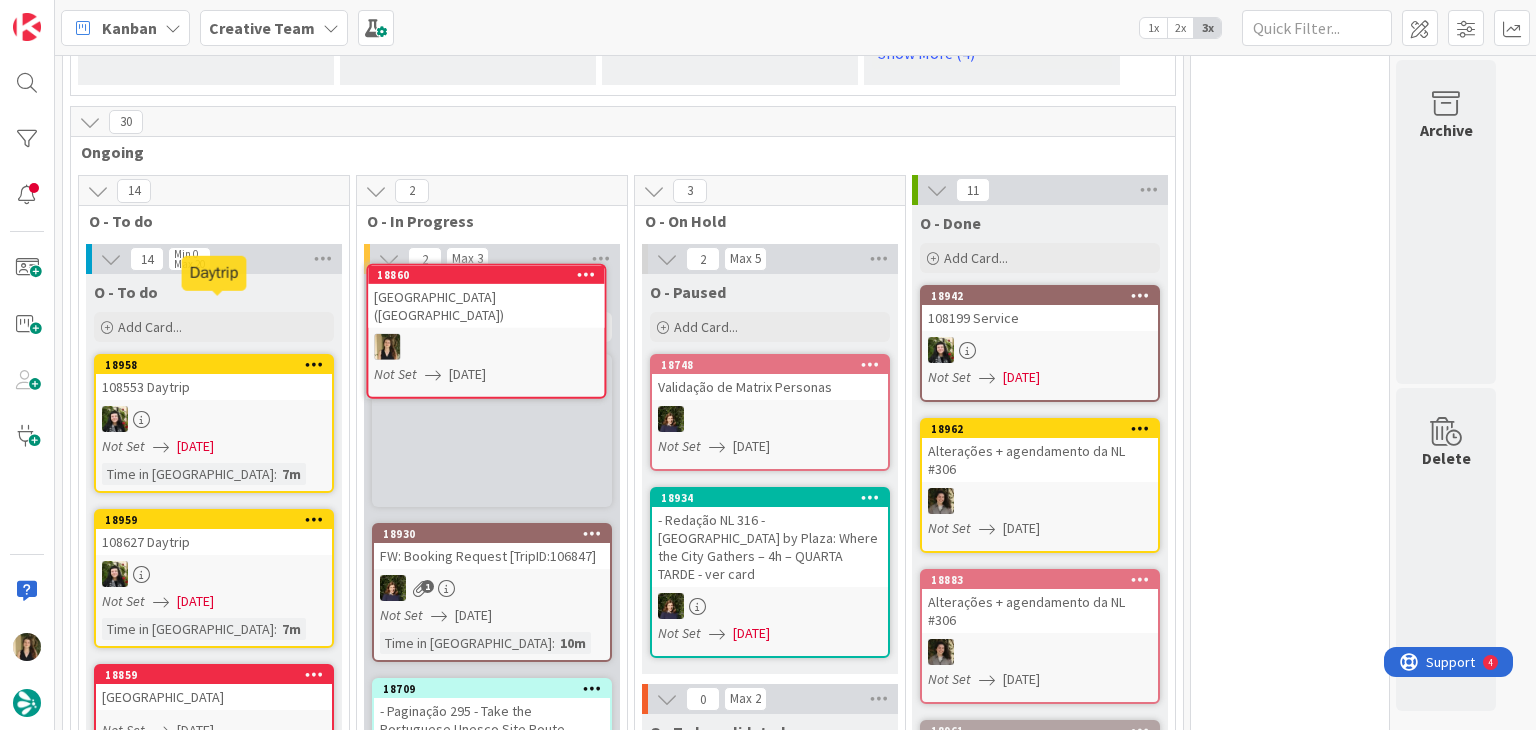 scroll, scrollTop: 1663, scrollLeft: 0, axis: vertical 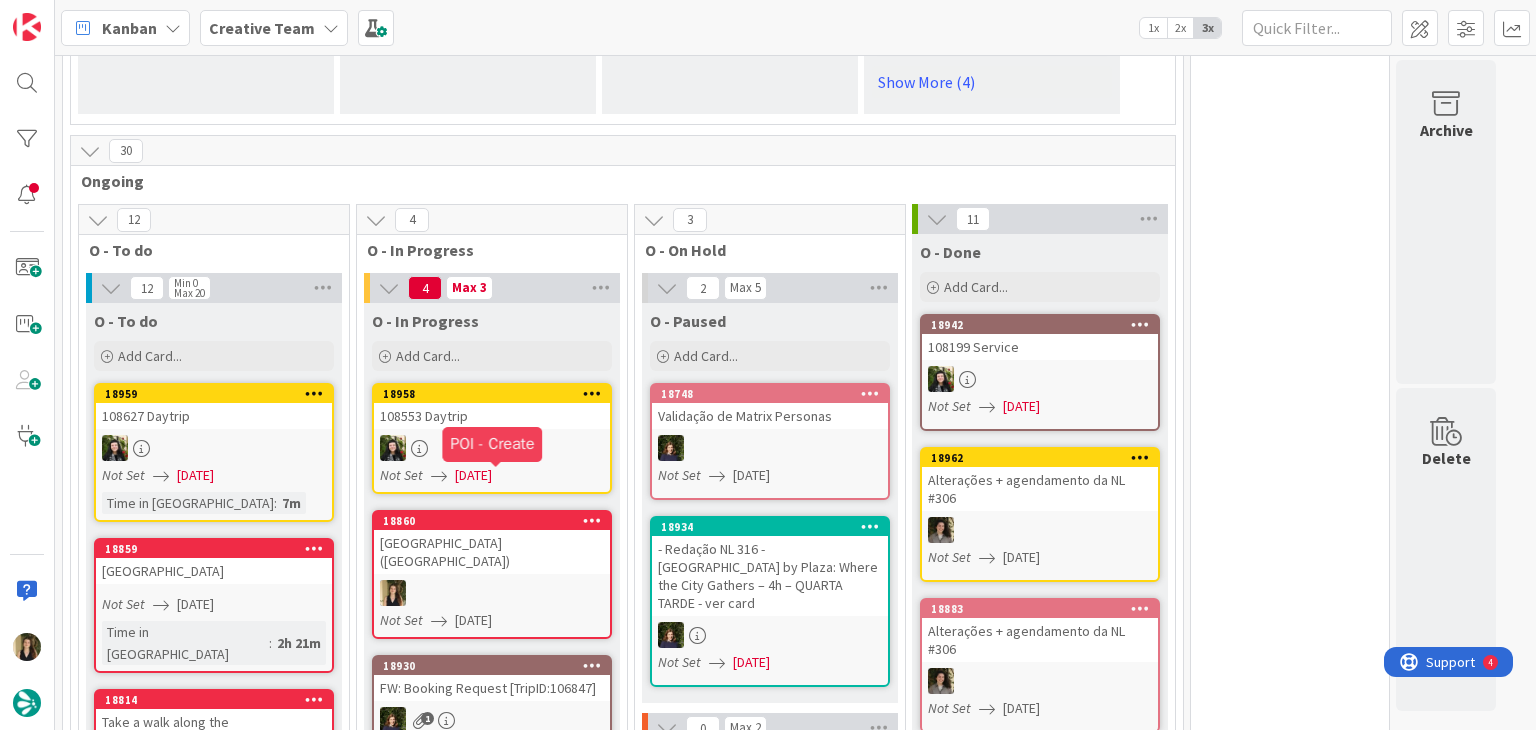 click on "18860" at bounding box center [496, 521] 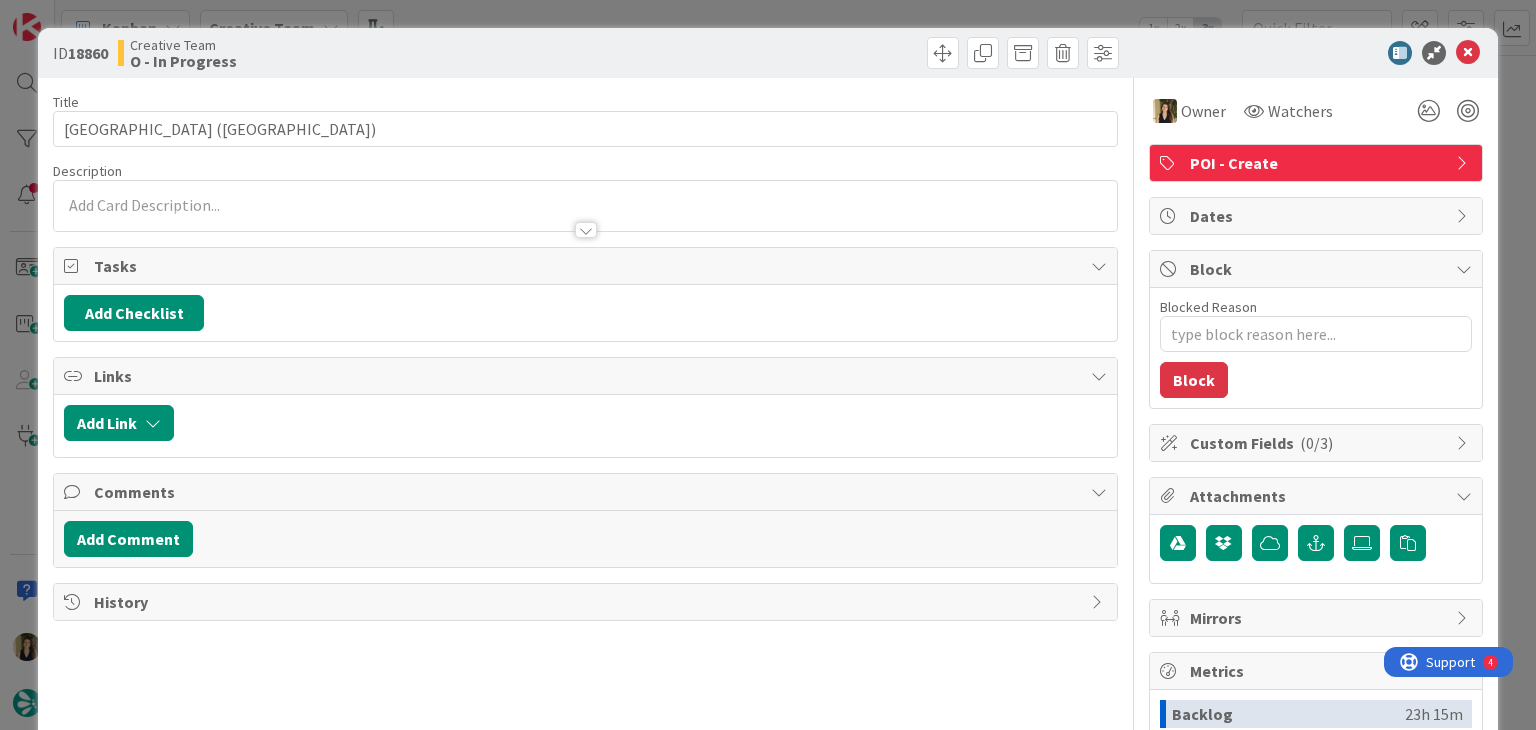 scroll, scrollTop: 0, scrollLeft: 0, axis: both 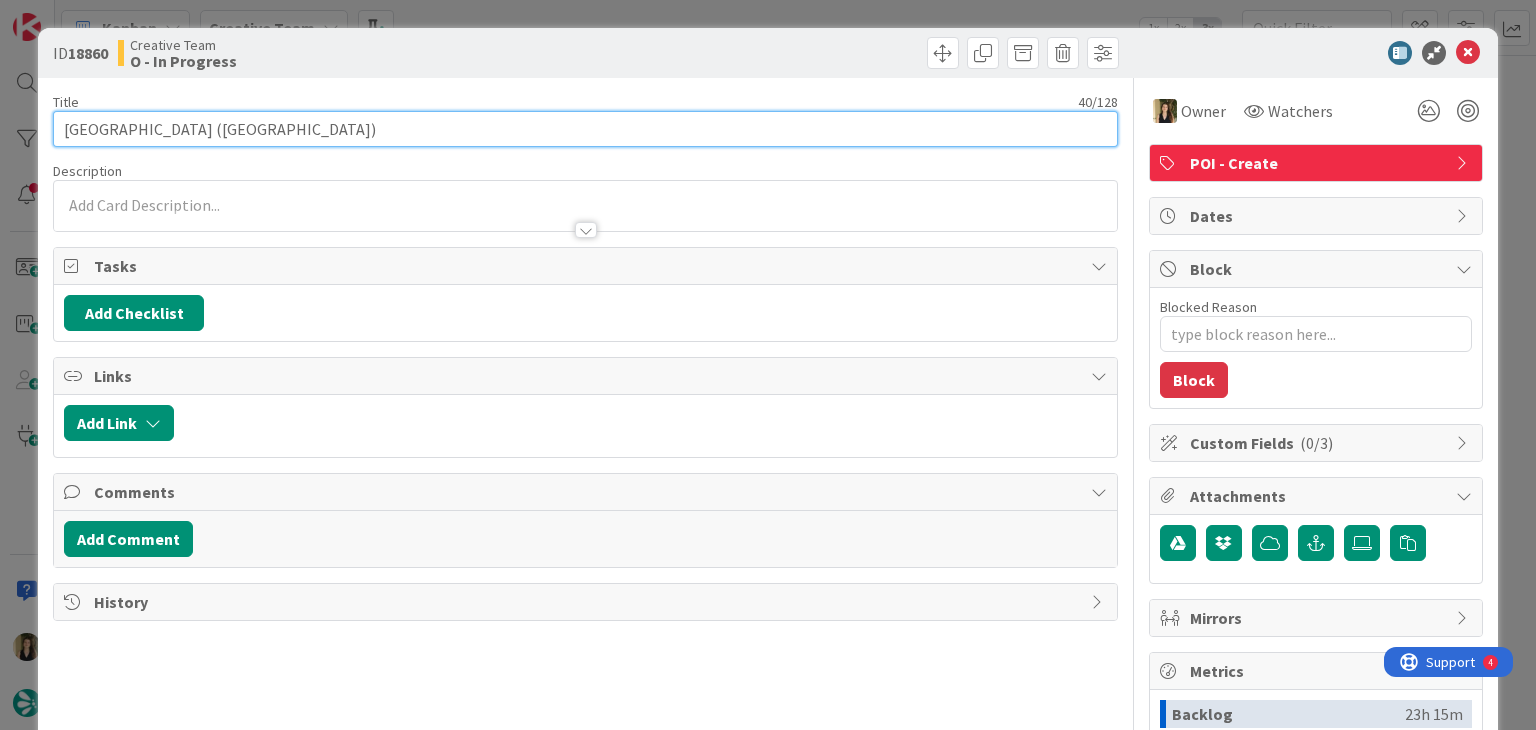 drag, startPoint x: 340, startPoint y: 127, endPoint x: 48, endPoint y: 134, distance: 292.0839 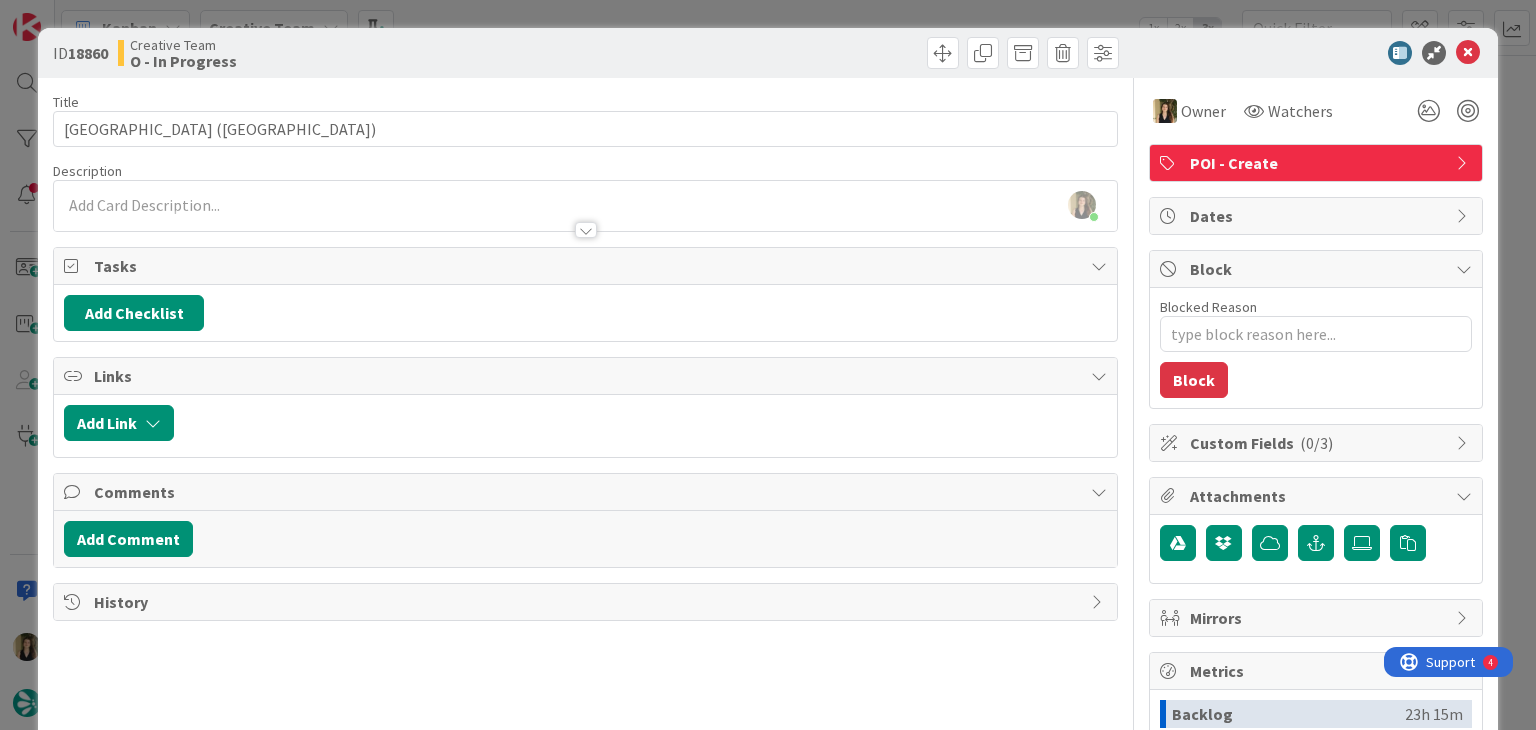 click on "Creative Team O - In Progress" at bounding box center (349, 53) 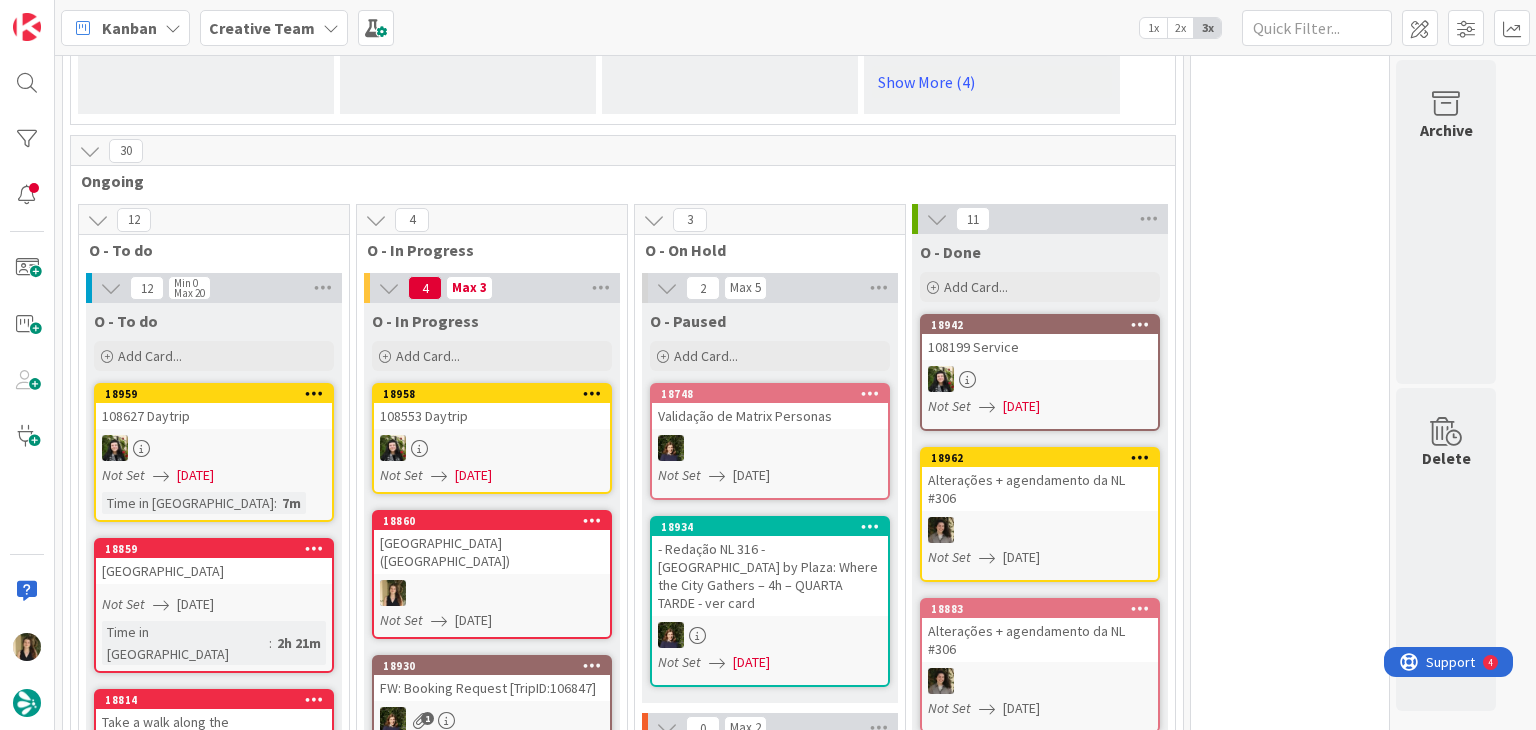 scroll, scrollTop: 0, scrollLeft: 0, axis: both 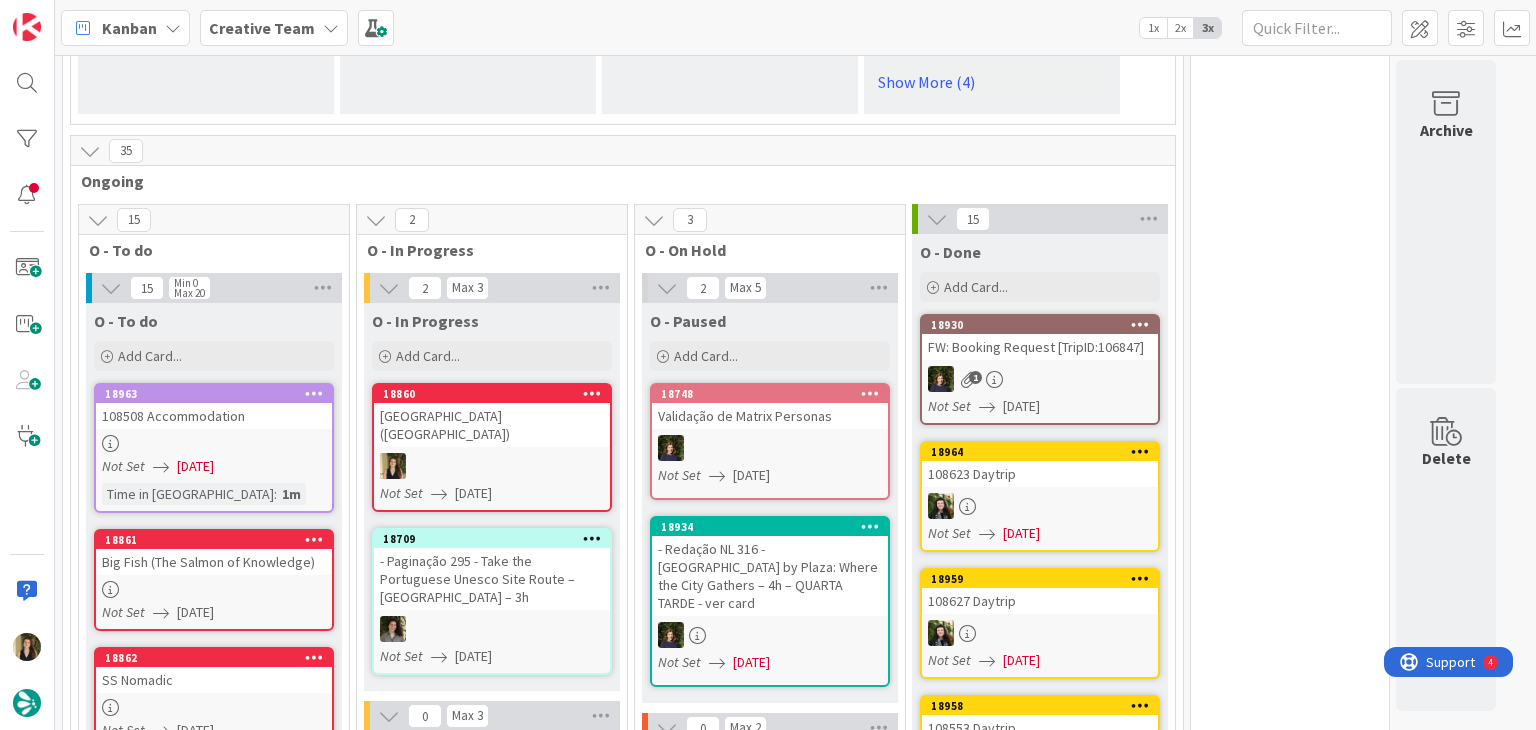 click on "Not Set [DATE]" at bounding box center [495, 493] 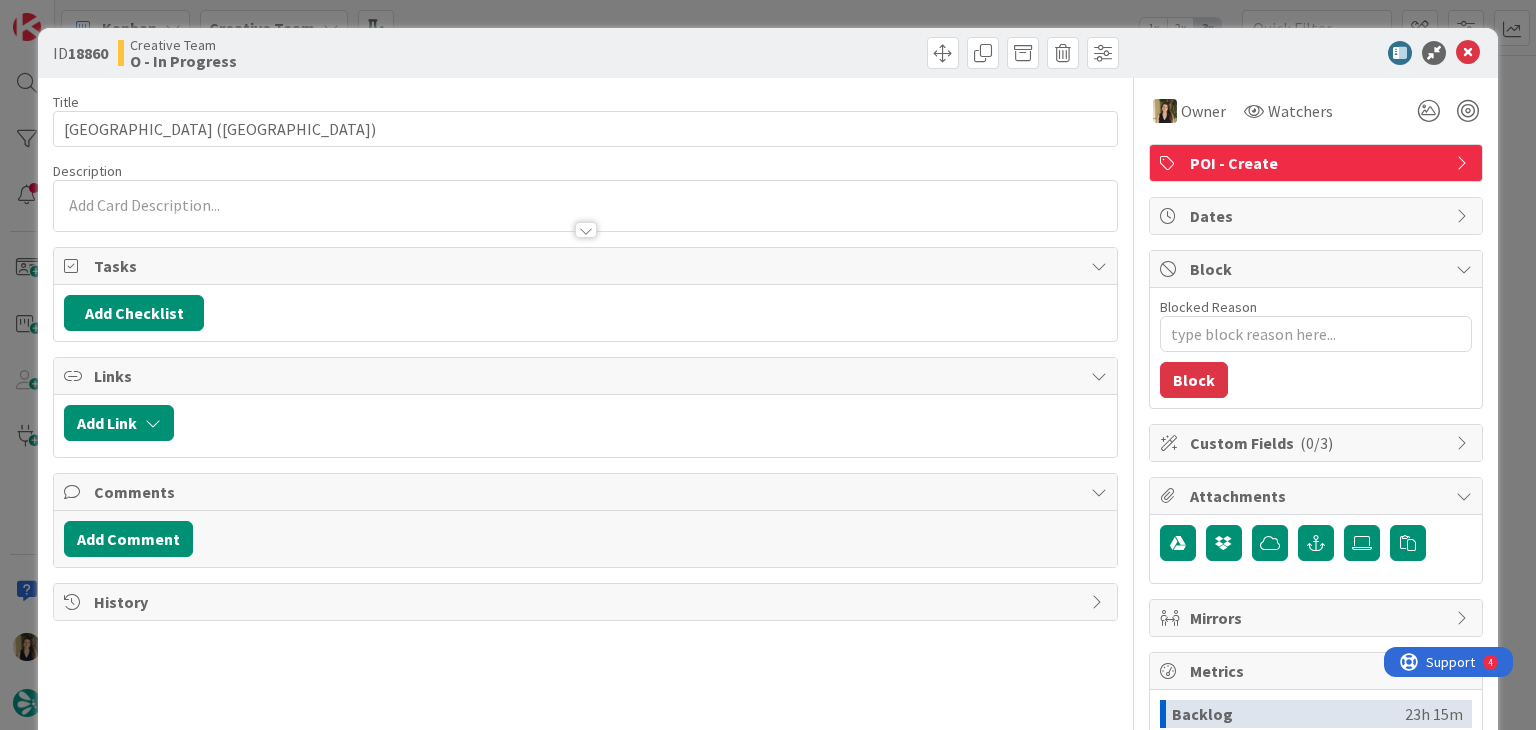 scroll, scrollTop: 0, scrollLeft: 0, axis: both 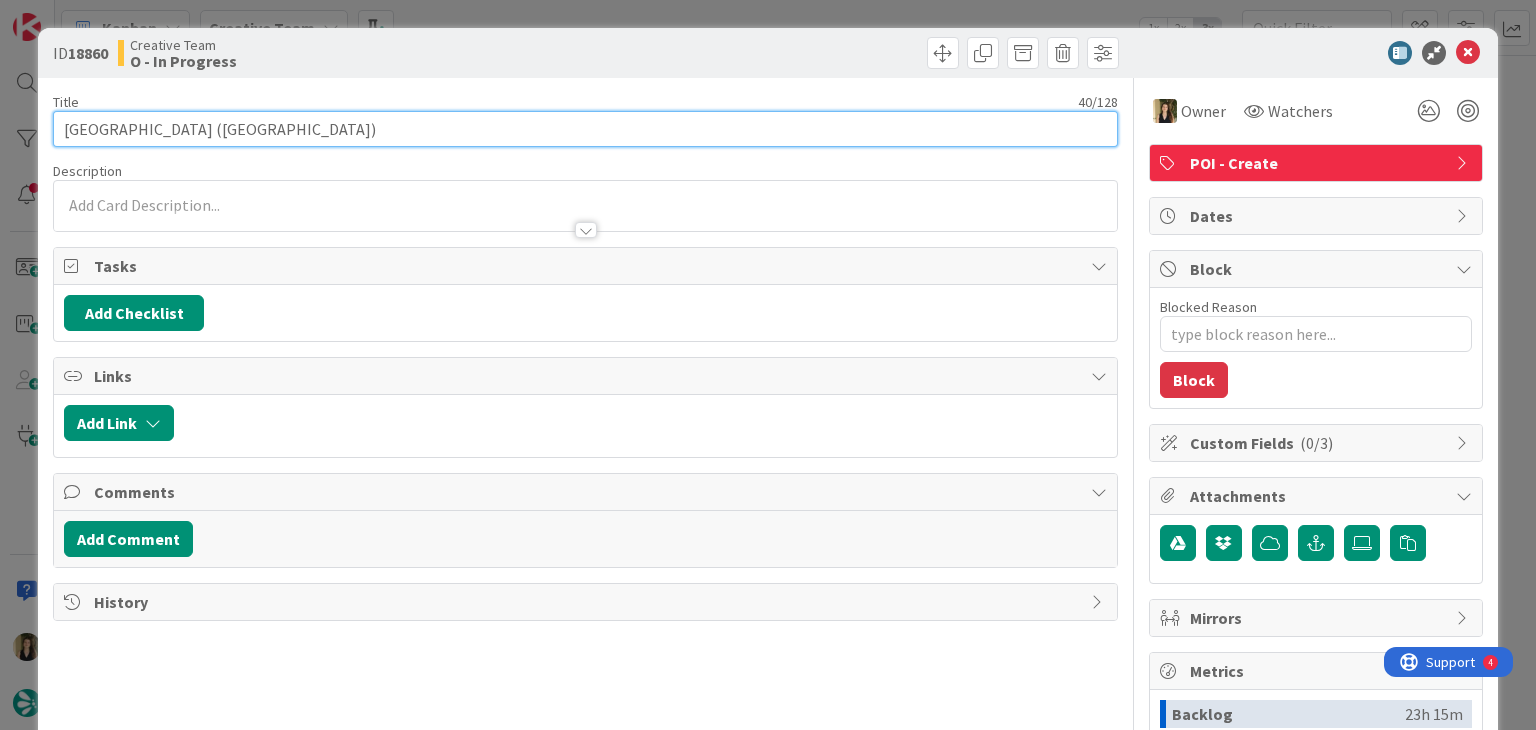 drag, startPoint x: 176, startPoint y: 127, endPoint x: 59, endPoint y: 129, distance: 117.01709 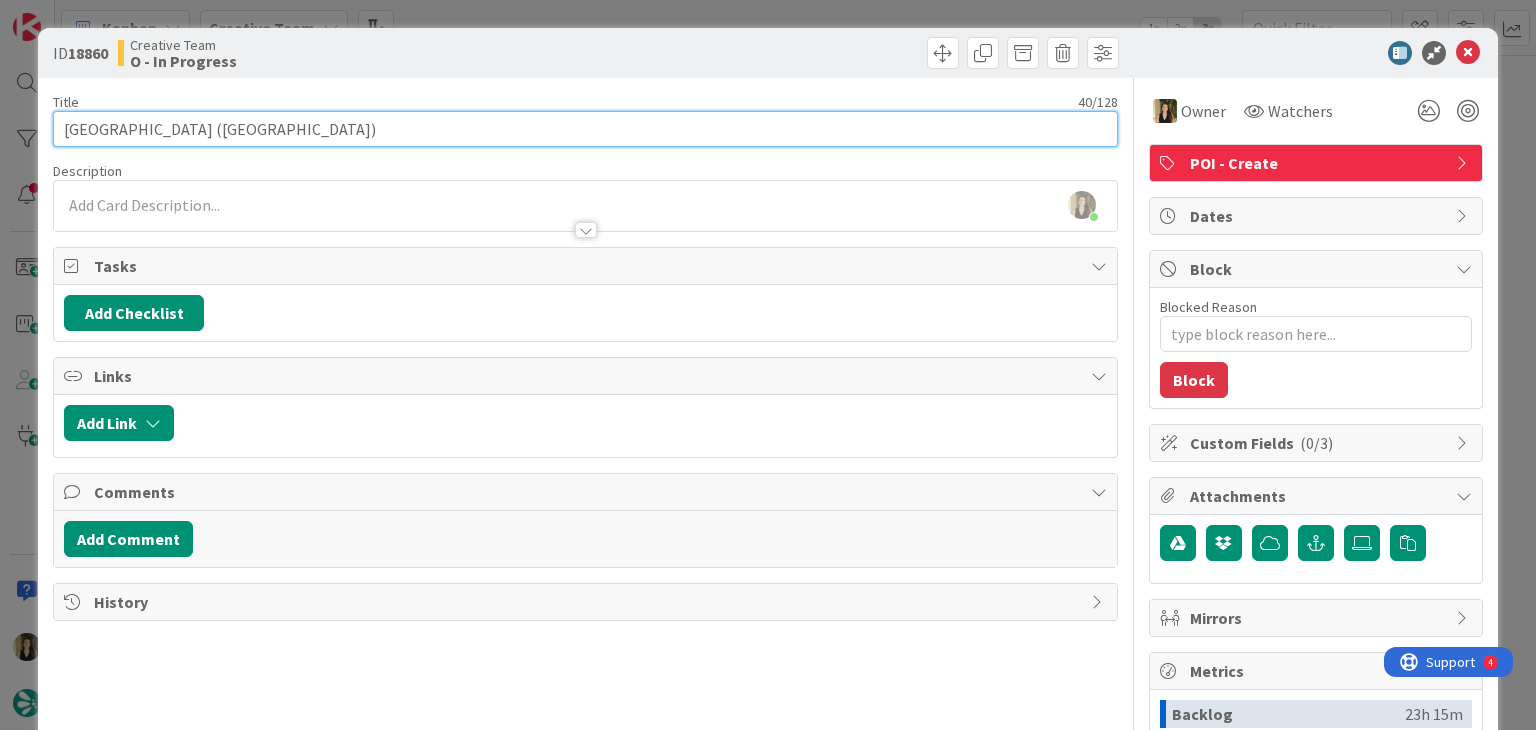 drag, startPoint x: 369, startPoint y: 131, endPoint x: 182, endPoint y: 132, distance: 187.00267 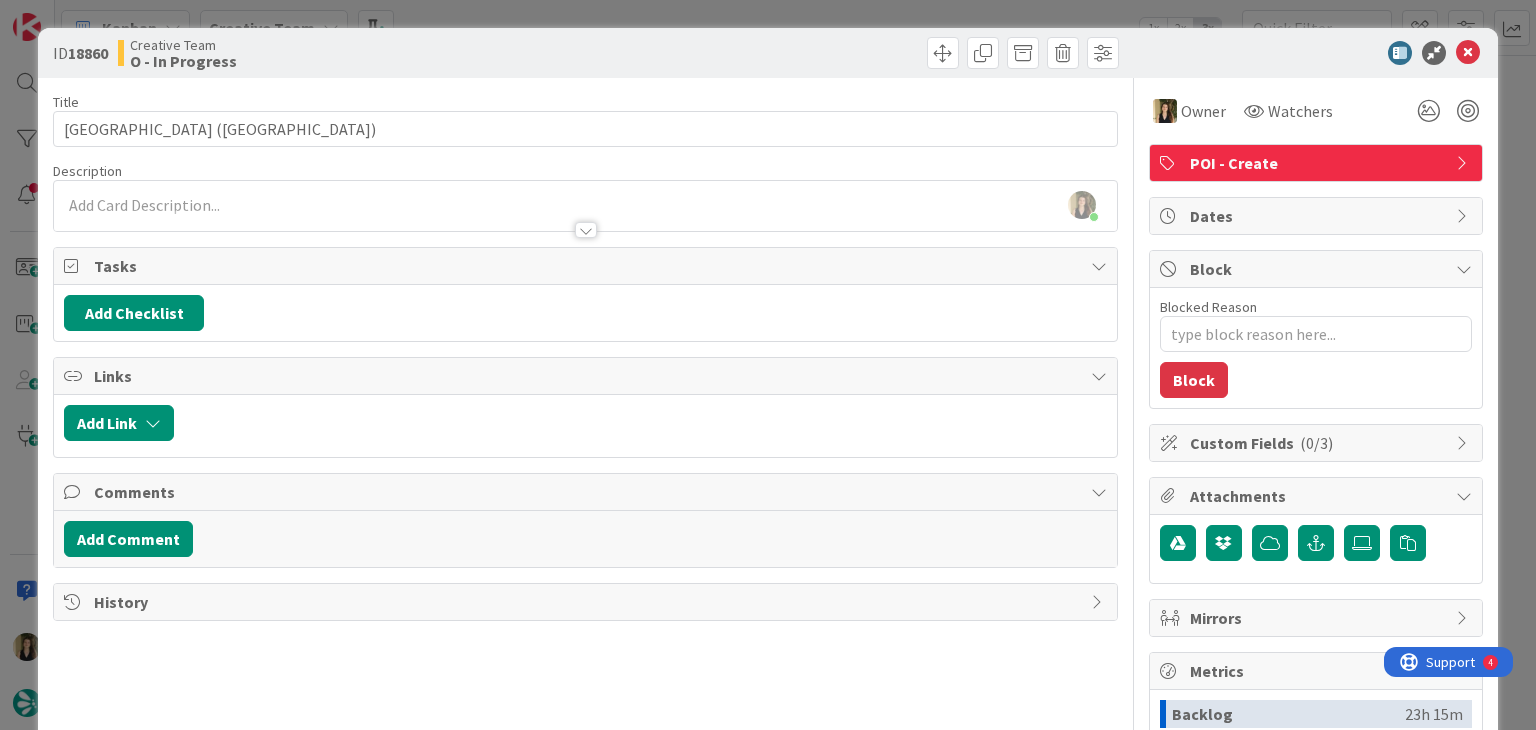 click on "ID  18860 Creative Team O - In Progress Title 40 / 128 Belfast Cathedral (St. Anne’s Cathedral) Description Sofia Palma joined  9 m ago Owner Watchers POI - Create  Tasks Add Checklist Links Add Link Comments Add Comment History Owner Watchers POI - Create  Dates Block Blocked Reason 0 / 256 Block Custom Fields ( 0/3 ) Attachments Mirrors Metrics Backlog 23h 15m To Do 2h 22m Buffer 0m In Progress 15m Total Time 1d 1h 52m Lead Time 2h 37m Cycle Time 15m Blocked Time 0m Show Details" at bounding box center [768, 365] 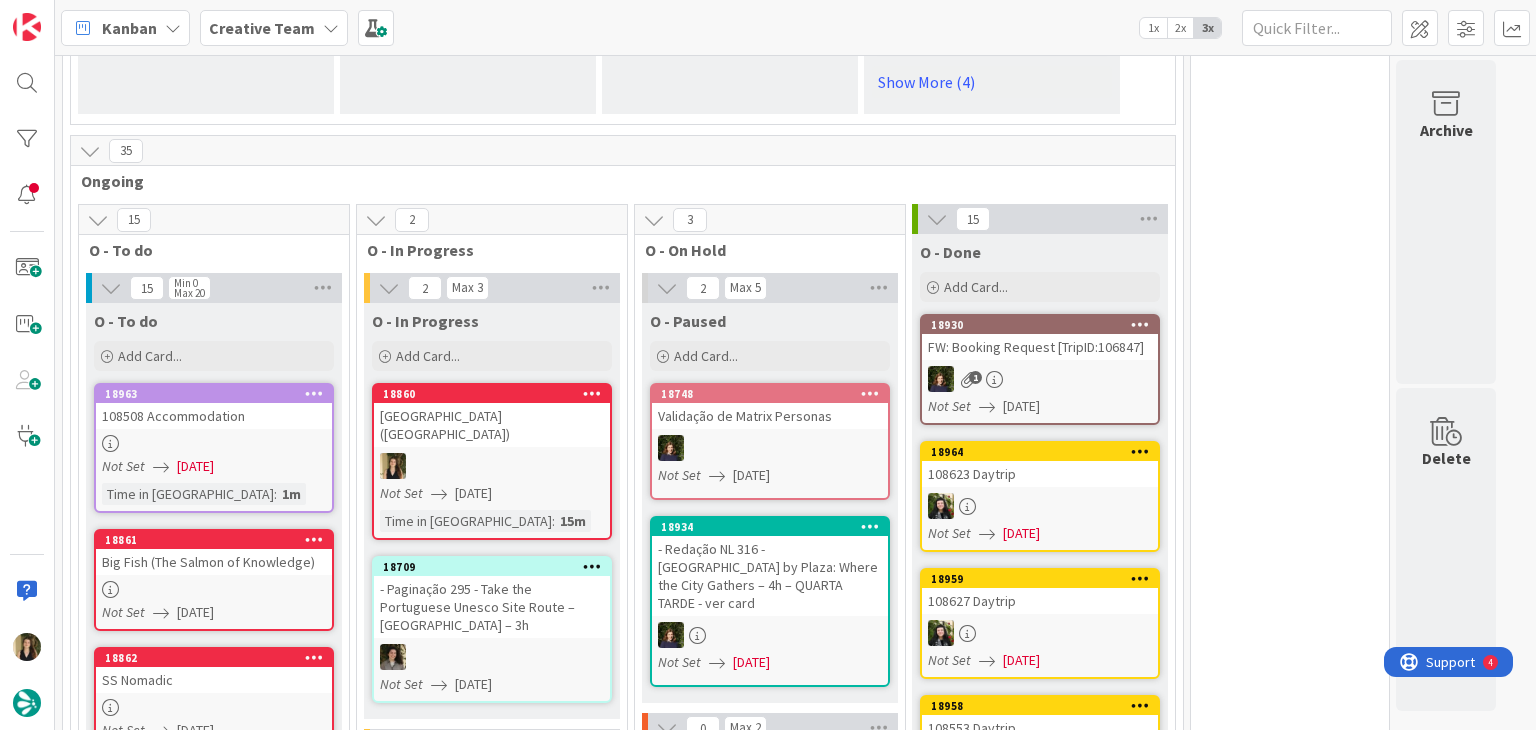 click on "18860 Belfast Cathedral (St. Anne’s Cathedral) Not Set 10/07/2025 Time in Column : 15m" at bounding box center (492, 461) 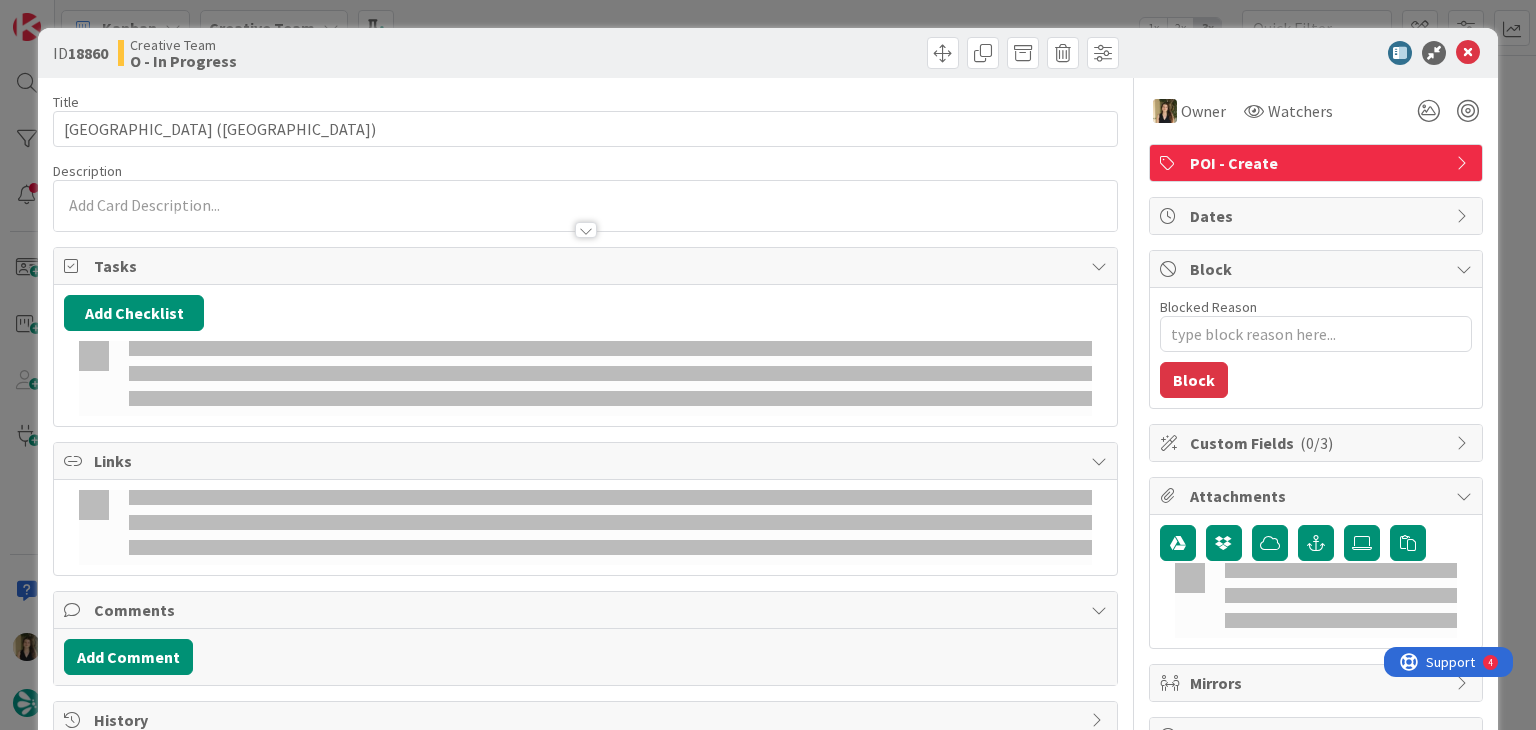 scroll, scrollTop: 0, scrollLeft: 0, axis: both 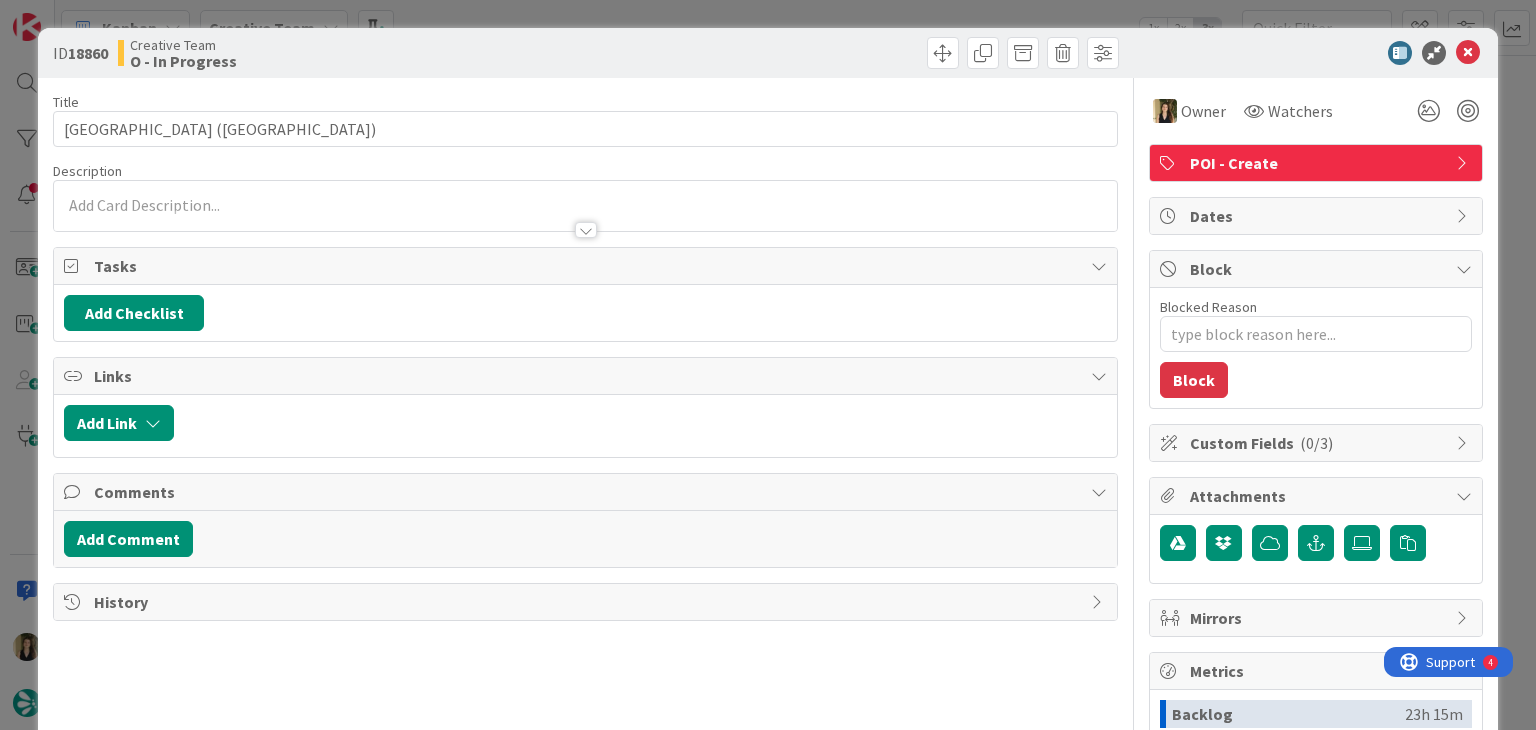 click on "ID  18860 Creative Team O - In Progress Title 40 / 128 Belfast Cathedral (St. Anne’s Cathedral) Description Owner Watchers POI - Create  Tasks Add Checklist Links Add Link Comments Add Comment History Owner Watchers POI - Create  Dates Block Blocked Reason 0 / 256 Block Custom Fields ( 0/3 ) Attachments Mirrors Metrics Backlog 23h 15m To Do 2h 22m Buffer 0m In Progress 25m Total Time 1d 2h 2m Lead Time 2h 47m Cycle Time 25m Blocked Time 0m Show Details" at bounding box center [768, 365] 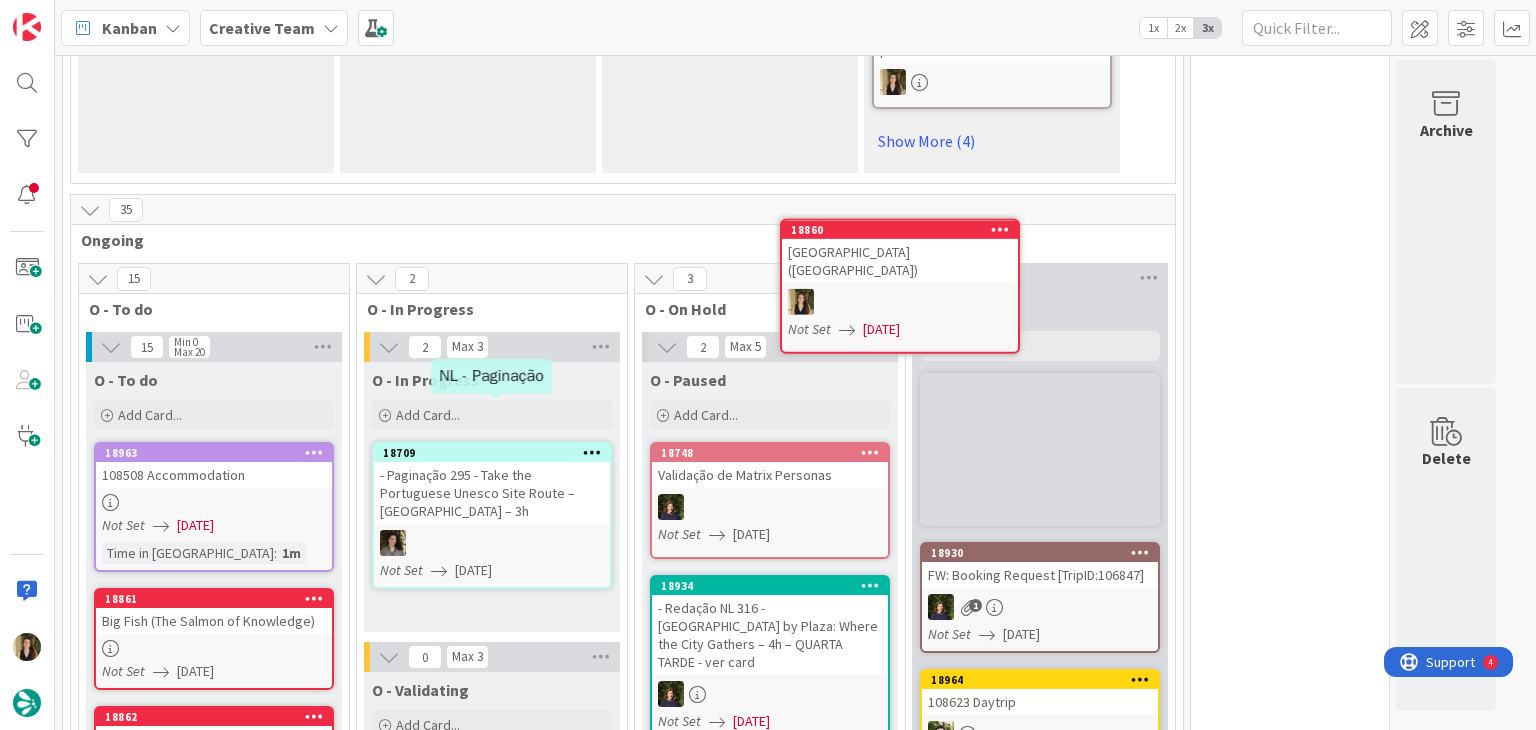 scroll, scrollTop: 1578, scrollLeft: 0, axis: vertical 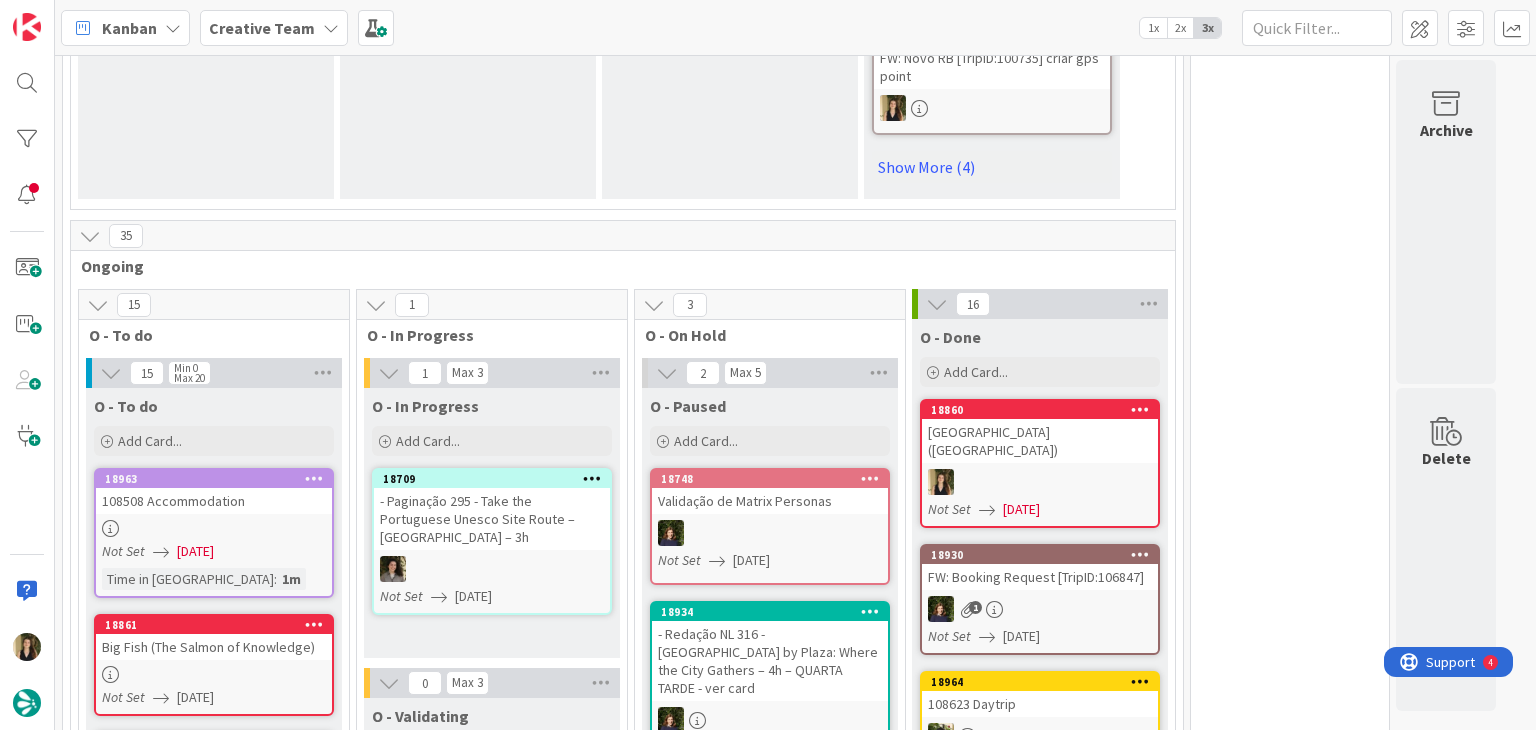 click on "0 Tempos máximos Roadbook  - Create -  30 min Roadbook  - Validation  - 20 min Roadbook  - Revision  - 25 min NL  - Blog Post + Email  - 4h30 NL  - Paginação  - 3 h NL  - Teste/agendar  - 30min Daytrip  - 5 min Car  - 20 min Service  - 20 min Service  Aux  - 10 min POI  - Pesquisa (exclui redação)  - 45 min POI  - Create  - 20 min Location  - 20 min Accommodation  - 30 min Accommodation  RB  - 20 min Website   -  Carregamento de Tours  - 6h Website  -  Edição conteúdo -  20min" at bounding box center (1290, 2016) 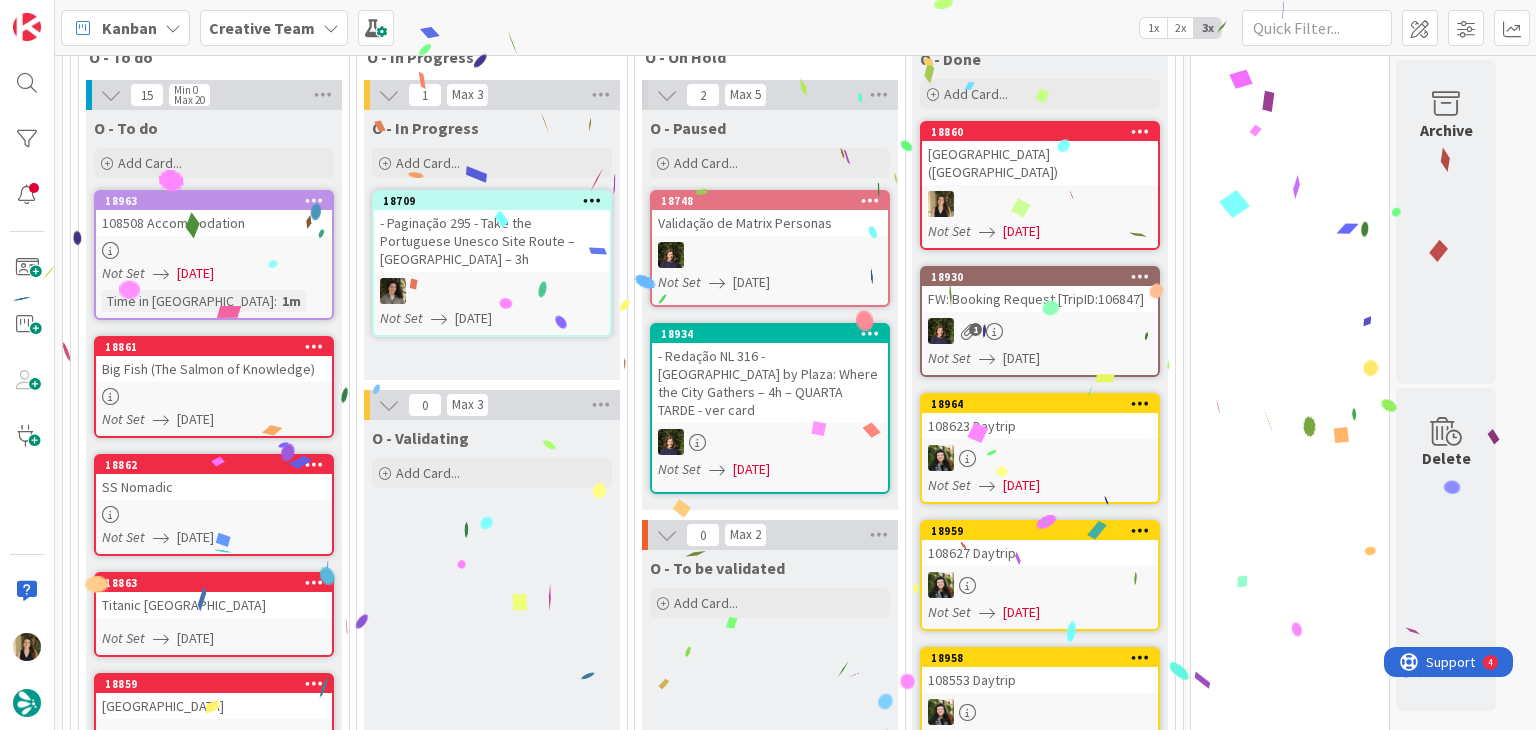 scroll, scrollTop: 1898, scrollLeft: 0, axis: vertical 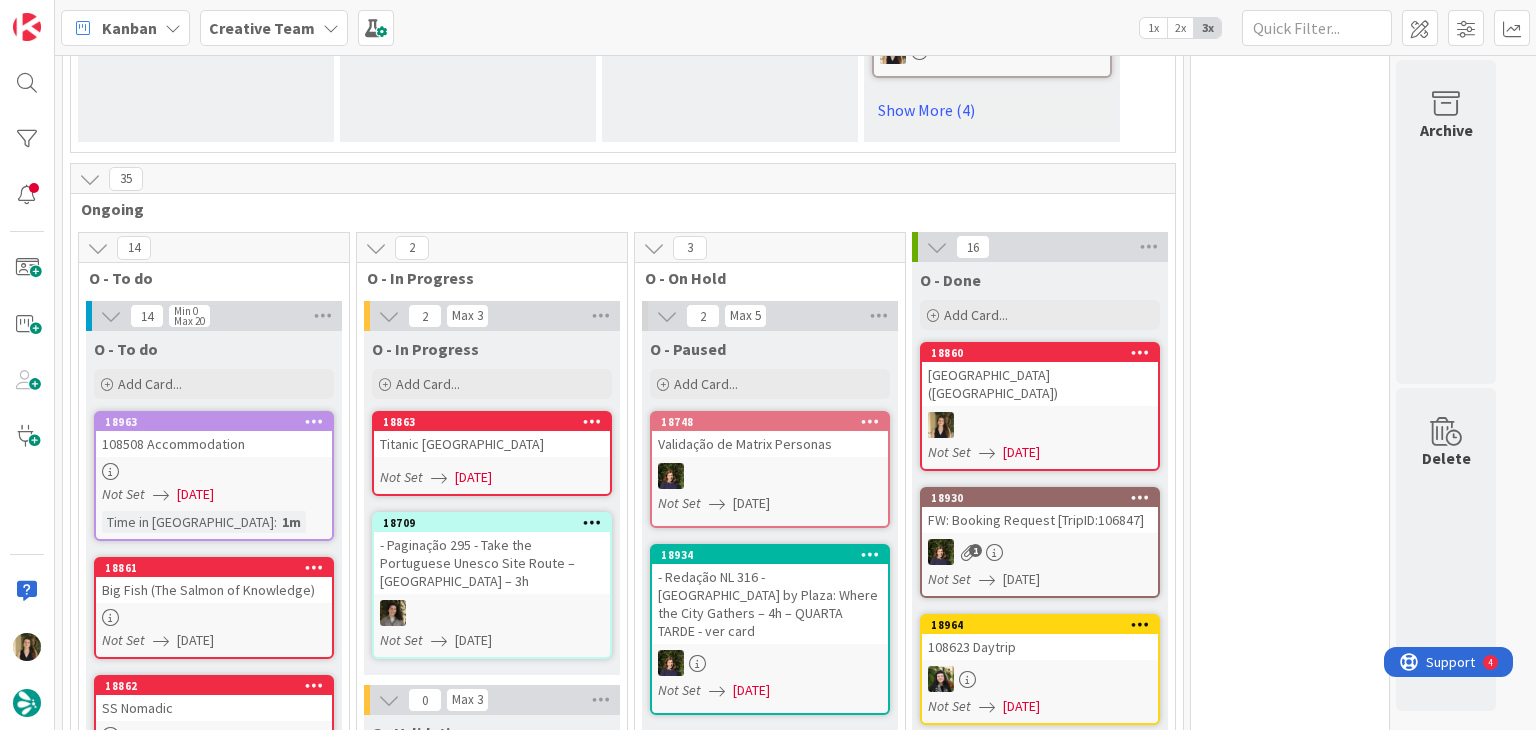 click on "Titanic [GEOGRAPHIC_DATA]" at bounding box center [492, 444] 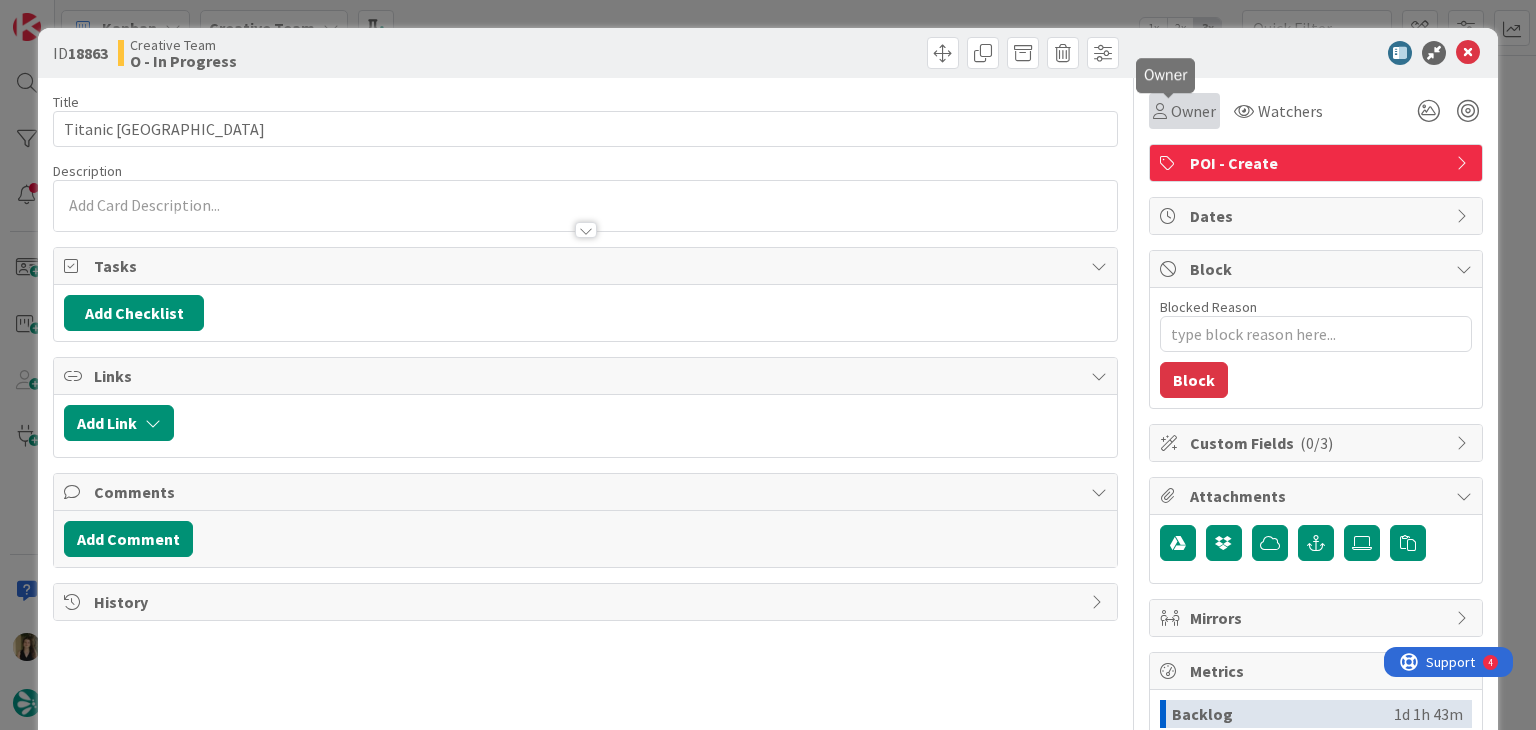 scroll, scrollTop: 0, scrollLeft: 0, axis: both 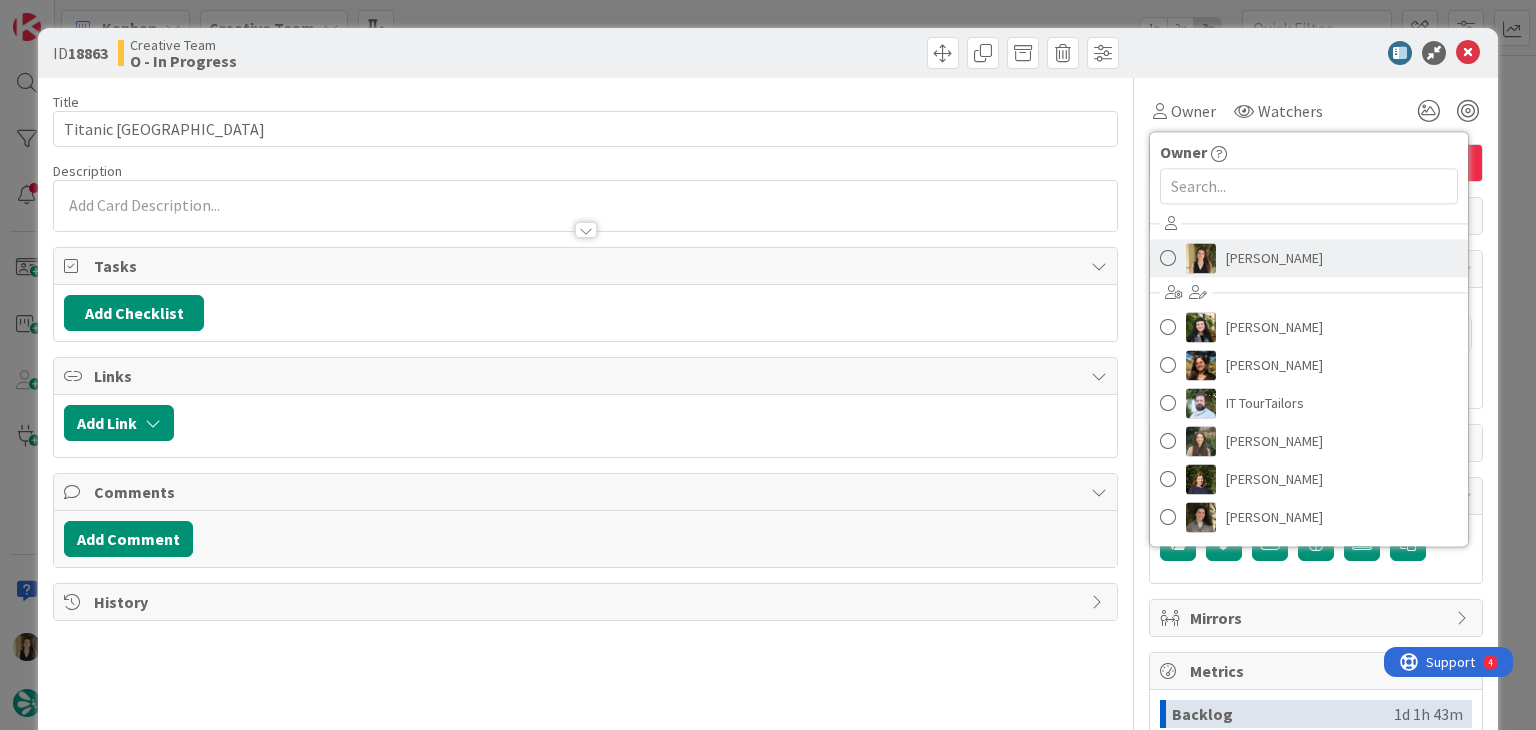 click on "[PERSON_NAME]" at bounding box center (1274, 258) 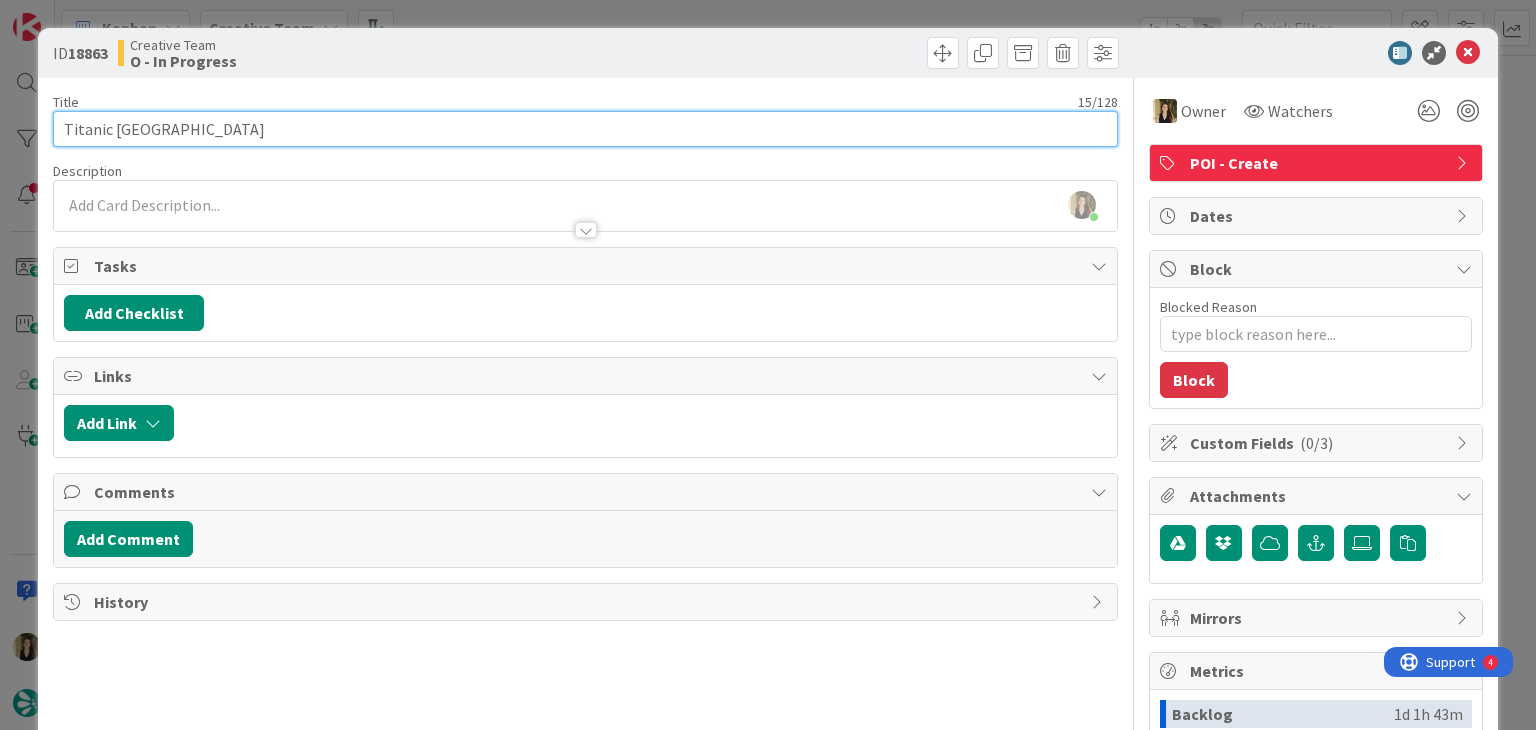 drag, startPoint x: 190, startPoint y: 136, endPoint x: 0, endPoint y: 138, distance: 190.01053 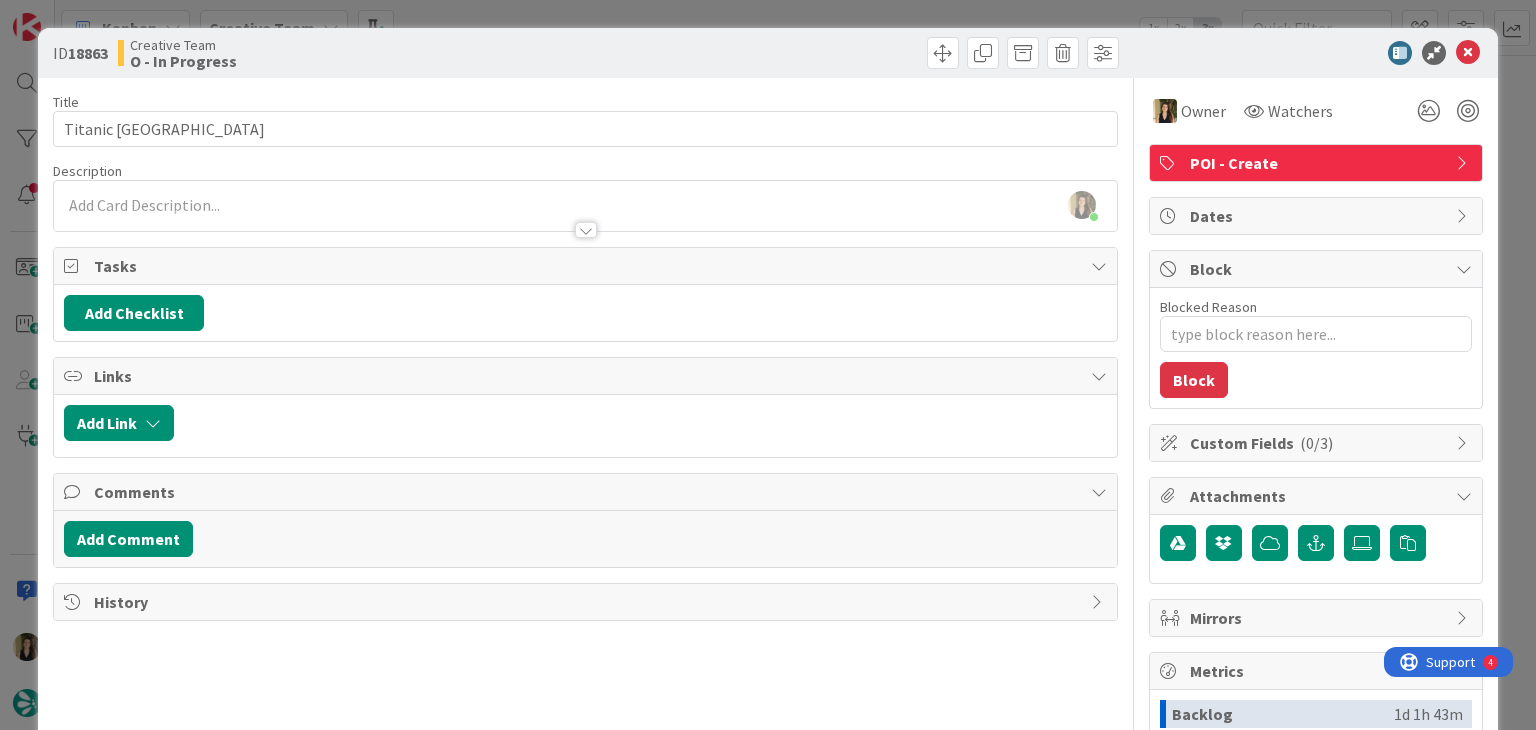 click at bounding box center (855, 53) 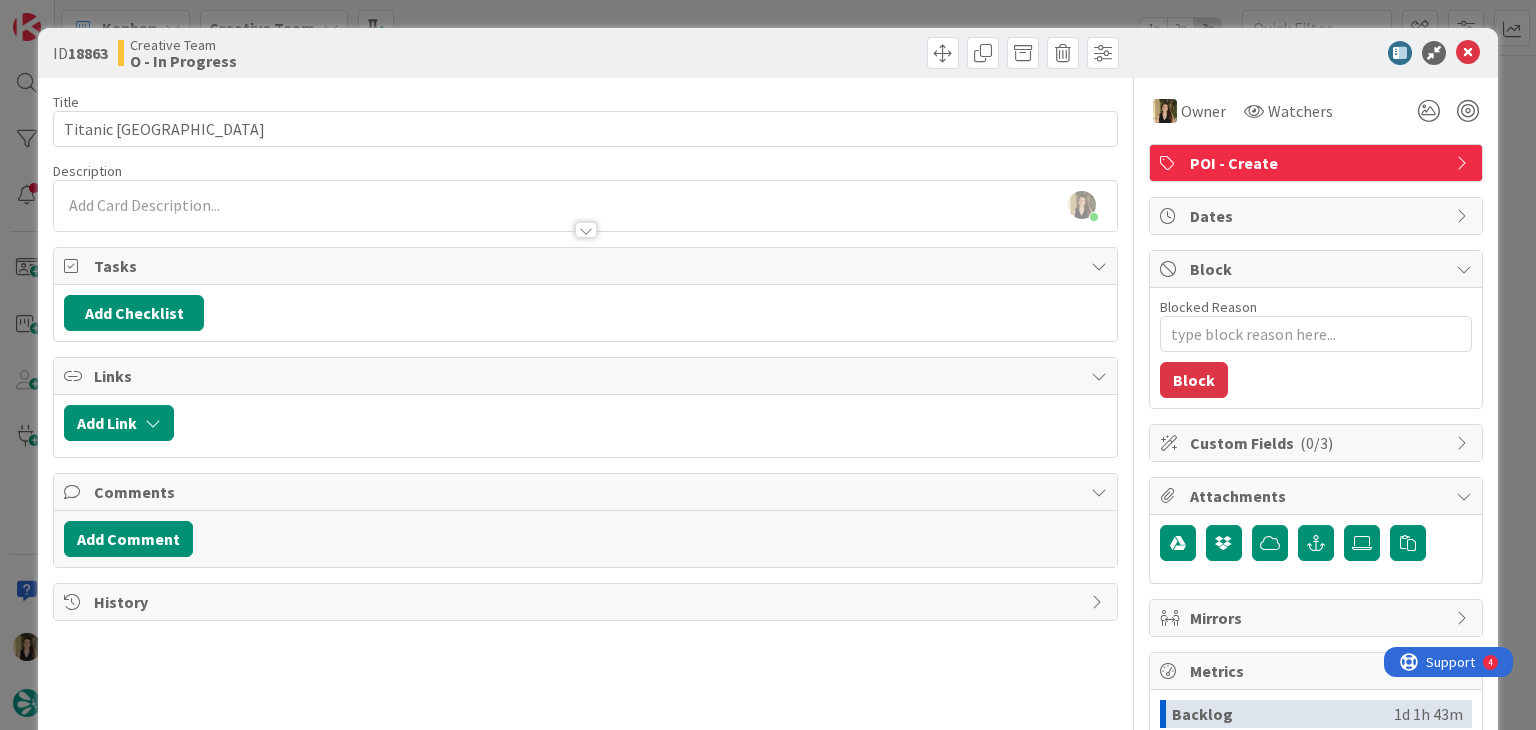 click on "ID  18863 Creative Team O - In Progress" at bounding box center [767, 53] 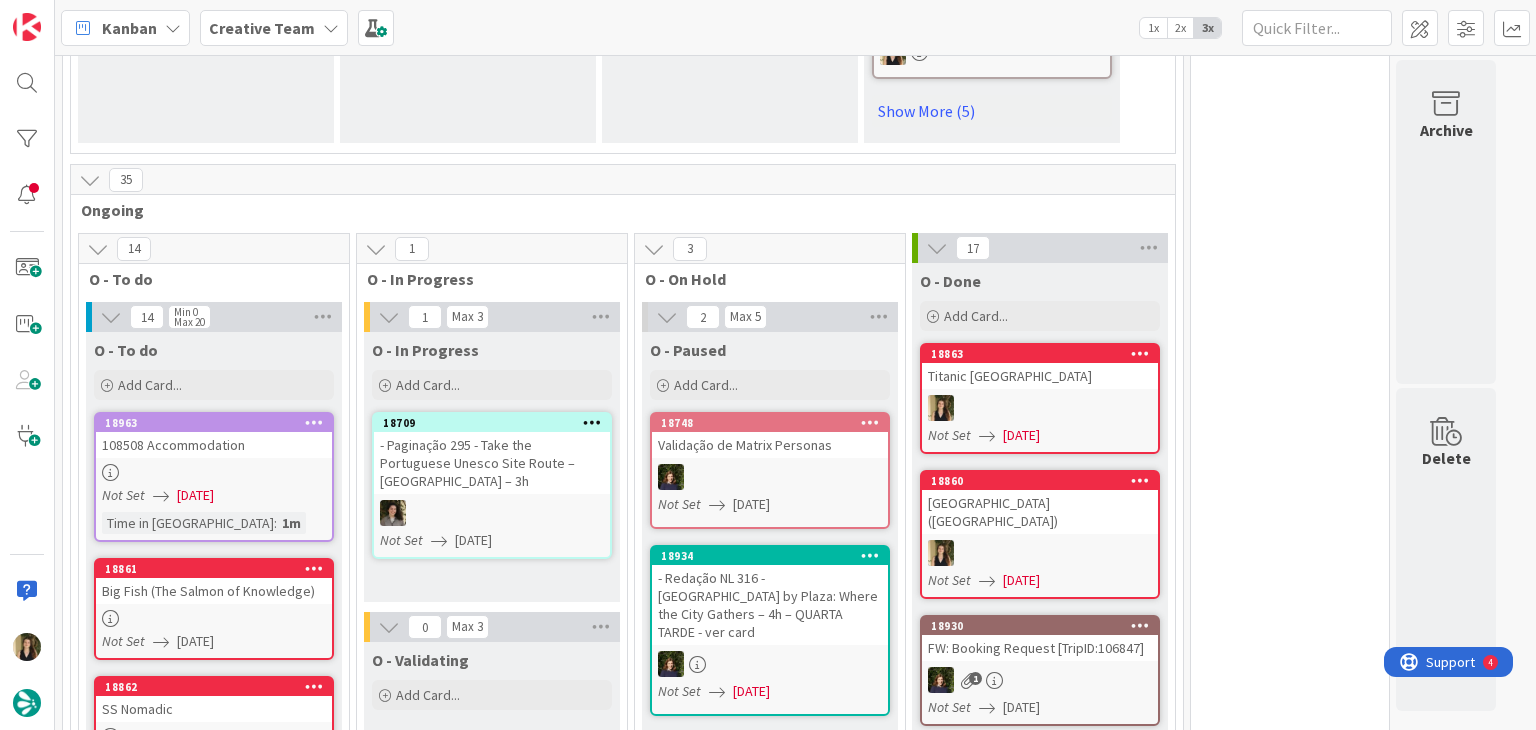 scroll, scrollTop: 0, scrollLeft: 0, axis: both 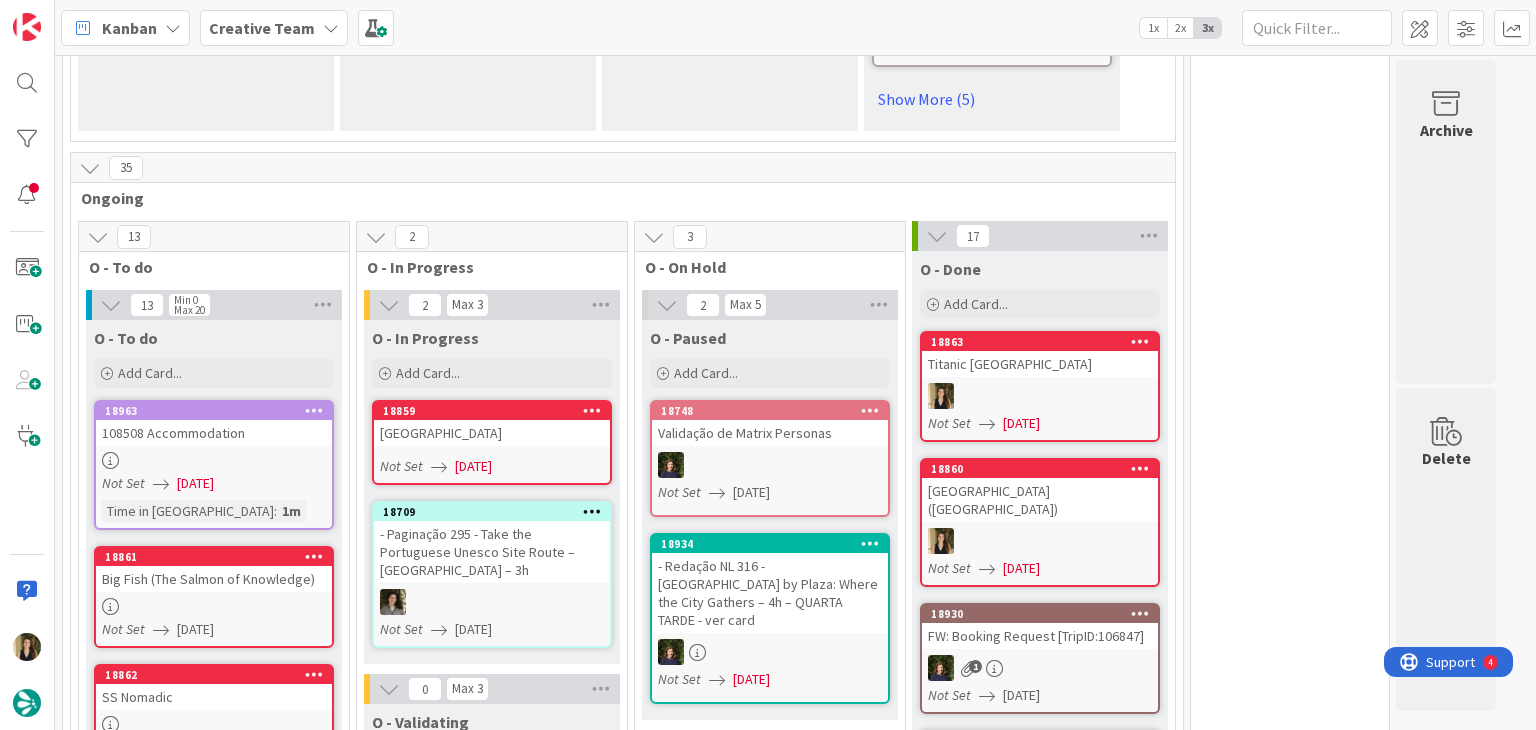 click on "Not Set [DATE]" at bounding box center [495, 466] 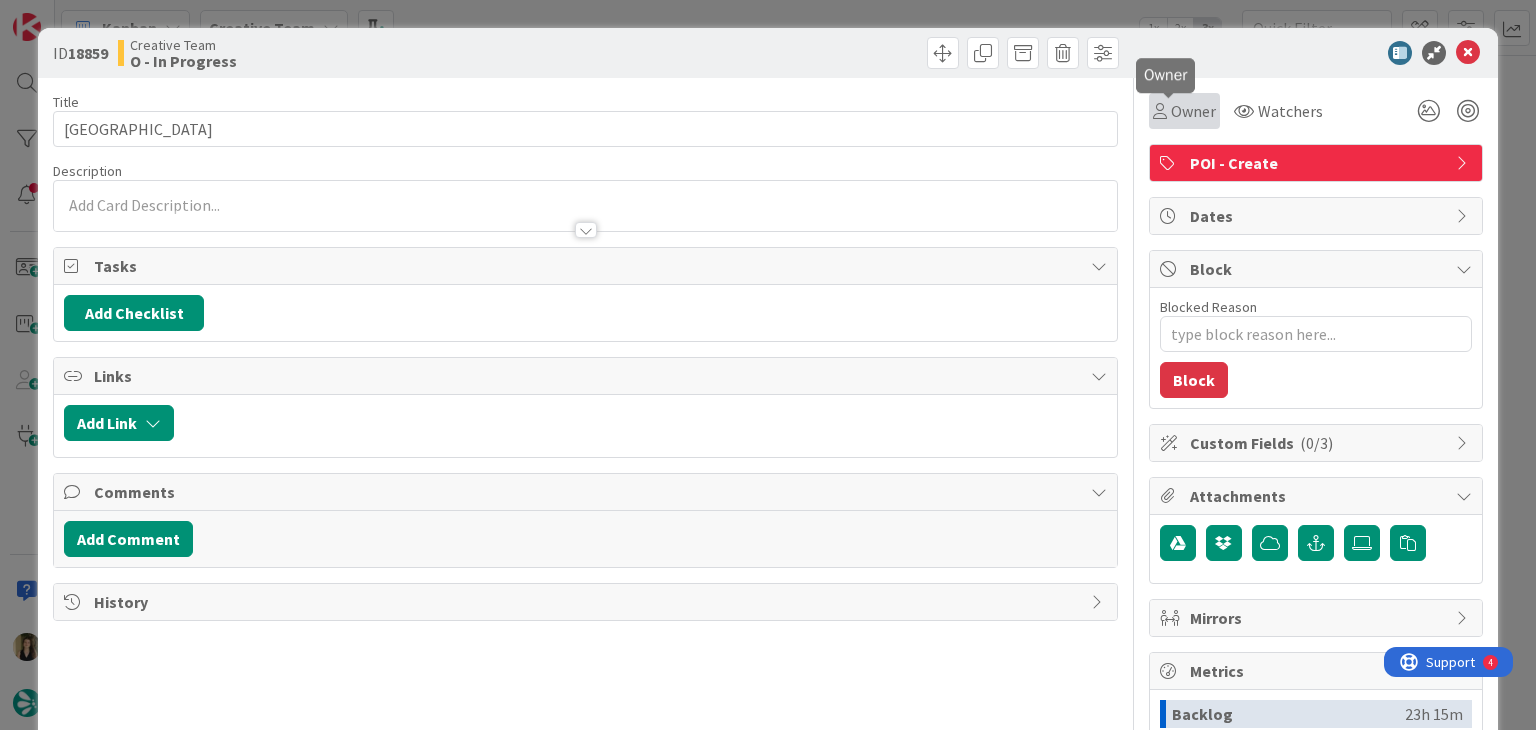 scroll, scrollTop: 0, scrollLeft: 0, axis: both 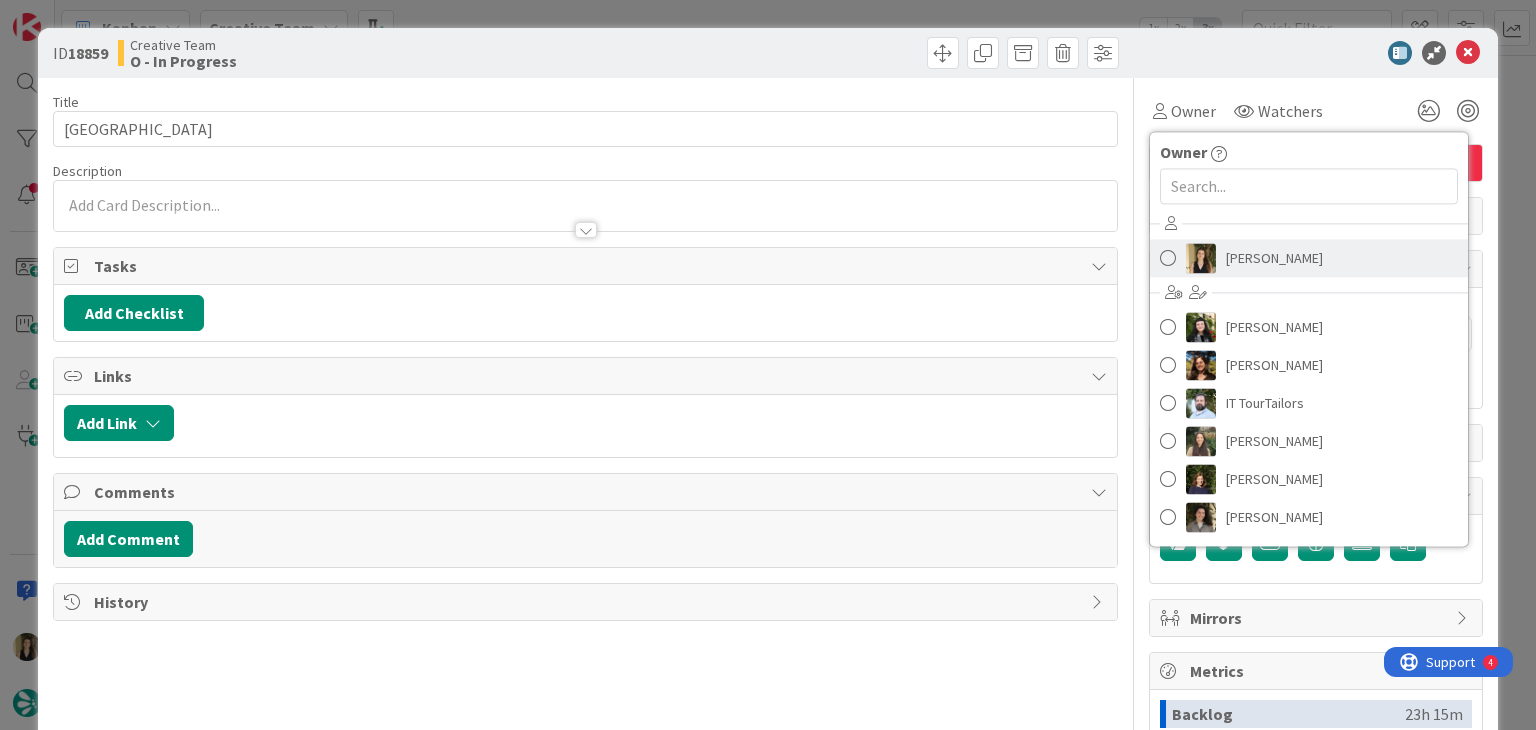 click on "[PERSON_NAME]" at bounding box center (1274, 258) 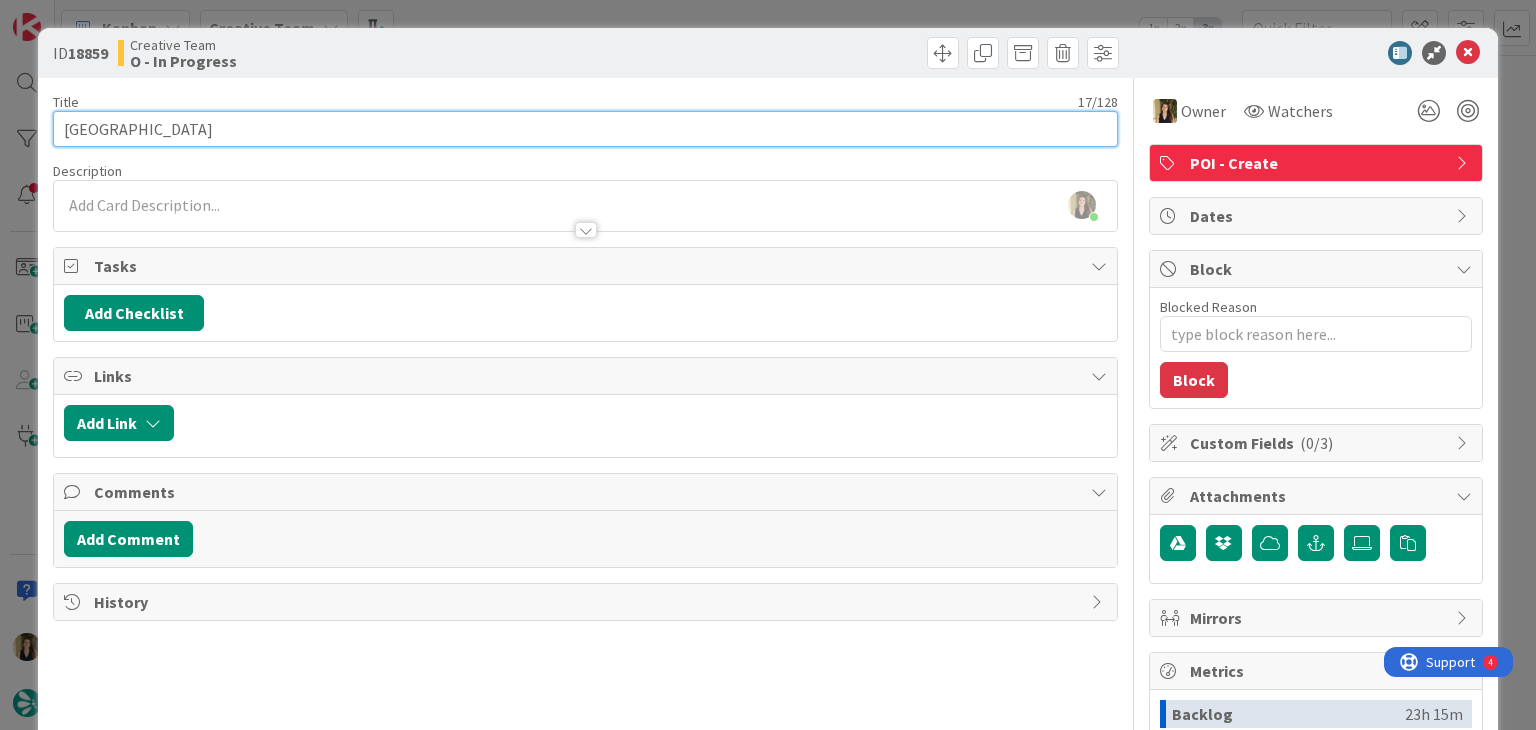 drag, startPoint x: 188, startPoint y: 131, endPoint x: 60, endPoint y: 135, distance: 128.06248 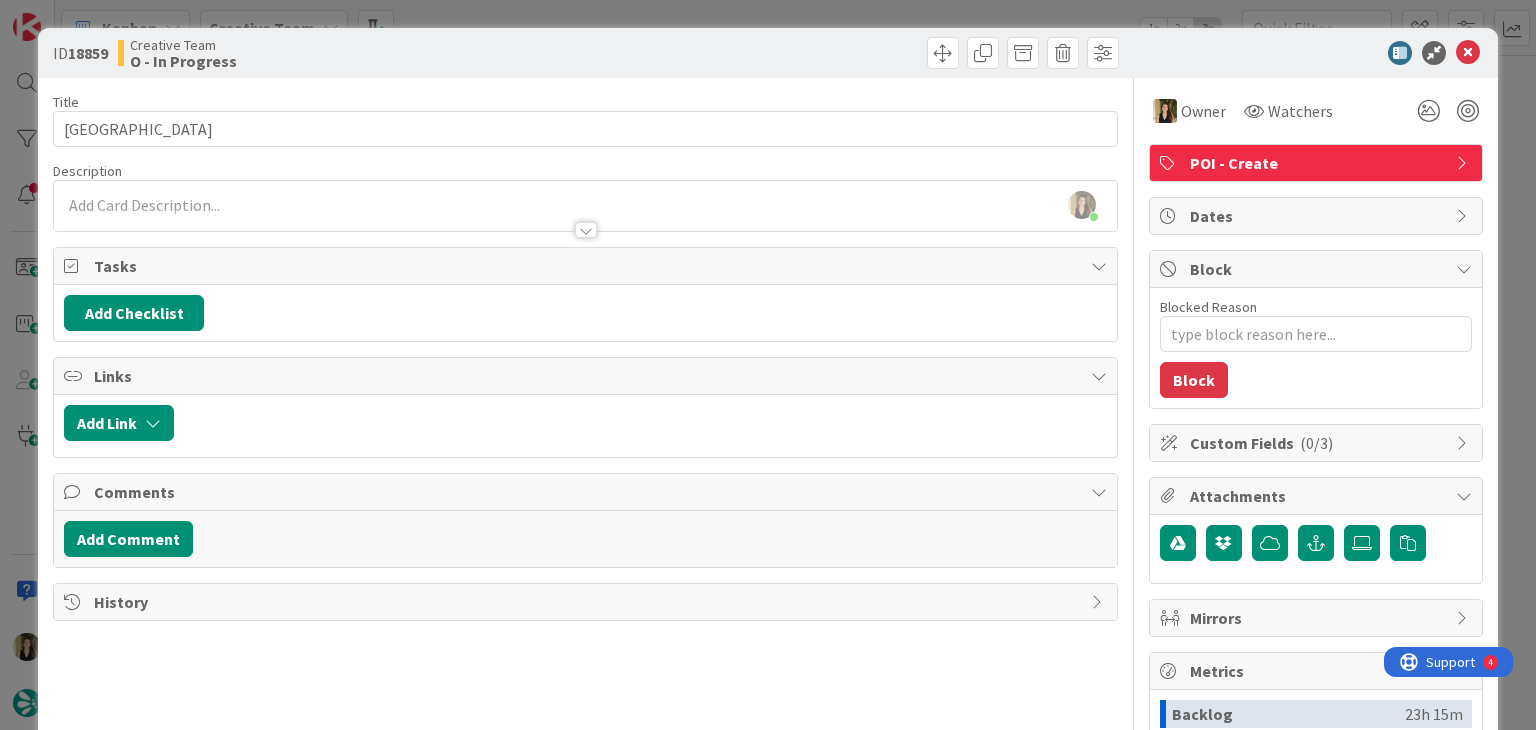click on "Creative Team O - In Progress" at bounding box center [349, 53] 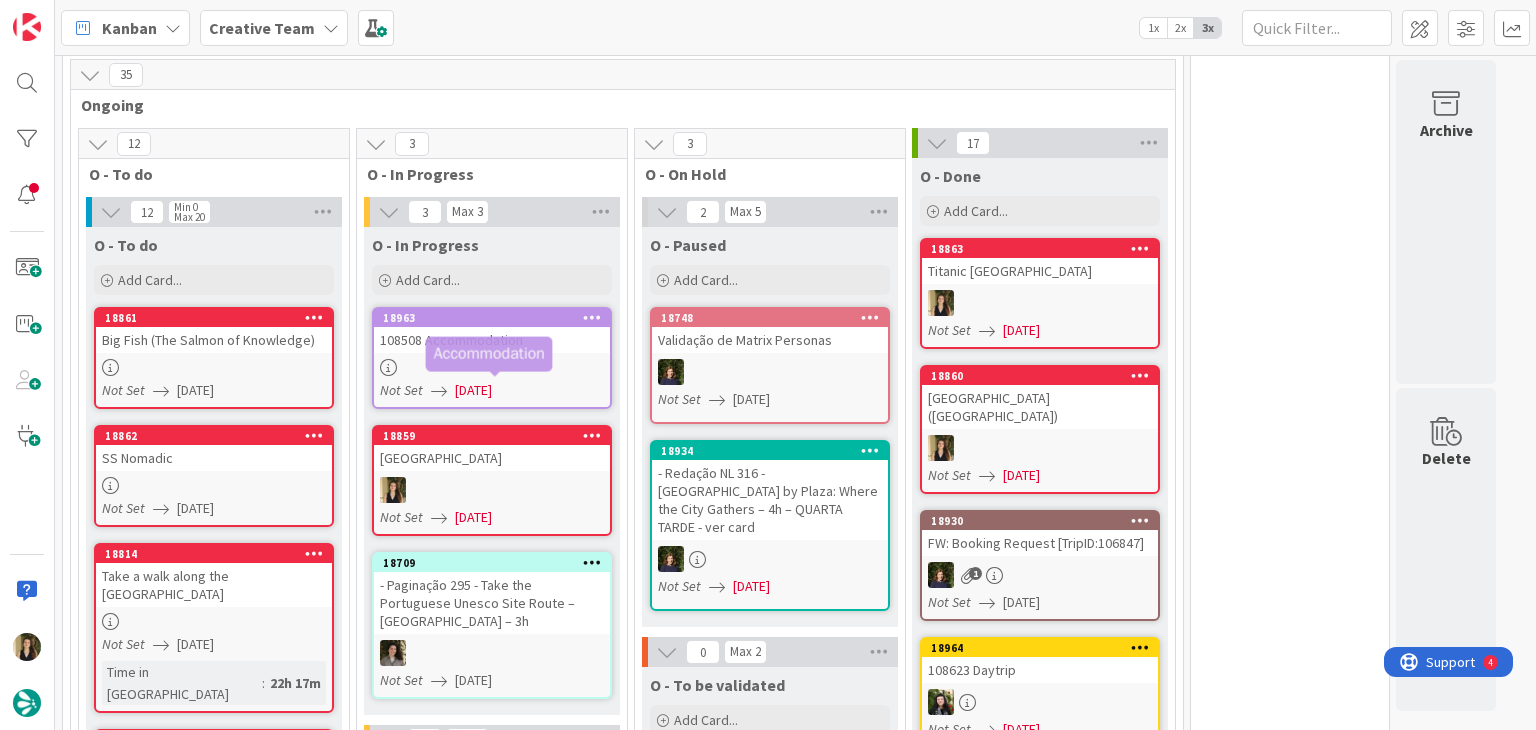 scroll, scrollTop: 1747, scrollLeft: 0, axis: vertical 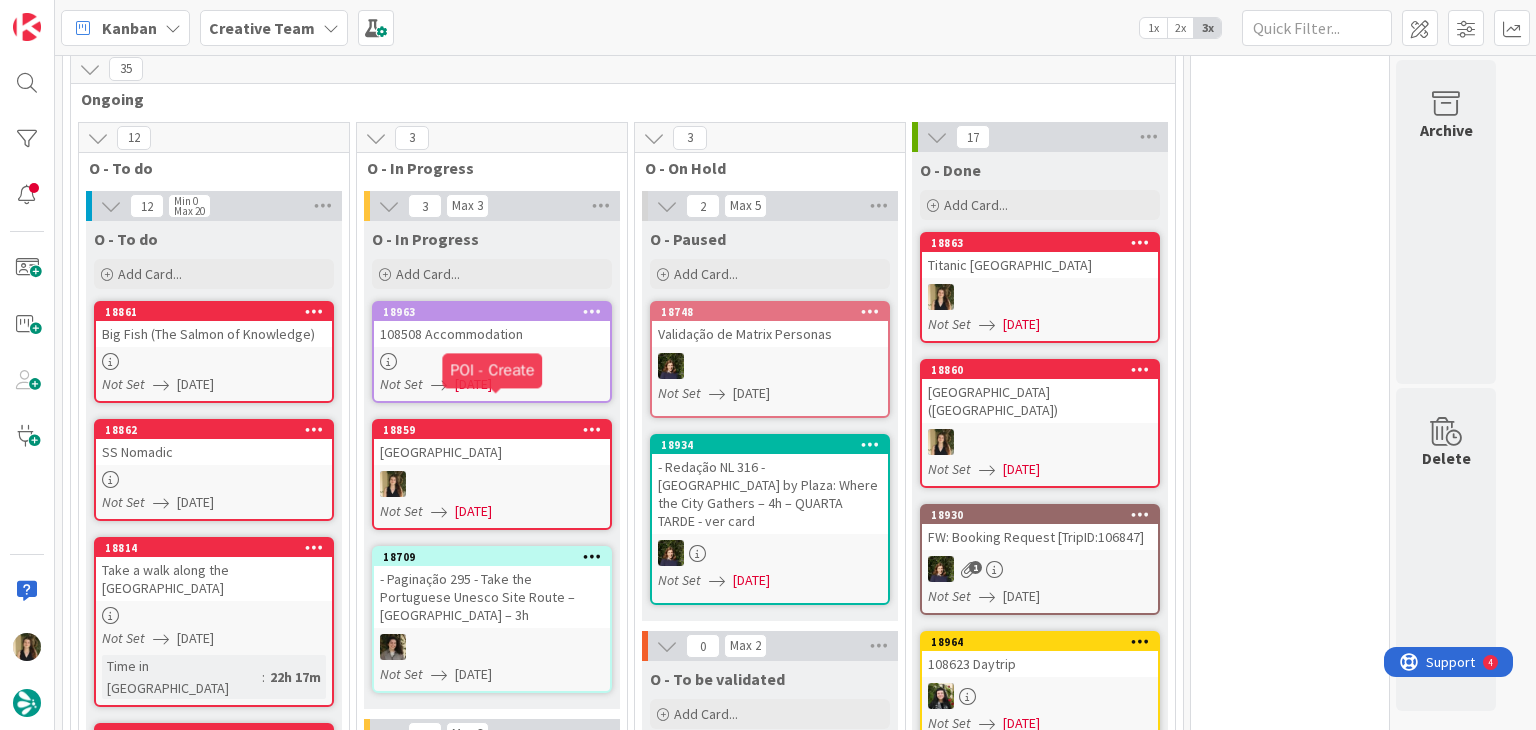 click on "[GEOGRAPHIC_DATA]" at bounding box center (492, 452) 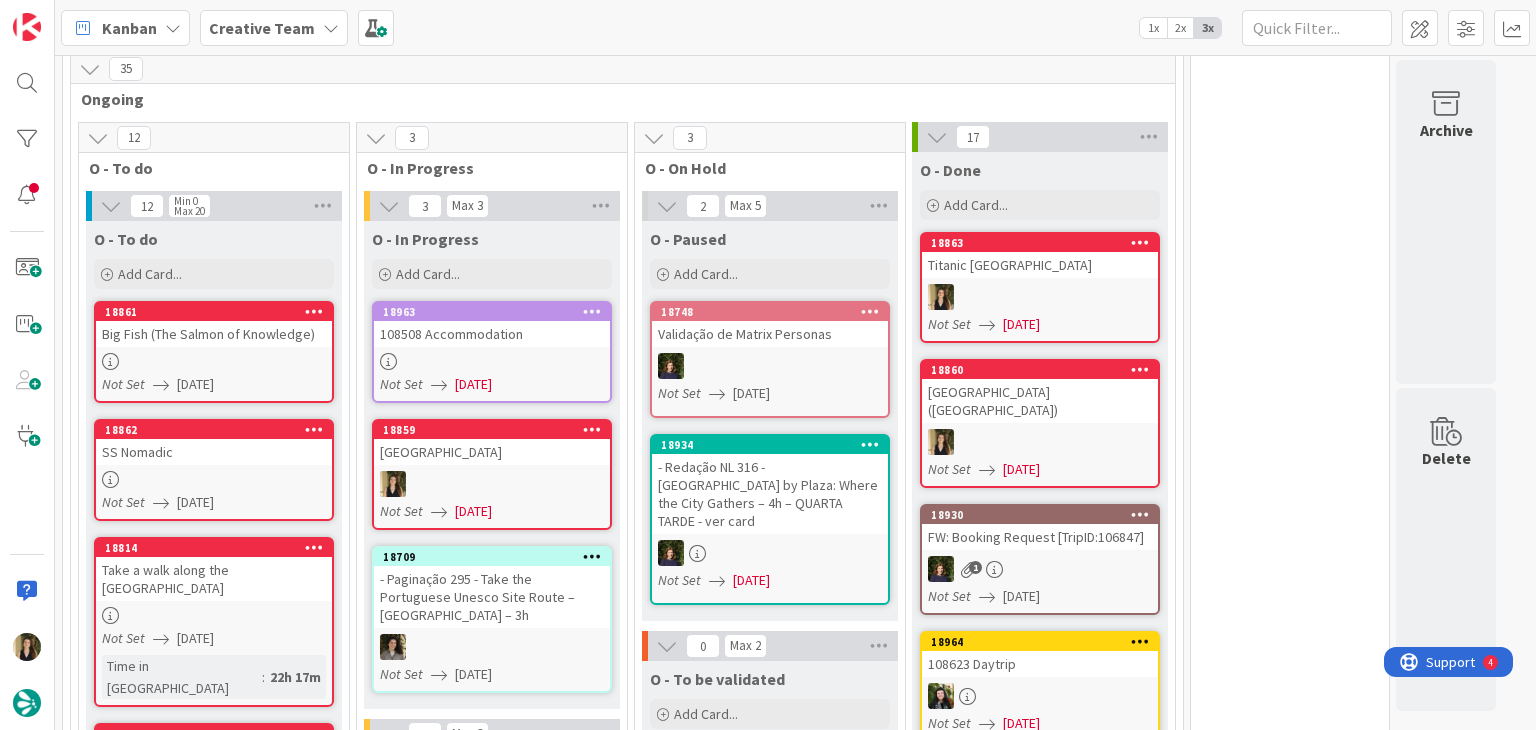 scroll, scrollTop: 0, scrollLeft: 0, axis: both 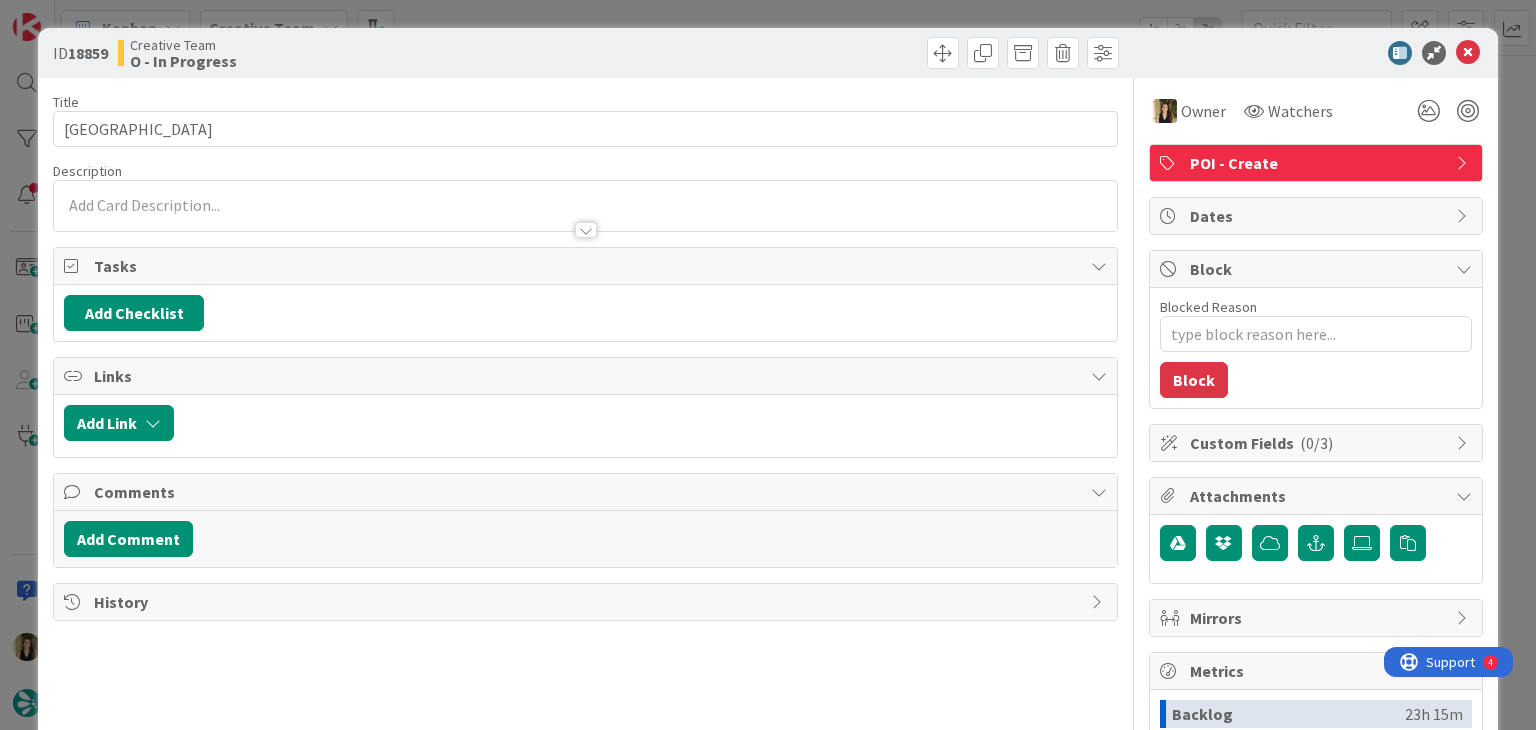 click on "ID  18859 Creative Team O - In Progress Title 17 / 128 Belfast City Hall Description Owner Watchers POI - Create  Tasks Add Checklist Links Add Link Comments Add Comment History Owner Watchers POI - Create  Dates Block Blocked Reason 0 / 256 Block Custom Fields ( 0/3 ) Attachments Mirrors Metrics Backlog 23h 15m To Do 3h 2m Buffer 0m In Progress 16m Total Time 1d 2h 33m Lead Time 3h 18m Cycle Time 16m Blocked Time 0m Show Details" at bounding box center [768, 365] 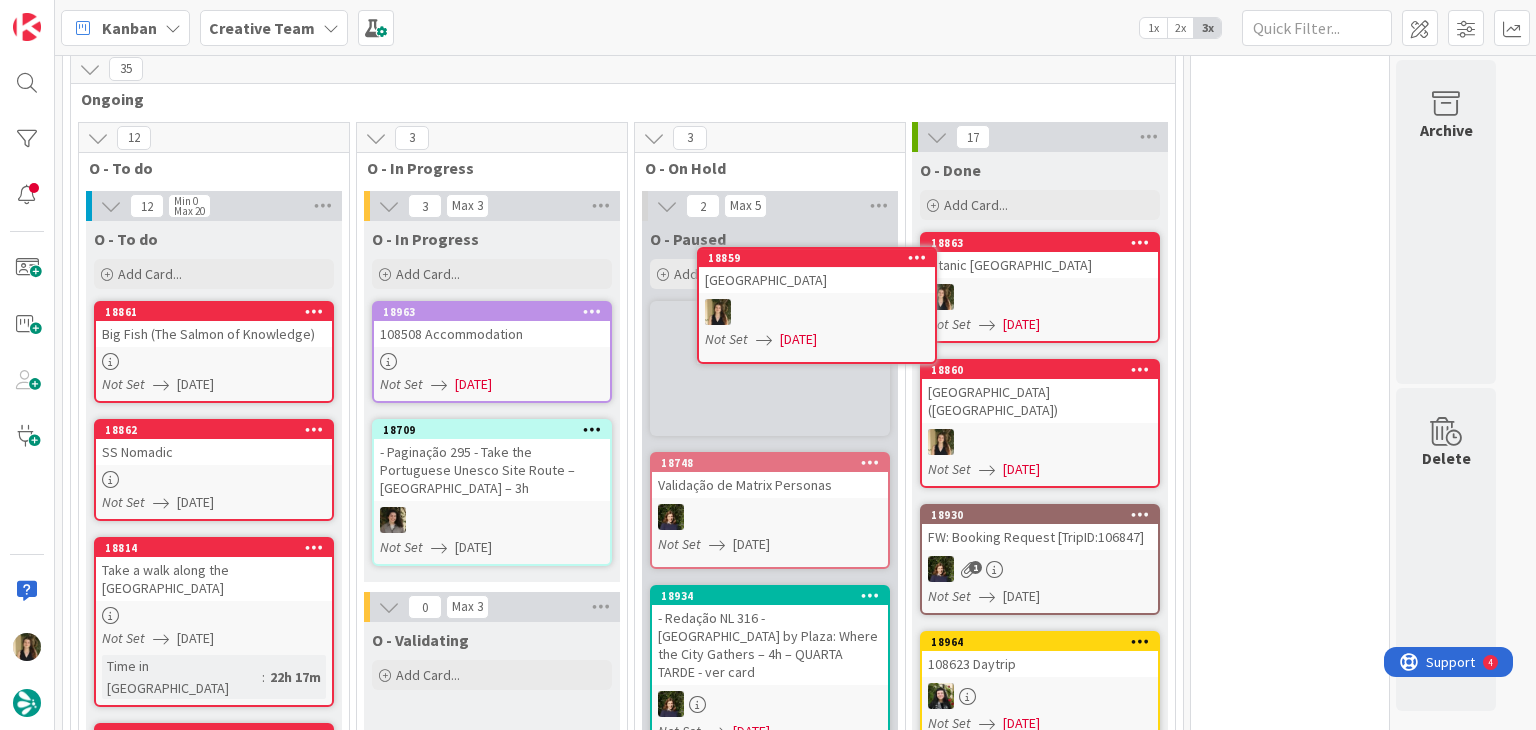 scroll, scrollTop: 0, scrollLeft: 0, axis: both 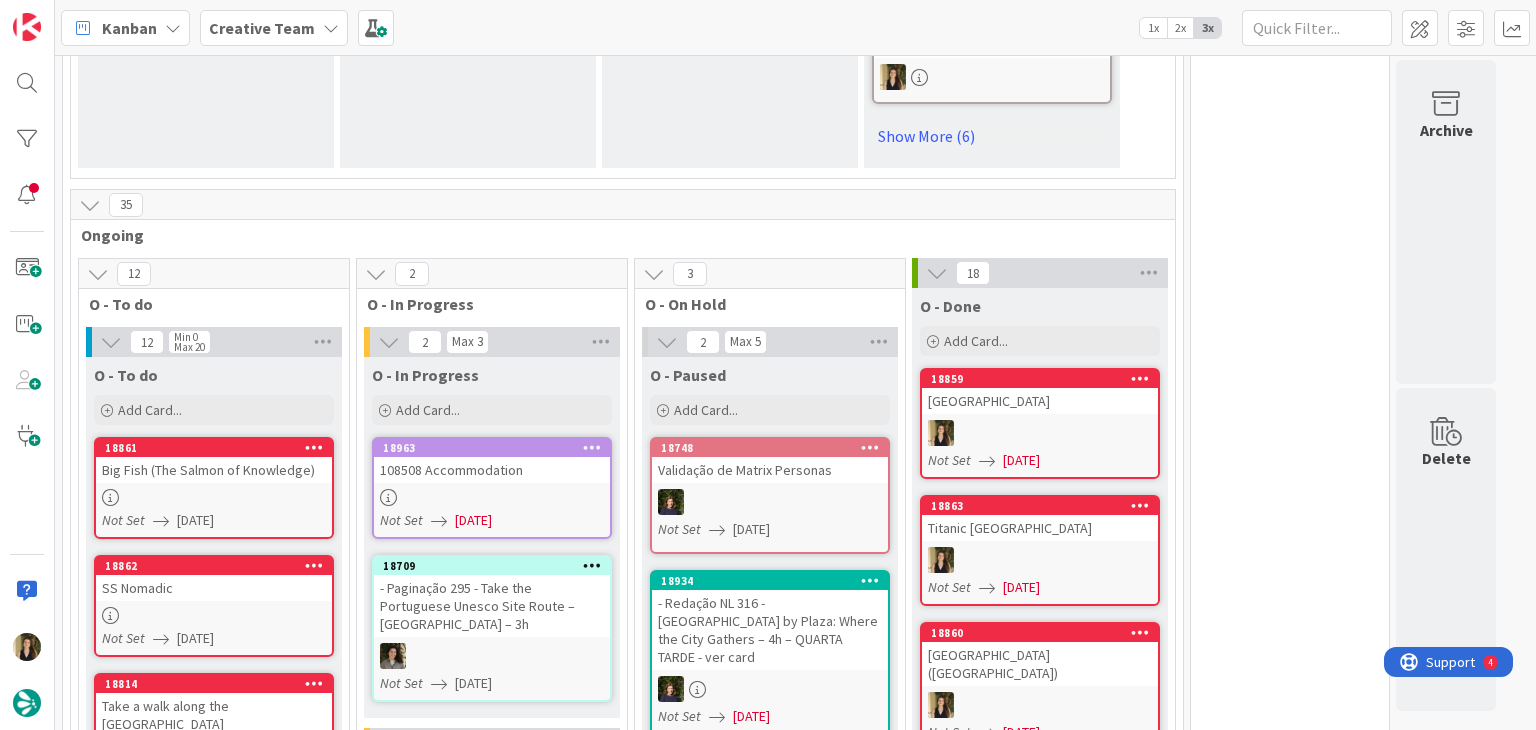 click on "0 Tempos máximos Roadbook  - Create -  30 min Roadbook  - Validation  - 20 min Roadbook  - Revision  - 25 min NL  - Blog Post + Email  - 4h30 NL  - Paginação  - 3 h NL  - Teste/agendar  - 30min Daytrip  - 5 min Car  - 20 min Service  - 20 min Service  Aux  - 10 min POI  - Pesquisa (exclui redação)  - 45 min POI  - Create  - 20 min Location  - 20 min Accommodation  - 30 min Accommodation  RB  - 20 min Website   -  Carregamento de Tours  - 6h Website  -  Edição conteúdo -  20min" at bounding box center [1290, 1785] 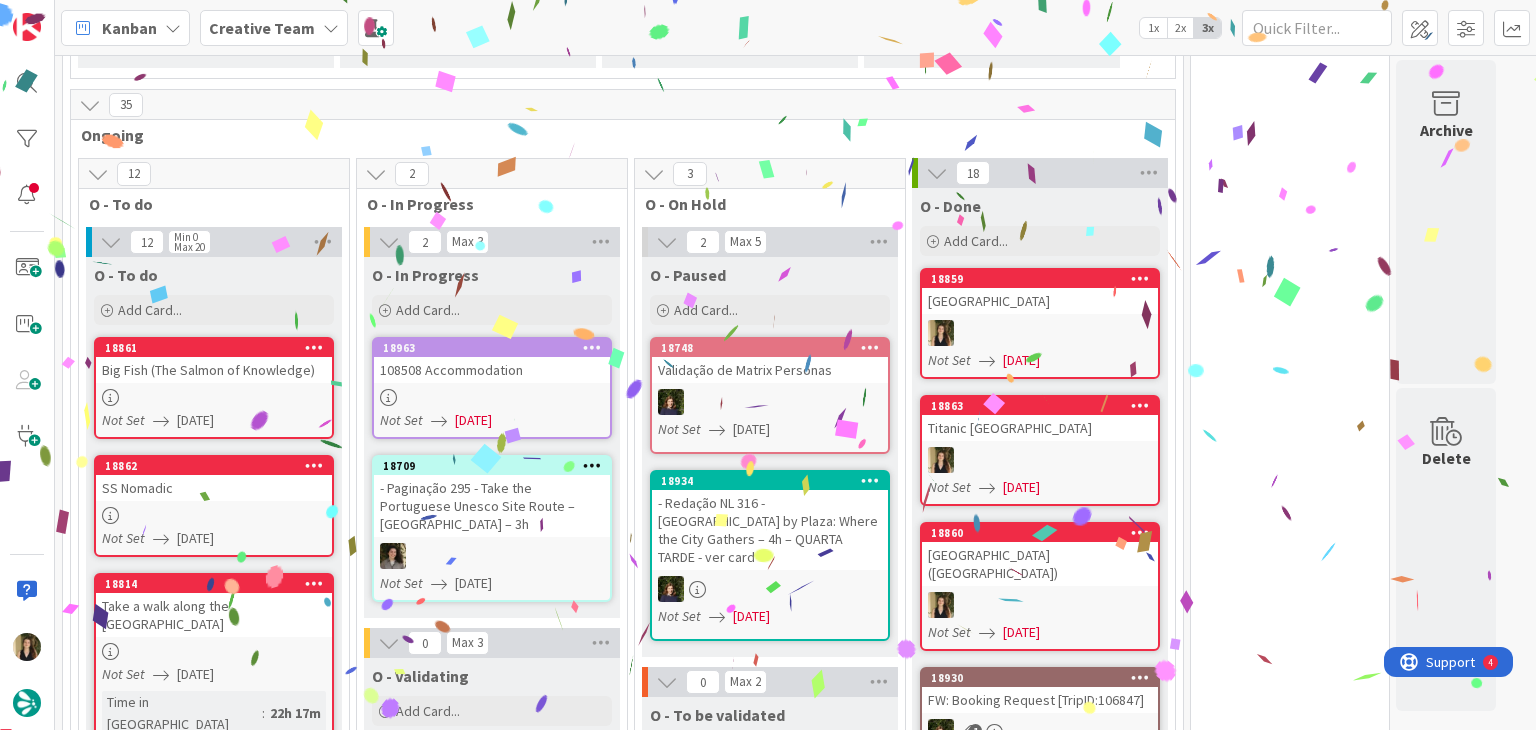 scroll, scrollTop: 1911, scrollLeft: 0, axis: vertical 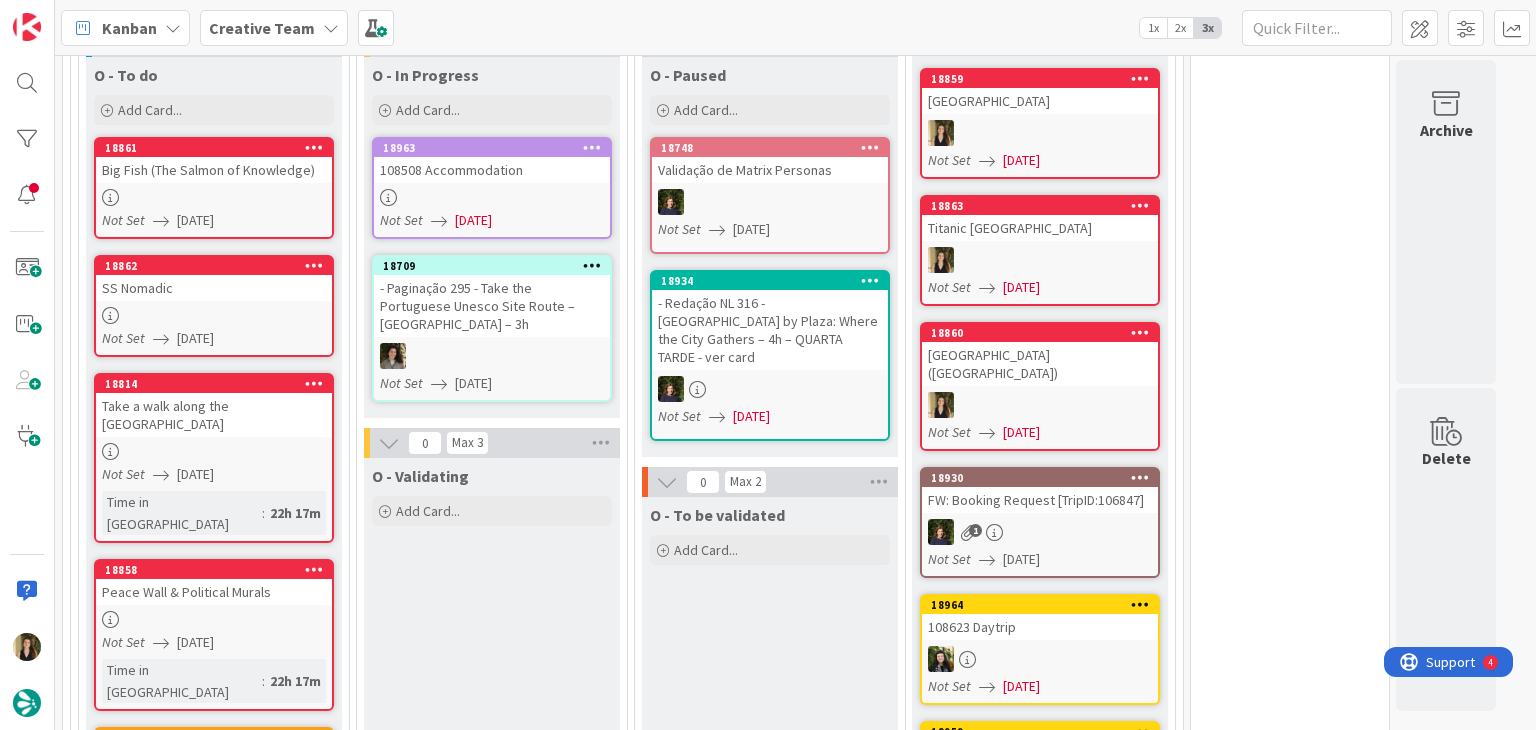 click on "O - Validating Add Card..." at bounding box center (492, 1302) 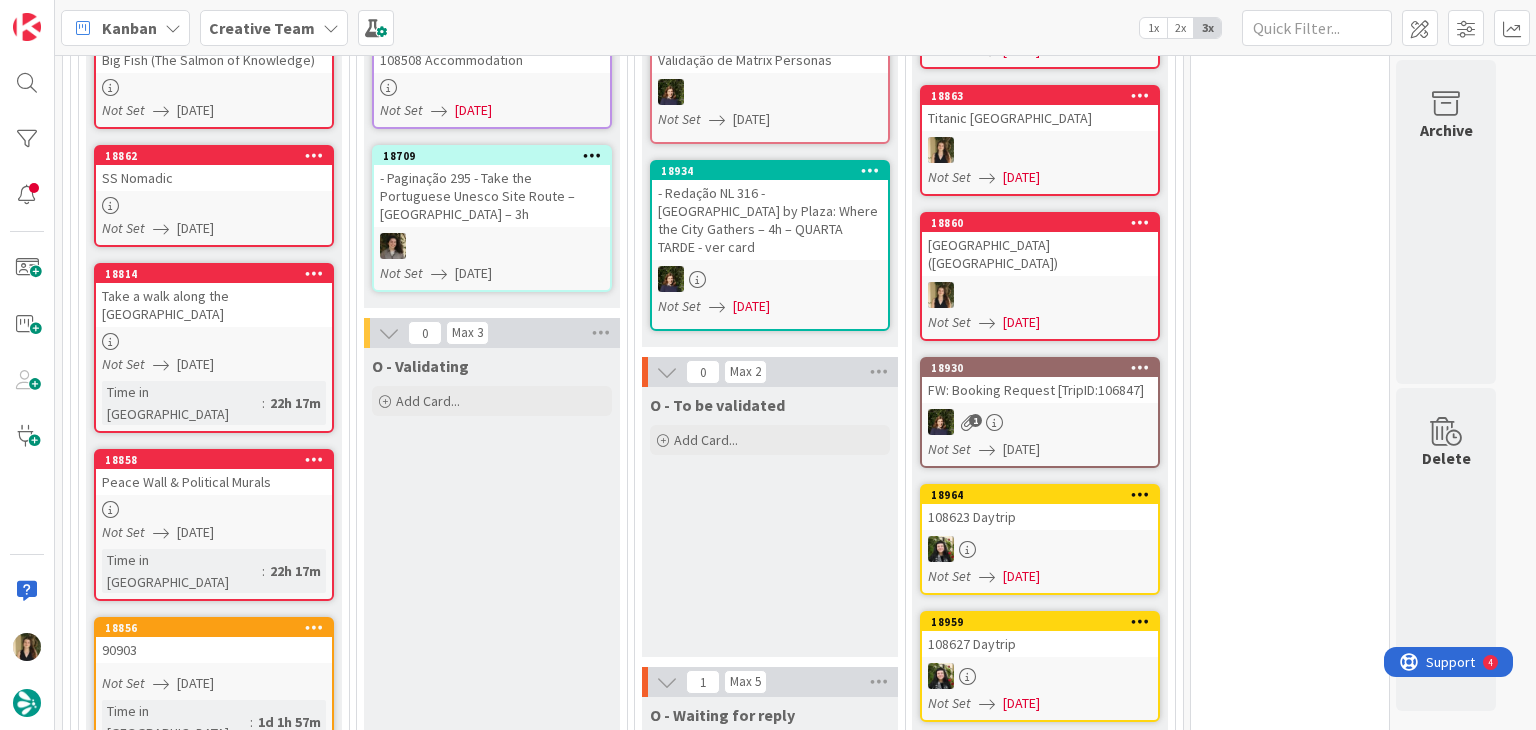 scroll, scrollTop: 2111, scrollLeft: 0, axis: vertical 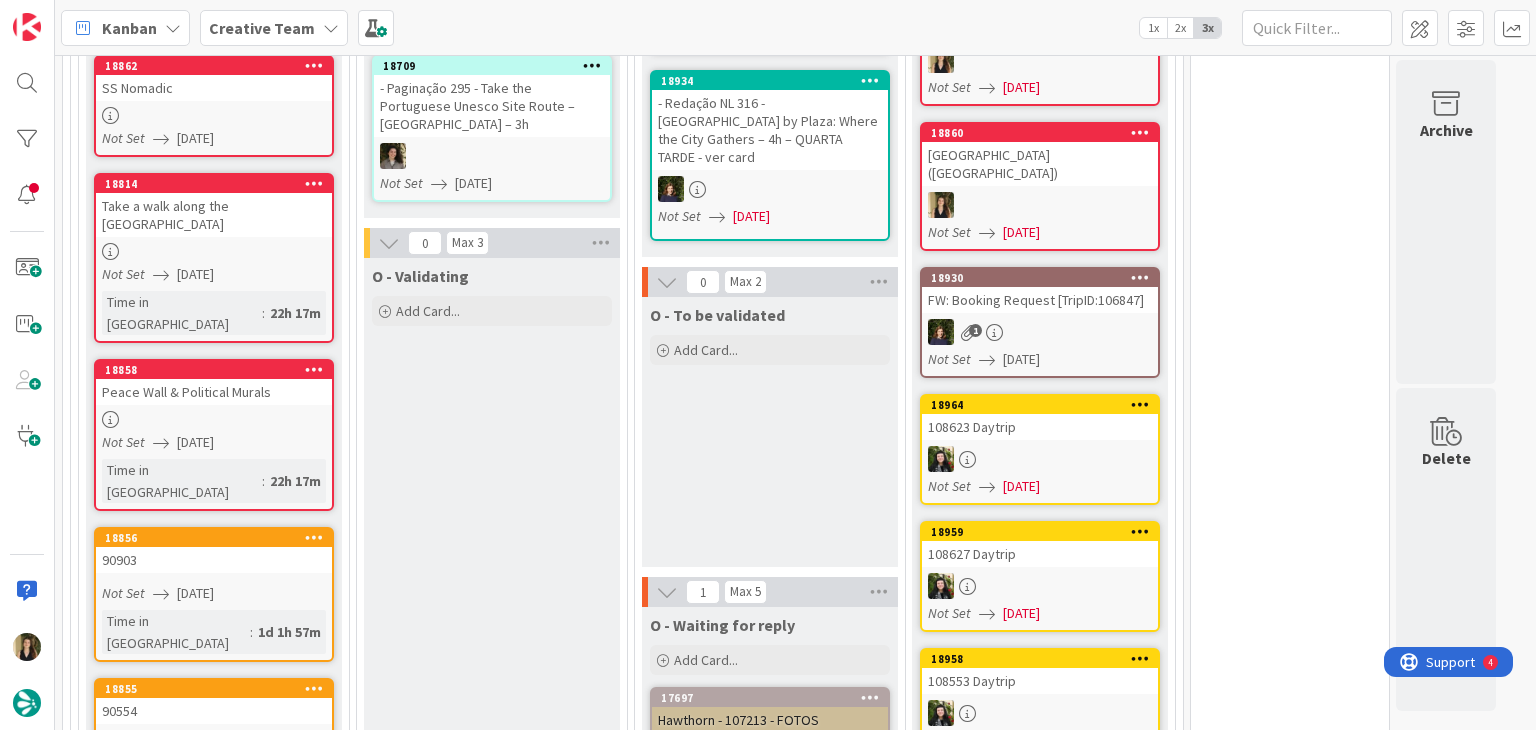 click on "O - Validating Add Card..." at bounding box center [492, 1102] 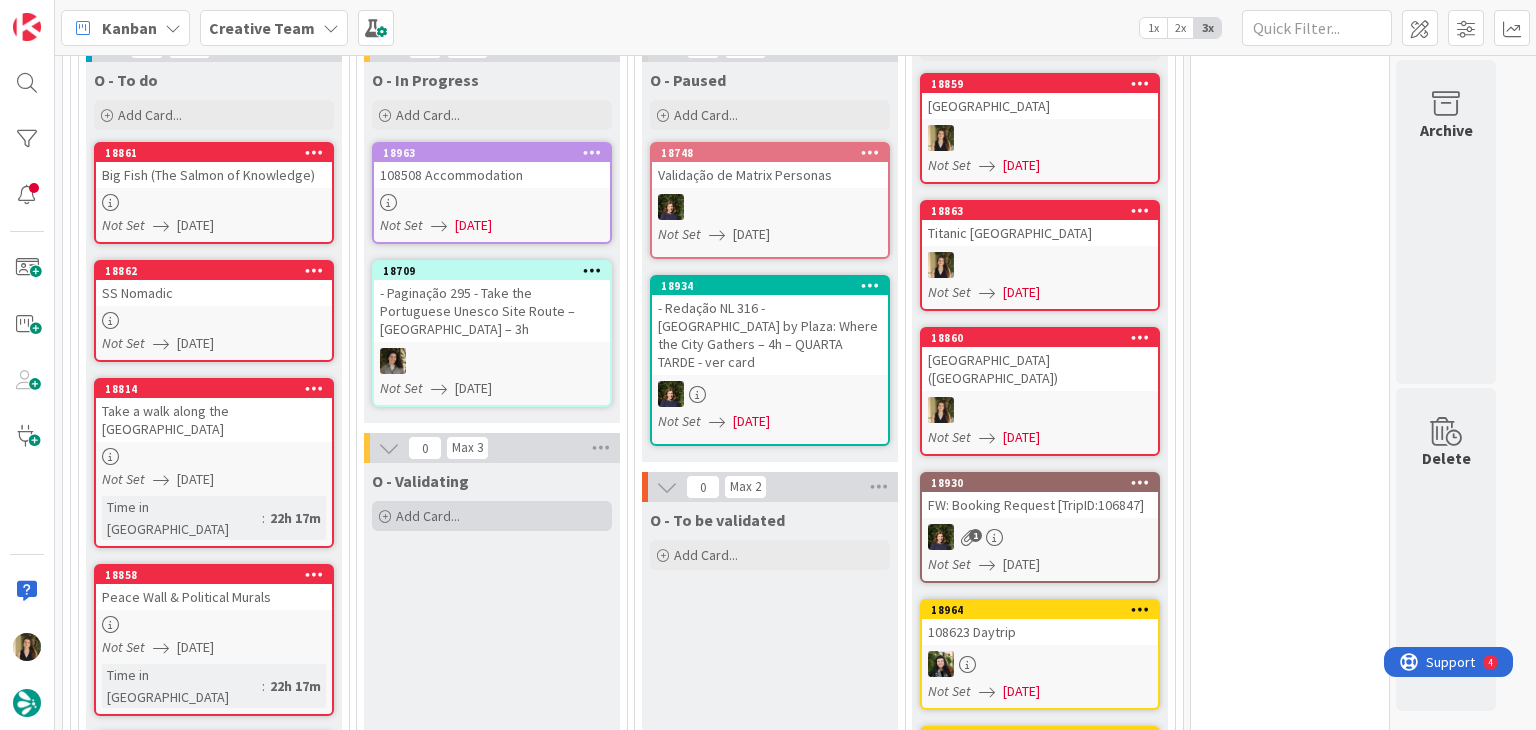 scroll, scrollTop: 1911, scrollLeft: 0, axis: vertical 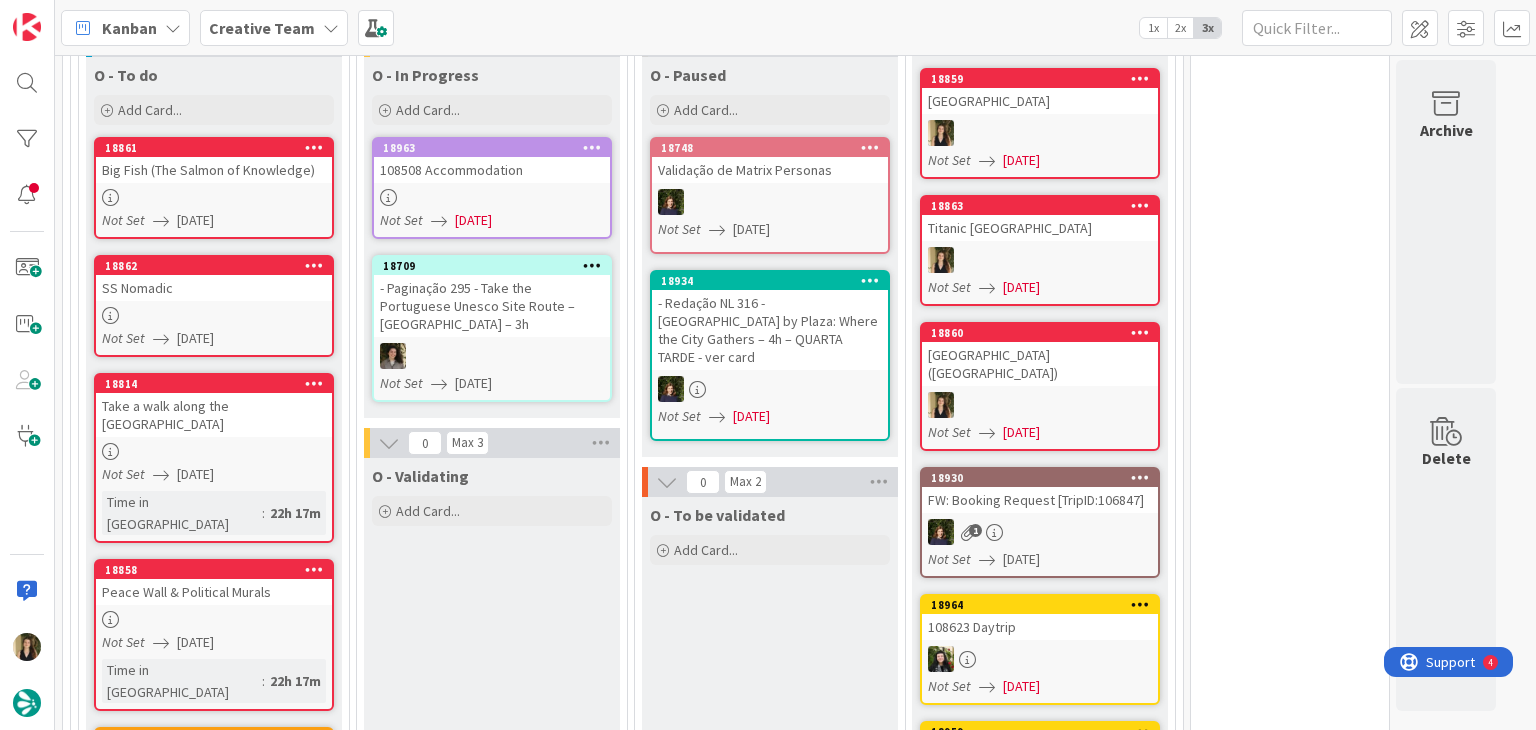 click at bounding box center (214, 619) 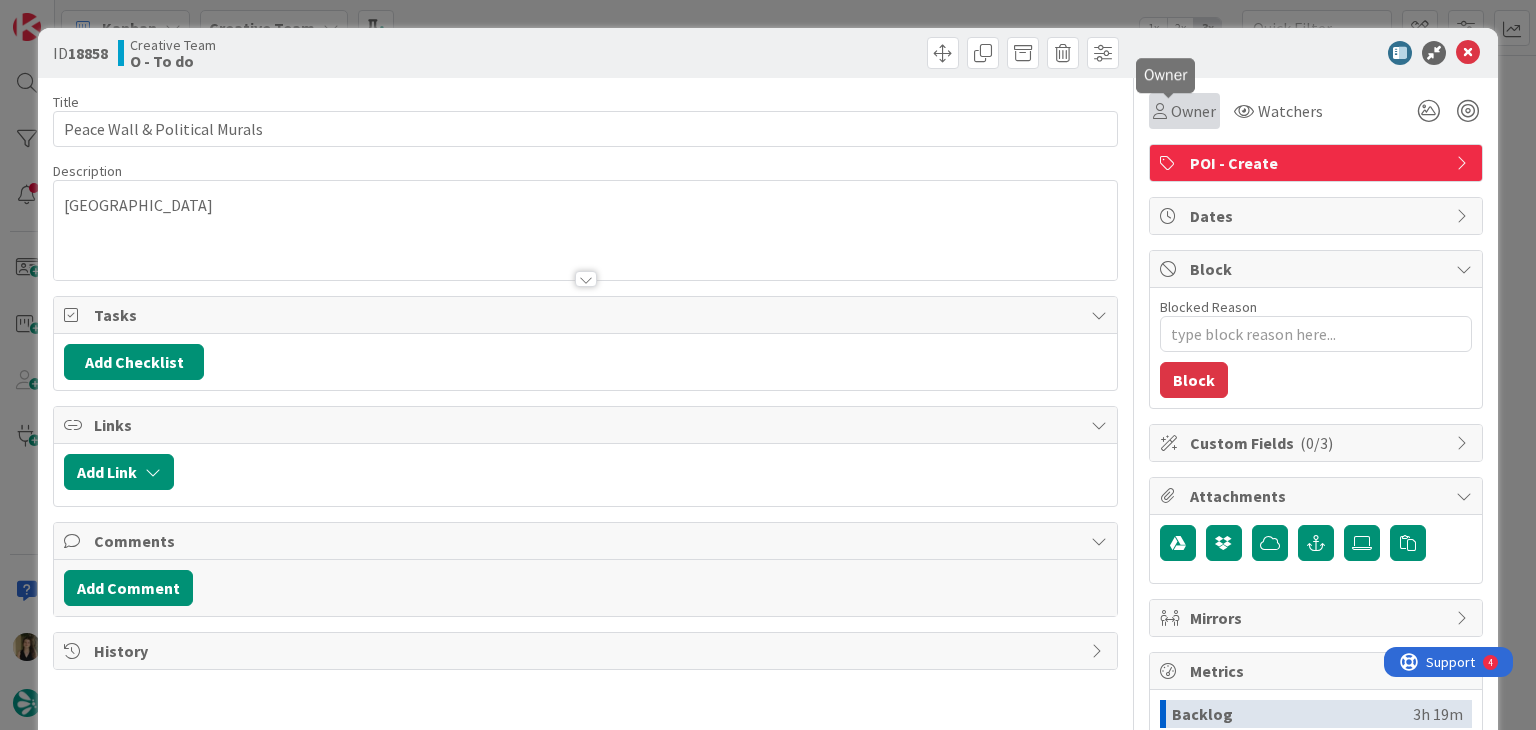 click on "Owner" at bounding box center (1193, 111) 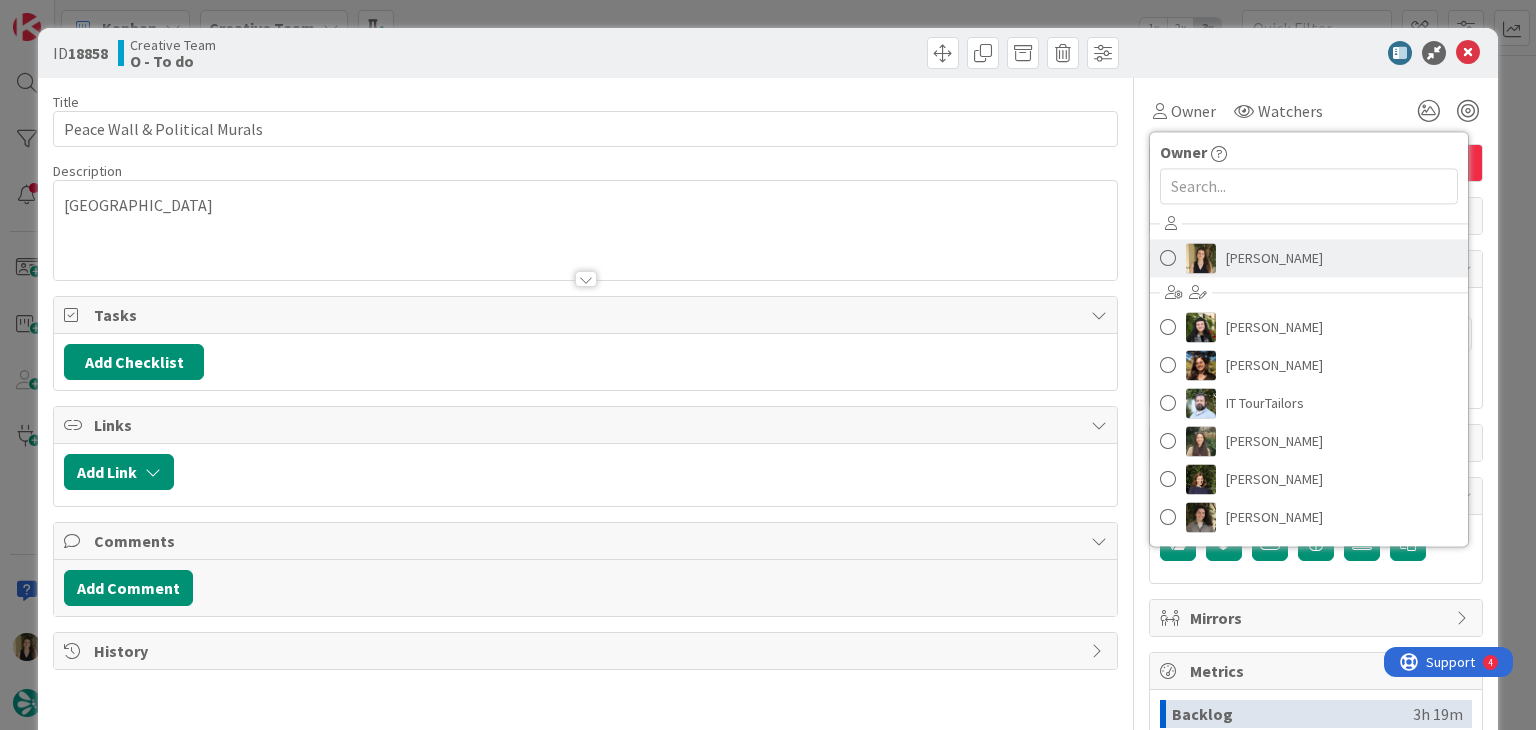 drag, startPoint x: 1244, startPoint y: 248, endPoint x: 1017, endPoint y: 183, distance: 236.12285 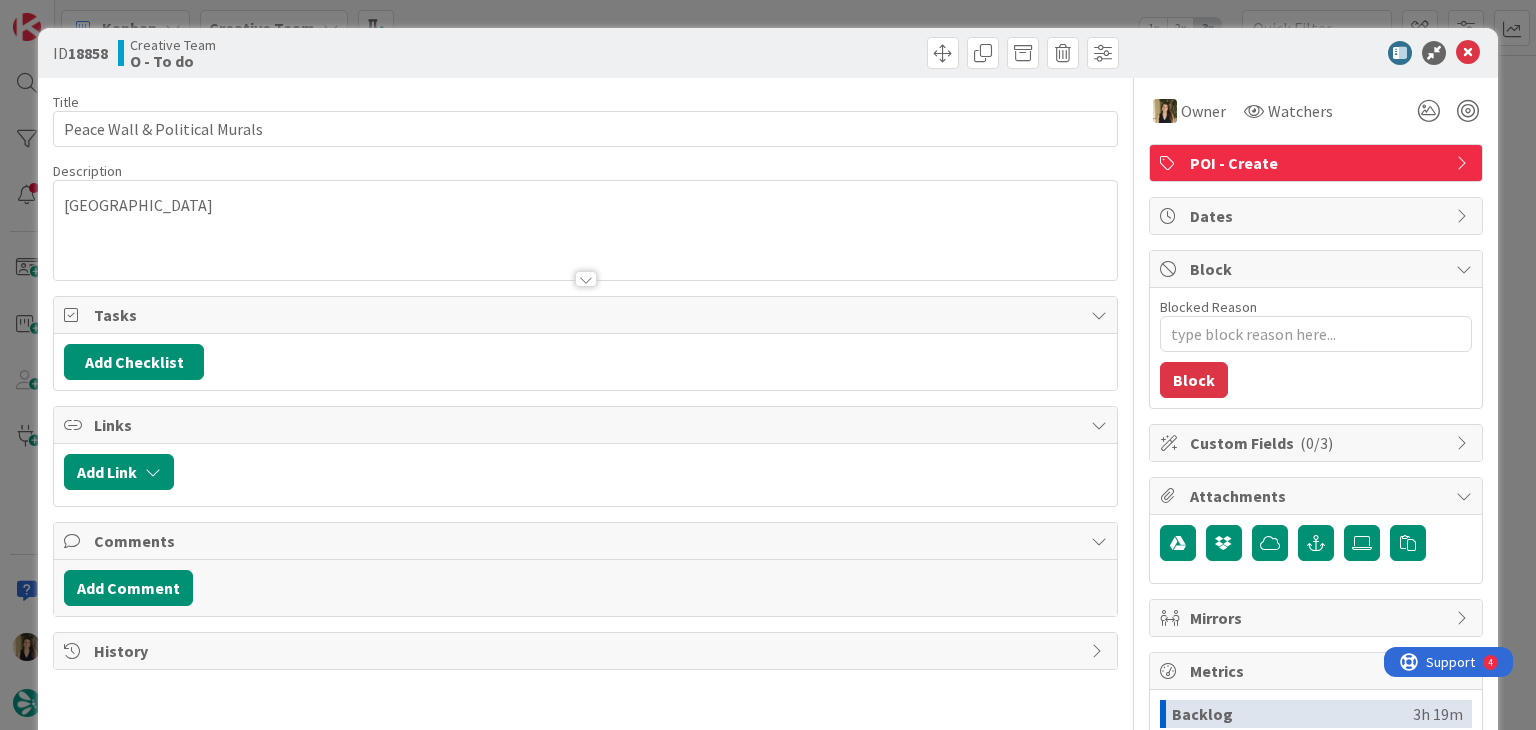 type on "x" 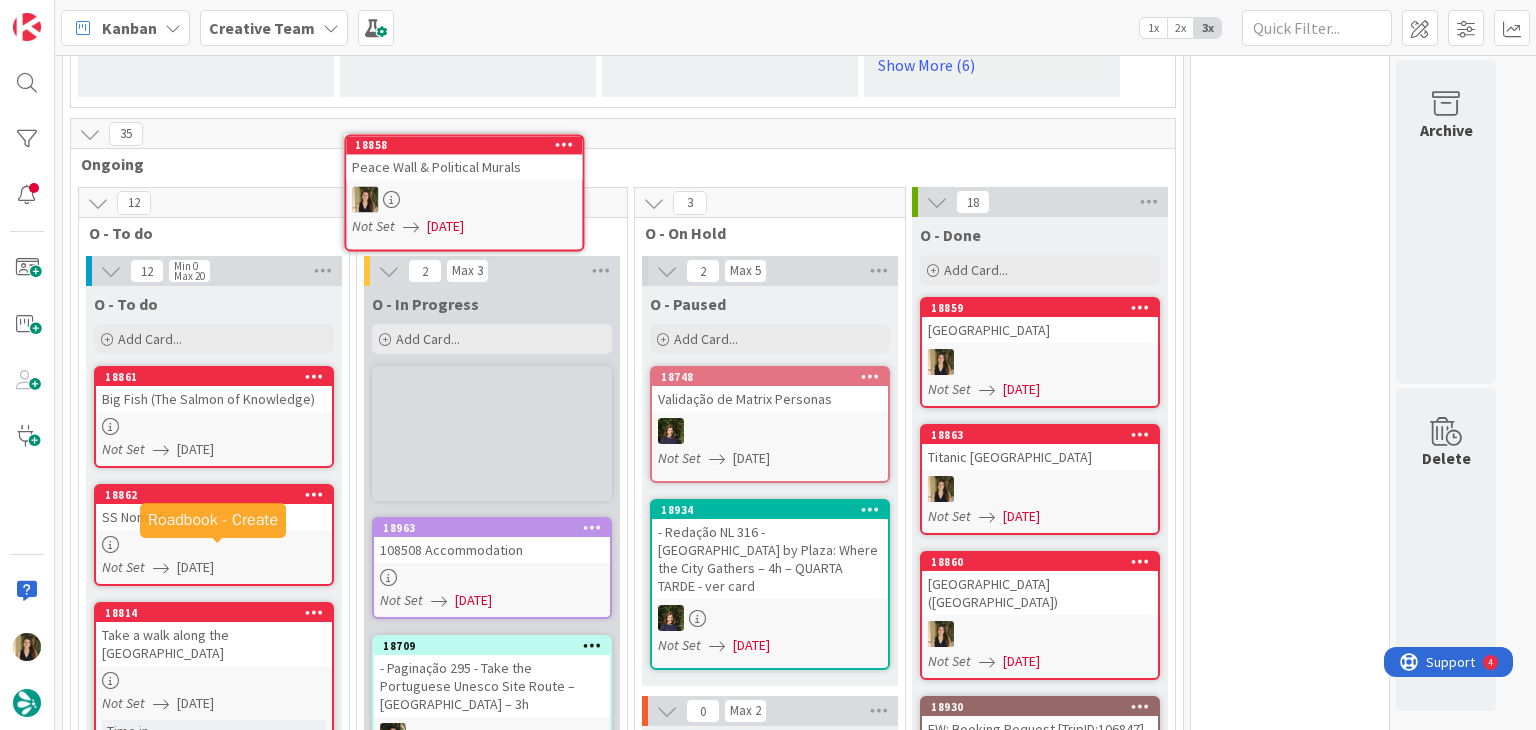 scroll, scrollTop: 1670, scrollLeft: 0, axis: vertical 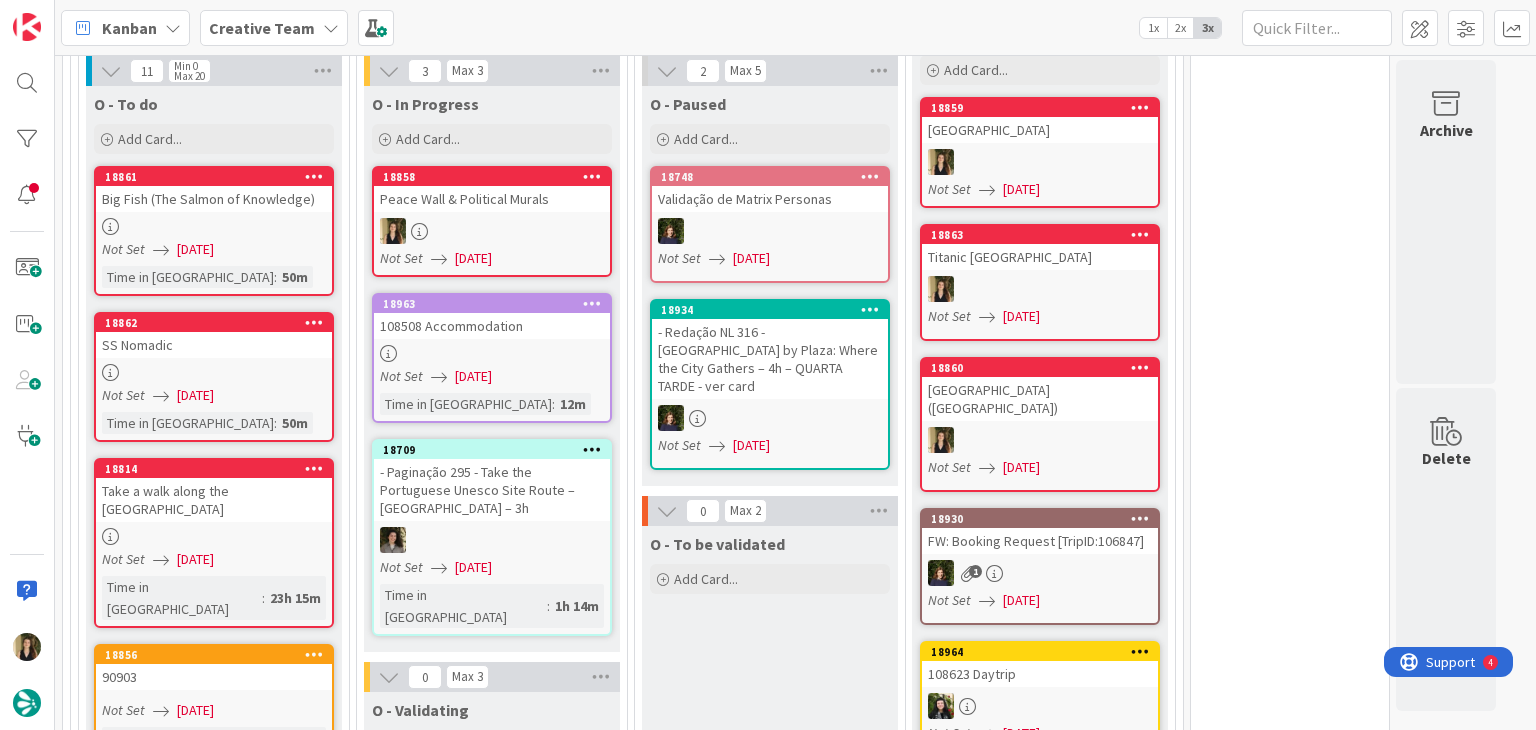 click on "[DATE]" at bounding box center (473, 258) 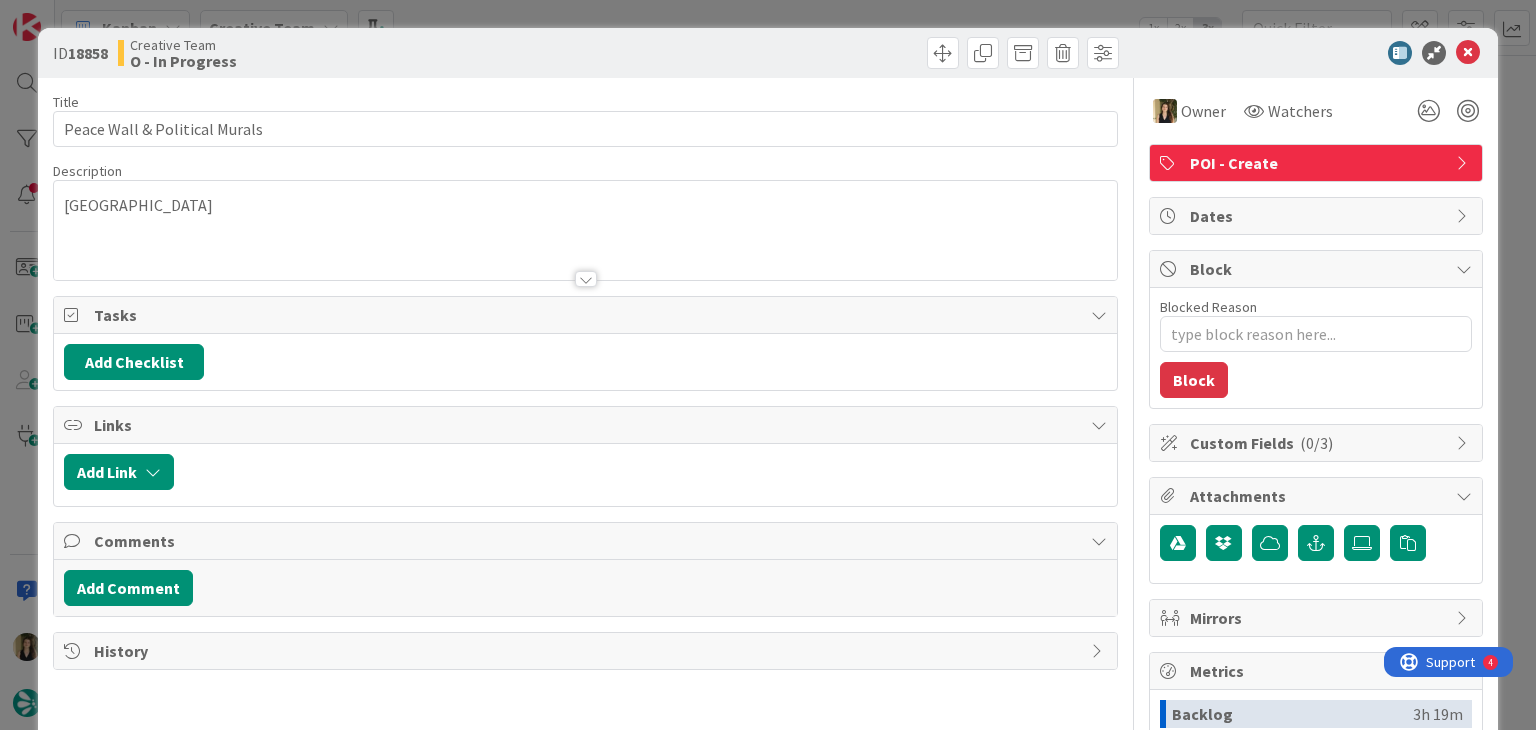 scroll, scrollTop: 0, scrollLeft: 0, axis: both 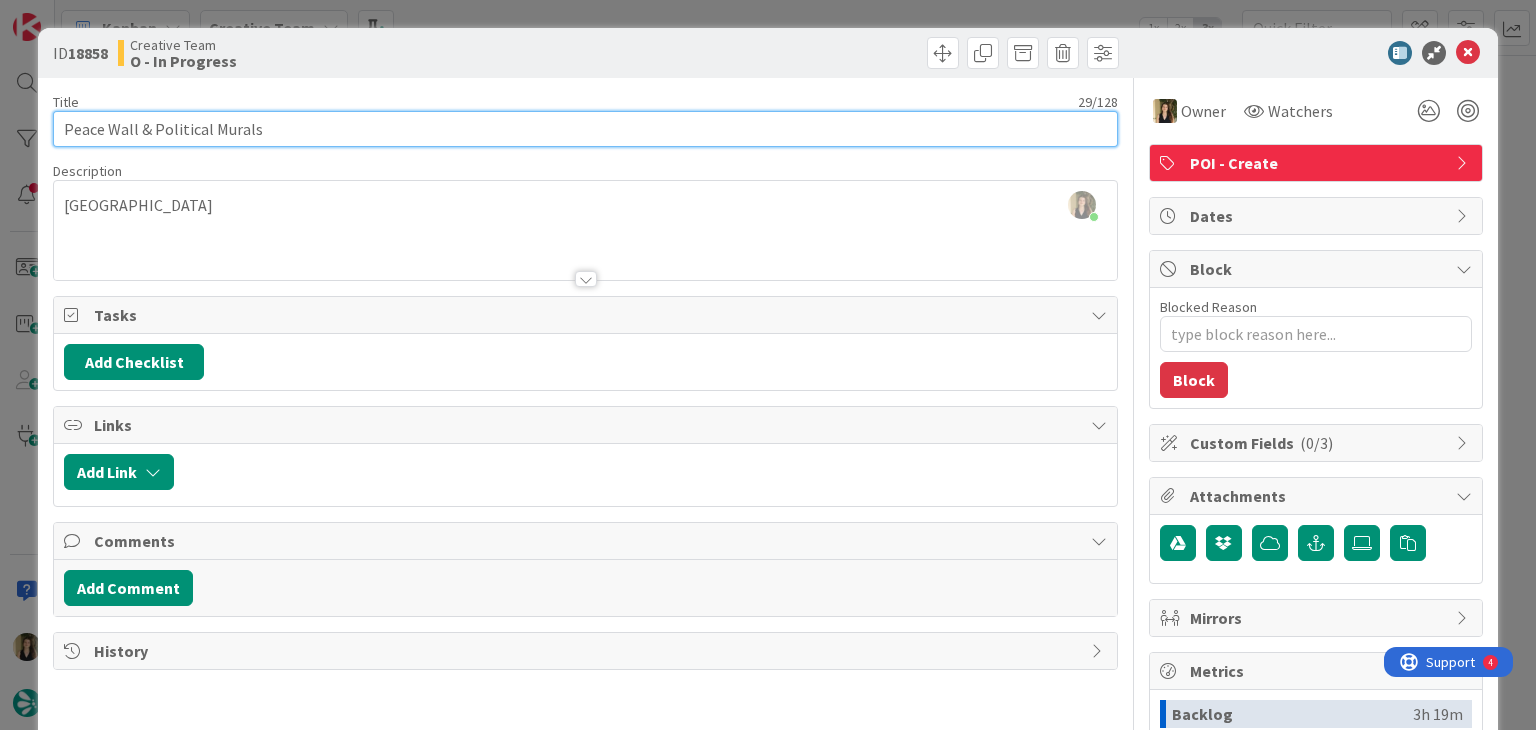drag, startPoint x: 302, startPoint y: 124, endPoint x: 64, endPoint y: 131, distance: 238.10292 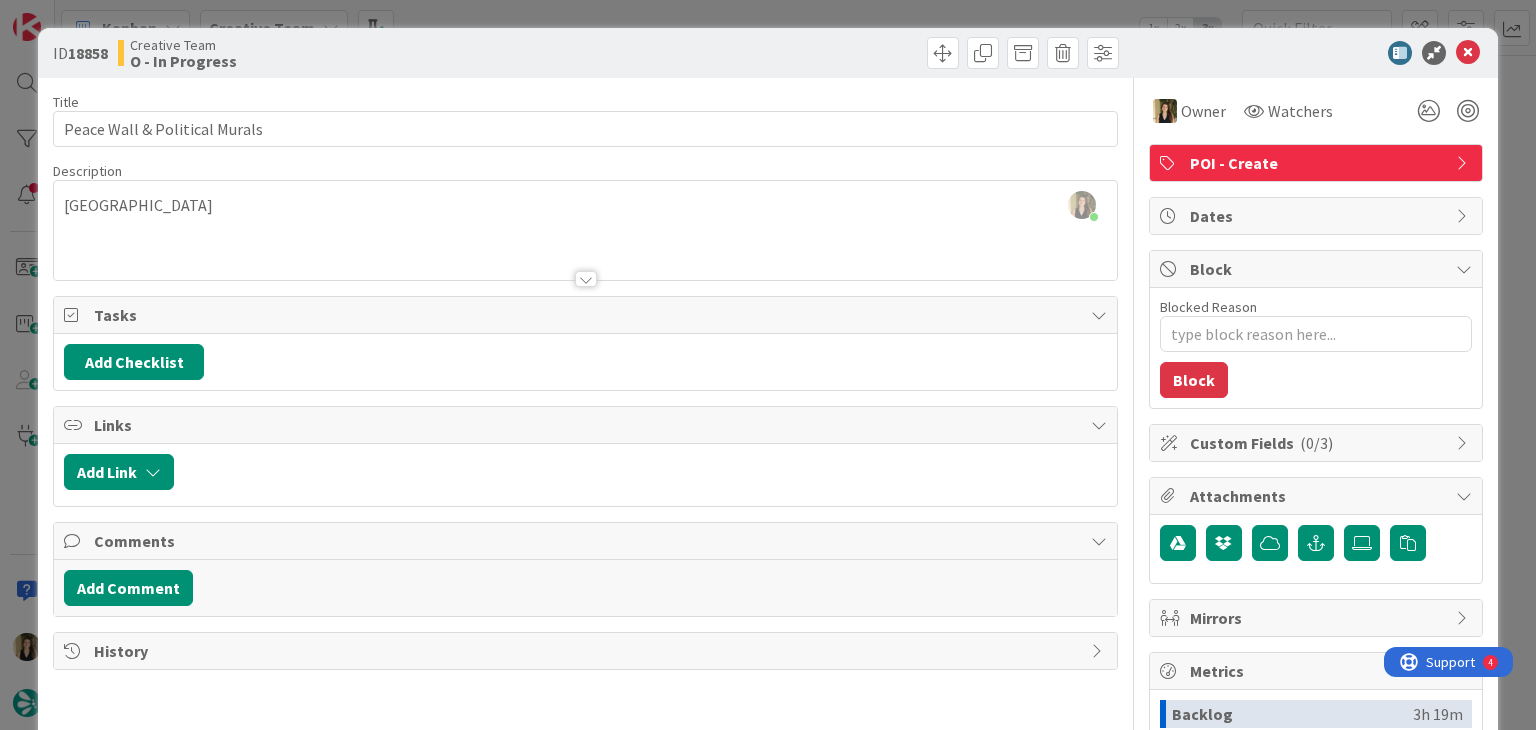 click on "Creative Team O - In Progress" at bounding box center (349, 53) 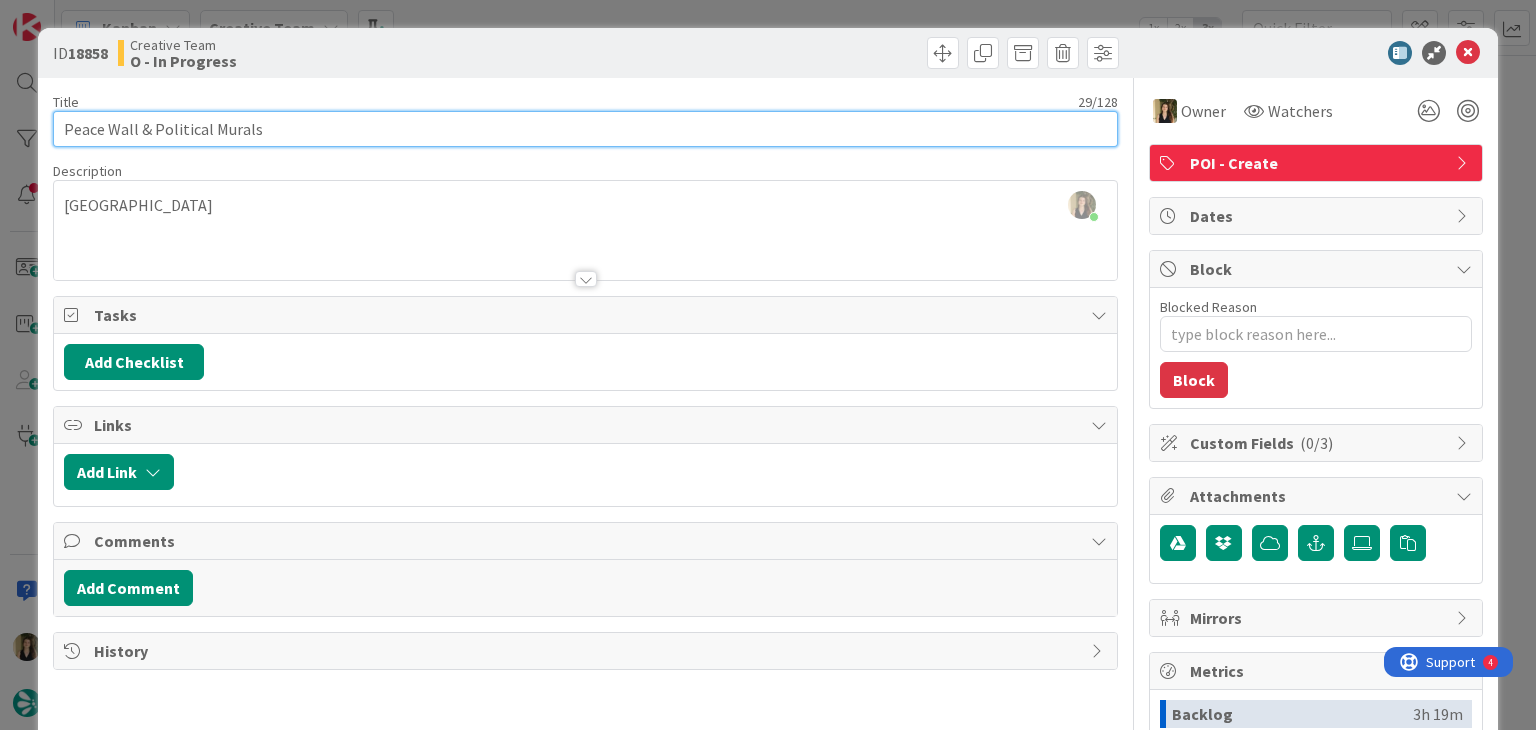 drag, startPoint x: 268, startPoint y: 126, endPoint x: 54, endPoint y: 119, distance: 214.11446 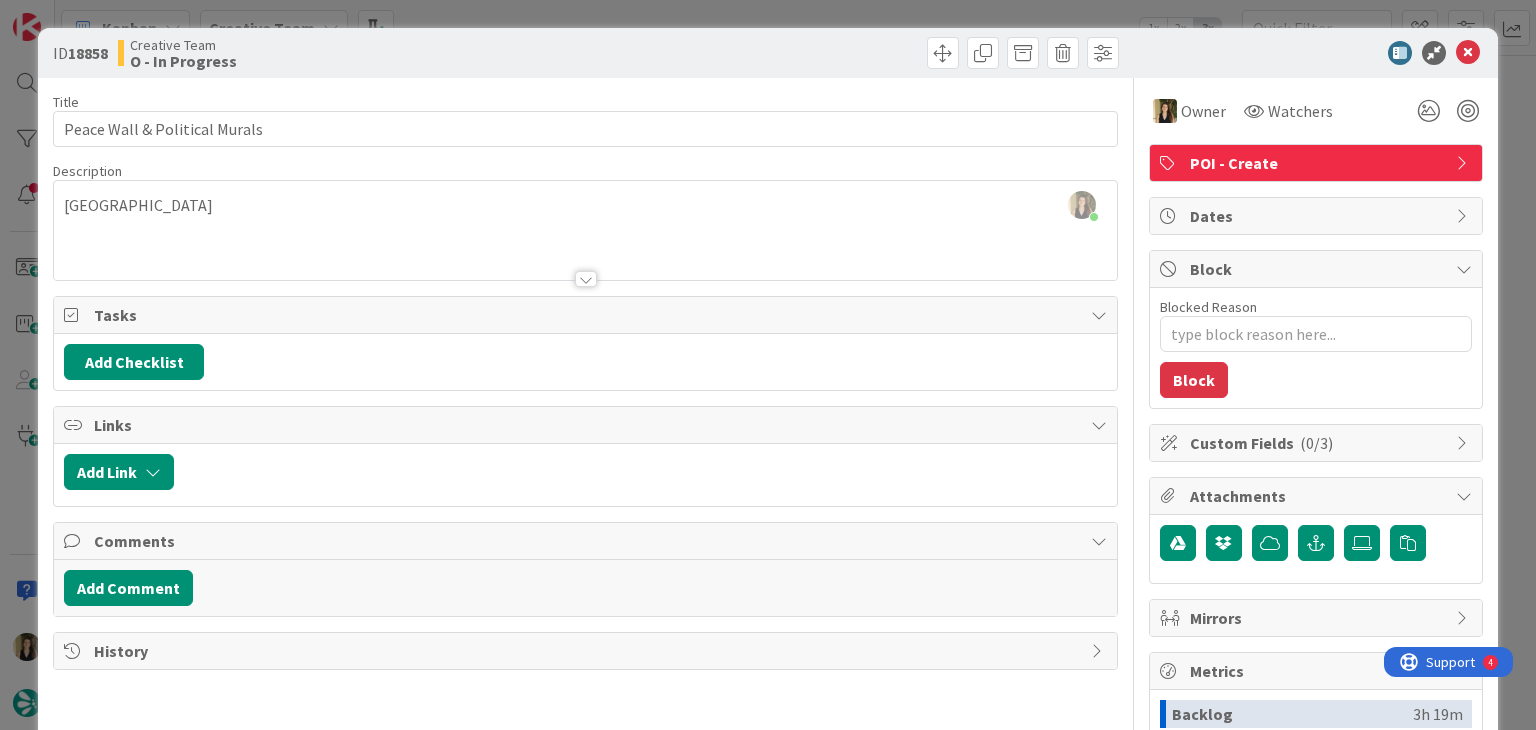 drag, startPoint x: 557, startPoint y: 34, endPoint x: 555, endPoint y: 23, distance: 11.18034 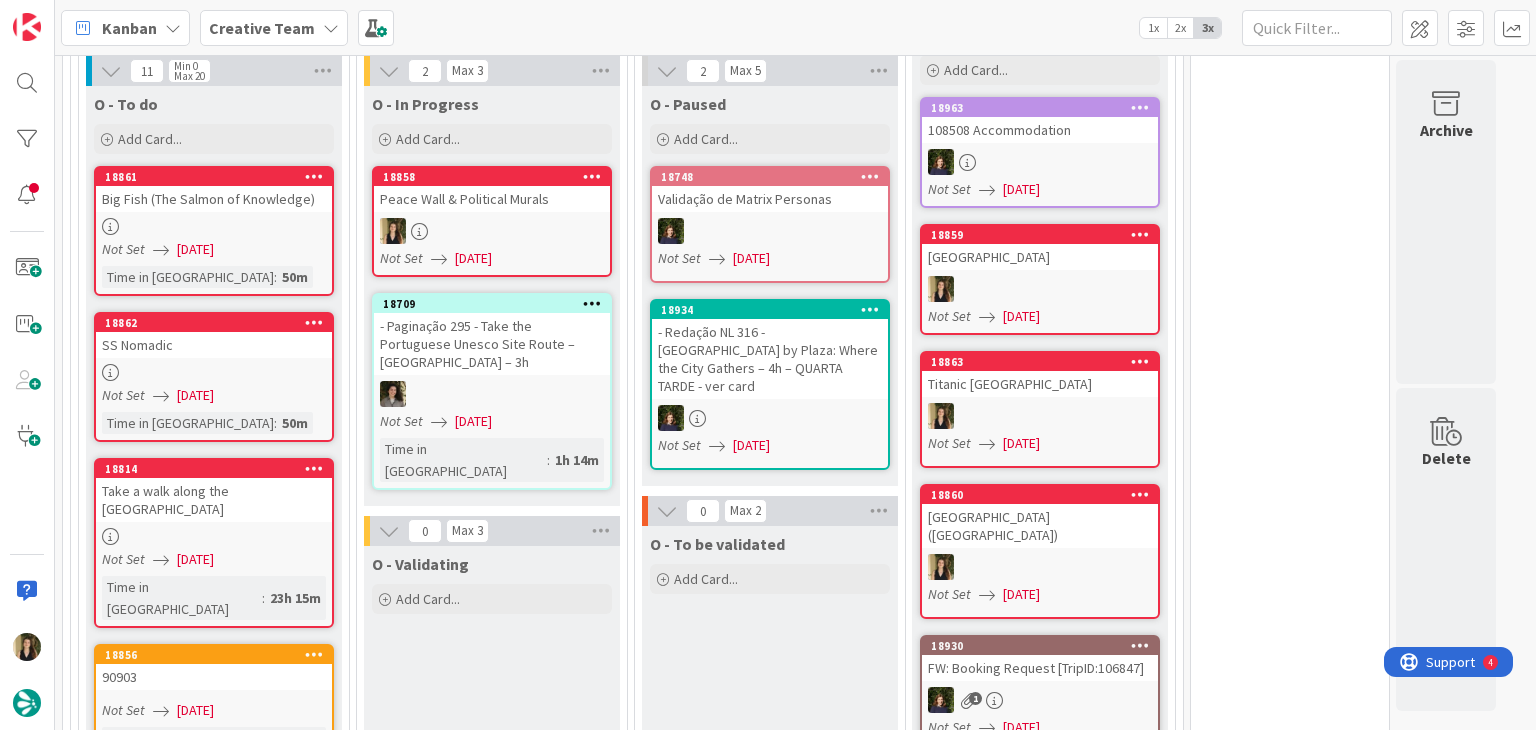 click at bounding box center (492, 231) 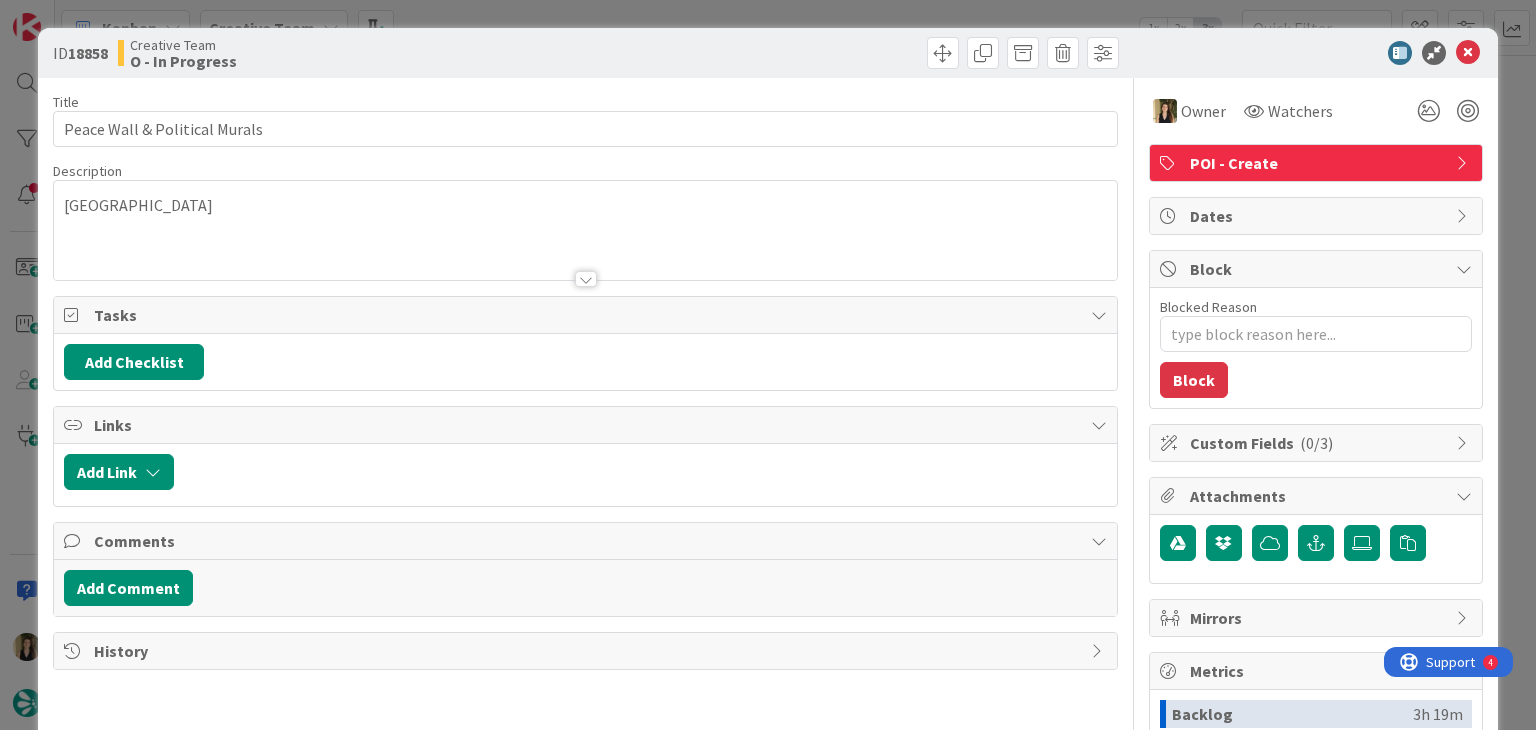 scroll, scrollTop: 0, scrollLeft: 0, axis: both 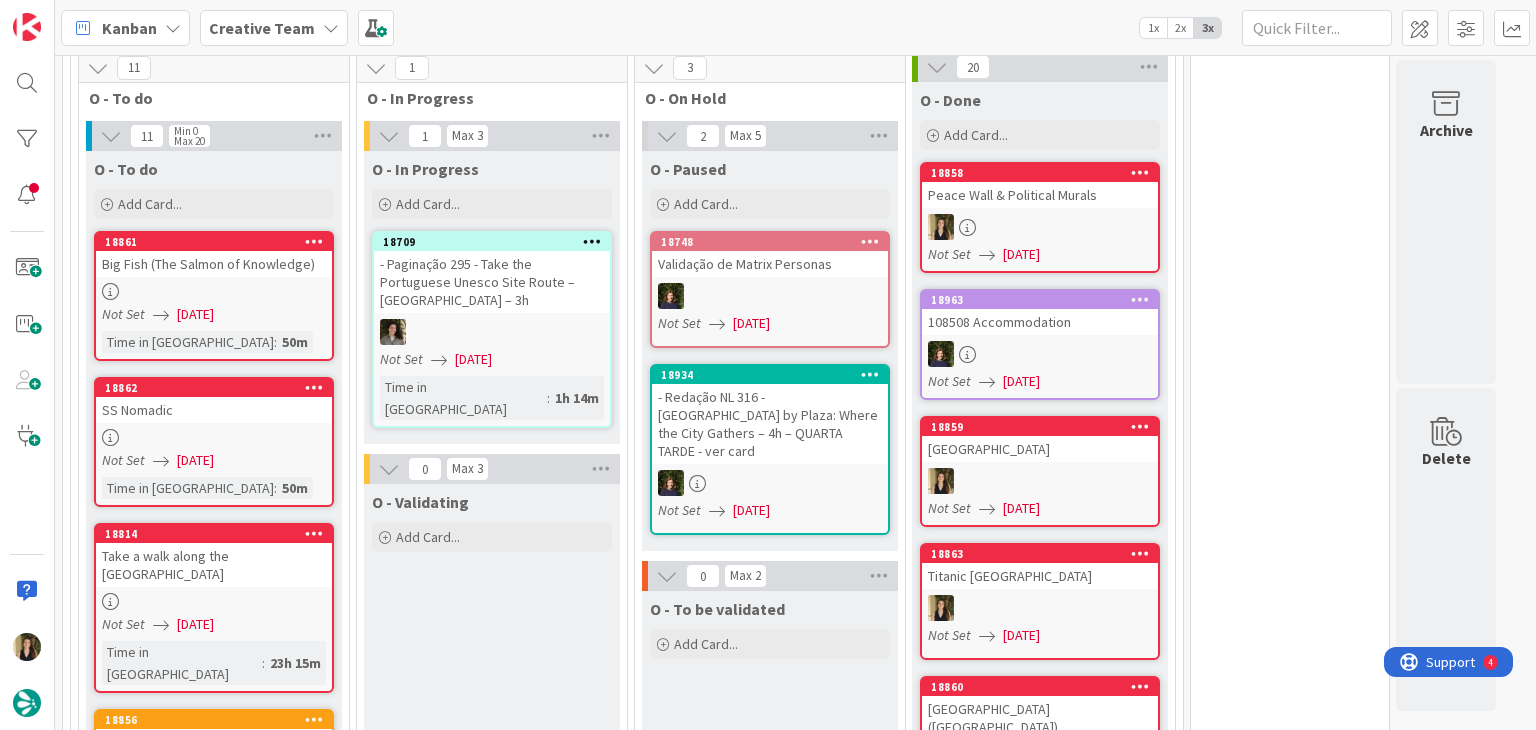 click on "Not Set [DATE]" at bounding box center (217, 460) 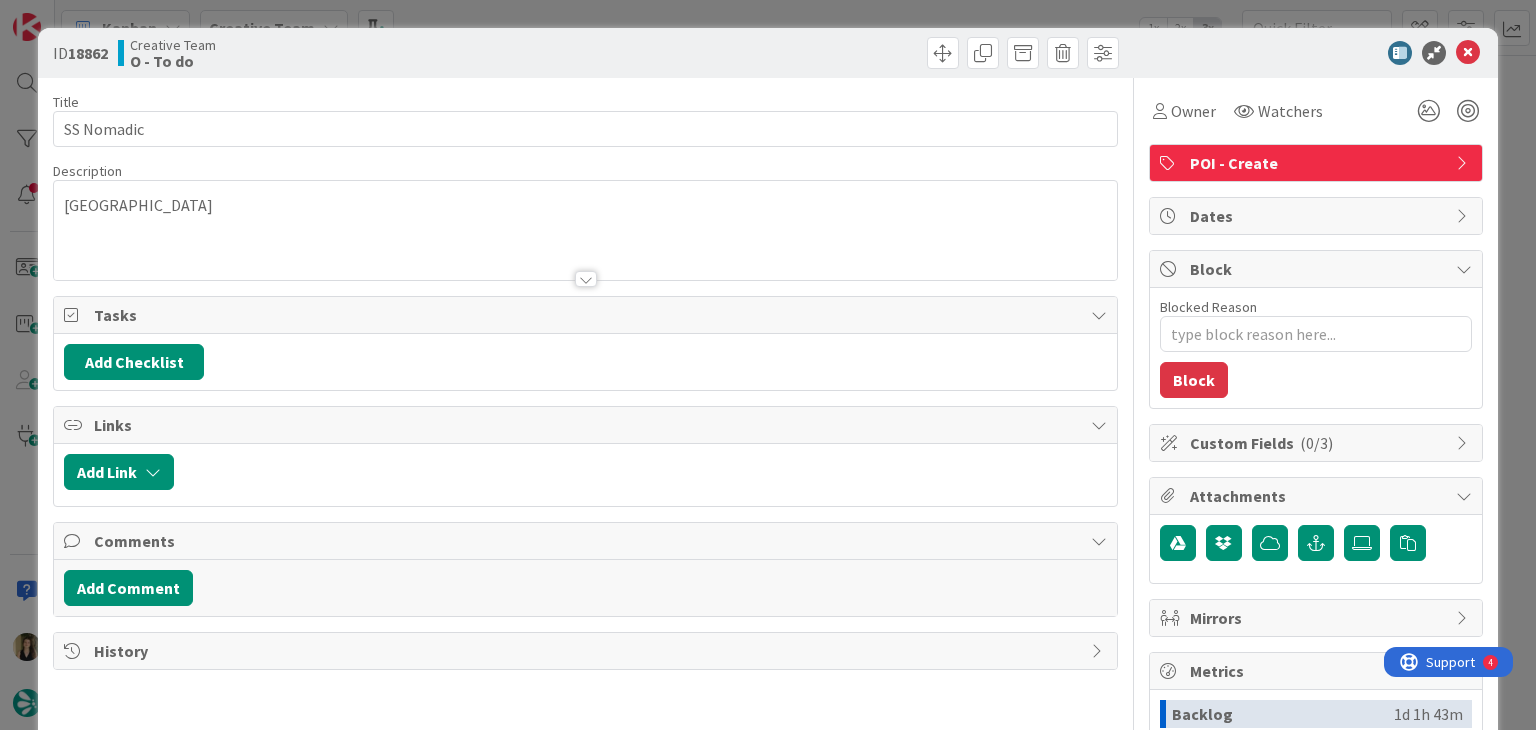 scroll, scrollTop: 0, scrollLeft: 0, axis: both 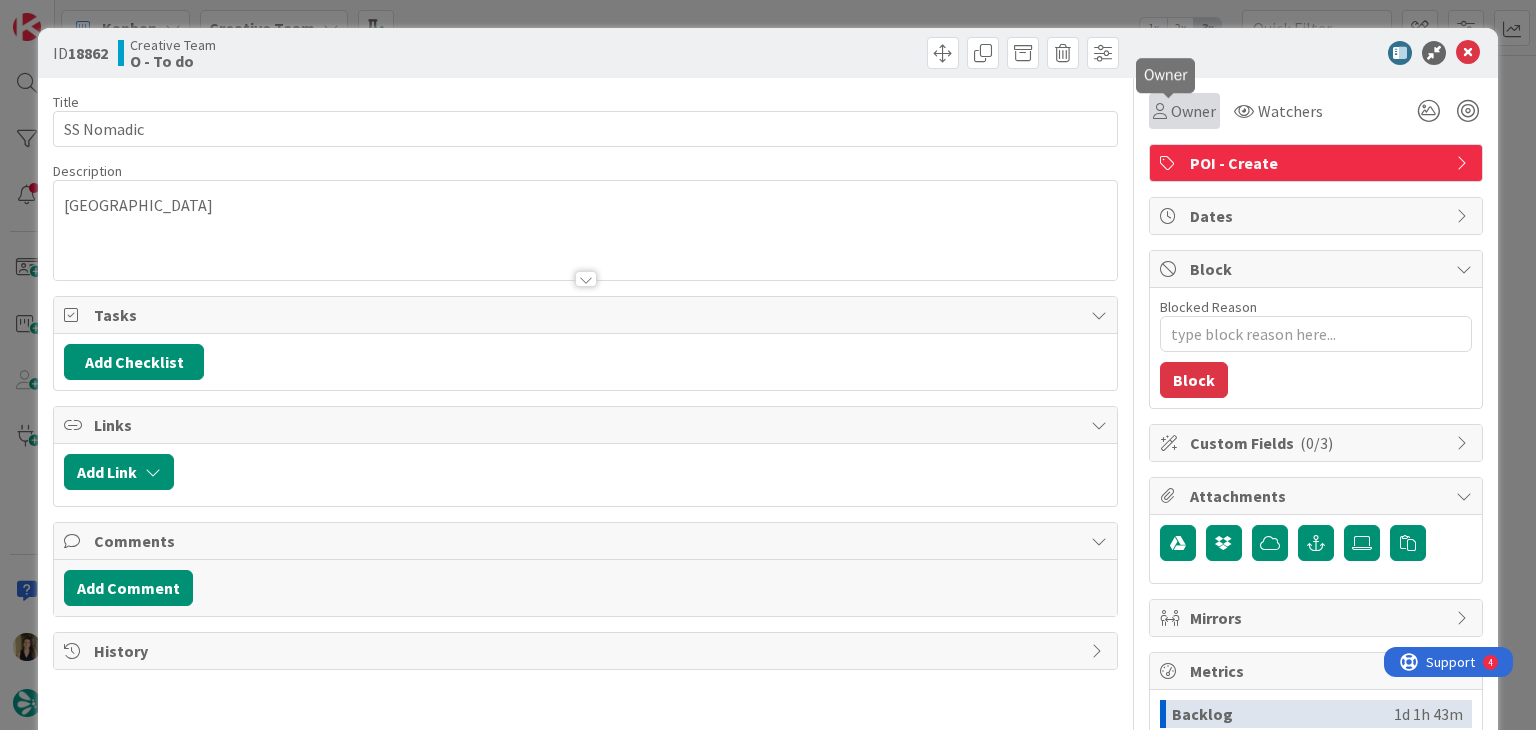 click at bounding box center [1160, 111] 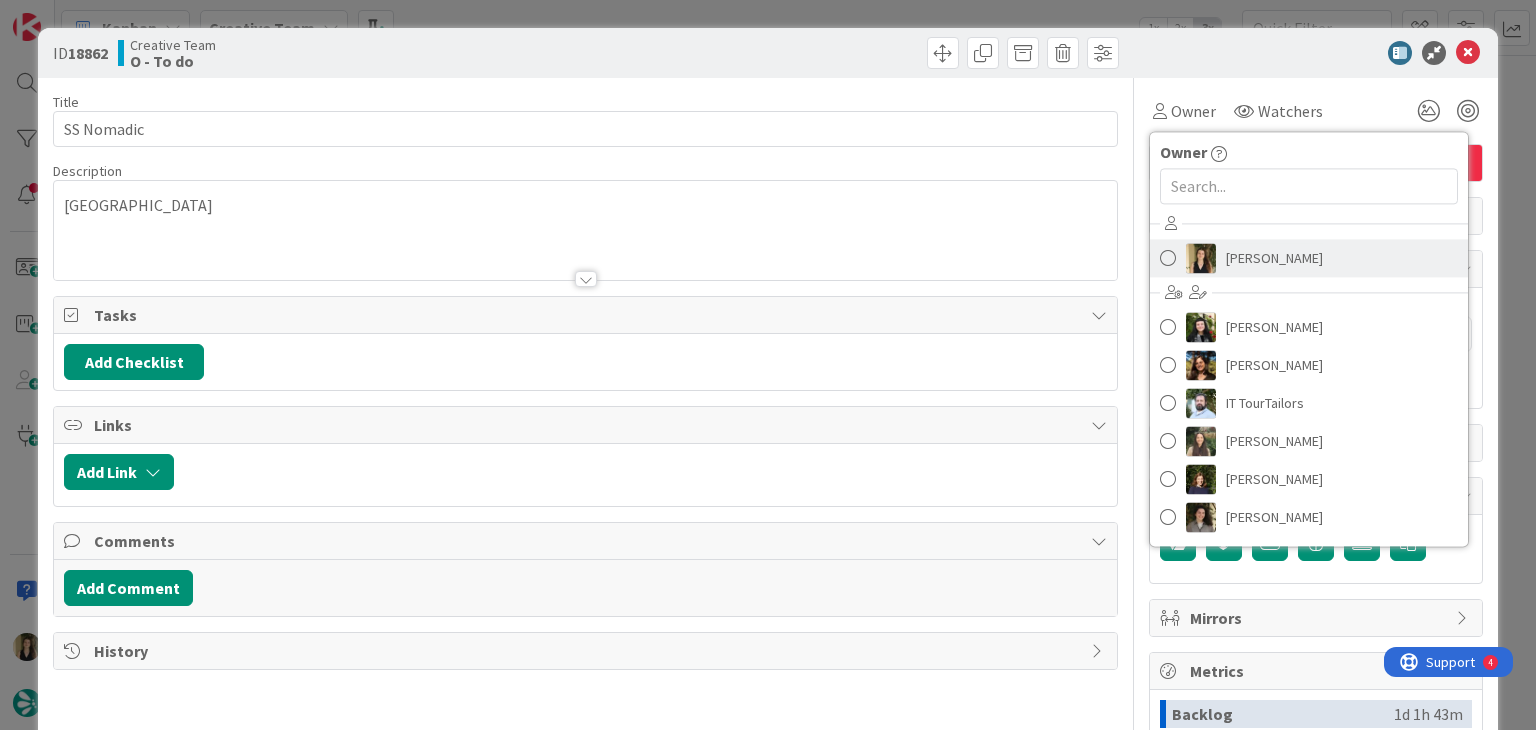 click on "[PERSON_NAME]" at bounding box center [1274, 258] 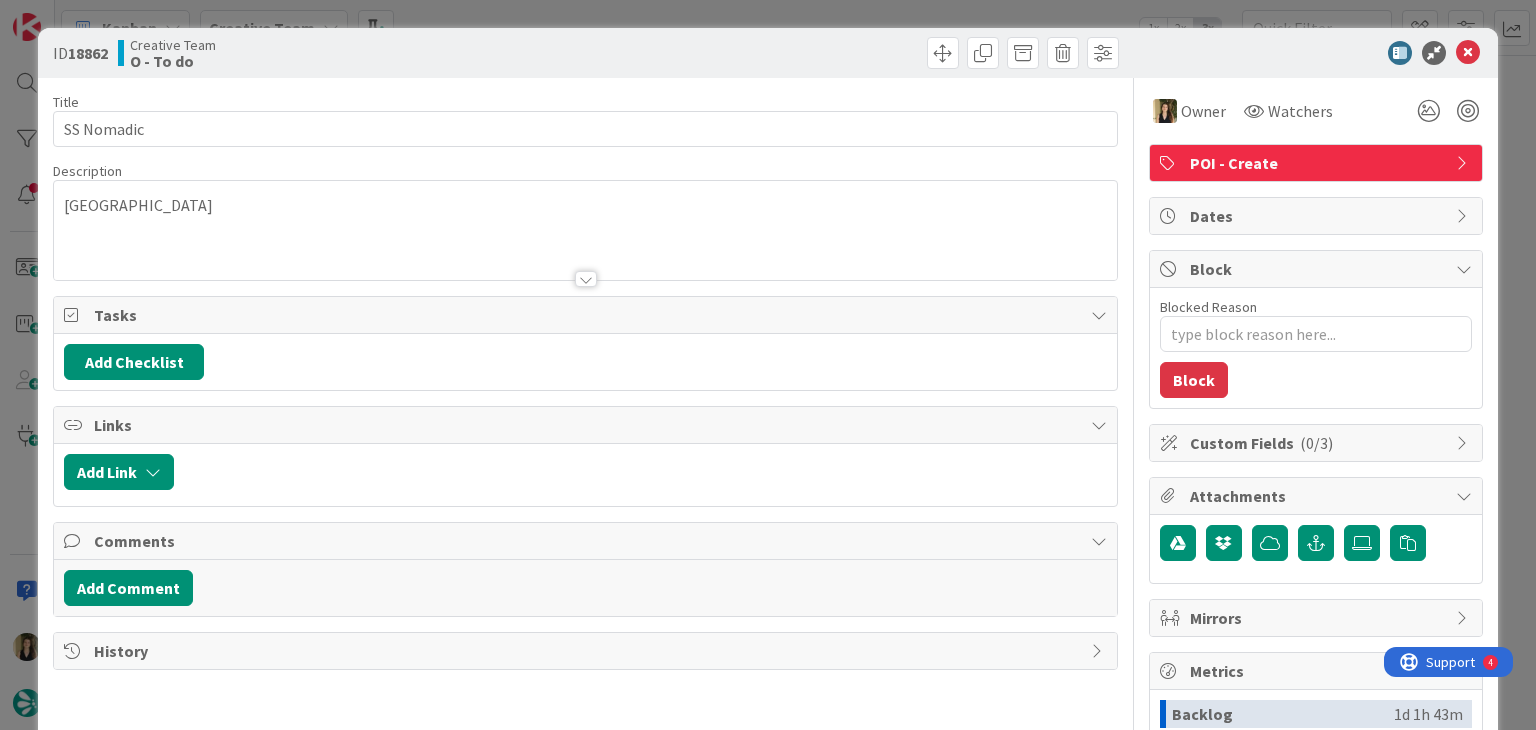 drag, startPoint x: 795, startPoint y: 62, endPoint x: 792, endPoint y: 50, distance: 12.369317 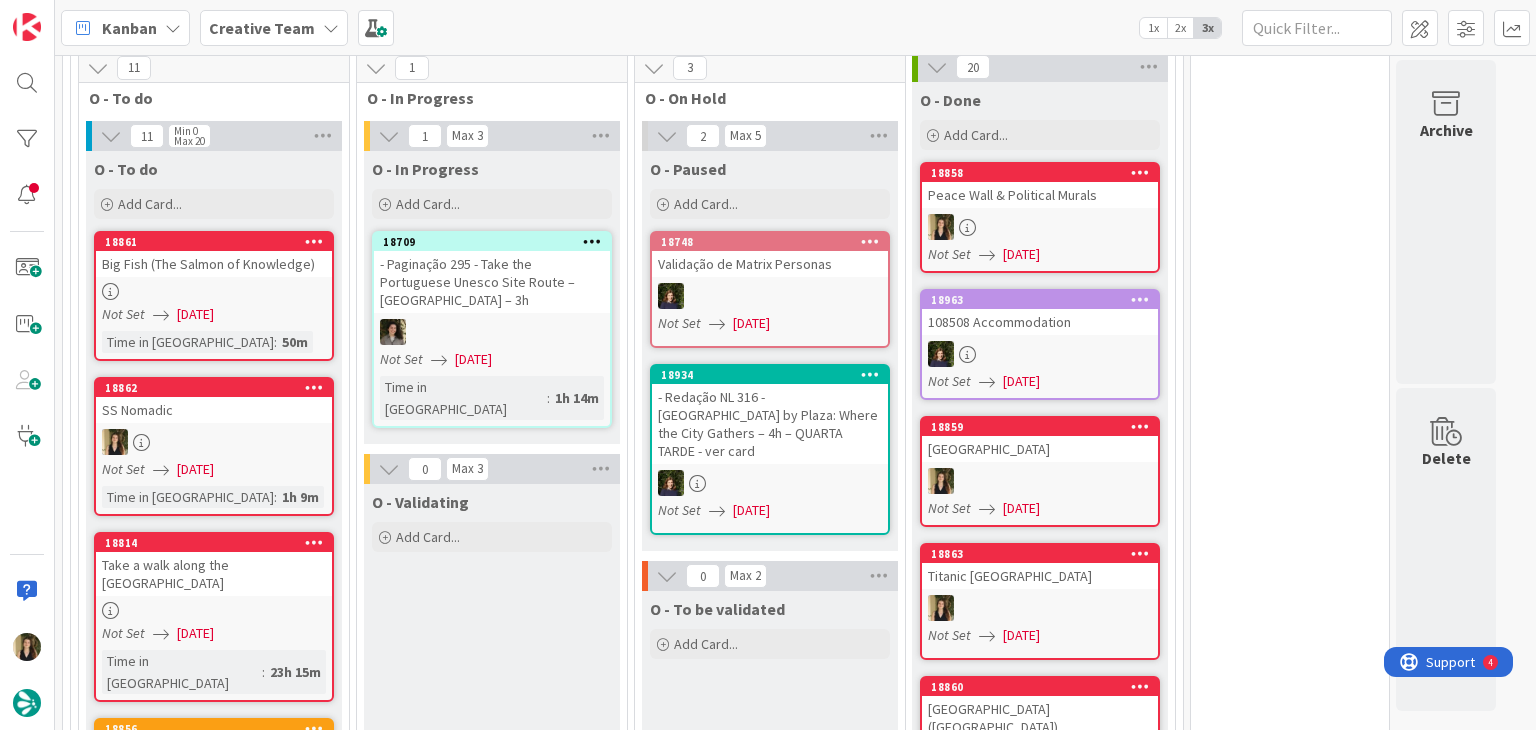 scroll, scrollTop: 0, scrollLeft: 0, axis: both 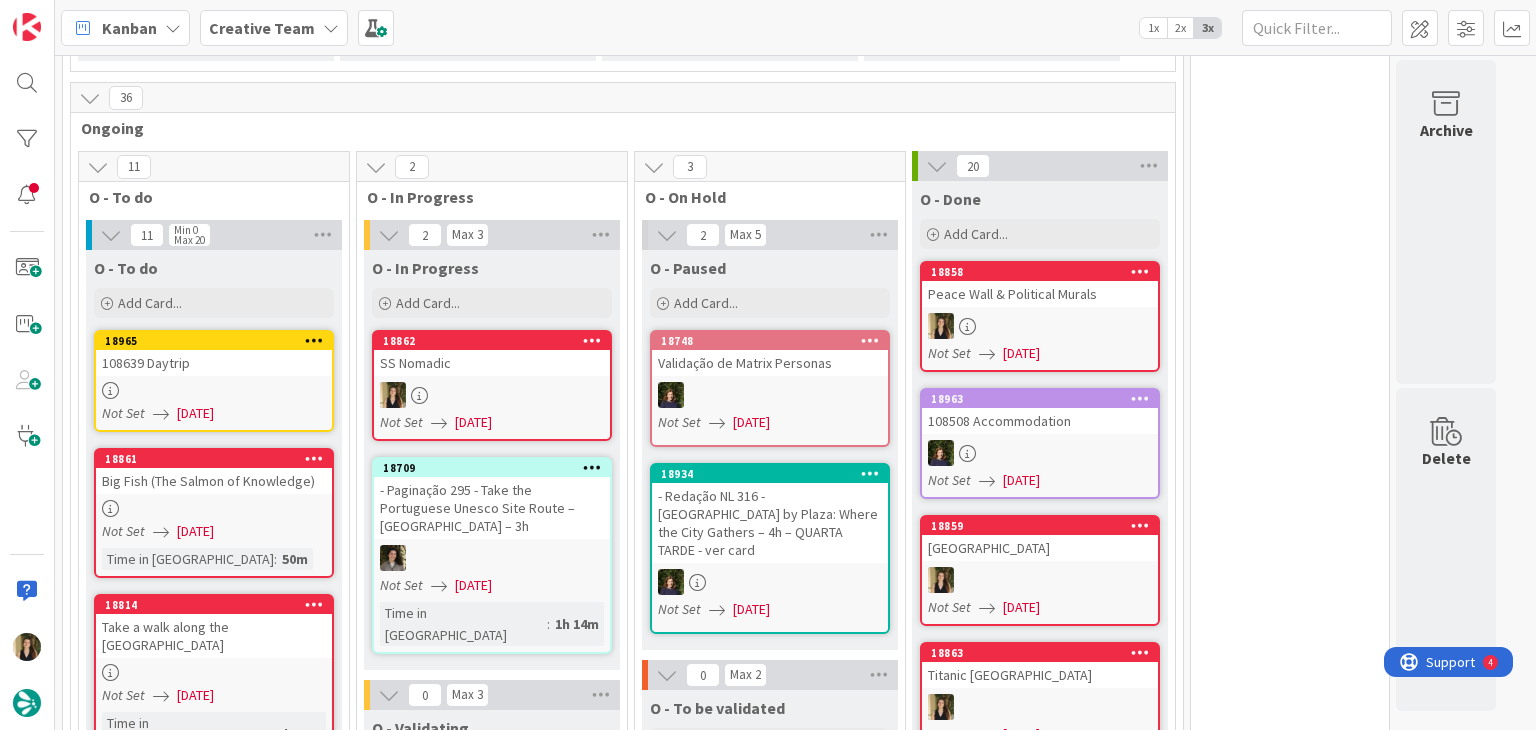 click on "SS Nomadic" at bounding box center [492, 363] 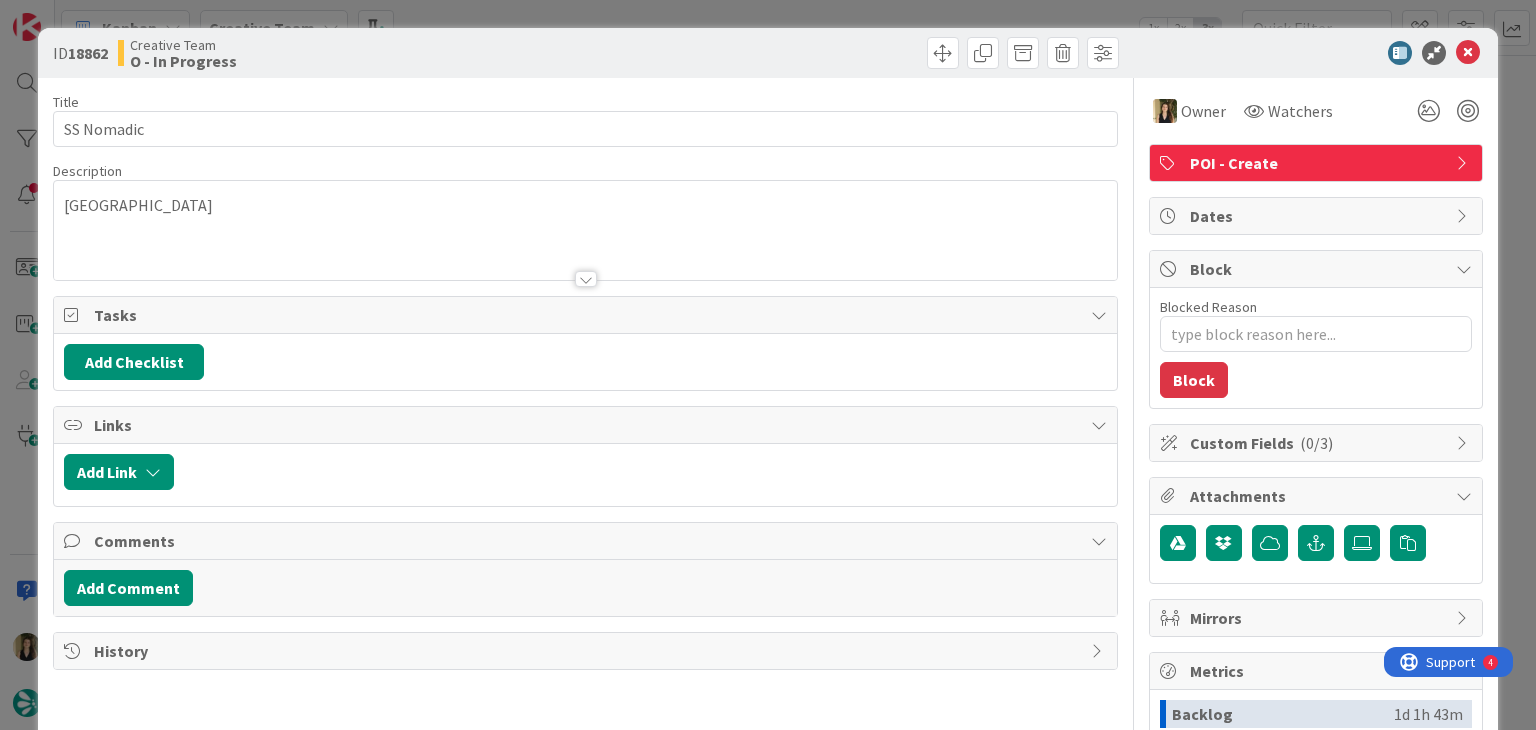scroll, scrollTop: 0, scrollLeft: 0, axis: both 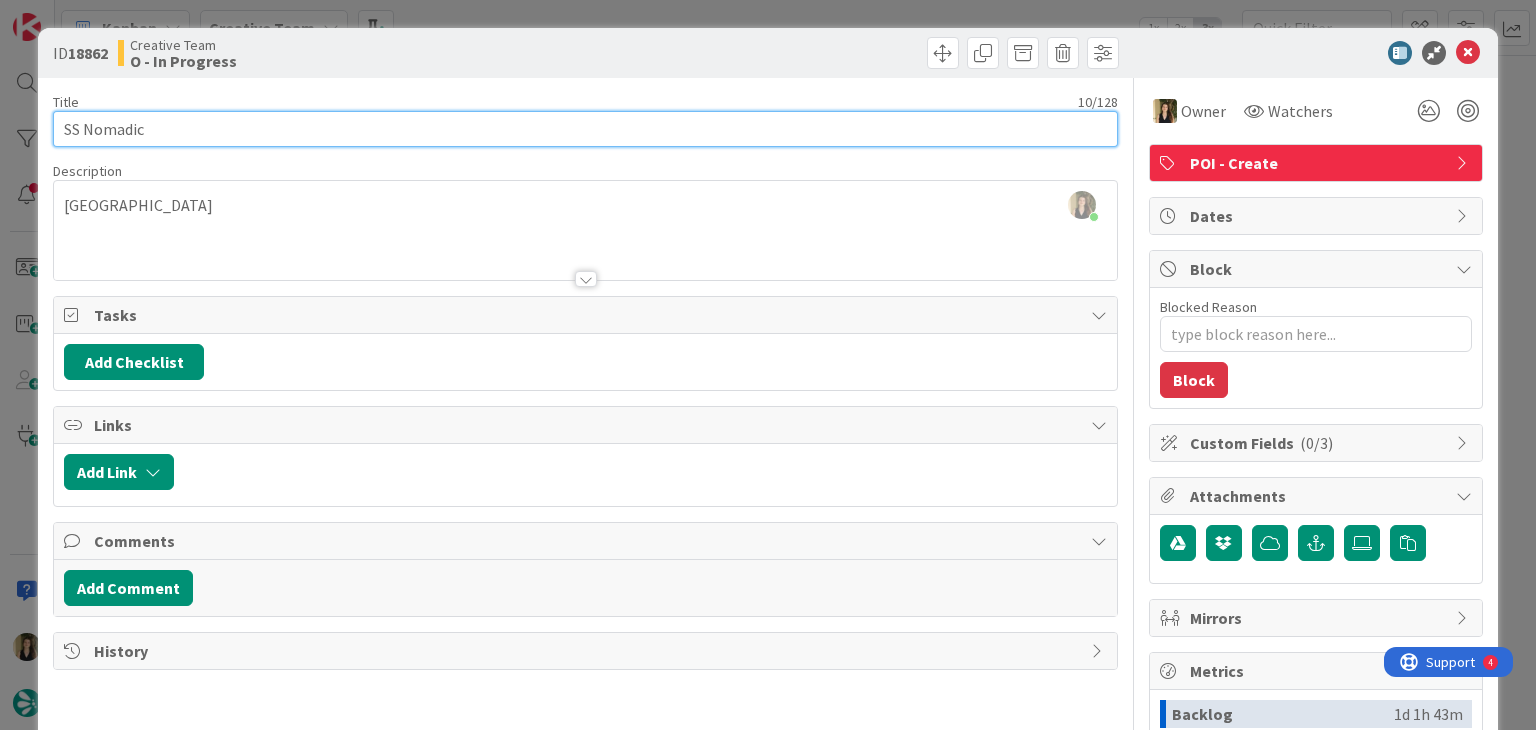 drag, startPoint x: 160, startPoint y: 116, endPoint x: 64, endPoint y: 126, distance: 96.519424 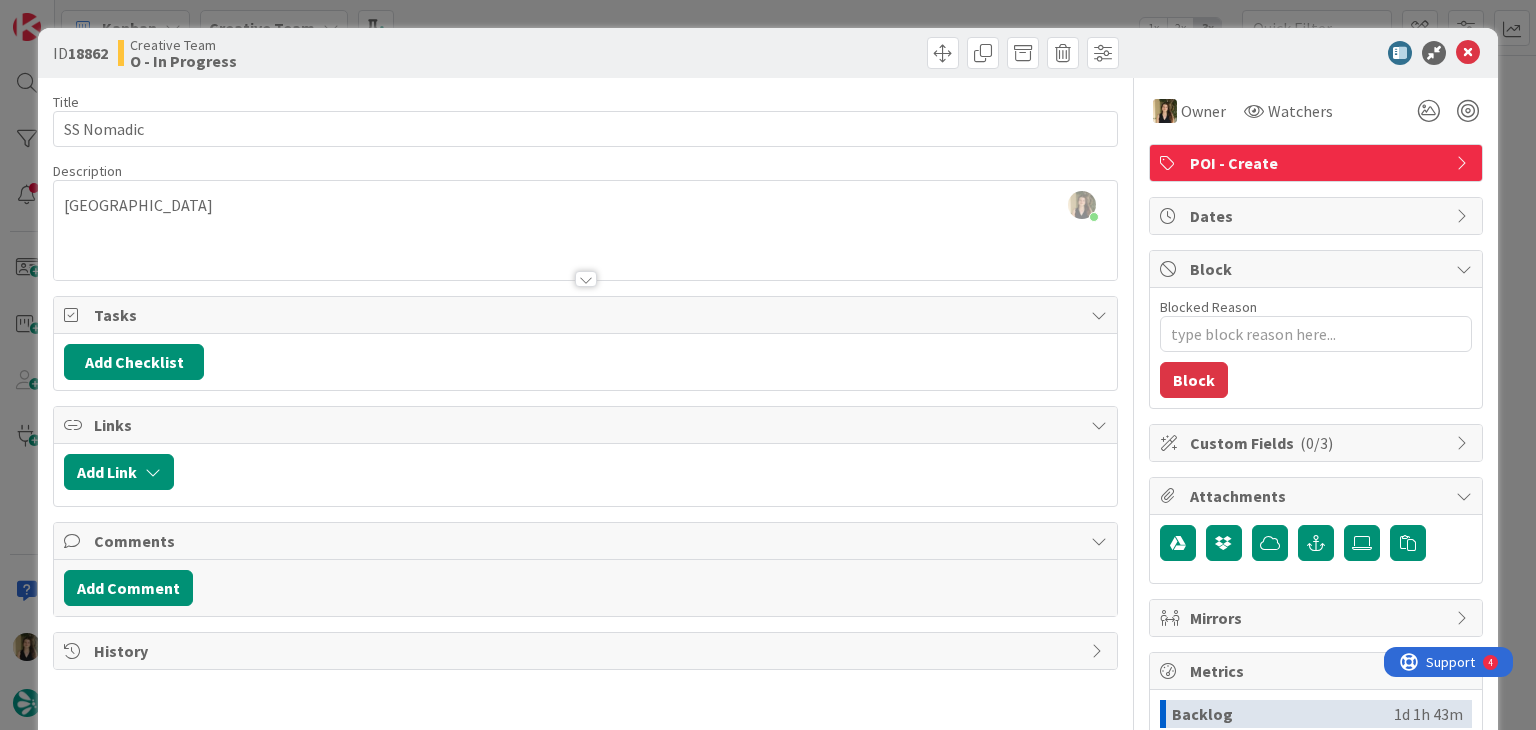 click on "ID  18862 Creative Team O - In Progress Title 10 / 128 SS Nomadic Description [PERSON_NAME] just joined Belfast Owner Watchers POI - Create  Tasks Add Checklist Links Add Link Comments Add Comment History Owner Watchers POI - Create  Dates Block Blocked Reason 0 / 256 Block Custom Fields ( 0/3 ) Attachments Mirrors Metrics Backlog 1d 1h 43m To Do 1h 17m Buffer 0m In Progress 6m Total Time 1d 3h 6m Lead Time 1h 23m Cycle Time 6m Blocked Time 0m Show Details" at bounding box center (768, 365) 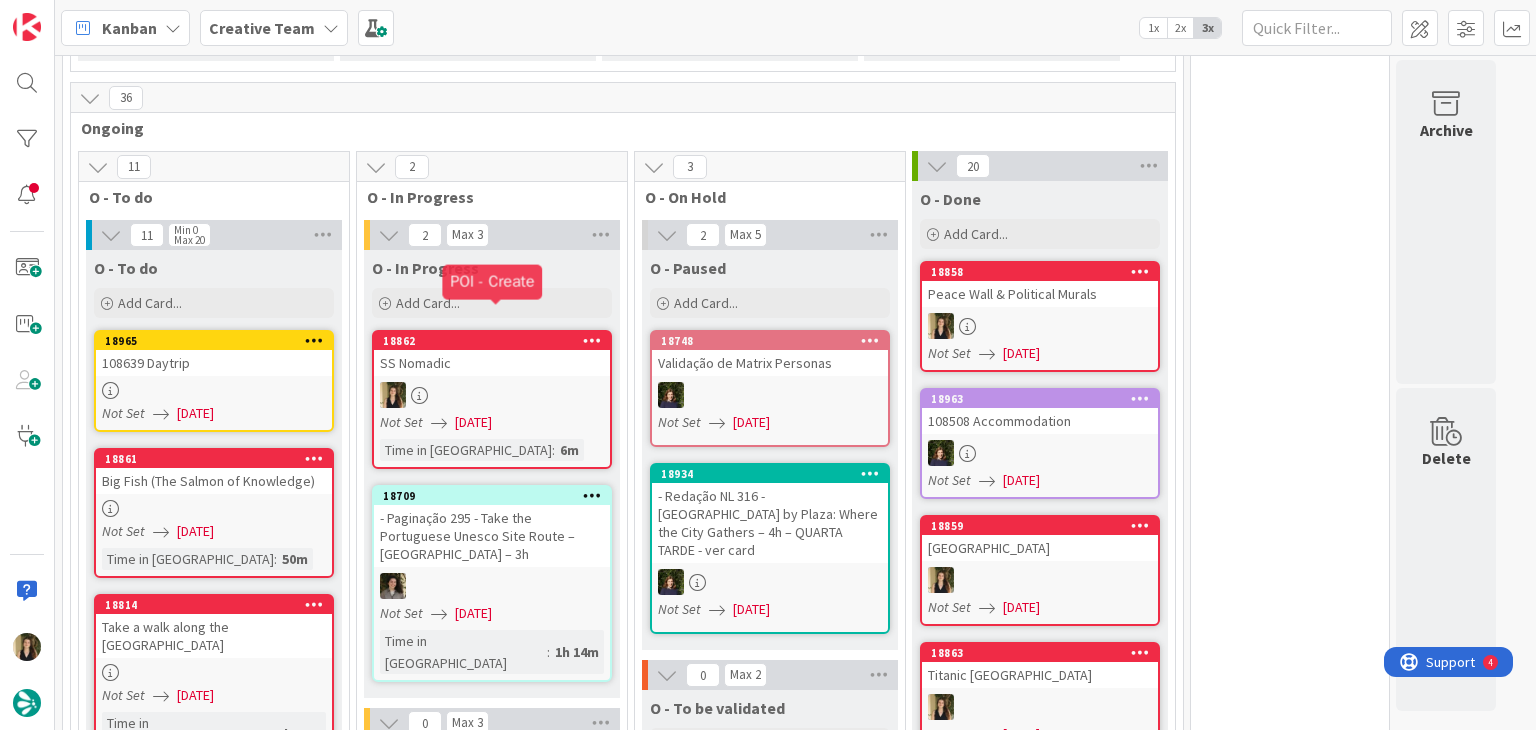 click at bounding box center [492, 395] 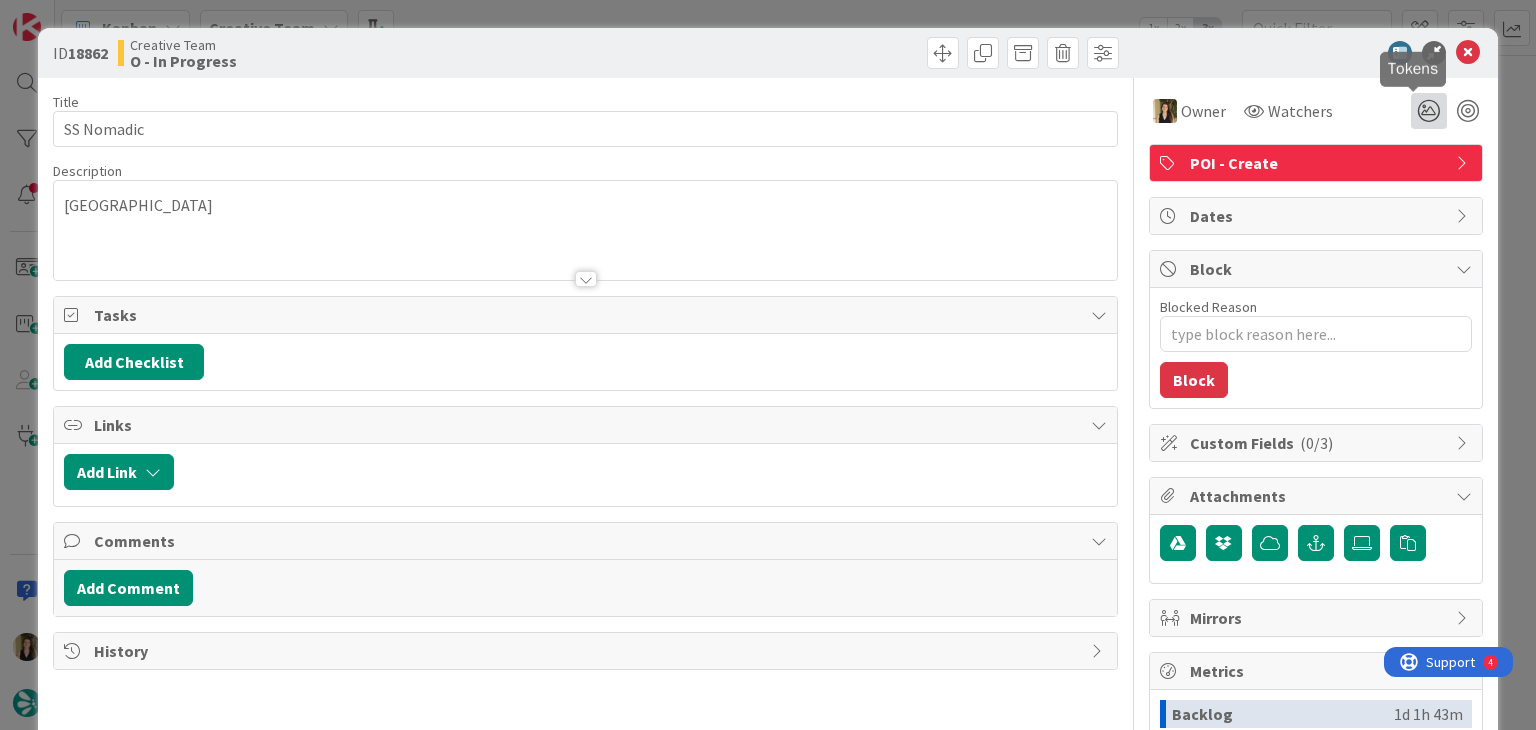 scroll, scrollTop: 0, scrollLeft: 0, axis: both 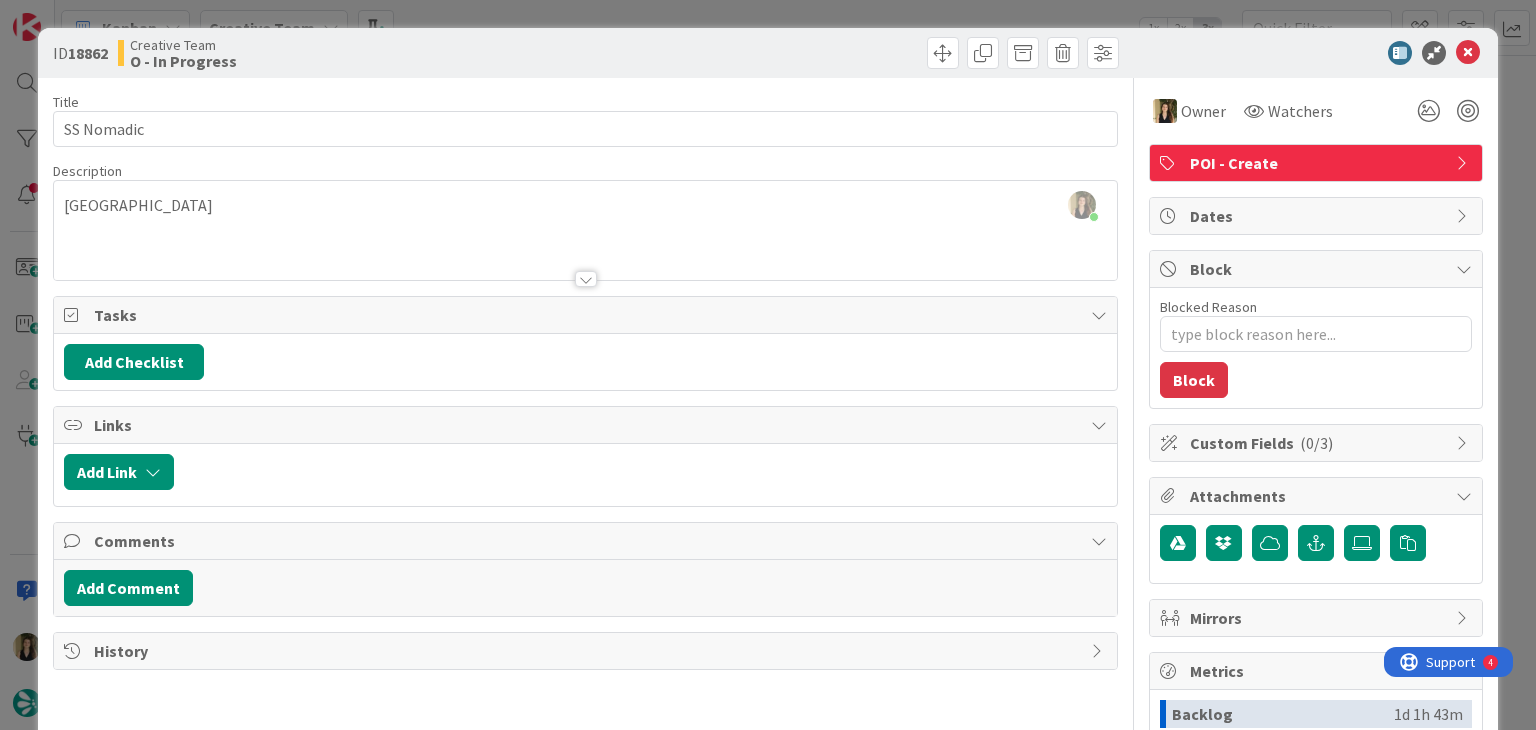 click on "ID  18862 Creative Team O - In Progress Title 10 / 128 SS Nomadic Description [PERSON_NAME] joined  13 m ago Belfast Owner Watchers POI - Create  Tasks Add Checklist Links Add Link Comments Add Comment History Owner Watchers POI - Create  Dates Block Blocked Reason 0 / 256 Block Custom Fields ( 0/3 ) Attachments Mirrors Metrics Backlog 1d 1h 43m To Do 1h 17m Buffer 0m In Progress 6m Total Time 1d 3h 6m Lead Time 1h 23m Cycle Time 6m Blocked Time 0m Show Details" at bounding box center (768, 365) 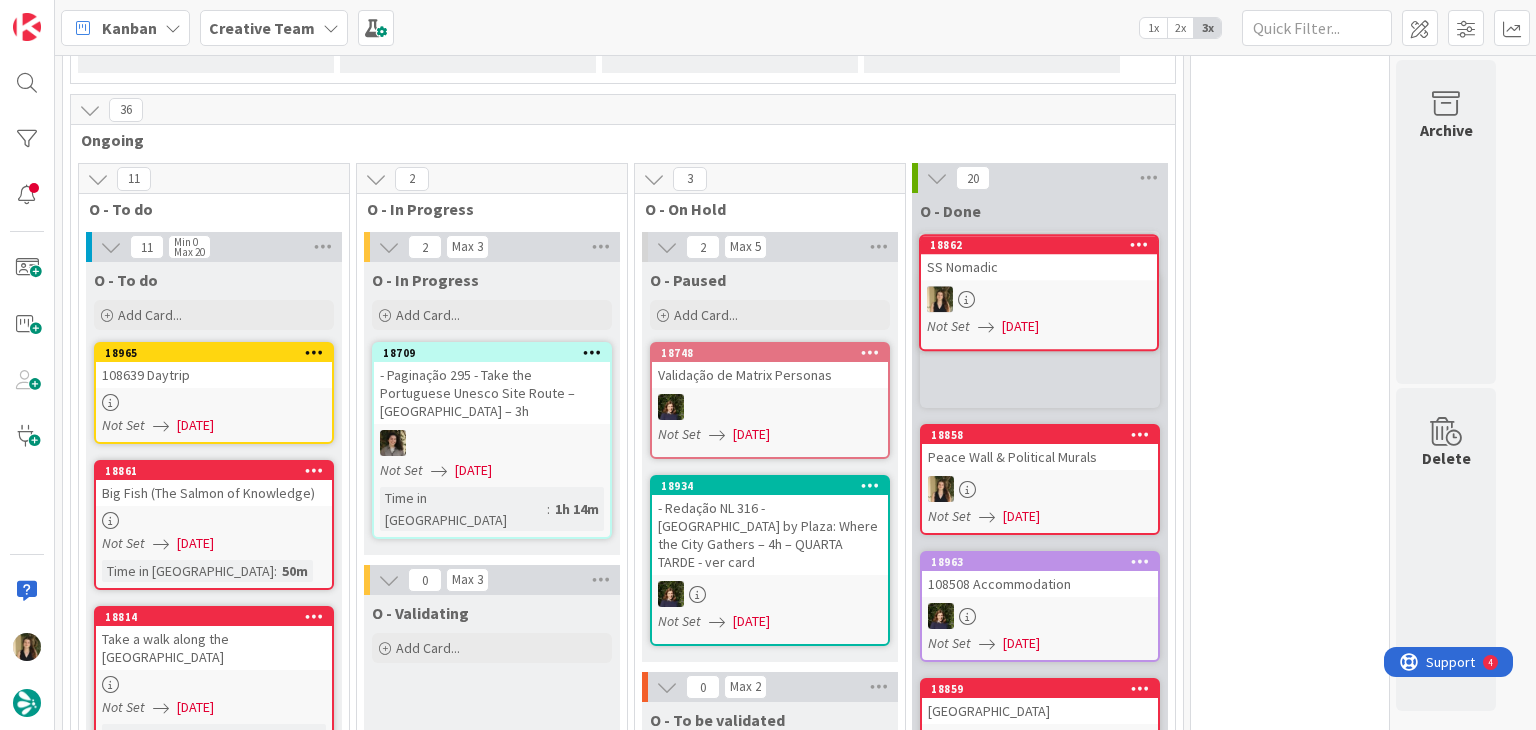 scroll, scrollTop: 1716, scrollLeft: 0, axis: vertical 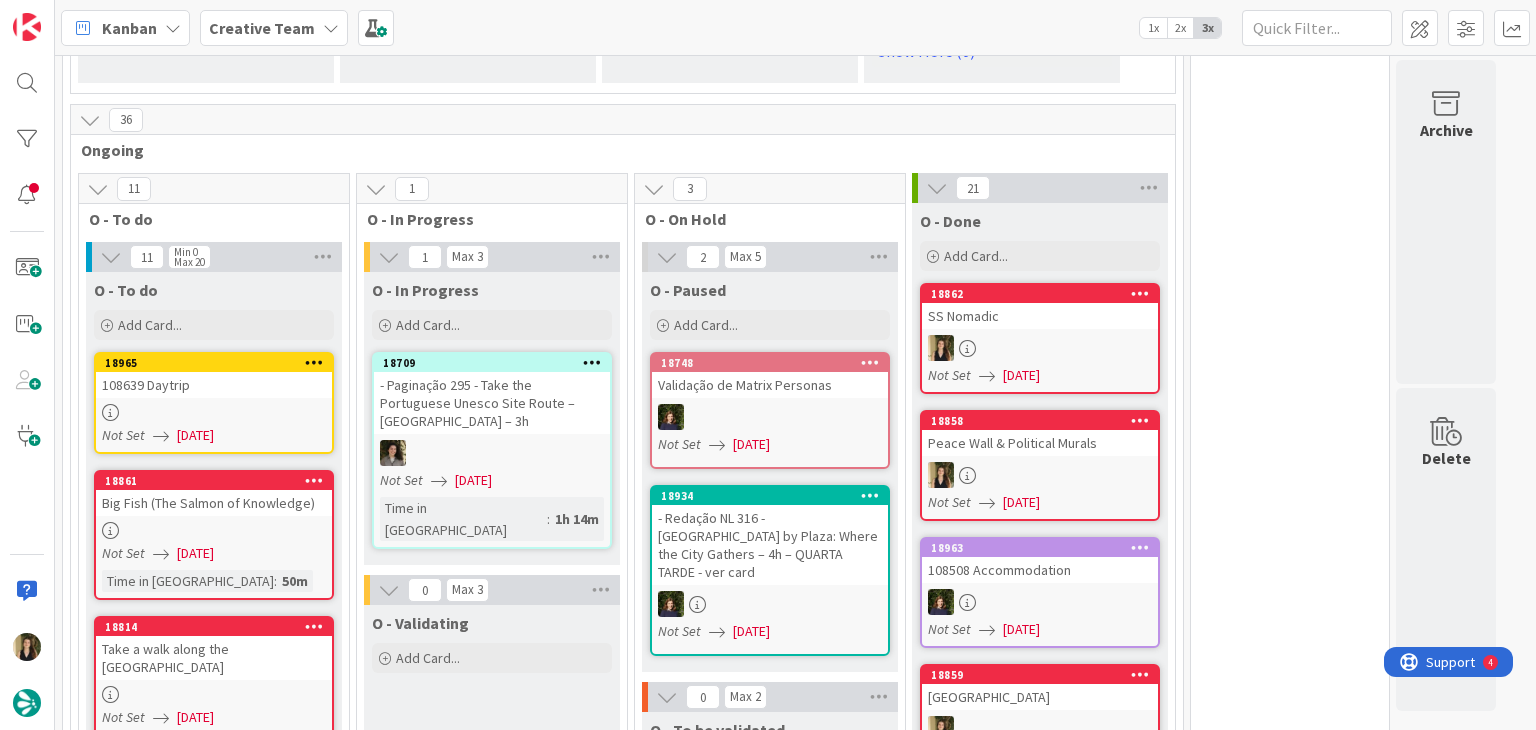 click on "0 Tempos máximos Roadbook  - Create -  30 min Roadbook  - Validation  - 20 min Roadbook  - Revision  - 25 min NL  - Blog Post + Email  - 4h30 NL  - Paginação  - 3 h NL  - Teste/agendar  - 30min Daytrip  - 5 min Car  - 20 min Service  - 20 min Service  Aux  - 10 min POI  - Pesquisa (exclui redação)  - 45 min POI  - Create  - 20 min Location  - 20 min Accommodation  - 30 min Accommodation  RB  - 20 min Website   -  Carregamento de Tours  - 6h Website  -  Edição conteúdo -  20min" at bounding box center [1290, 1621] 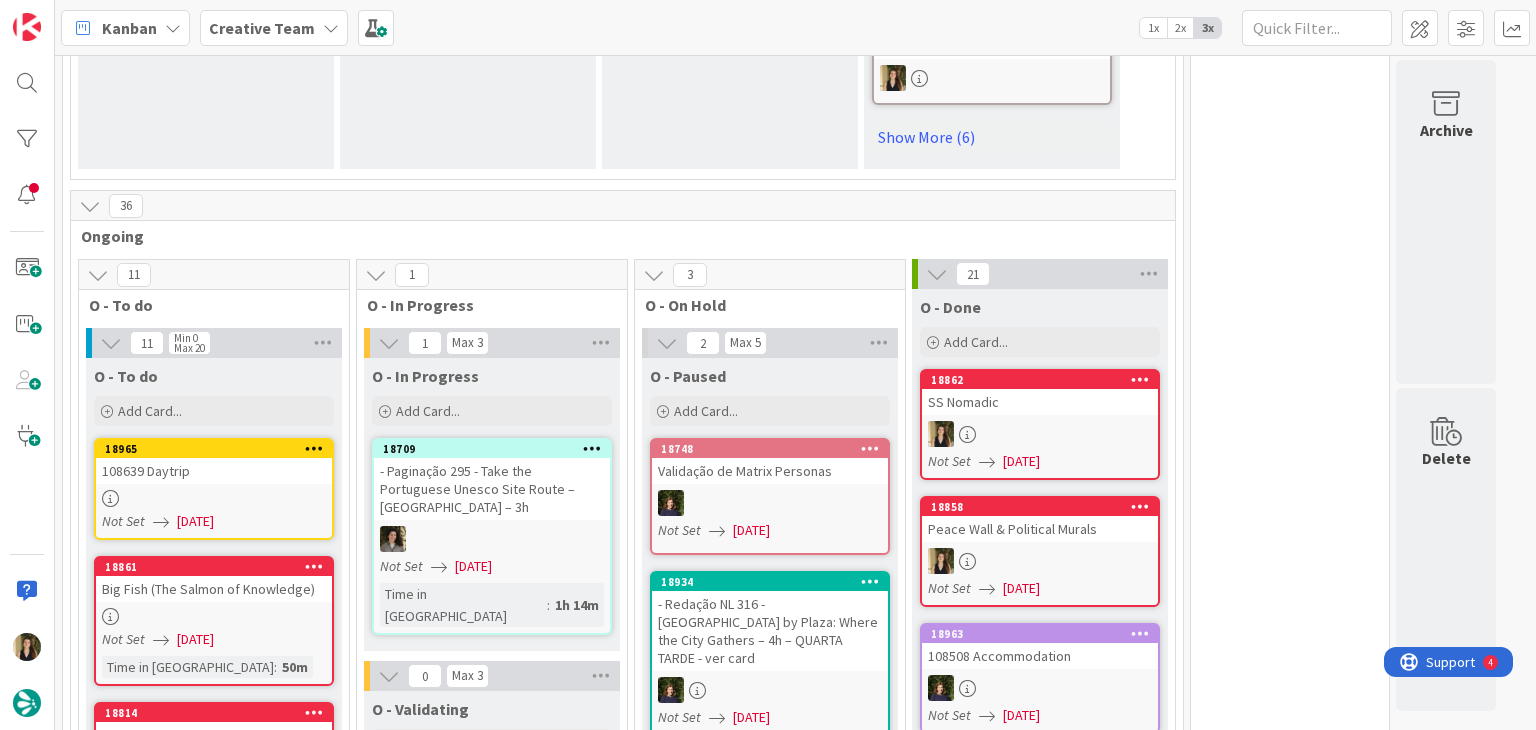 scroll, scrollTop: 1636, scrollLeft: 0, axis: vertical 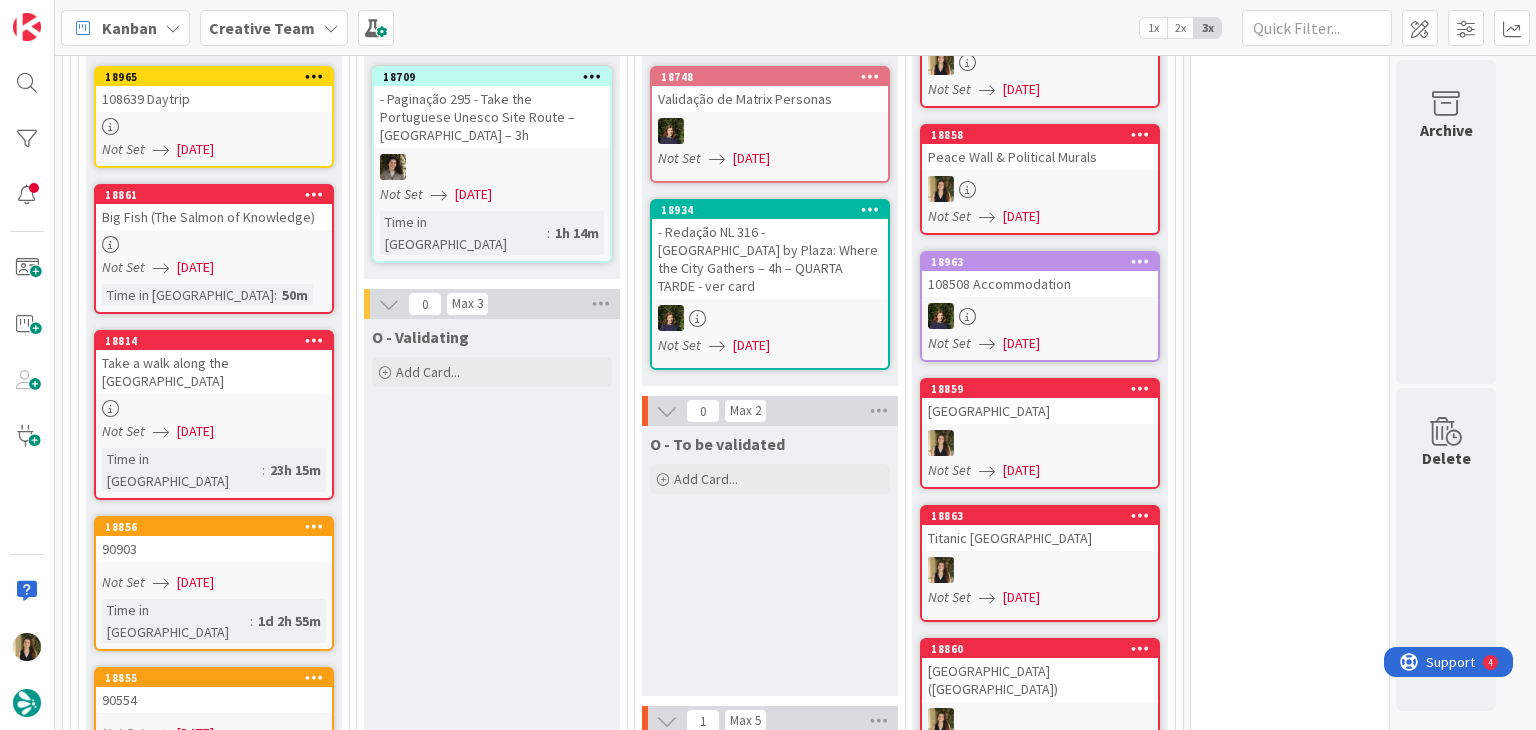 click on "Not Set [DATE]" at bounding box center (217, 267) 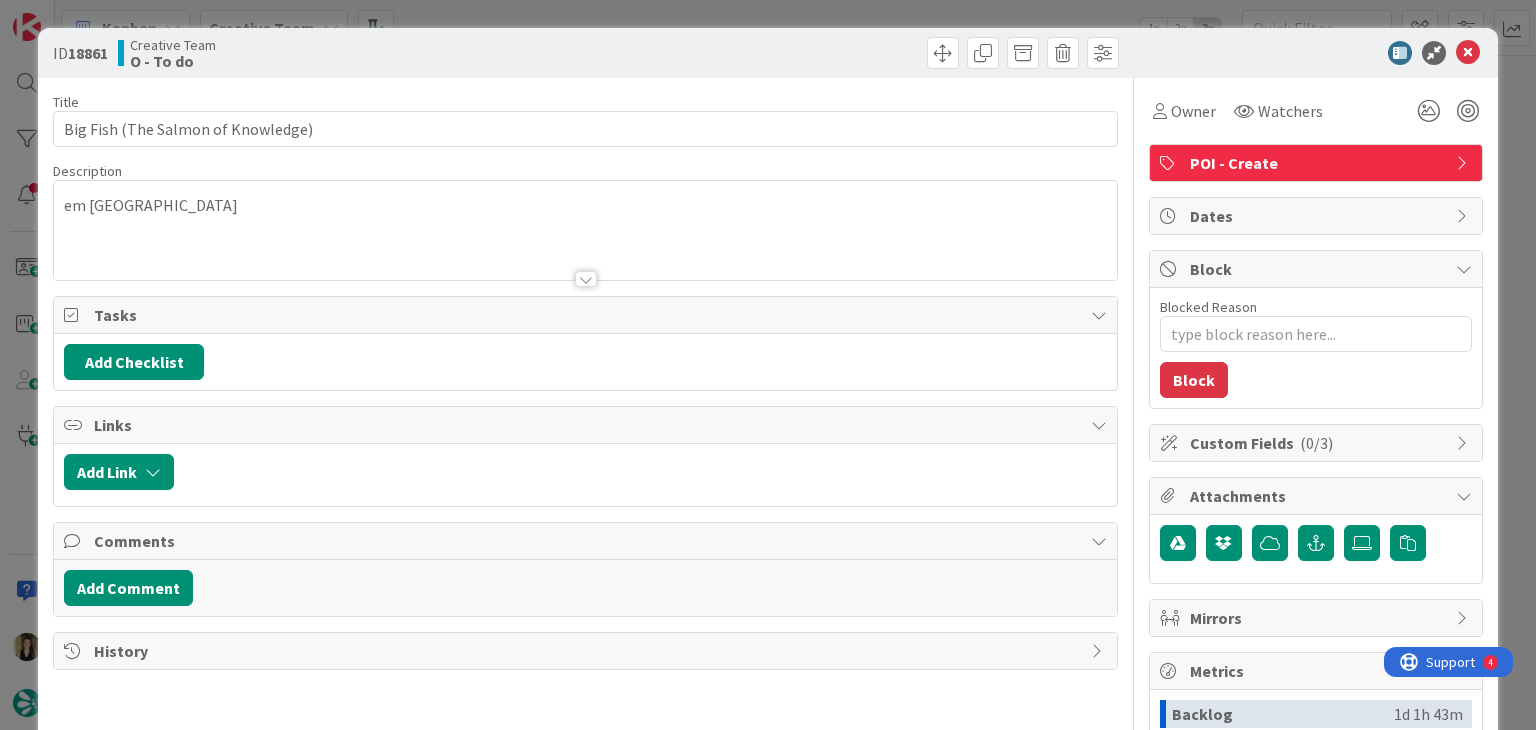 scroll, scrollTop: 0, scrollLeft: 0, axis: both 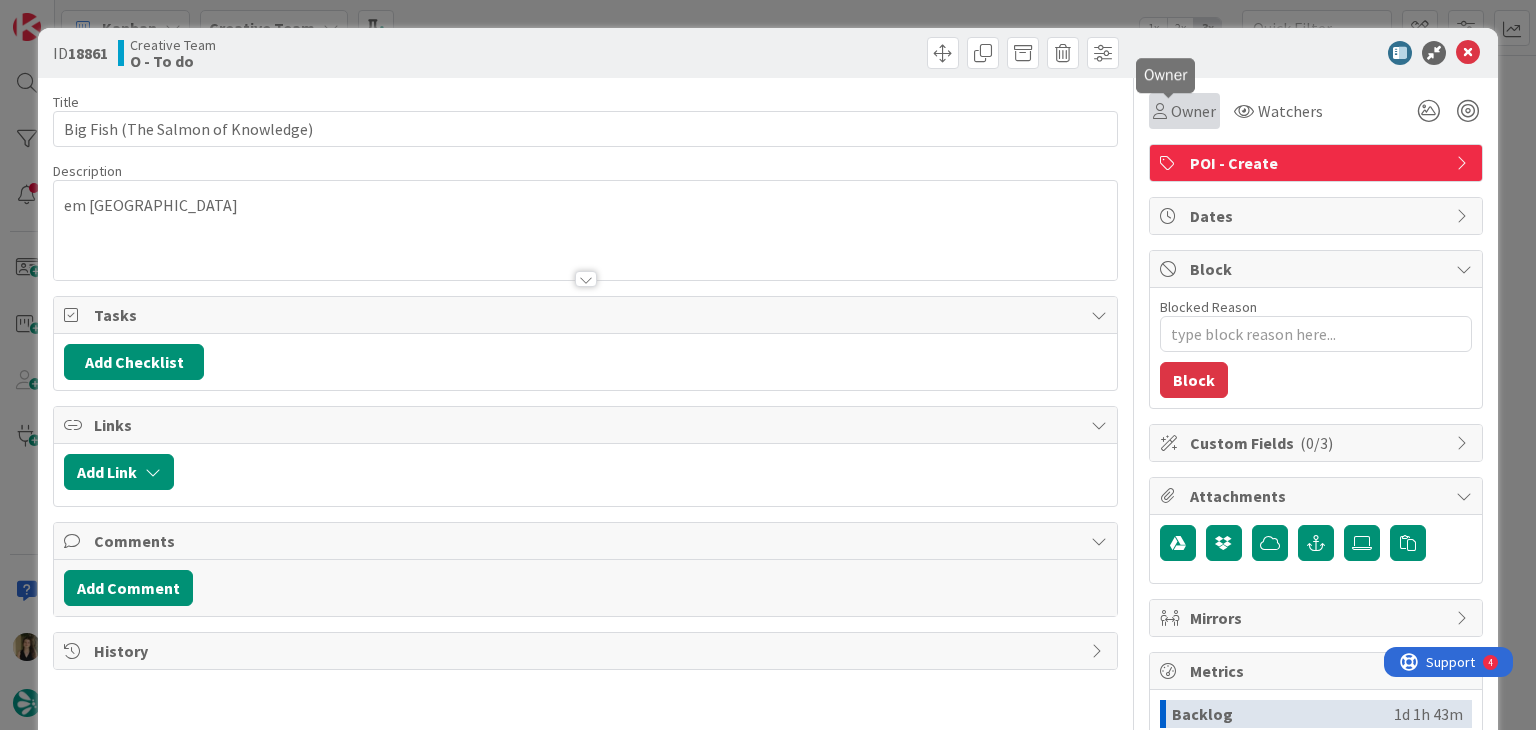 click on "Owner" at bounding box center (1184, 111) 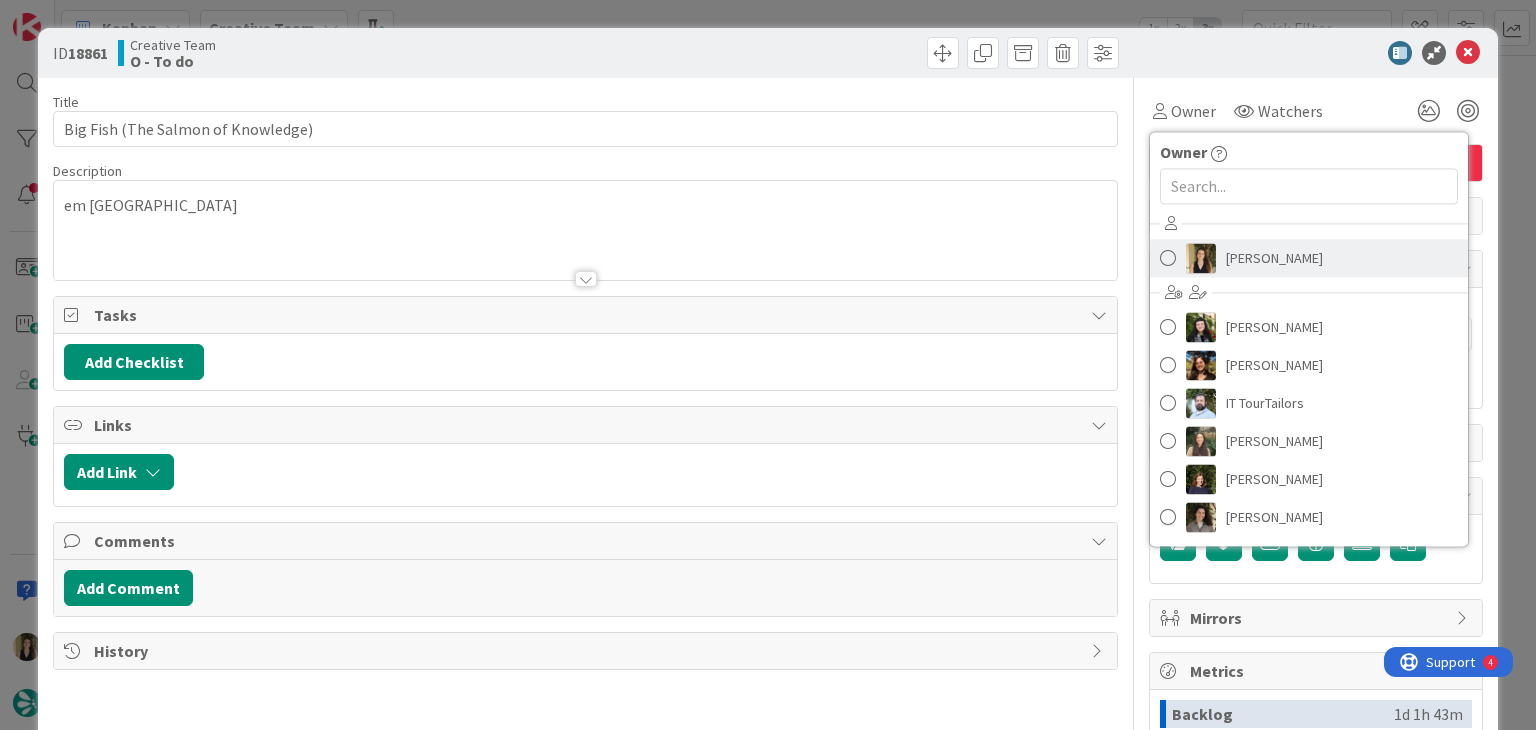 click on "[PERSON_NAME]" at bounding box center (1274, 258) 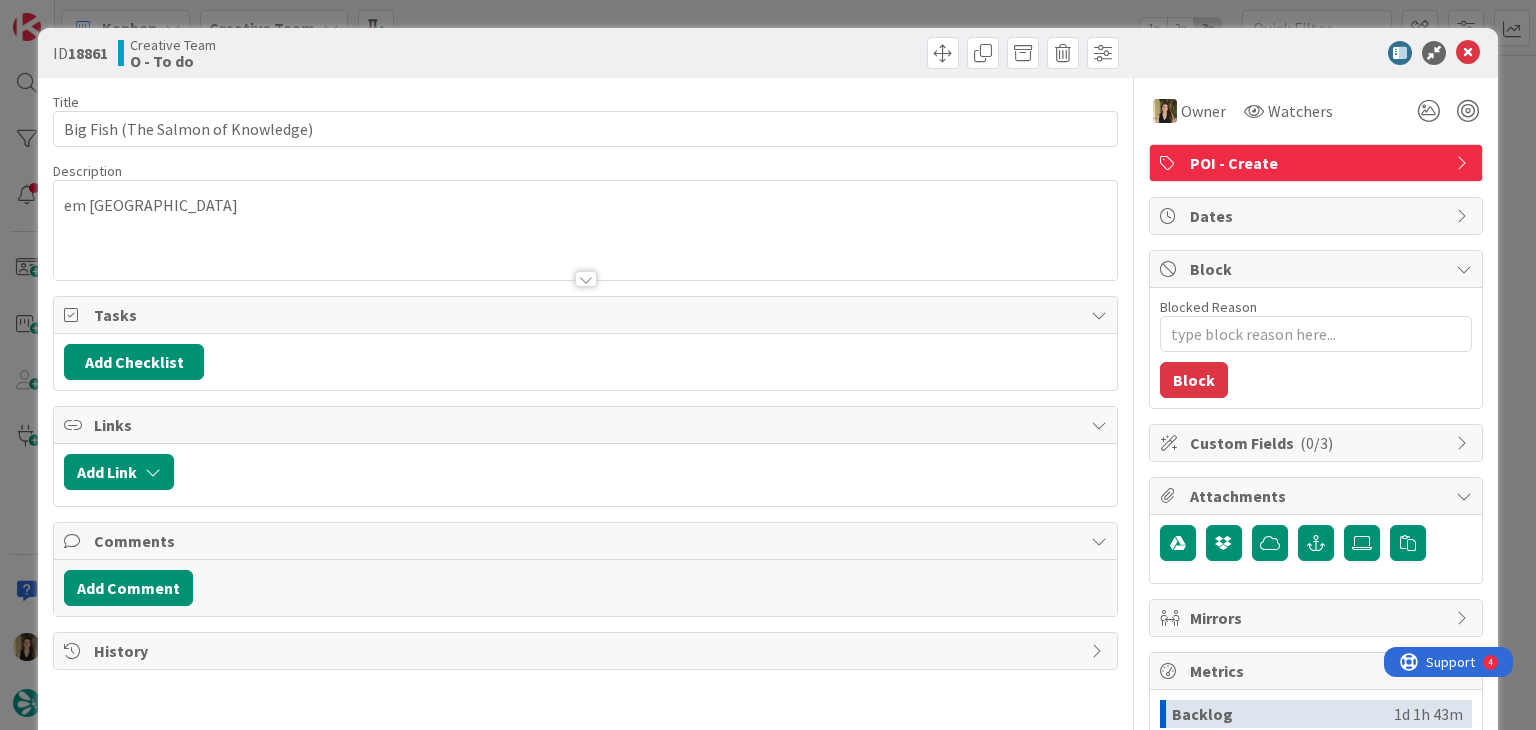 click at bounding box center (855, 53) 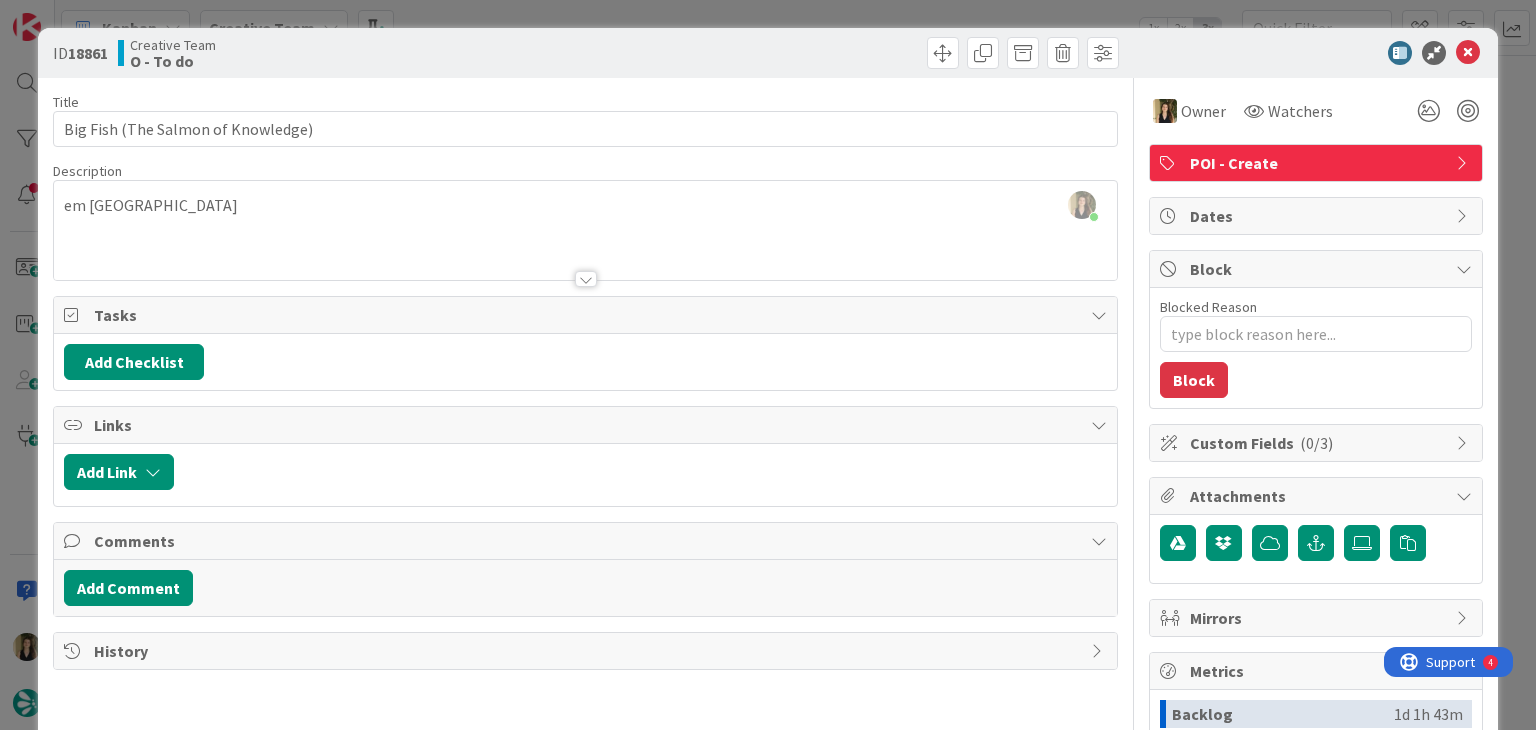 click on "ID  18861 Creative Team O - To do Title 34 / 128 Big Fish (The Salmon of Knowledge) Description [PERSON_NAME] just joined em [GEOGRAPHIC_DATA] Owner Watchers POI - Create  Tasks Add Checklist Links Add Link Comments Add Comment History Owner Owner Remove Set as Watcher [PERSON_NAME] [PERSON_NAME] [PERSON_NAME]  IT TourTailors [PERSON_NAME] [PERSON_NAME] [PERSON_NAME] [PERSON_NAME] Watchers POI - Create  Dates Block Blocked Reason 0 / 256 Block Custom Fields ( 0/3 ) Attachments Mirrors Metrics Backlog 1d 1h 43m To Do 1h 38m Buffer 0m In Progress 0m Total Time 1d 3h 21m Lead Time 1h 38m Cycle Time 0m Blocked Time 0m Show Details" at bounding box center (768, 365) 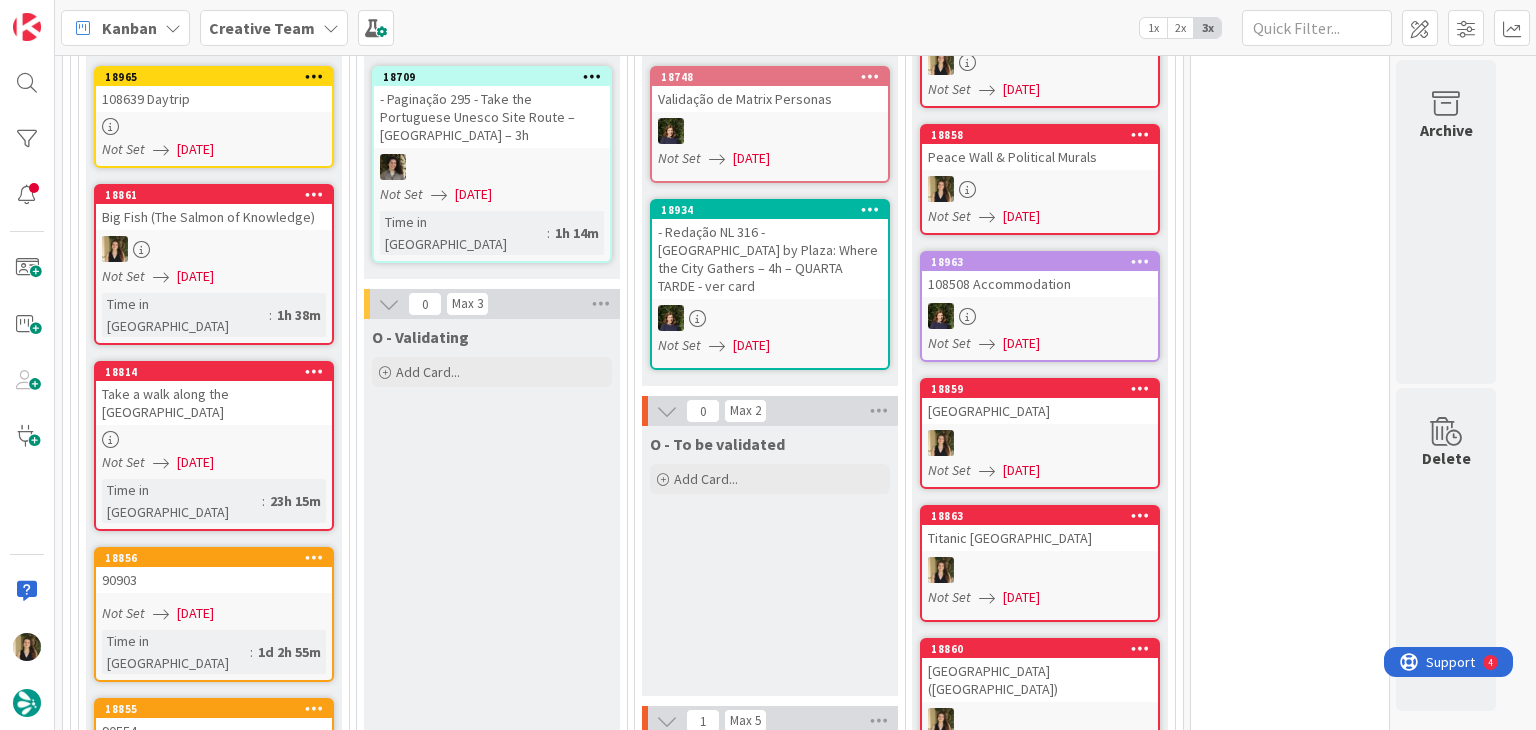 scroll, scrollTop: 0, scrollLeft: 0, axis: both 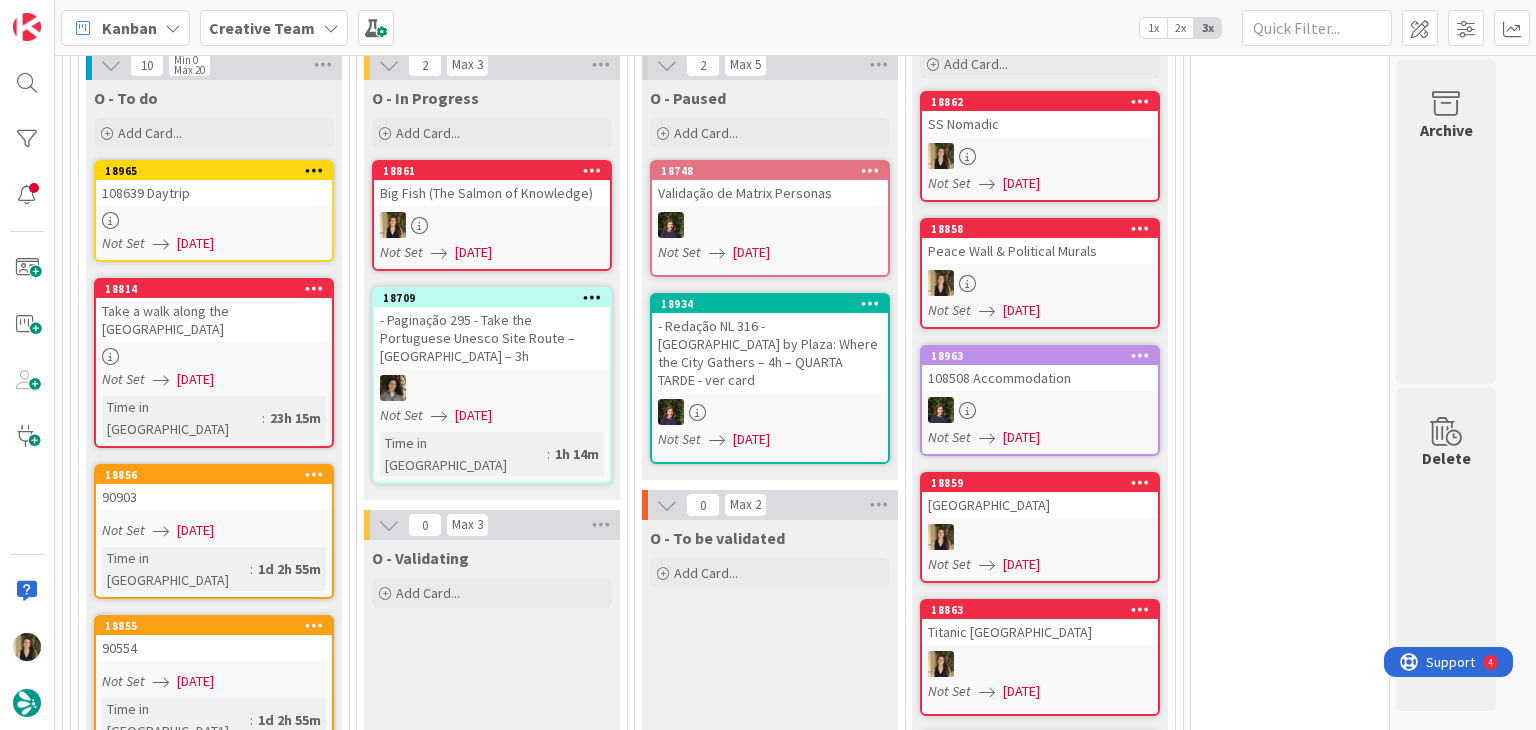 click on "Big Fish (The Salmon of Knowledge)" at bounding box center [492, 193] 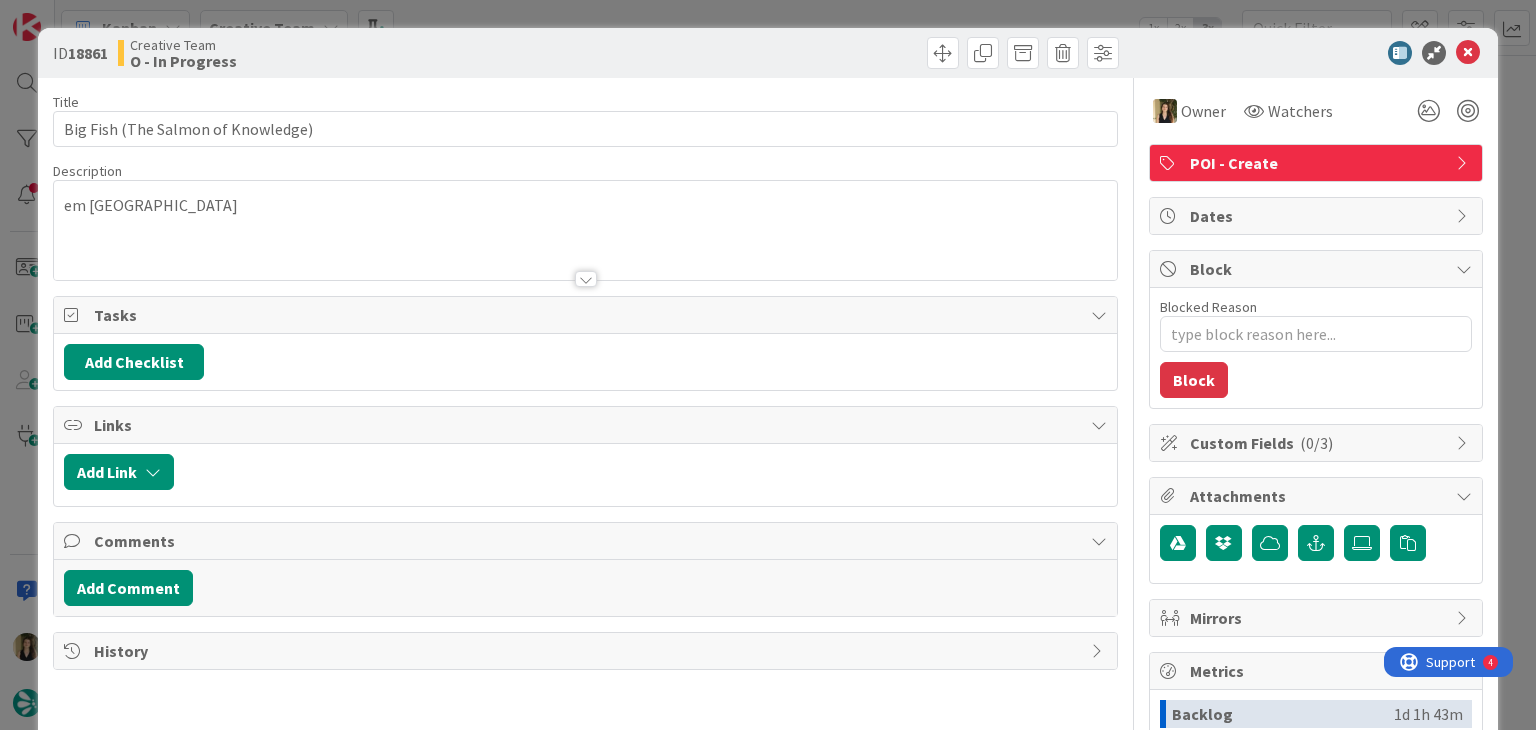 type on "x" 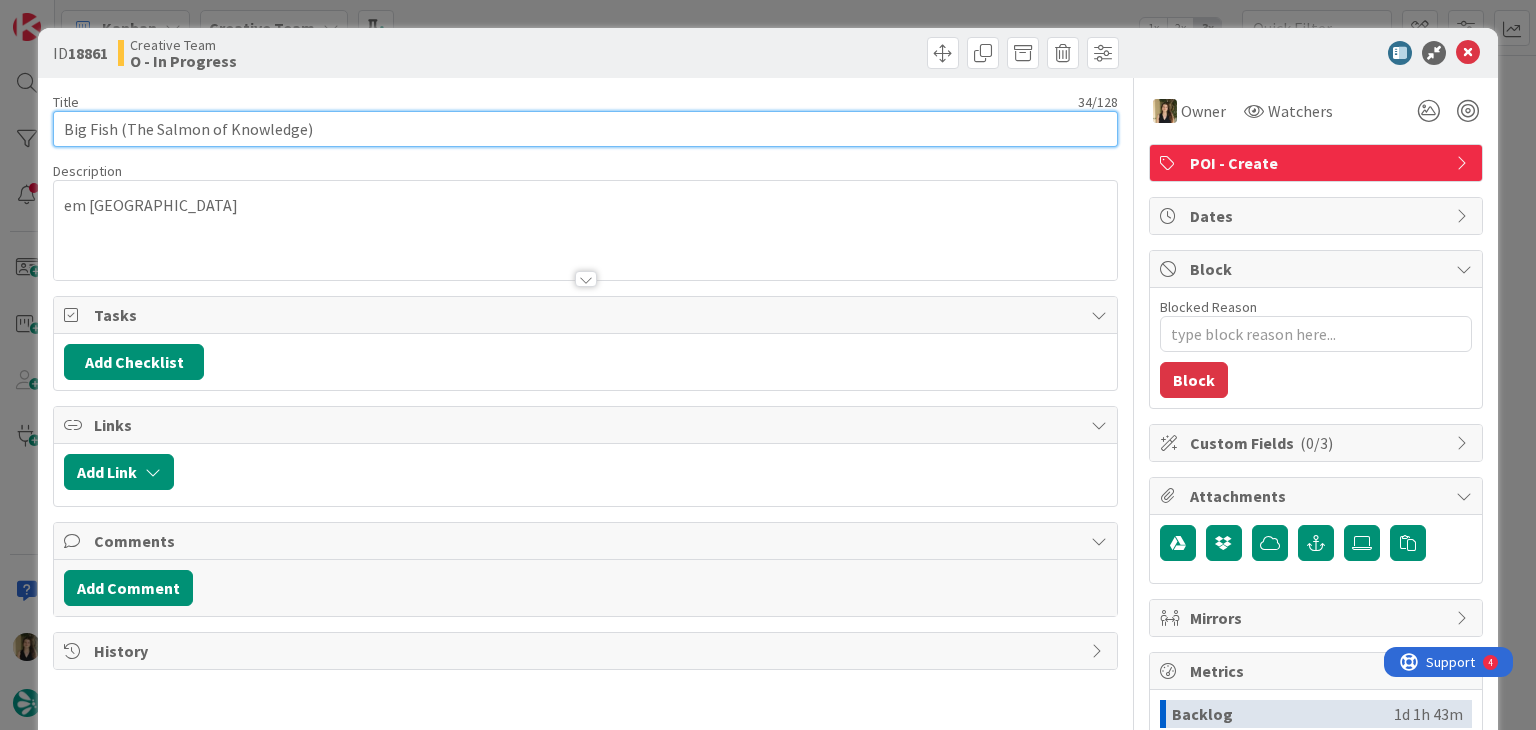 scroll, scrollTop: 0, scrollLeft: 0, axis: both 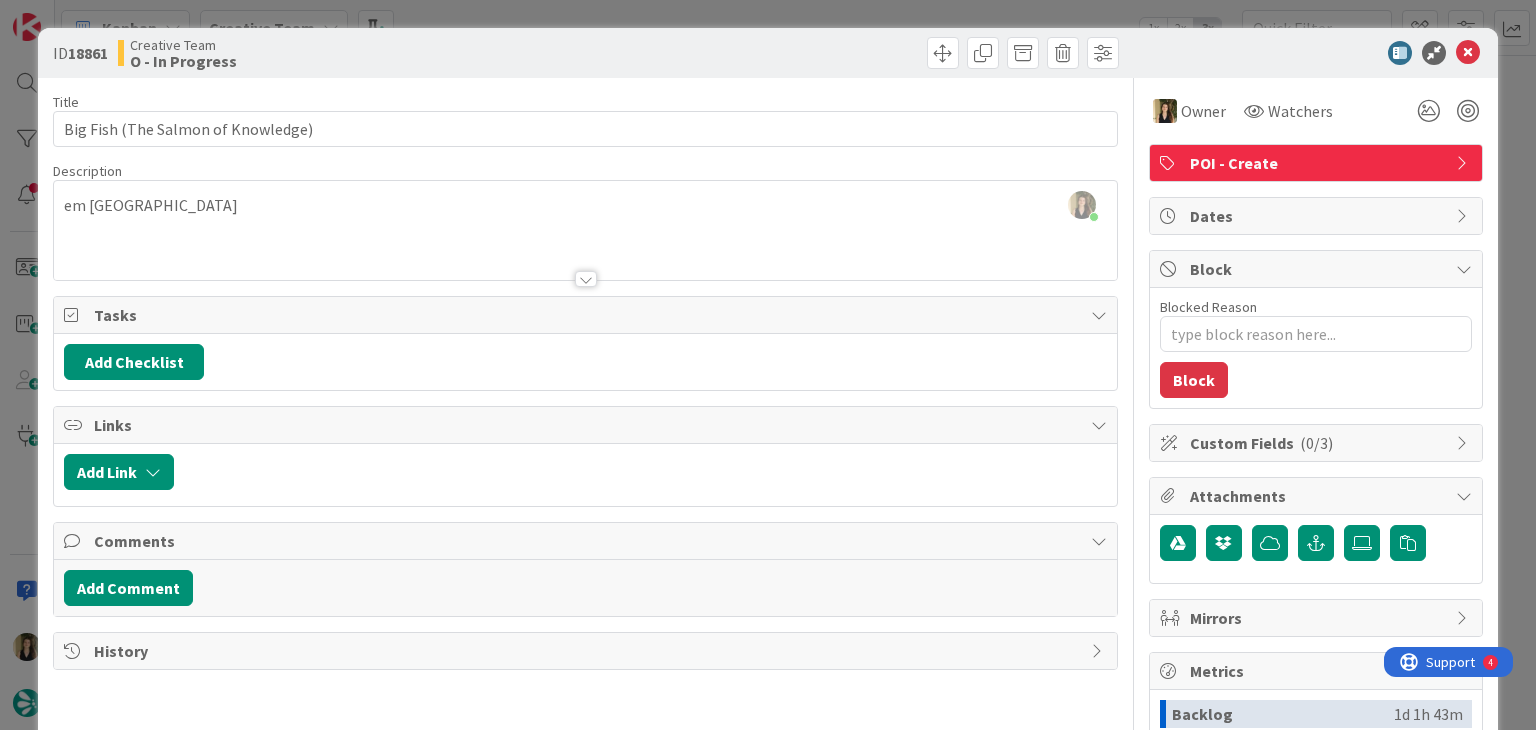 click at bounding box center (855, 53) 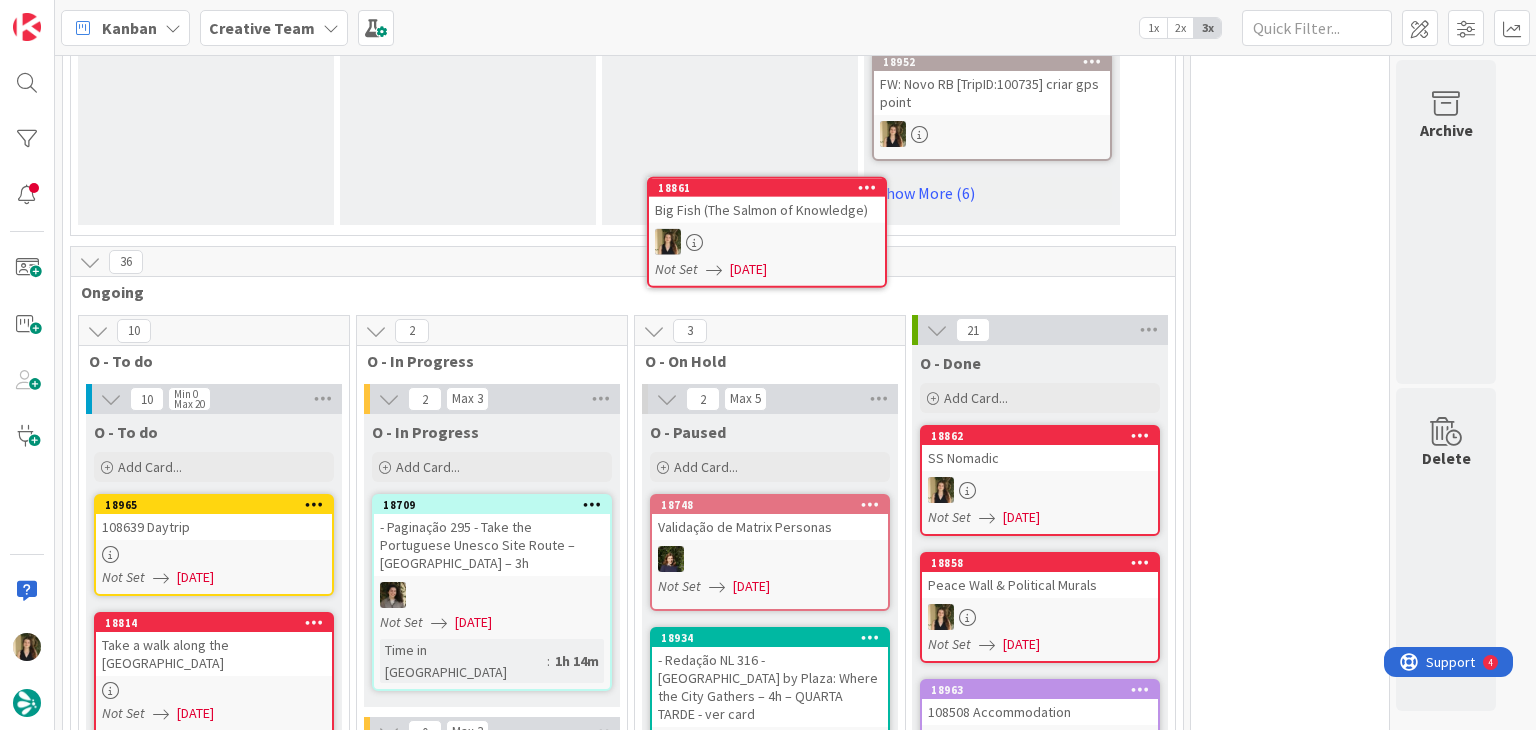 scroll, scrollTop: 1495, scrollLeft: 0, axis: vertical 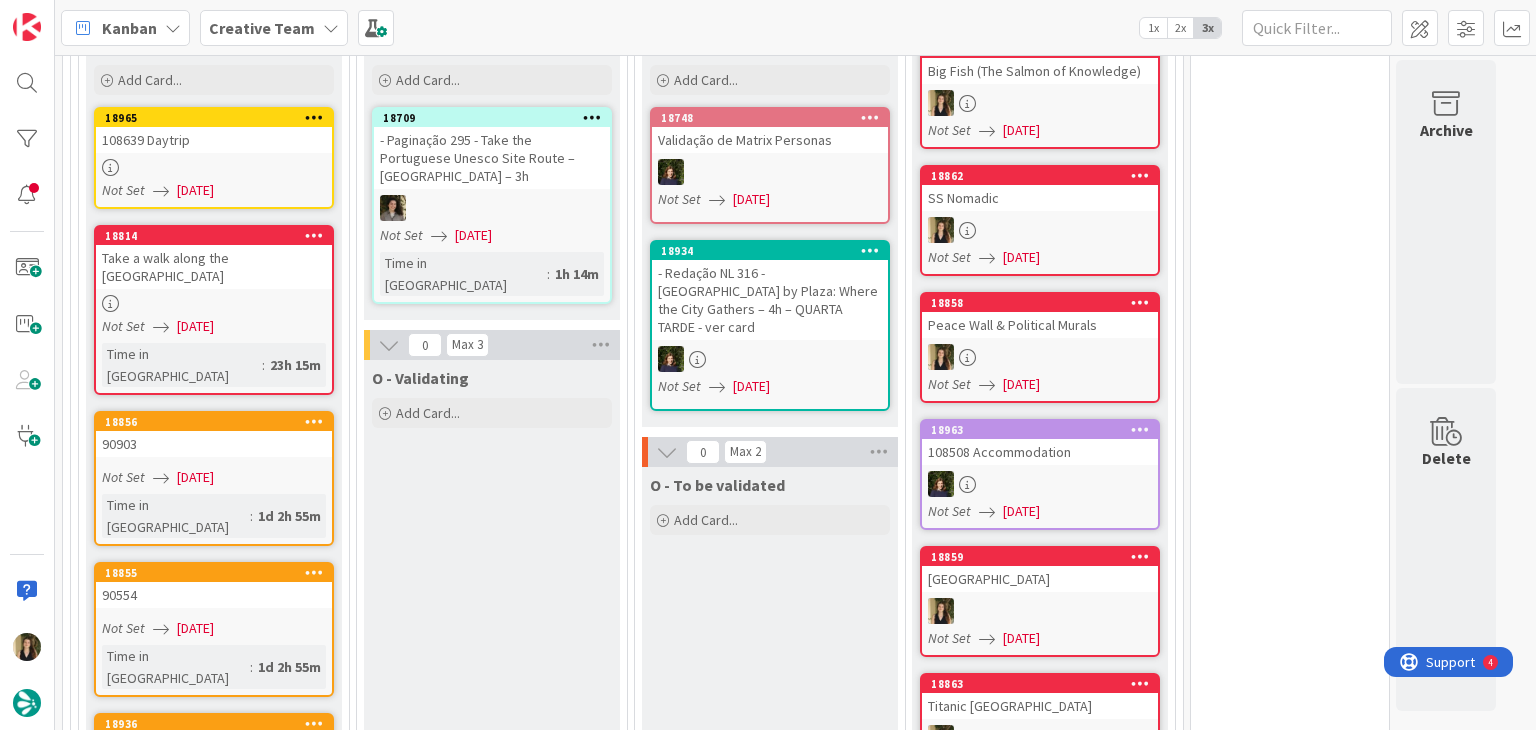 click on "O - Validating Add Card..." at bounding box center [492, 1095] 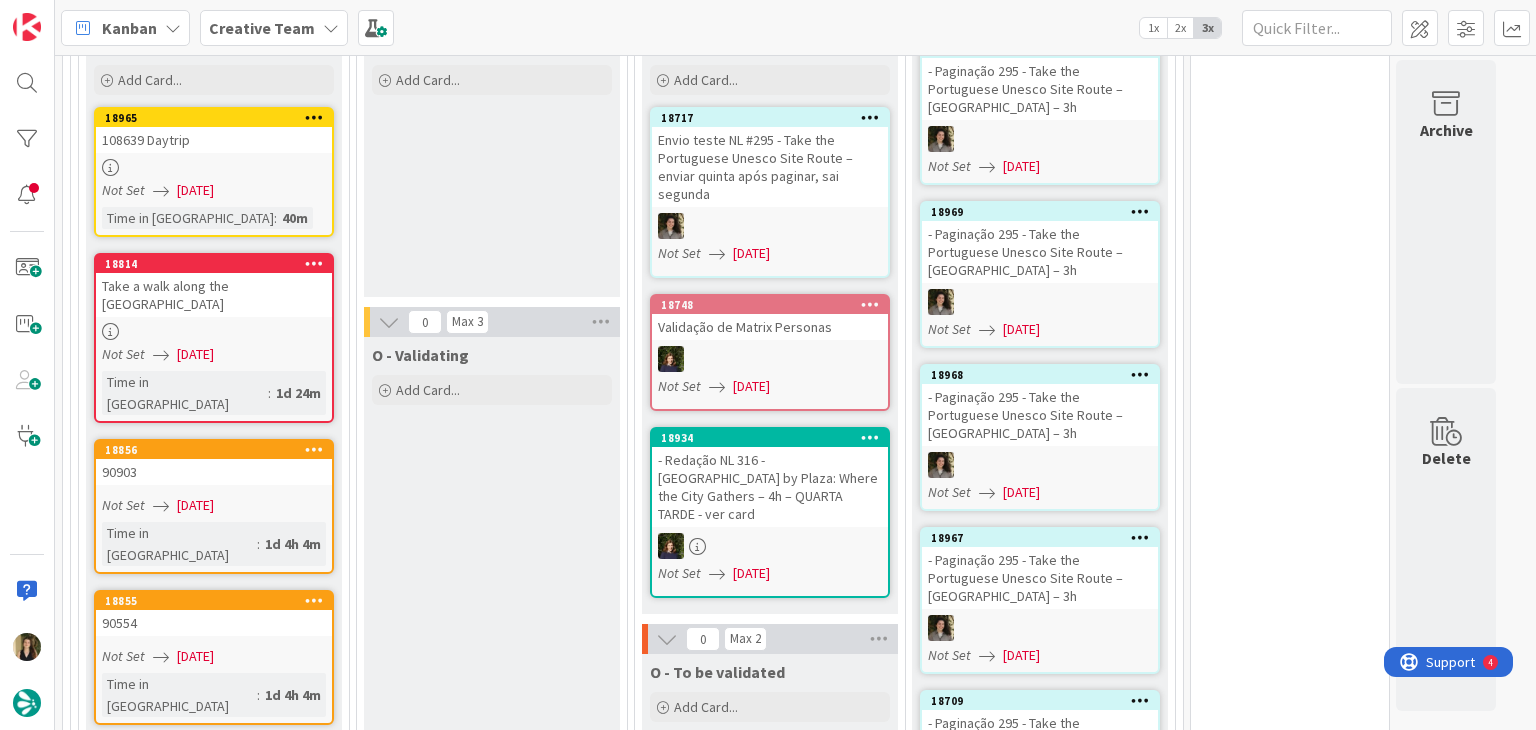 click on "O - Validating Add Card..." at bounding box center [492, 982] 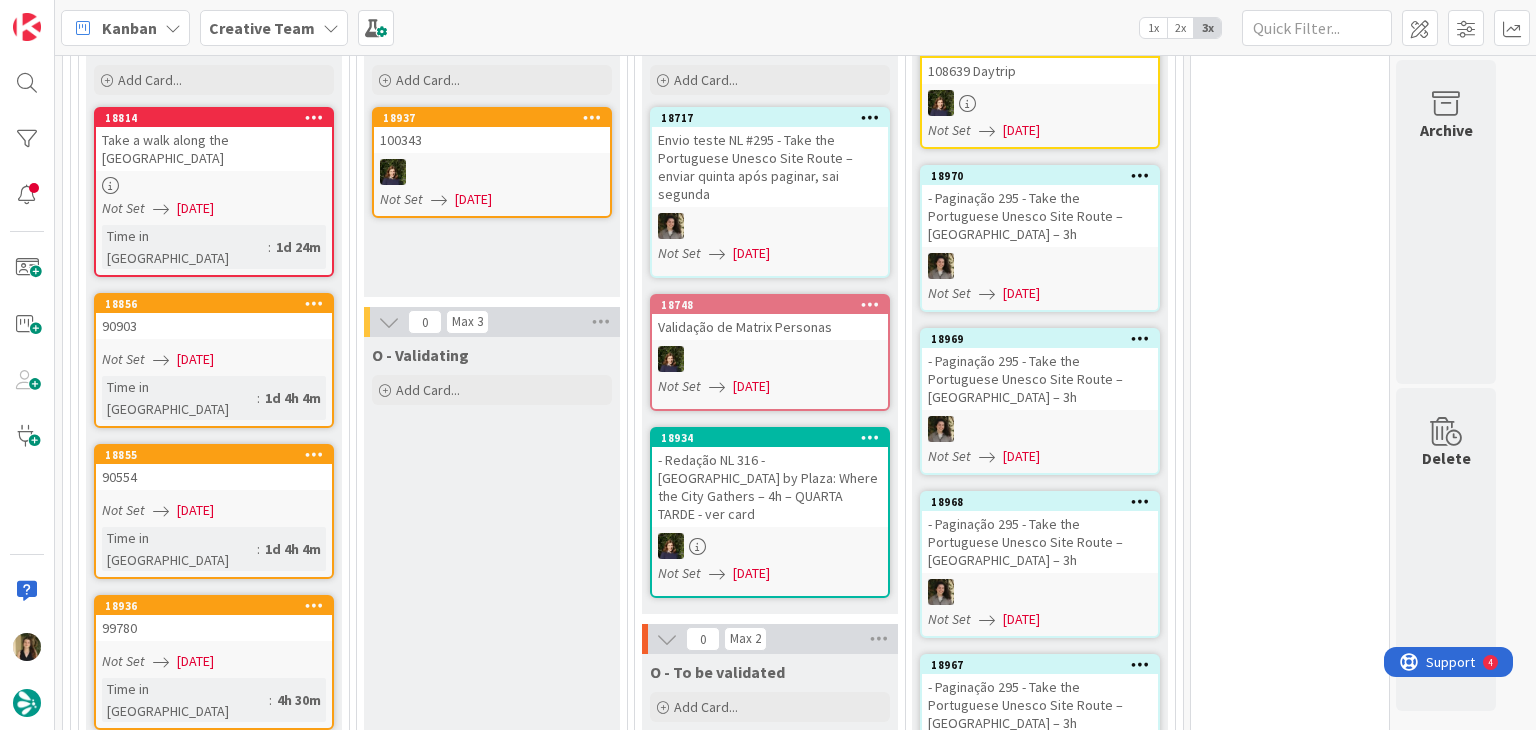 click on "O - Validating Add Card..." at bounding box center [492, 943] 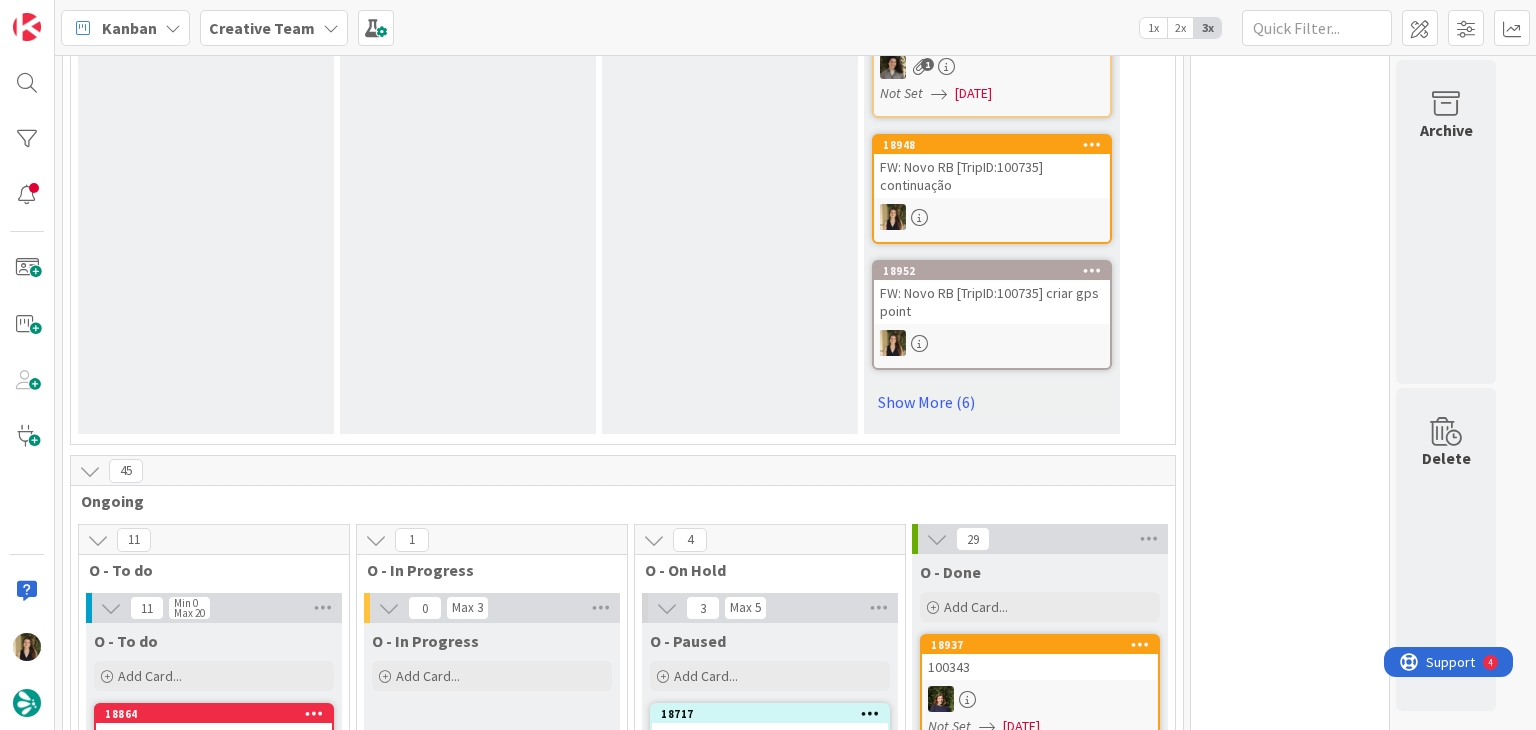 scroll, scrollTop: 1022, scrollLeft: 0, axis: vertical 